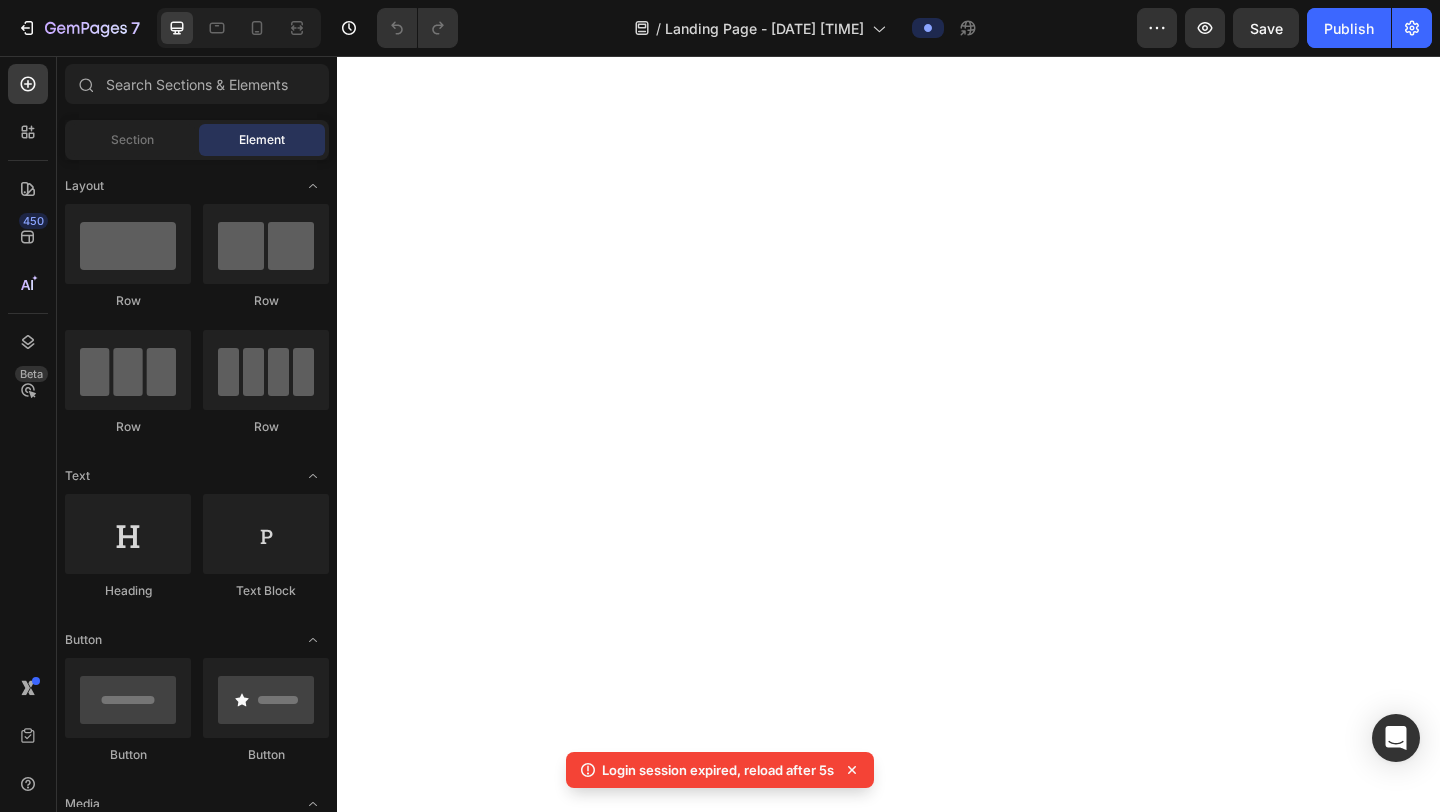 scroll, scrollTop: 0, scrollLeft: 0, axis: both 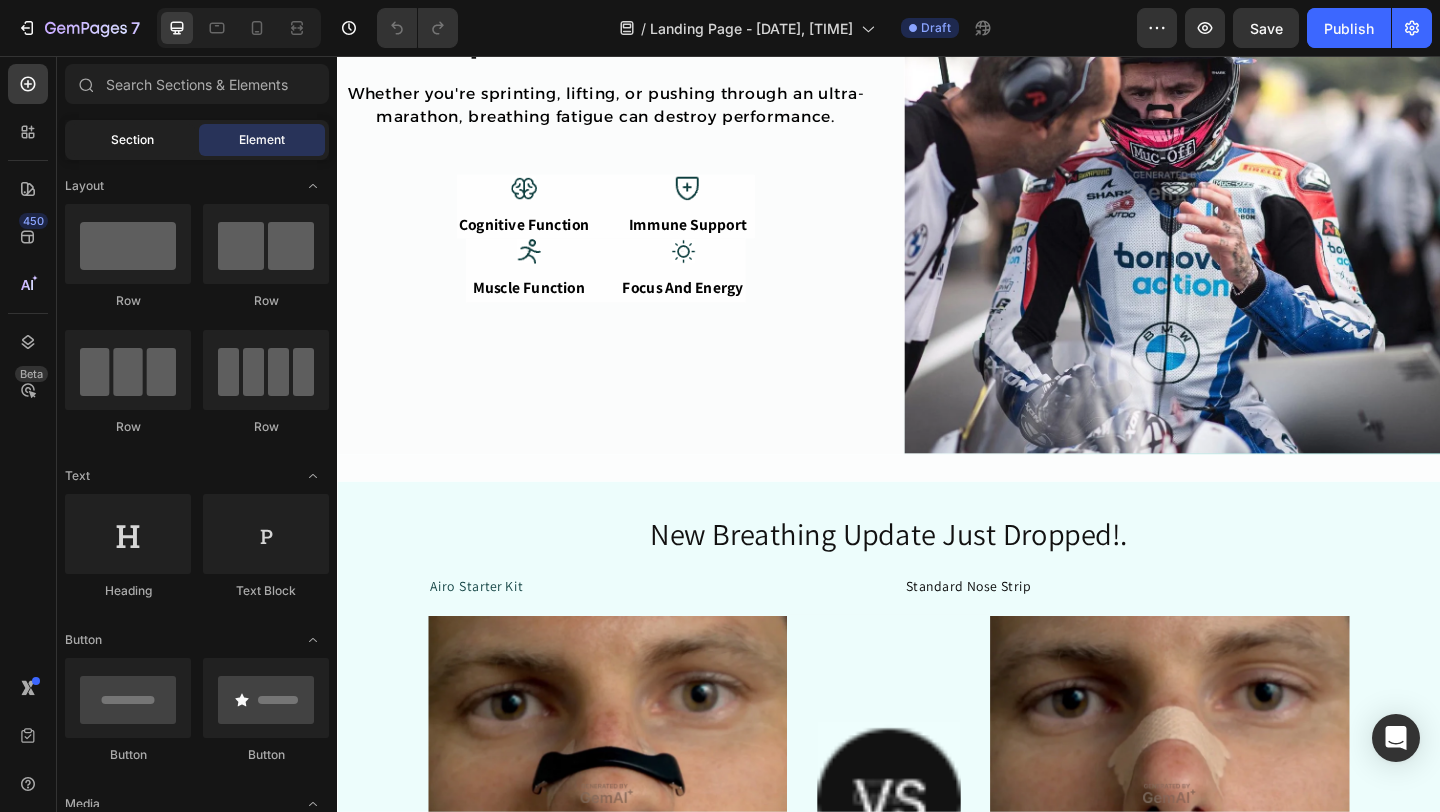 click on "Section" 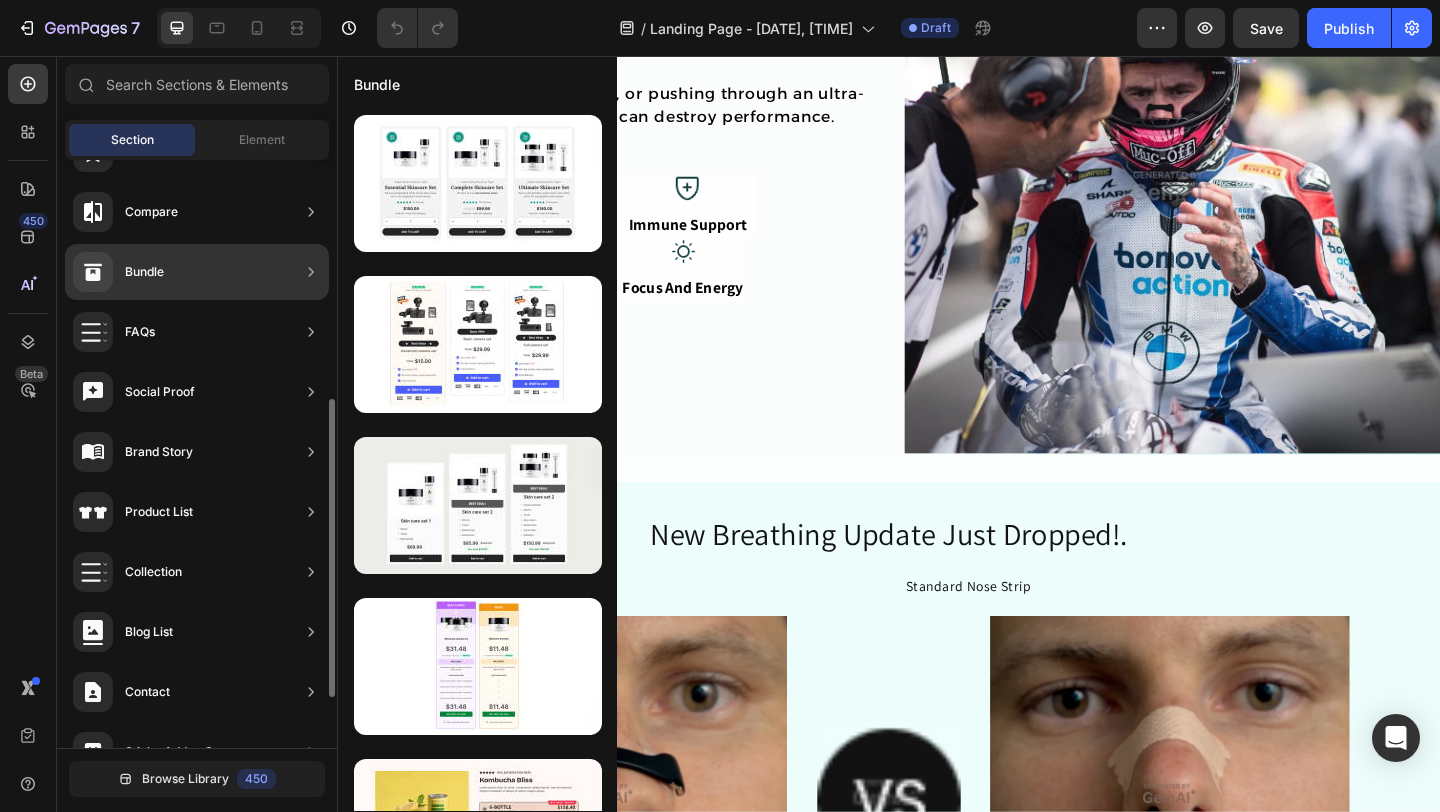 scroll, scrollTop: 478, scrollLeft: 0, axis: vertical 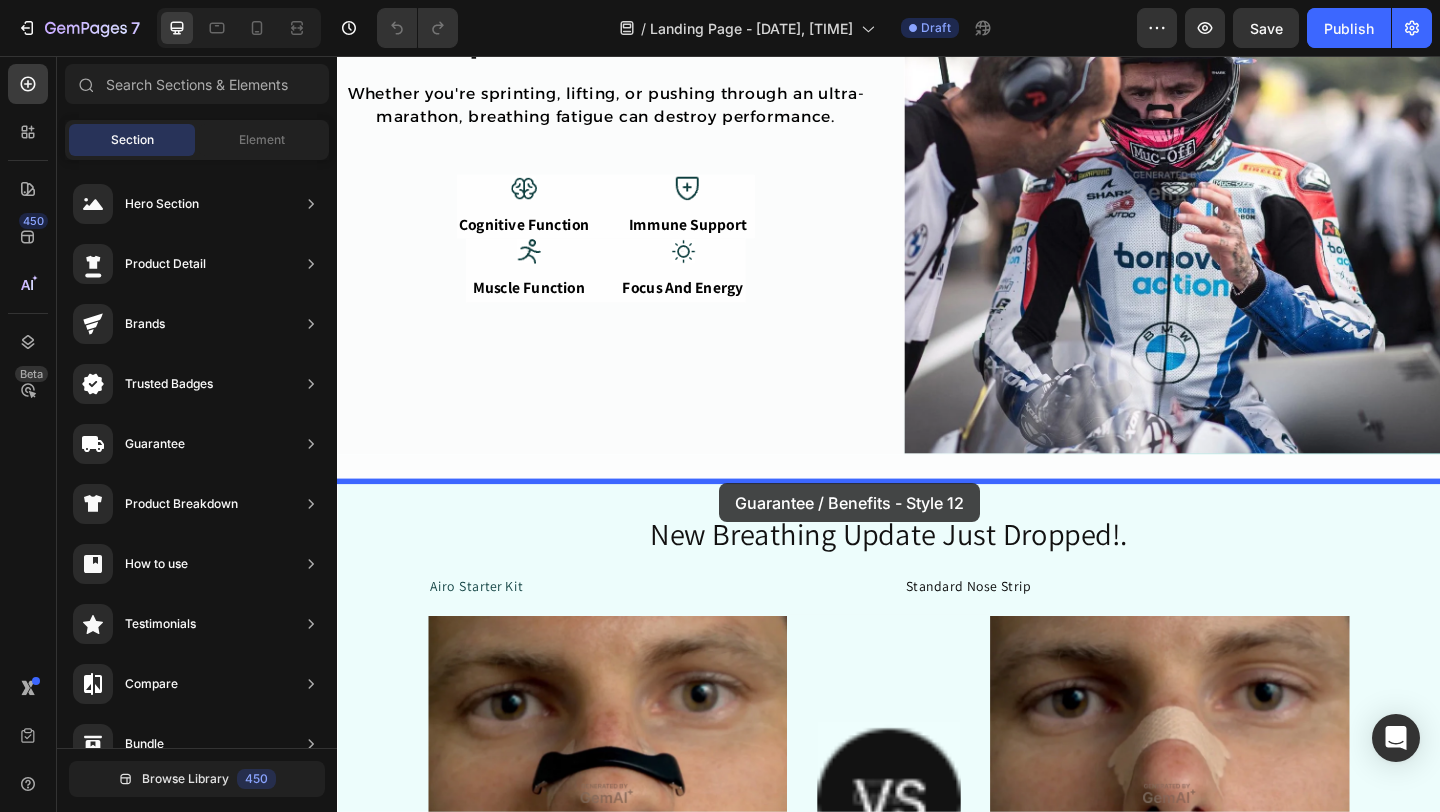 drag, startPoint x: 809, startPoint y: 372, endPoint x: 753, endPoint y: 518, distance: 156.37135 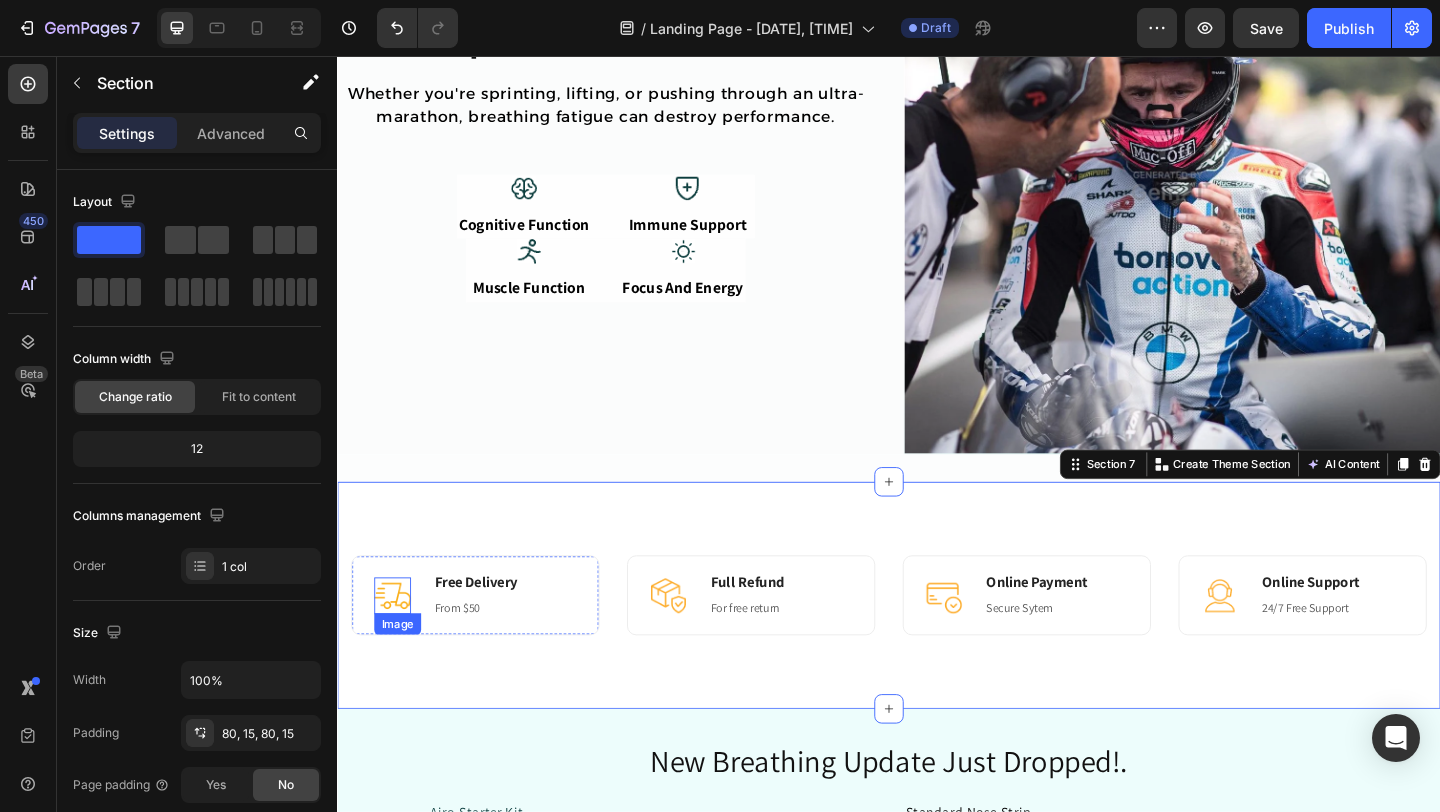 click at bounding box center (397, 643) 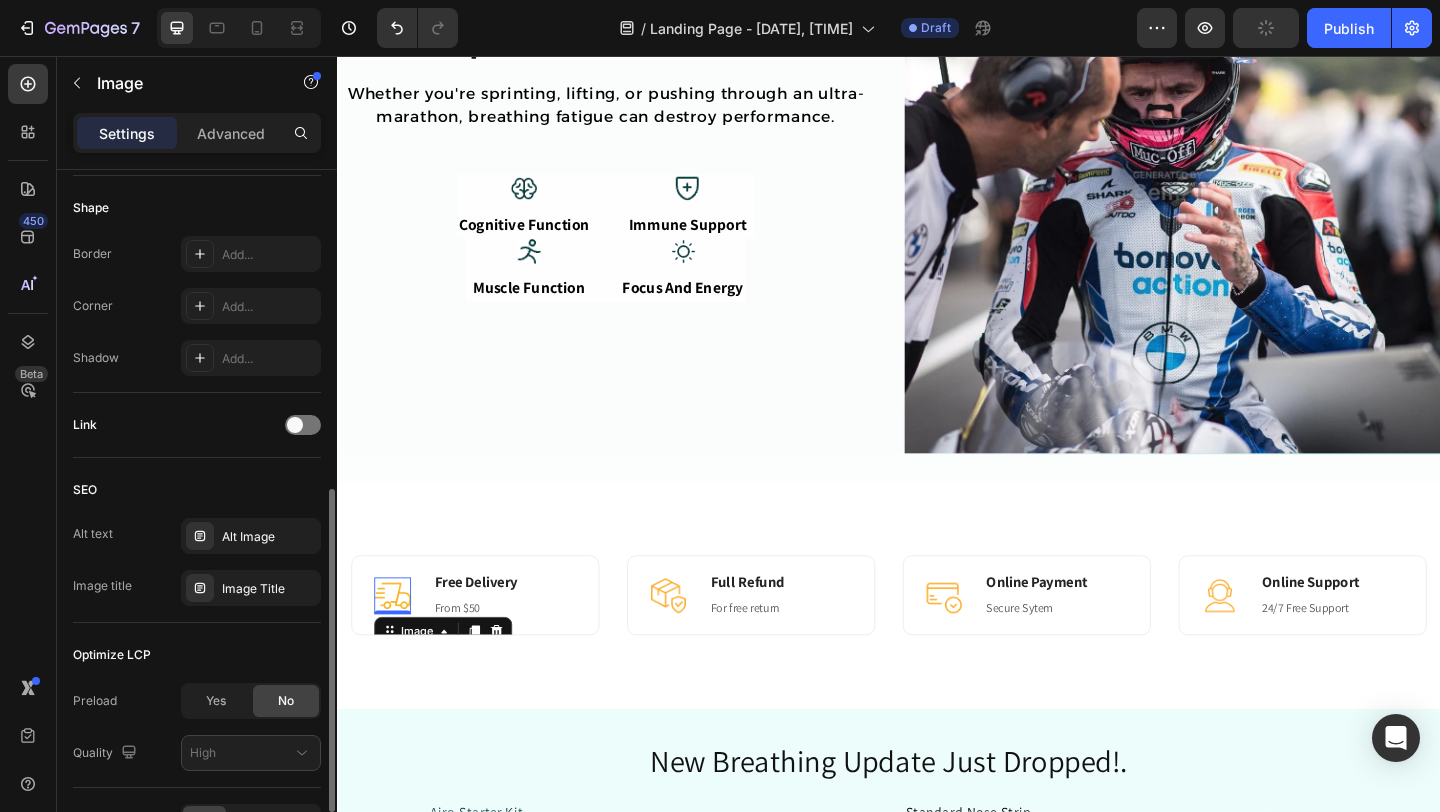scroll, scrollTop: 698, scrollLeft: 0, axis: vertical 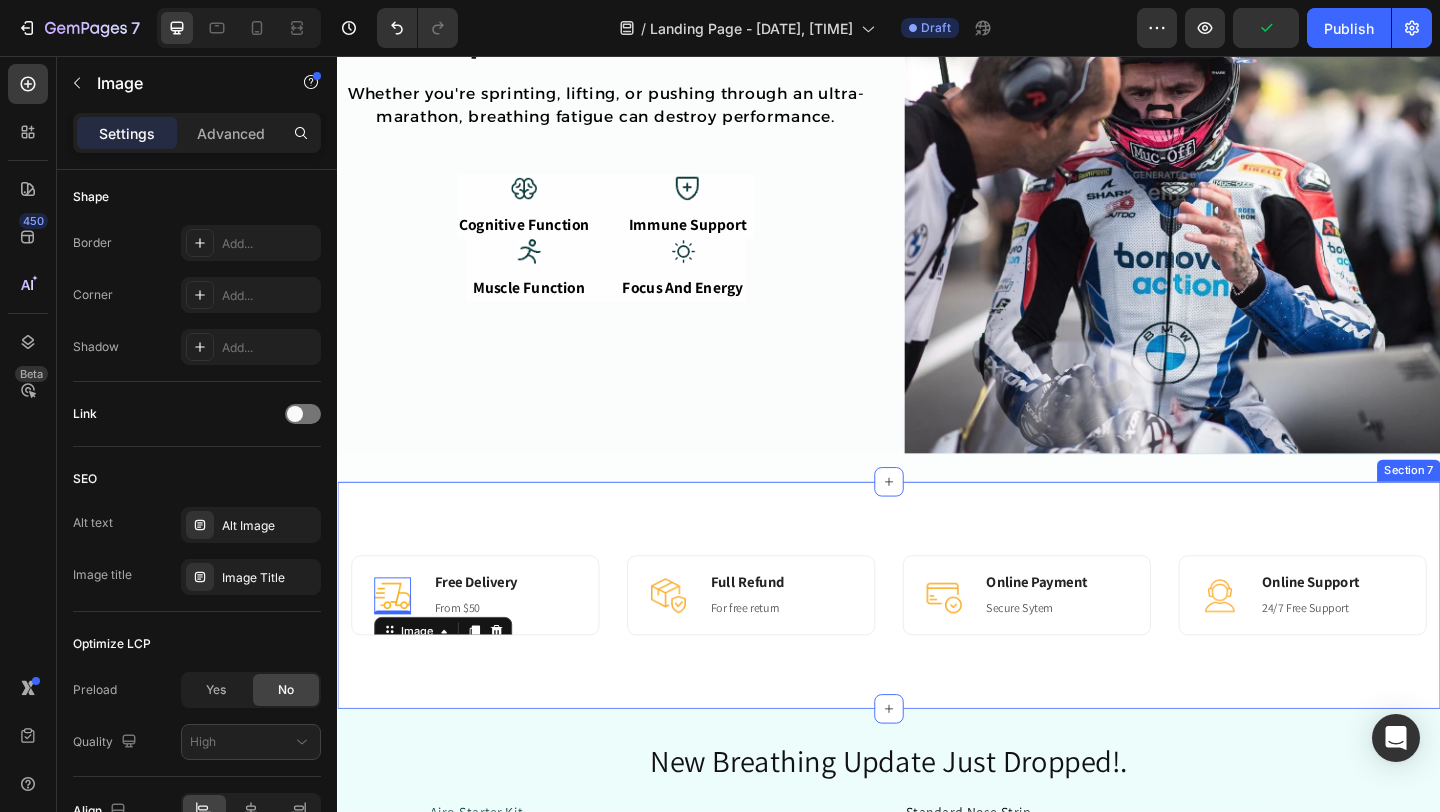 click on "Image 0 Free Delivery Heading From $50 Text block Row Image Full Refund Heading For free return Text block Row Image Online Payment Heading Secure Sytem Text block Row Image Online Support Heading 24/7 Free Support Text block Row Row Section 7" at bounding box center (937, 642) 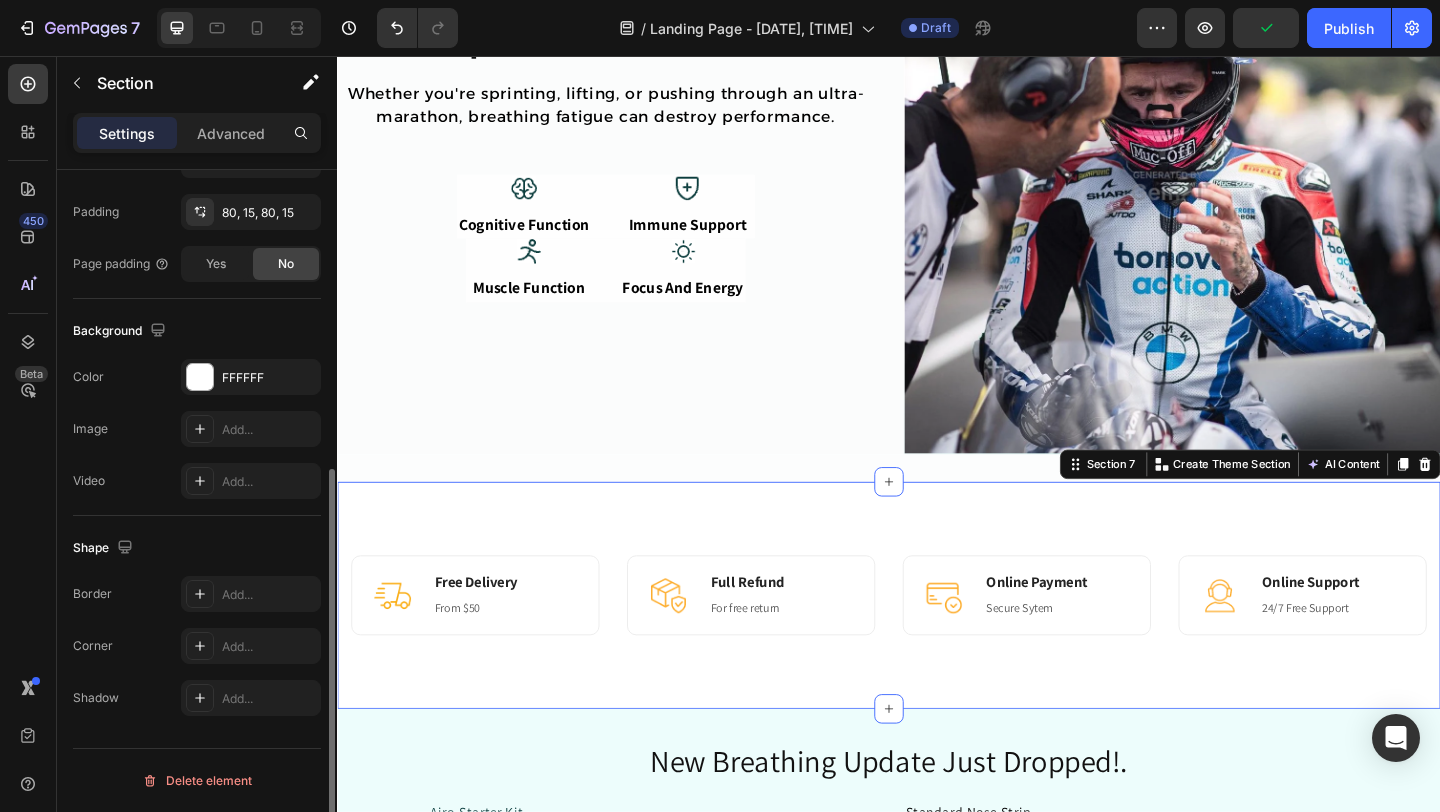 scroll, scrollTop: 0, scrollLeft: 0, axis: both 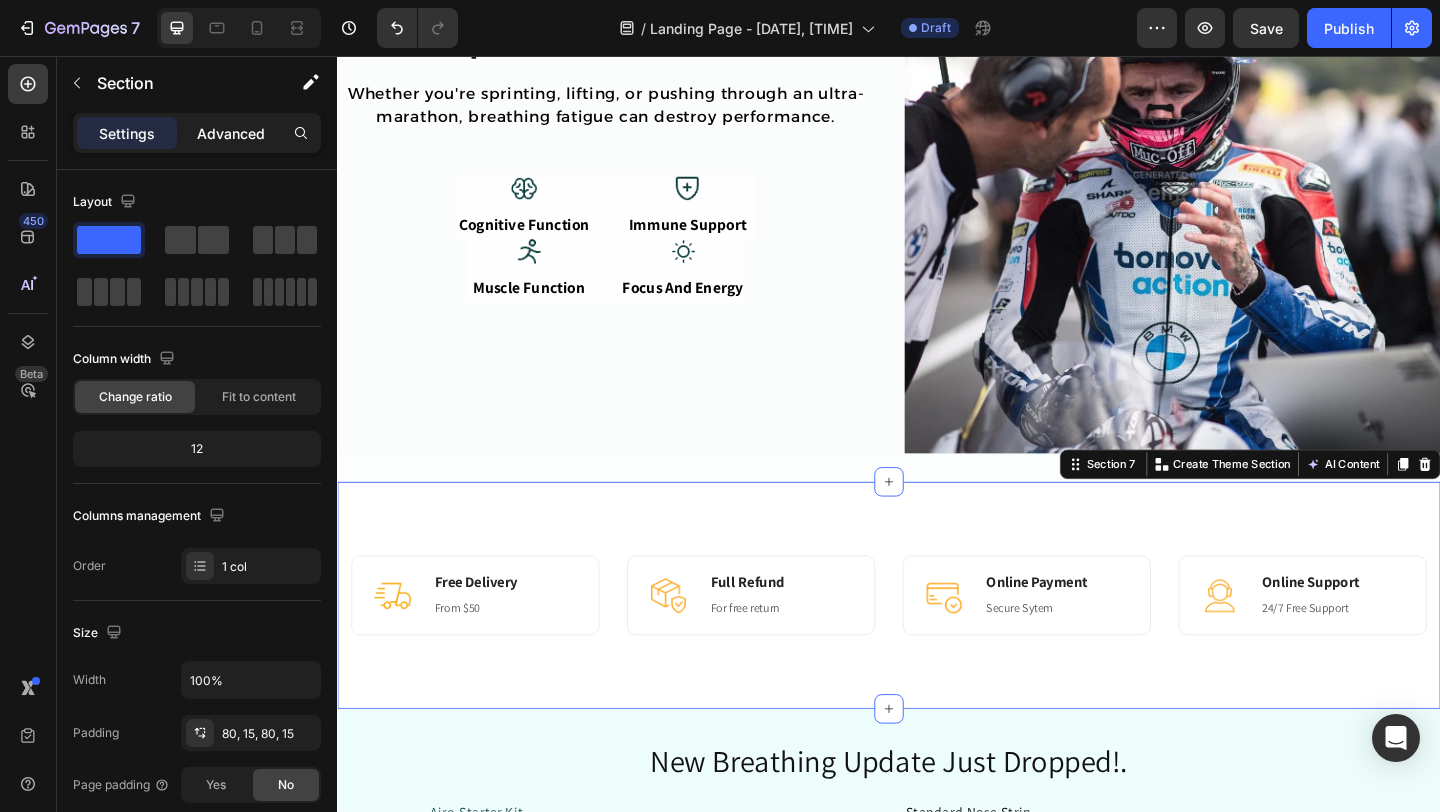 click on "Advanced" at bounding box center (231, 133) 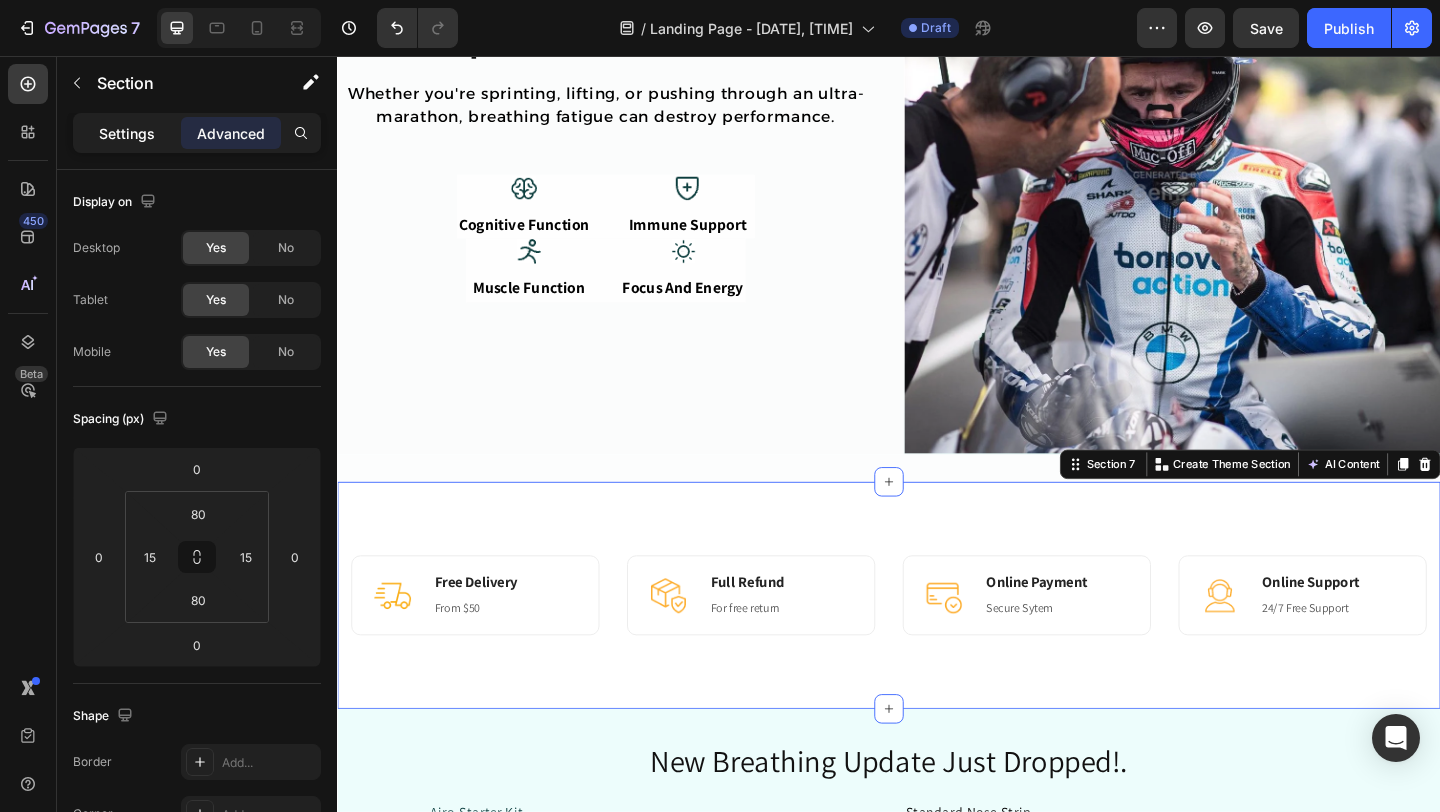 click on "Settings" at bounding box center [127, 133] 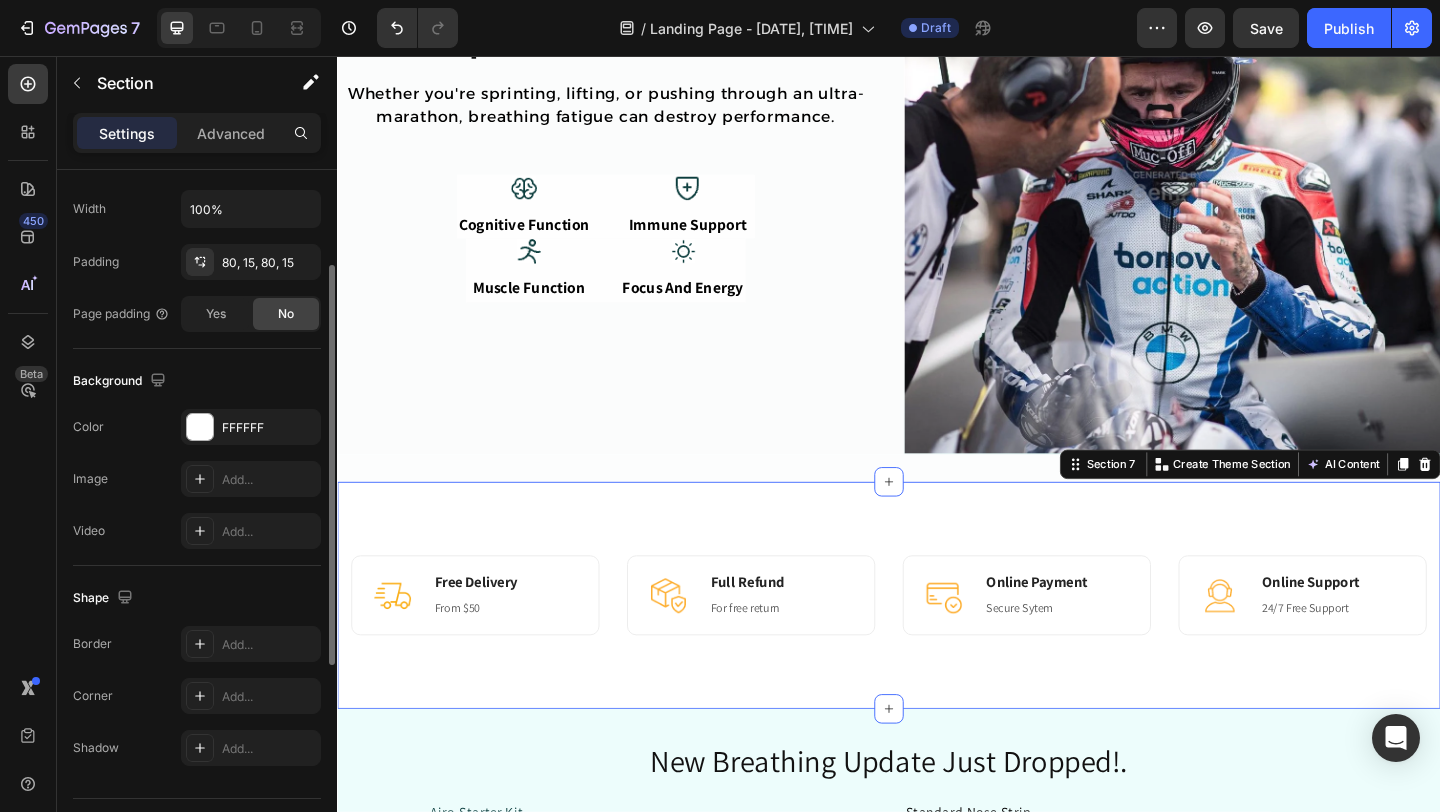scroll, scrollTop: 521, scrollLeft: 0, axis: vertical 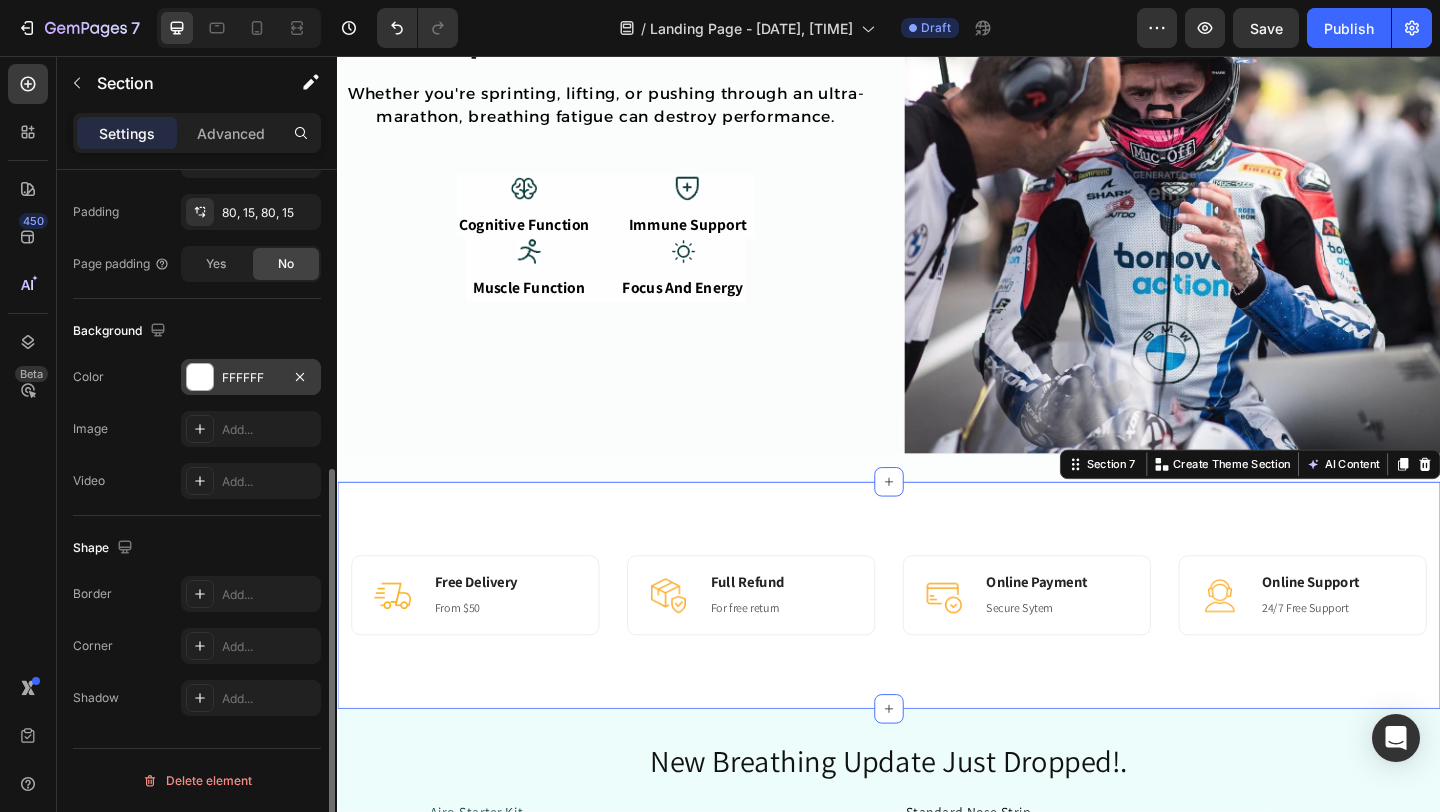 click at bounding box center [200, 377] 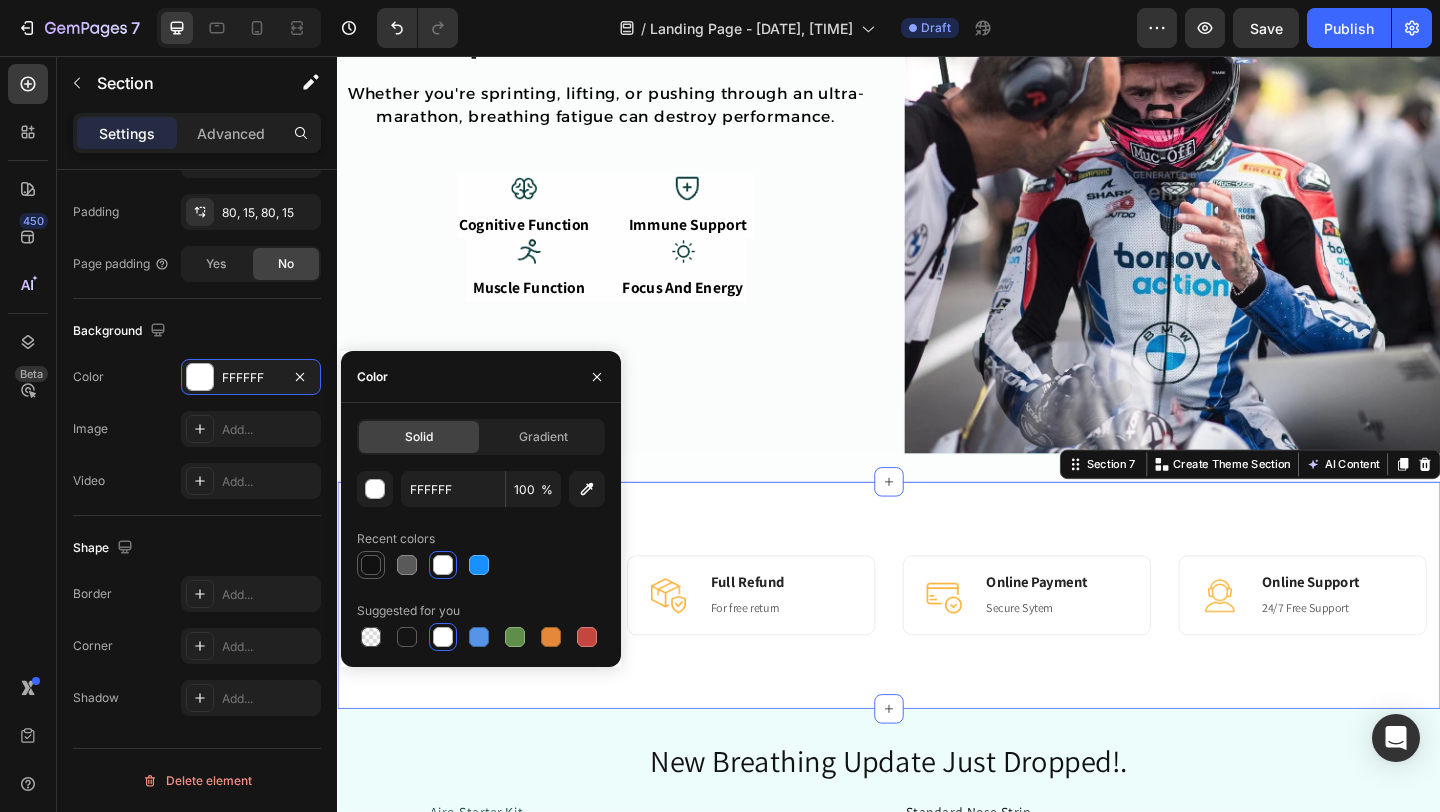 click at bounding box center [371, 565] 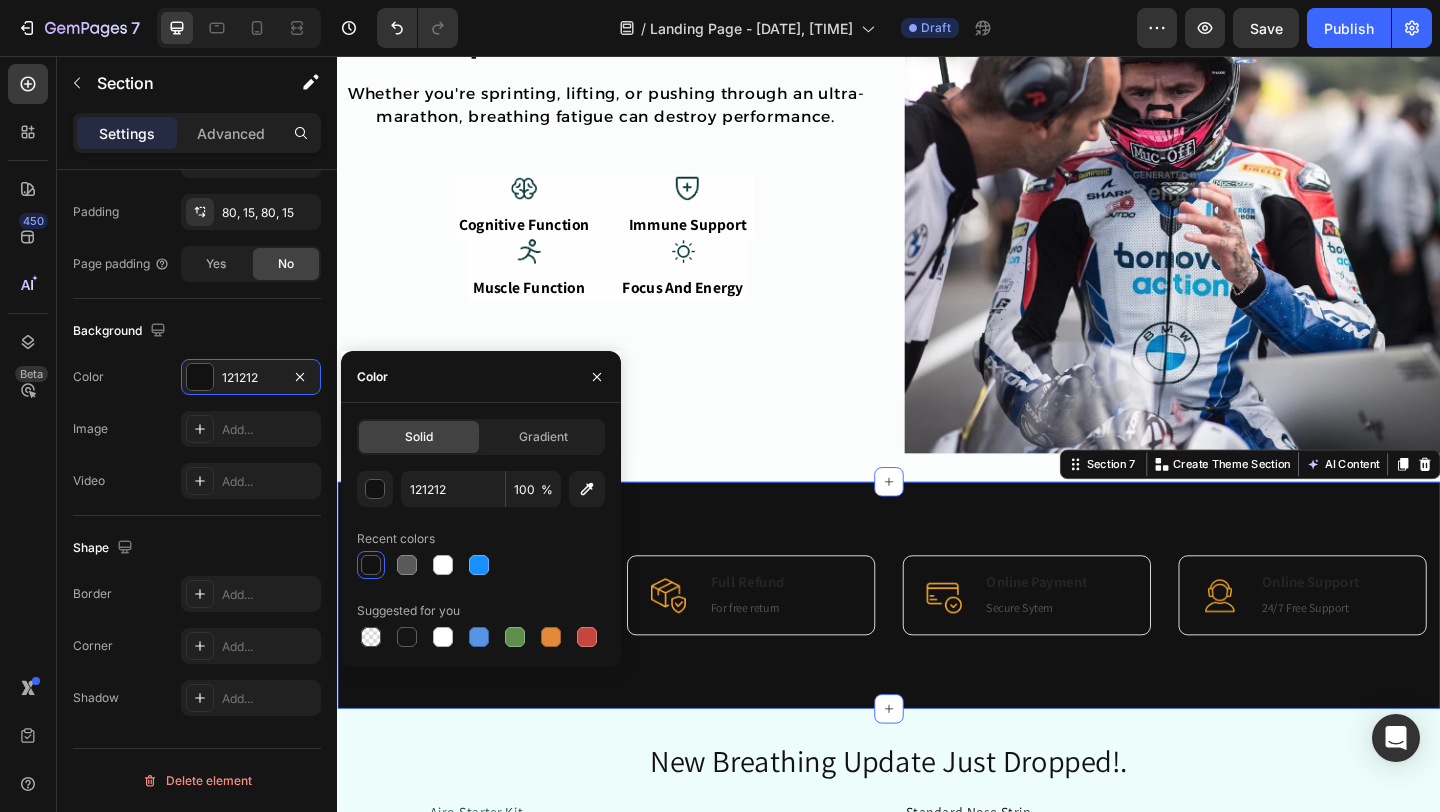 click on "Image Free Delivery Heading From $50 Text block Row Image Full Refund Heading For free return Text block Row Image Online Payment Heading Secure Sytem Text block Row Image Online Support Heading 24/7 Free Support Text block Row Row Section 7 You can create reusable sections Create Theme Section AI Content Write with GemAI What would you like to describe here? Tone and Voice Persuasive Product BreathBoost Magnetic Nasal Band Show more Generate" at bounding box center [937, 642] 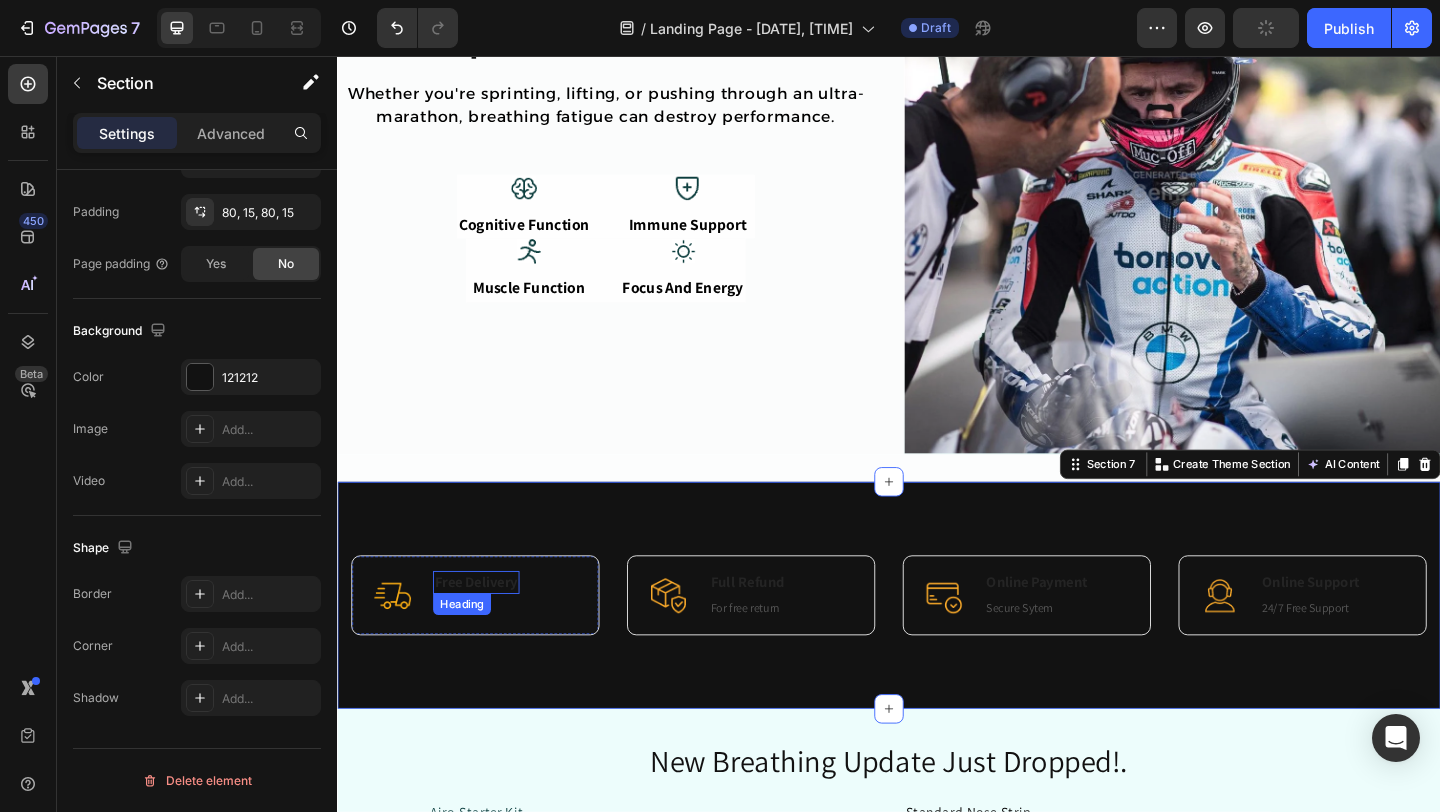 click on "Free Delivery" at bounding box center (488, 628) 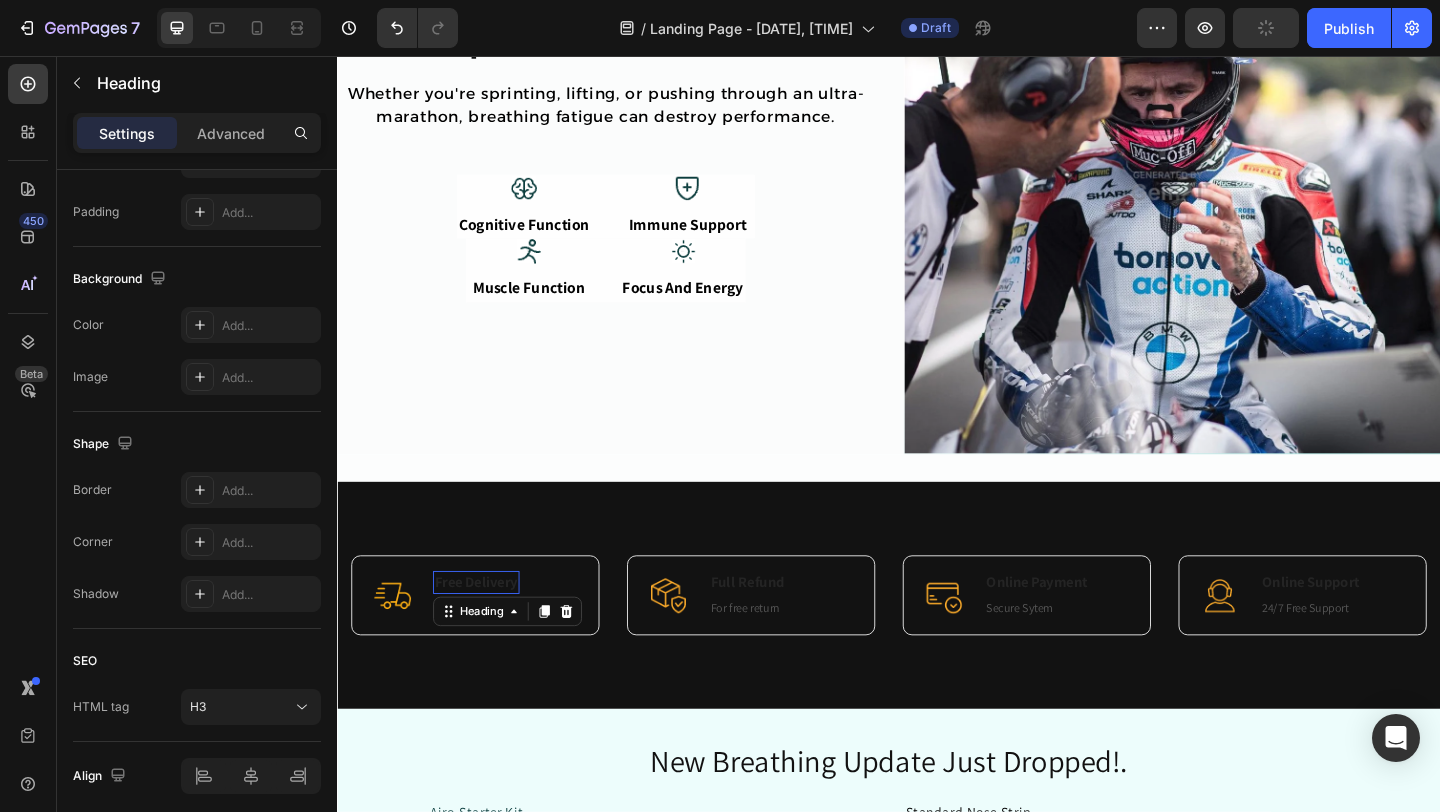 scroll, scrollTop: 0, scrollLeft: 0, axis: both 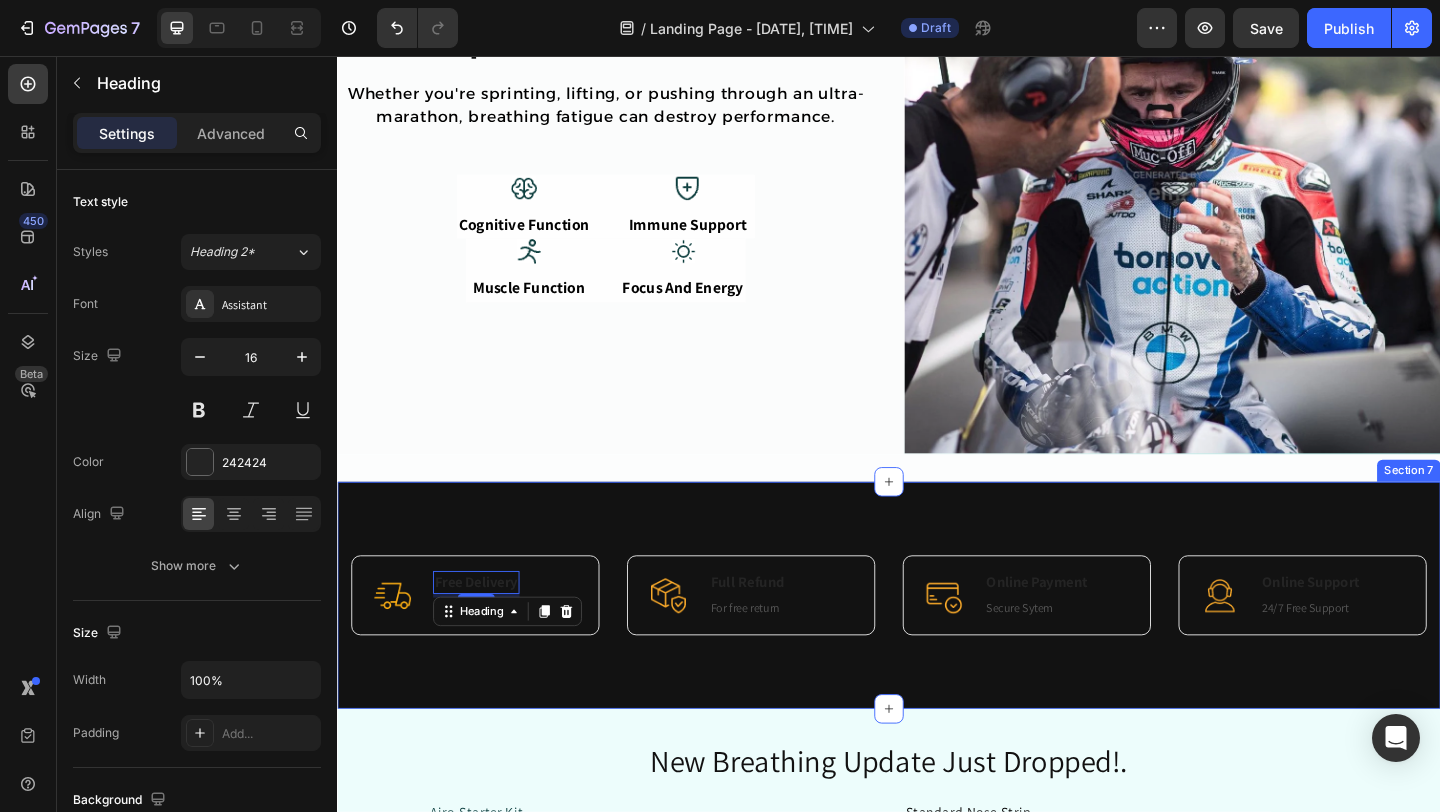 click on "Image Free Delivery Heading [NUMBER] From $[PRICE] Text block Row Image Full Refund Heading For free return Text block Row Image Online Payment Heading Secure Sytem Text block Row Image Online Support Heading [NUMBER]/[NUMBER] Free Support Text block Row Row Section [NUMBER]" at bounding box center (937, 642) 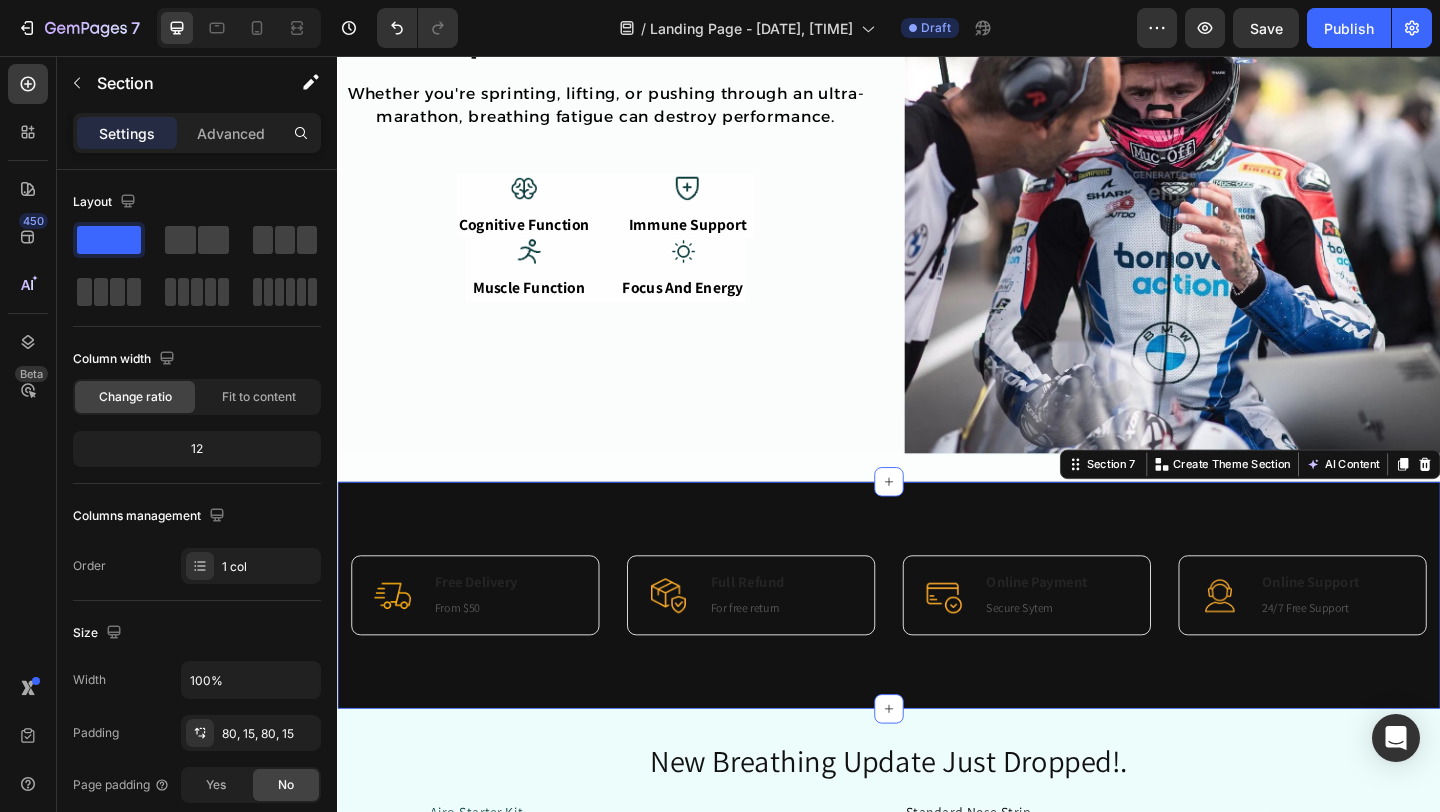 click on "Image Free Delivery Heading From $50 Text block Row Image Full Refund Heading For free return Text block Row Image Online Payment Heading Secure Sytem Text block Row Image Online Support Heading 24/7 Free Support Text block Row Row Section 7 You can create reusable sections Create Theme Section AI Content Write with GemAI What would you like to describe here? Tone and Voice Persuasive Product BreathBoost Magnetic Nasal Band Show more Generate" at bounding box center (937, 642) 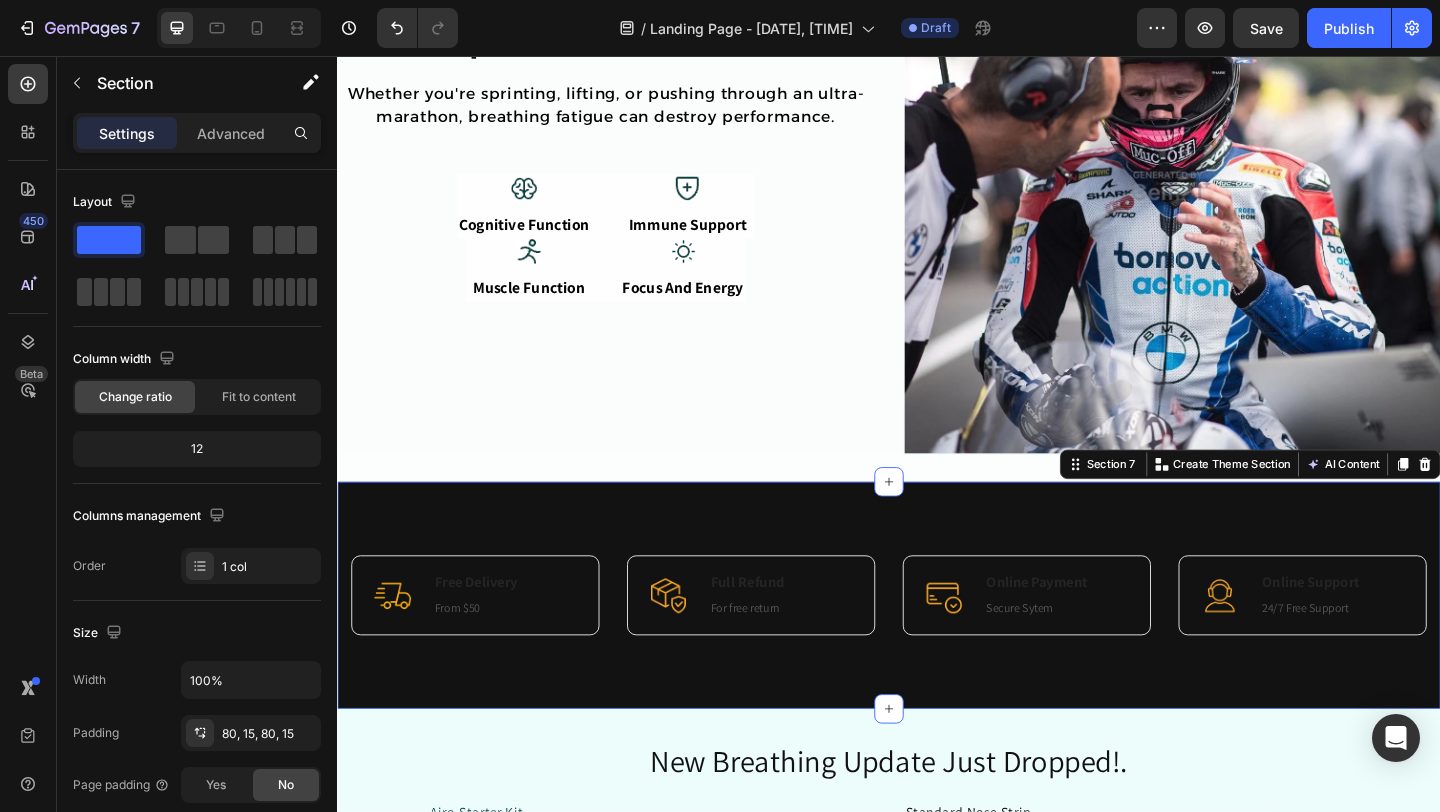 click on "Image Free Delivery Heading From $50 Text block Row Image Full Refund Heading For free return Text block Row Image Online Payment Heading Secure Sytem Text block Row Image Online Support Heading 24/7 Free Support Text block Row Row Section 7 You can create reusable sections Create Theme Section AI Content Write with GemAI What would you like to describe here? Tone and Voice Persuasive Product BreathBoost Magnetic Nasal Band Show more Generate" at bounding box center [937, 642] 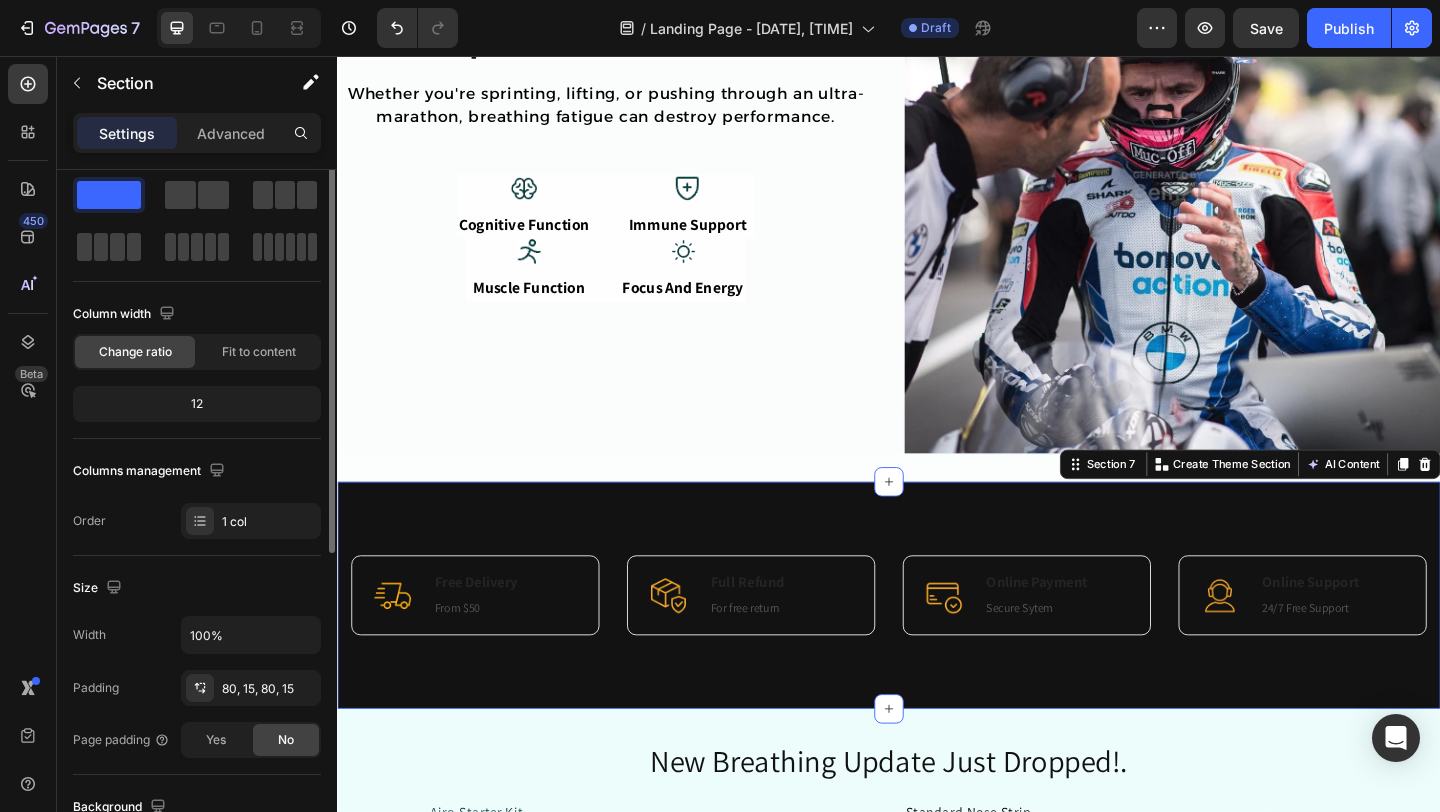 scroll, scrollTop: 0, scrollLeft: 0, axis: both 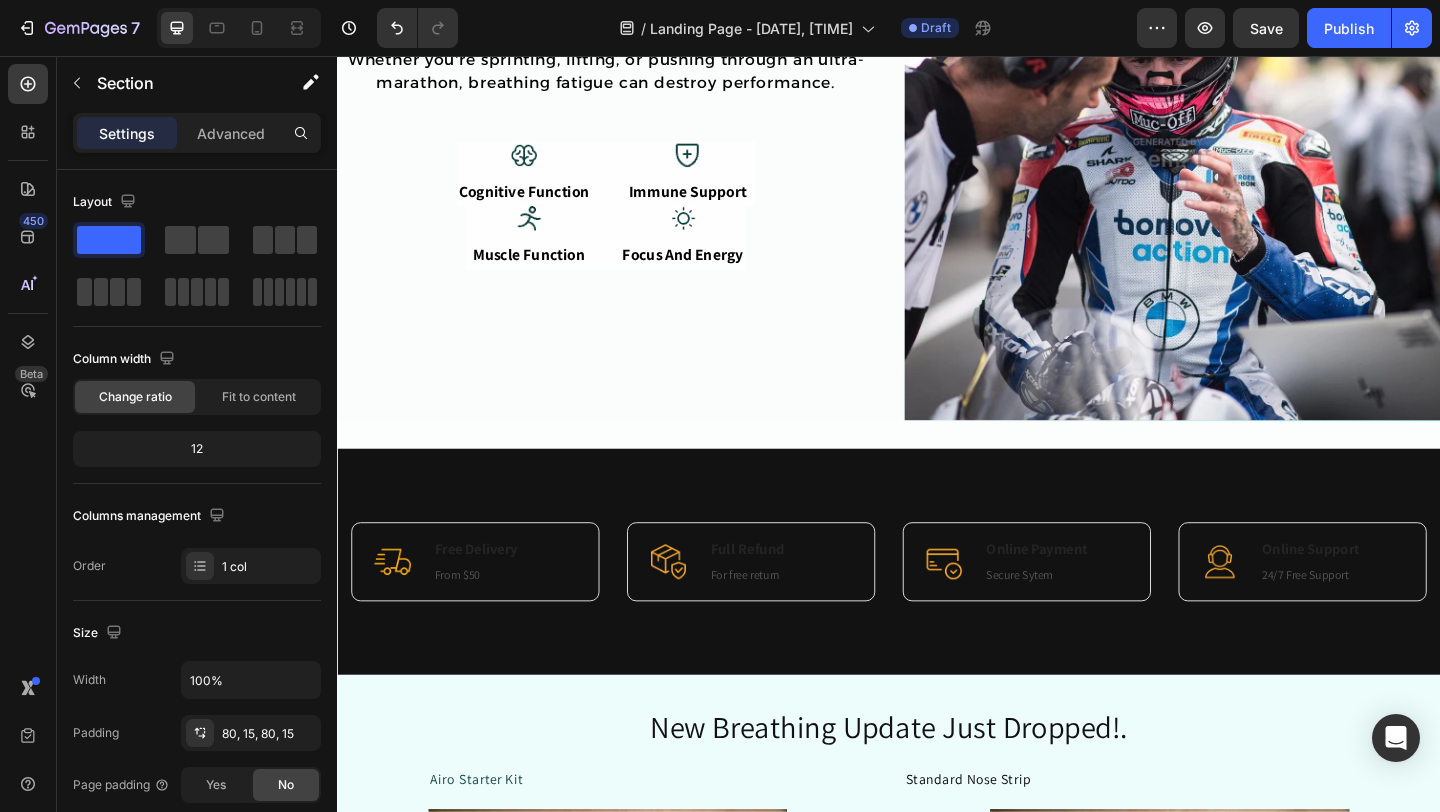 click on "Image Free Delivery Heading From $50 Text block Row Image Full Refund Heading For free return Text block Row Image Online Payment Heading Secure Sytem Text block Row Image Online Support Heading 24/7 Free Support Text block Row Row Section 7" at bounding box center (937, 606) 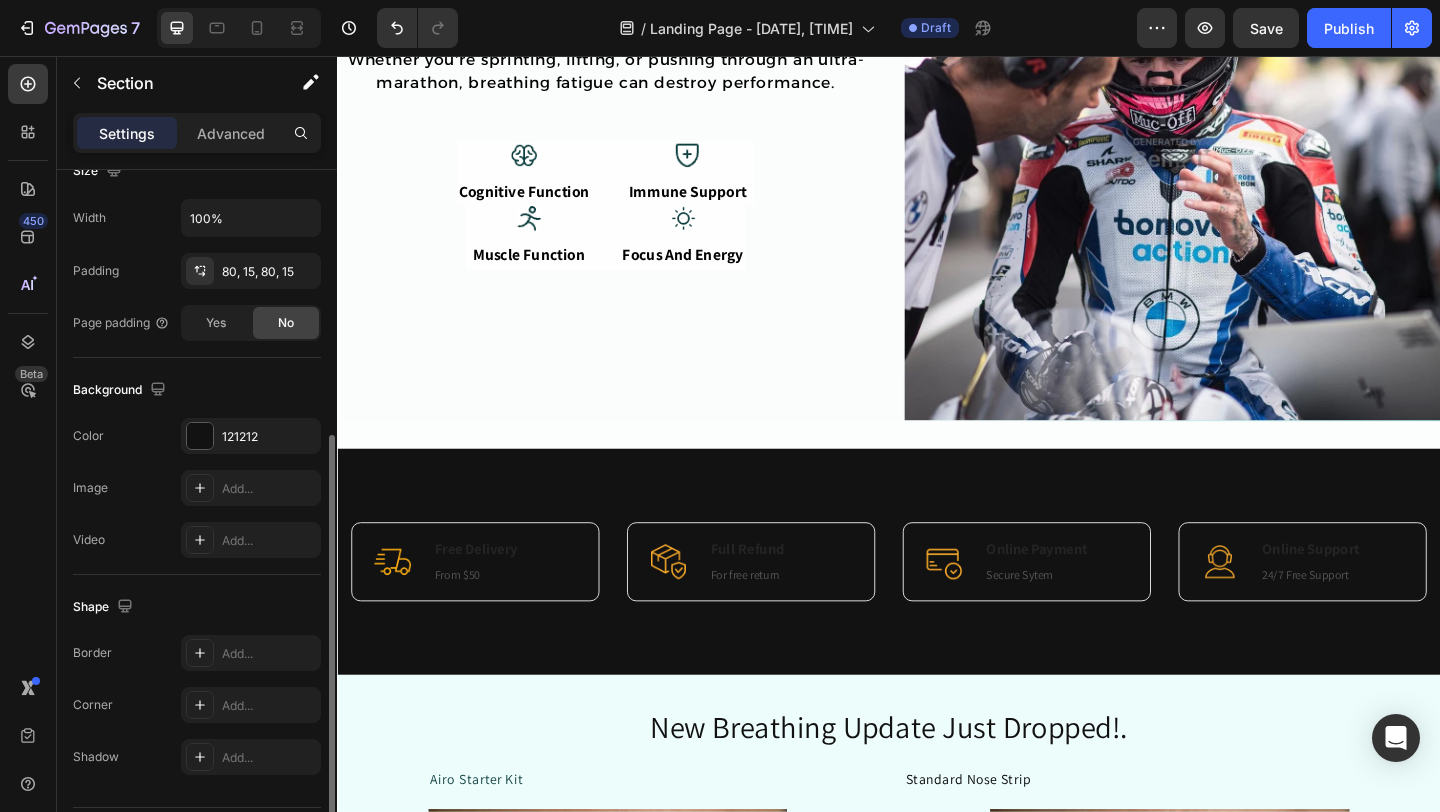 scroll, scrollTop: 521, scrollLeft: 0, axis: vertical 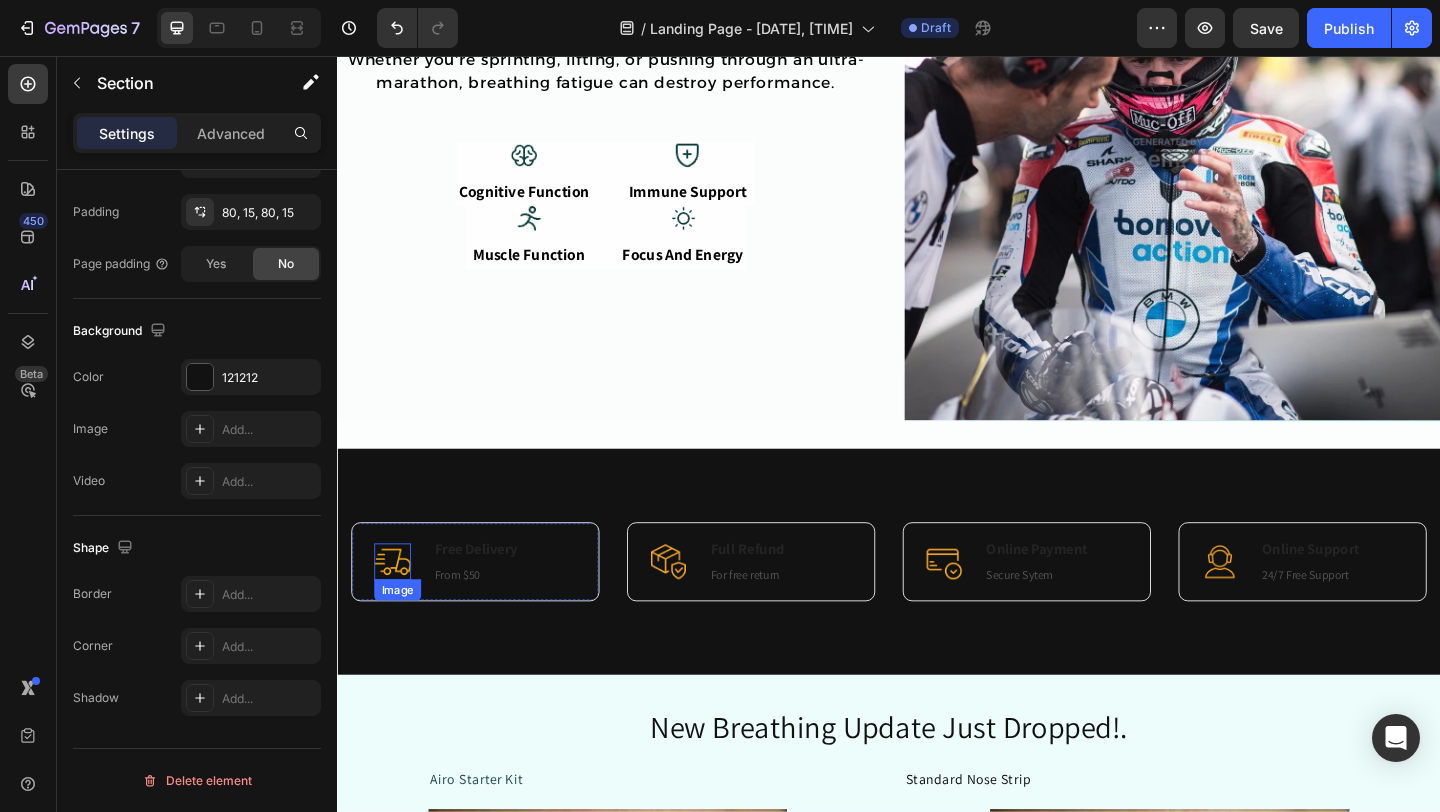 click at bounding box center [397, 606] 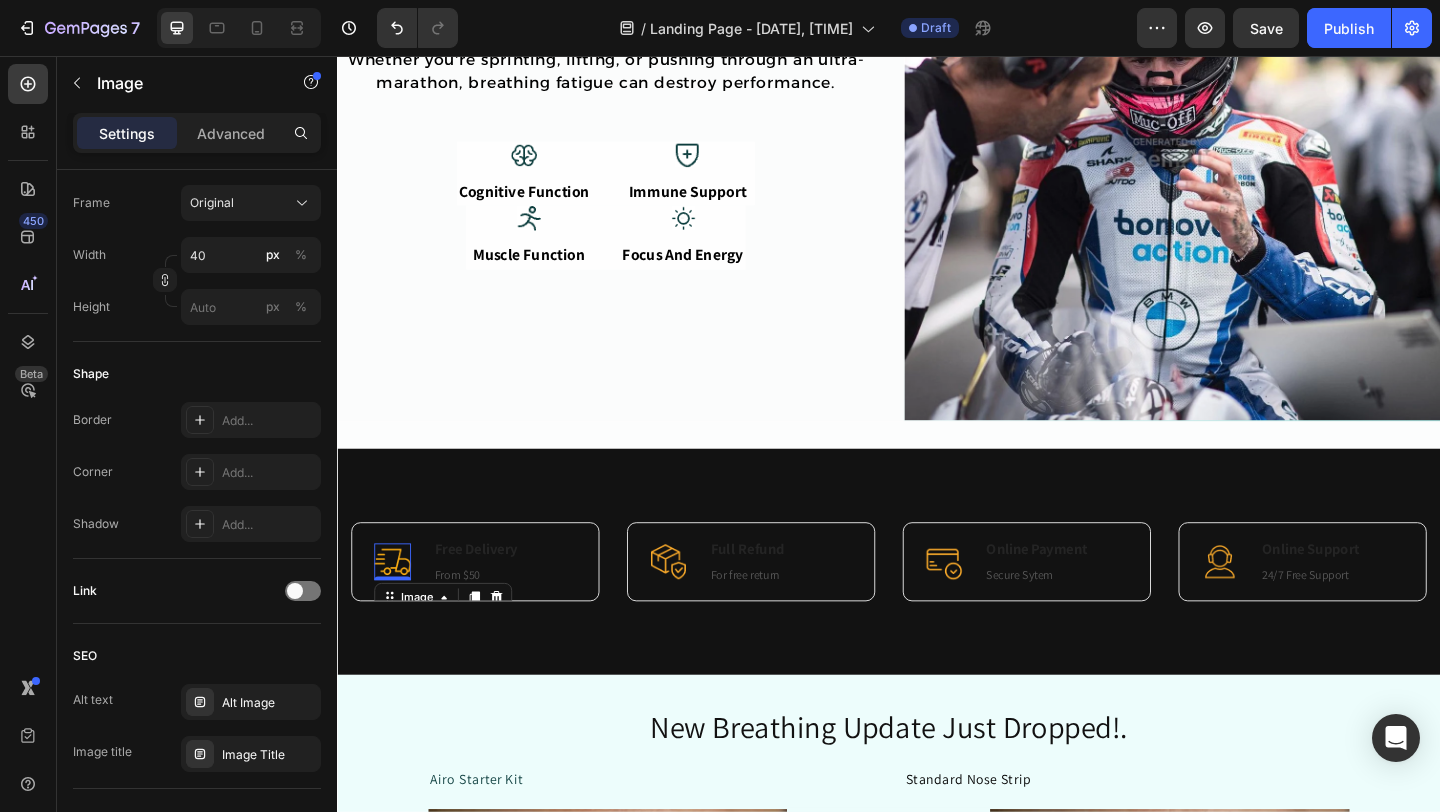 scroll, scrollTop: 0, scrollLeft: 0, axis: both 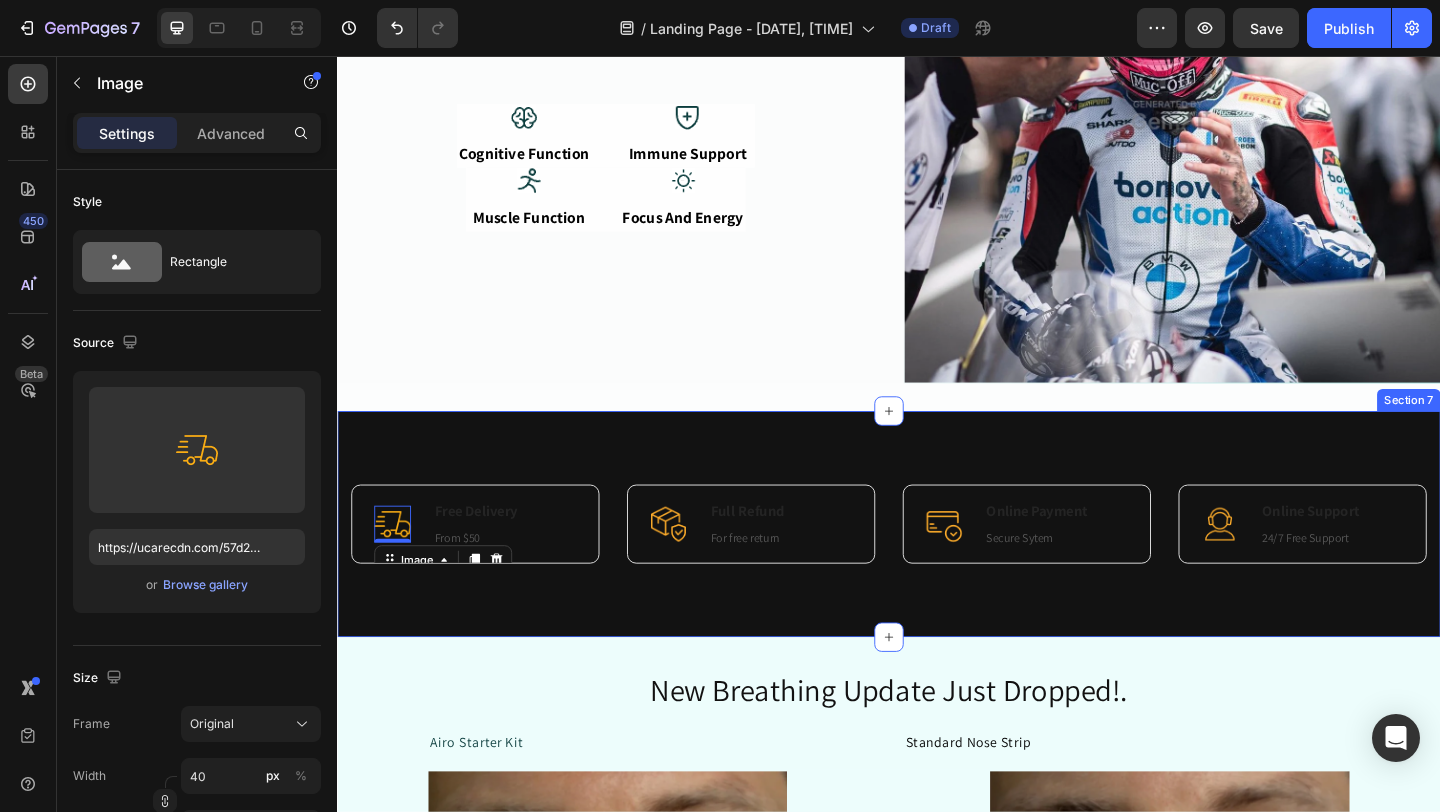 click on "Image 0 Free Delivery Heading From $50 Text block Row Image Full Refund Heading For free return Text block Row Image Online Payment Heading Secure Sytem Text block Row Image Online Support Heading 24/7 Free Support Text block Row Row Section 7" at bounding box center [937, 565] 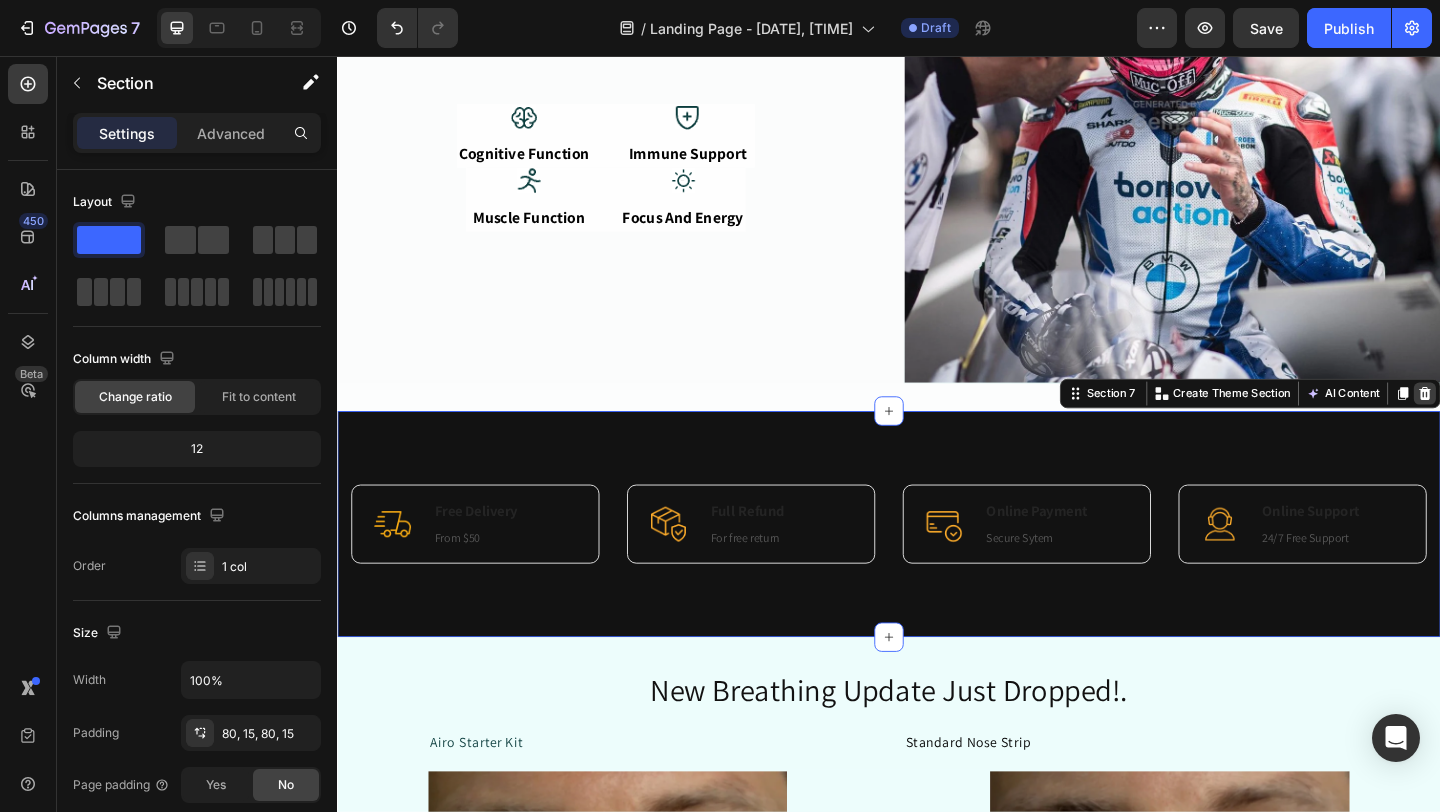 click 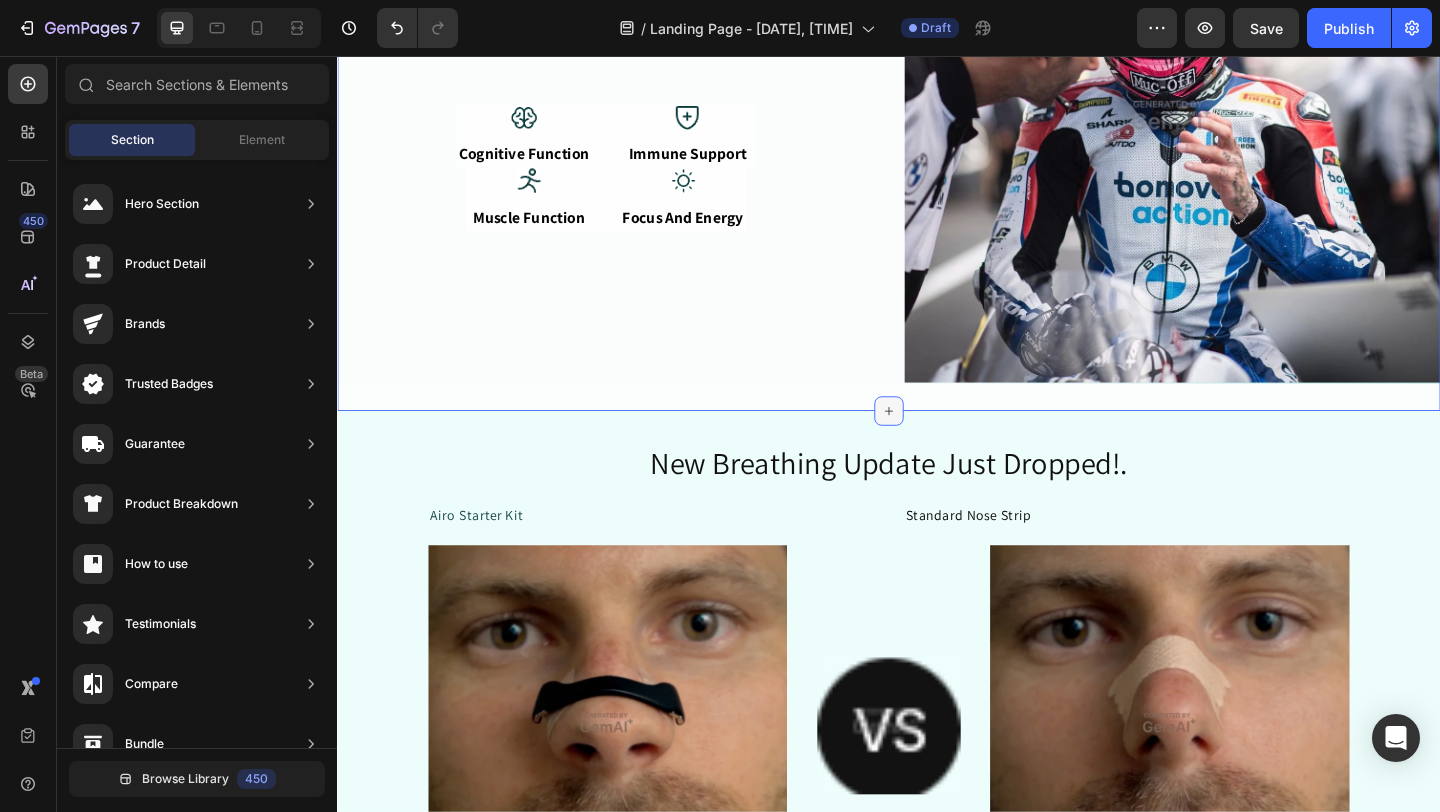 click 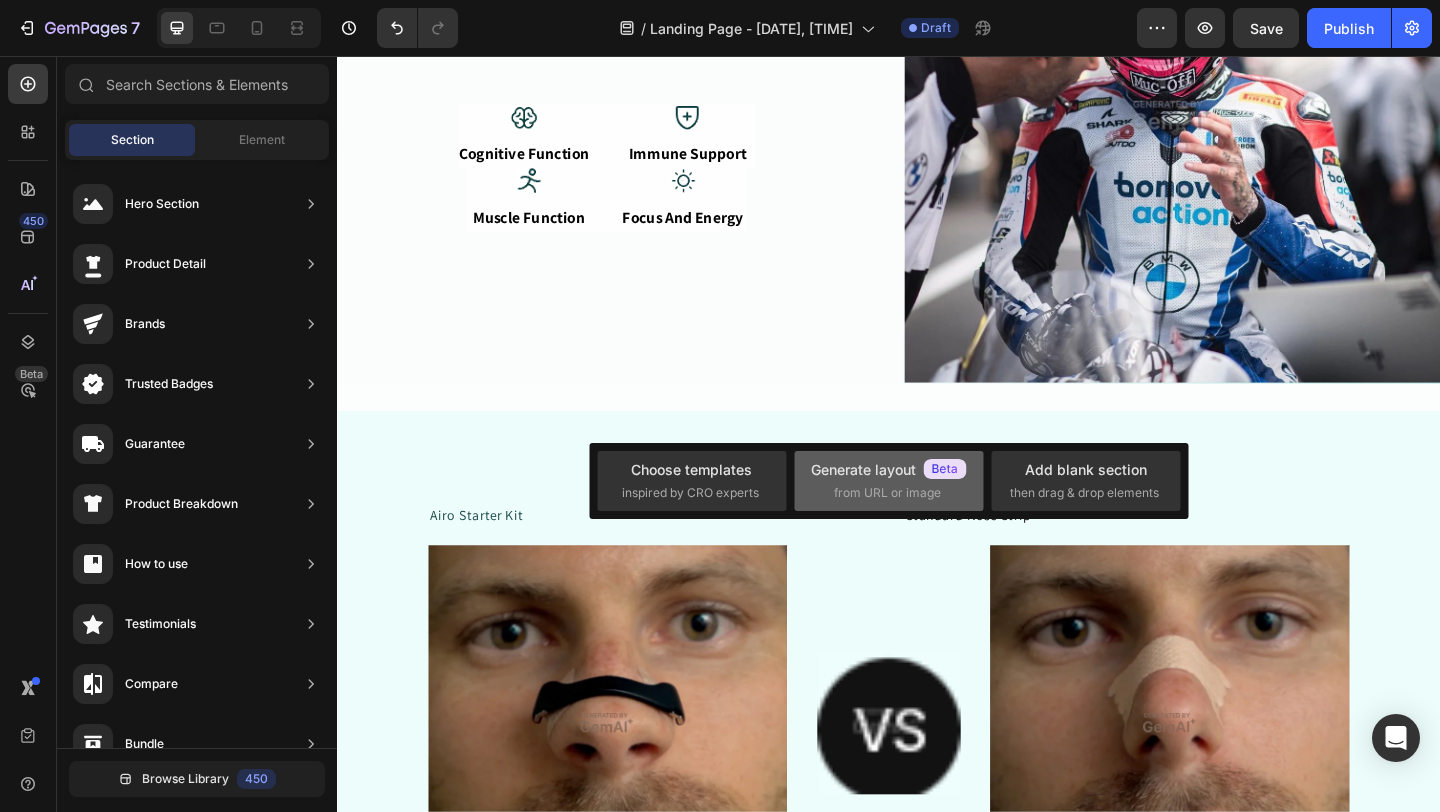 click on "Generate layout" at bounding box center (889, 469) 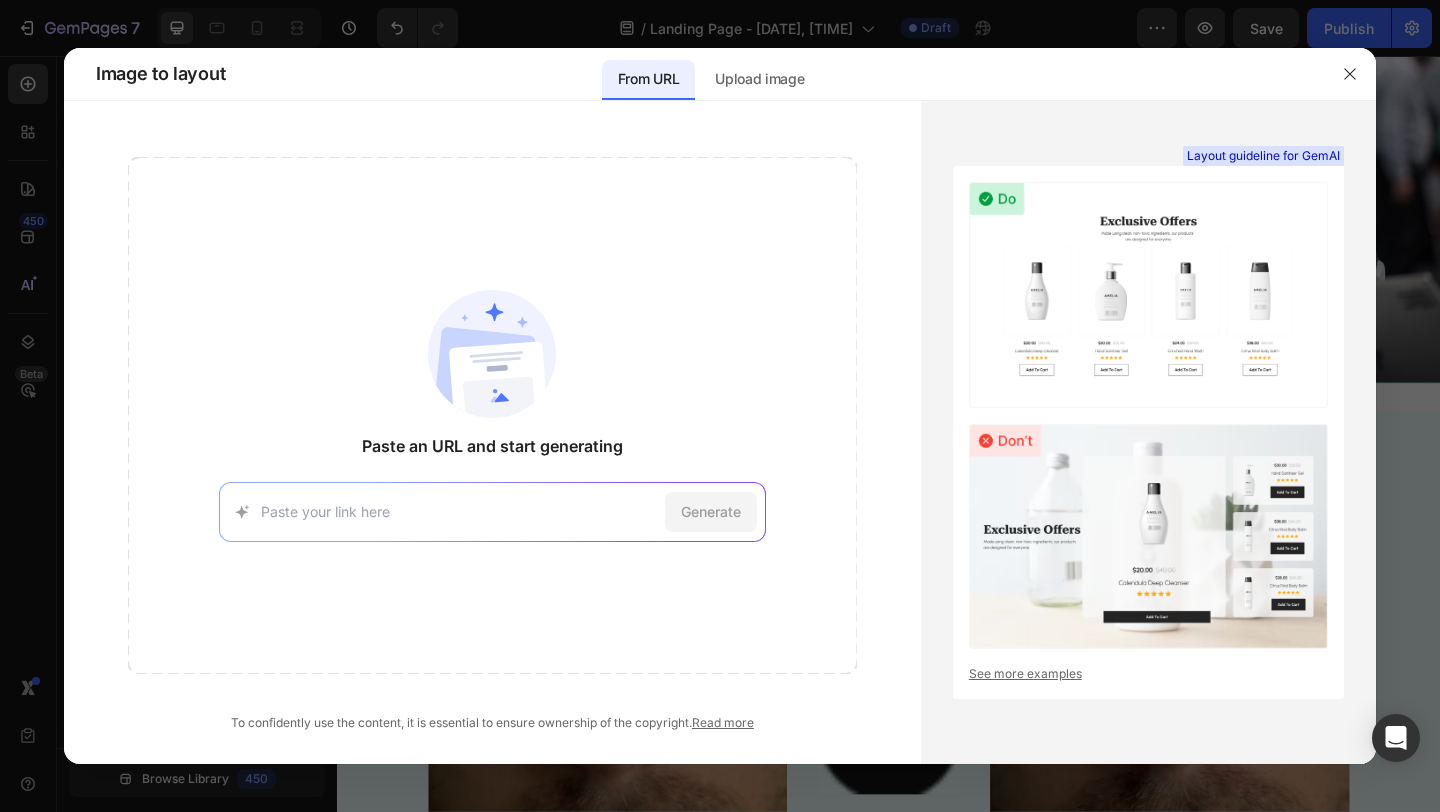 click at bounding box center [459, 511] 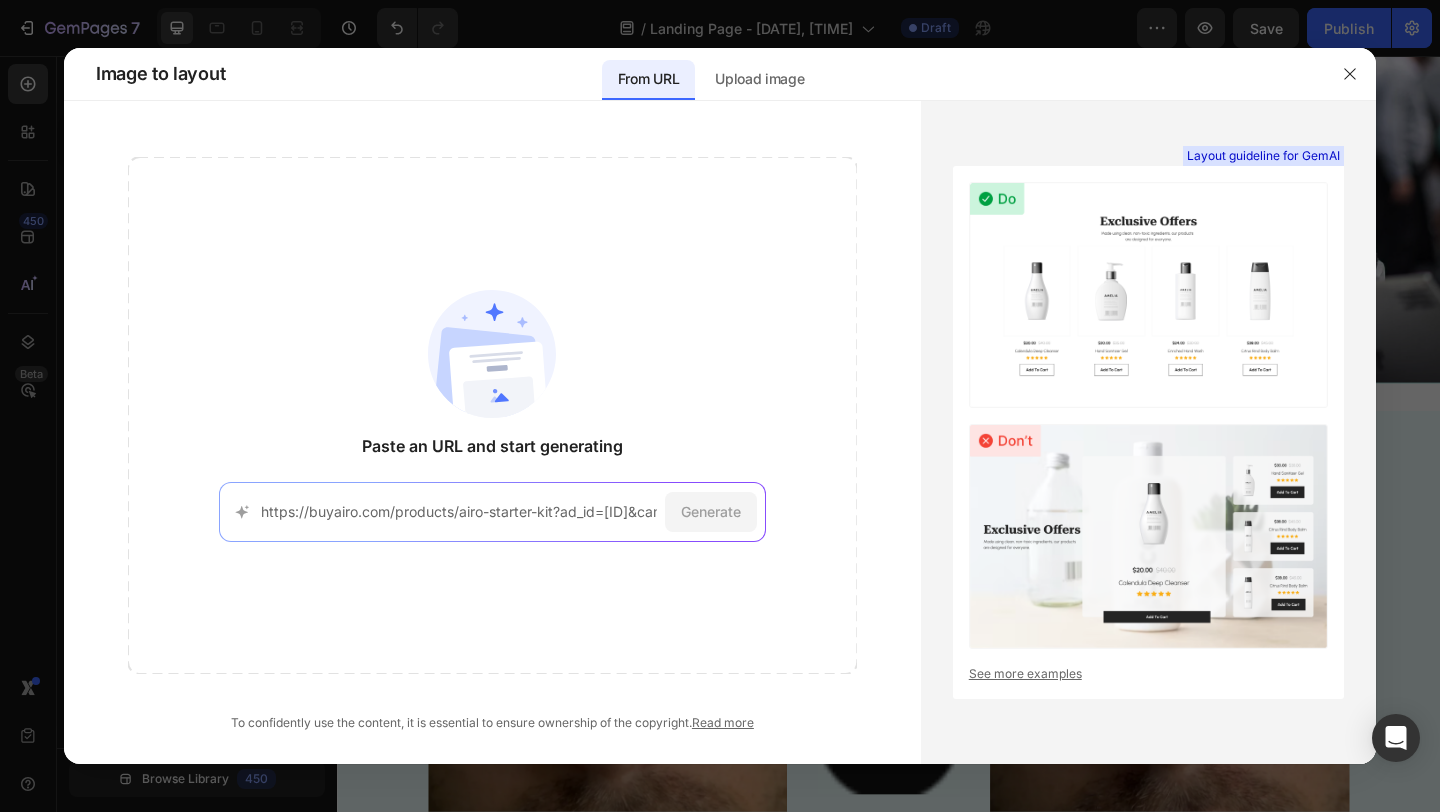 scroll, scrollTop: 0, scrollLeft: 1750, axis: horizontal 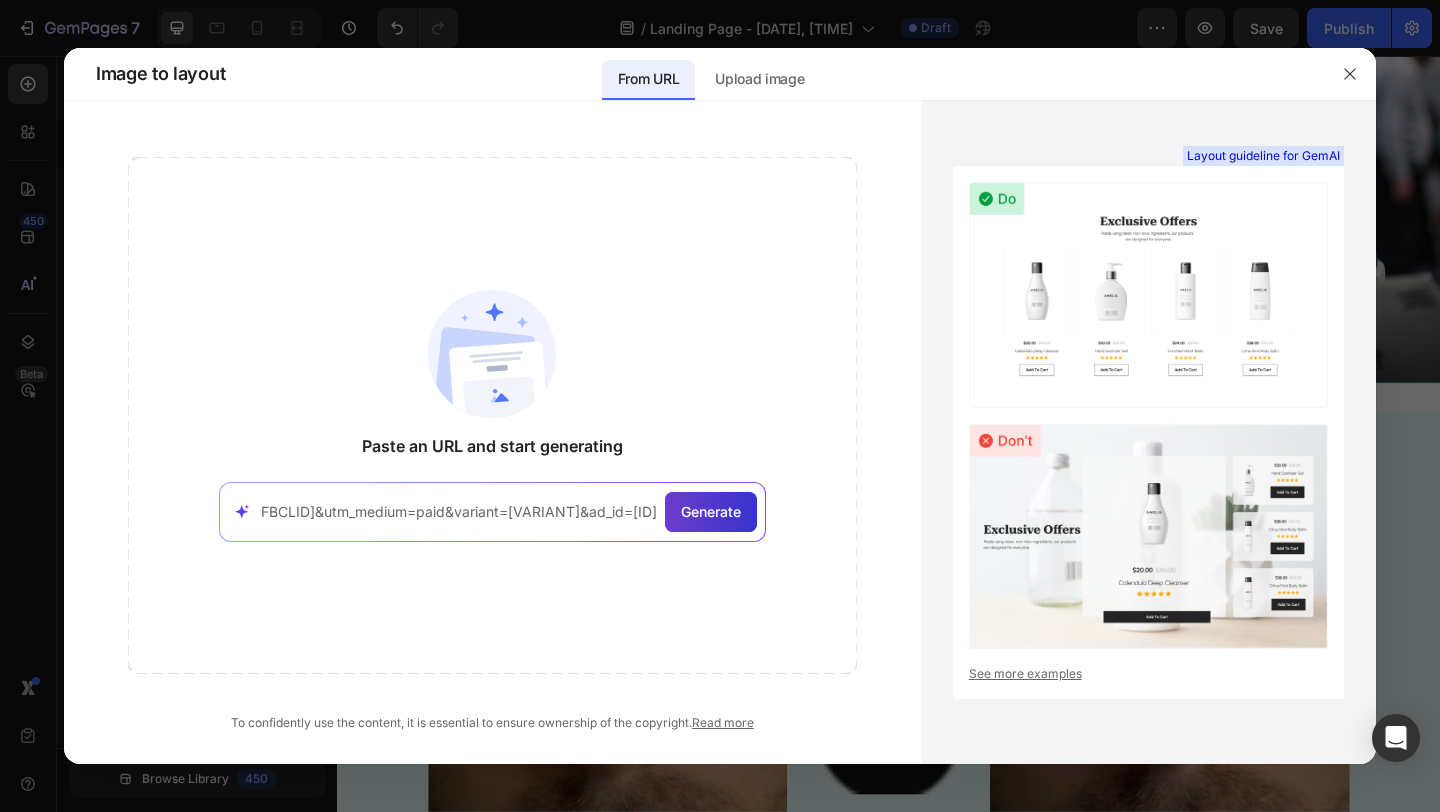 click on "Generate" 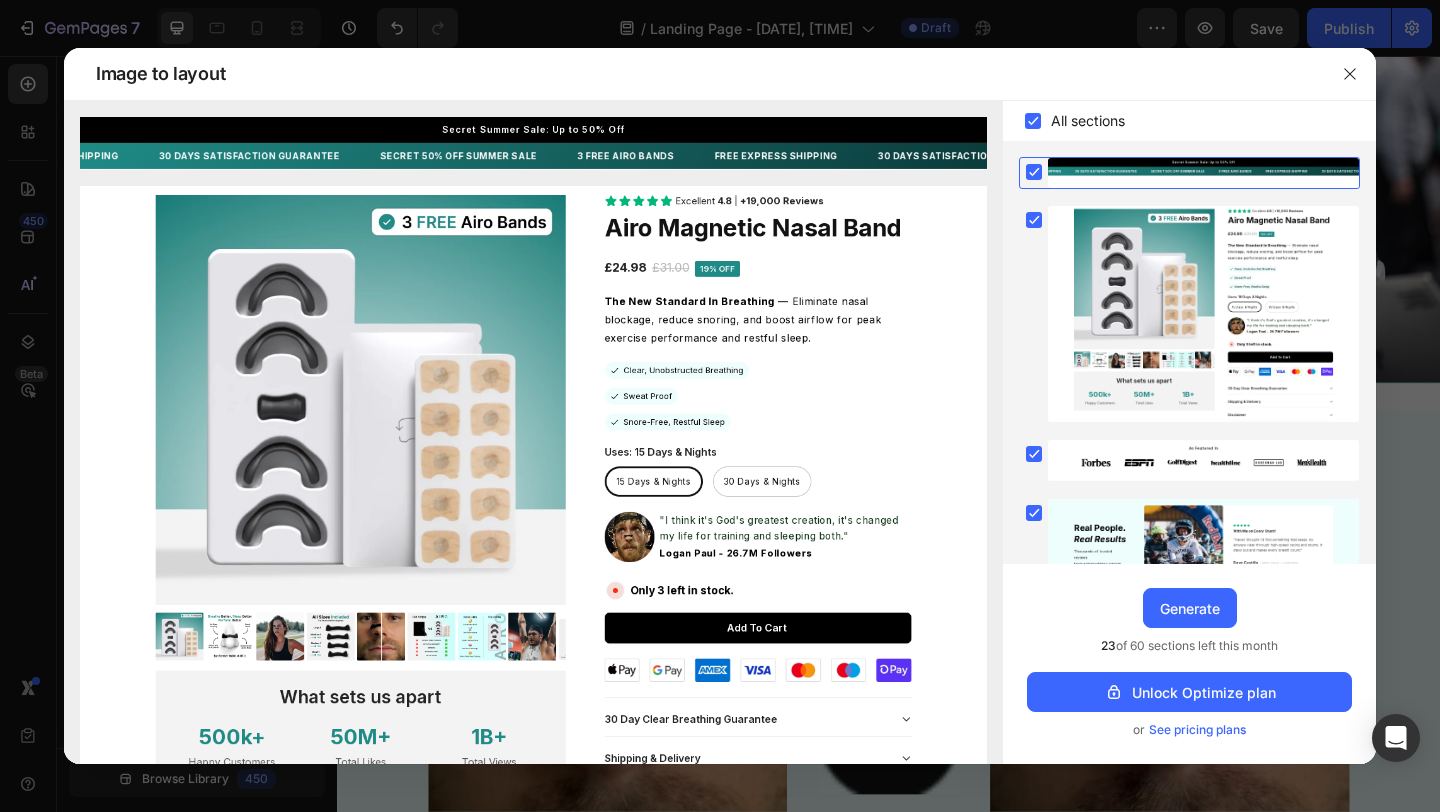 click 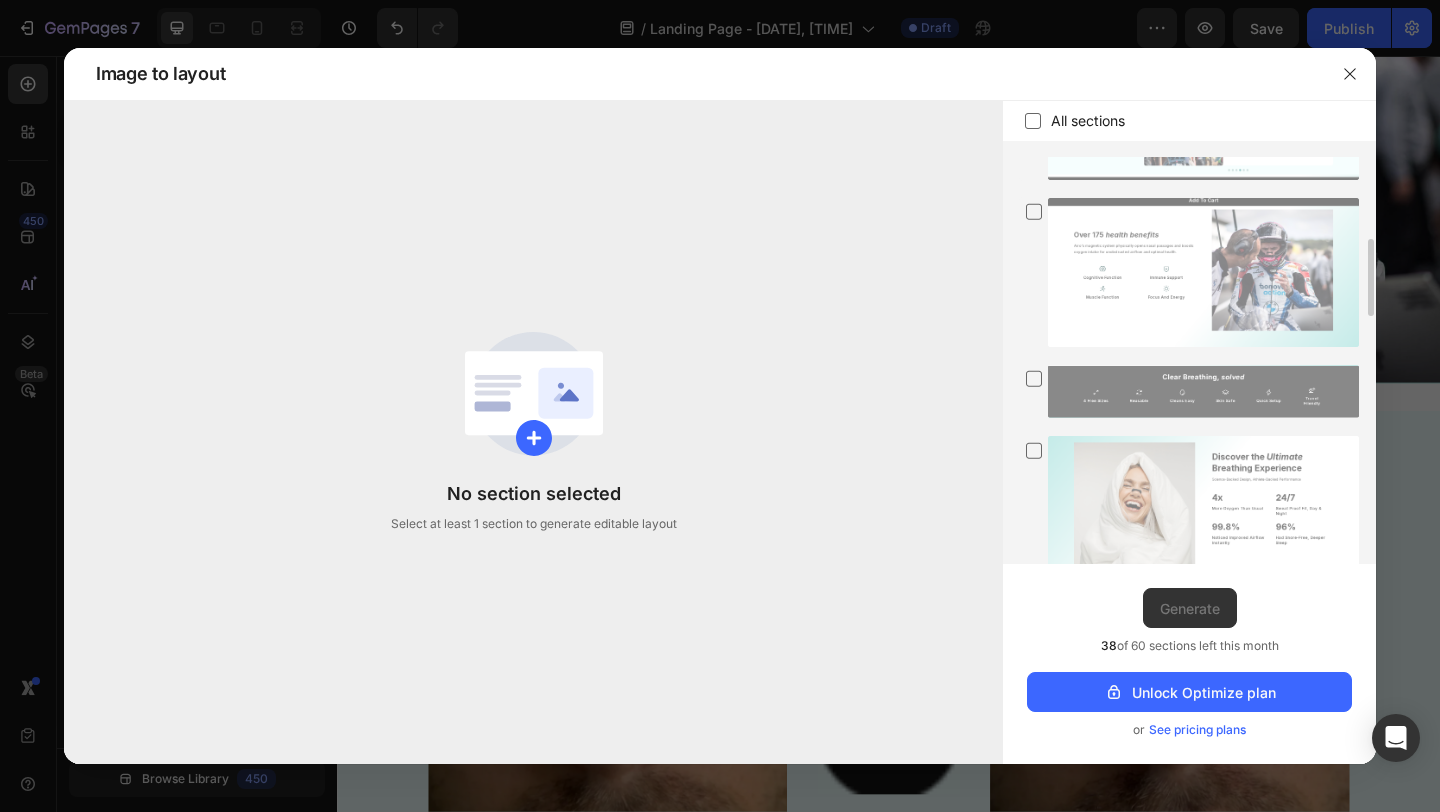 scroll, scrollTop: 421, scrollLeft: 0, axis: vertical 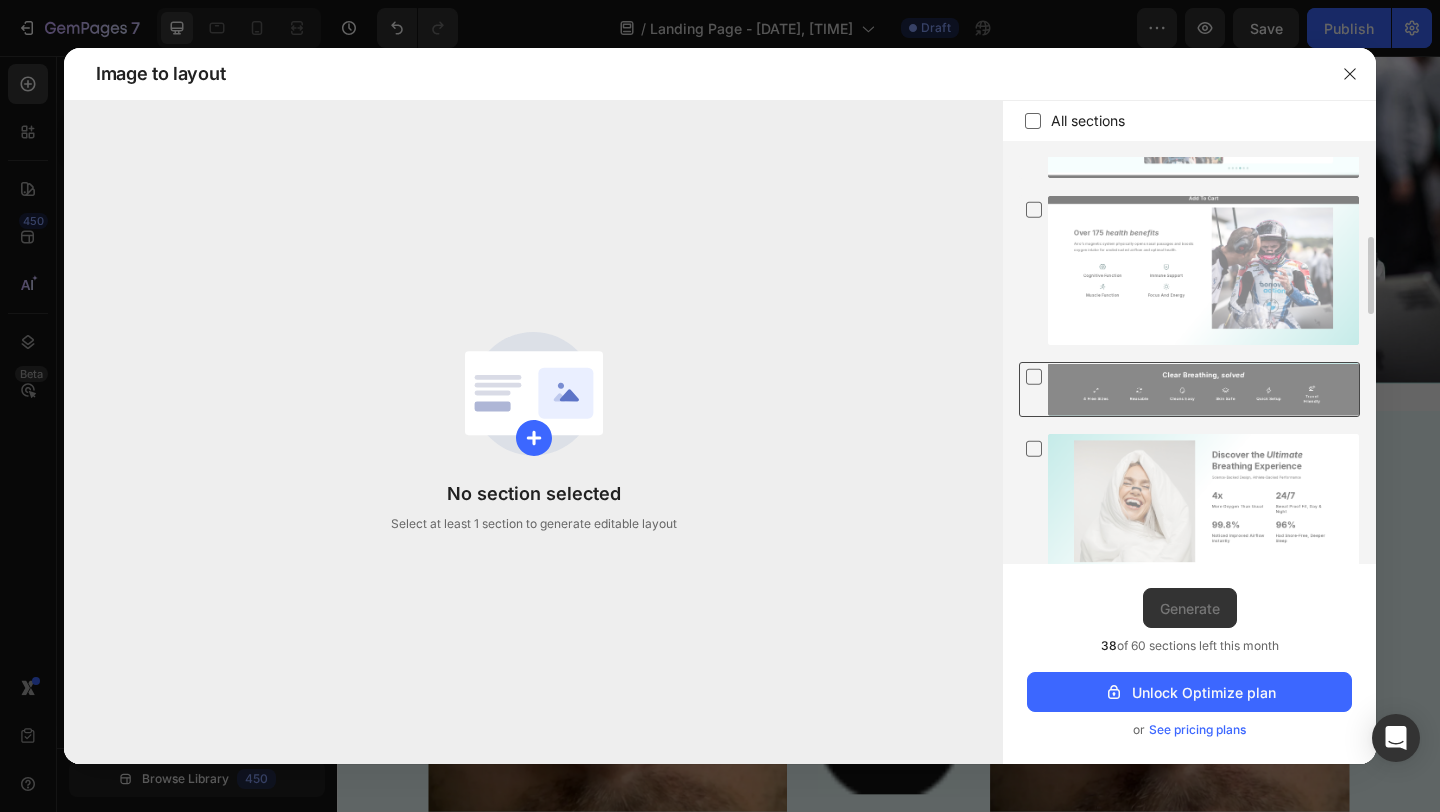 click 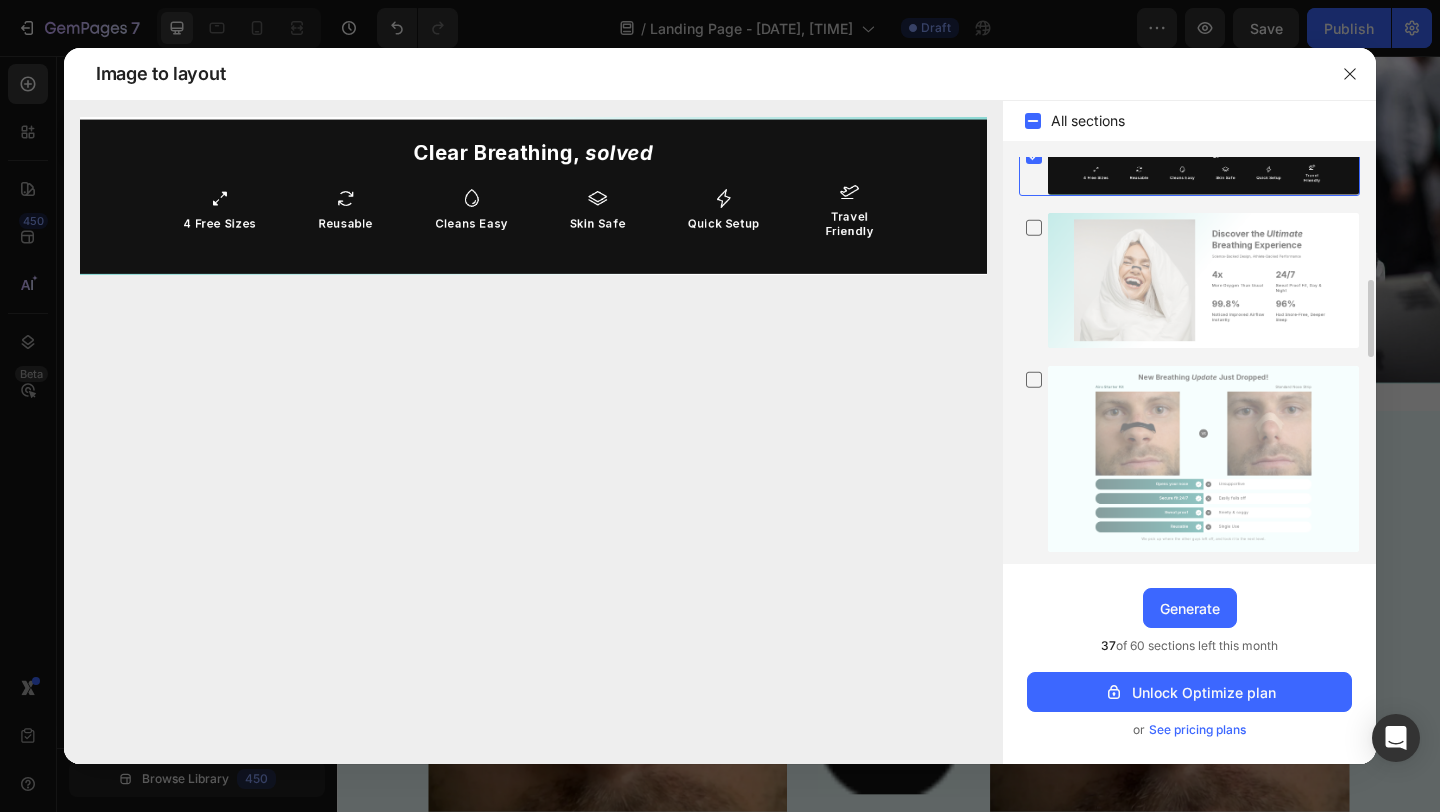 scroll, scrollTop: 641, scrollLeft: 0, axis: vertical 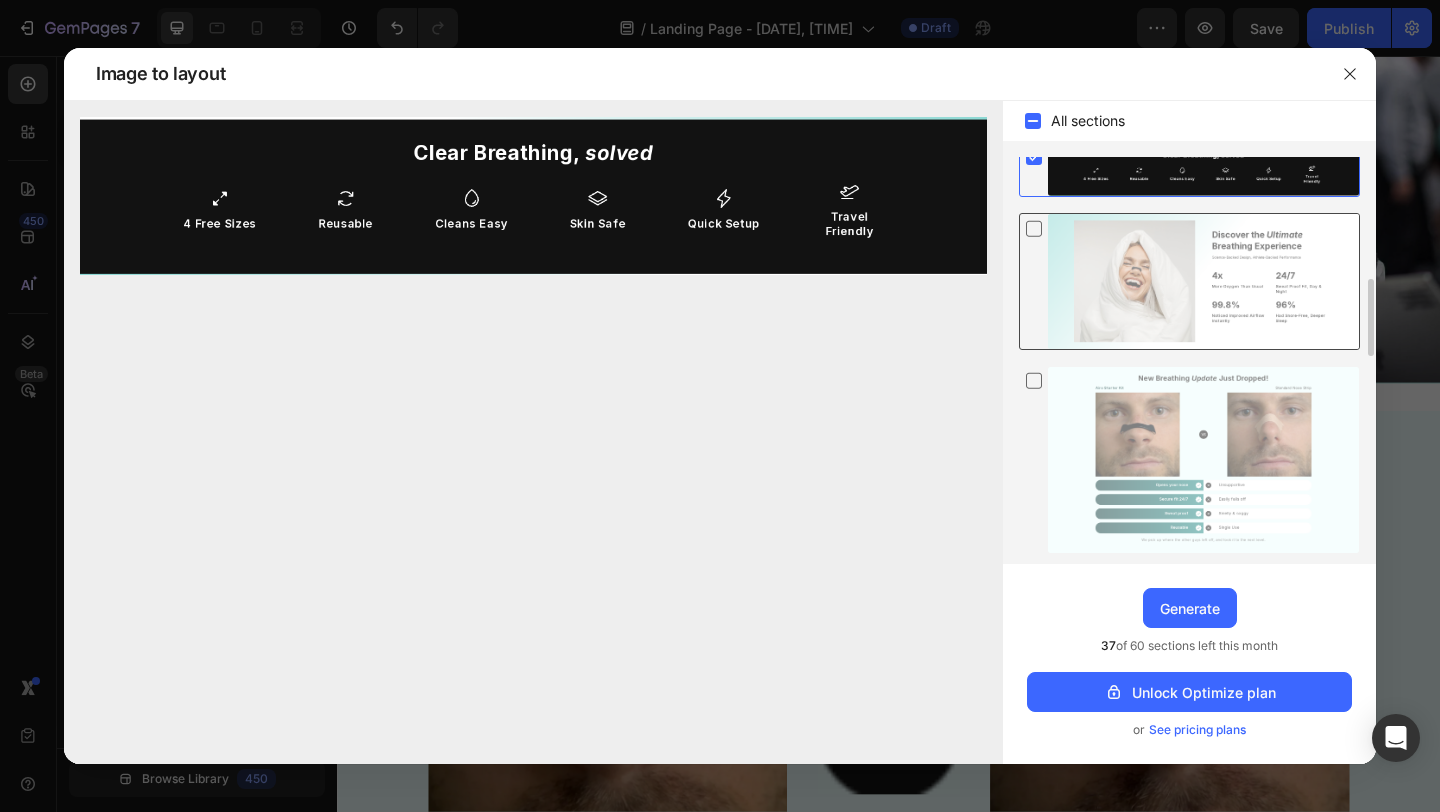 click 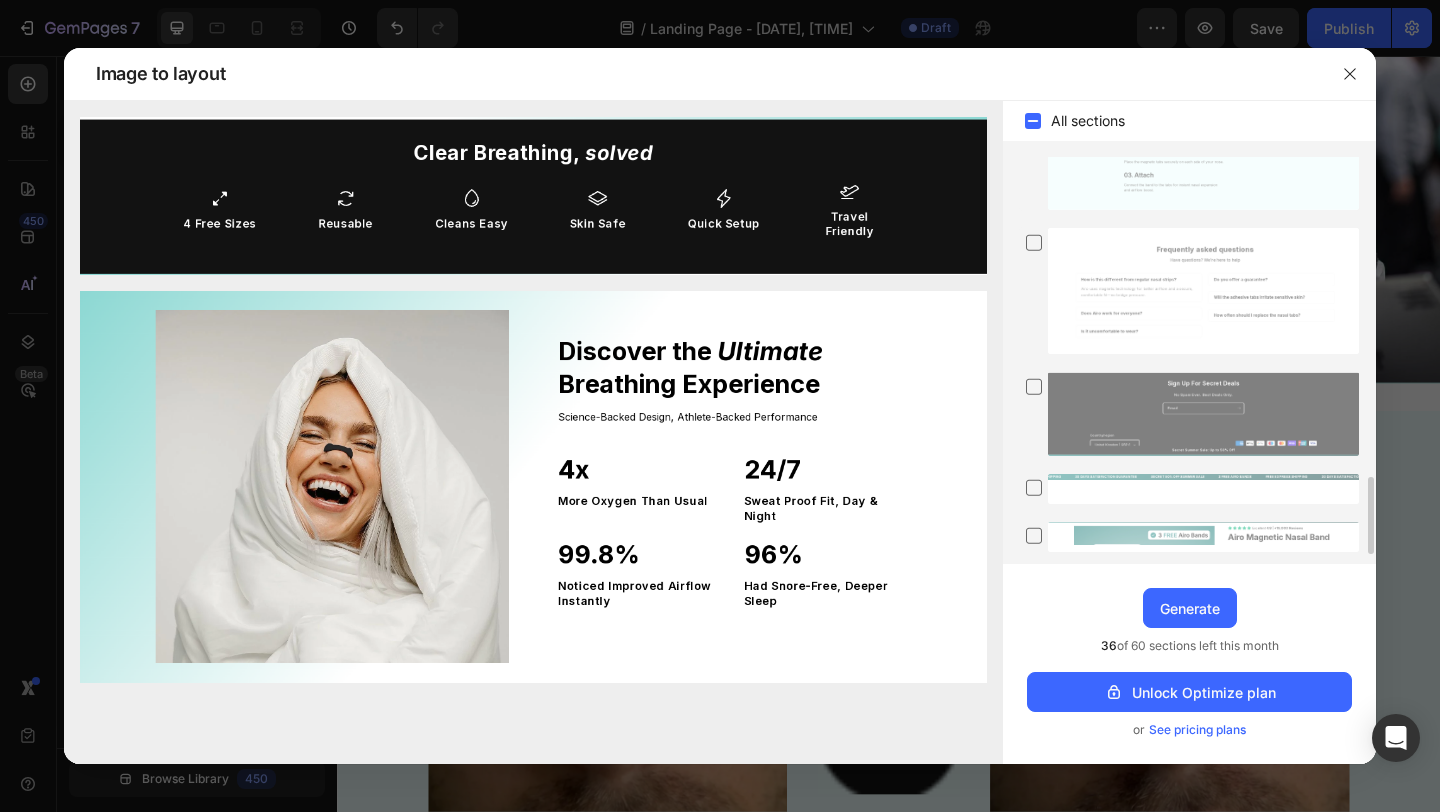 scroll, scrollTop: 1733, scrollLeft: 0, axis: vertical 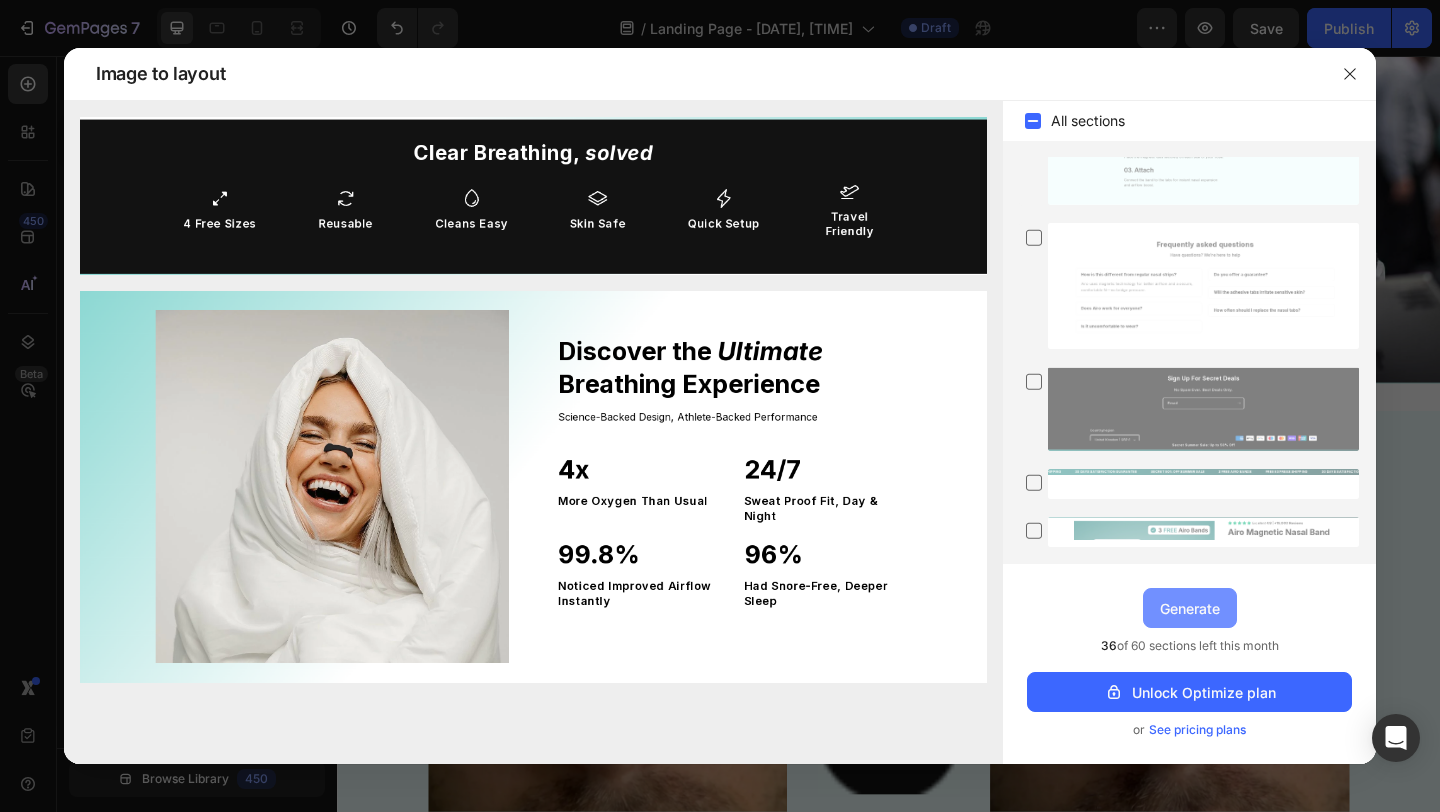 click on "Generate" at bounding box center (1190, 608) 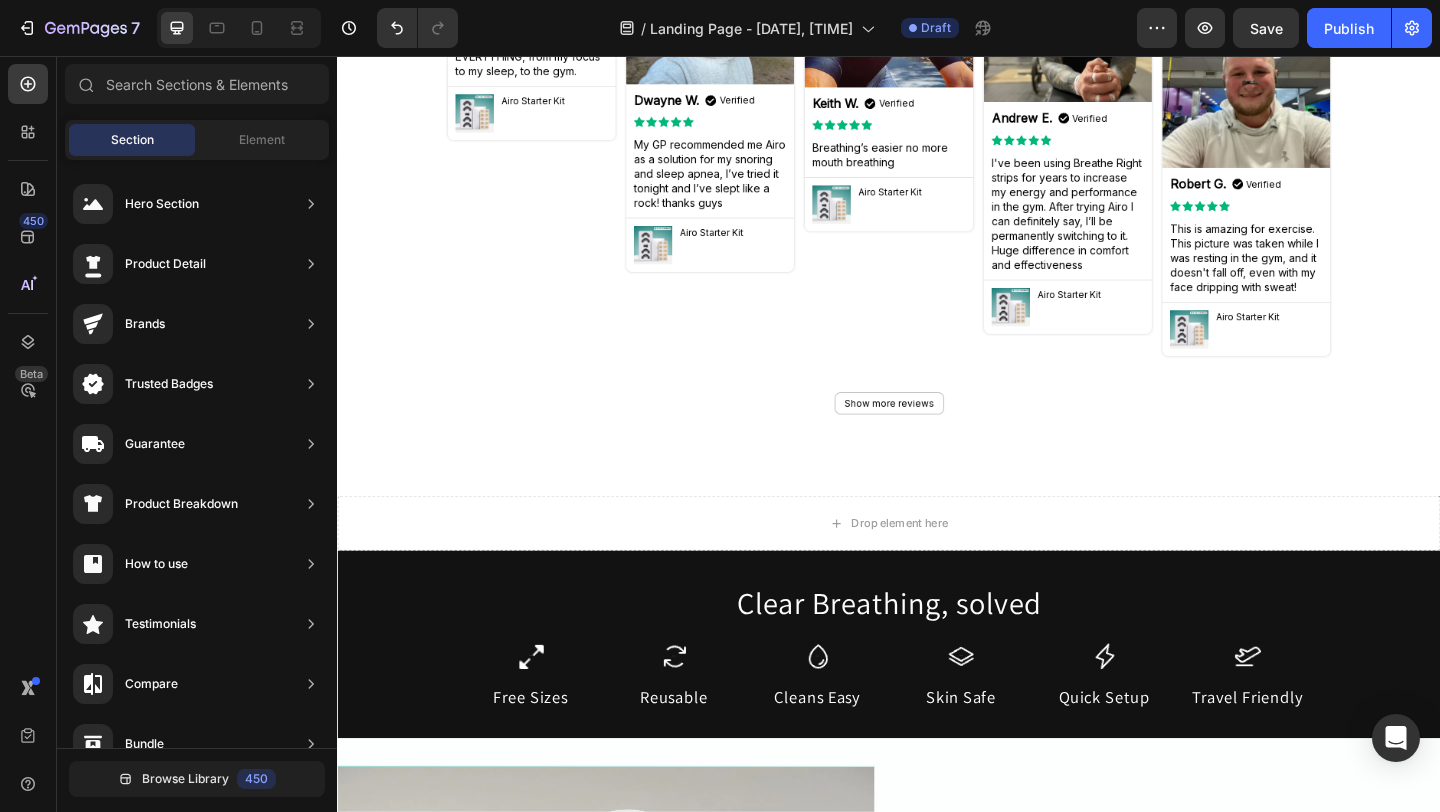 scroll, scrollTop: 4601, scrollLeft: 0, axis: vertical 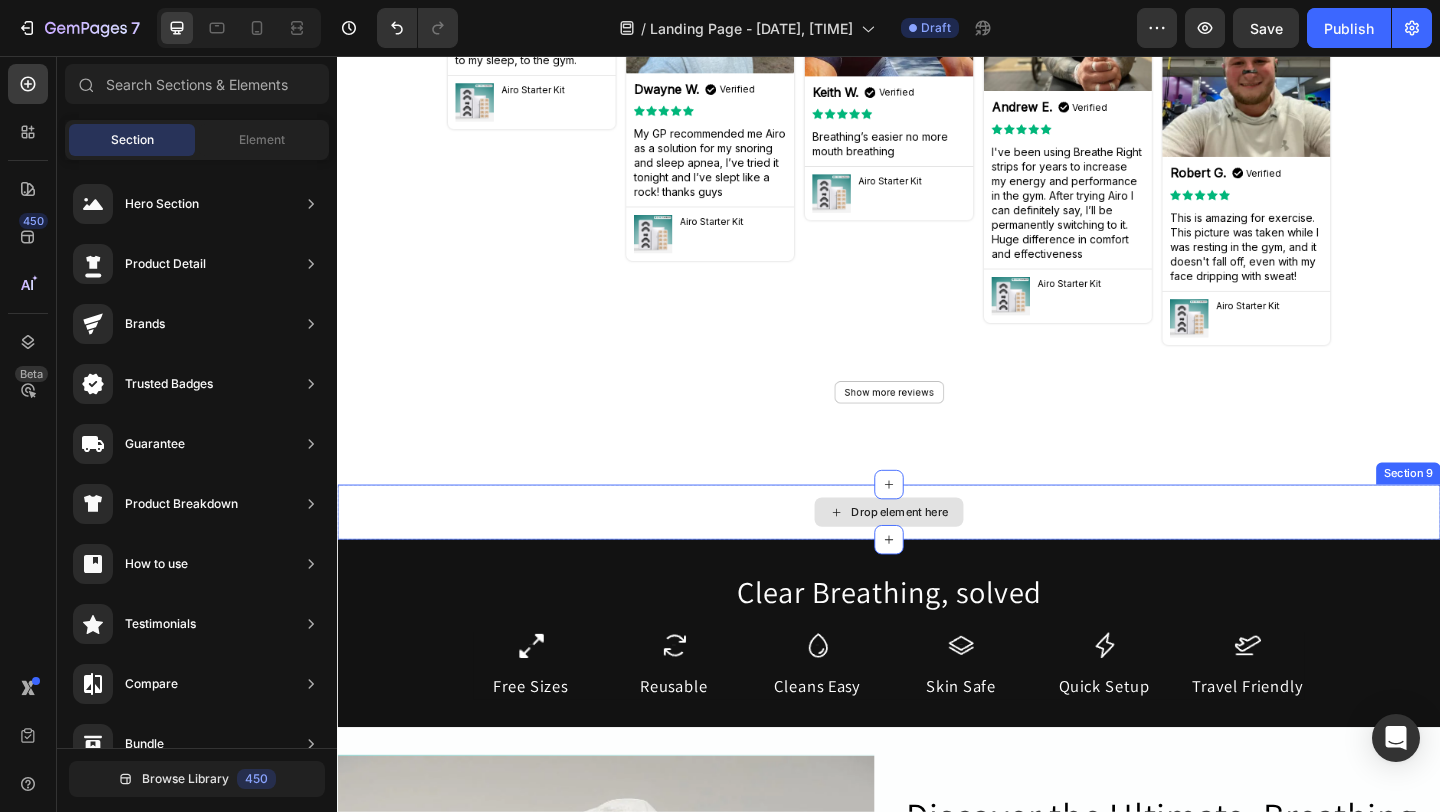 click on "Drop element here" at bounding box center [937, 552] 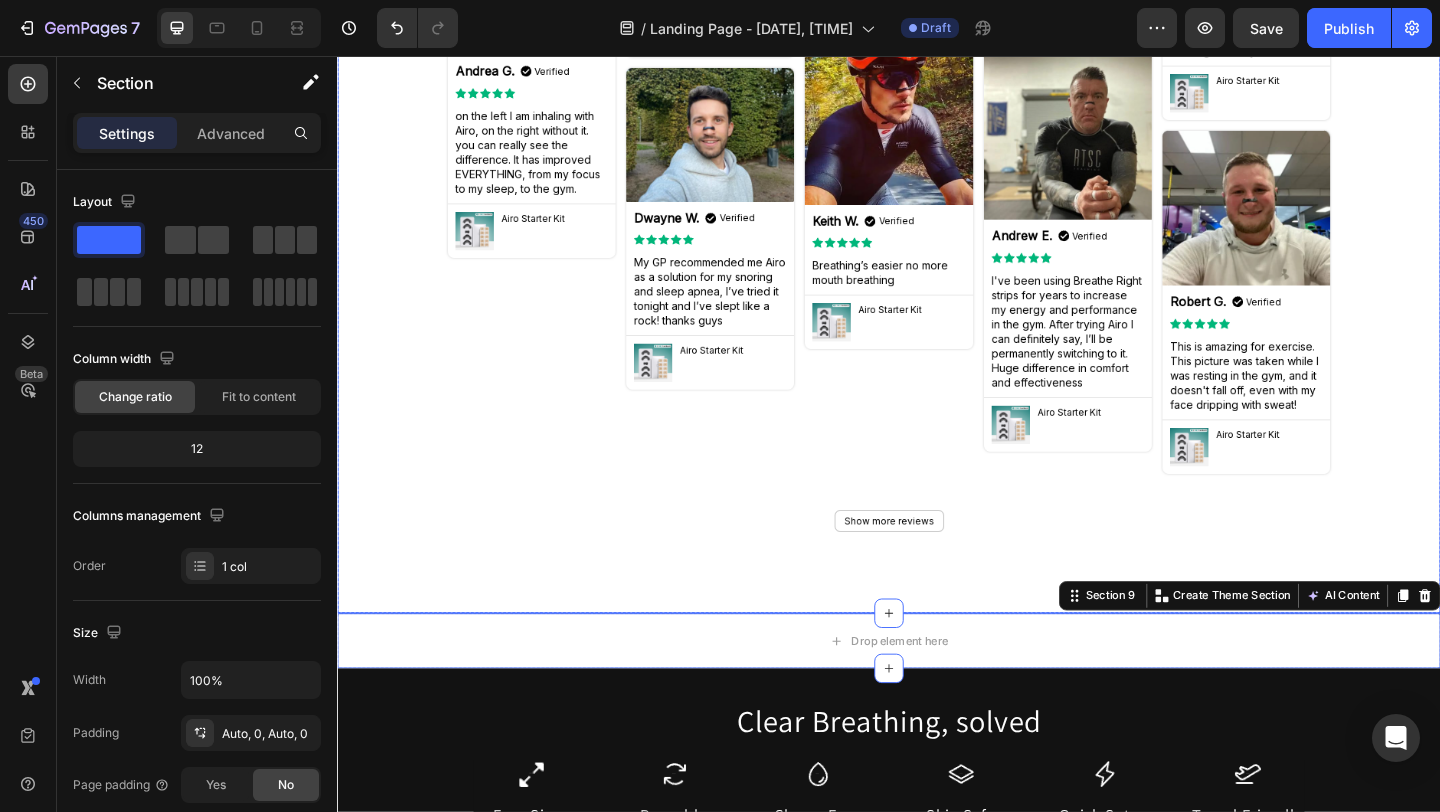 scroll, scrollTop: 4510, scrollLeft: 0, axis: vertical 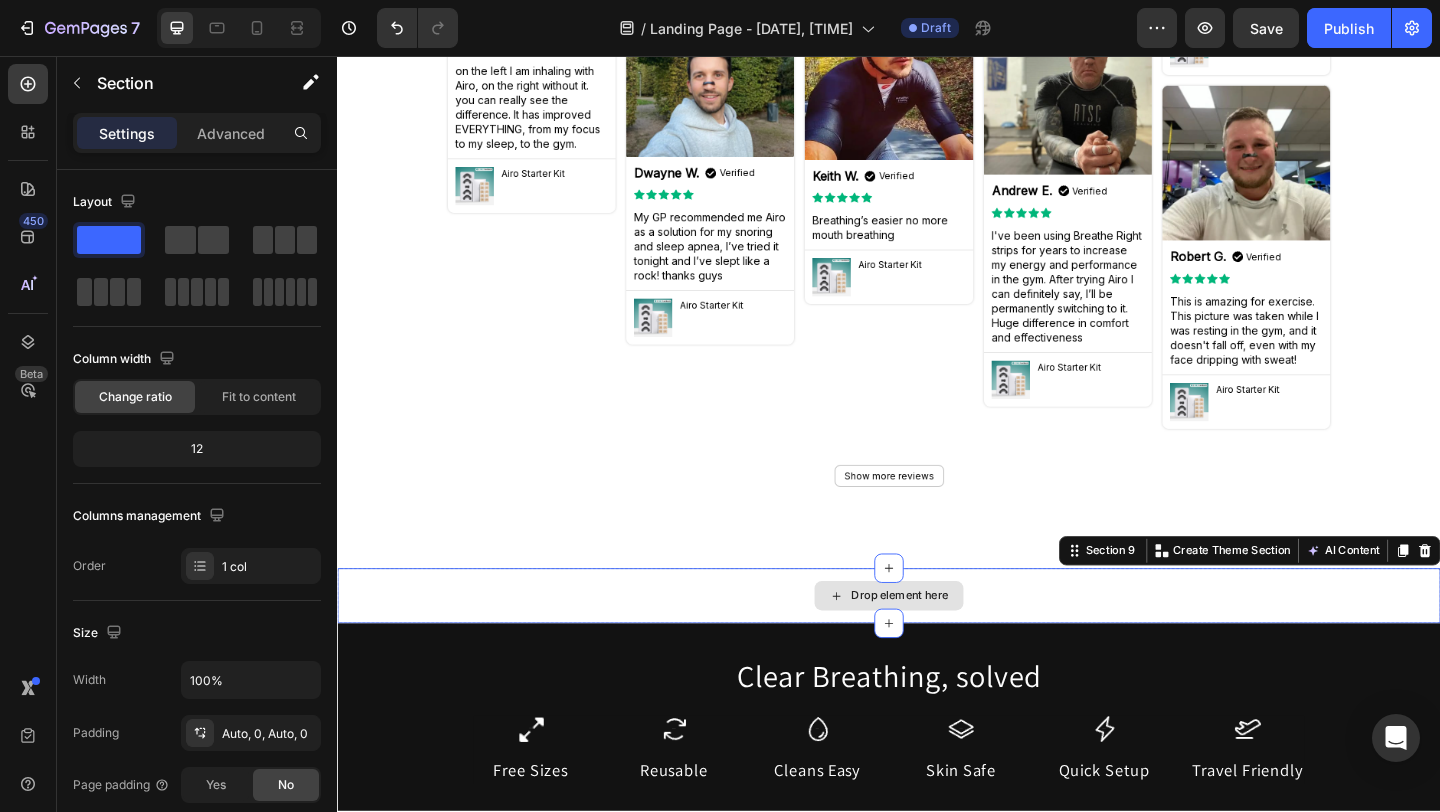 click on "Drop element here" at bounding box center [937, 643] 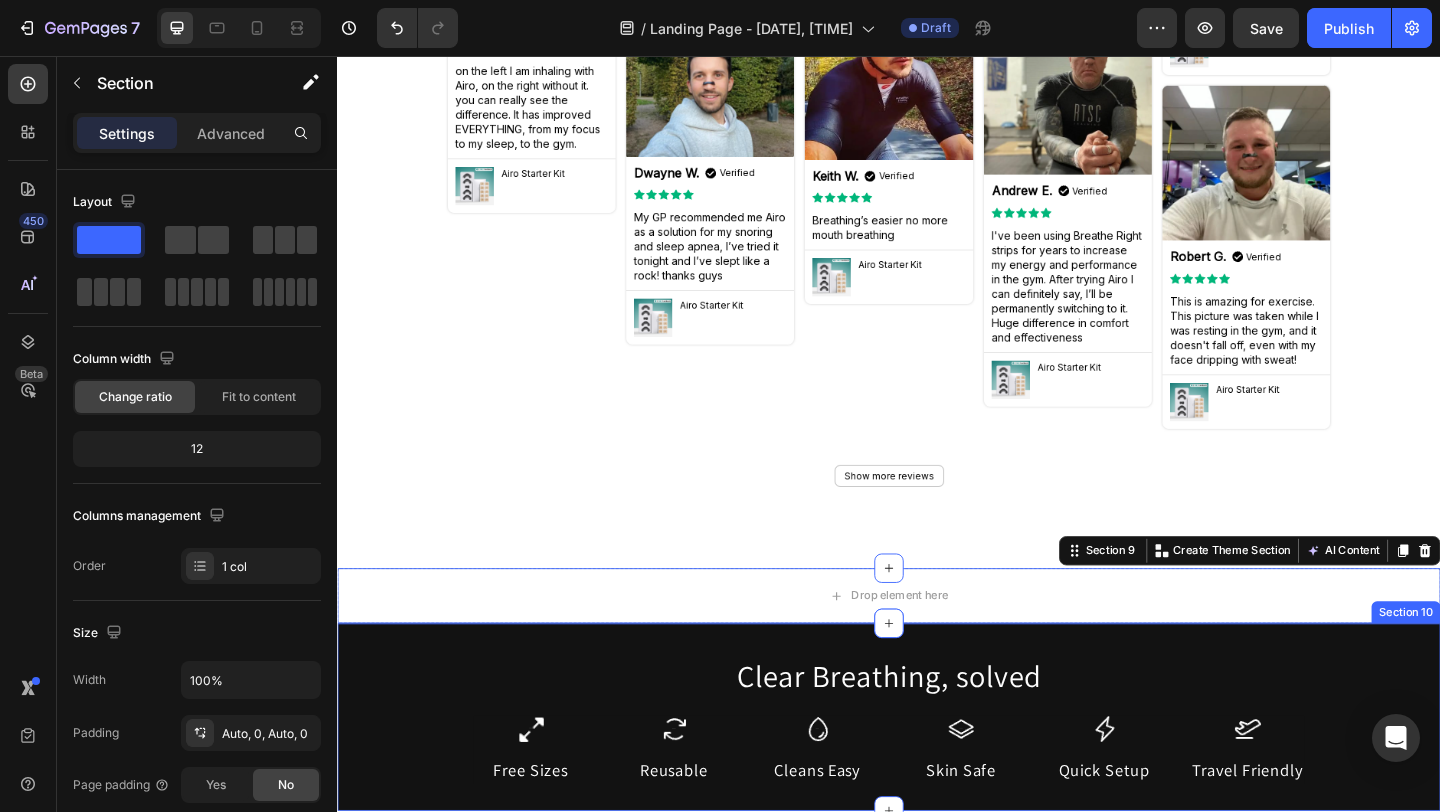 click on "Clear Breathing, solved Heading Icon Free Sizes Text Block Icon Reusable Text Block Icon Cleans Easy Text Block Icon Skin Safe Text Block Icon Quick Setup Text Block Icon Travel Friendly Text Block Row Row Section 10" at bounding box center (937, 775) 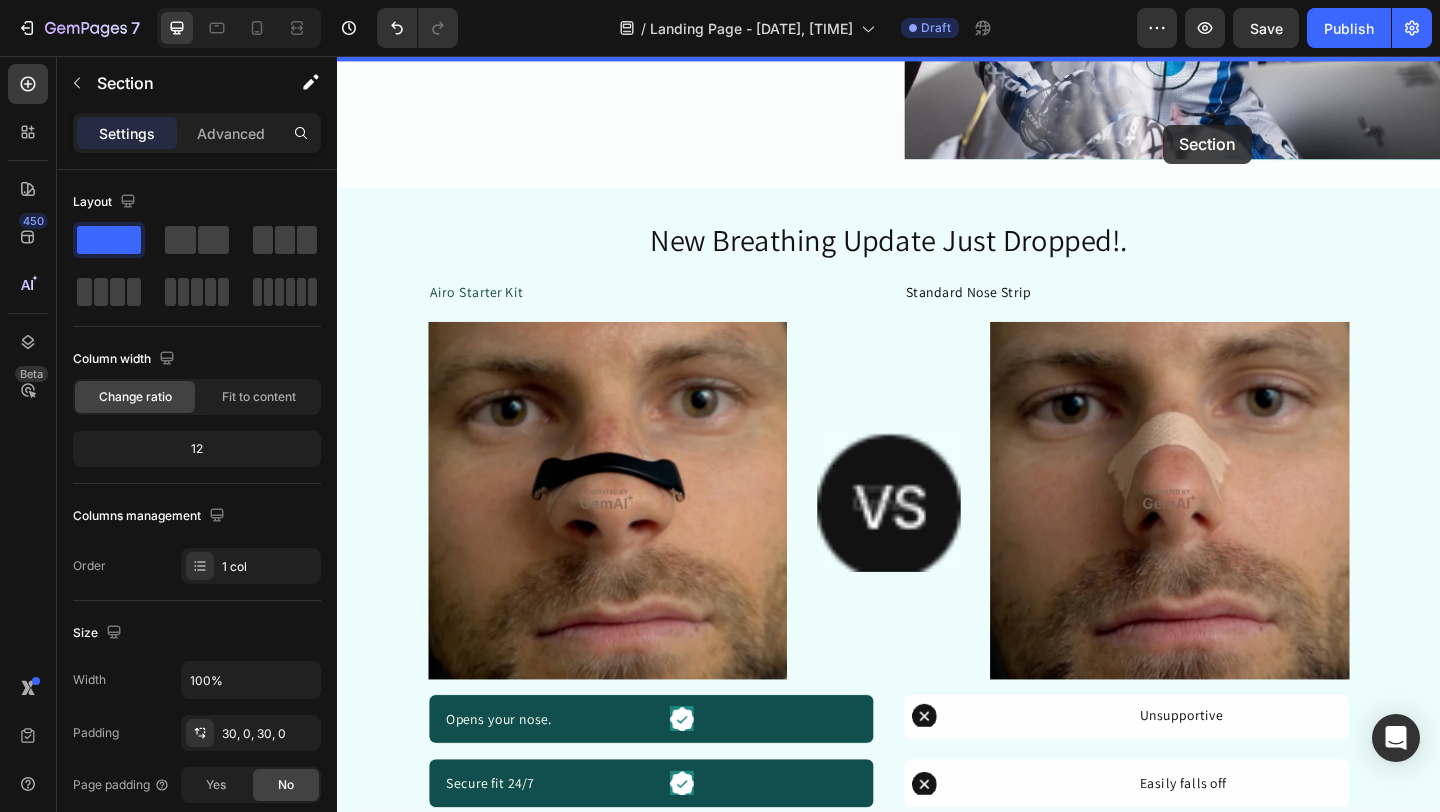 scroll, scrollTop: 2080, scrollLeft: 0, axis: vertical 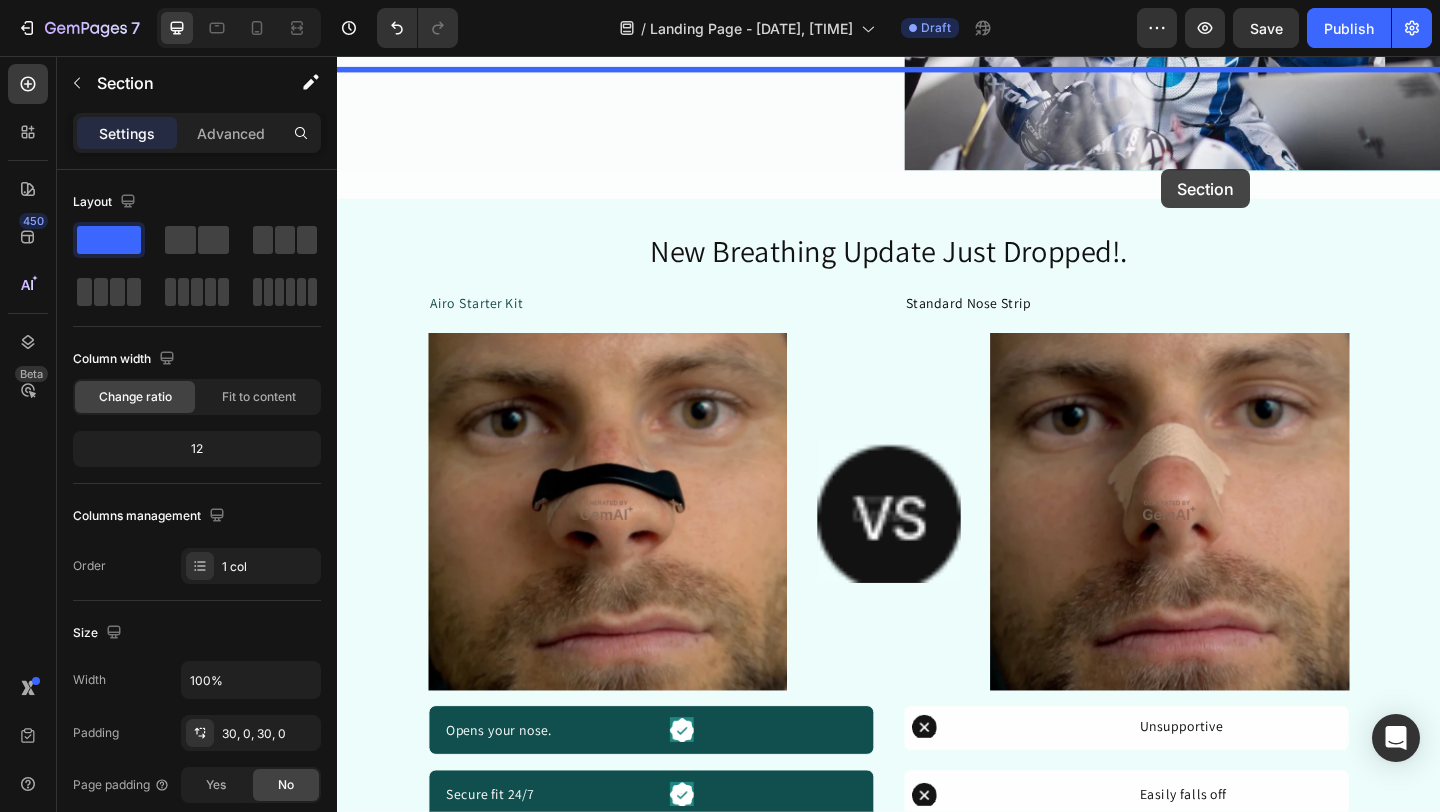 drag, startPoint x: 1131, startPoint y: 656, endPoint x: 1233, endPoint y: 186, distance: 480.94073 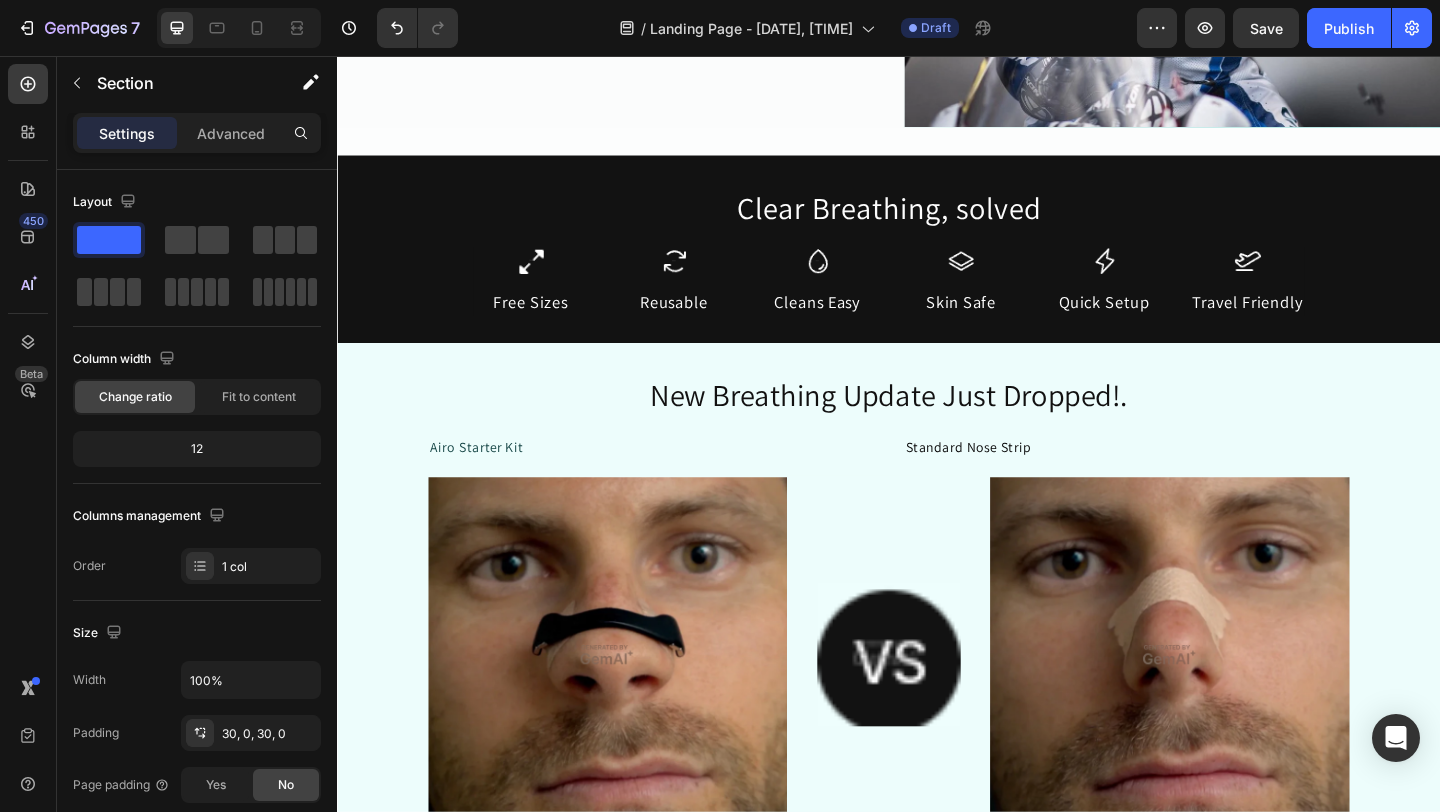 scroll, scrollTop: 2130, scrollLeft: 0, axis: vertical 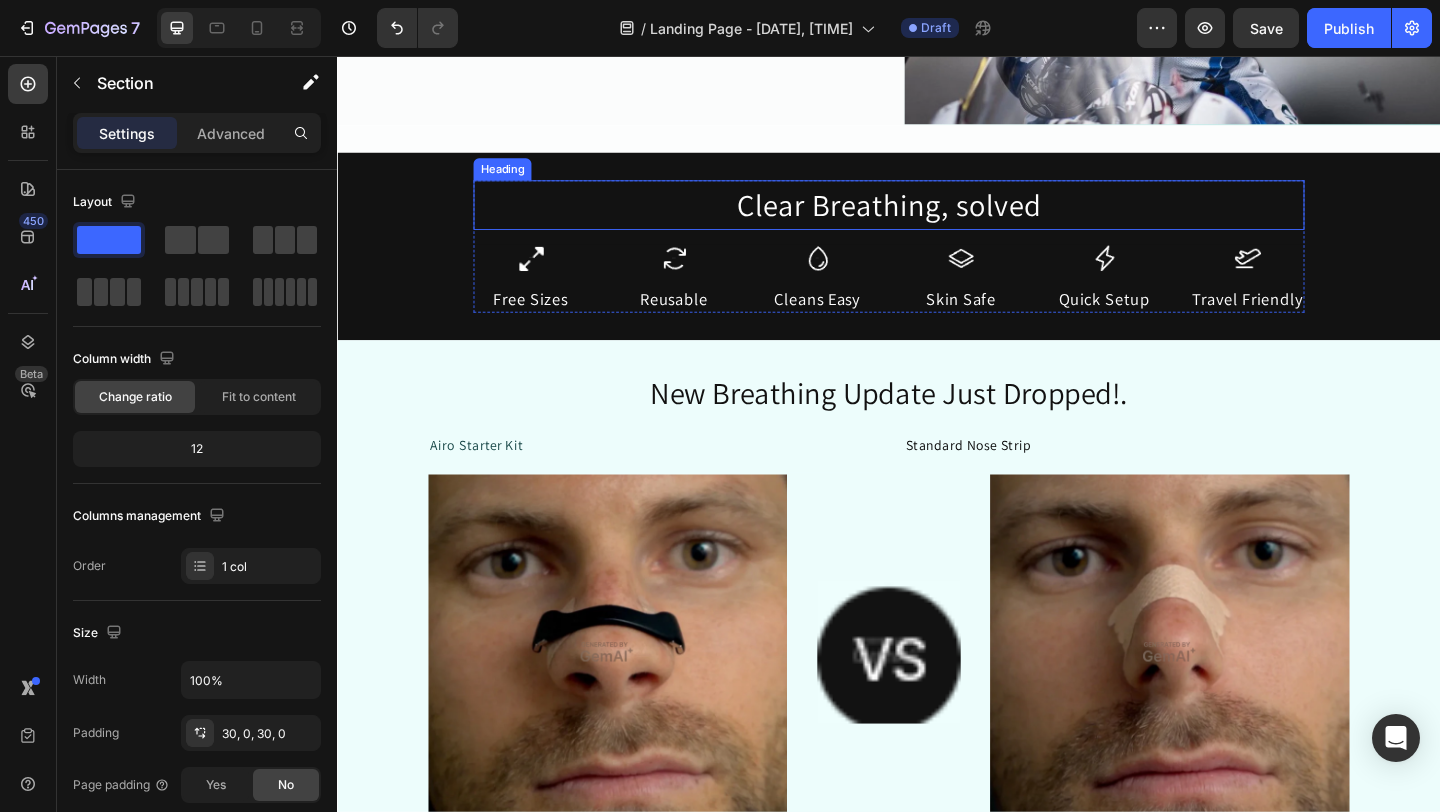 click on "Clear Breathing, solved" at bounding box center [937, 218] 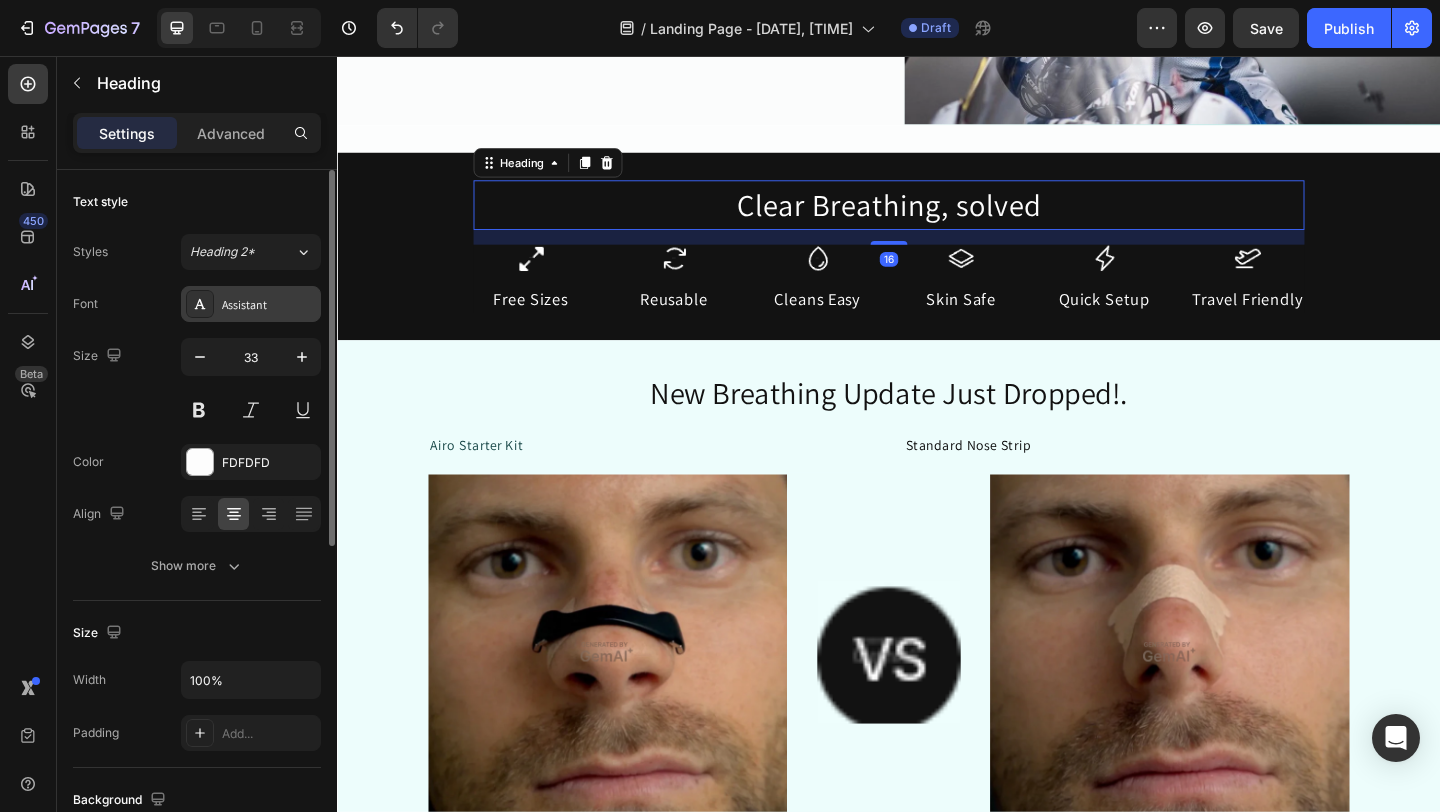 click on "Assistant" at bounding box center [251, 304] 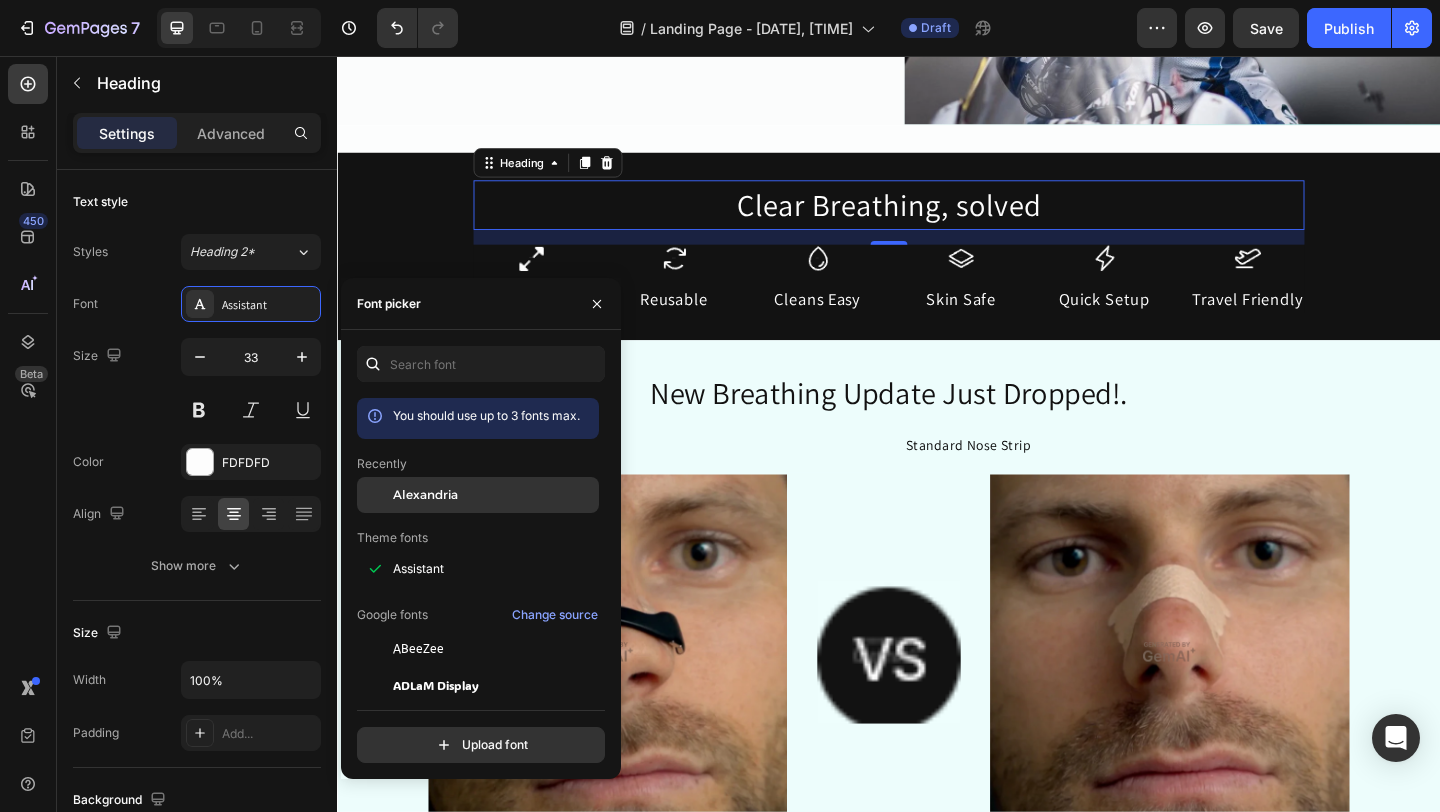 click at bounding box center [375, 495] 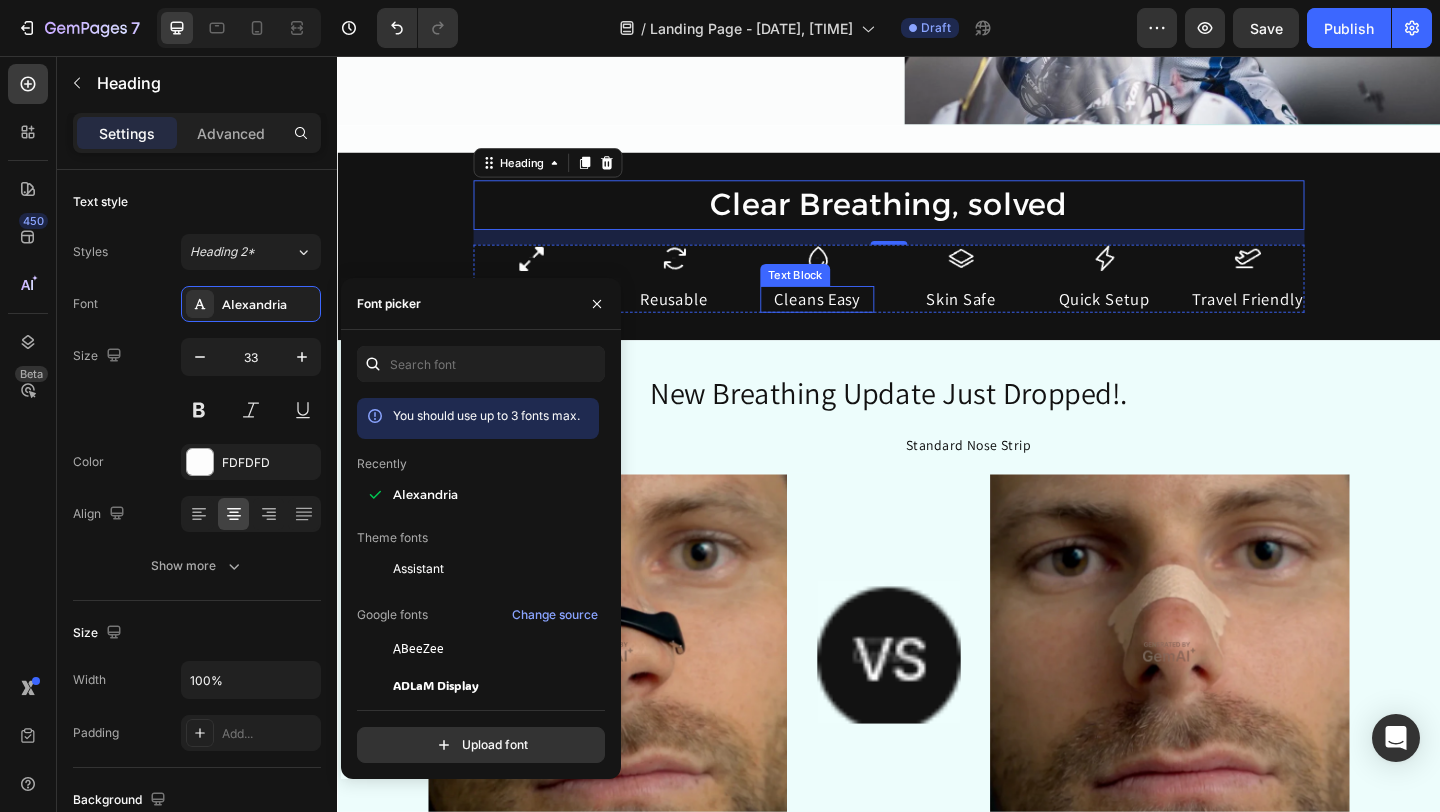 click on "Cleans Easy" at bounding box center [859, 320] 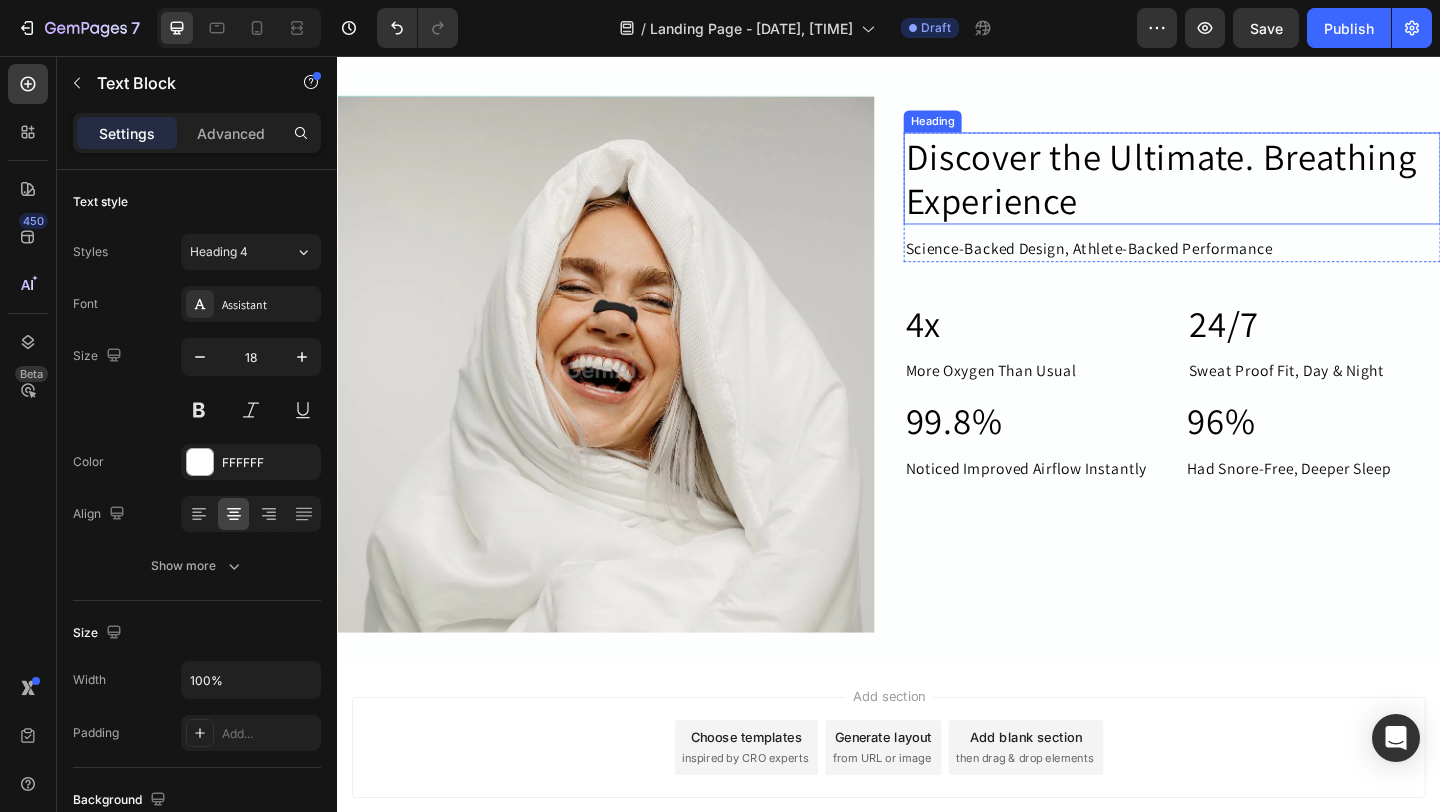 scroll, scrollTop: 5441, scrollLeft: 0, axis: vertical 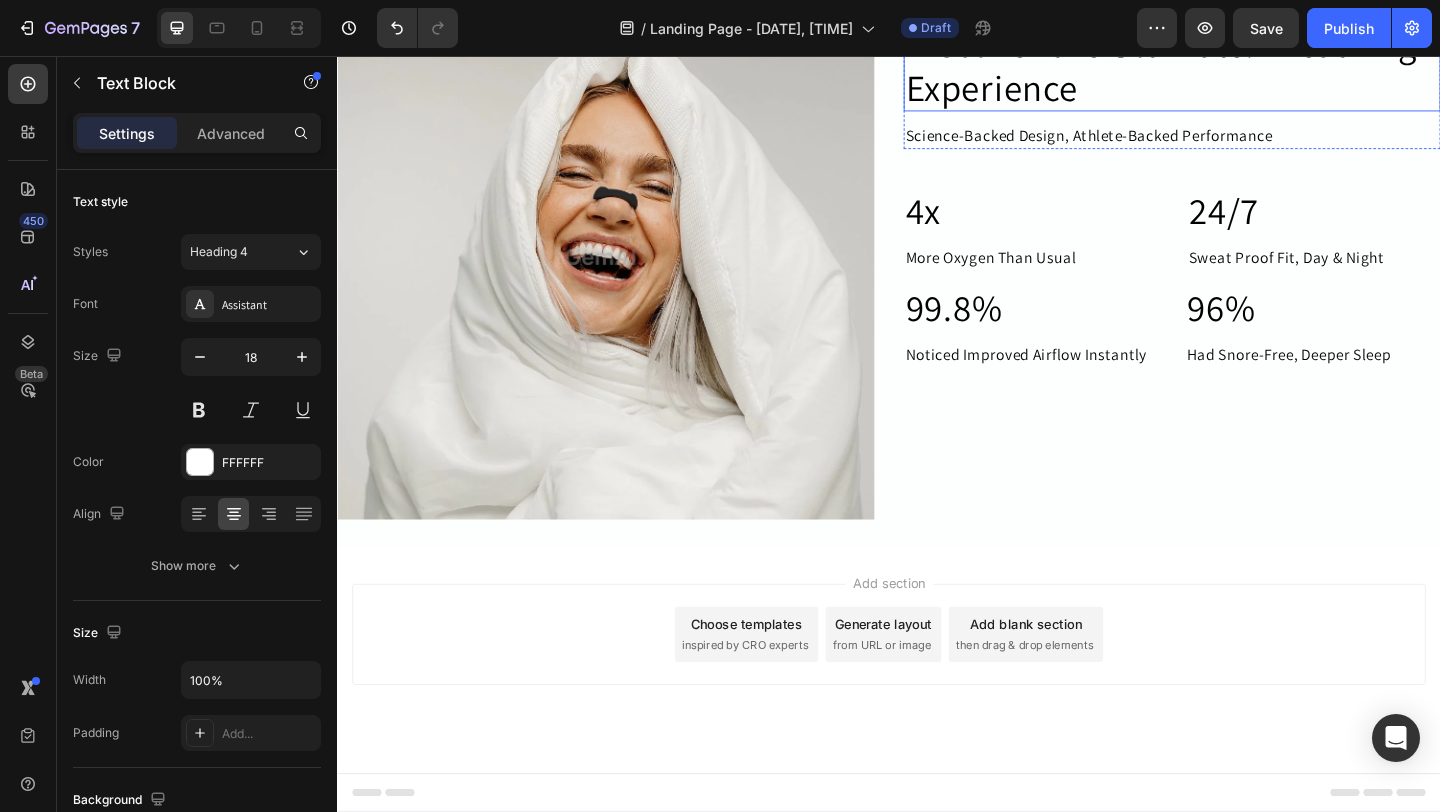 click on "Noticed Improved Airflow Instantly" at bounding box center [1092, 382] 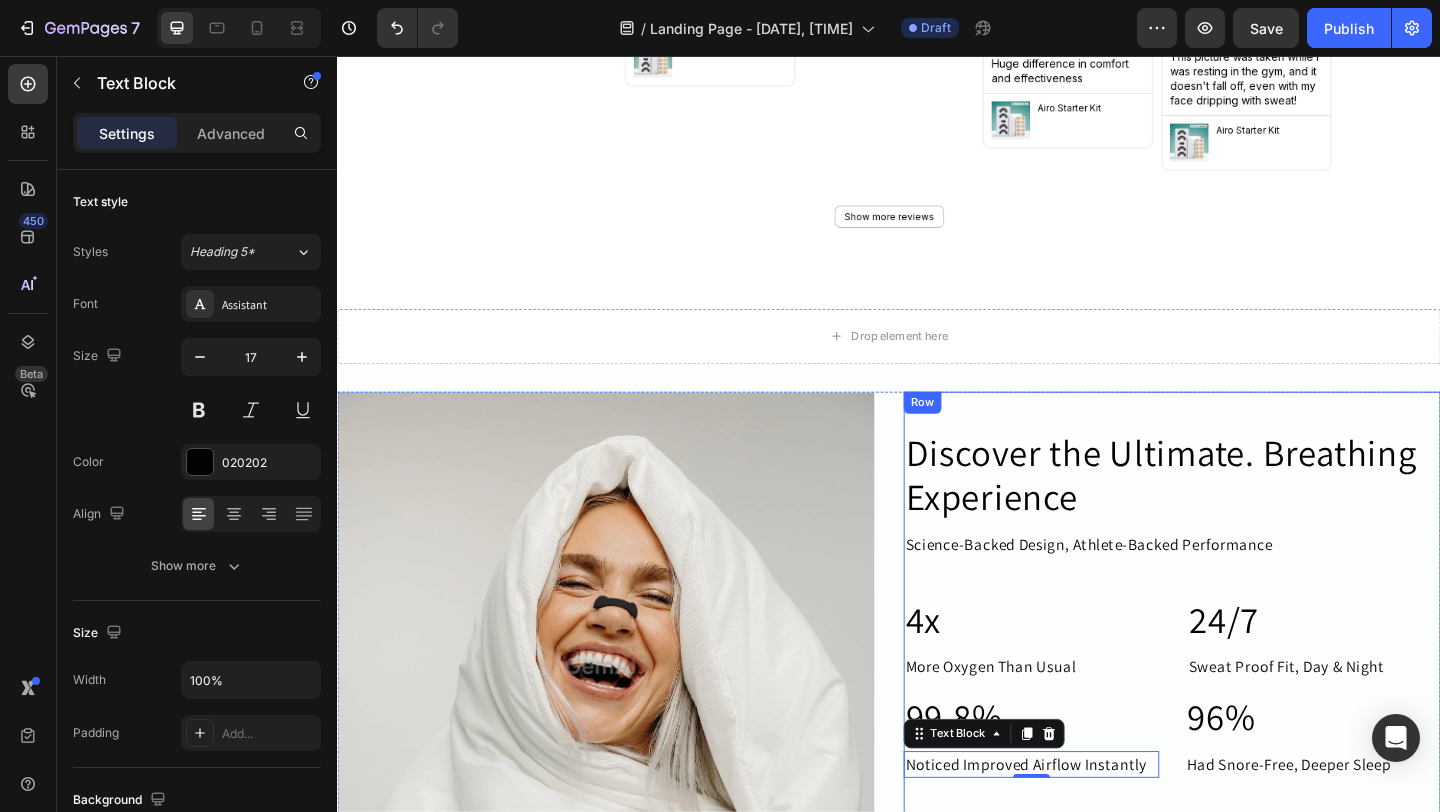 scroll, scrollTop: 5000, scrollLeft: 0, axis: vertical 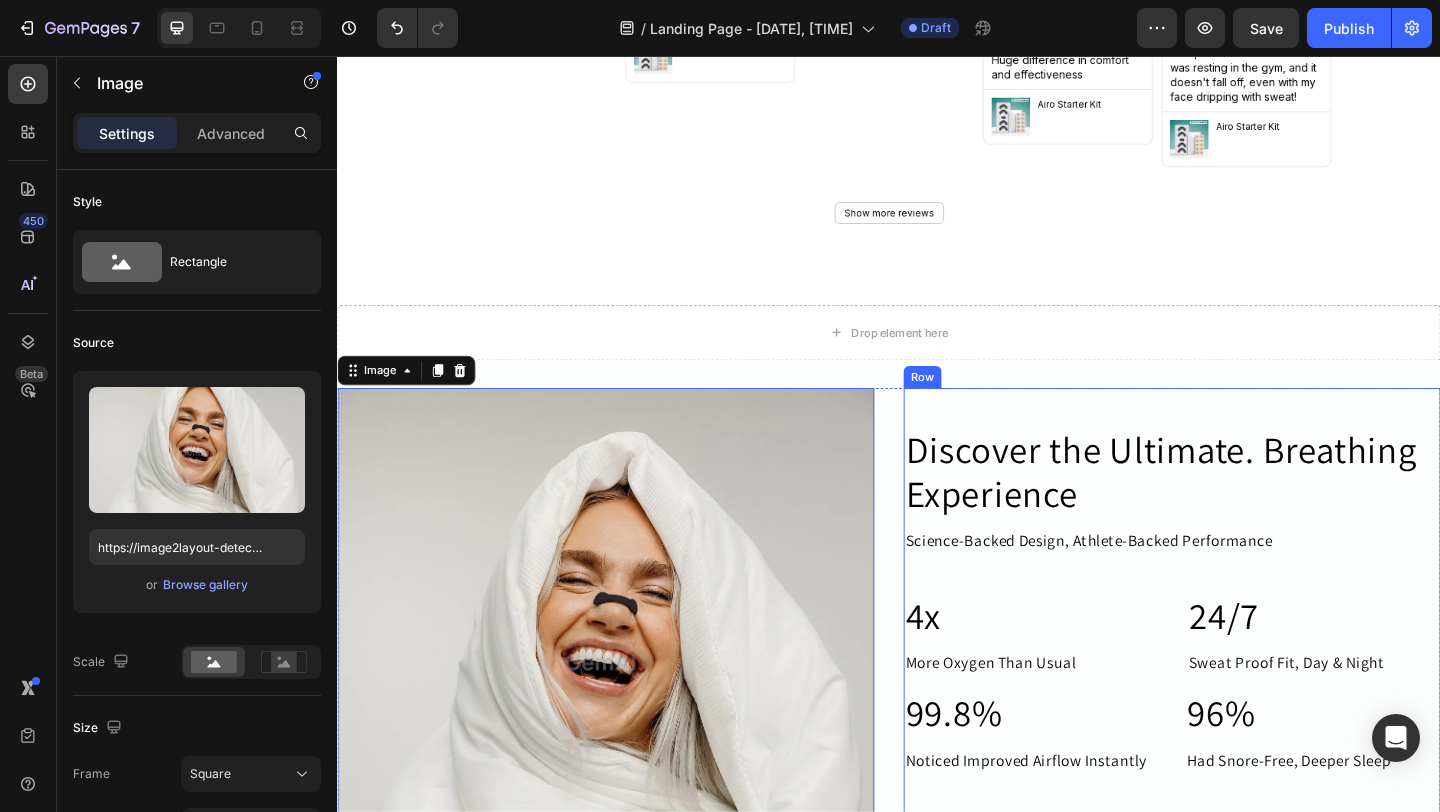 click on "Discover the Ultimate. Breathing Experience Heading Science-Backed Design, Athlete-Backed Performance Text Block Row 4x Heading More Oxygen Than Usual Text Block 24/7 Heading Sweat Proof Fit, Day & Night Text Block Row 99.8% Heading Noticed Improved Airflow Instantly Text Block 96% Heading Had Snore-Free, Deeper Sleep Text Block Row Row Row" at bounding box center [1245, 669] 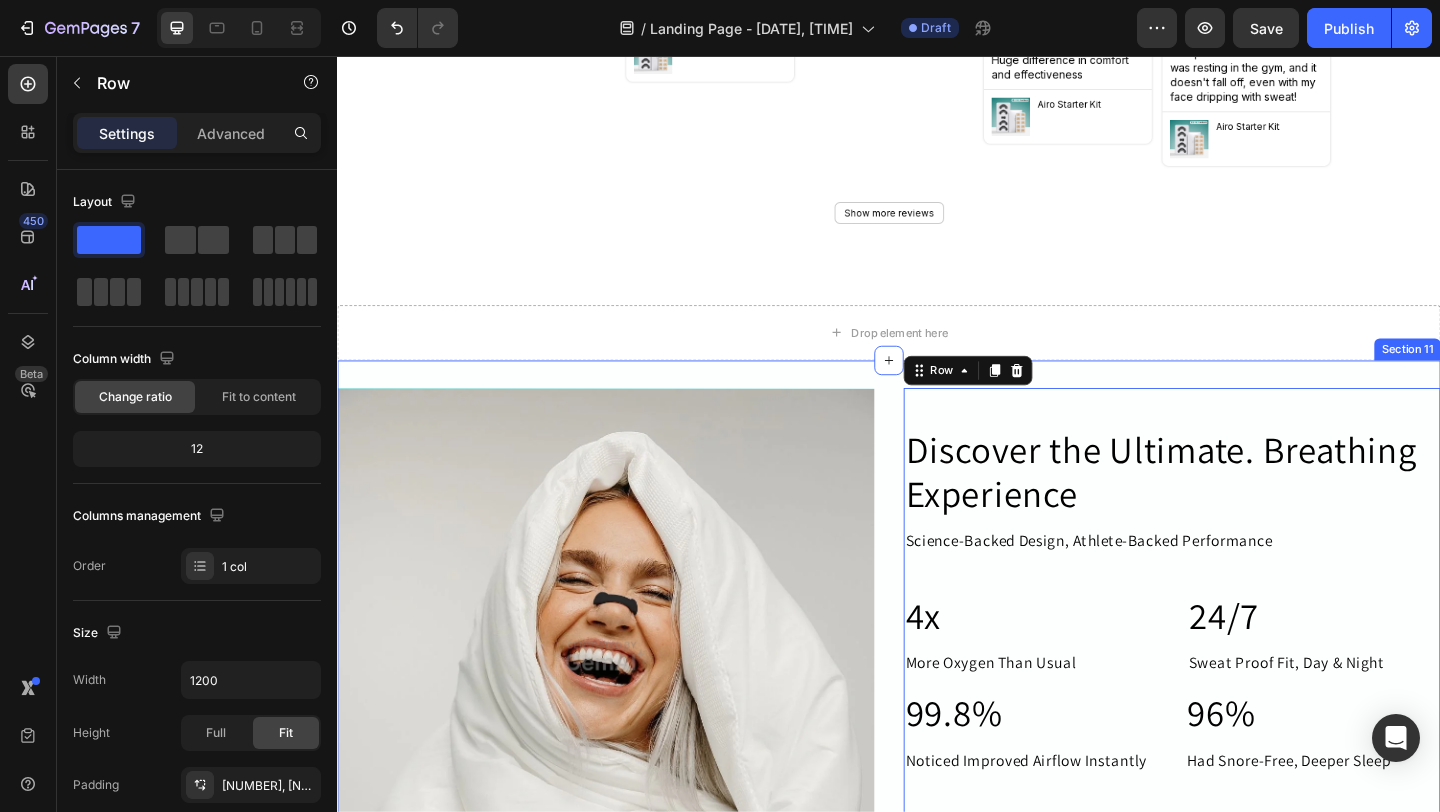 click on "Image Discover the Ultimate. Breathing Experience Heading Science-Backed Design, Athlete-Backed Performance Text Block Row 4x Heading More Oxygen Than Usual Text Block 24/7 Heading Sweat Proof Fit, Day & Night Text Block Row 99.8% Heading Noticed Improved Airflow Instantly Text Block 96% Heading Had Snore-Free, Deeper Sleep Text Block Row Row Row 0 Row Section 11" at bounding box center [937, 709] 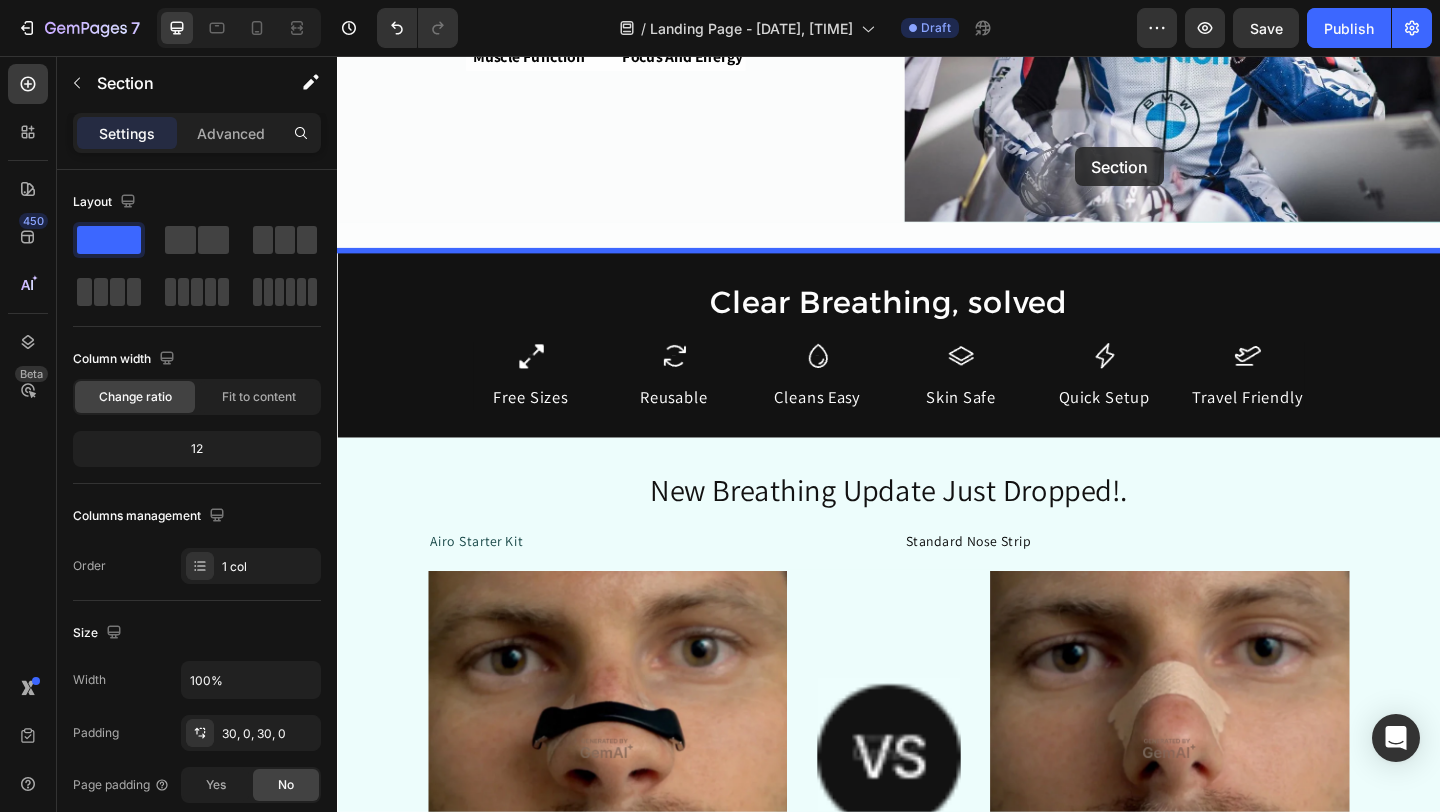 scroll, scrollTop: 1863, scrollLeft: 0, axis: vertical 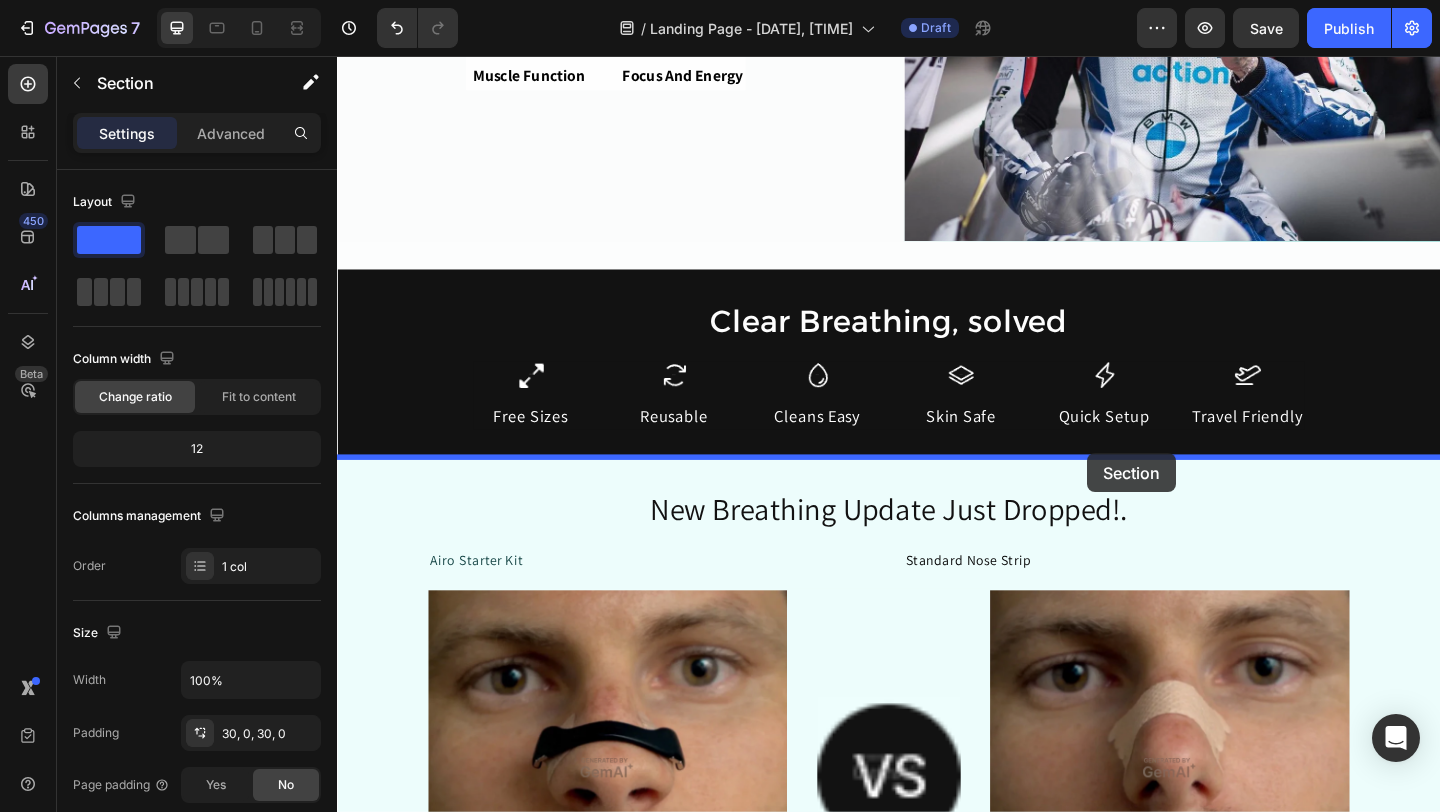 drag, startPoint x: 1148, startPoint y: 369, endPoint x: 1153, endPoint y: 488, distance: 119.104996 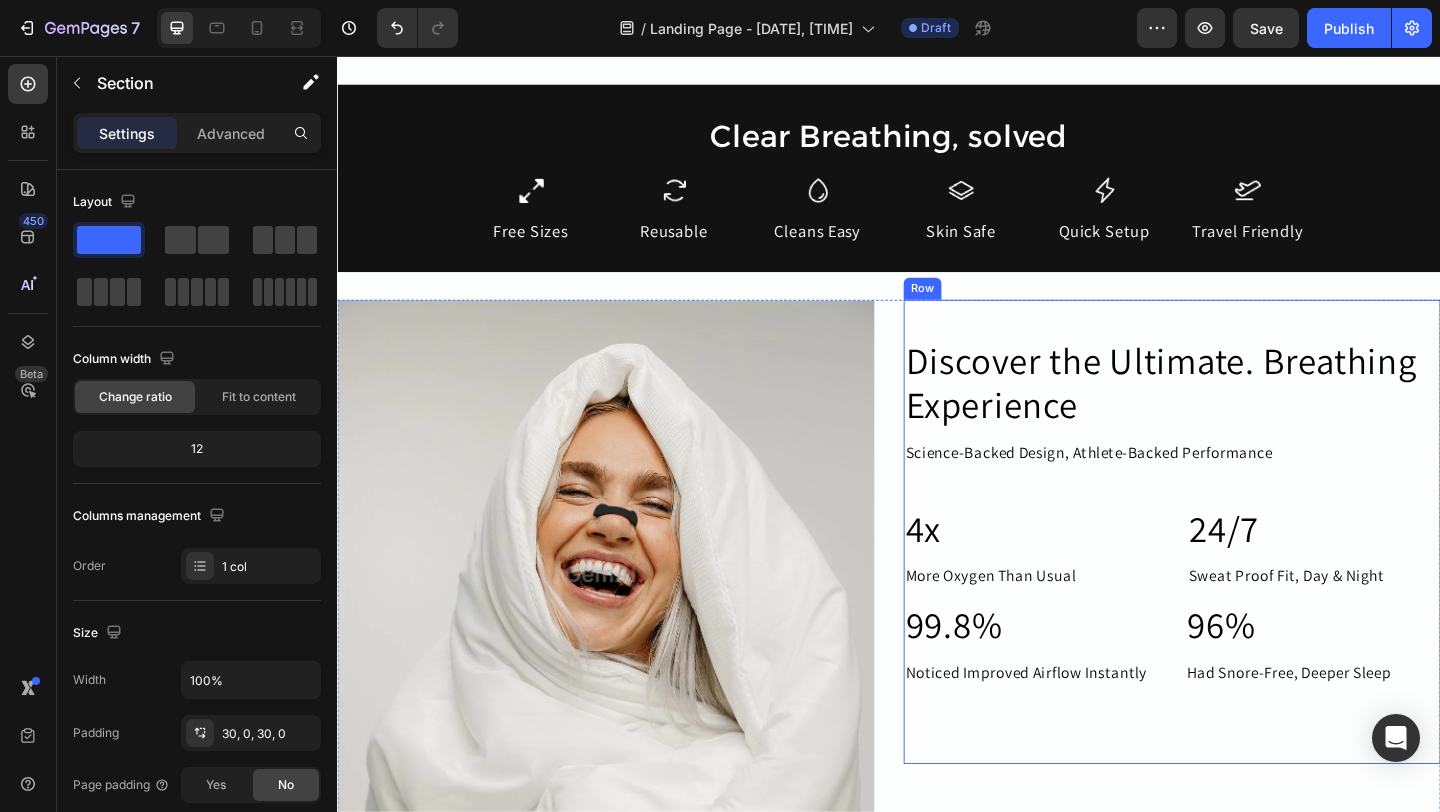 scroll, scrollTop: 2381, scrollLeft: 0, axis: vertical 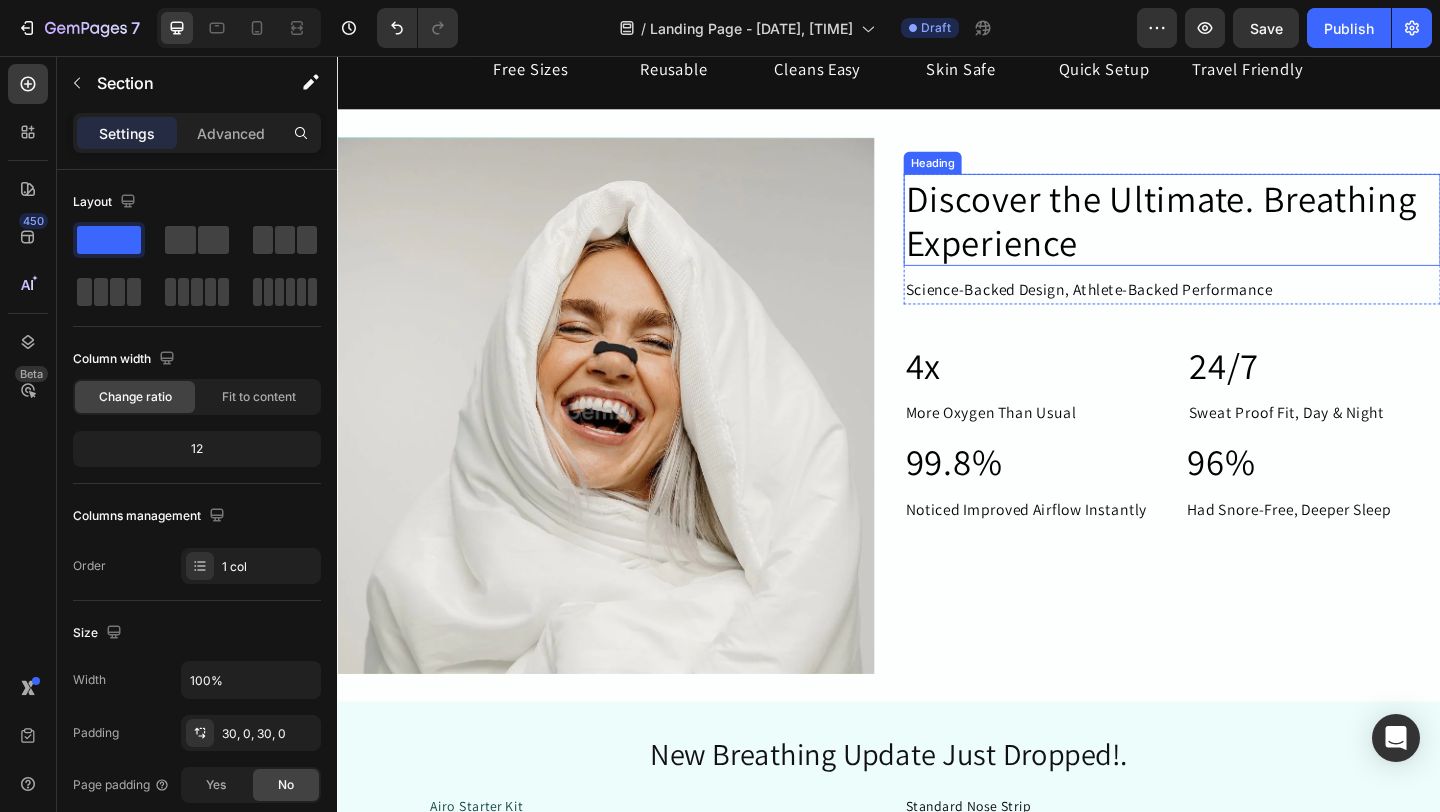 click on "Discover the Ultimate. Breathing Experience" at bounding box center (1245, 234) 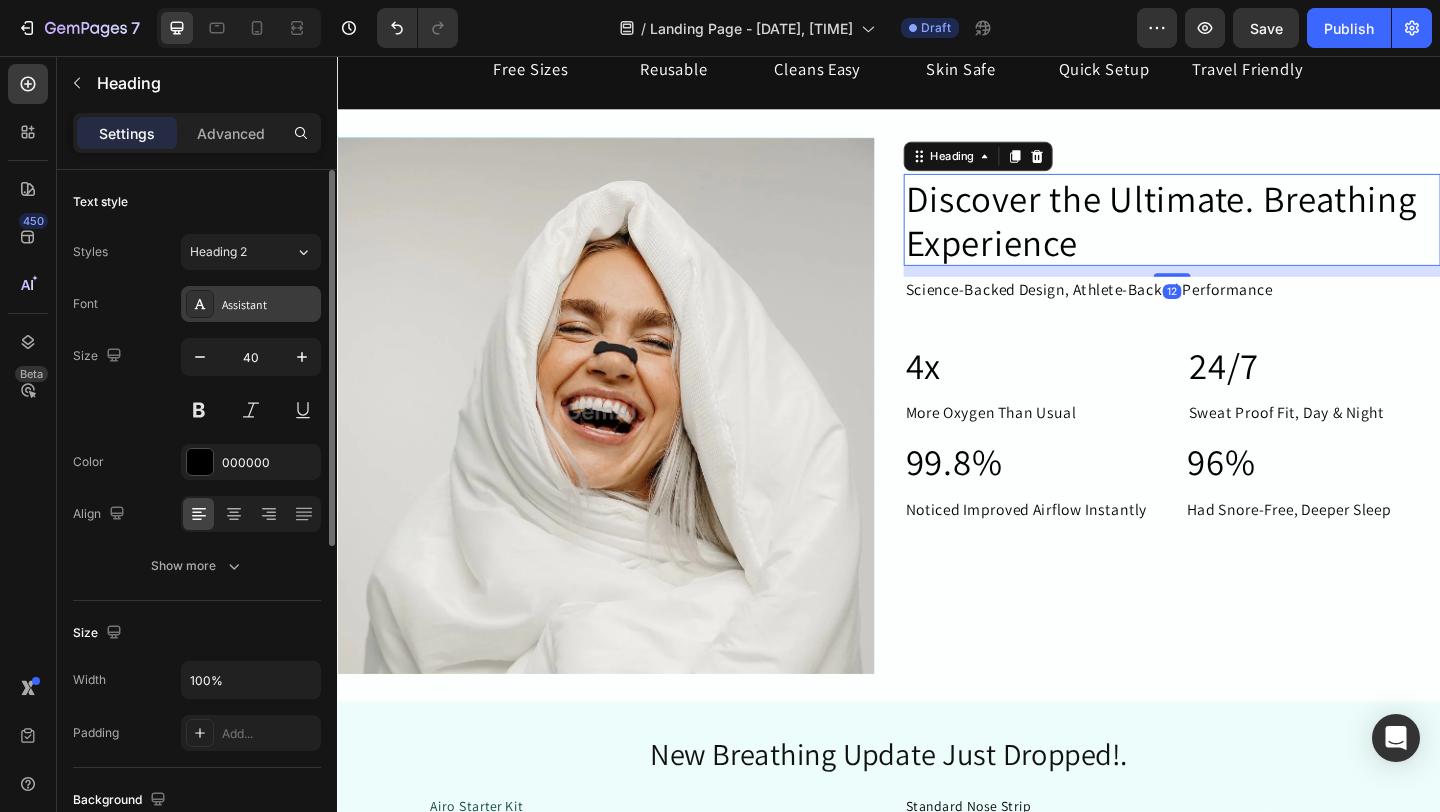 click on "Assistant" at bounding box center (269, 305) 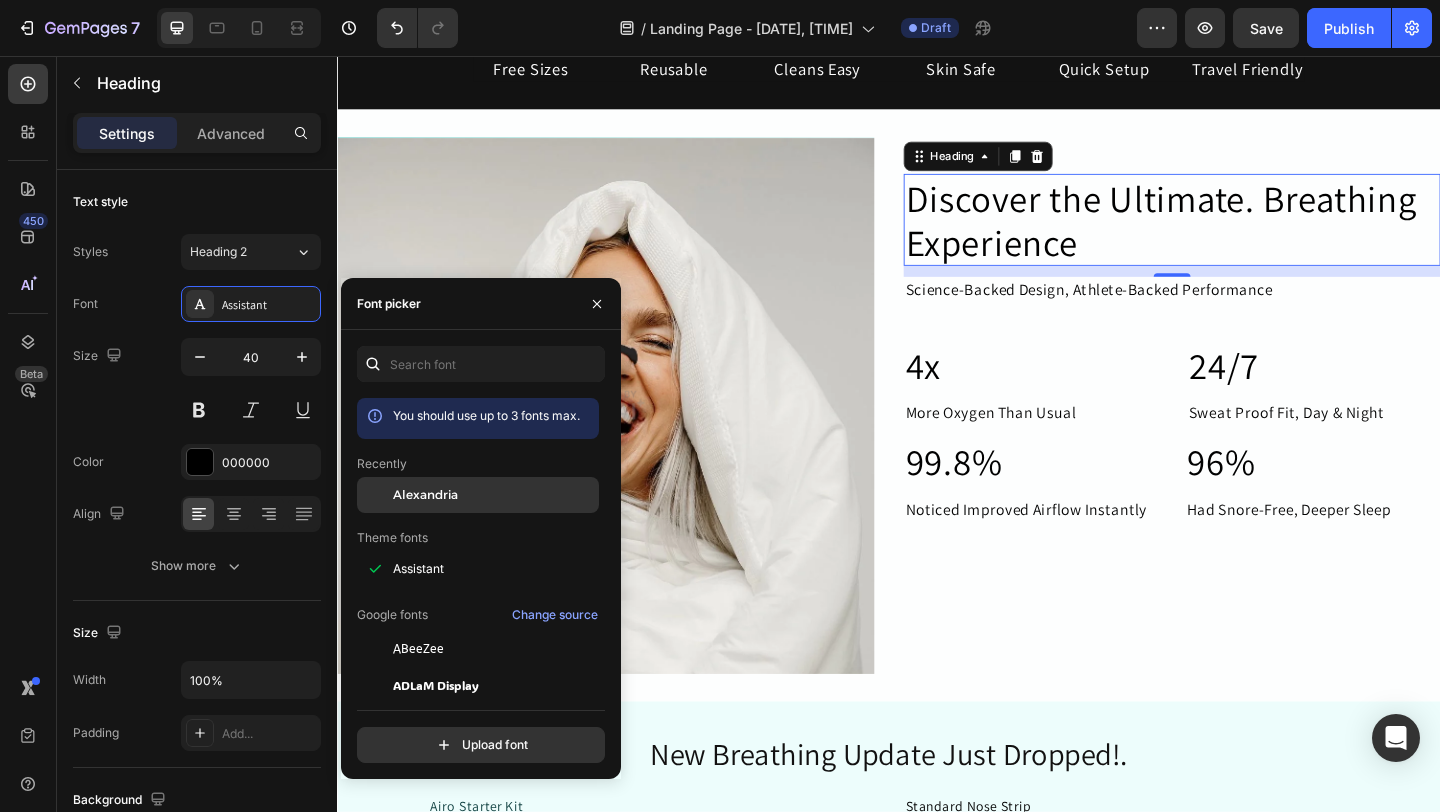 click at bounding box center [375, 495] 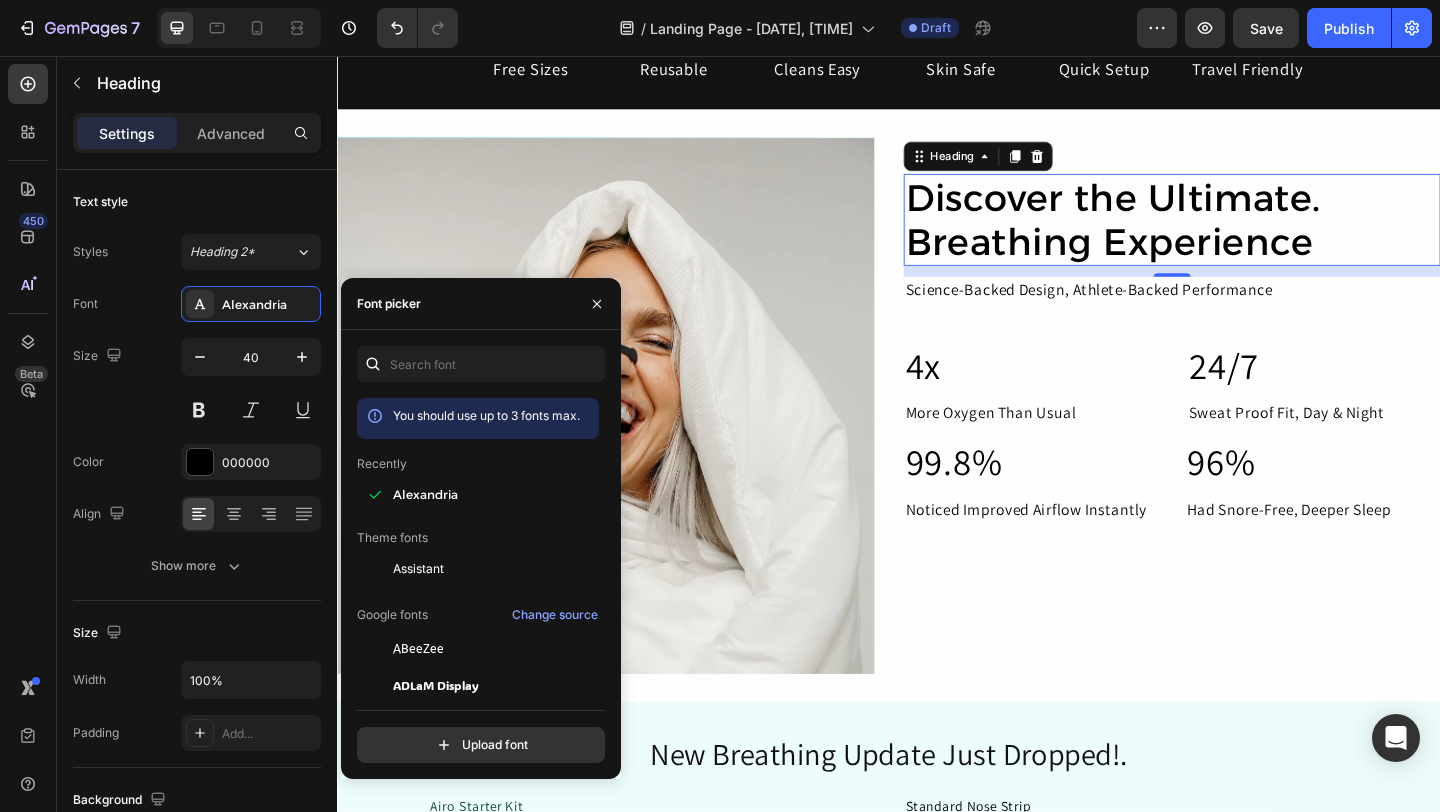click on "Discover the Ultimate. Breathing Experience" at bounding box center (1245, 234) 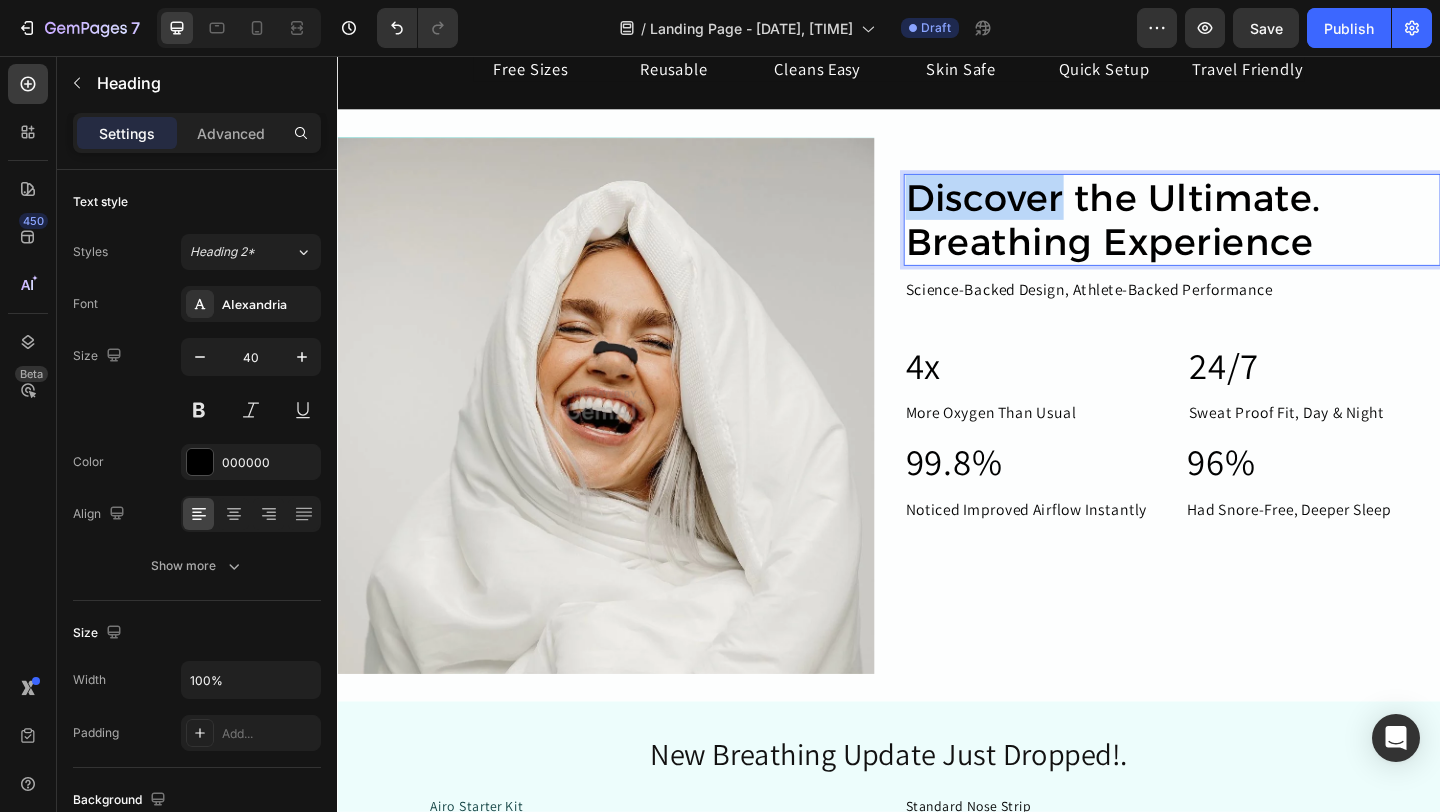 click on "Discover the Ultimate. Breathing Experience" at bounding box center (1245, 234) 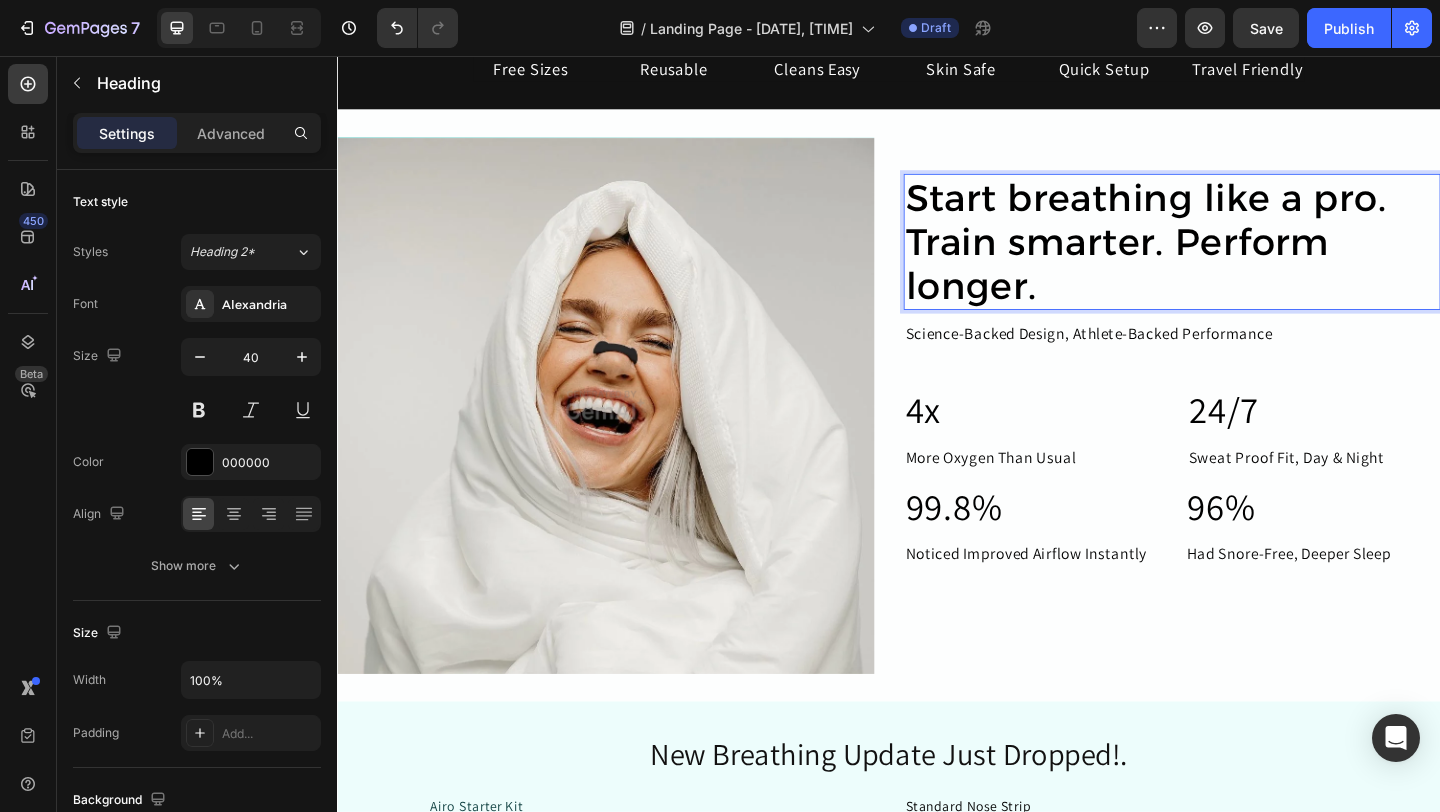 click on "Start breathing like a pro. Train smarter. Perform longer." at bounding box center (1245, 258) 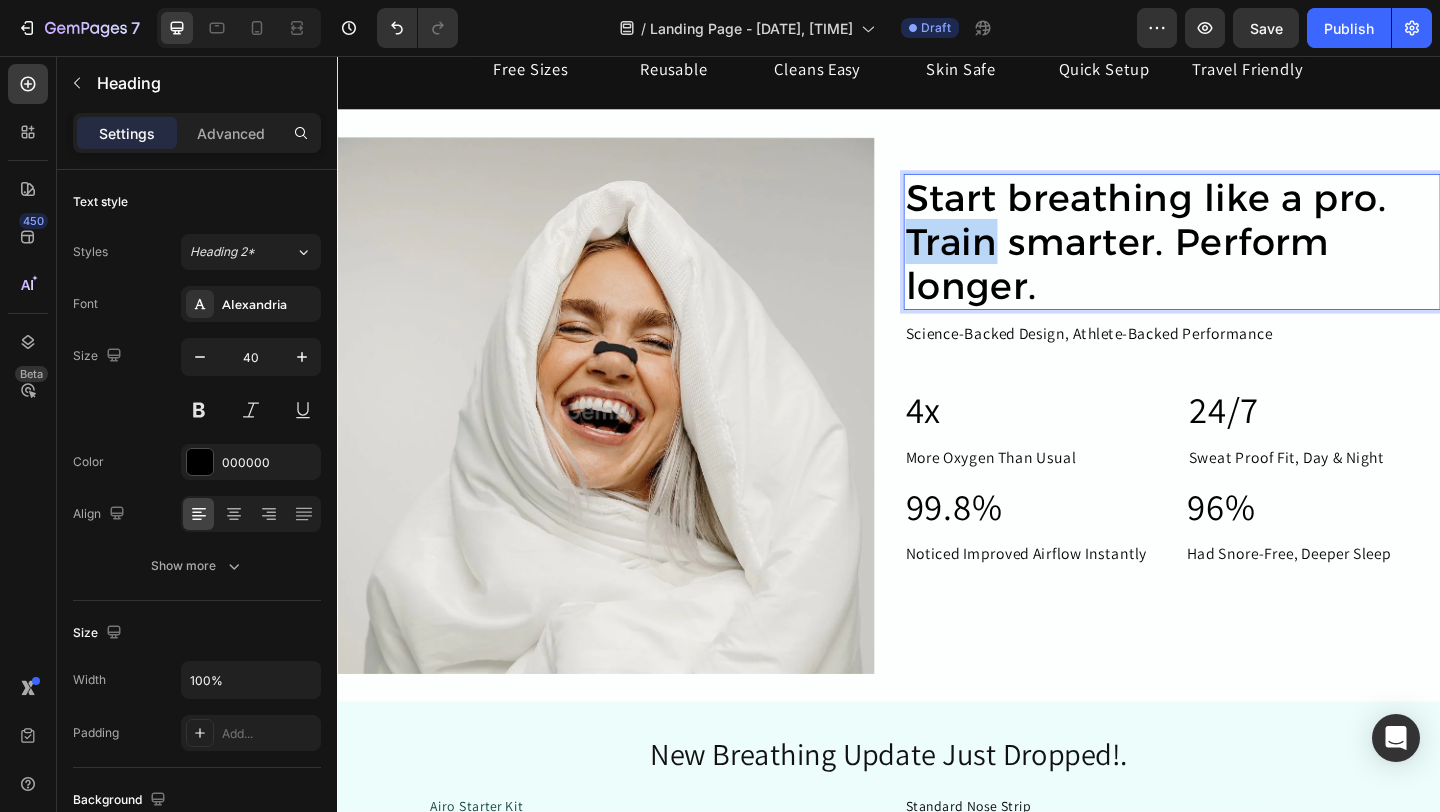 click on "Start breathing like a pro. Train smarter. Perform longer." at bounding box center [1245, 258] 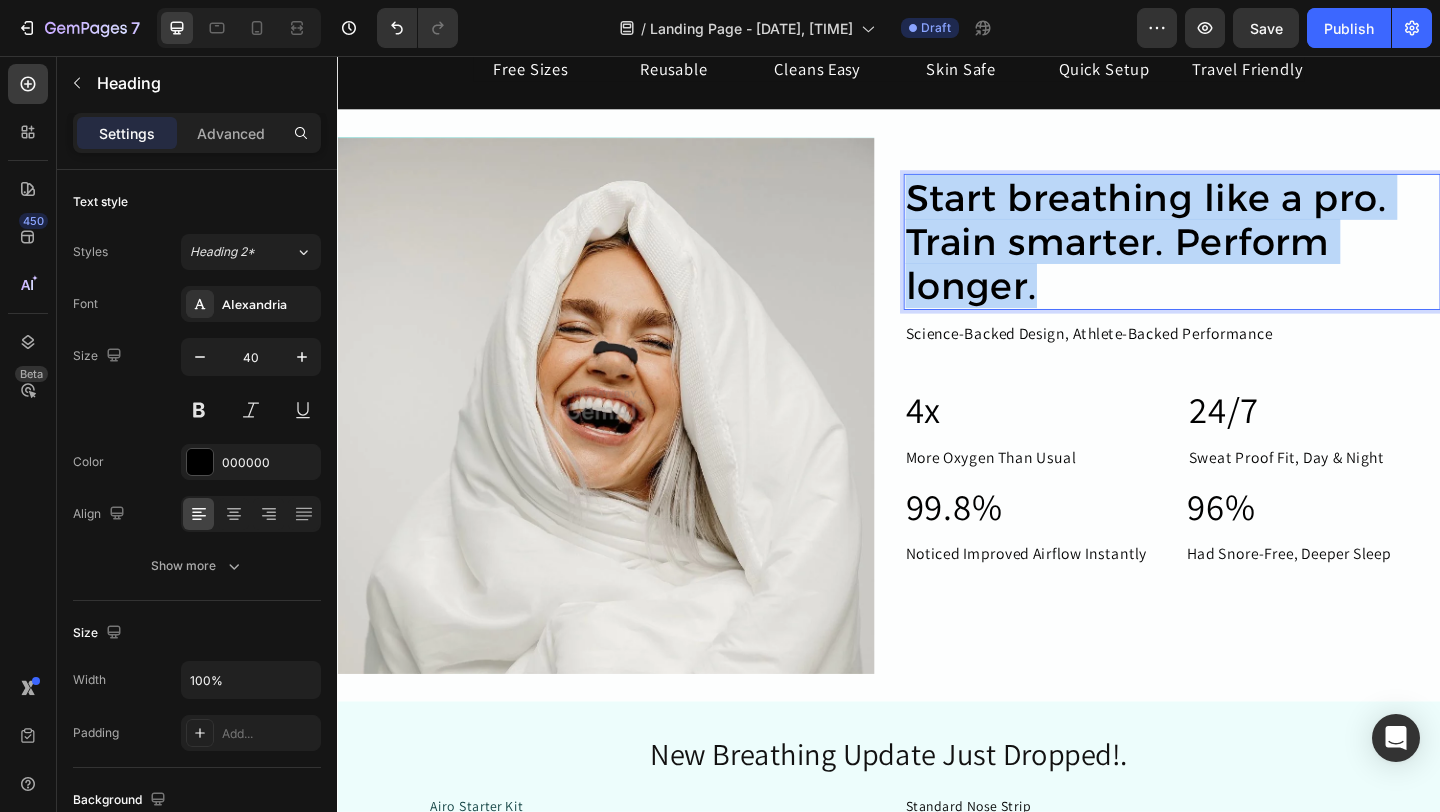 click on "Start breathing like a pro. Train smarter. Perform longer." at bounding box center (1245, 258) 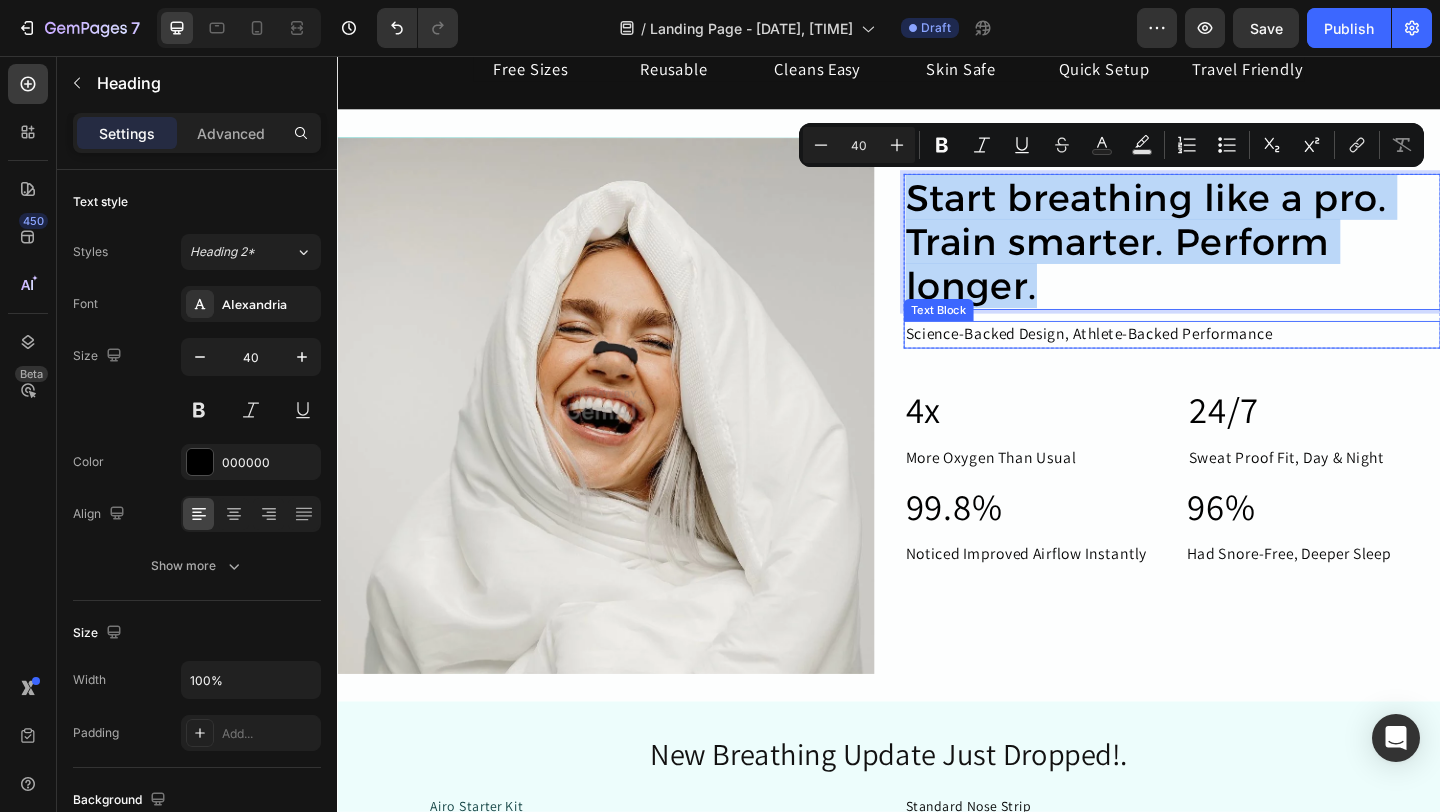 click on "Science-Backed Design, Athlete-Backed Performance" at bounding box center (1245, 359) 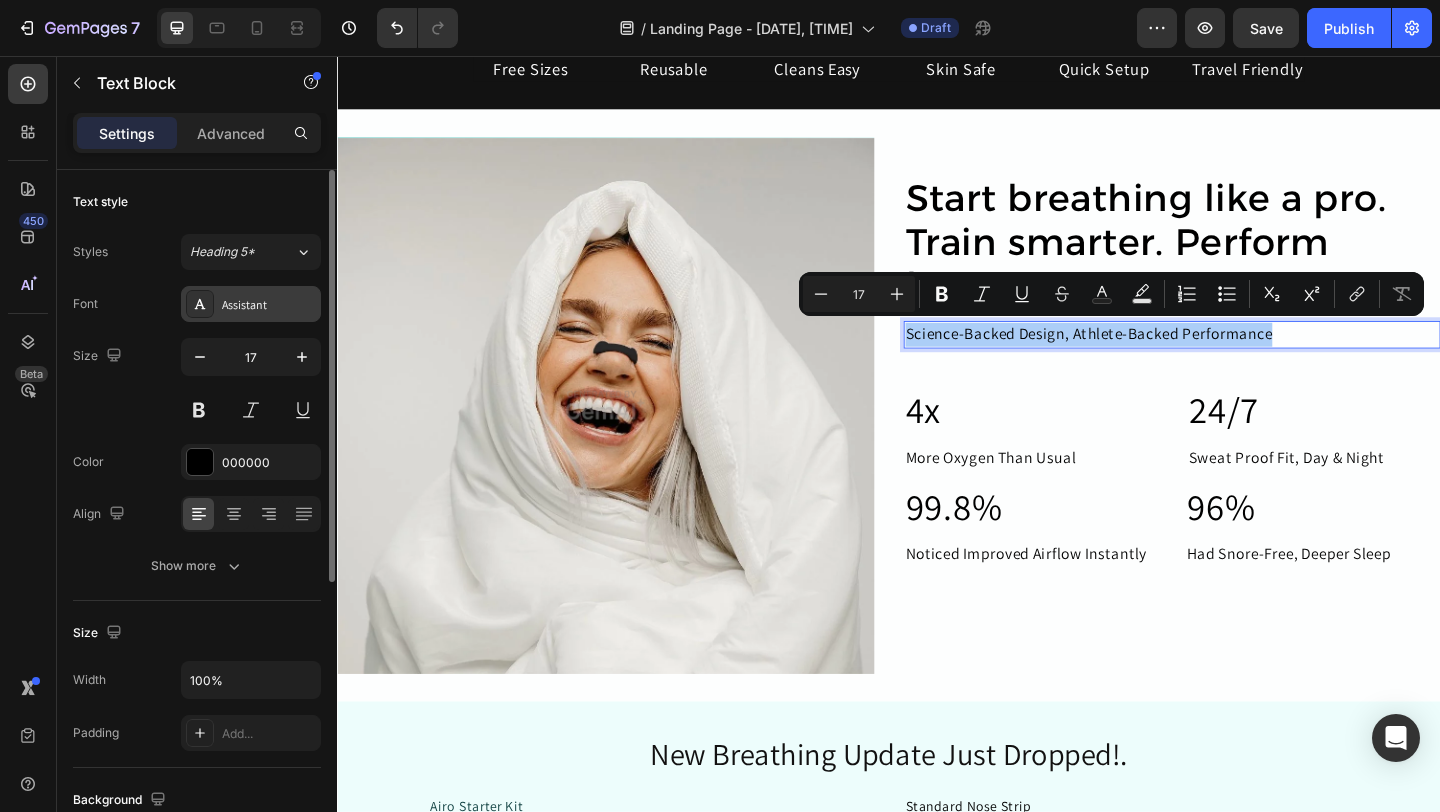 click on "Assistant" at bounding box center [269, 305] 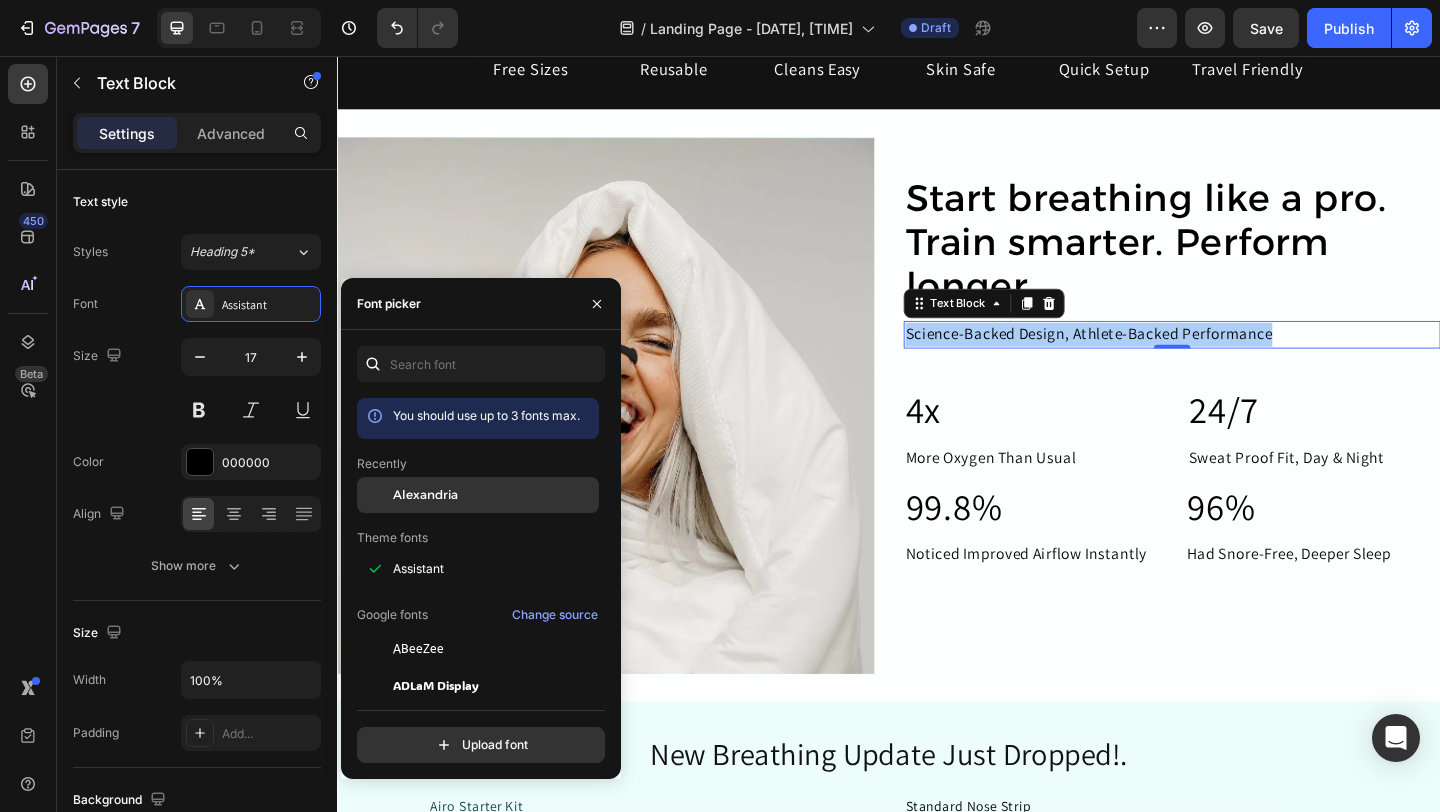 click on "Alexandria" at bounding box center [425, 495] 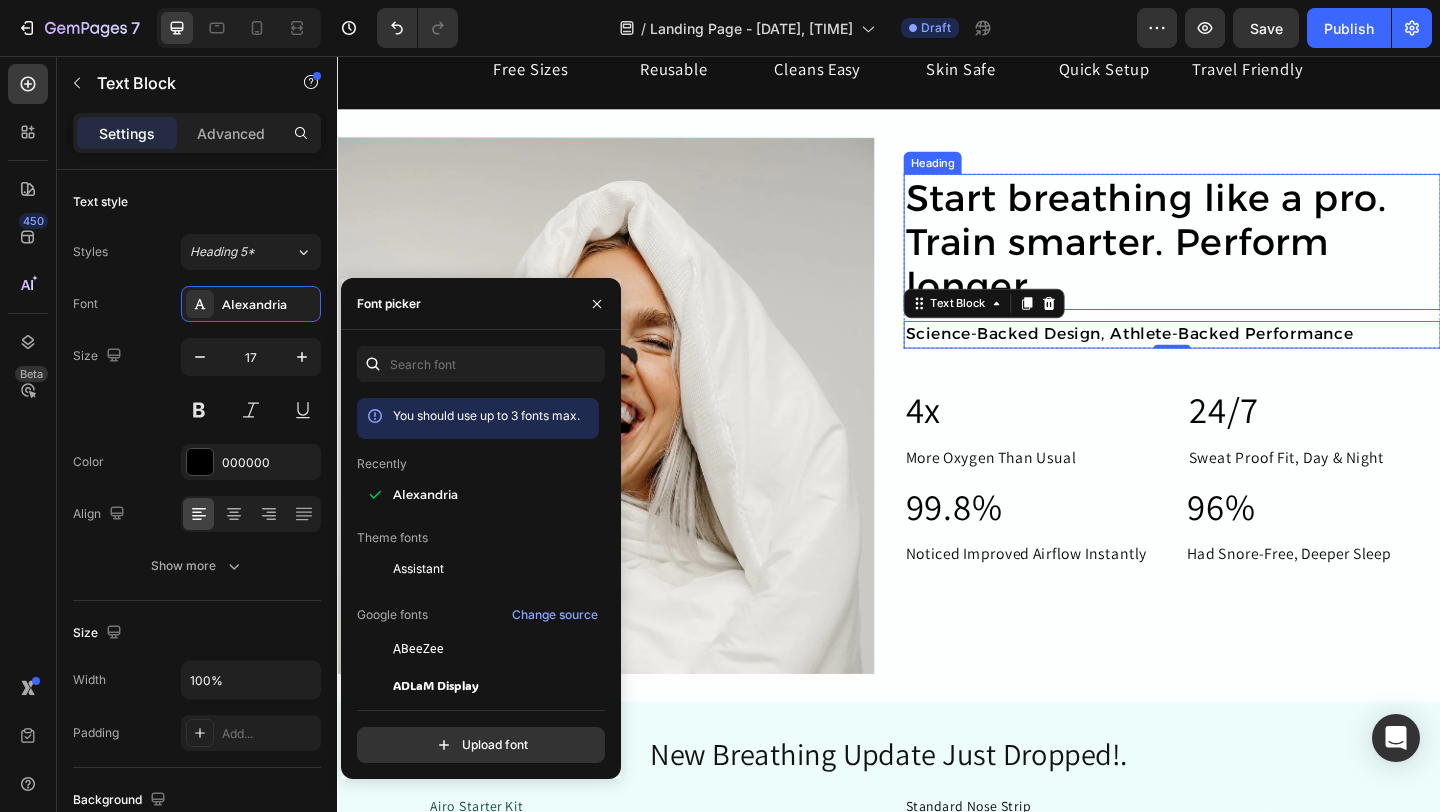 click on "Start breathing like a pro. Train smarter. Perform longer." at bounding box center [1245, 258] 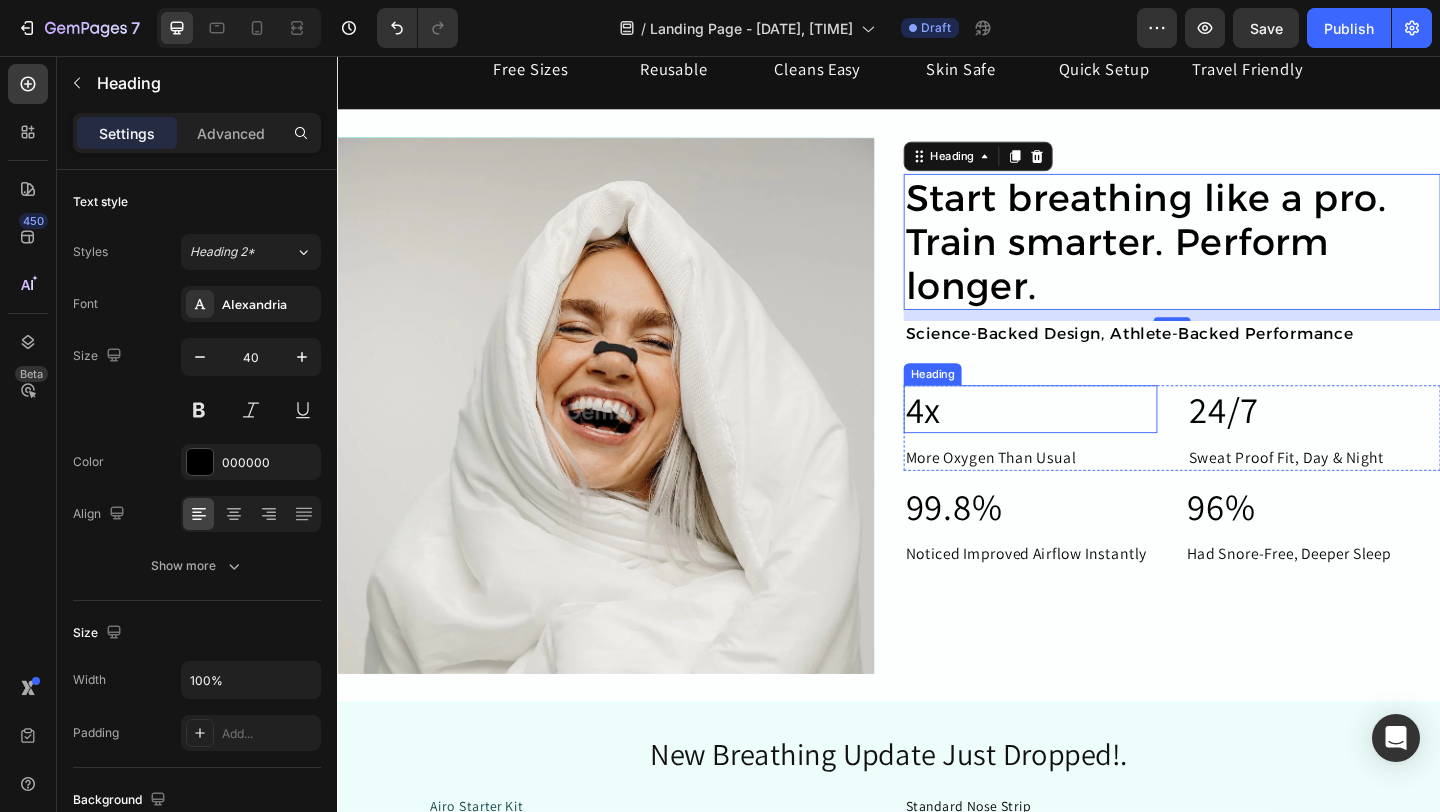 click on "4x" at bounding box center (1091, 440) 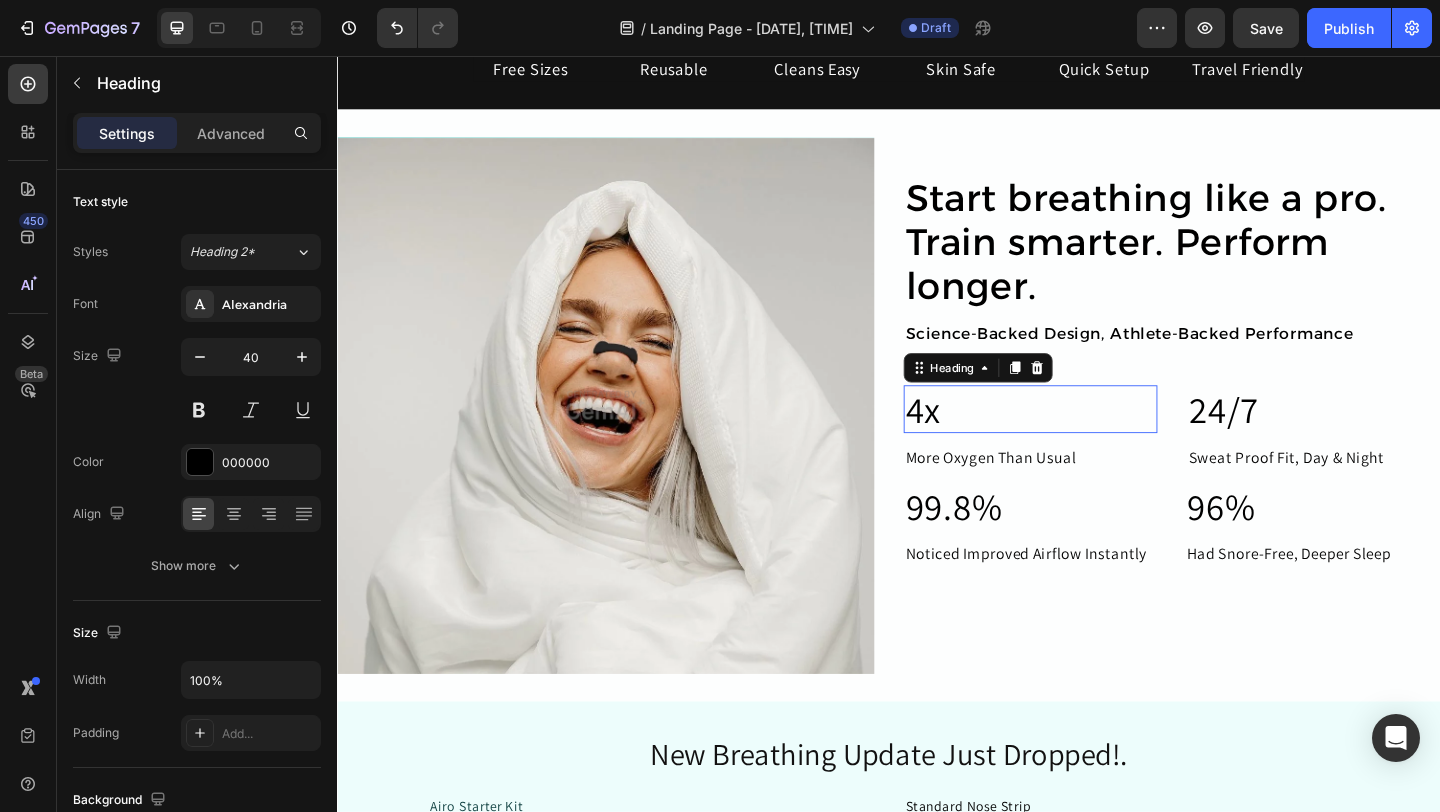 click on "4x" at bounding box center (1091, 440) 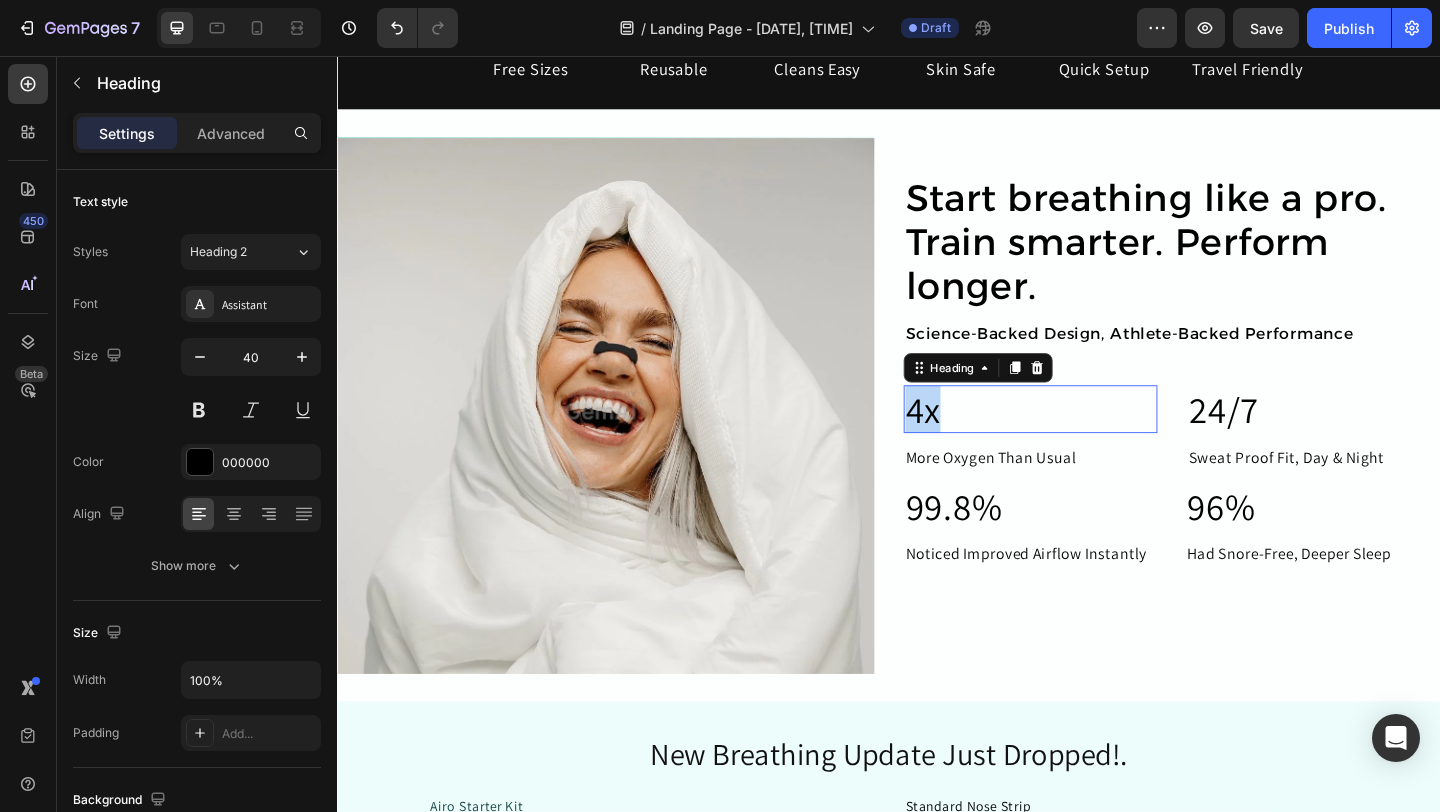 click on "4x" at bounding box center [1091, 440] 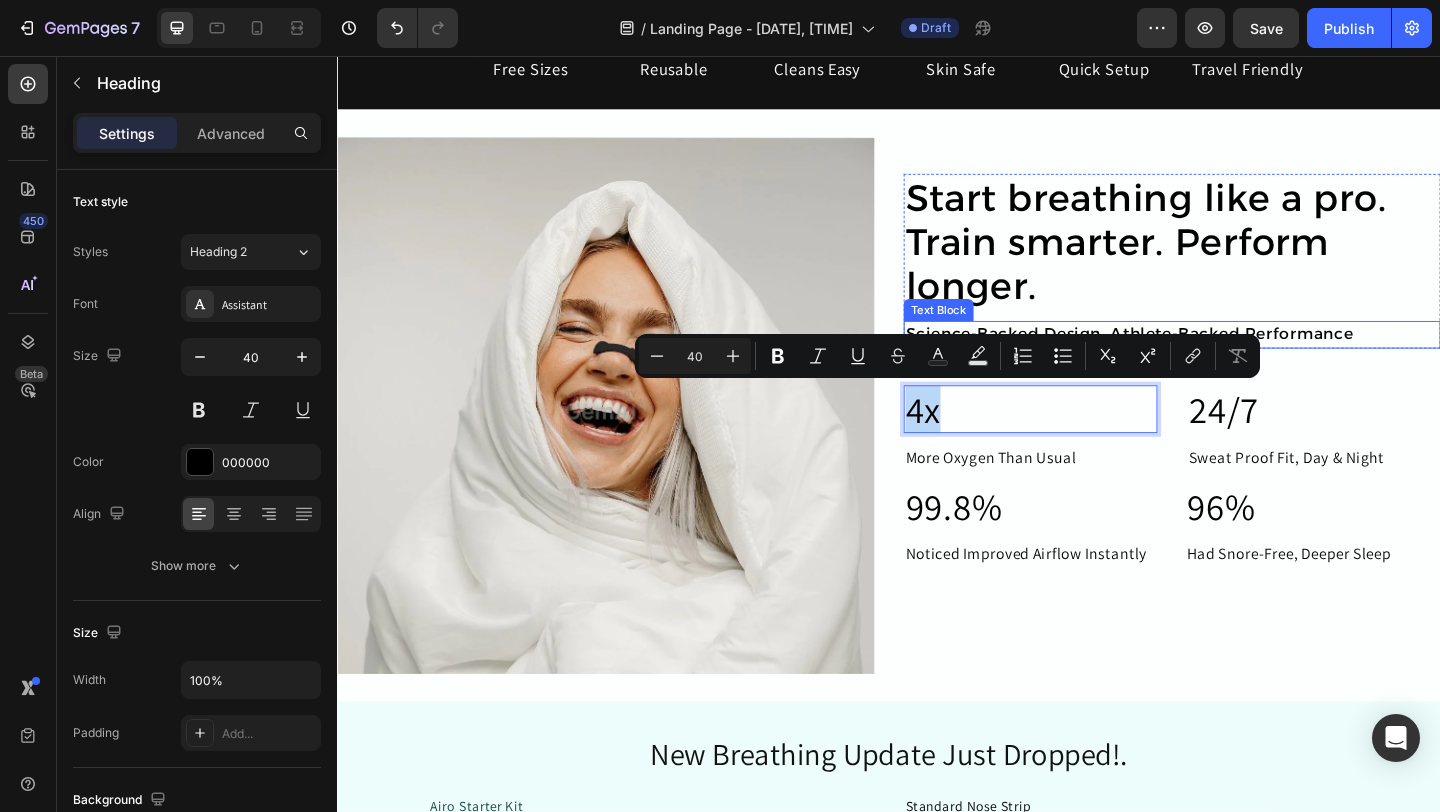 click on "Science-Backed Design, Athlete-Backed Performance" at bounding box center (1245, 359) 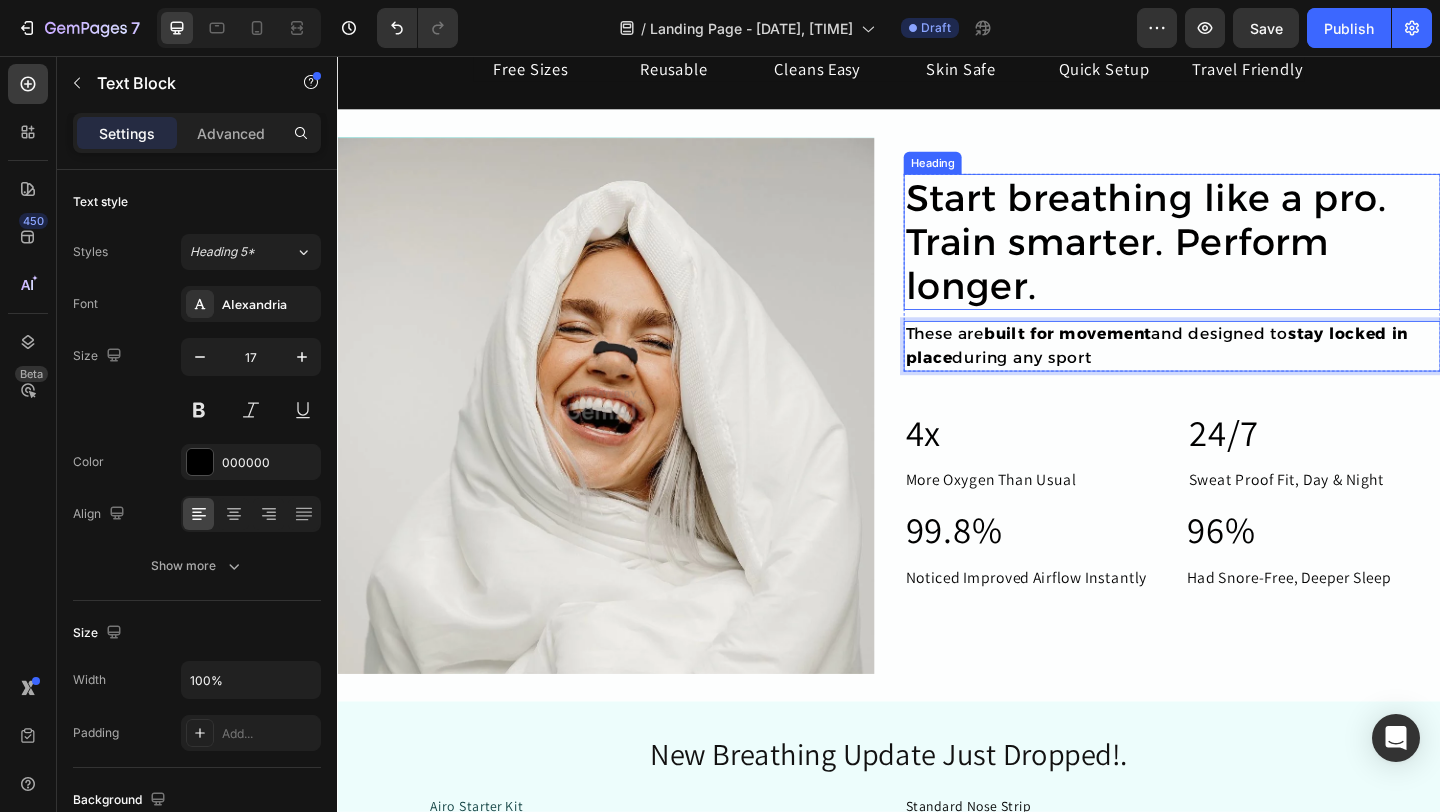 click on "Start breathing like a pro. Train smarter. Perform longer." at bounding box center (1245, 258) 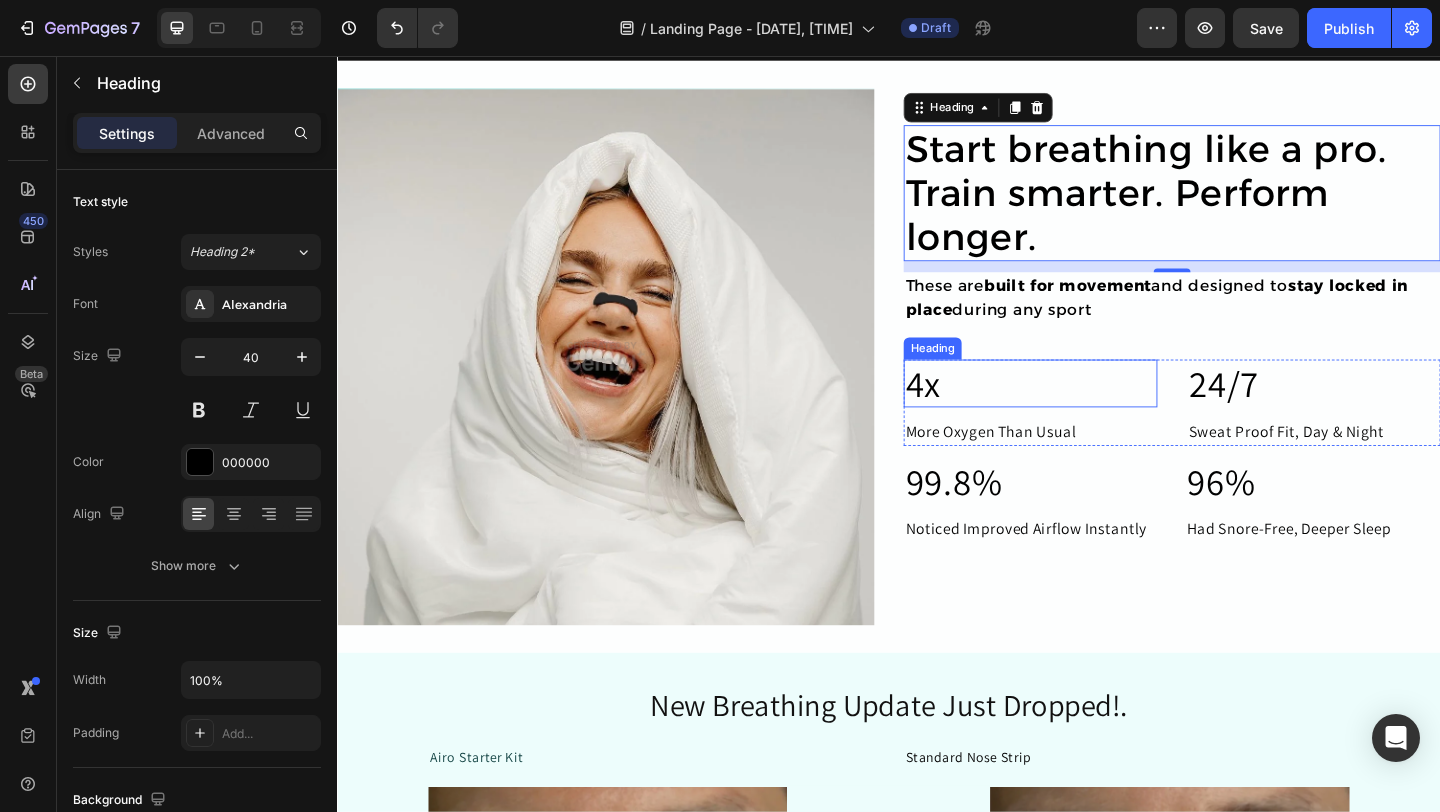 scroll, scrollTop: 2446, scrollLeft: 0, axis: vertical 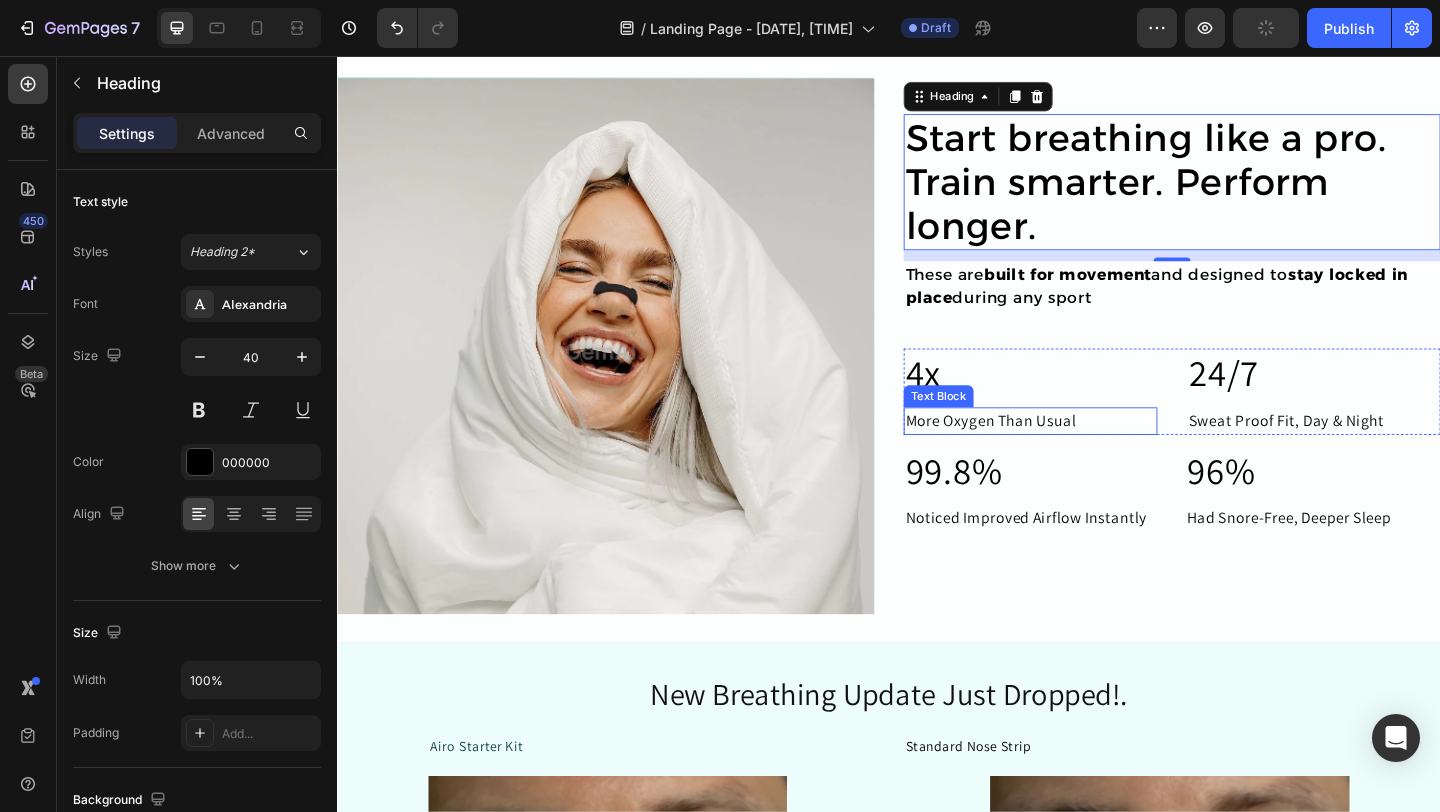 click on "More Oxygen Than Usual" at bounding box center [1091, 453] 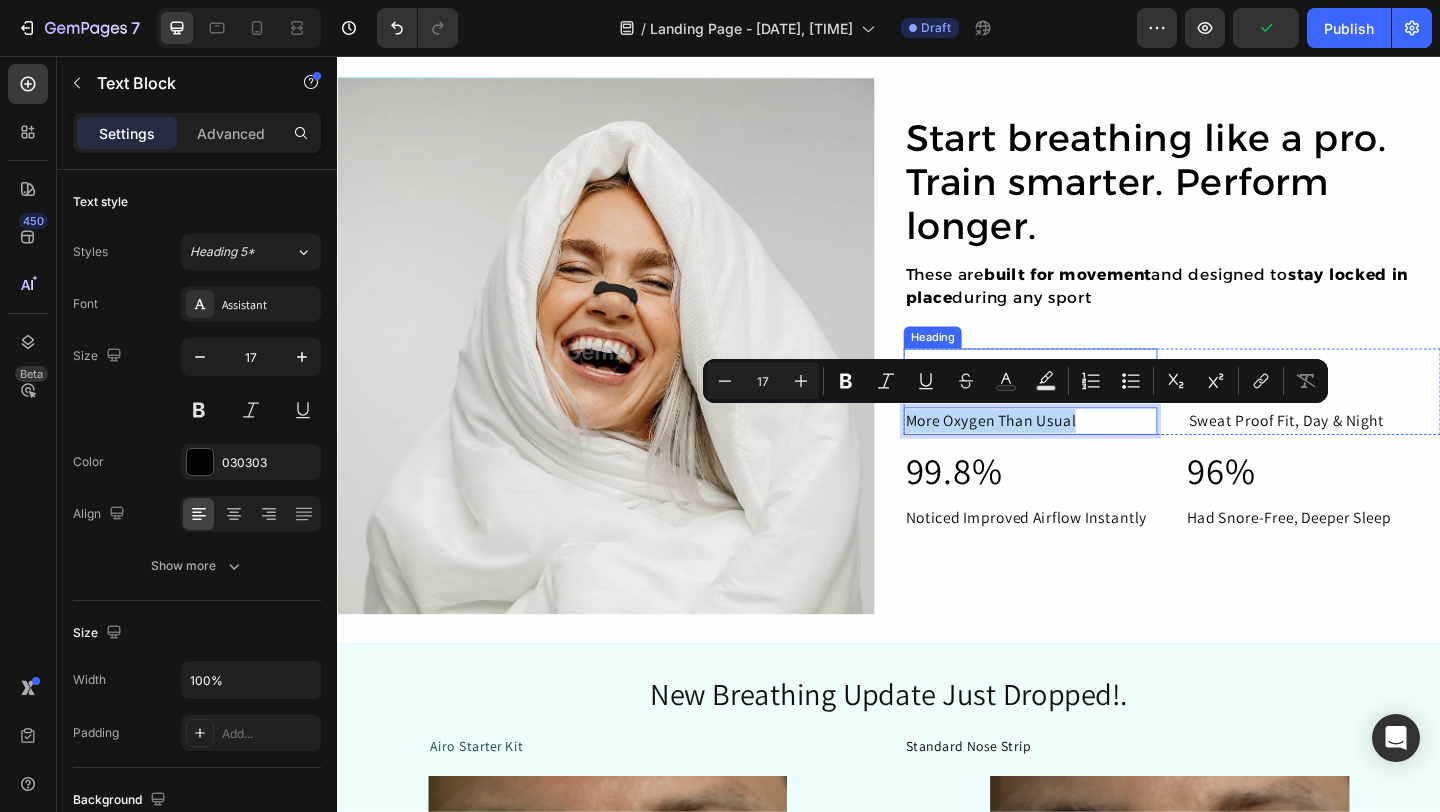 click on "Heading" at bounding box center (984, 362) 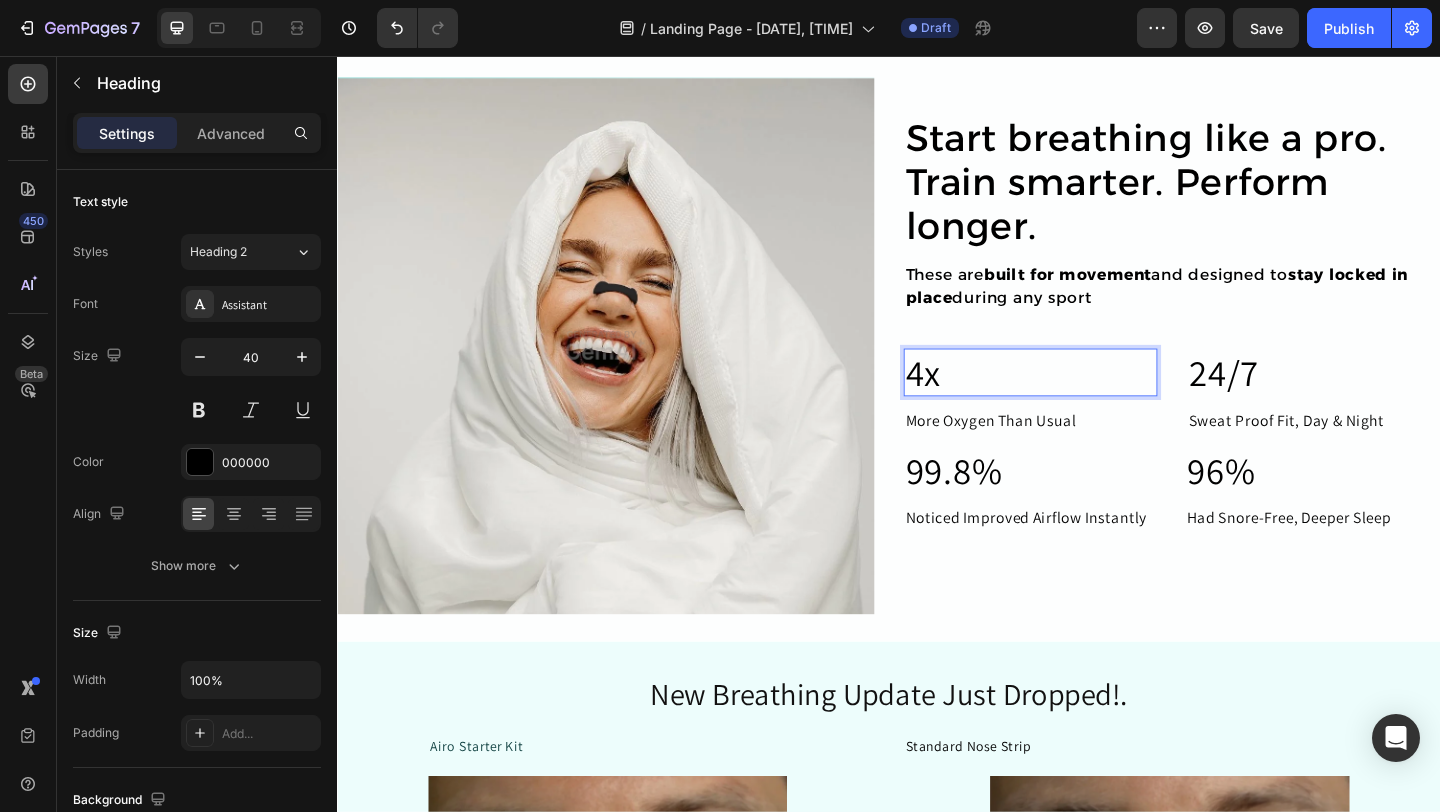 click on "4x" at bounding box center (1091, 400) 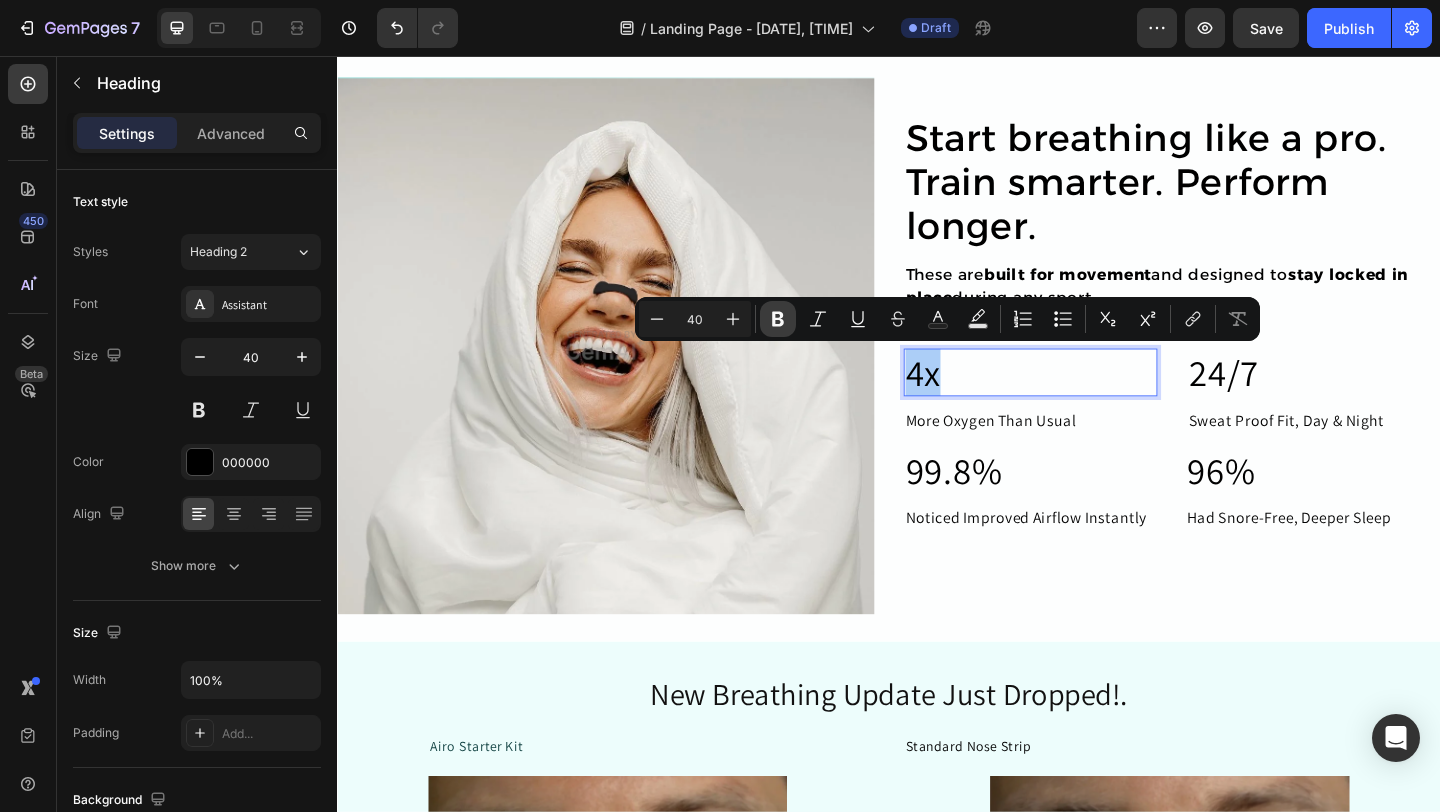 click 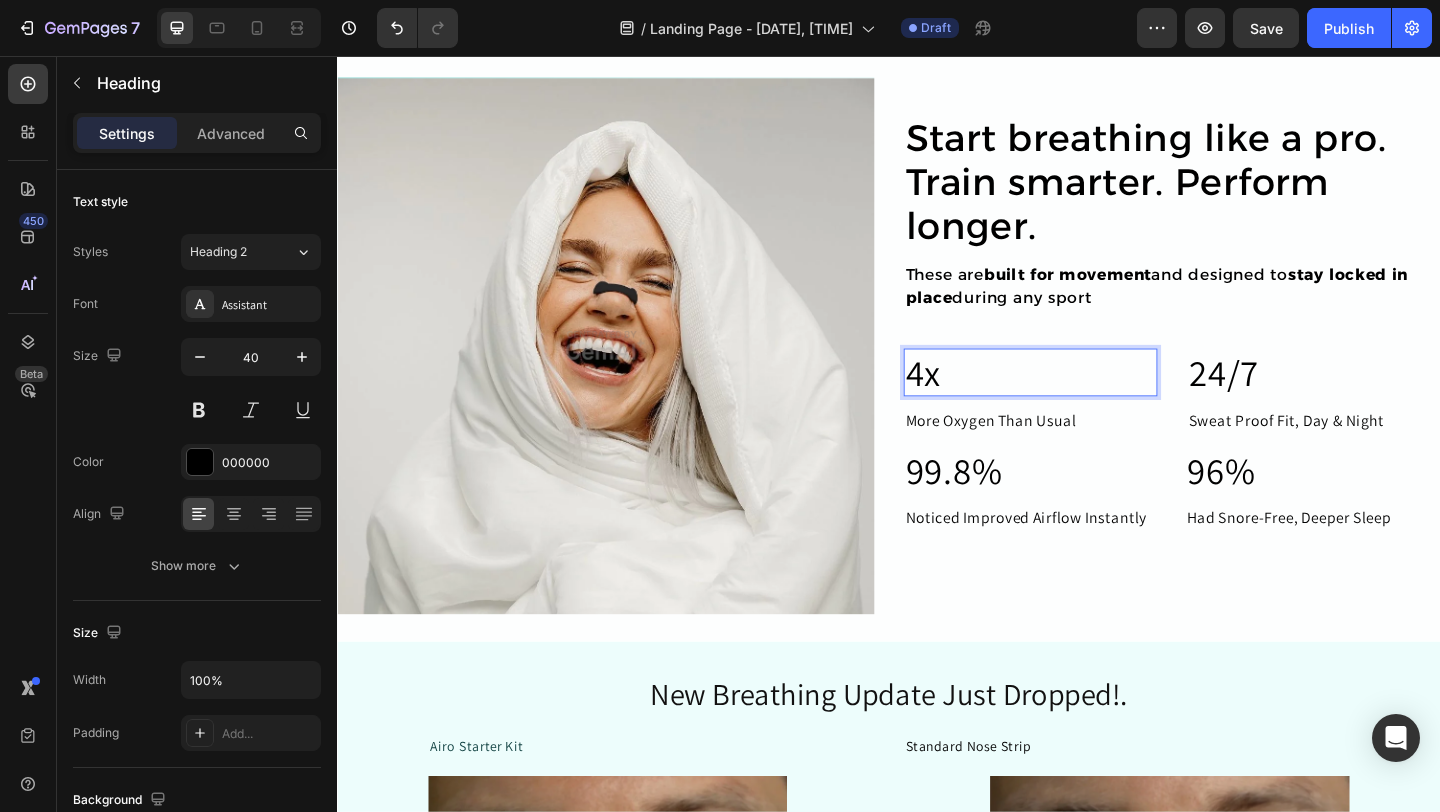 click on "4x" at bounding box center (1091, 400) 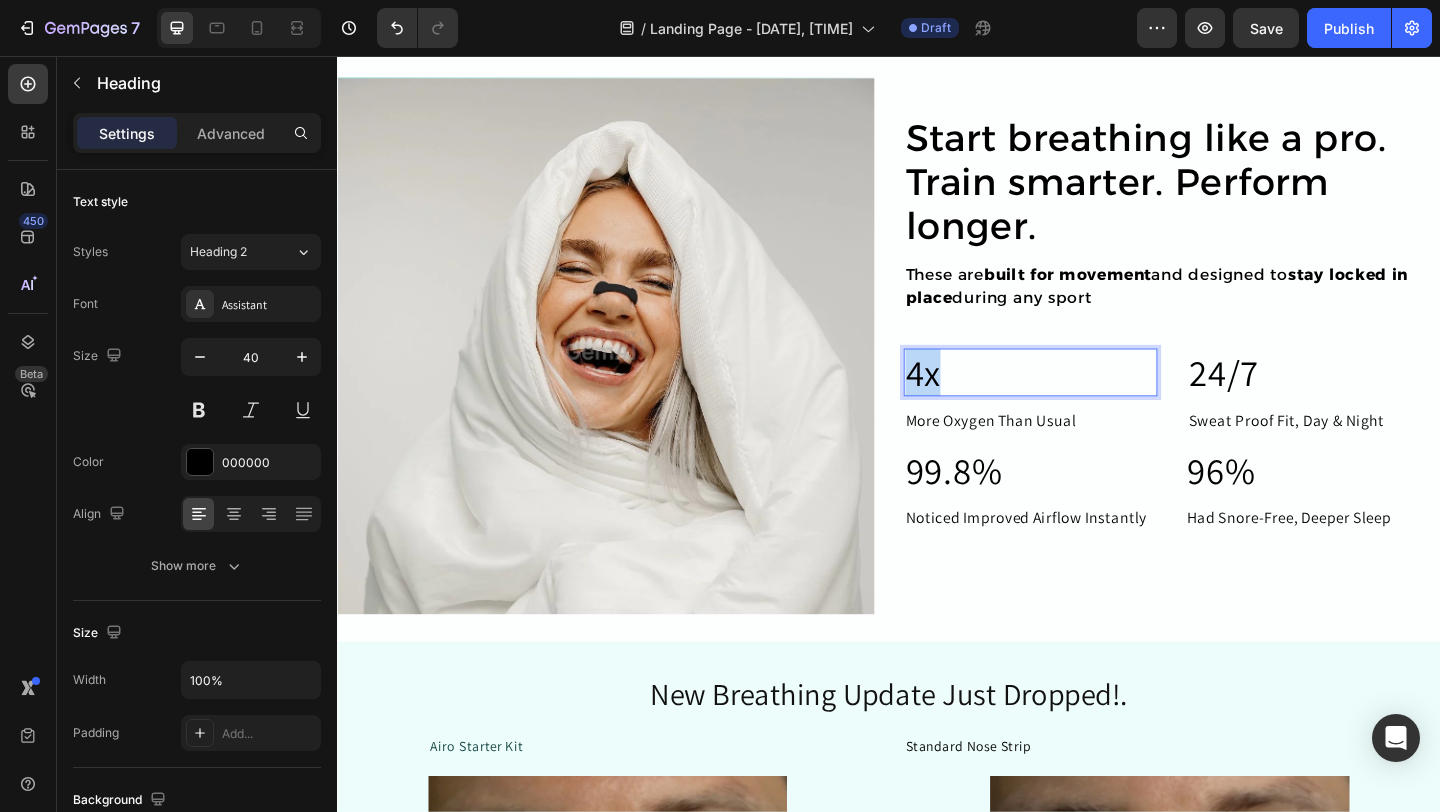 click on "4x" at bounding box center (1091, 400) 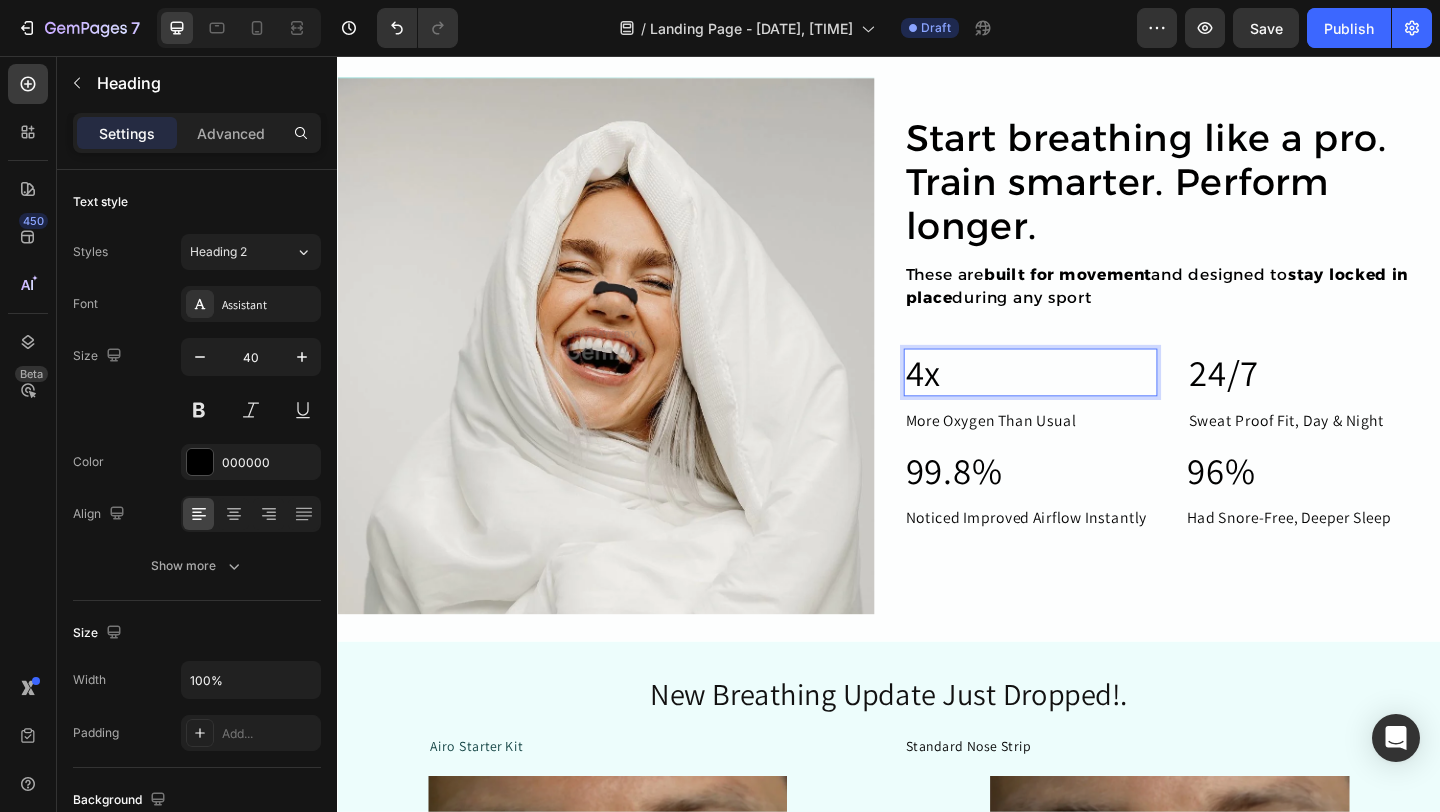 click on "4x" at bounding box center (1091, 400) 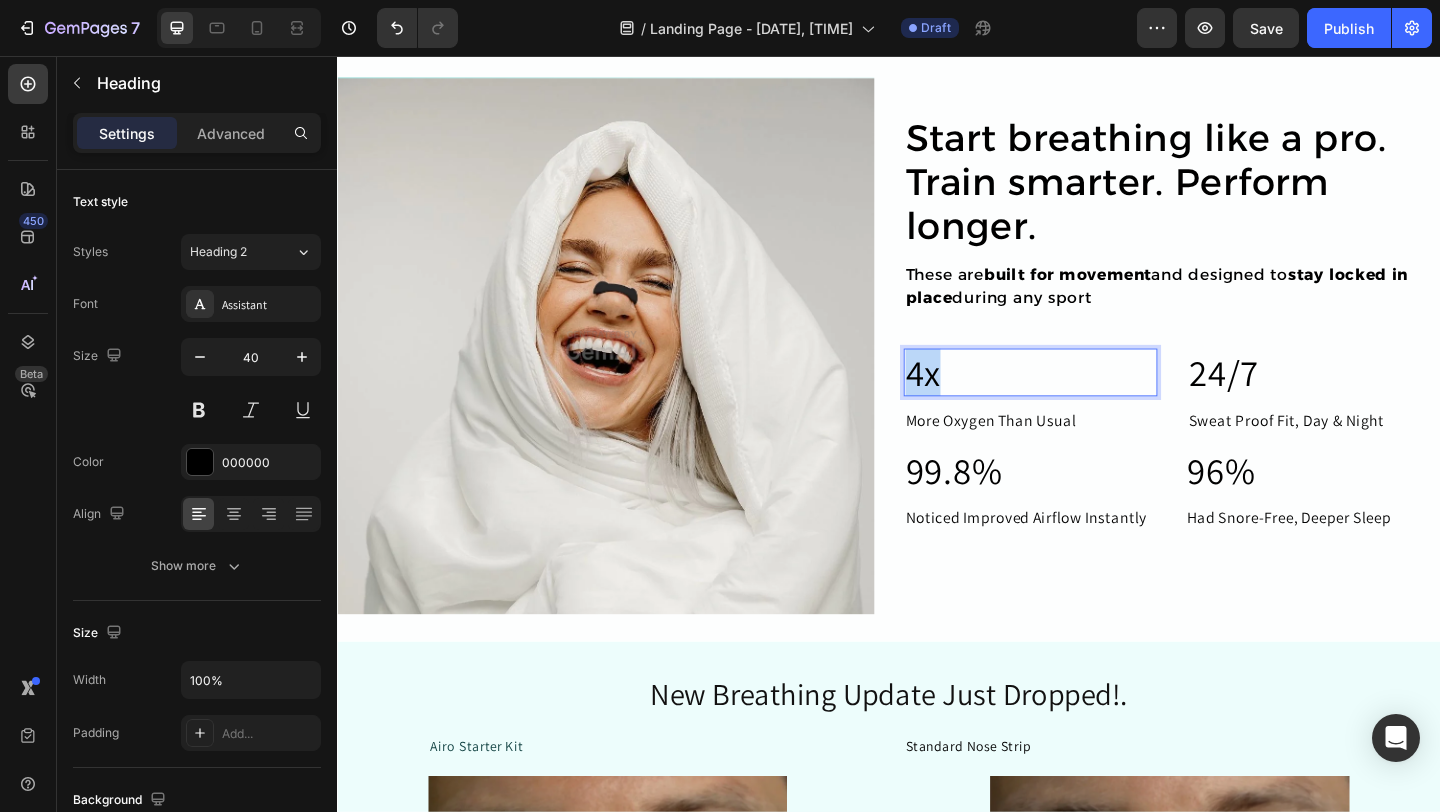 click on "4x" at bounding box center [1091, 400] 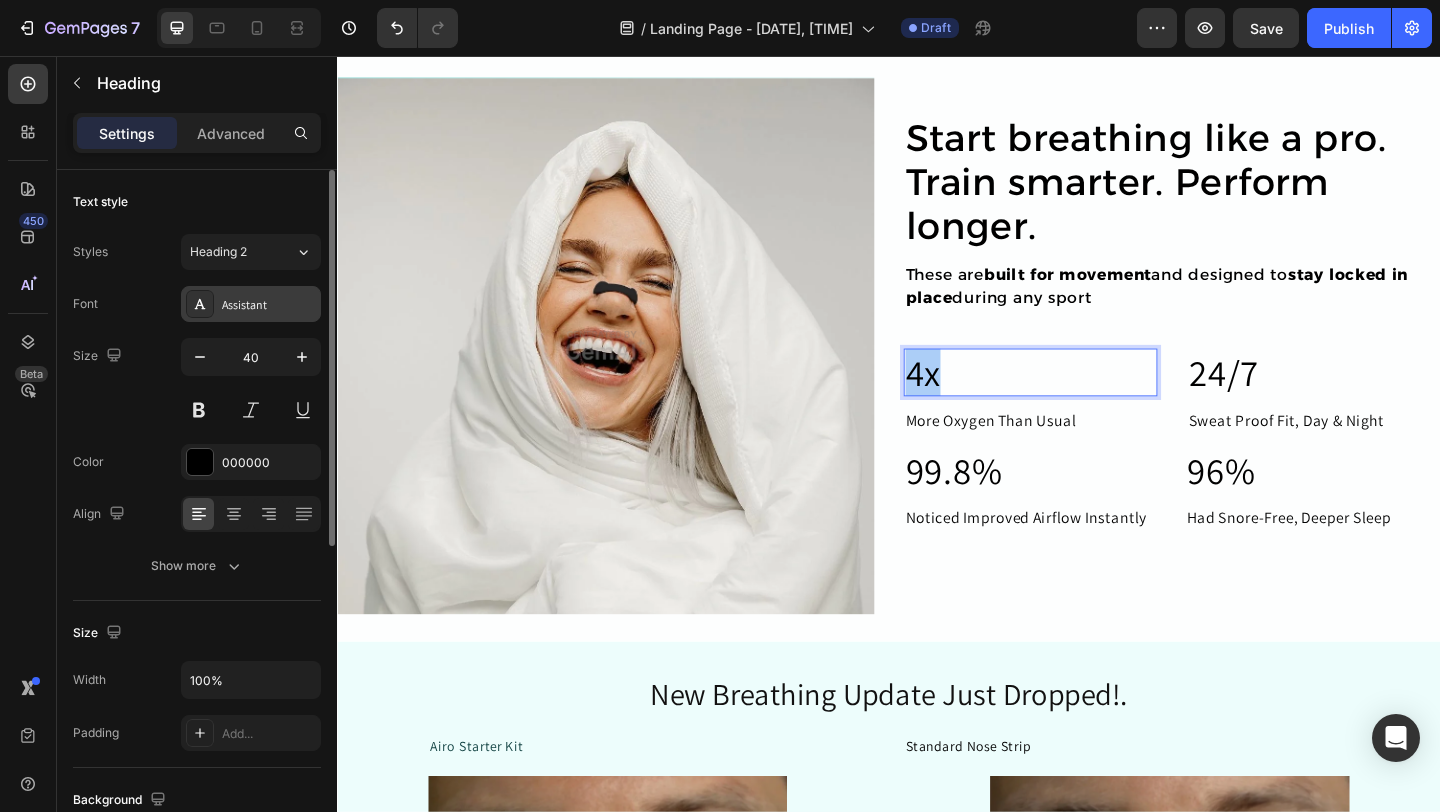 click on "Assistant" at bounding box center [251, 304] 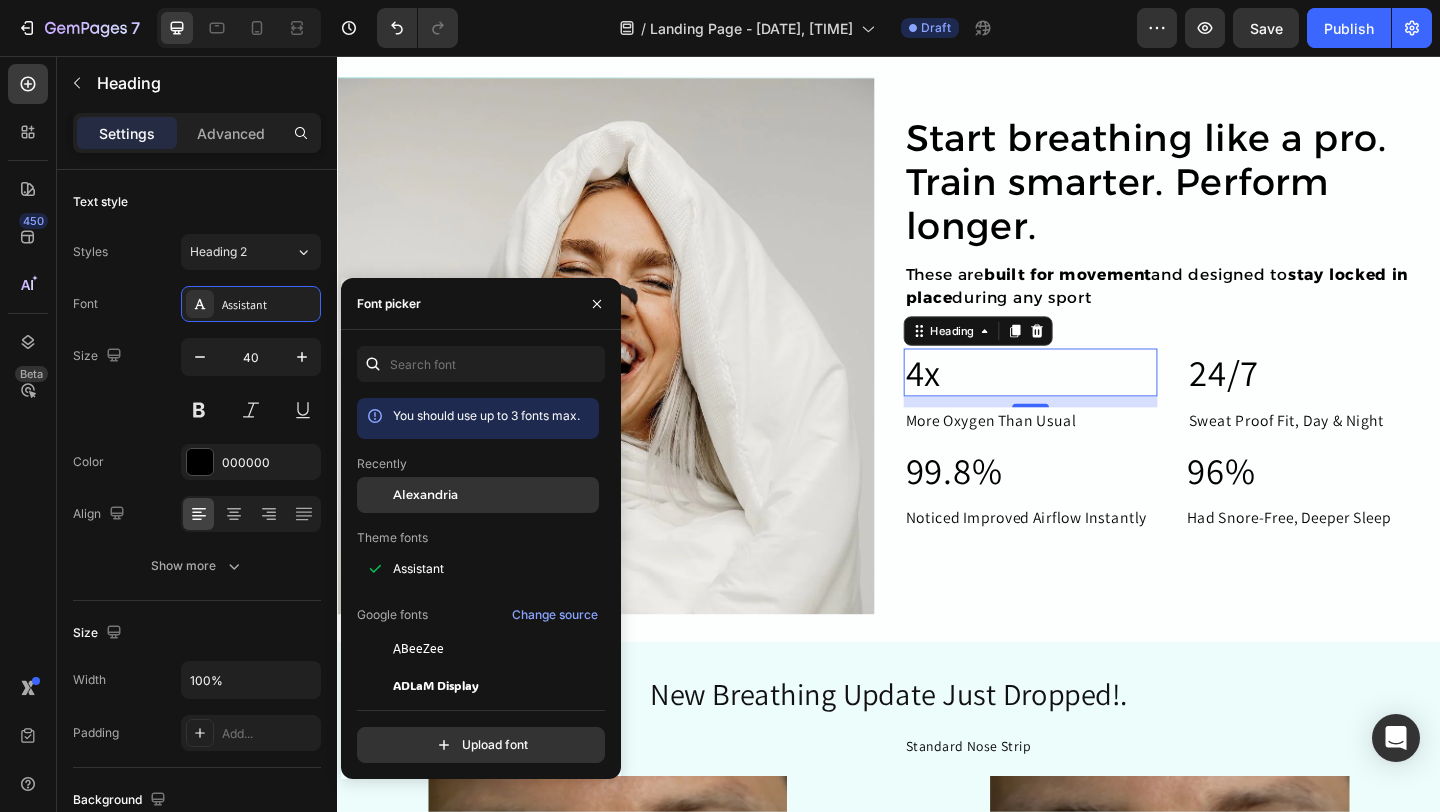 click on "Alexandria" at bounding box center [425, 495] 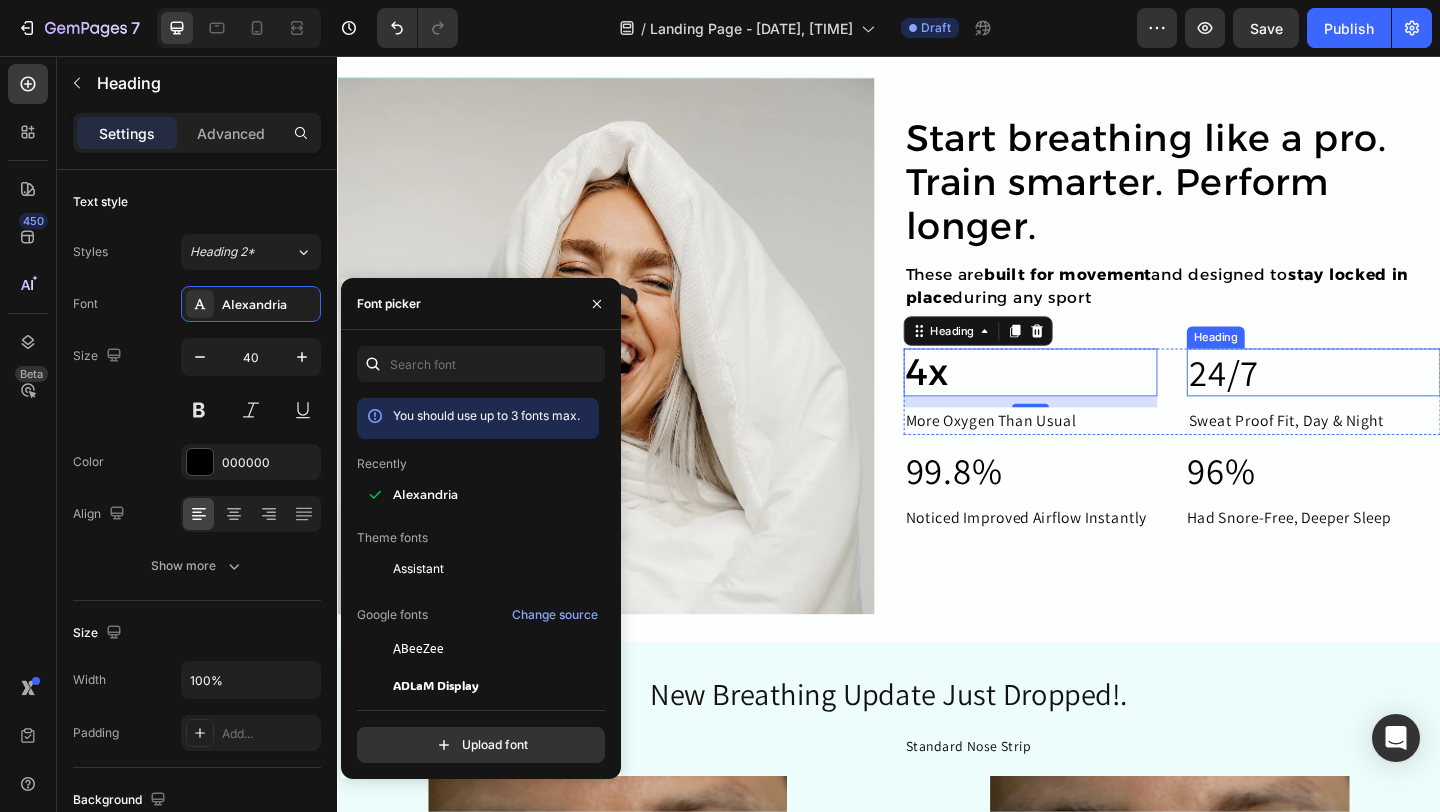 click on "24/7" at bounding box center [1399, 400] 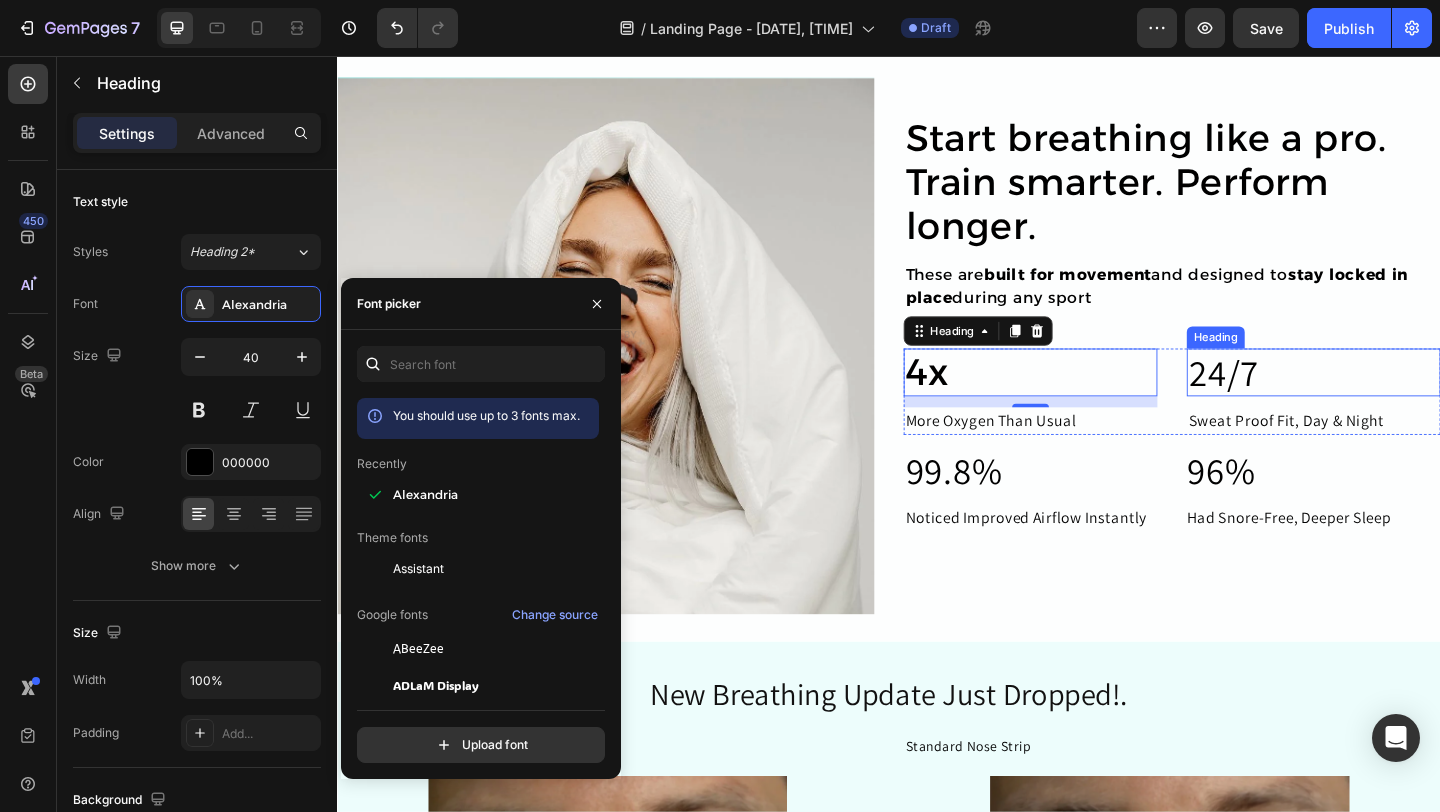 click on "24/7" at bounding box center [1399, 400] 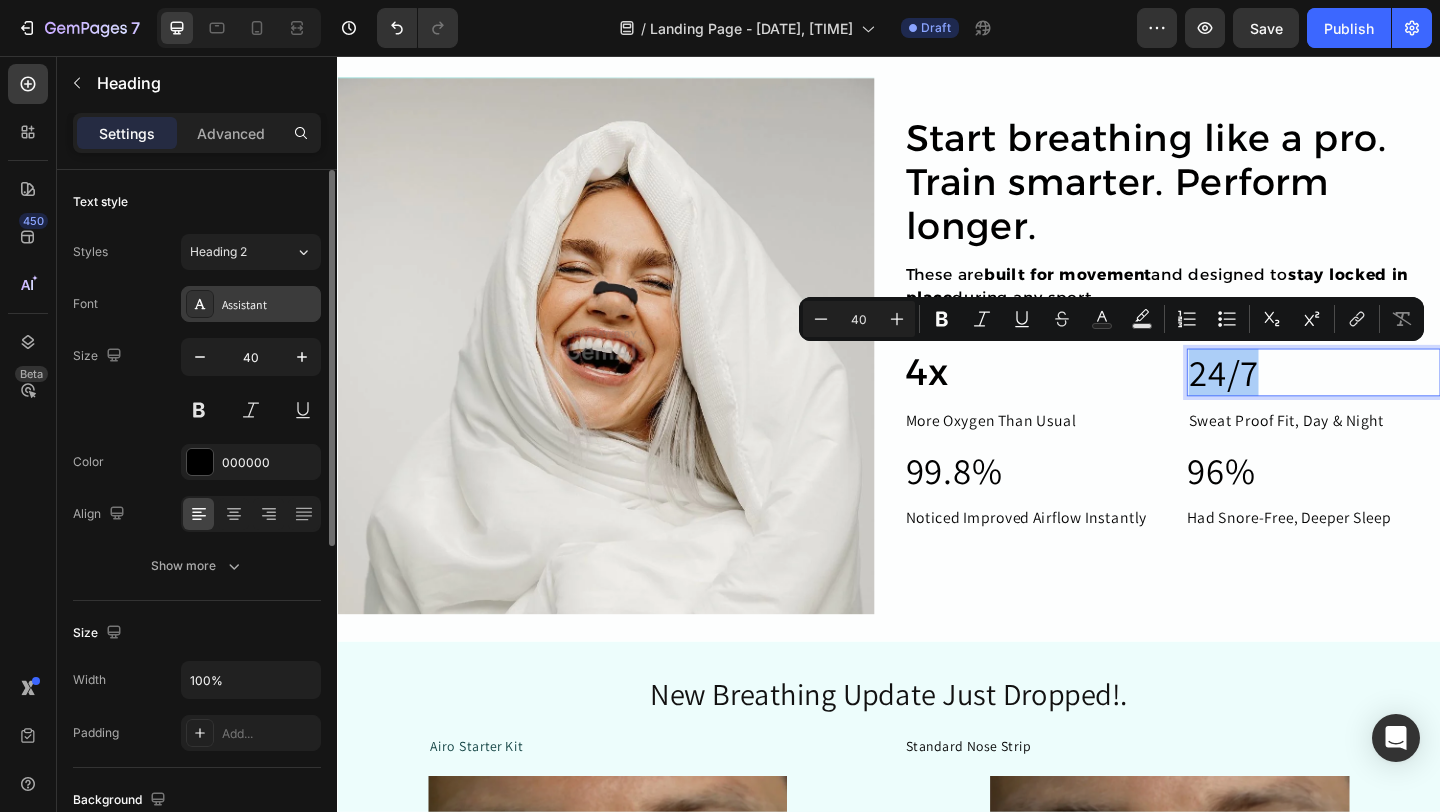 click on "Assistant" at bounding box center (251, 304) 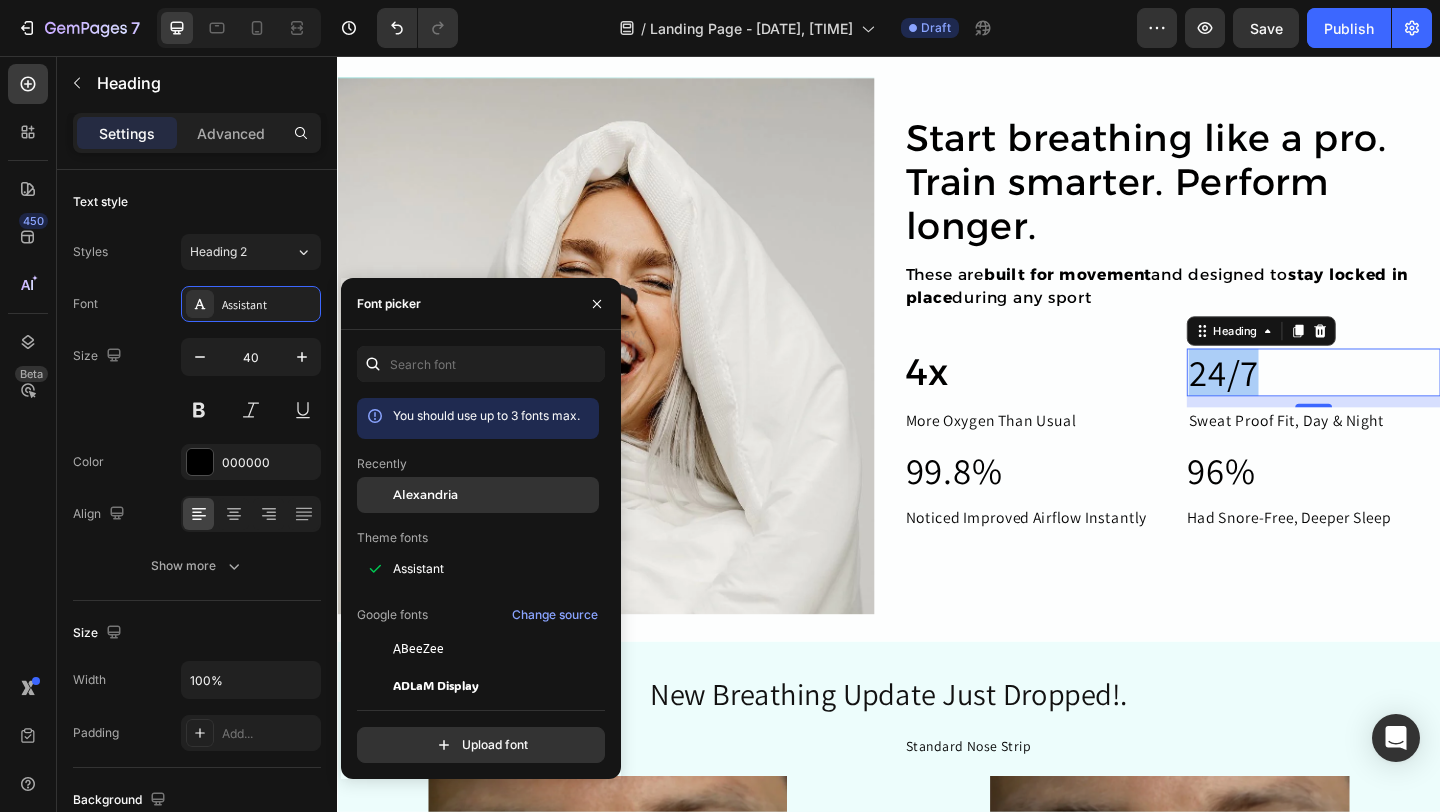 click at bounding box center [375, 495] 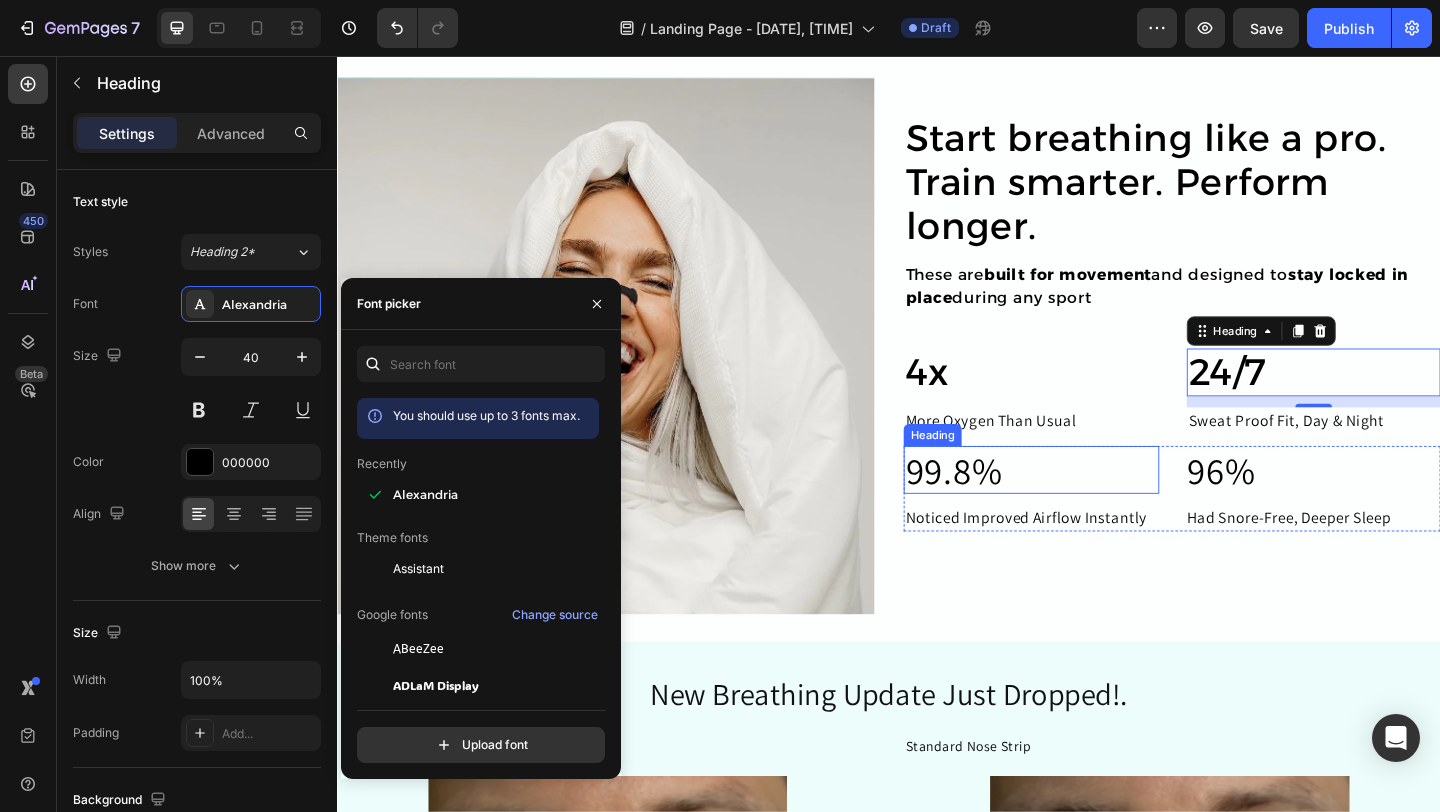 click on "99.8%" at bounding box center (1092, 506) 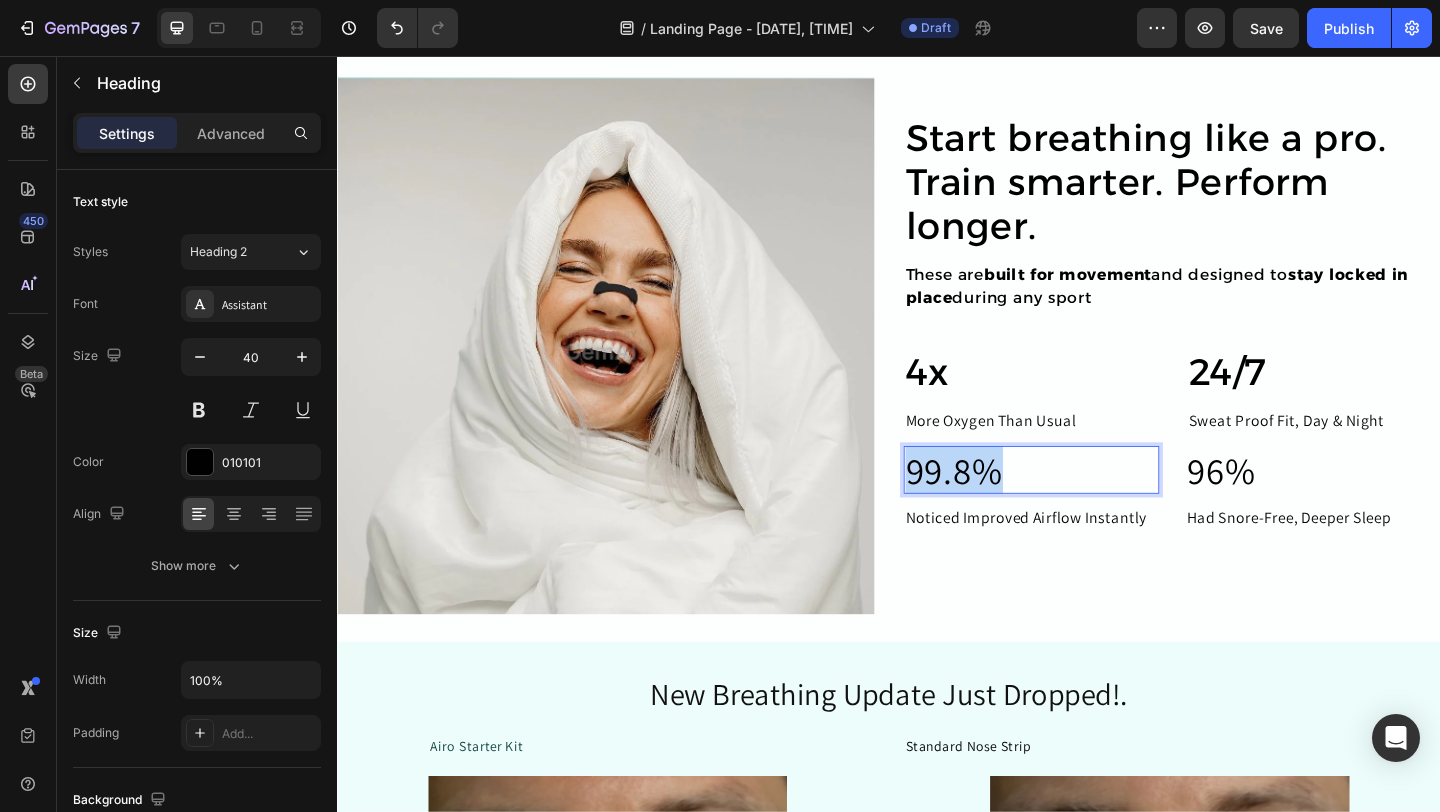 click on "99.8%" at bounding box center [1092, 506] 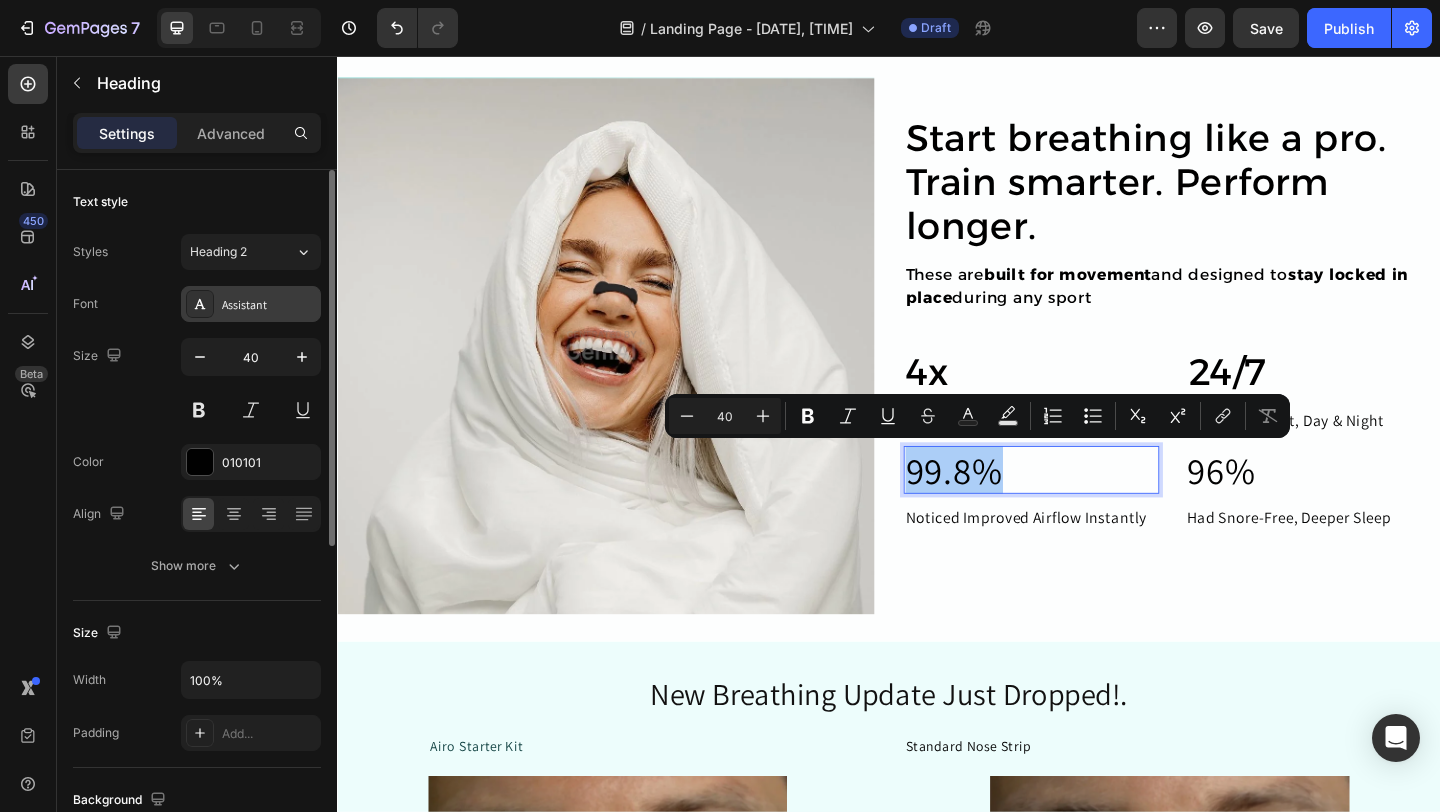 click on "Assistant" at bounding box center [269, 305] 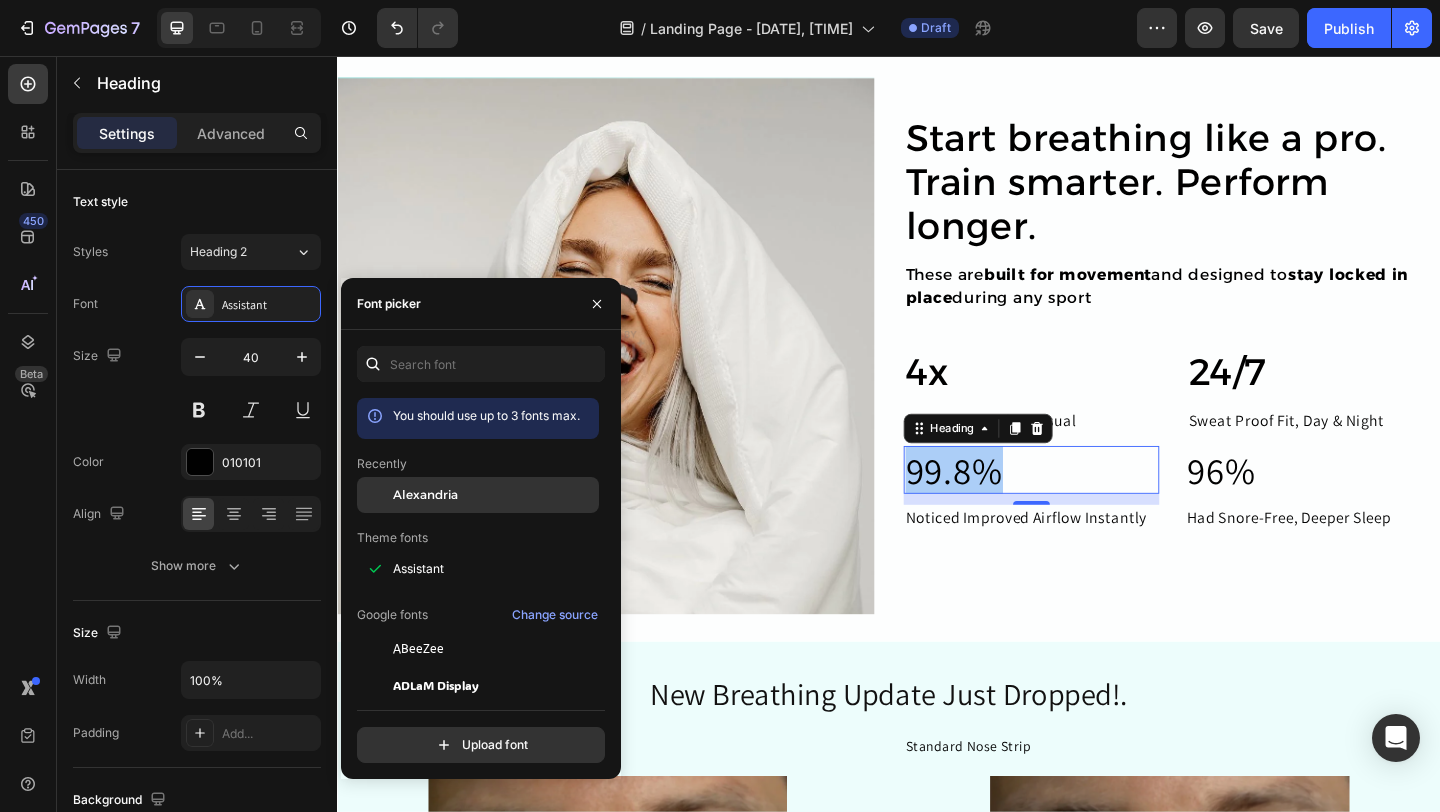 click at bounding box center [375, 495] 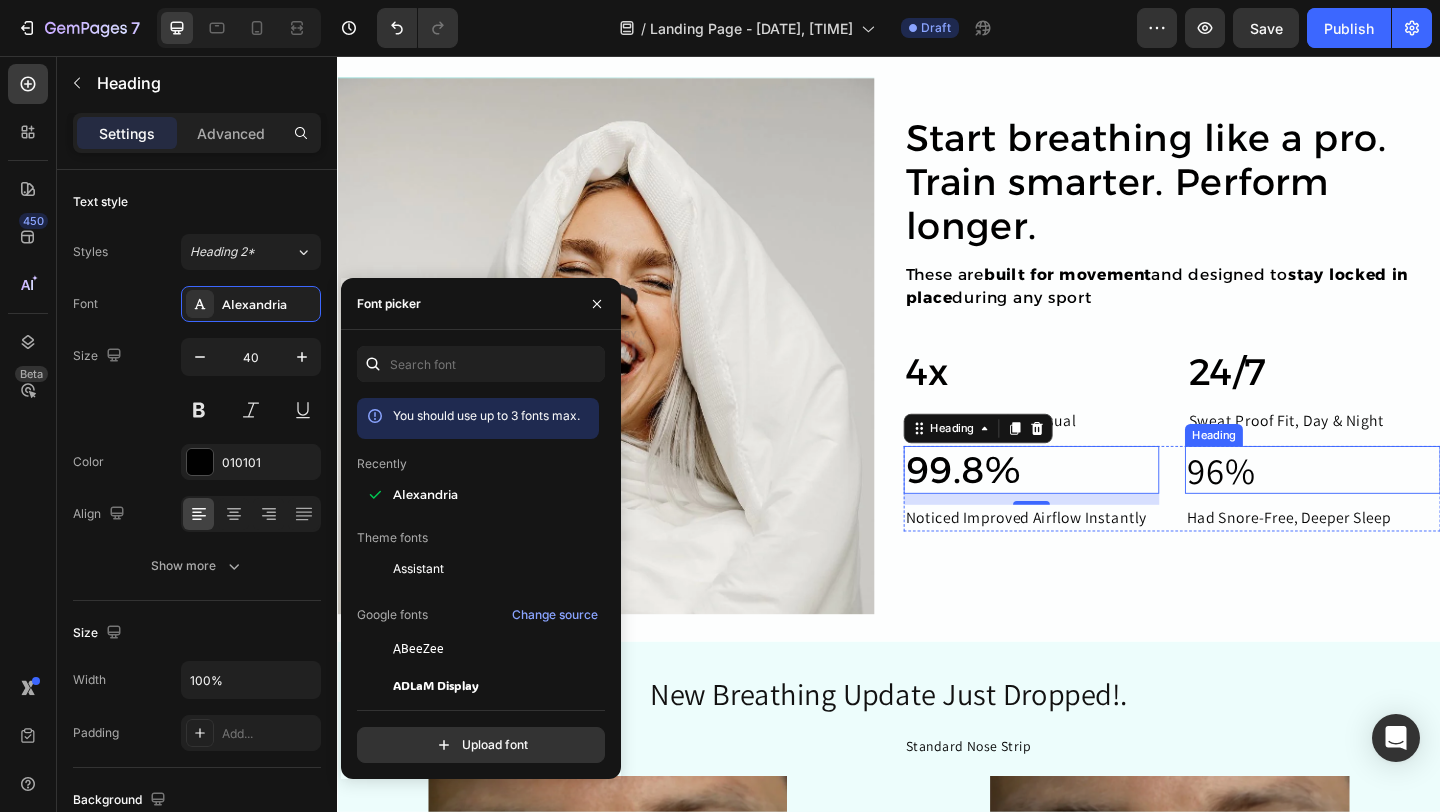click on "96%" at bounding box center (1398, 506) 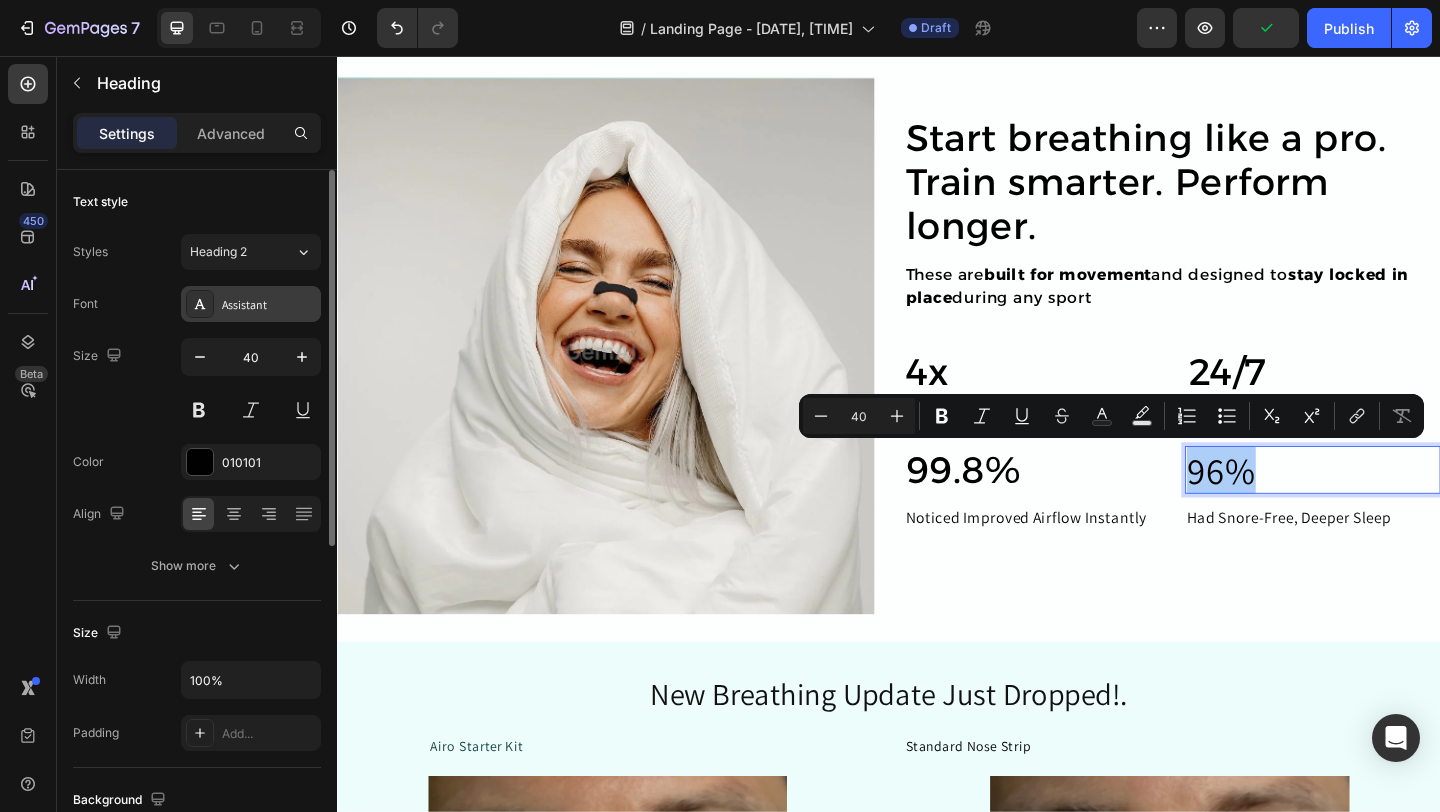click on "Assistant" at bounding box center [269, 305] 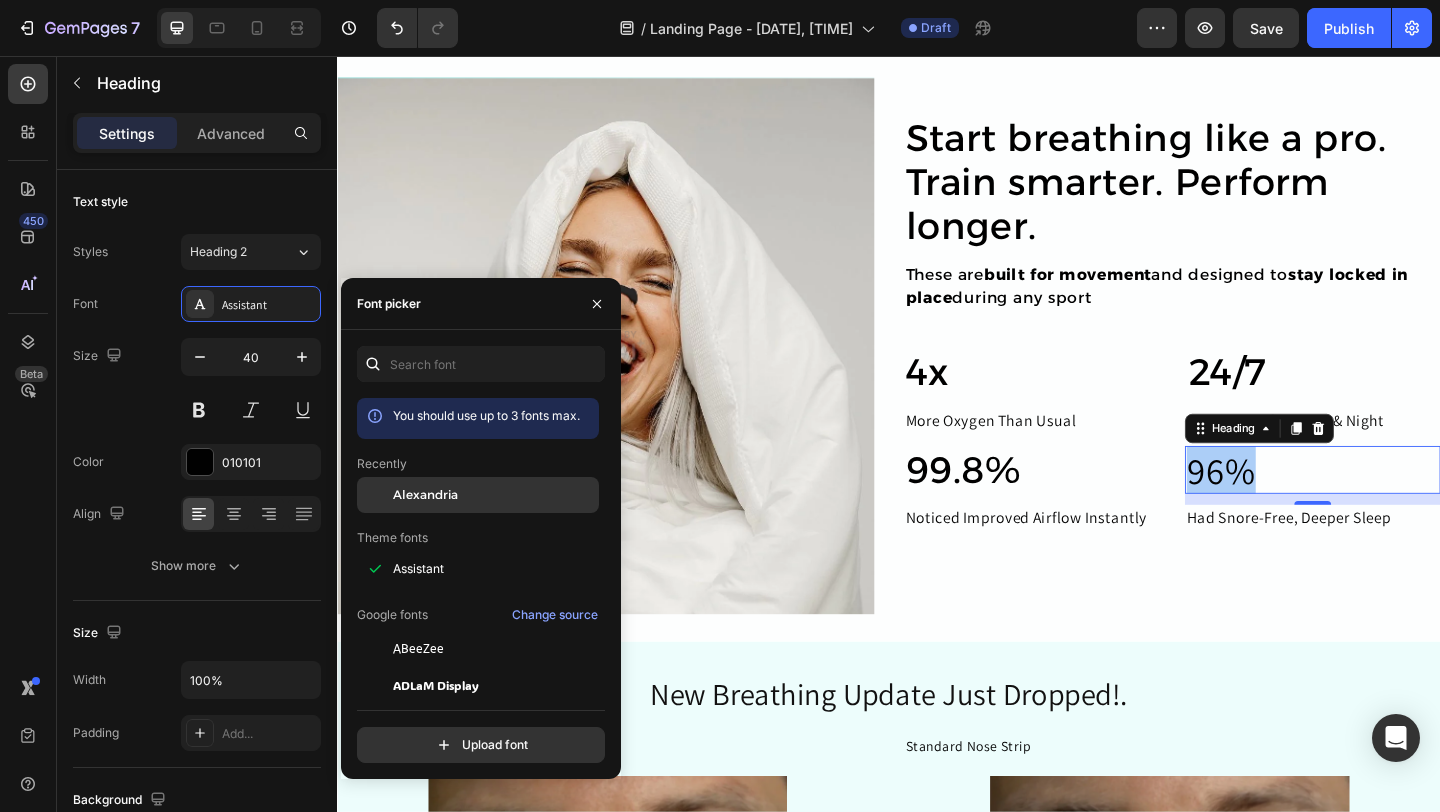 click at bounding box center [375, 495] 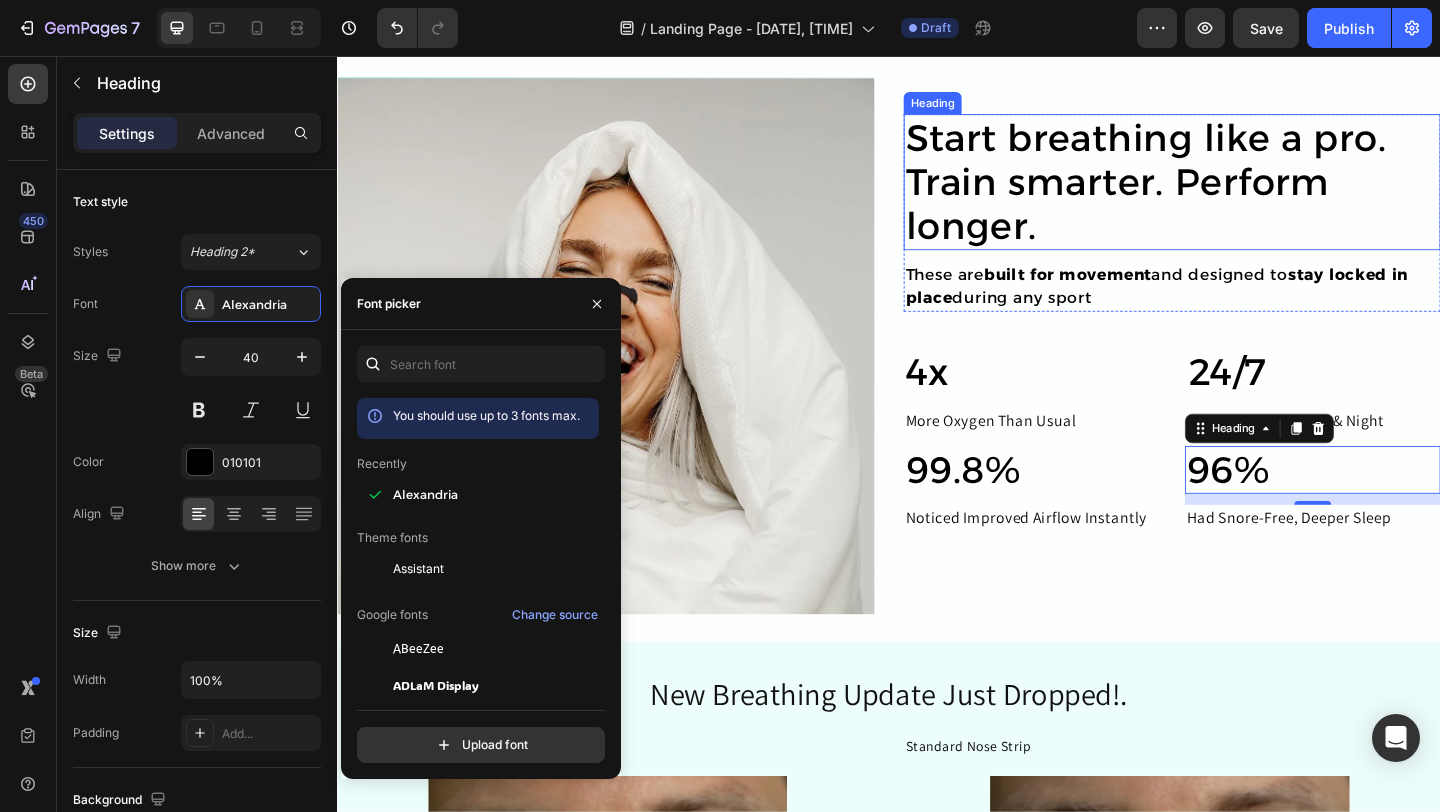 click on "Start breathing like a pro. Train smarter. Perform longer." at bounding box center [1245, 193] 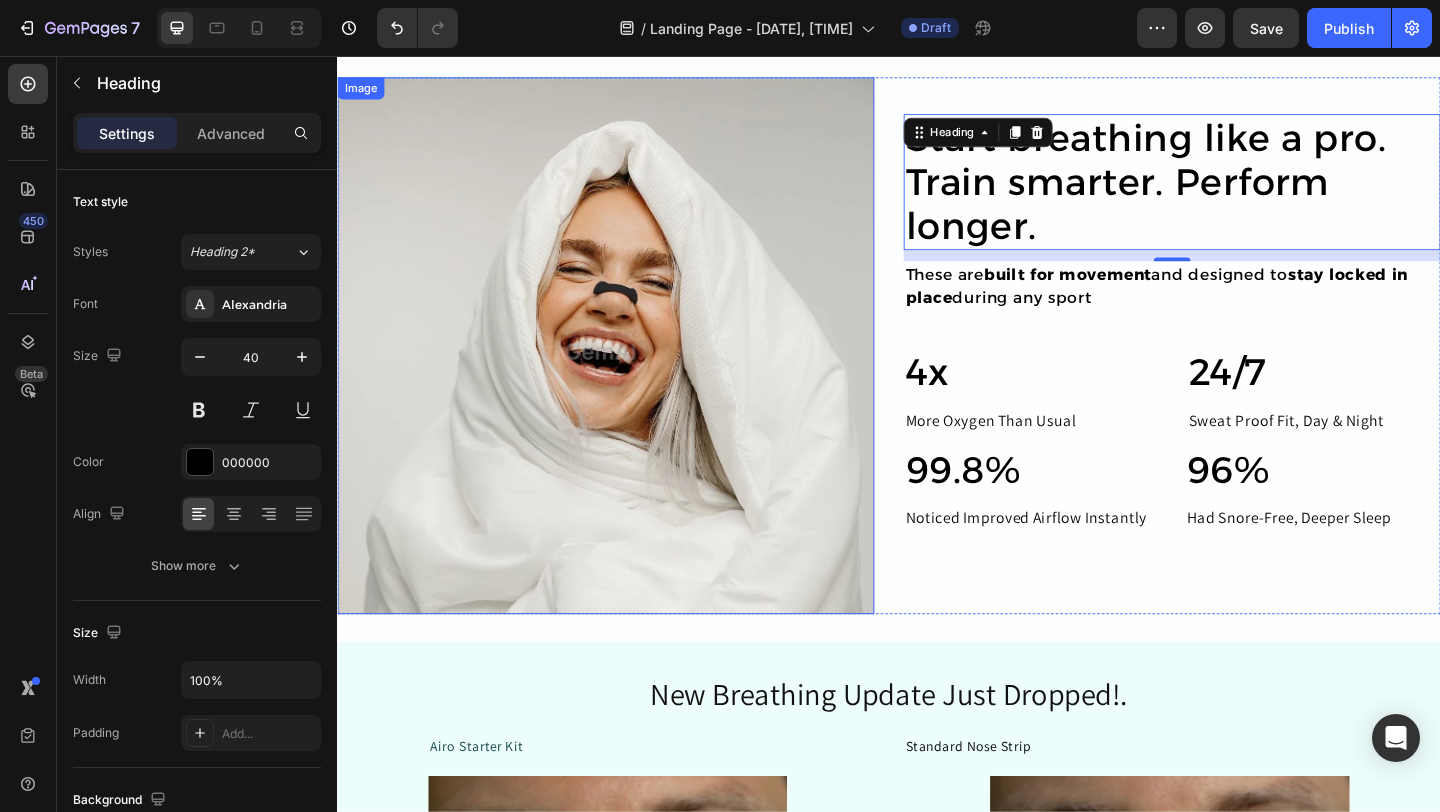 click at bounding box center (629, 371) 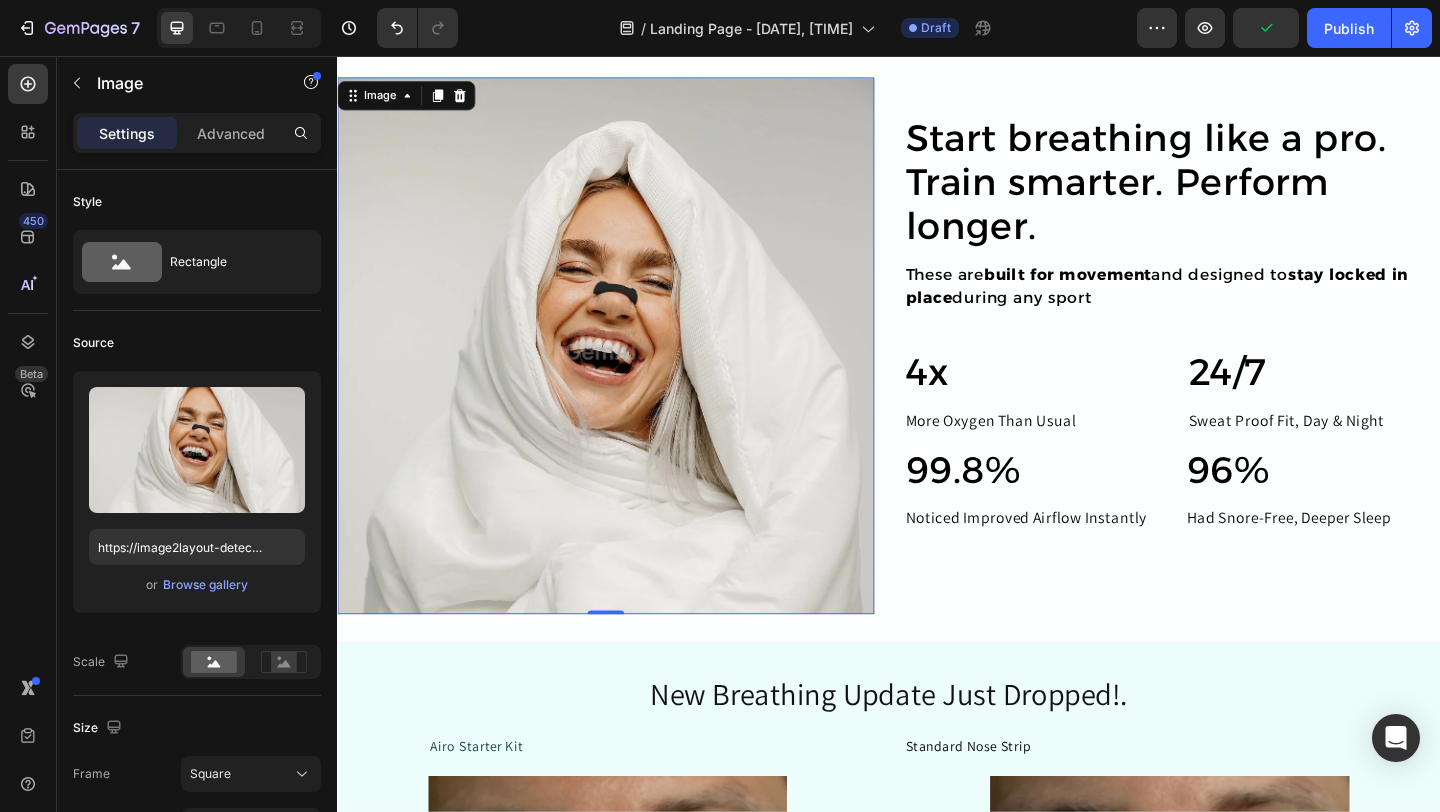 click at bounding box center (629, 371) 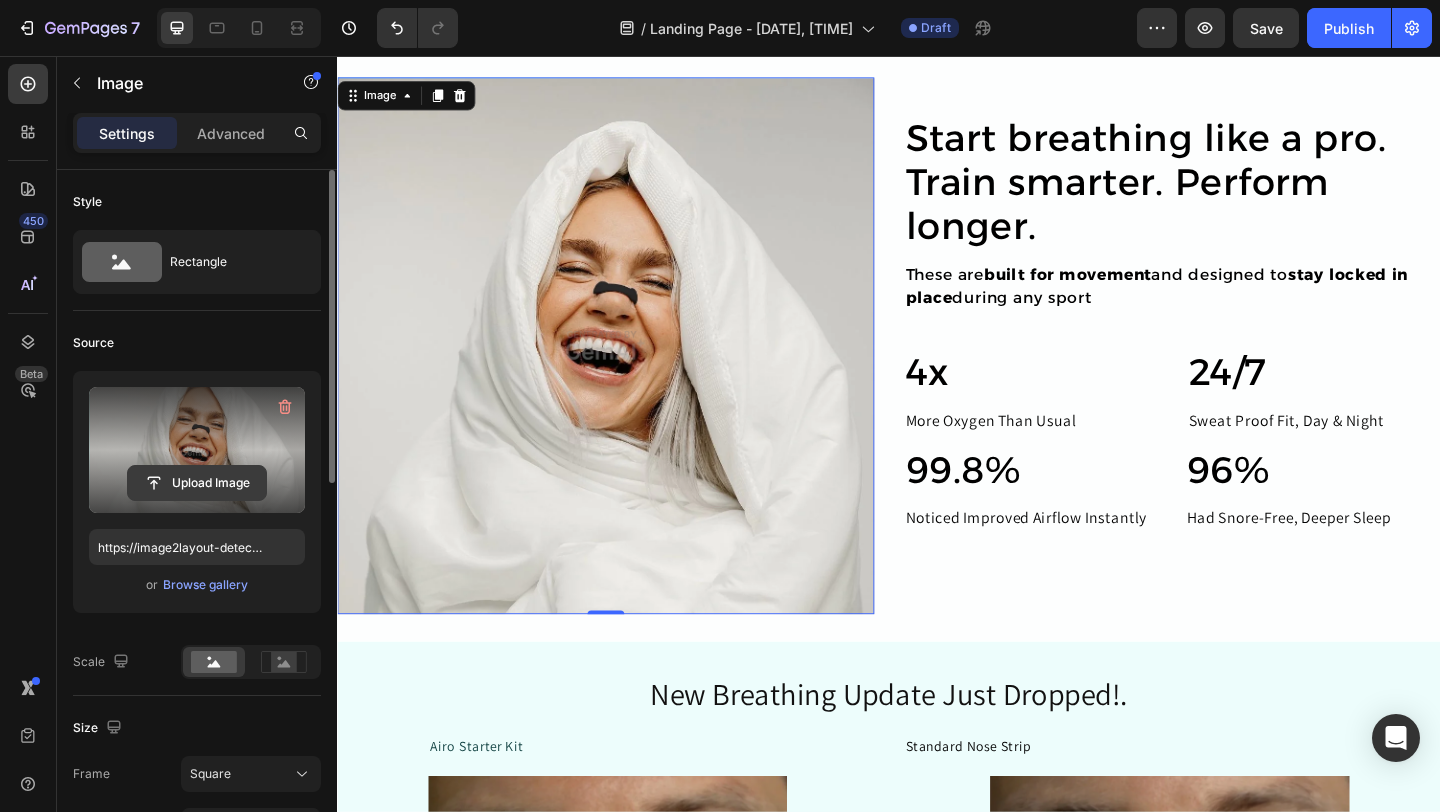 click 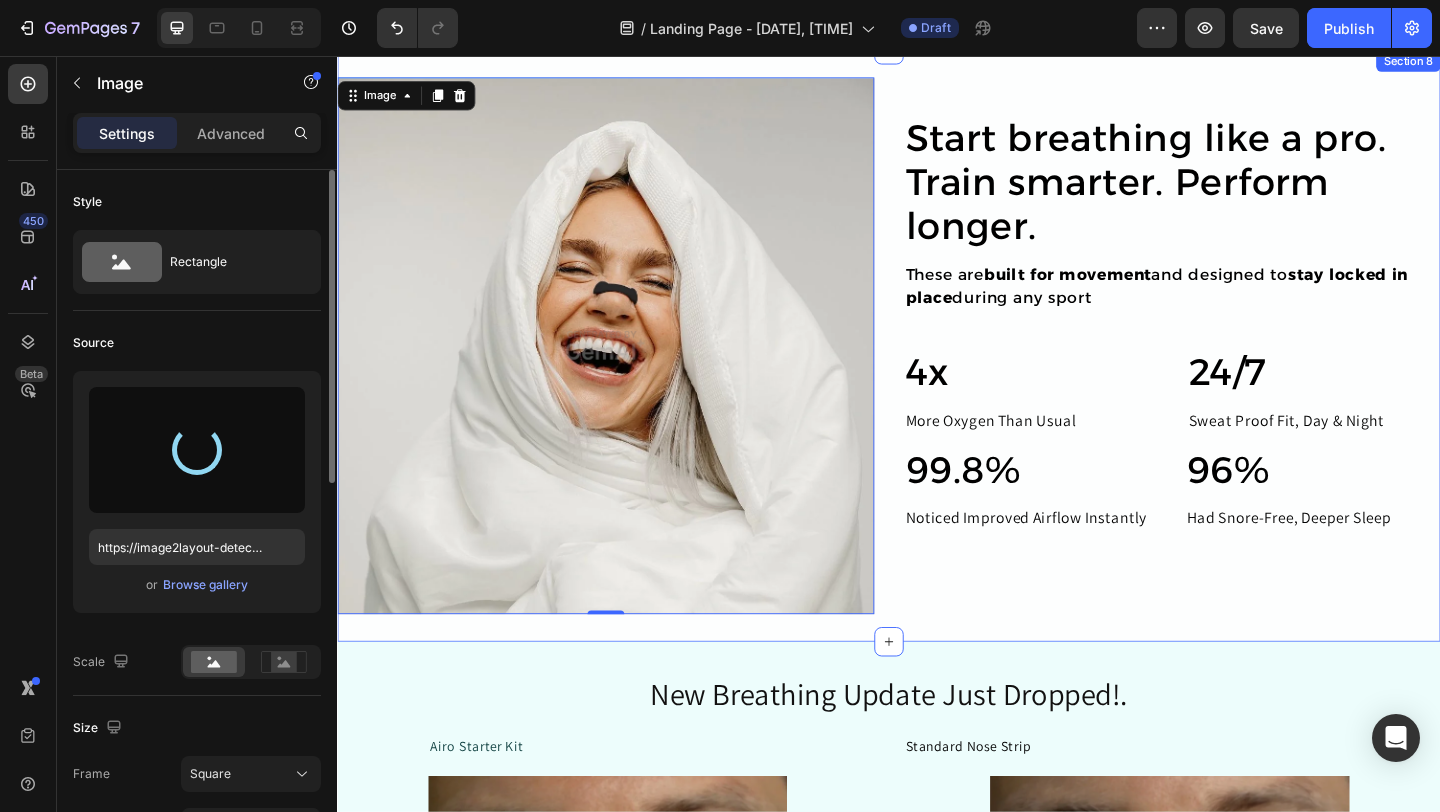 type on "https://cdn.shopify.com/s/files/1/0777/3074/2512/files/gempages_578068718450377404-4b2c2b60-ddfd-4151-b34a-6b7626f5662a.png" 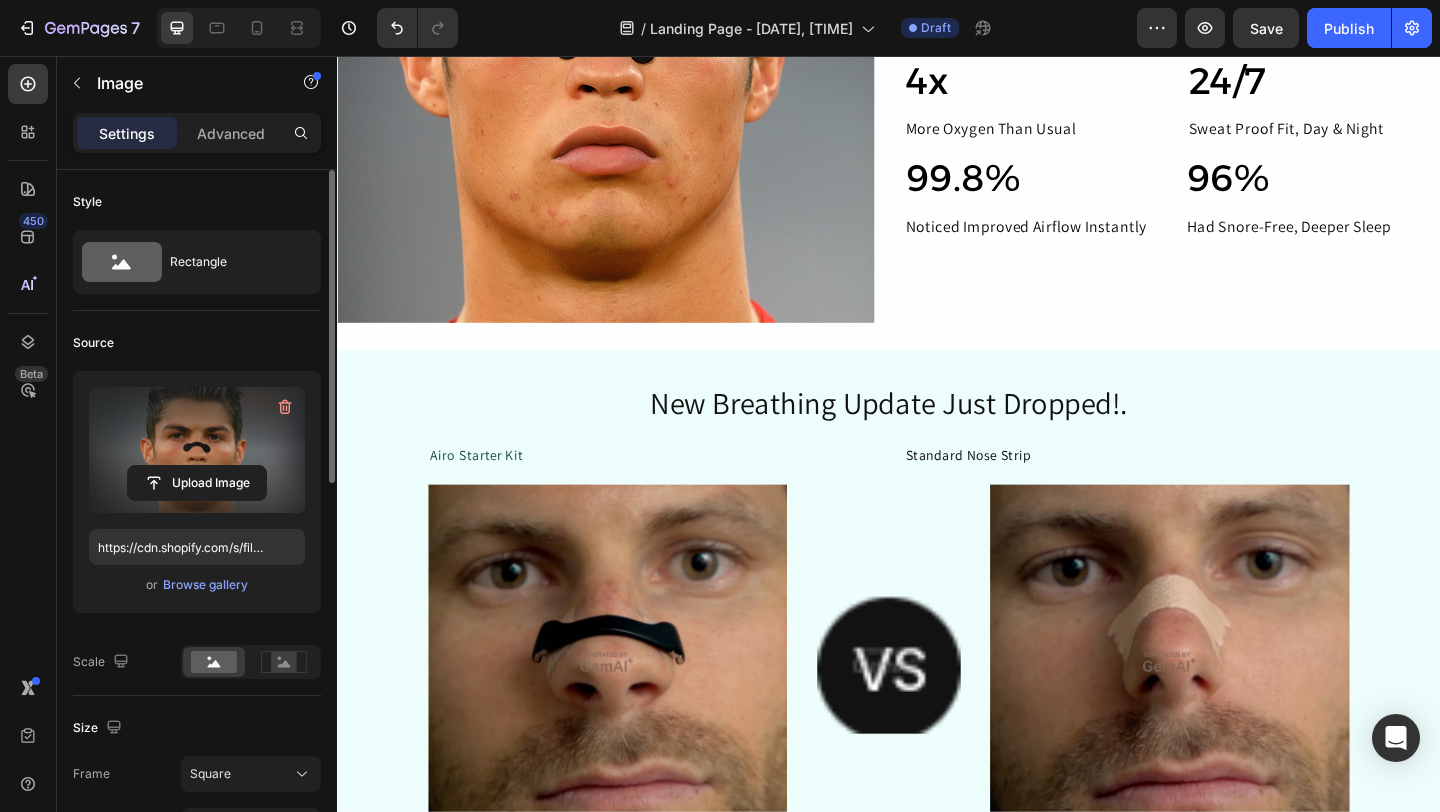 scroll, scrollTop: 2767, scrollLeft: 0, axis: vertical 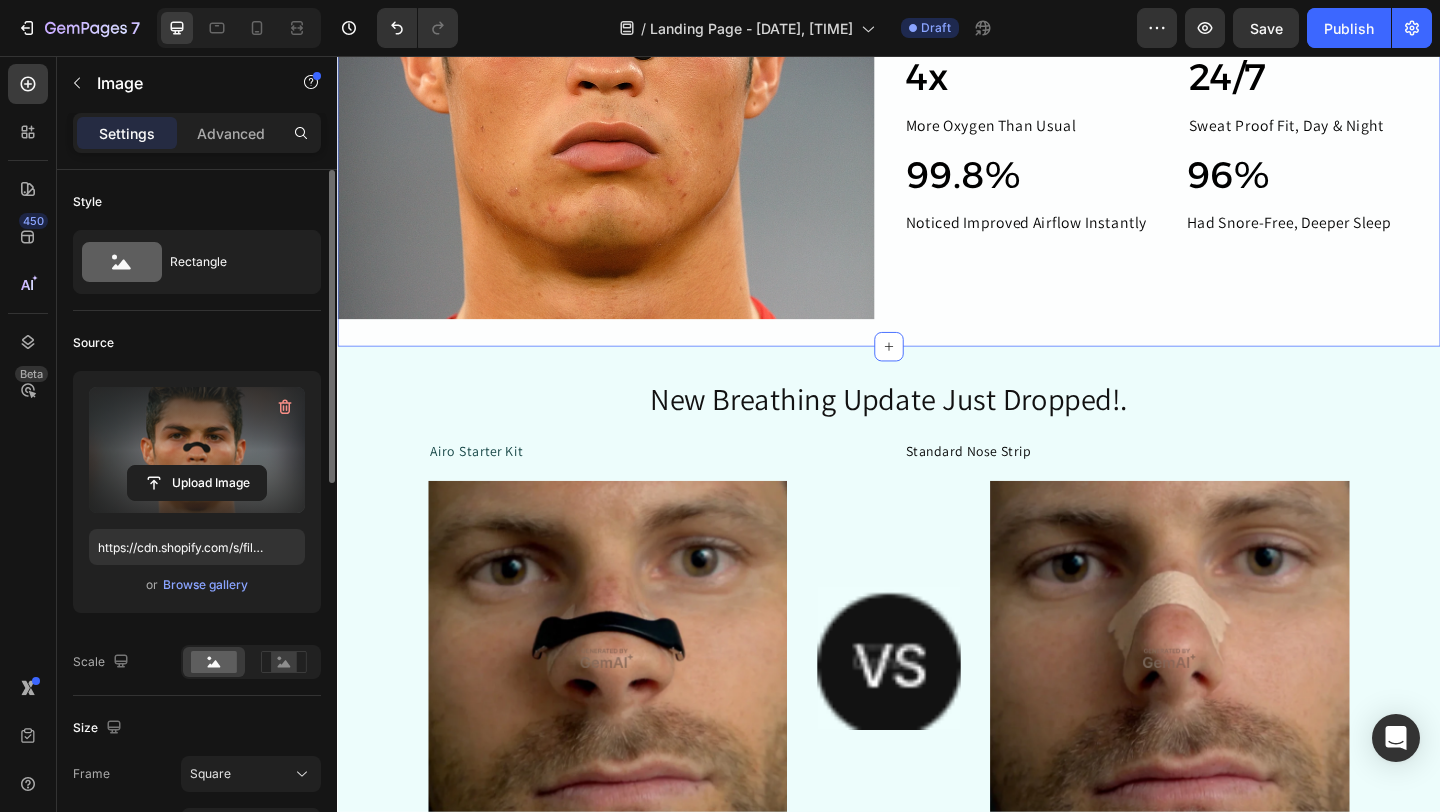 click on "Image Start breathing like a pro. Train smarter. Perform longer. Heading These are built for movement and designed to stay locked in place during any sport Text Block Row 4x Heading More Oxygen Than Usual Text Block 24/7 Heading Sweat Proof Fit, Day & Night Text Block Row 99.8% Heading Noticed Improved Airflow Instantly Text Block 96% Heading Had Snore-Free, Deeper Sleep Text Block Row Row Row Row Section 8" at bounding box center (937, 50) 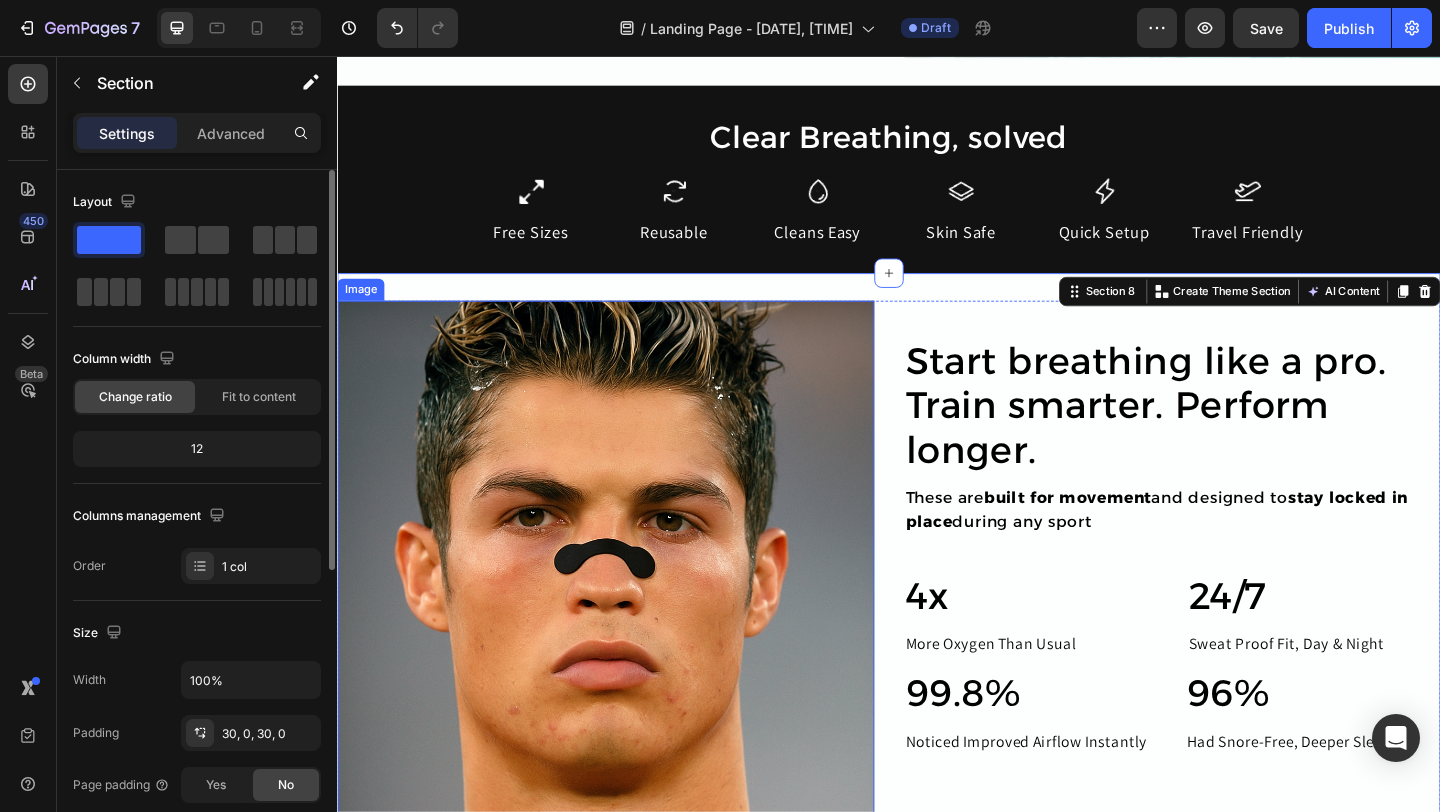 scroll, scrollTop: 2139, scrollLeft: 0, axis: vertical 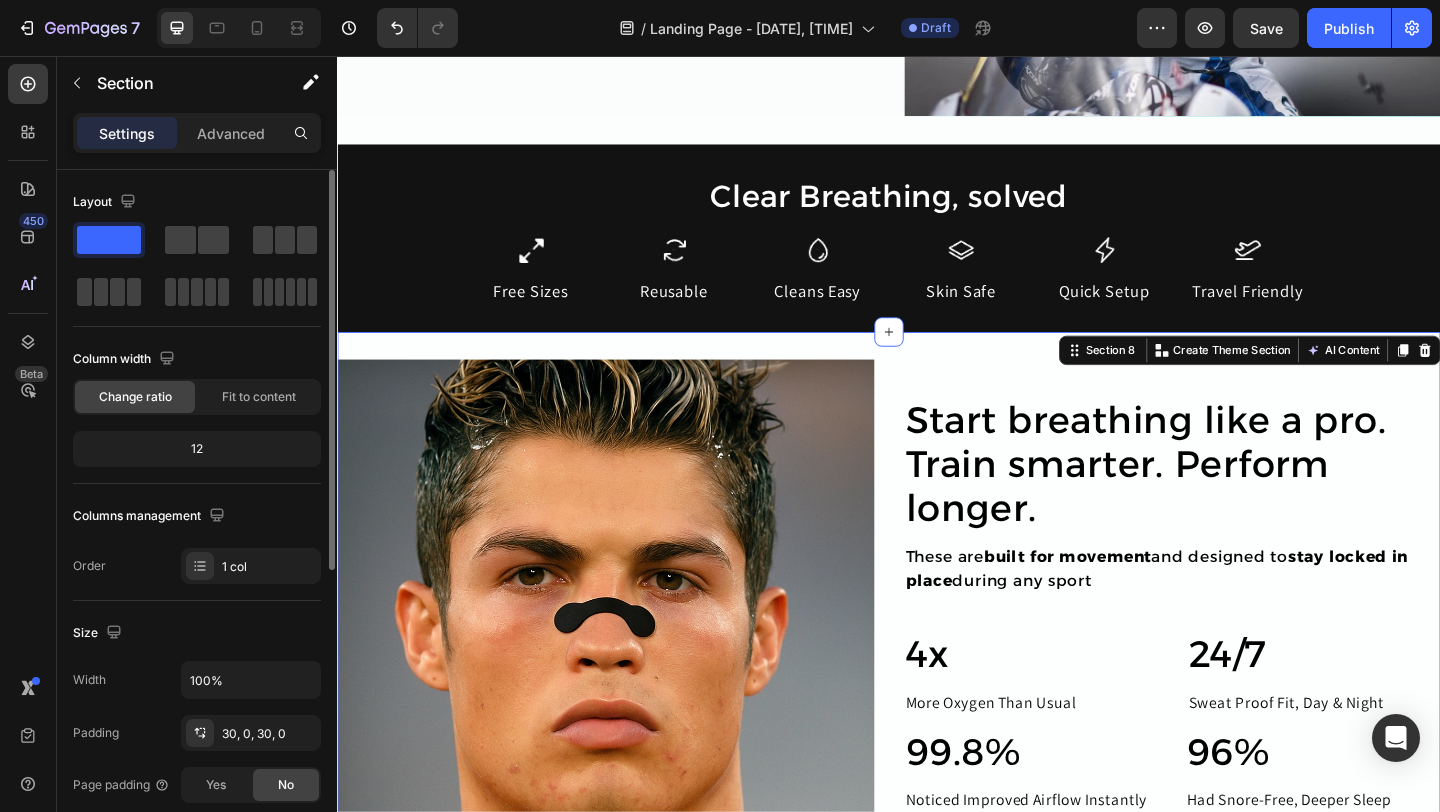 click on "Image Start breathing like a pro. Train smarter. Perform longer. Heading These are built for movement and designed to stay locked in place during any sport Text Block Row 4x Heading More Oxygen Than Usual Text Block 24/7 Heading Sweat Proof Fit, Day & Night Text Block Row 99.8% Heading Noticed Improved Airflow Instantly Text Block 96% Heading Had Snore-Free, Deeper Sleep Text Block Row Row Row Row Section 8 You can create reusable sections Create Theme Section AI Content Write with GemAI What would you like to describe here? Tone and Voice Persuasive Product BreathBoost Magnetic Nasal Band Show more Generate" at bounding box center [937, 678] 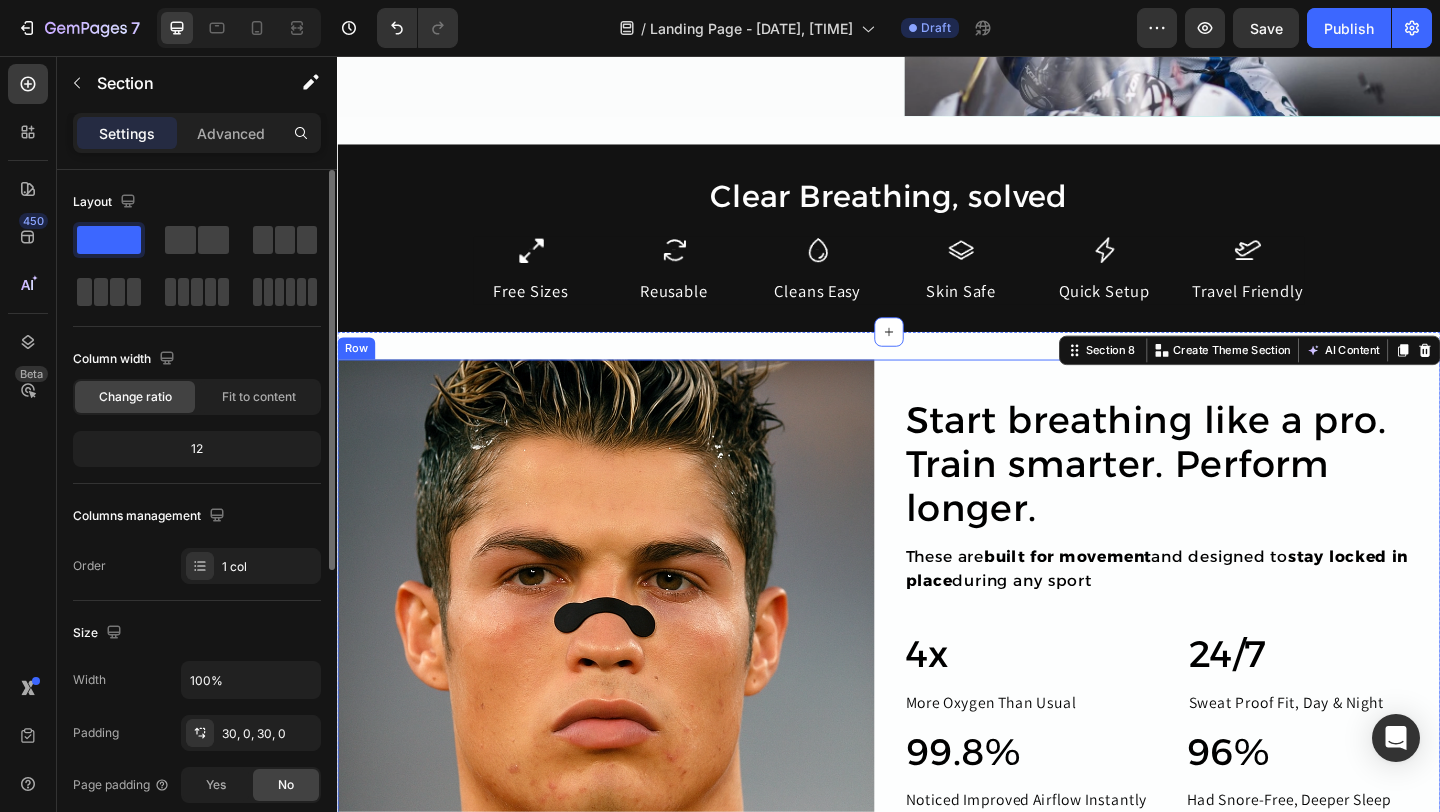 click on "Image Start breathing like a pro. Train smarter. Perform longer. Heading These are built for movement and designed to stay locked in place during any sport Text Block Row 4x Heading More Oxygen Than Usual Text Block 24/7 Heading Sweat Proof Fit, Day & Night Text Block Row 99.8% Heading Noticed Improved Airflow Instantly Text Block 96% Heading Had Snore-Free, Deeper Sleep Text Block Row Row Row Row" at bounding box center (937, 678) 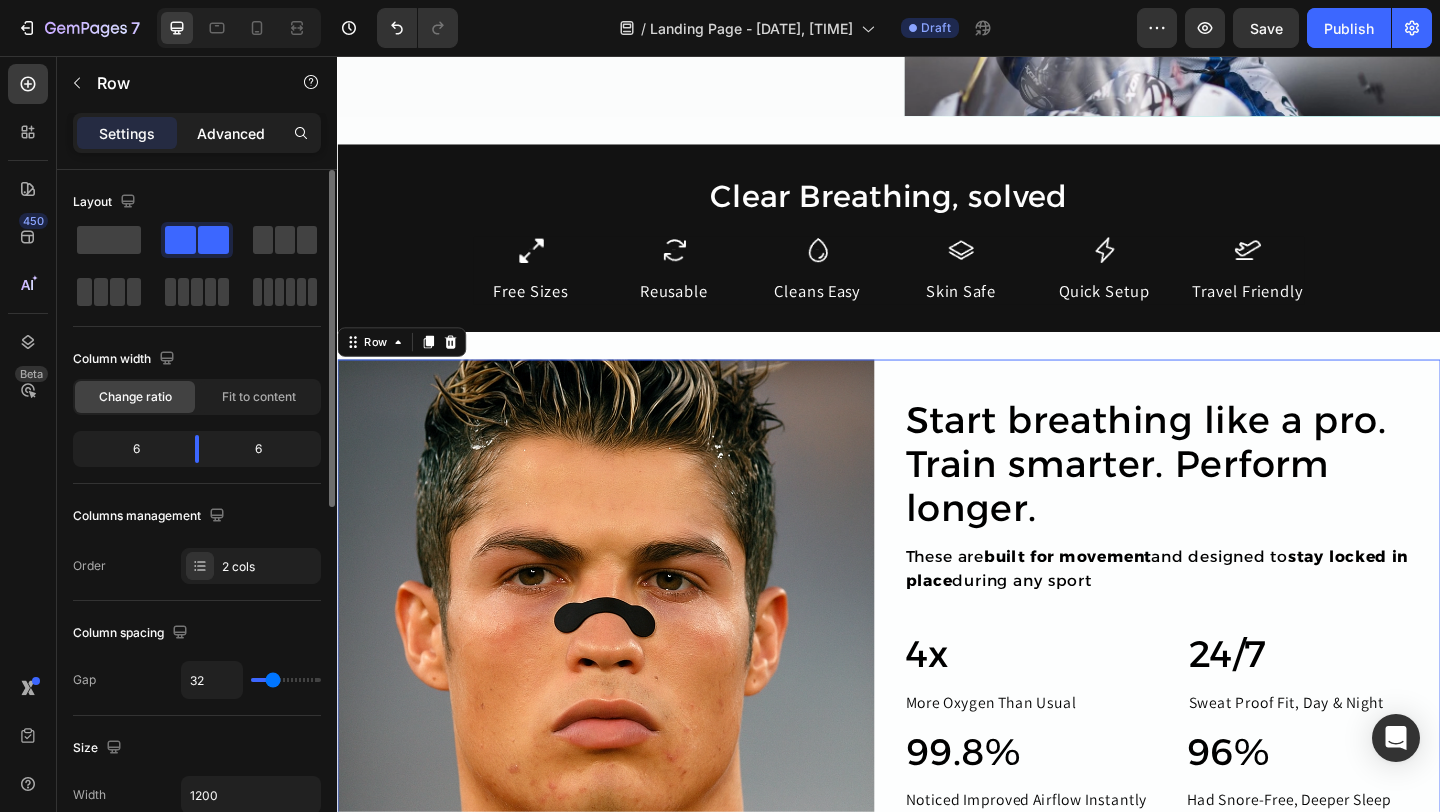 click on "Advanced" at bounding box center (231, 133) 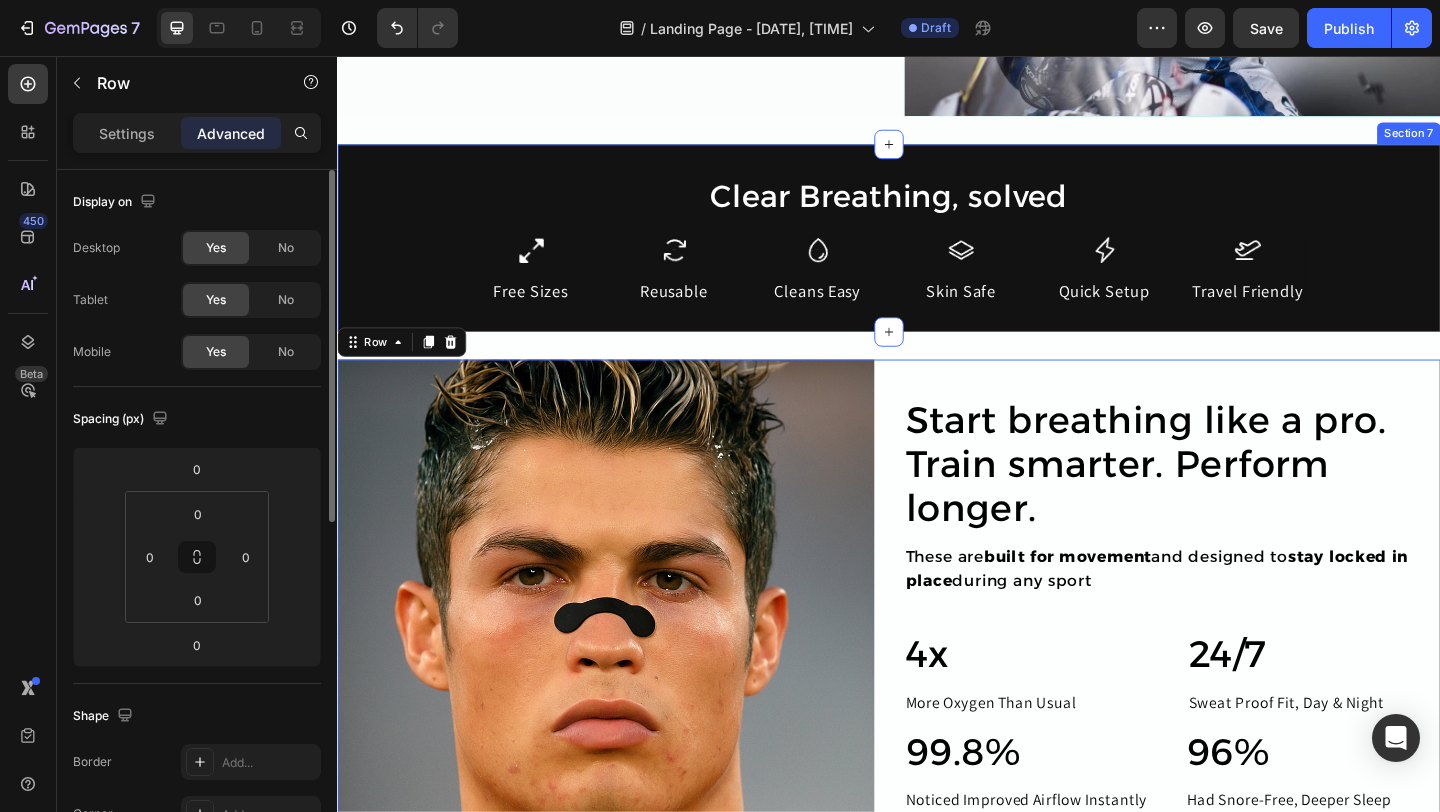 click on "Clear Breathing, solved Heading Icon Free Sizes Text Block Icon Reusable Text Block Icon Cleans Easy Text Block Icon Skin Safe Text Block Icon Quick Setup Text Block Icon Travel Friendly Text Block Row Row Section 7" at bounding box center [937, 254] 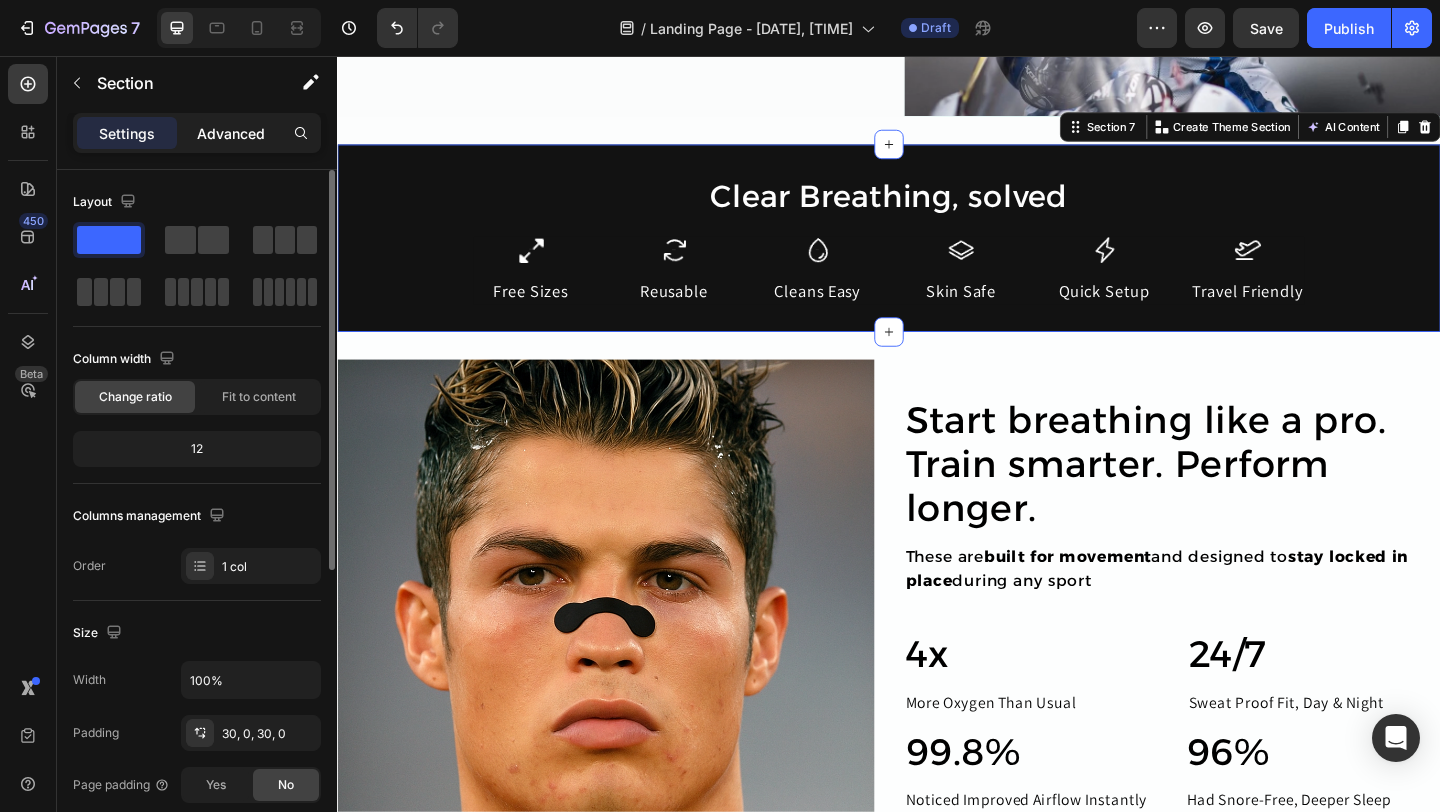 click on "Advanced" 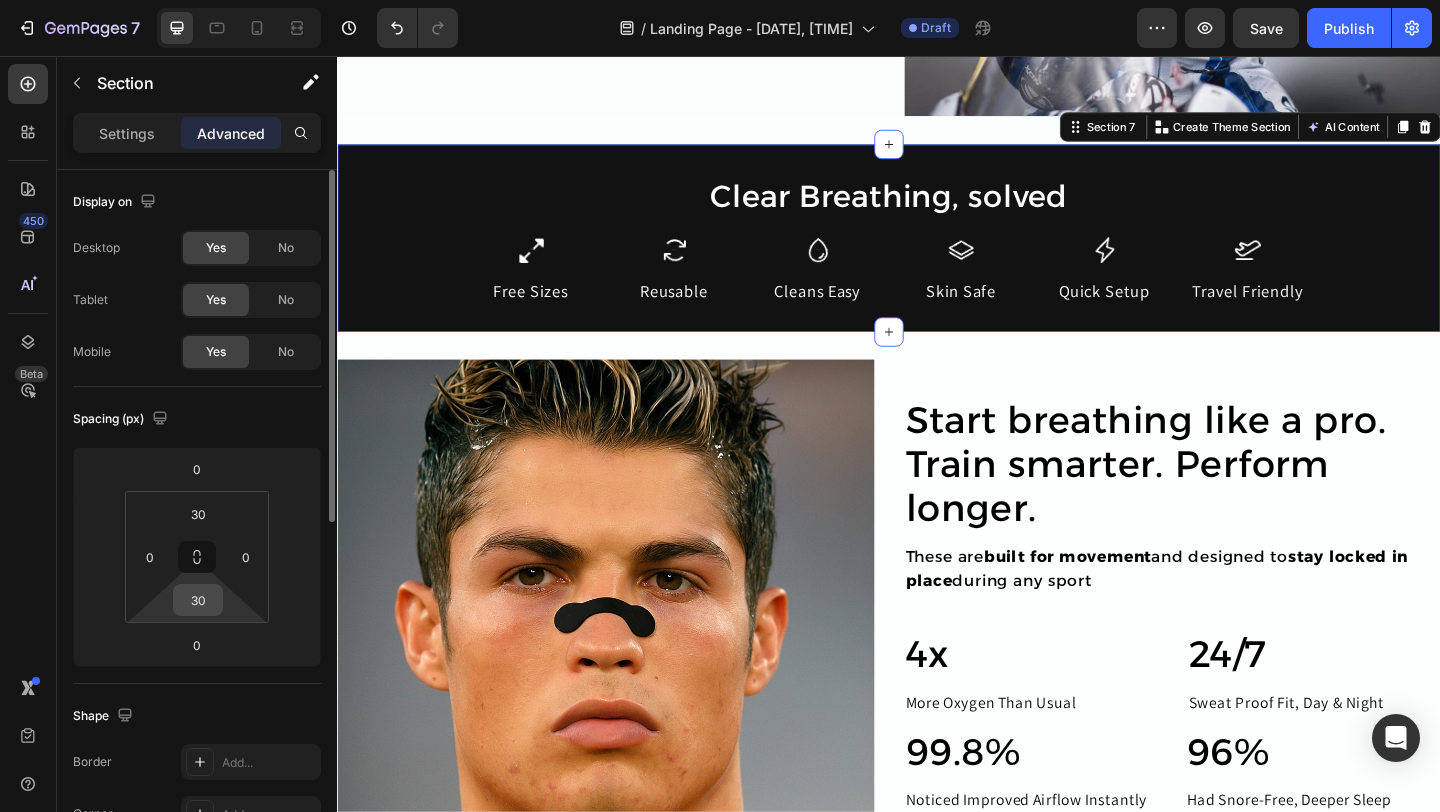 click on "30" at bounding box center [198, 600] 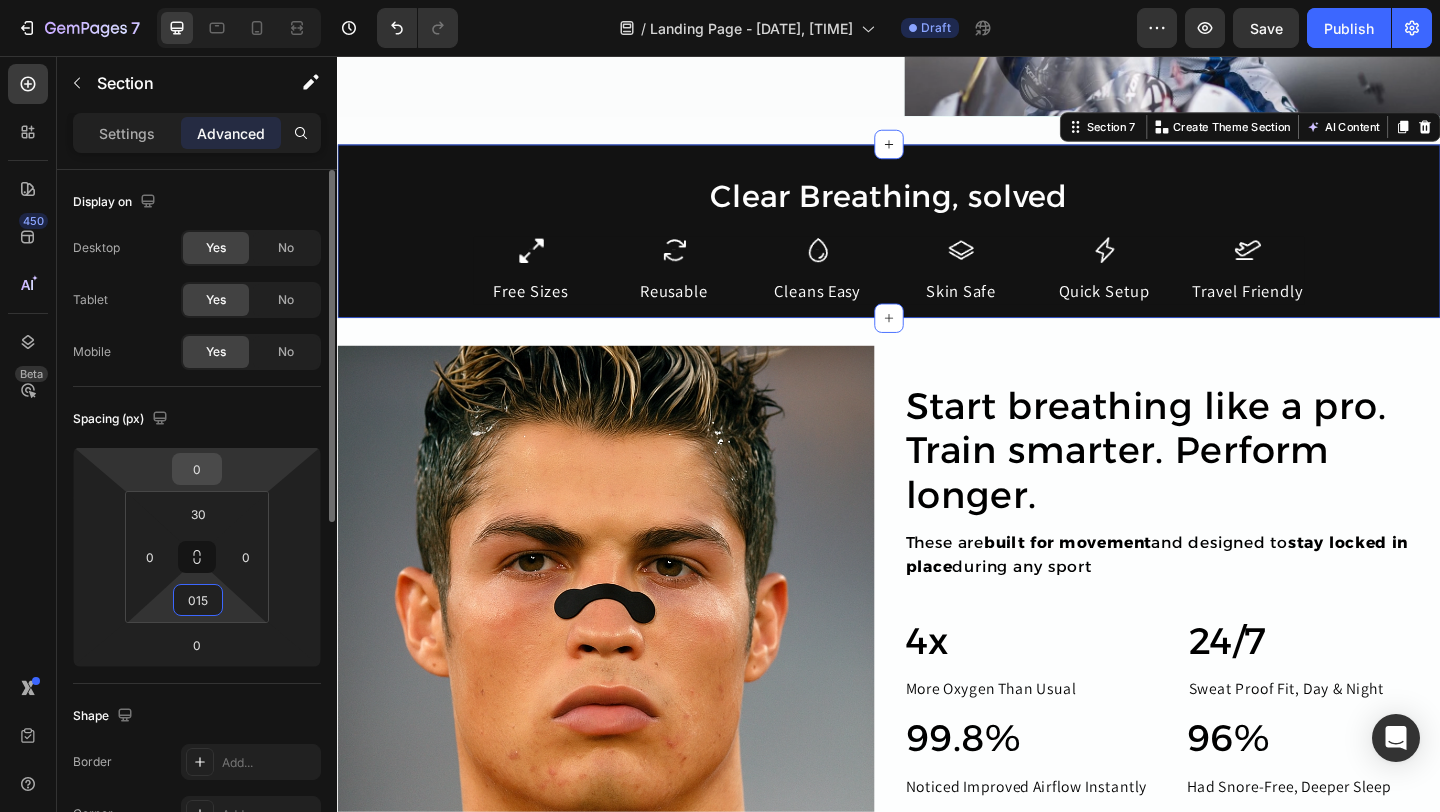 type on "15" 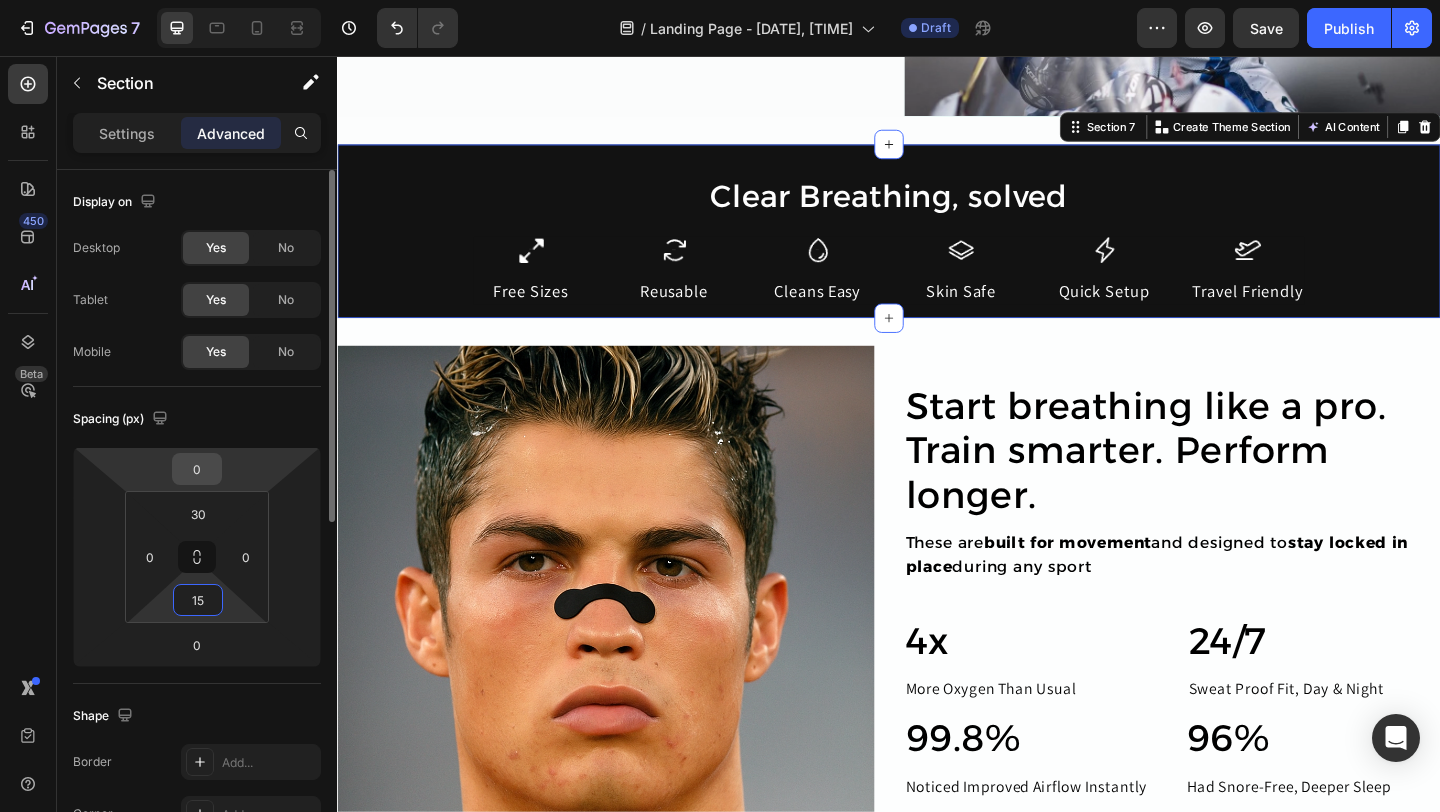 click on "0" at bounding box center [197, 469] 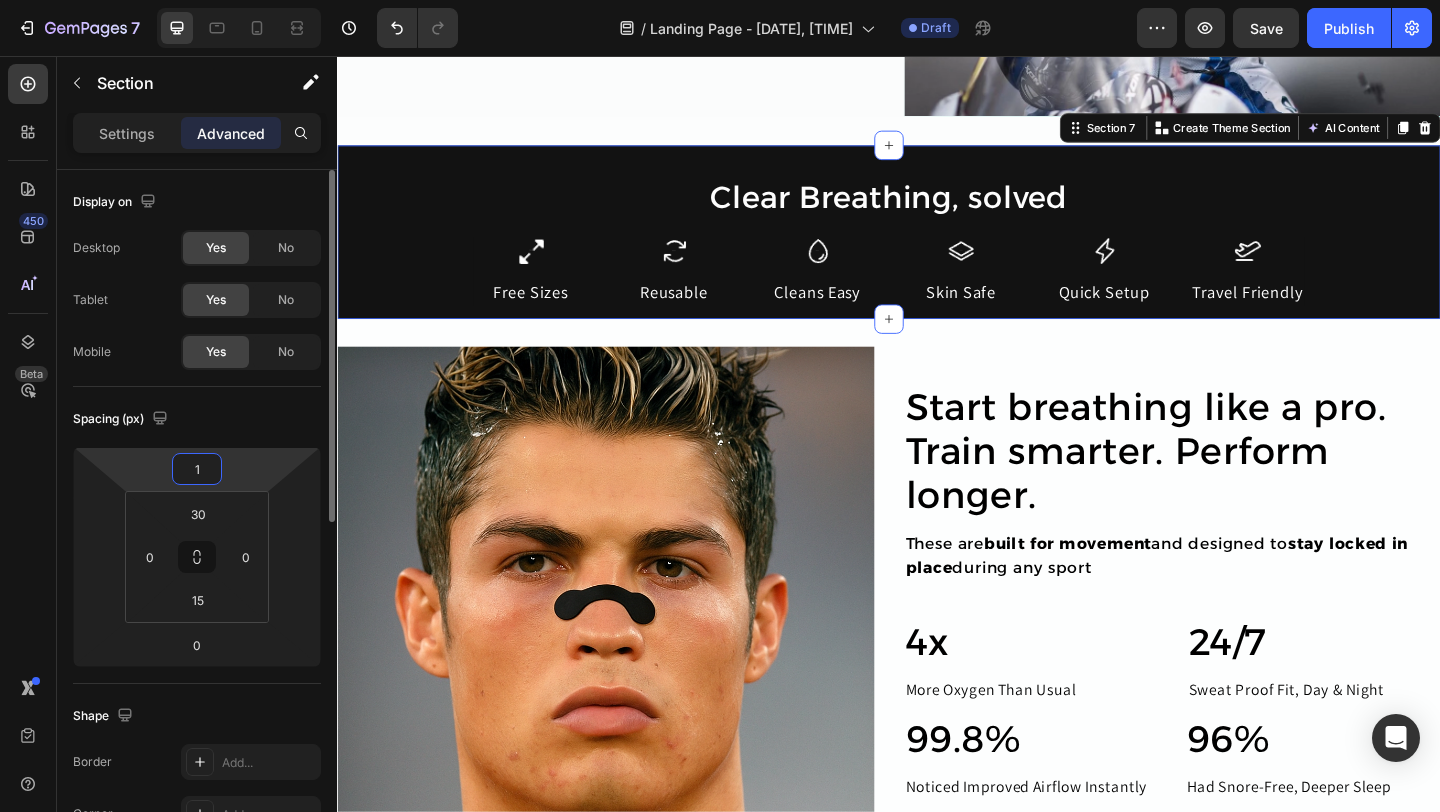 type on "15" 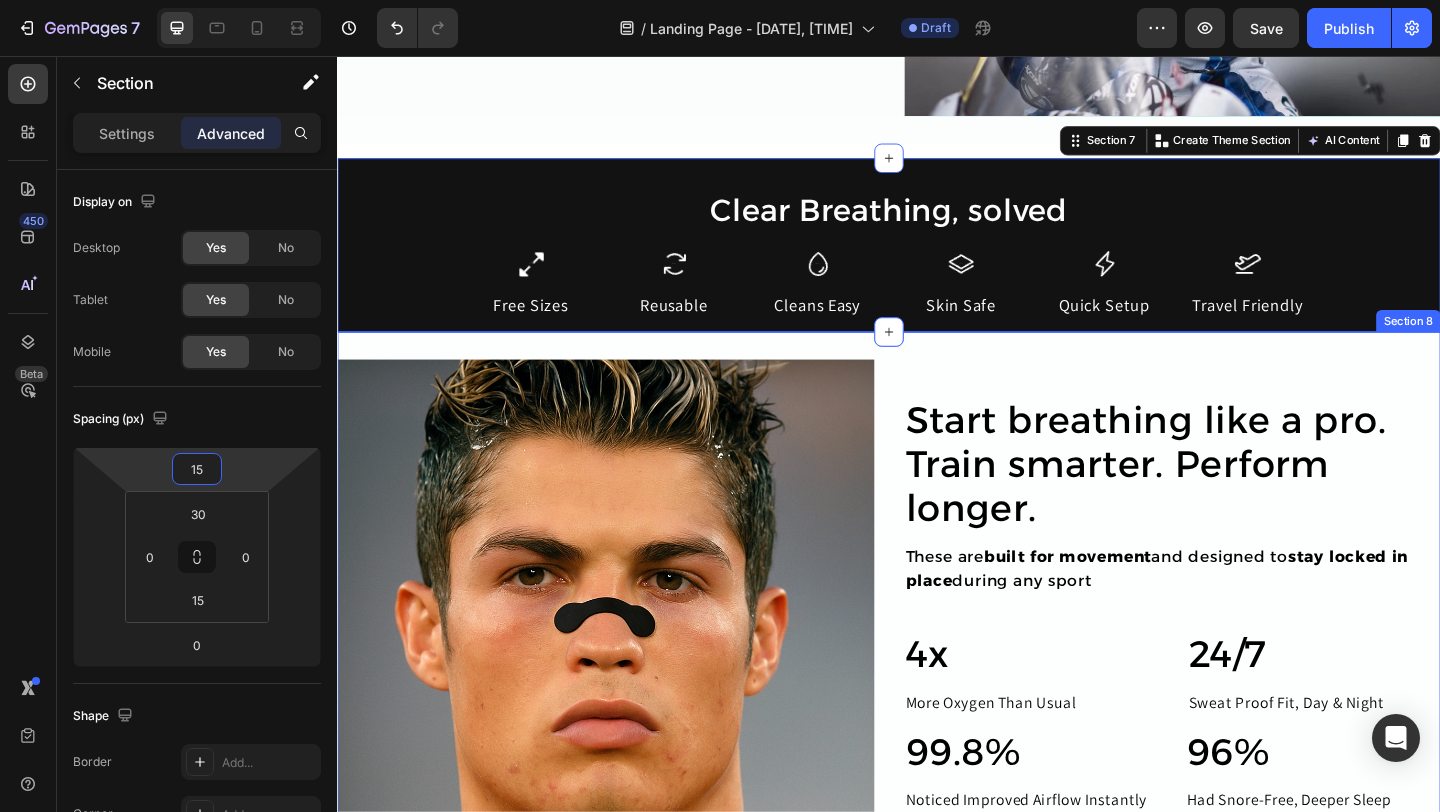 click on "Image Start breathing like a pro. Train smarter. Perform longer. Heading These are built for movement and designed to stay locked in place during any sport Text Block Row 4x Heading More Oxygen Than Usual Text Block 24/7 Heading Sweat Proof Fit, Day & Night Text Block Row 99.8% Heading Noticed Improved Airflow Instantly Text Block 96% Heading Had Snore-Free, Deeper Sleep Text Block Row Row Row Row Section 8" at bounding box center [937, 678] 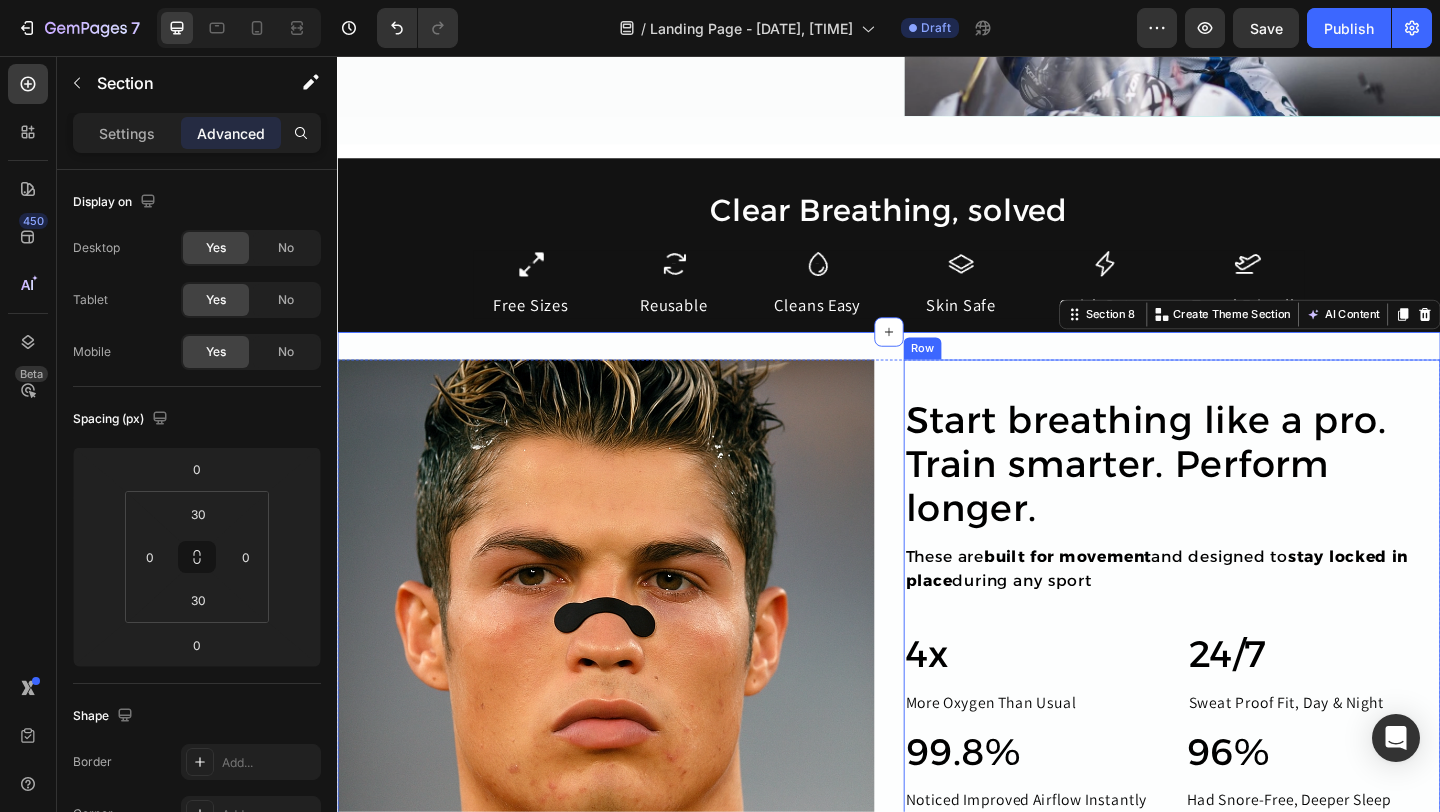 click on "Start breathing like a pro. Train smarter. Perform longer. Heading These are built for movement and designed to stay locked in place during any sport Text Block Row 4x Heading More Oxygen Than Usual Text Block 24/7 Heading Sweat Proof Fit, Day & Night Text Block Row 99.8% Heading Noticed Improved Airflow Instantly Text Block 96% Heading Had Snore-Free, Deeper Sleep Text Block Row Row Row" at bounding box center (1245, 675) 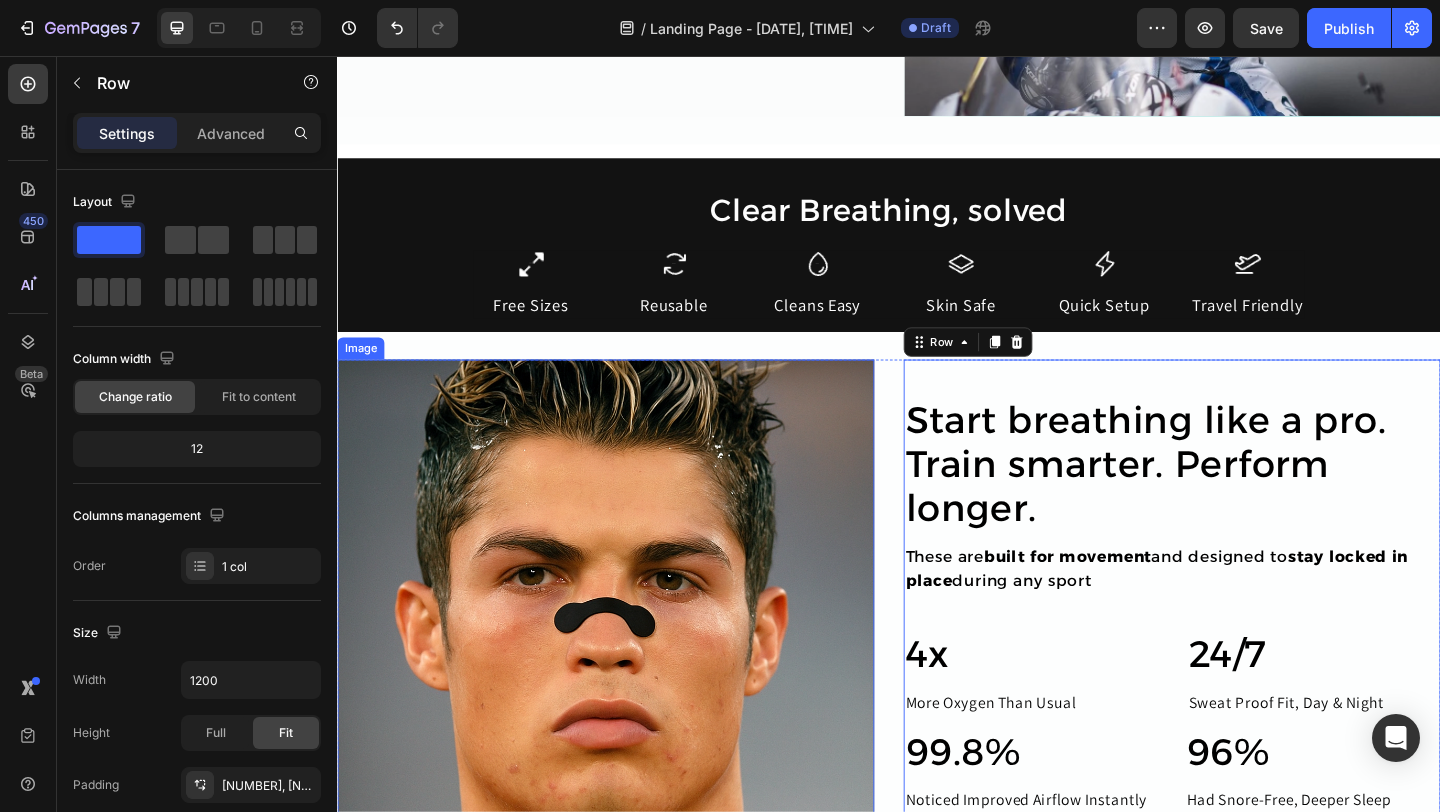 click at bounding box center (629, 678) 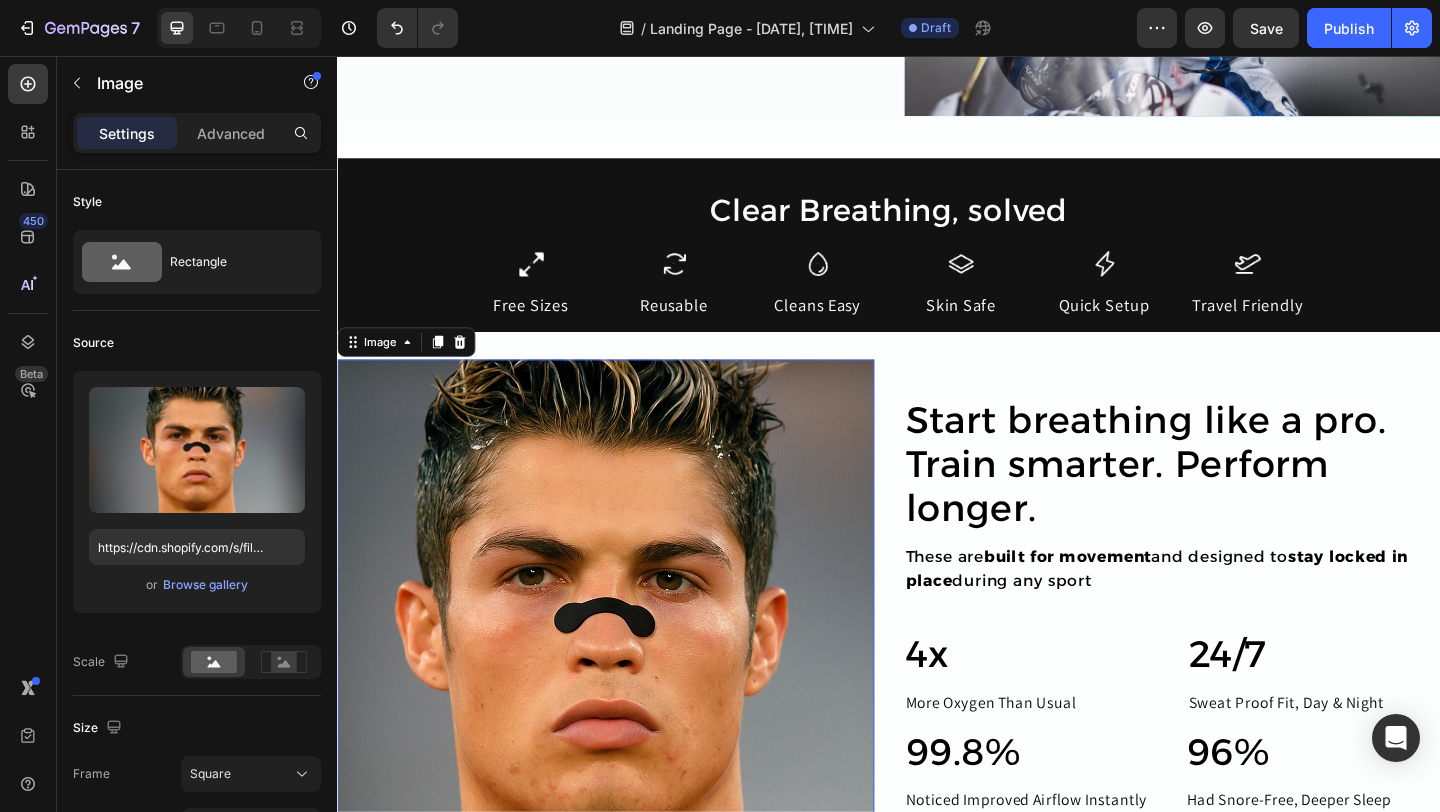 click at bounding box center (629, 678) 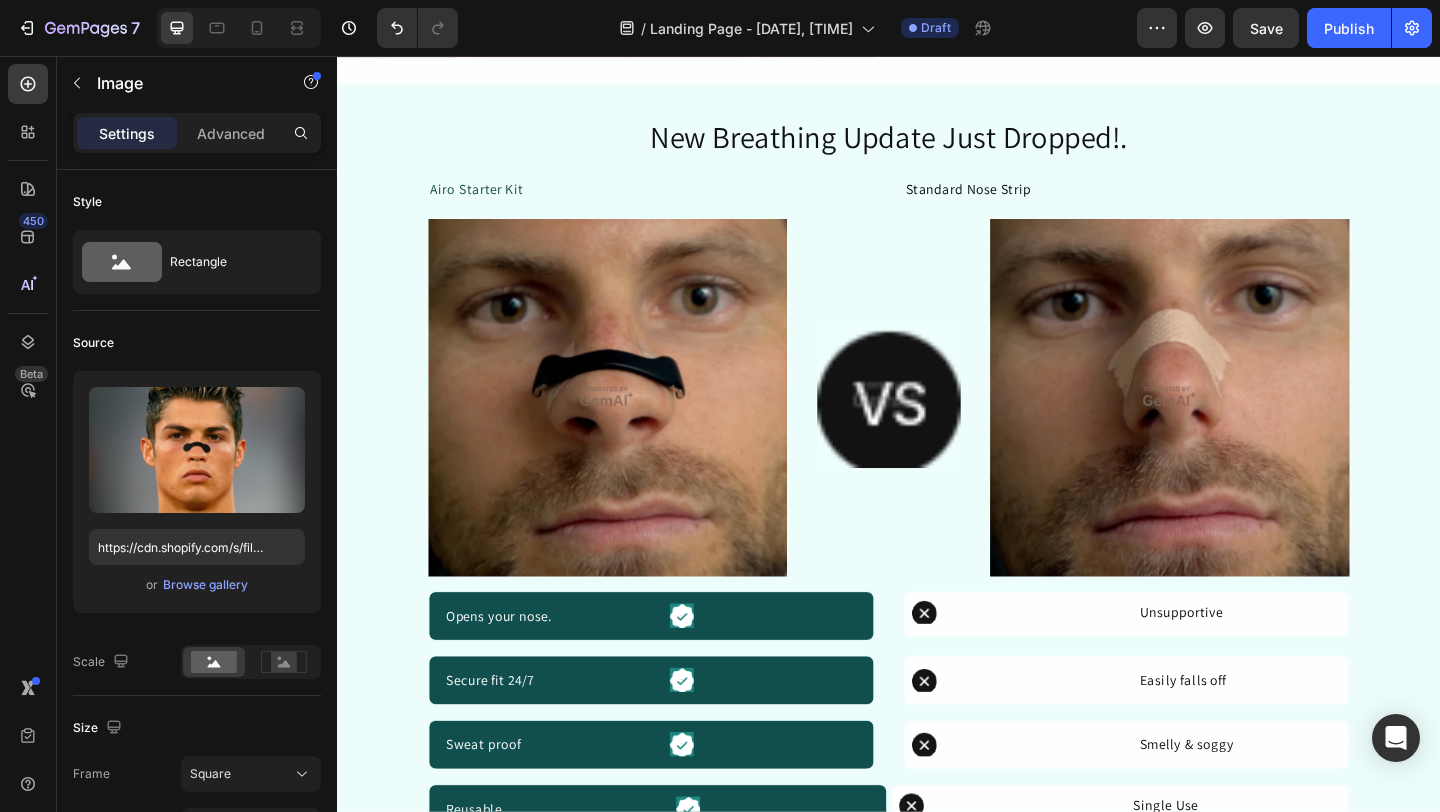 scroll, scrollTop: 2524, scrollLeft: 0, axis: vertical 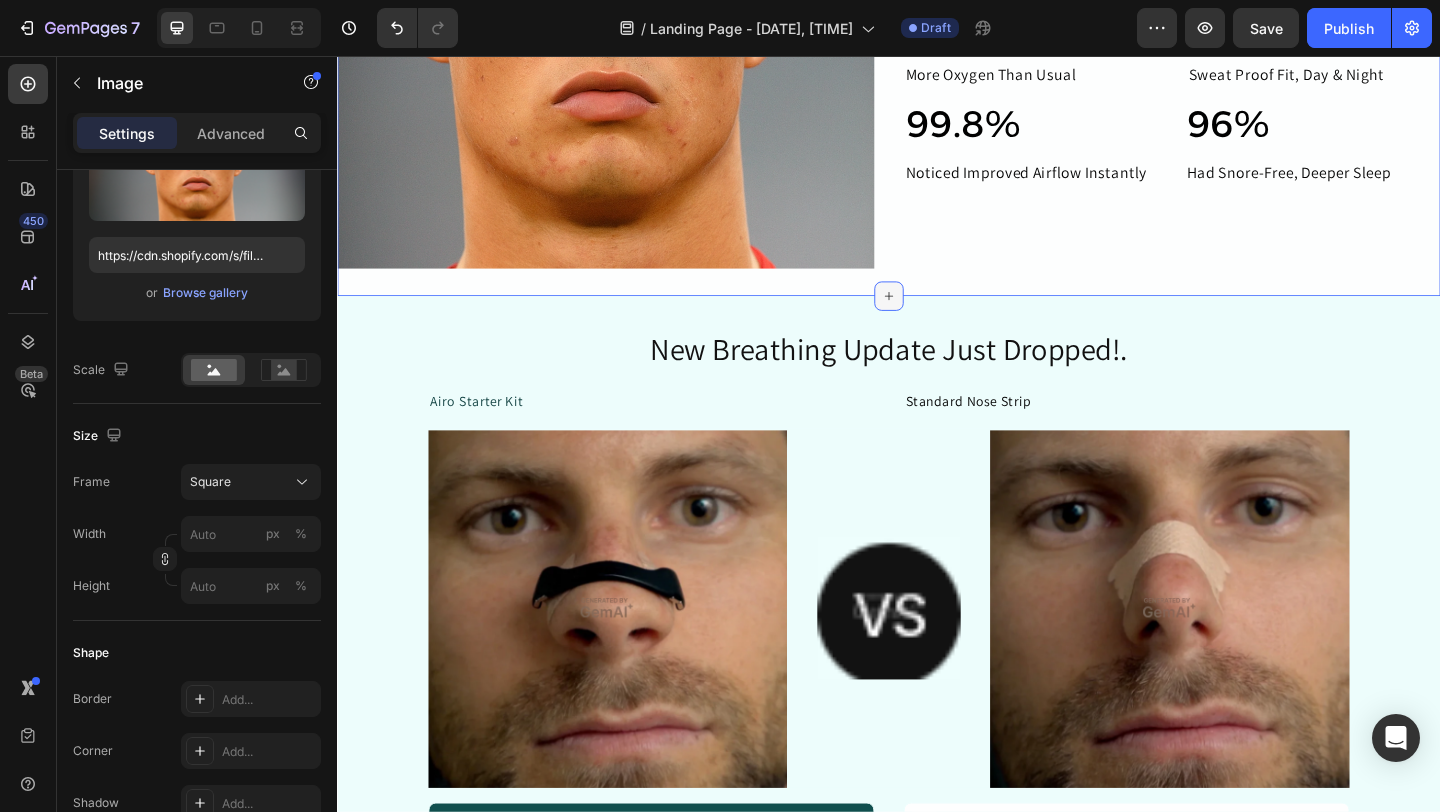 click 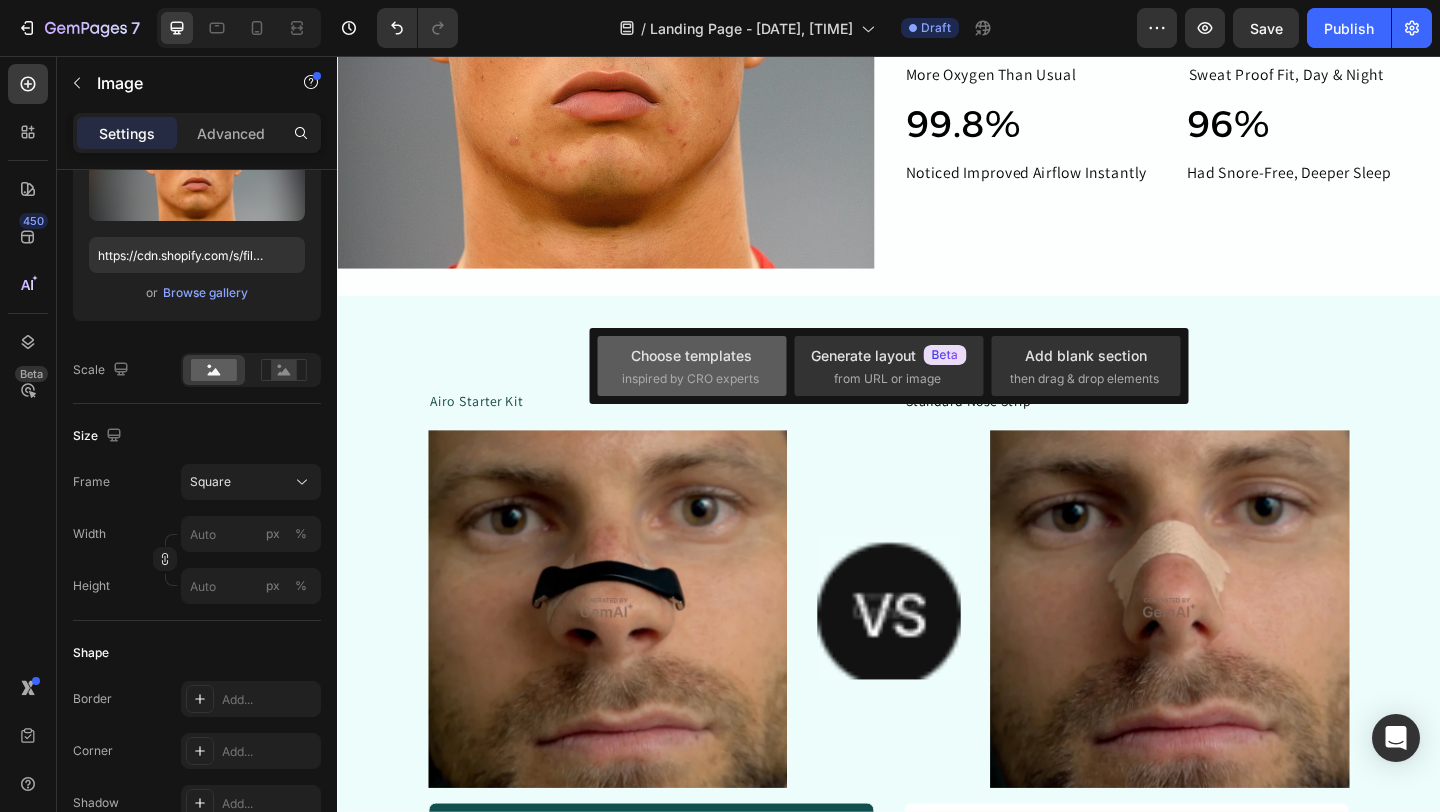 click on "inspired by CRO experts" at bounding box center (690, 379) 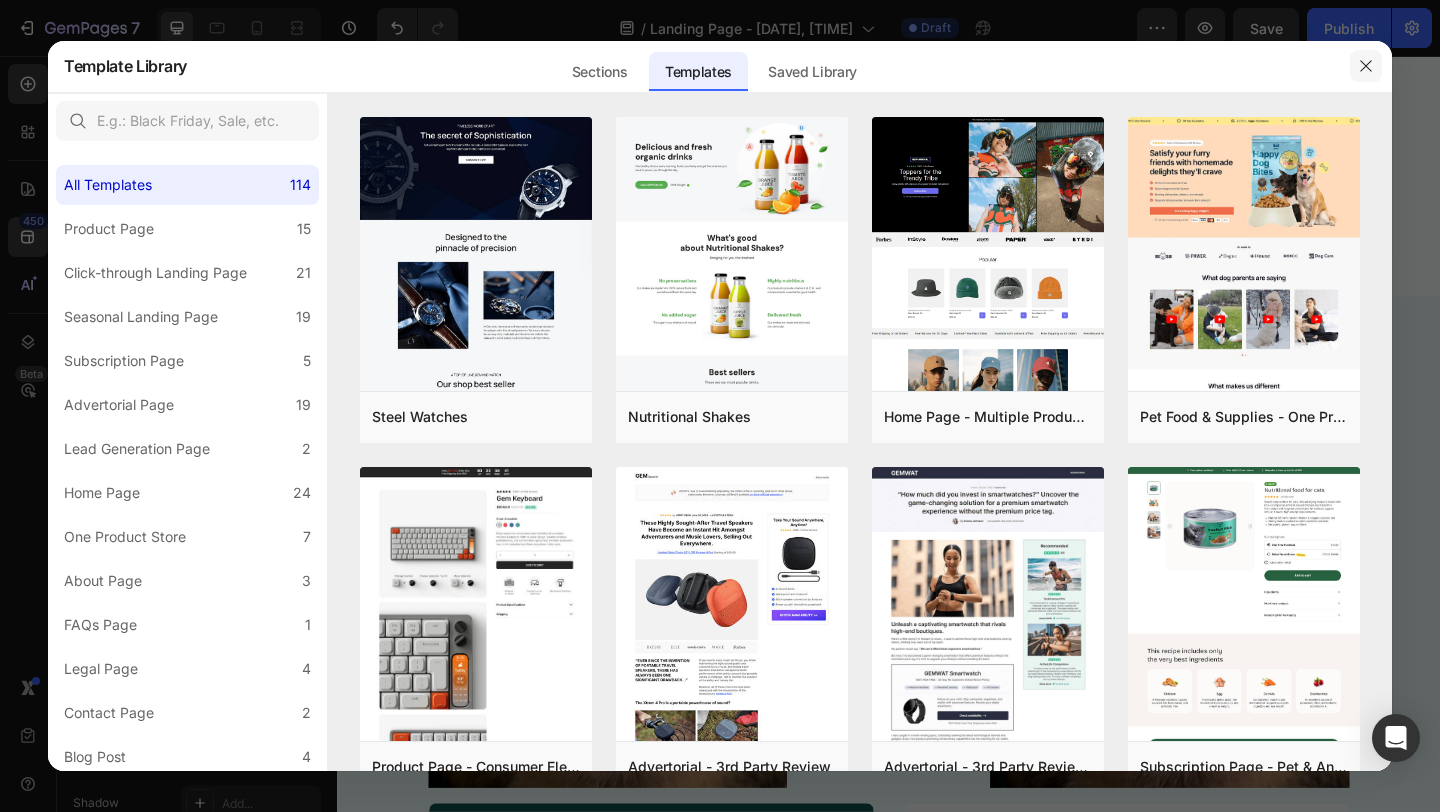 click 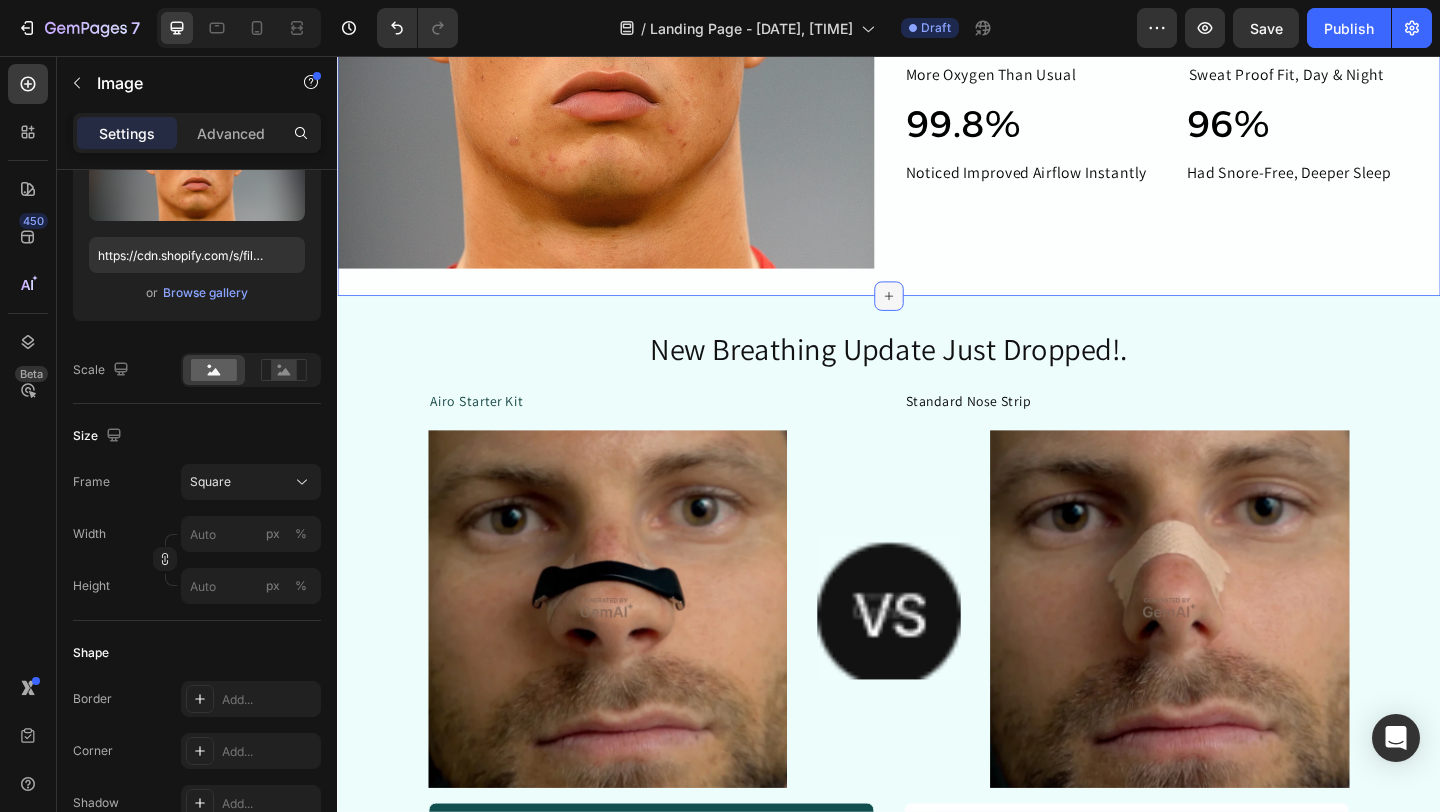 click at bounding box center [937, 317] 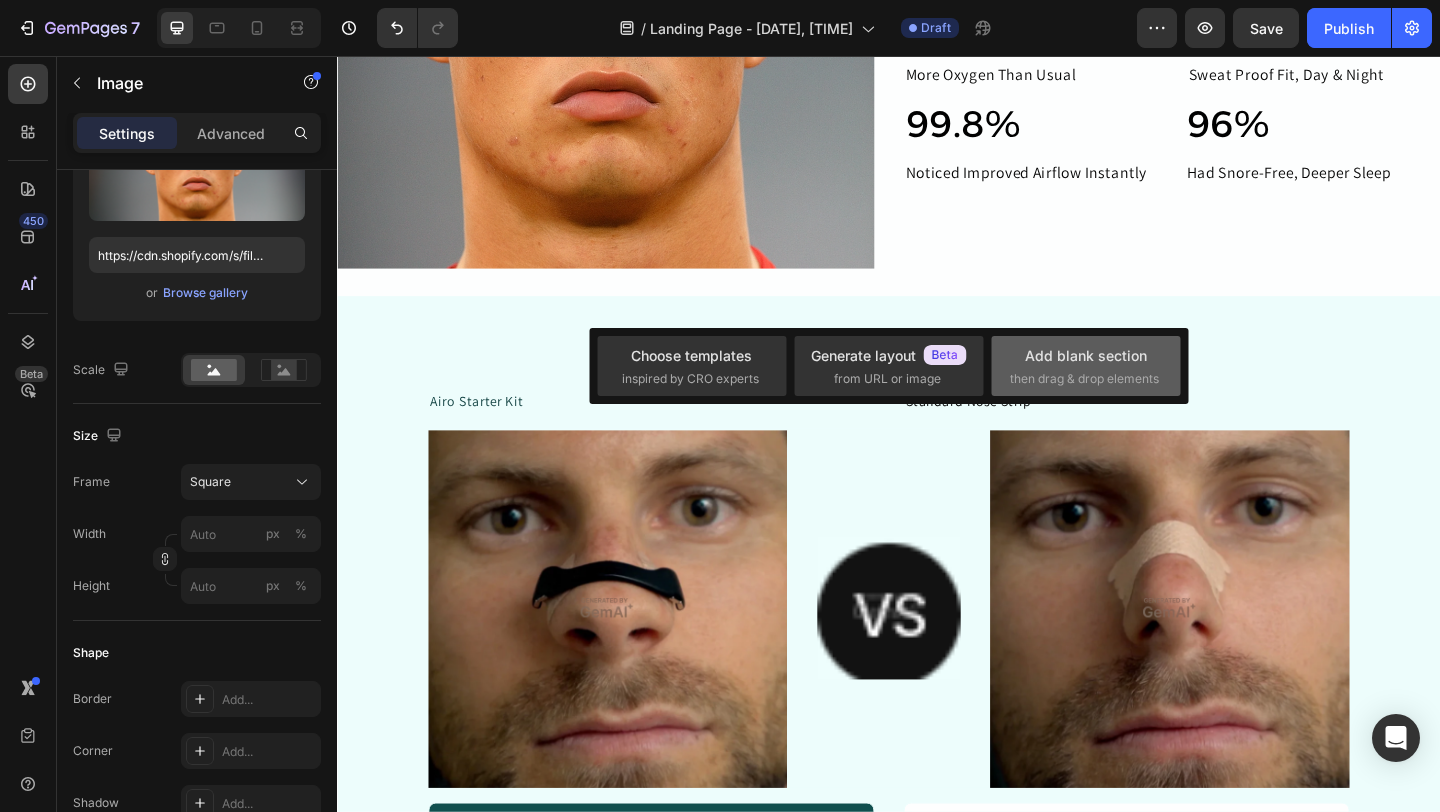 click on "Add blank section  then drag & drop elements" at bounding box center [1086, 366] 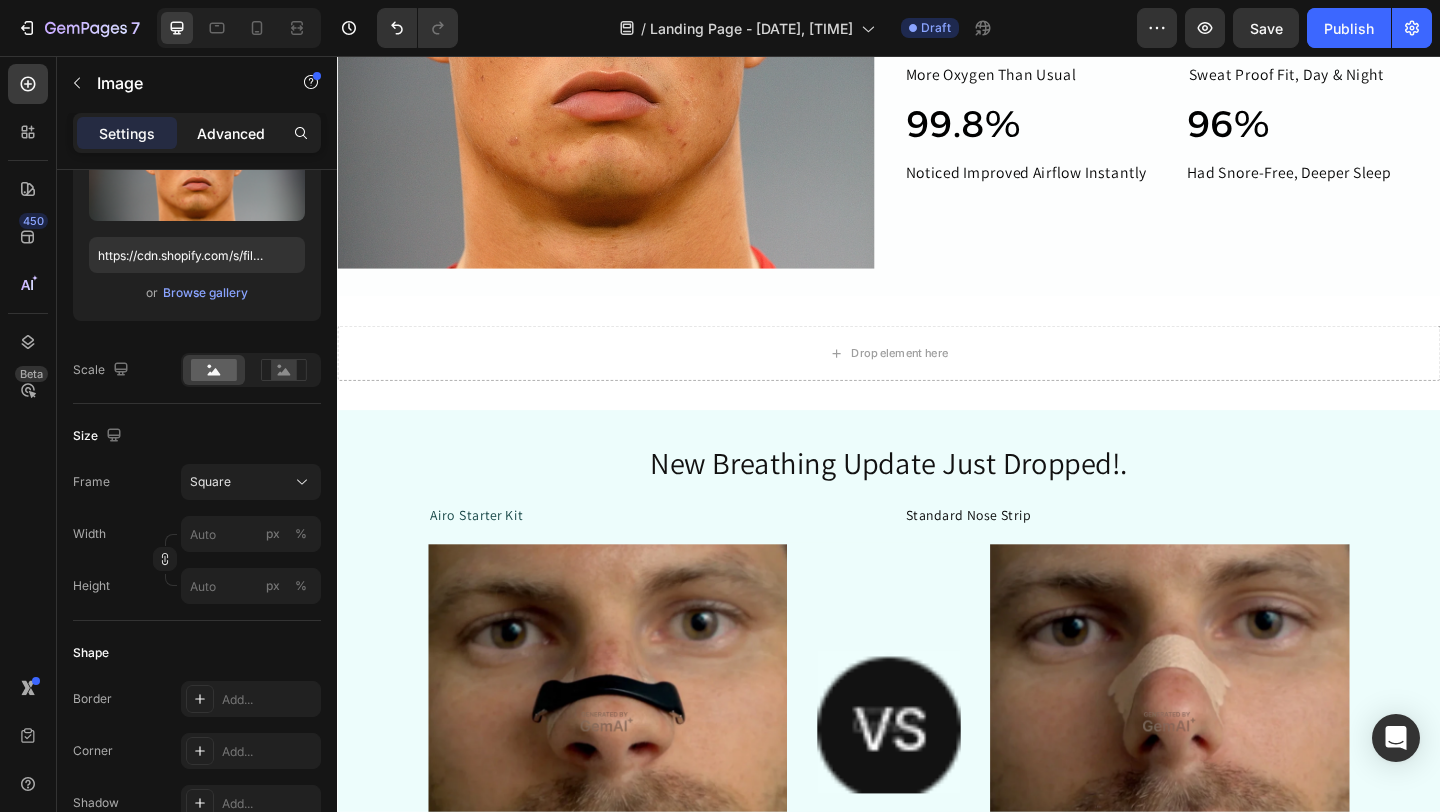 click on "Advanced" at bounding box center [231, 133] 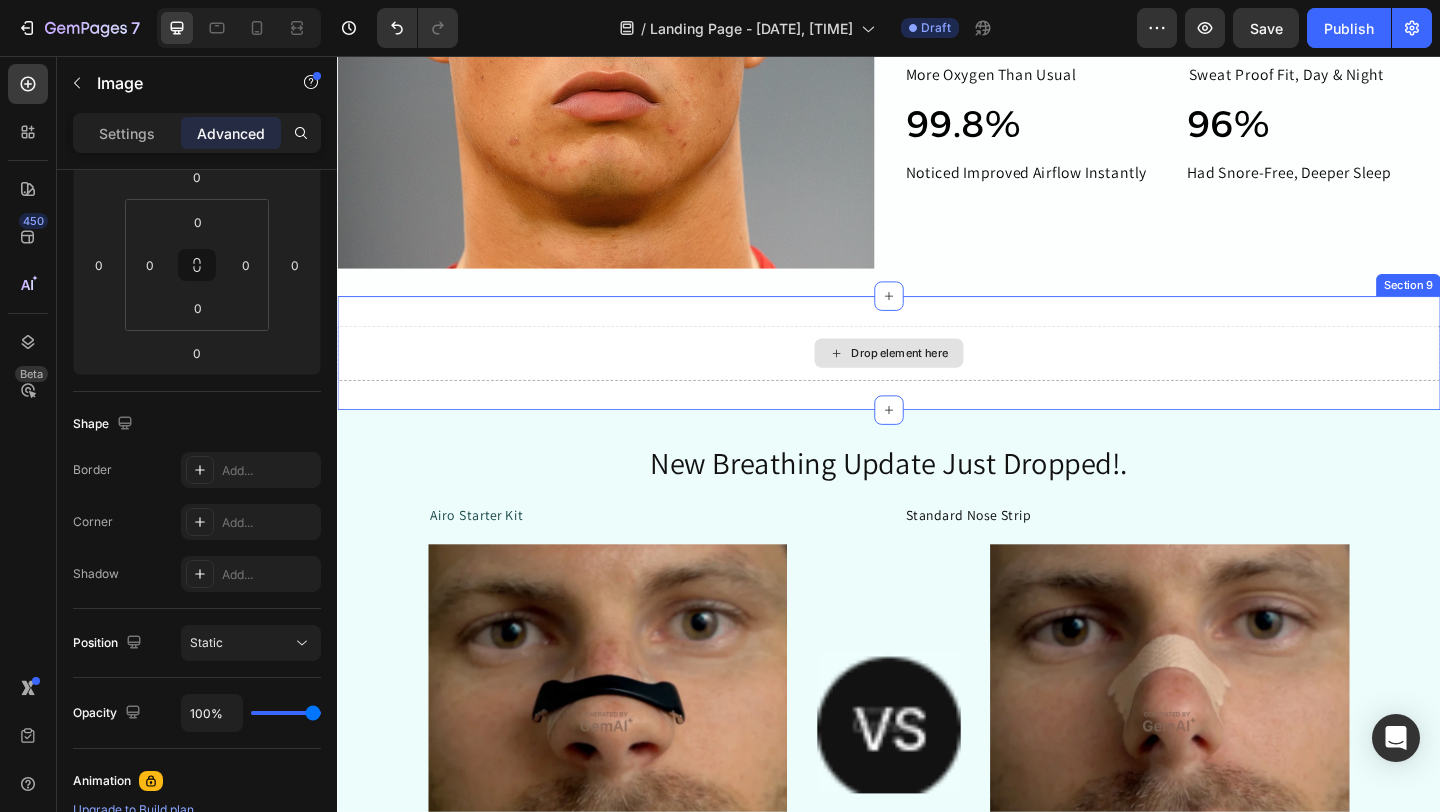 click on "Drop element here" at bounding box center [937, 379] 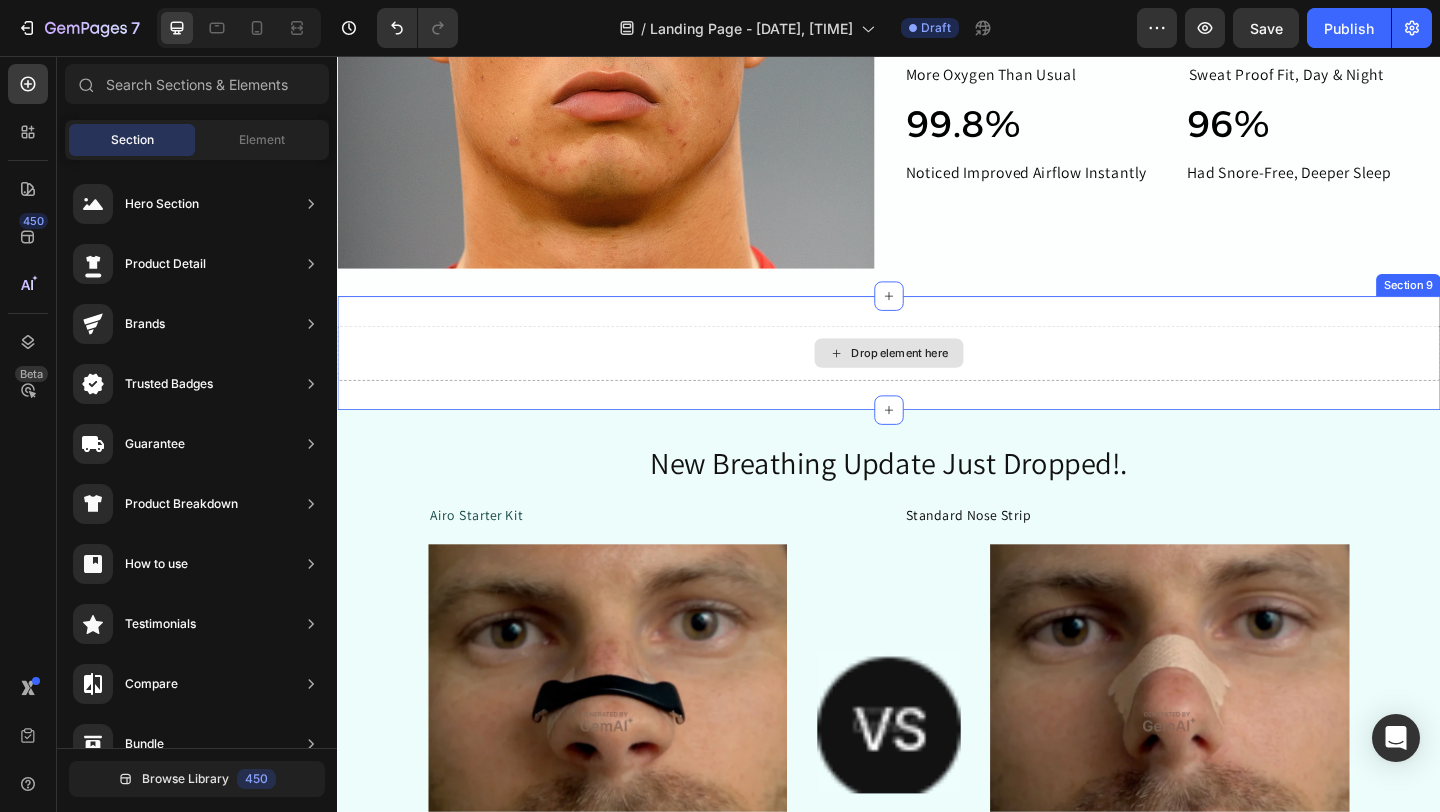 click on "Drop element here" at bounding box center (937, 379) 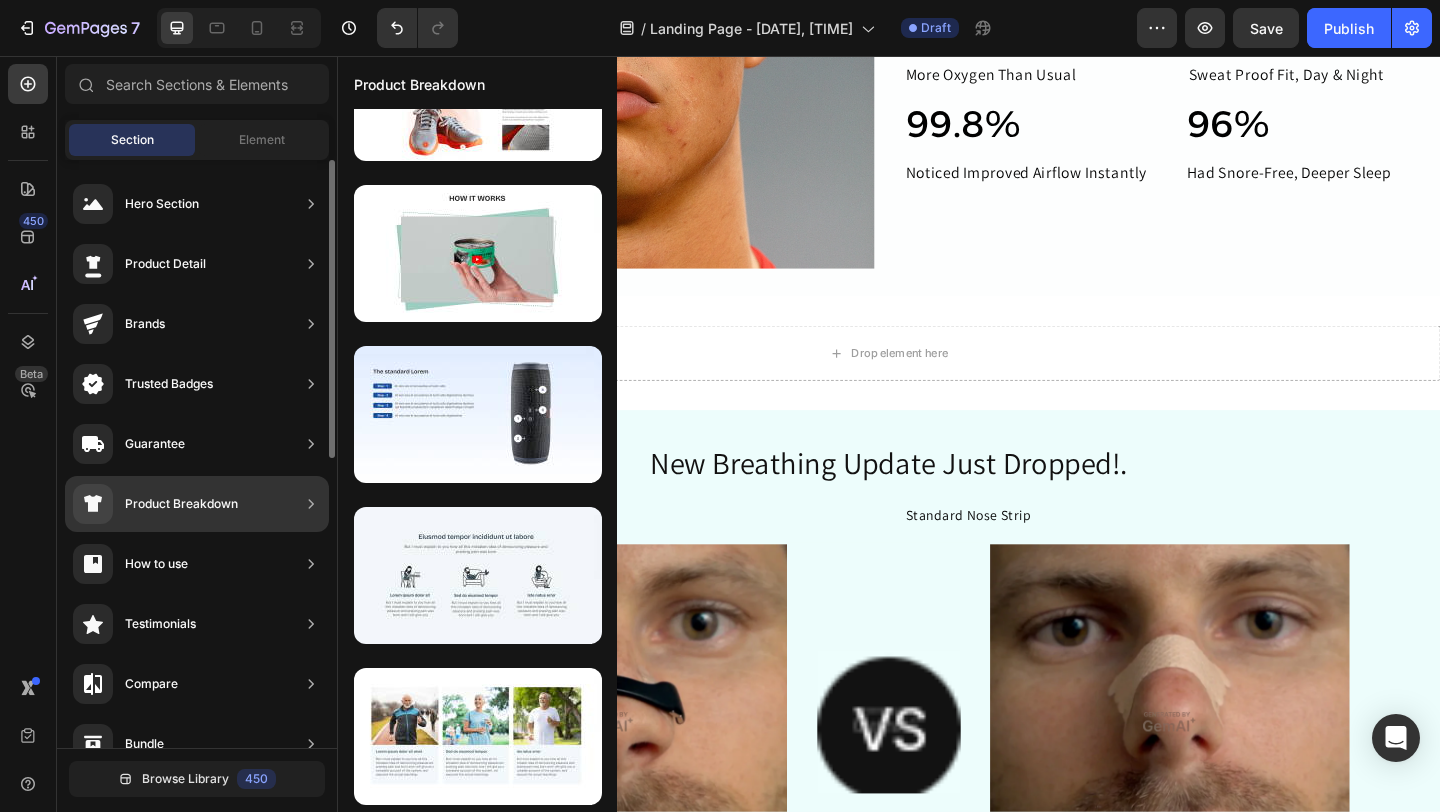 scroll, scrollTop: 0, scrollLeft: 0, axis: both 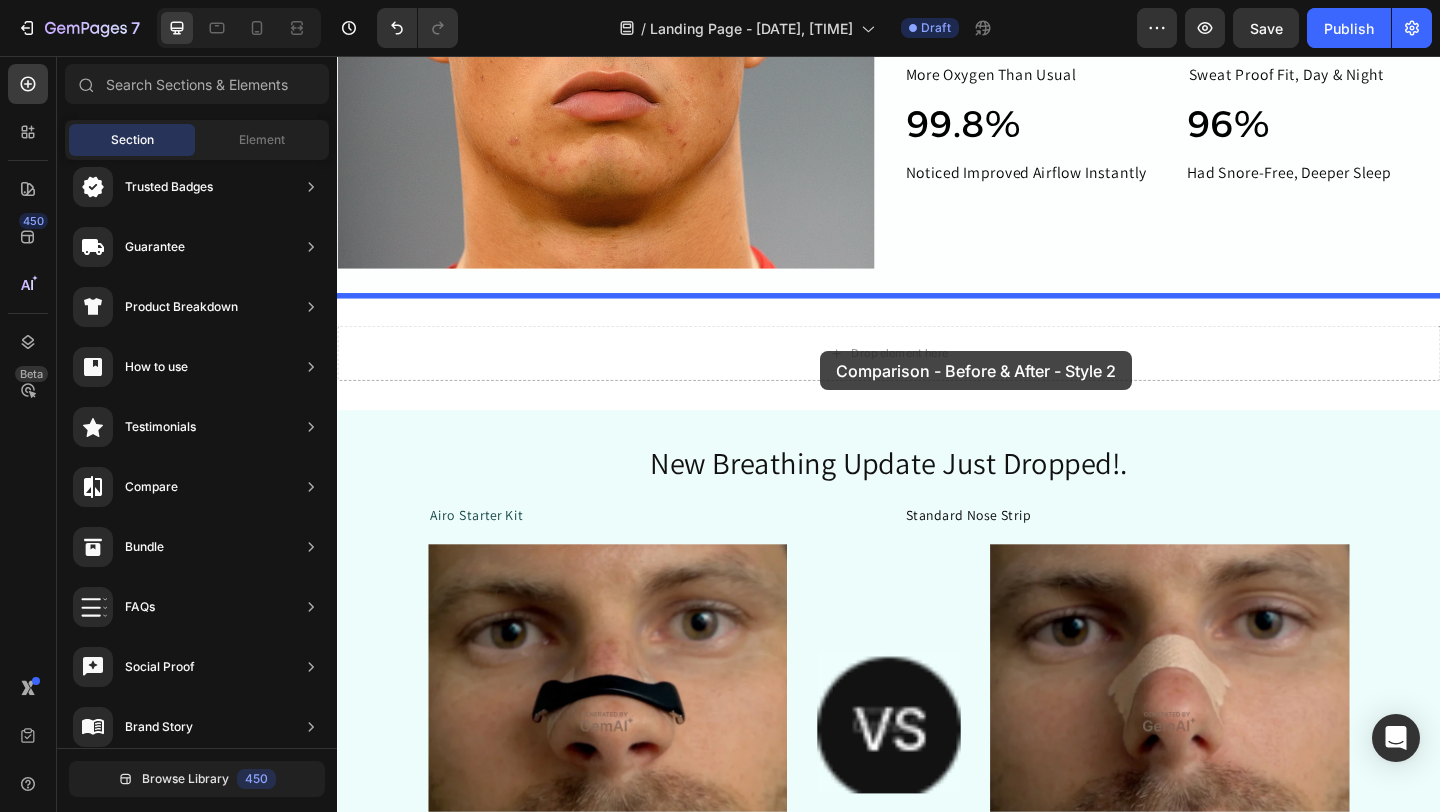 drag, startPoint x: 860, startPoint y: 631, endPoint x: 863, endPoint y: 378, distance: 253.01779 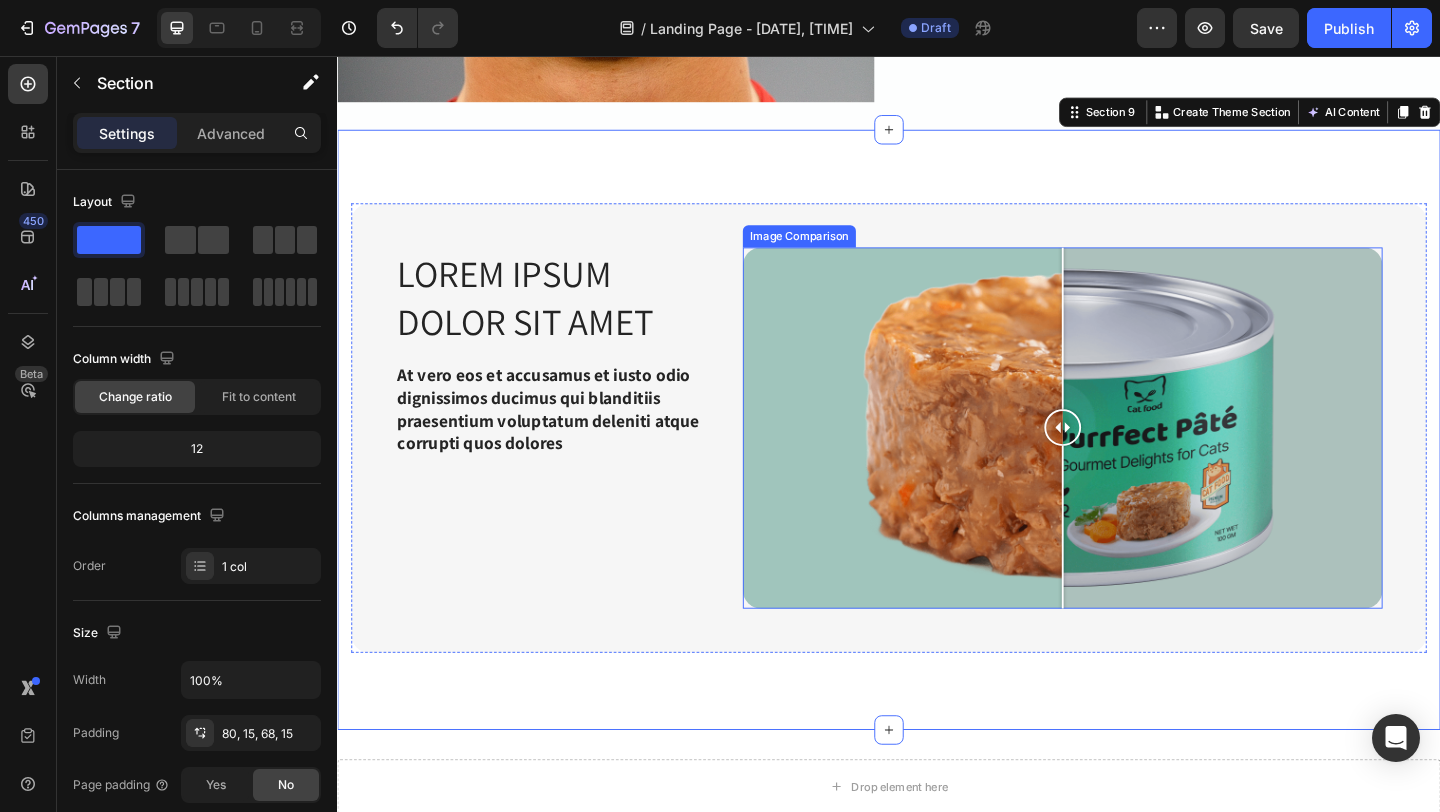 scroll, scrollTop: 3022, scrollLeft: 0, axis: vertical 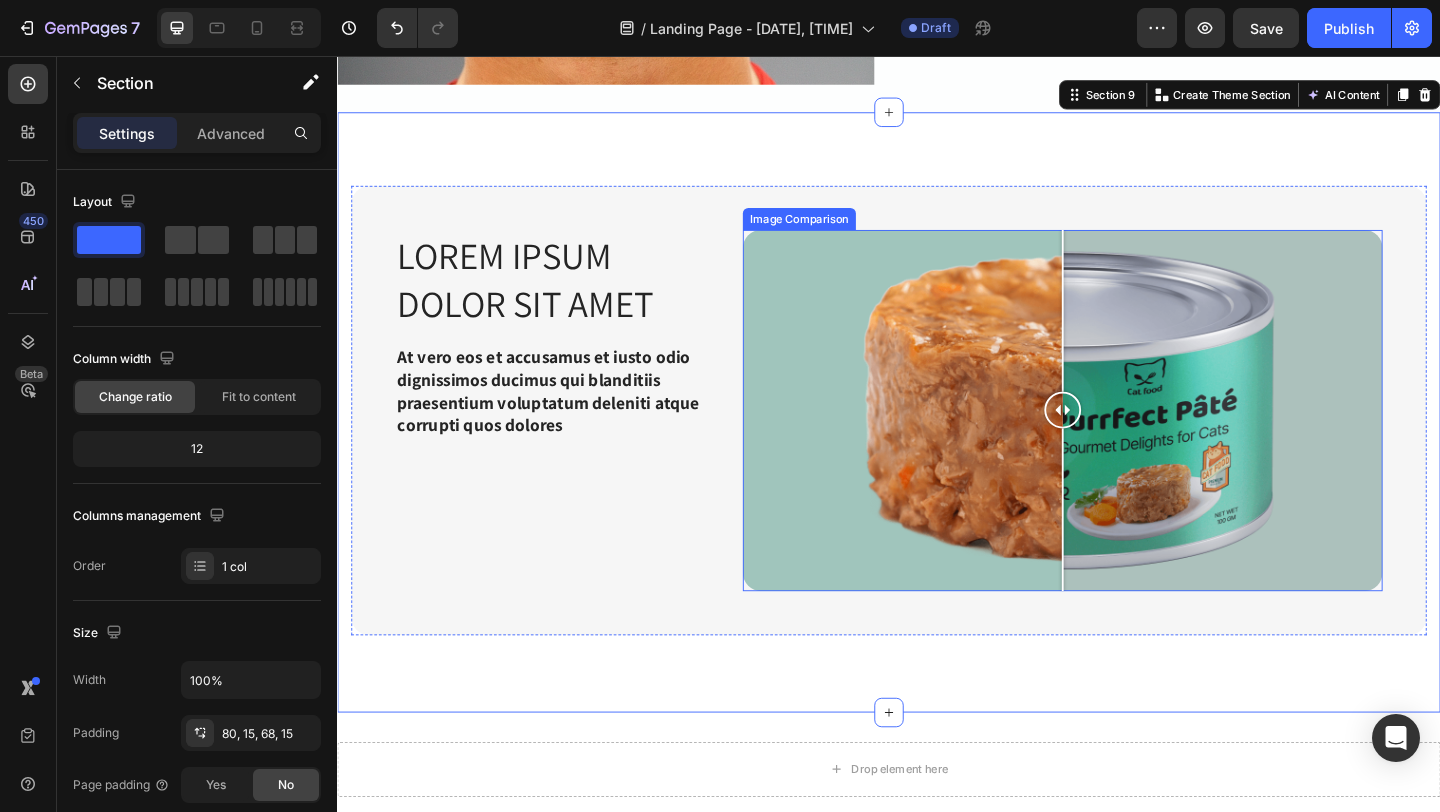 click at bounding box center [1126, 441] 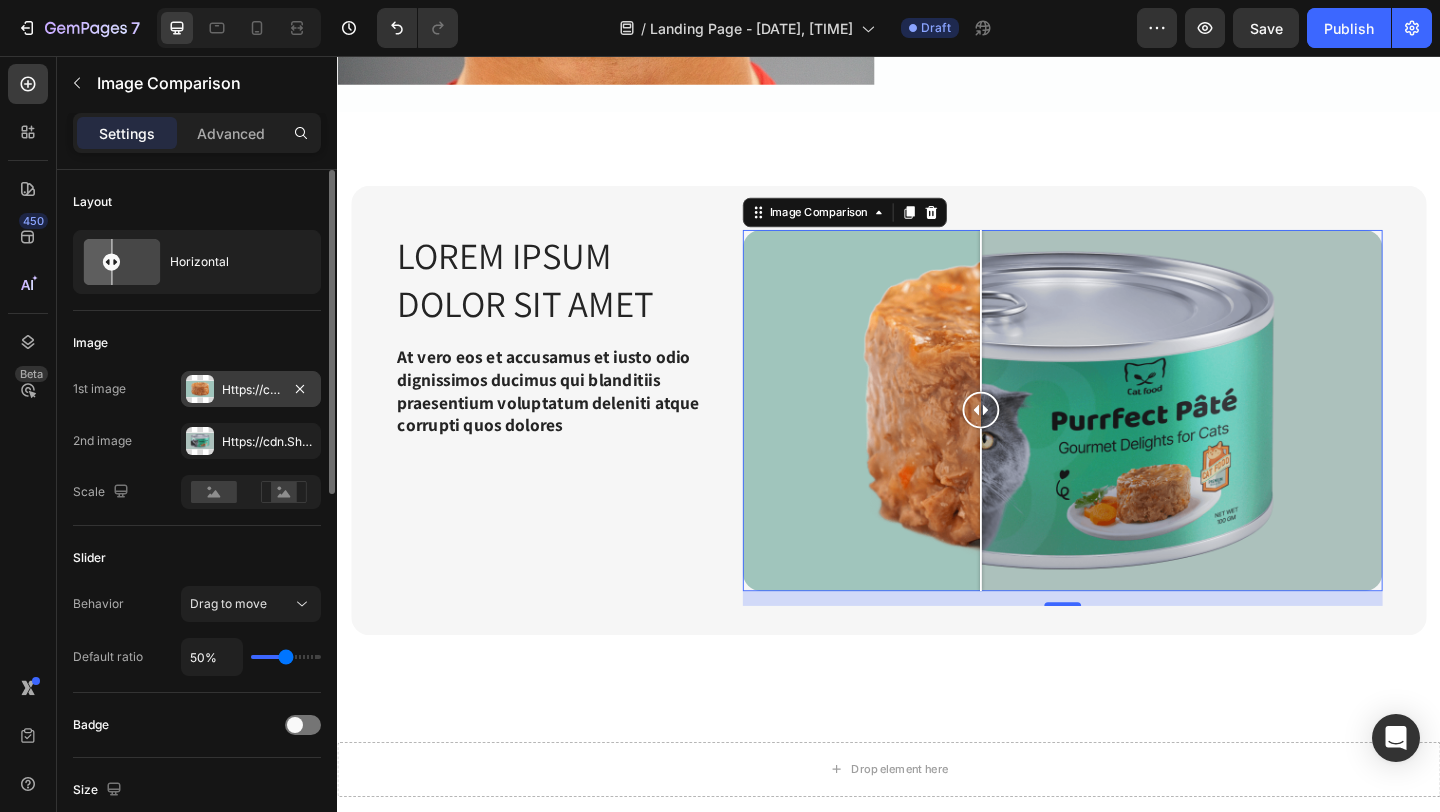 click at bounding box center (200, 389) 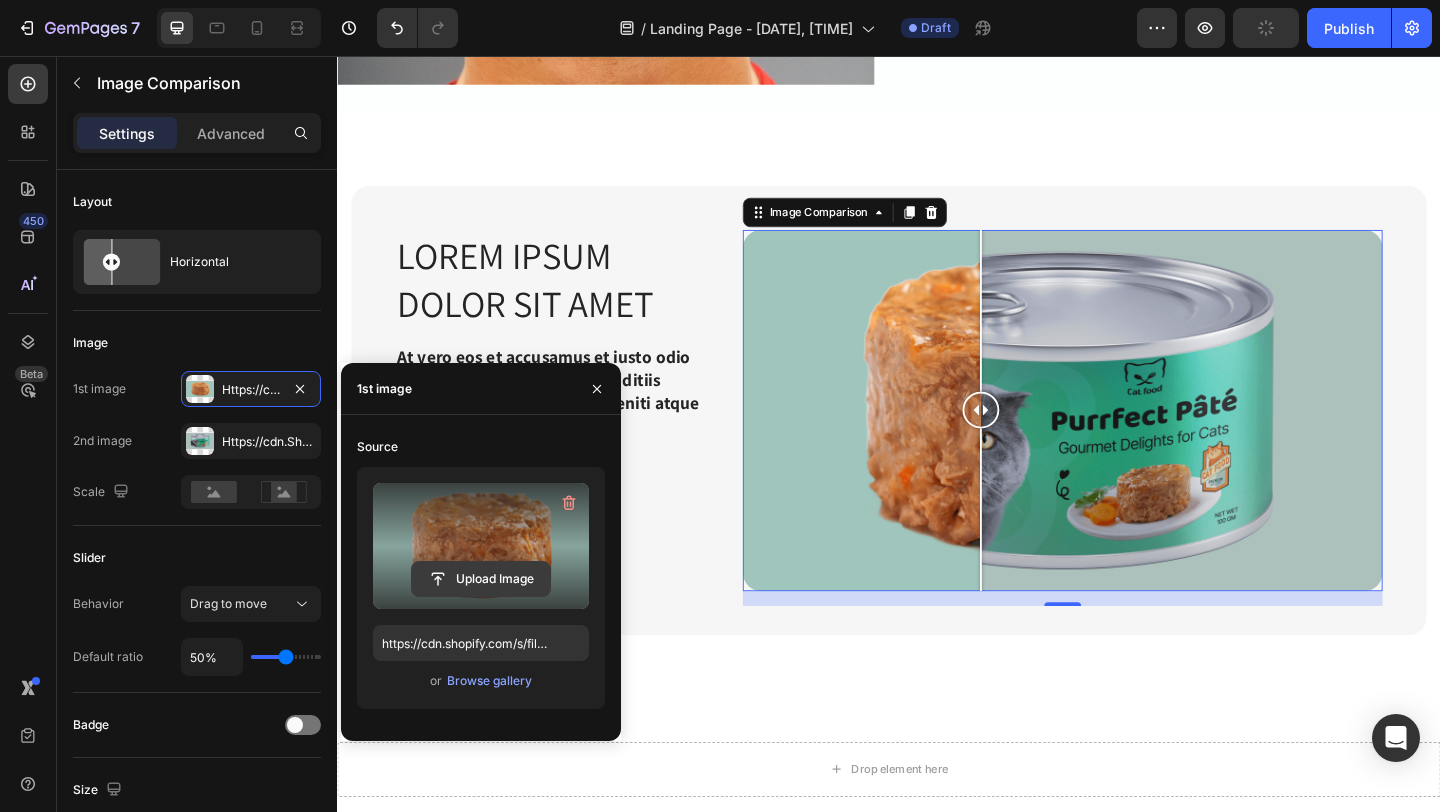 click 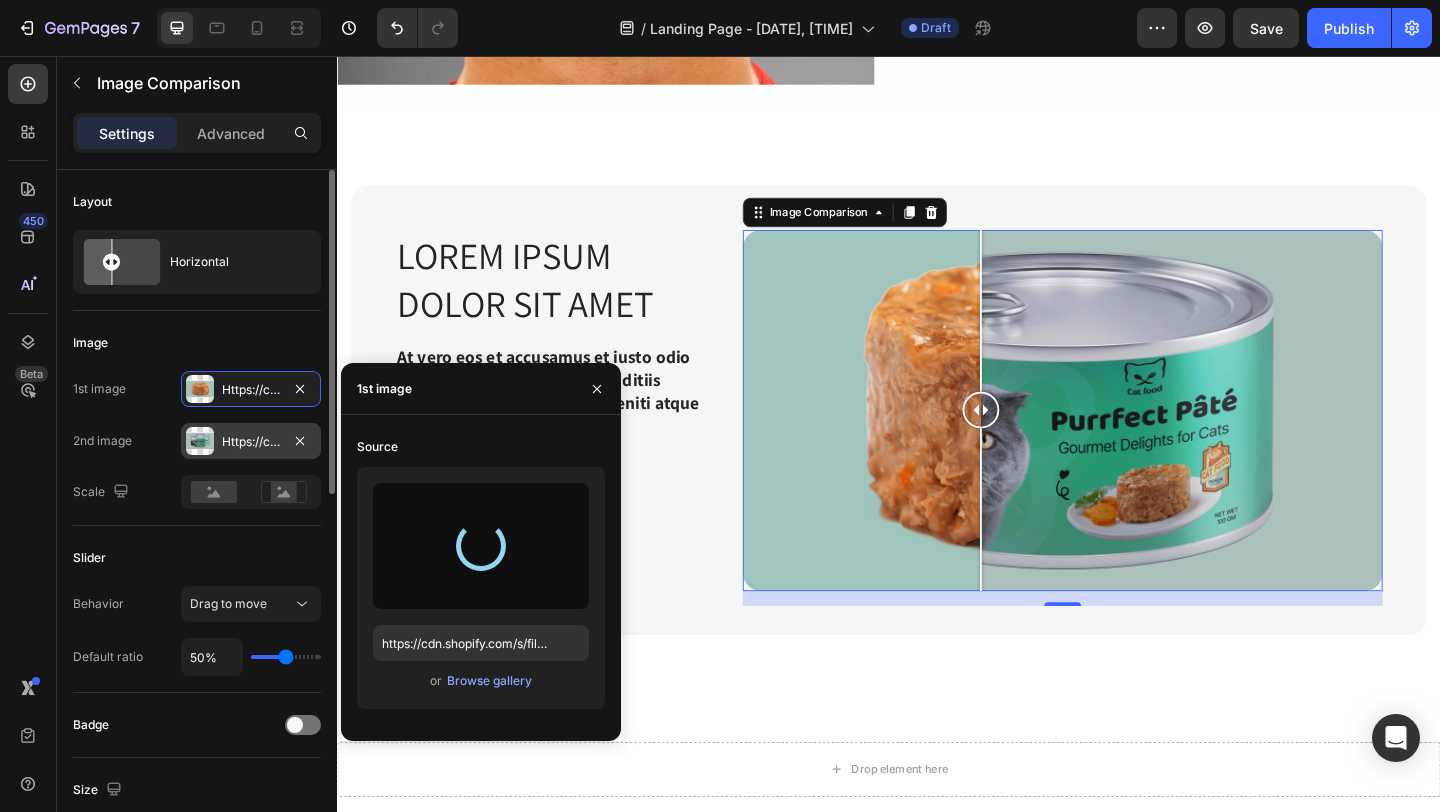 type on "https://cdn.shopify.com/s/files/1/0777/3074/2512/files/gempages_578068718450377404-cc736b77-6163-46e5-ae3d-2c65dc3b43dd.webp" 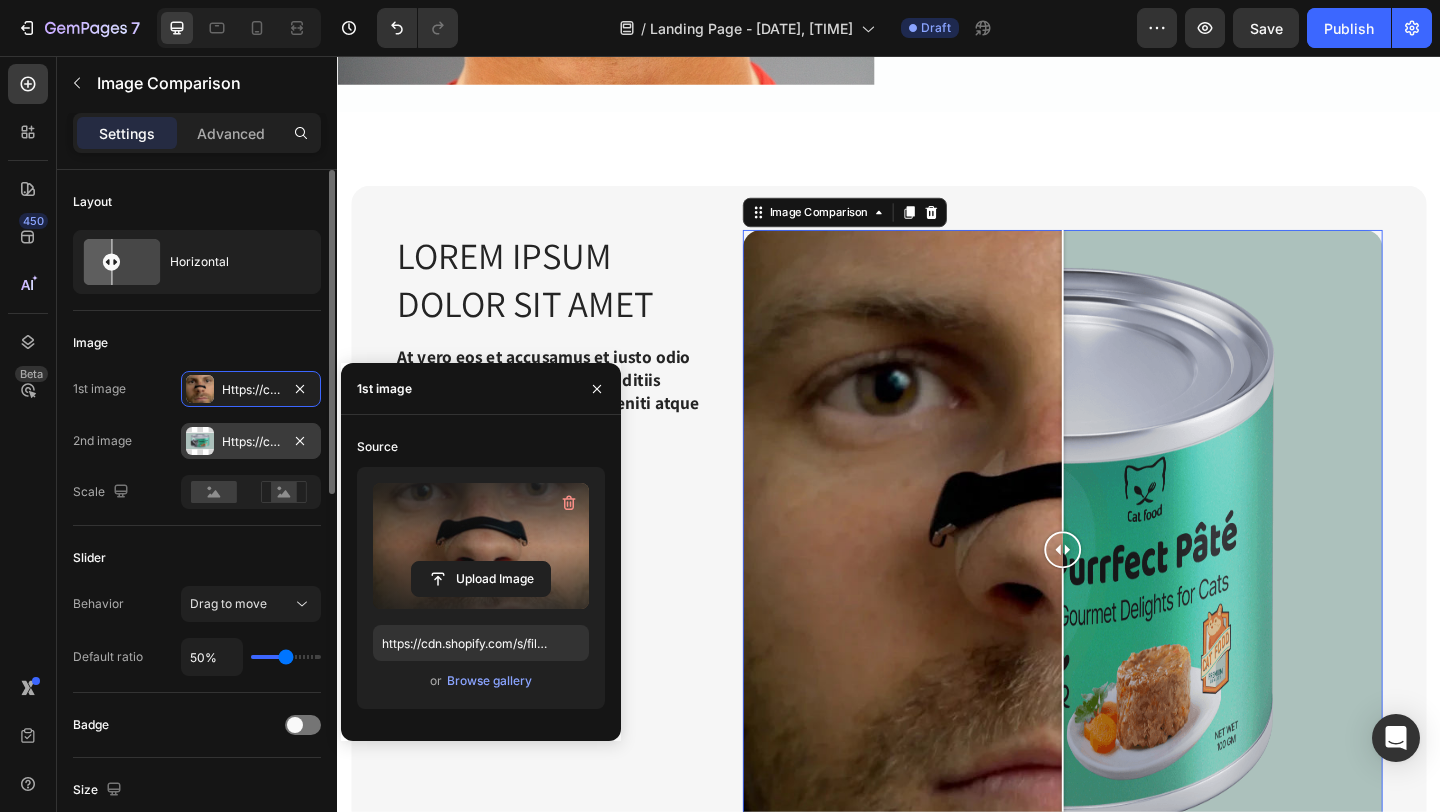click on "Https://cdn.Shopify.Com/s/files/1/0777/3074/2512/files/gempages_578068718450377404-f9a7b22c-2151-4f36-9ad2-0e272de8f5e2.Png" at bounding box center [251, 441] 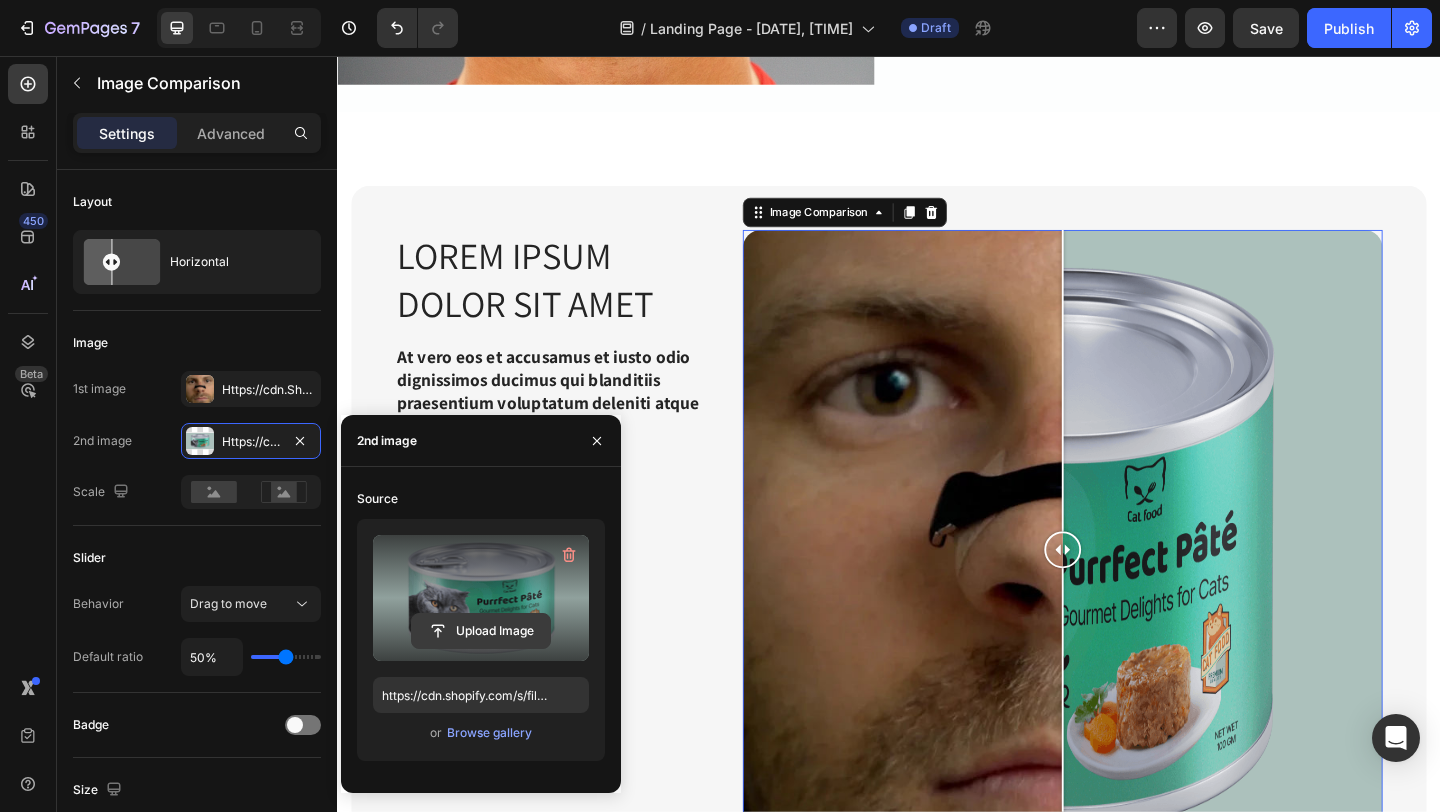 click 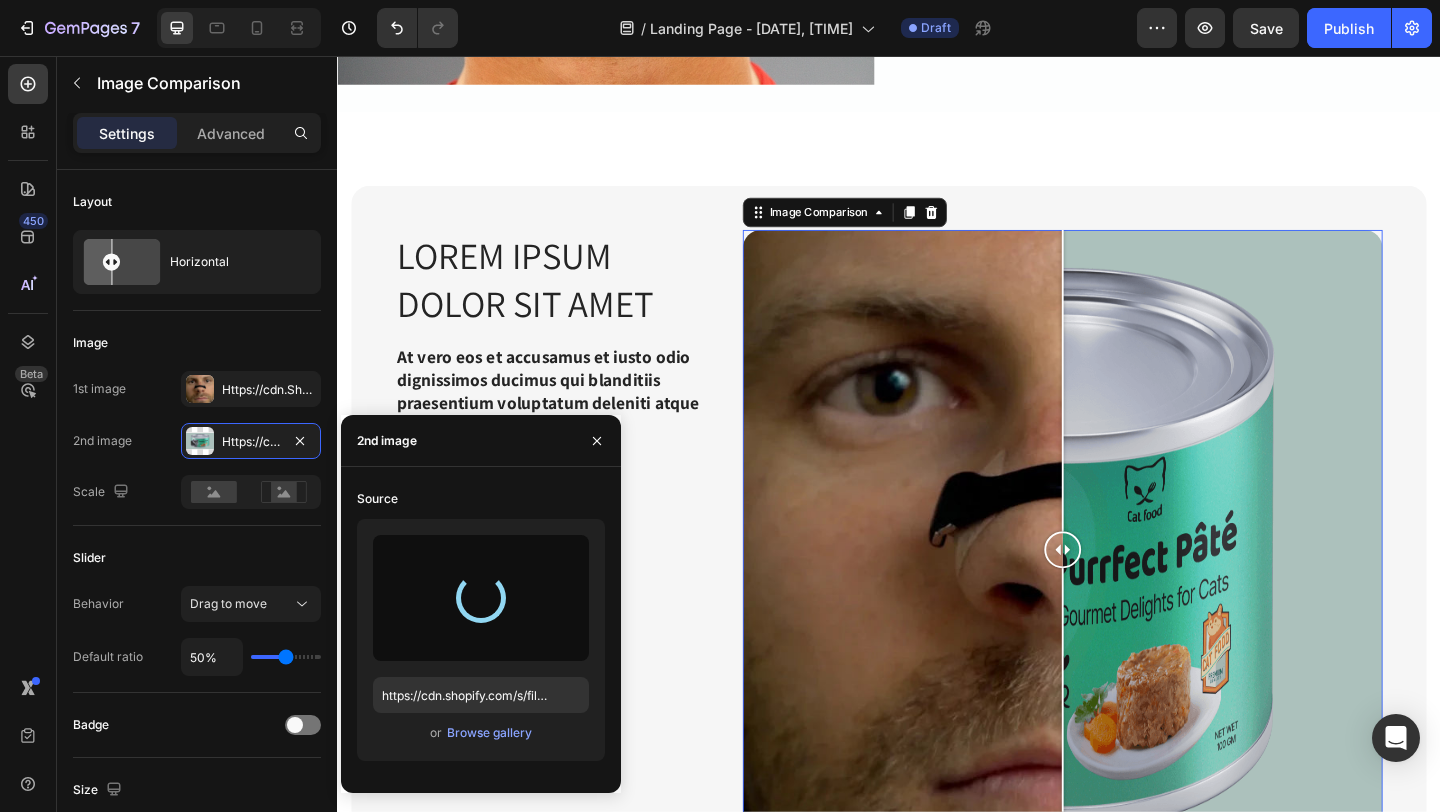 type on "https://cdn.shopify.com/s/files/1/0777/3074/2512/files/gempages_578068718450377404-29c4a7cf-355f-44d5-a108-c4cb78fadf37.webp" 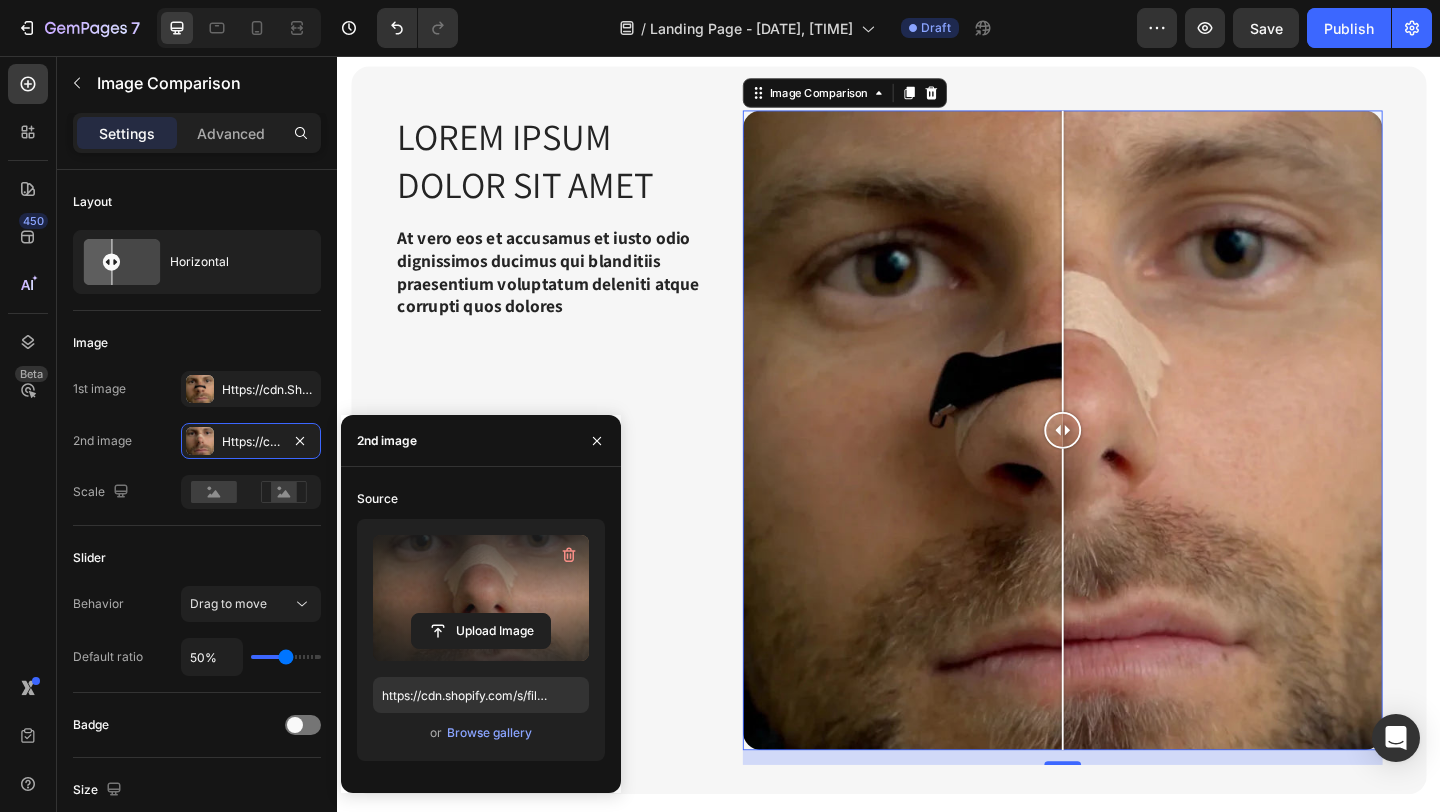 scroll, scrollTop: 3161, scrollLeft: 0, axis: vertical 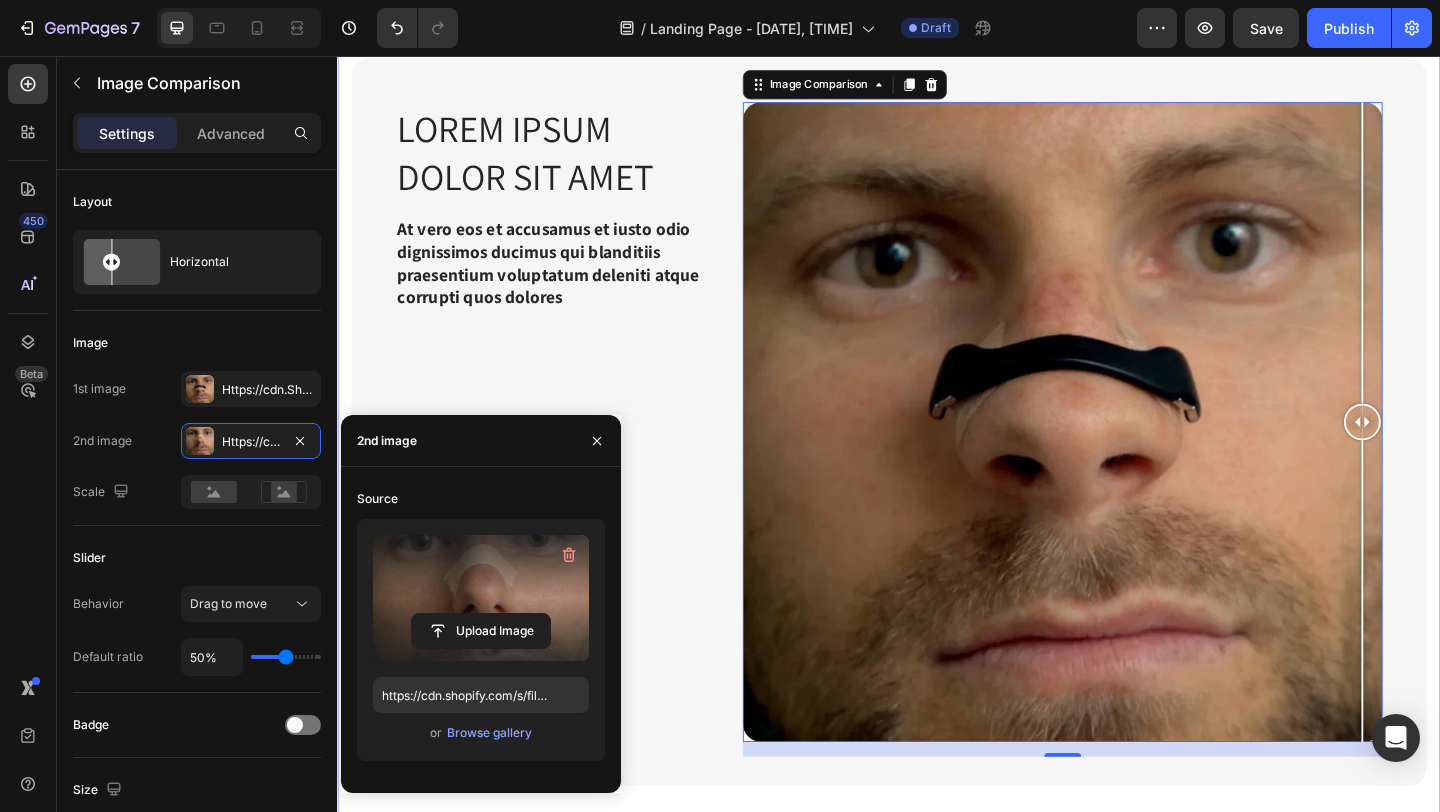 drag, startPoint x: 1132, startPoint y: 451, endPoint x: 1263, endPoint y: 316, distance: 188.11166 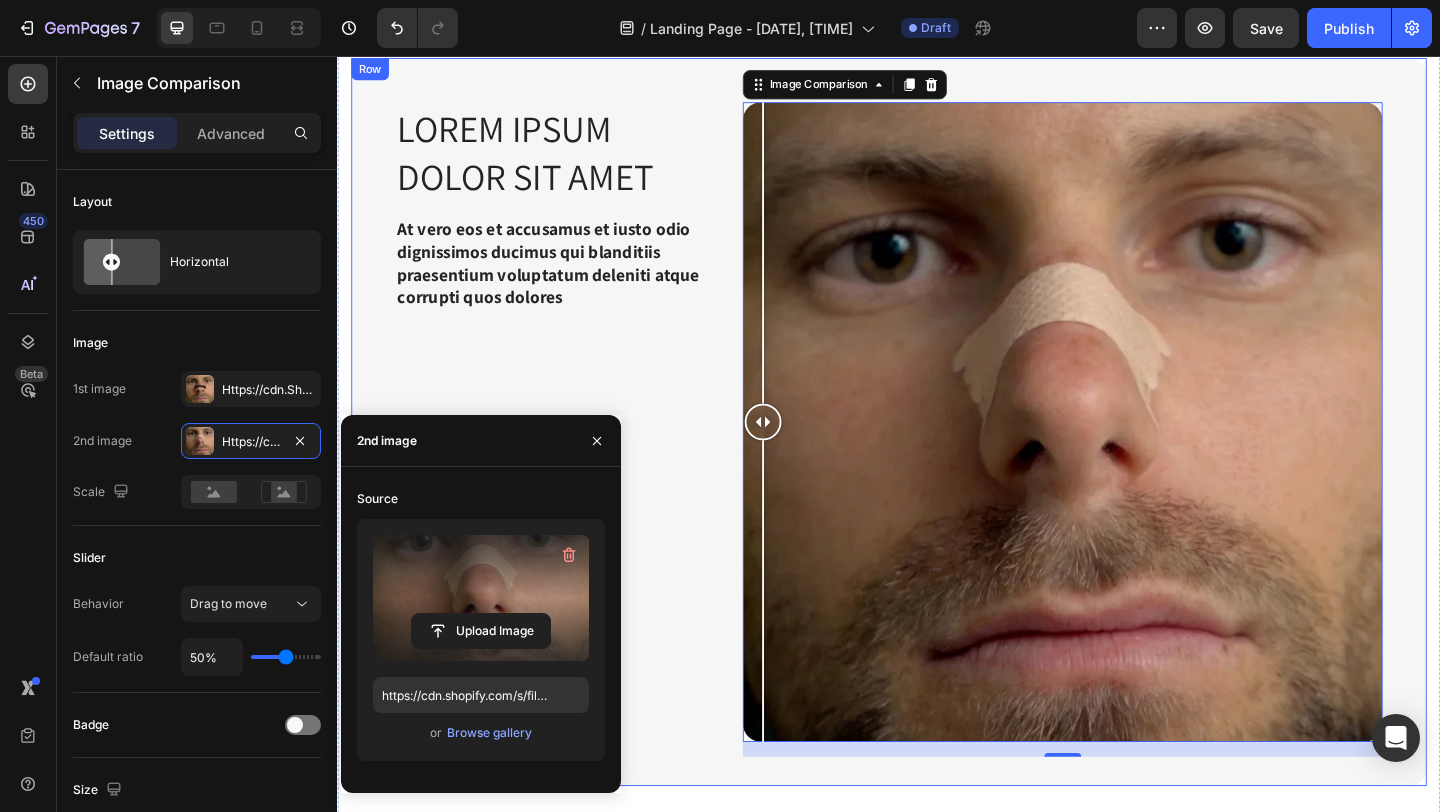 drag, startPoint x: 1283, startPoint y: 447, endPoint x: 493, endPoint y: 382, distance: 792.66956 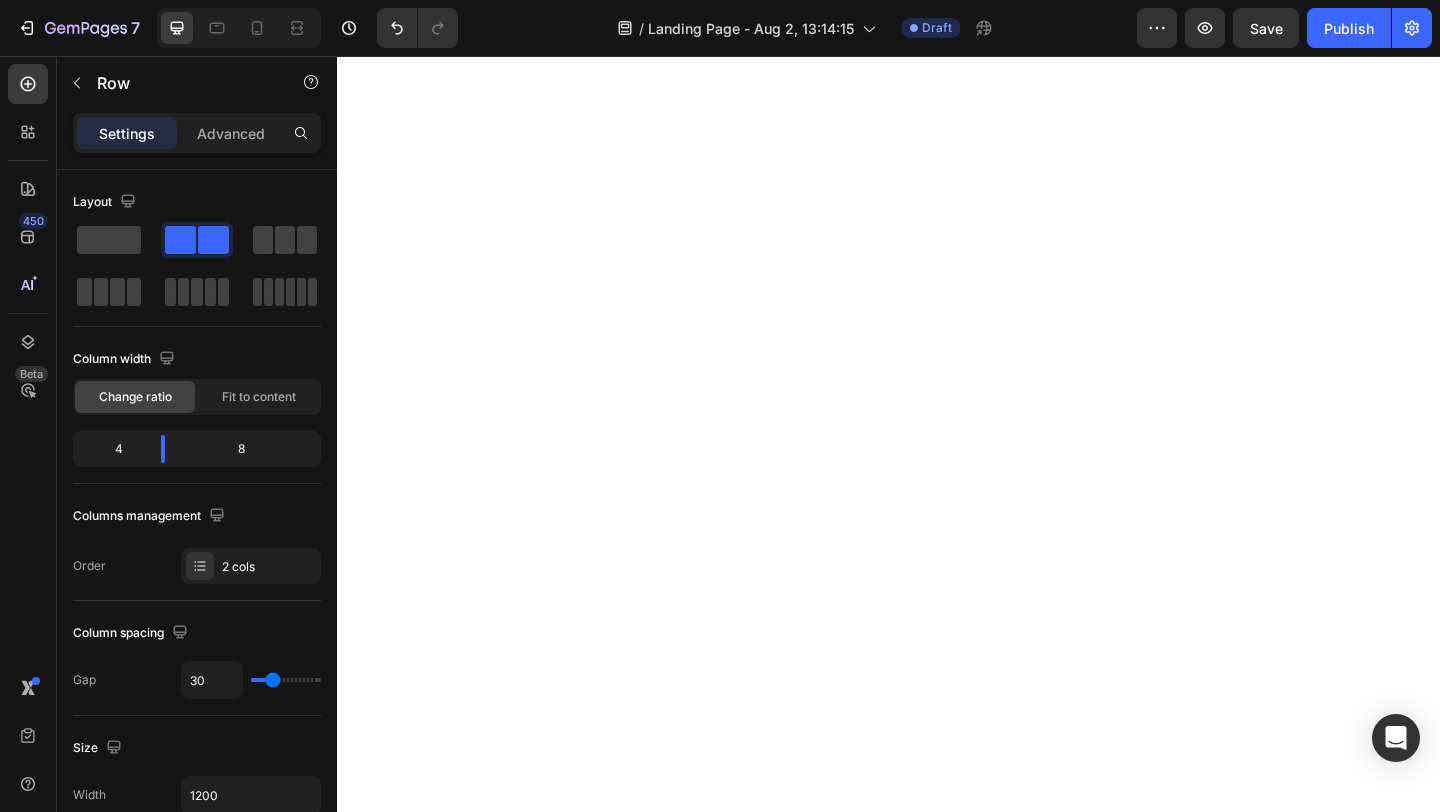 scroll, scrollTop: 0, scrollLeft: 0, axis: both 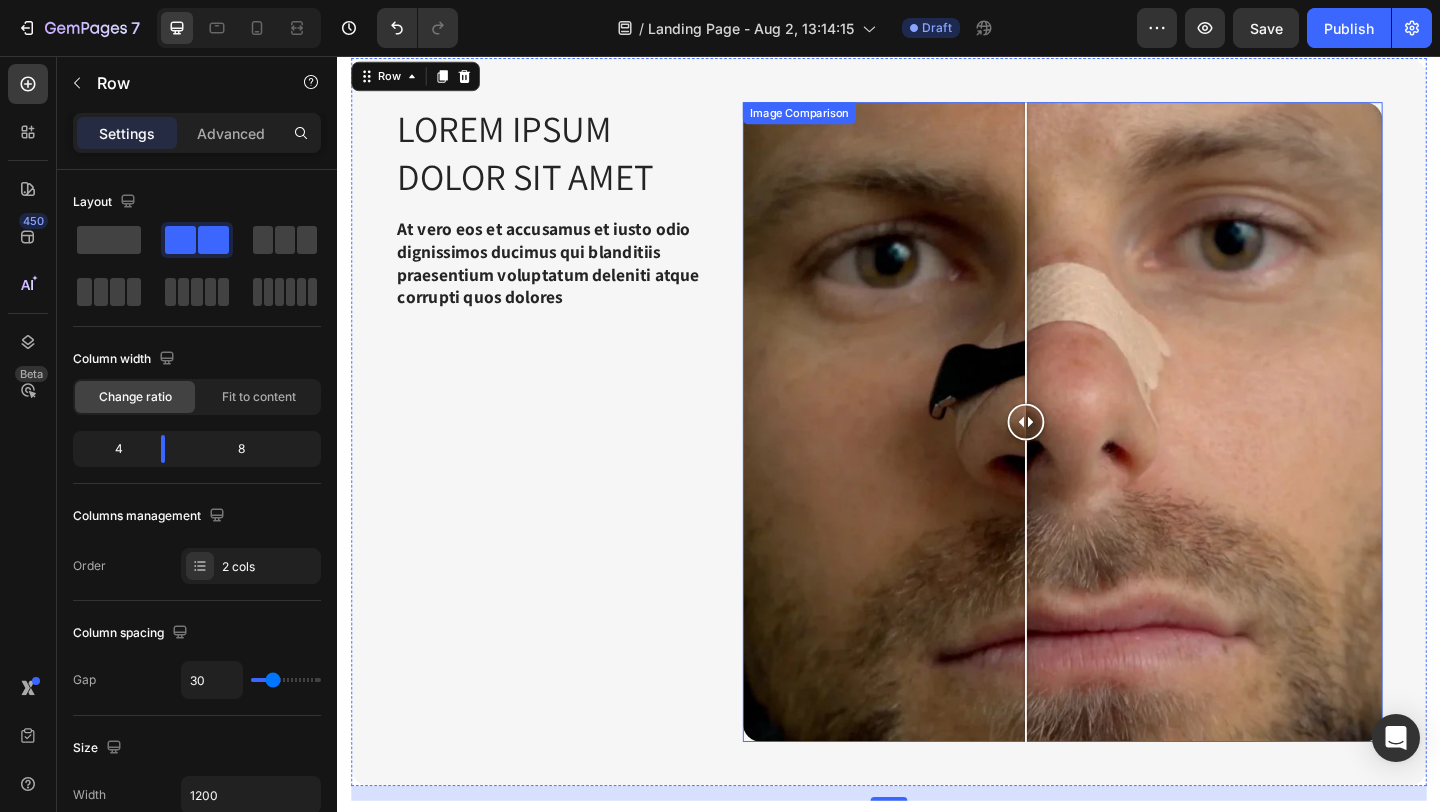 drag, startPoint x: 813, startPoint y: 454, endPoint x: 1097, endPoint y: 433, distance: 284.77536 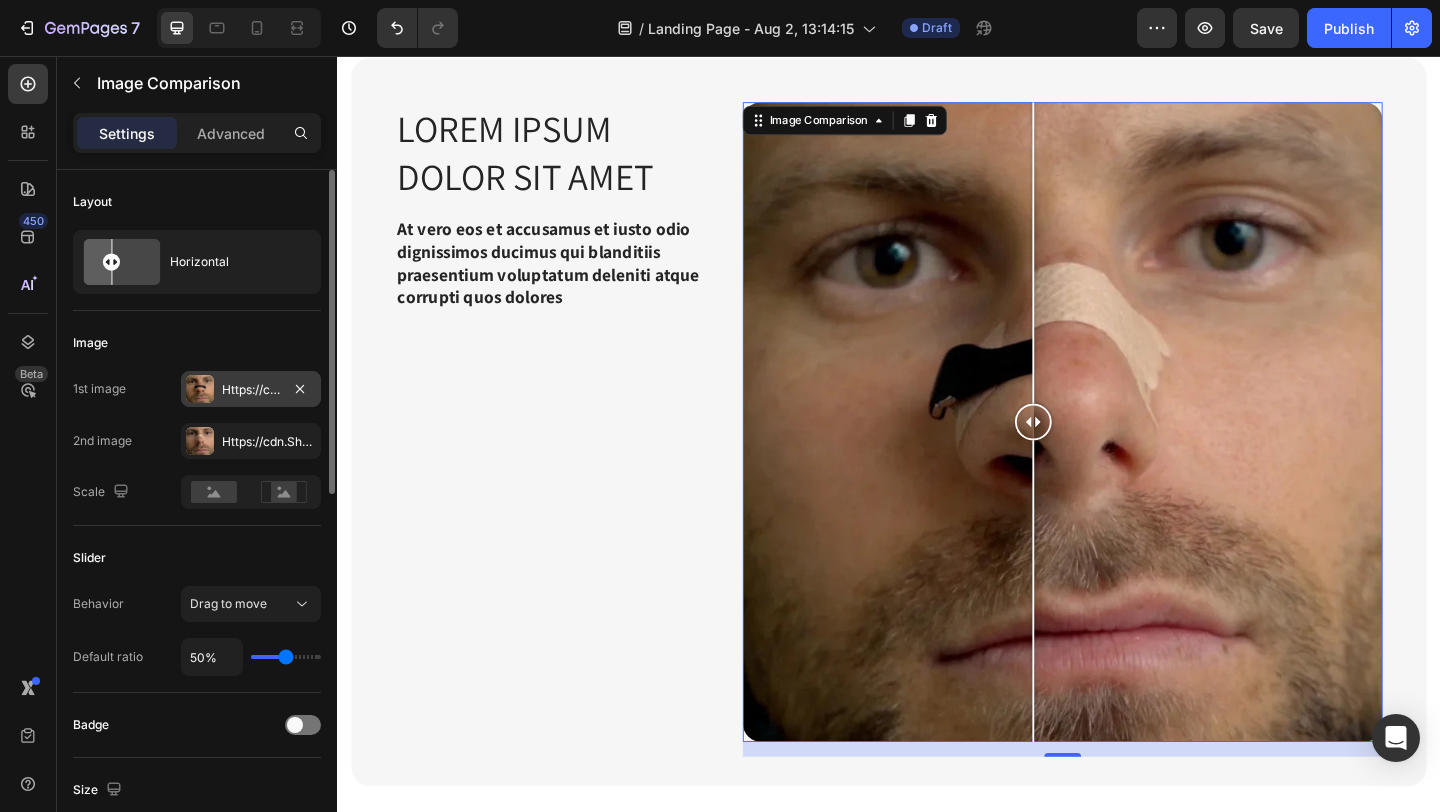 click on "Https://cdn.Shopify.Com/s/files/1/0777/3074/2512/files/gempages_578068718450377404-cc736b77-6163-46e5-ae3d-2c65dc3b43dd.Webp" at bounding box center [251, 390] 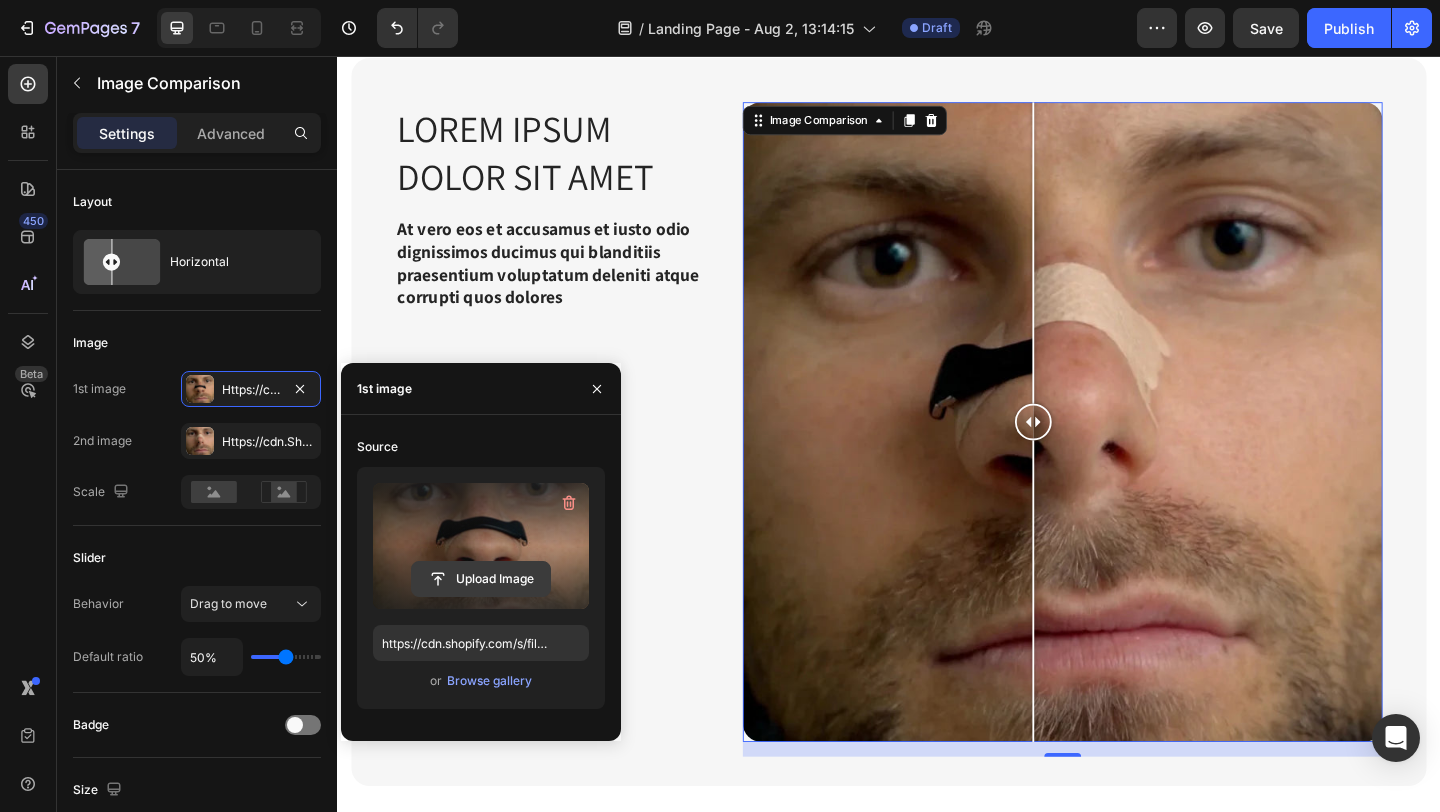 click 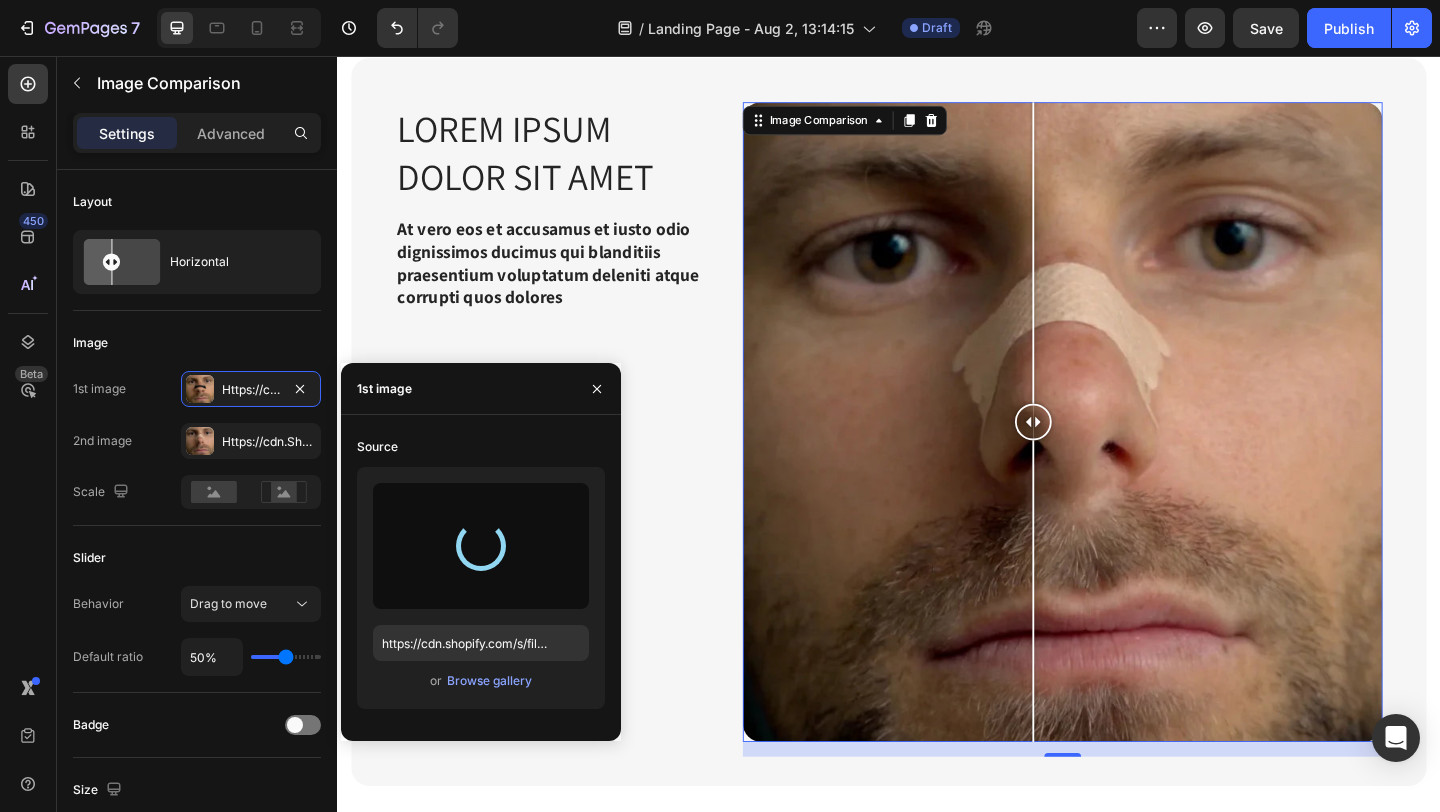 type on "https://cdn.shopify.com/s/files/1/0777/3074/2512/files/gempages_578068718450377404-29c4a7cf-355f-44d5-a108-c4cb78fadf37.webp" 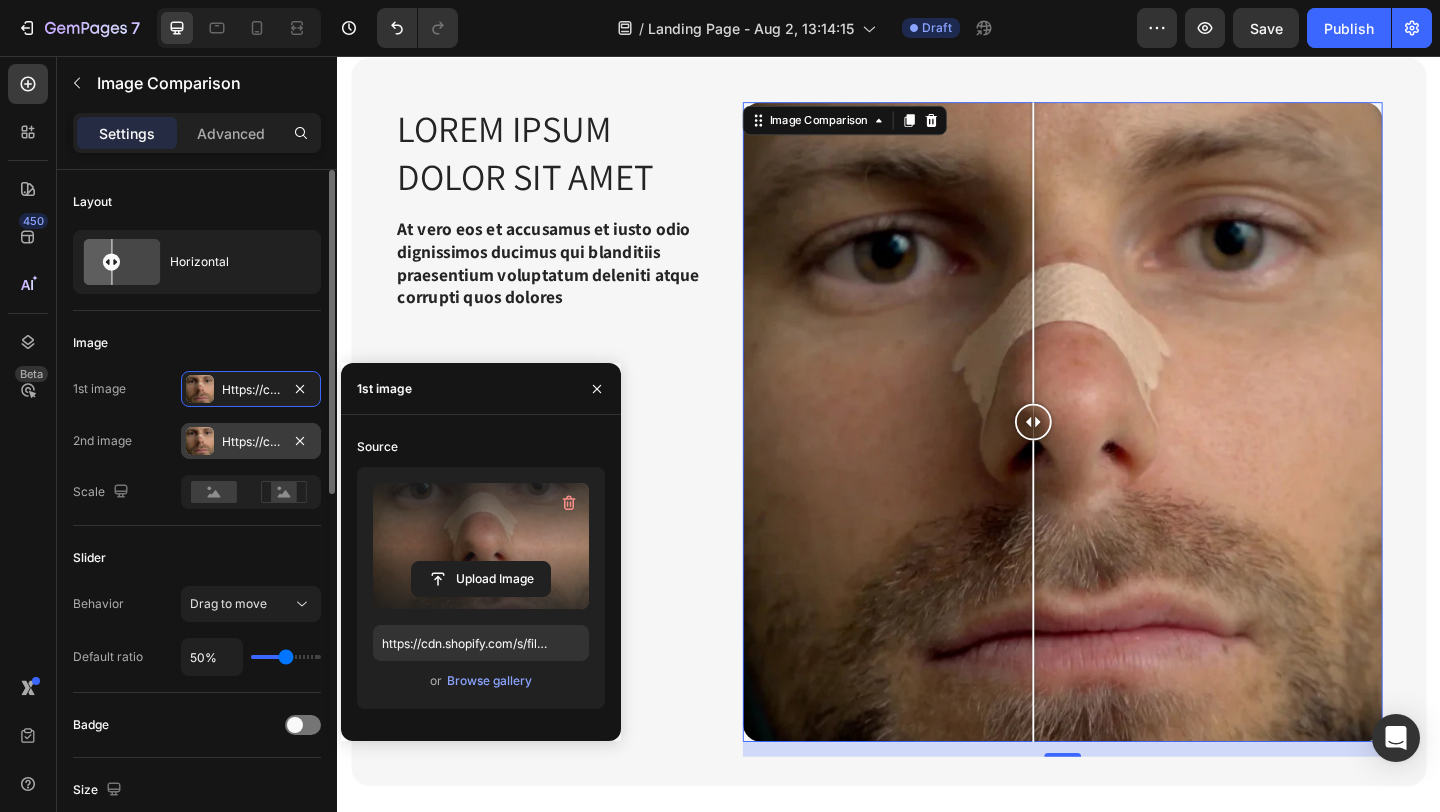 click on "Https://cdn.Shopify.Com/s/files/1/0777/3074/2512/files/gempages_578068718450377404-29c4a7cf-355f-44d5-a108-c4cb78fadf37.Webp" at bounding box center [251, 442] 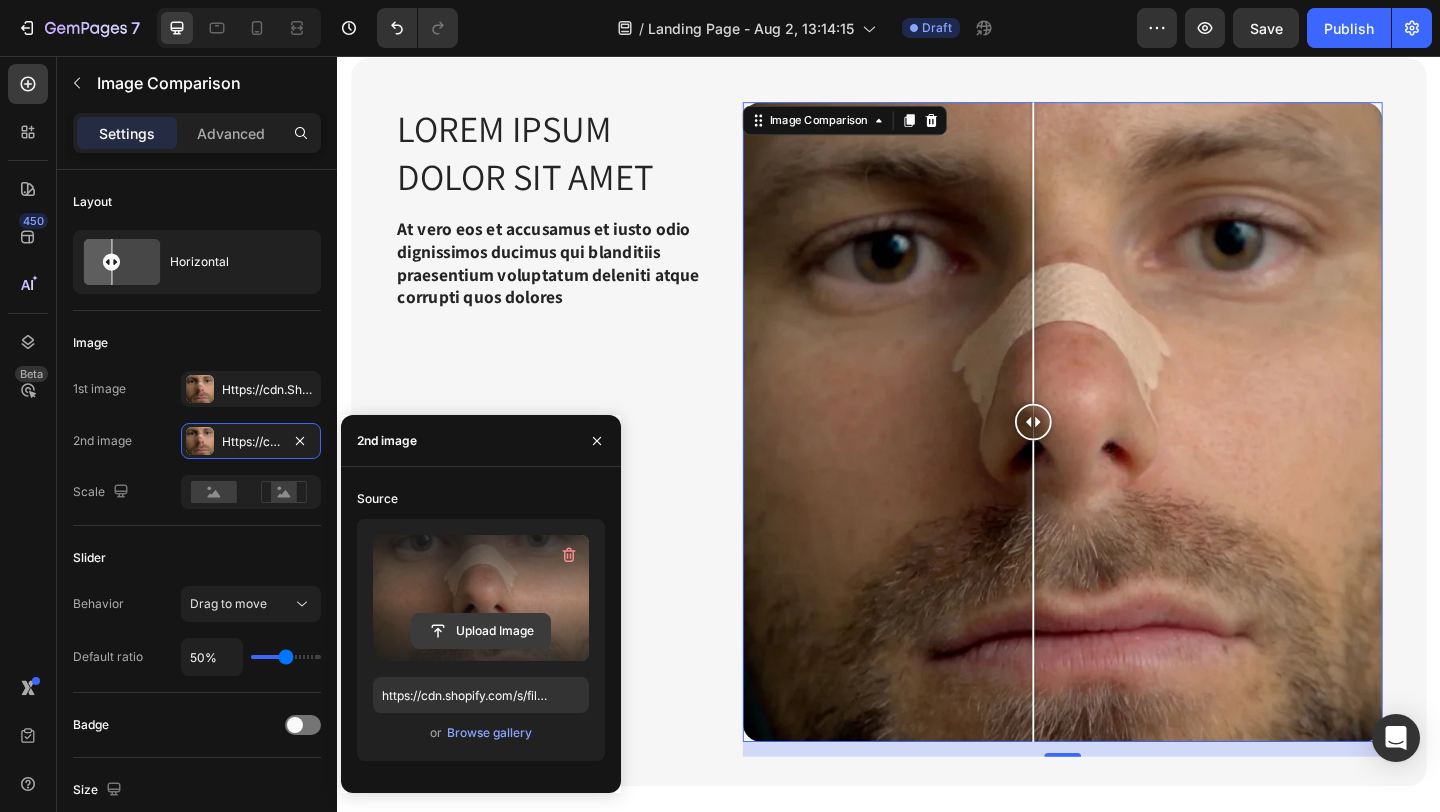 click 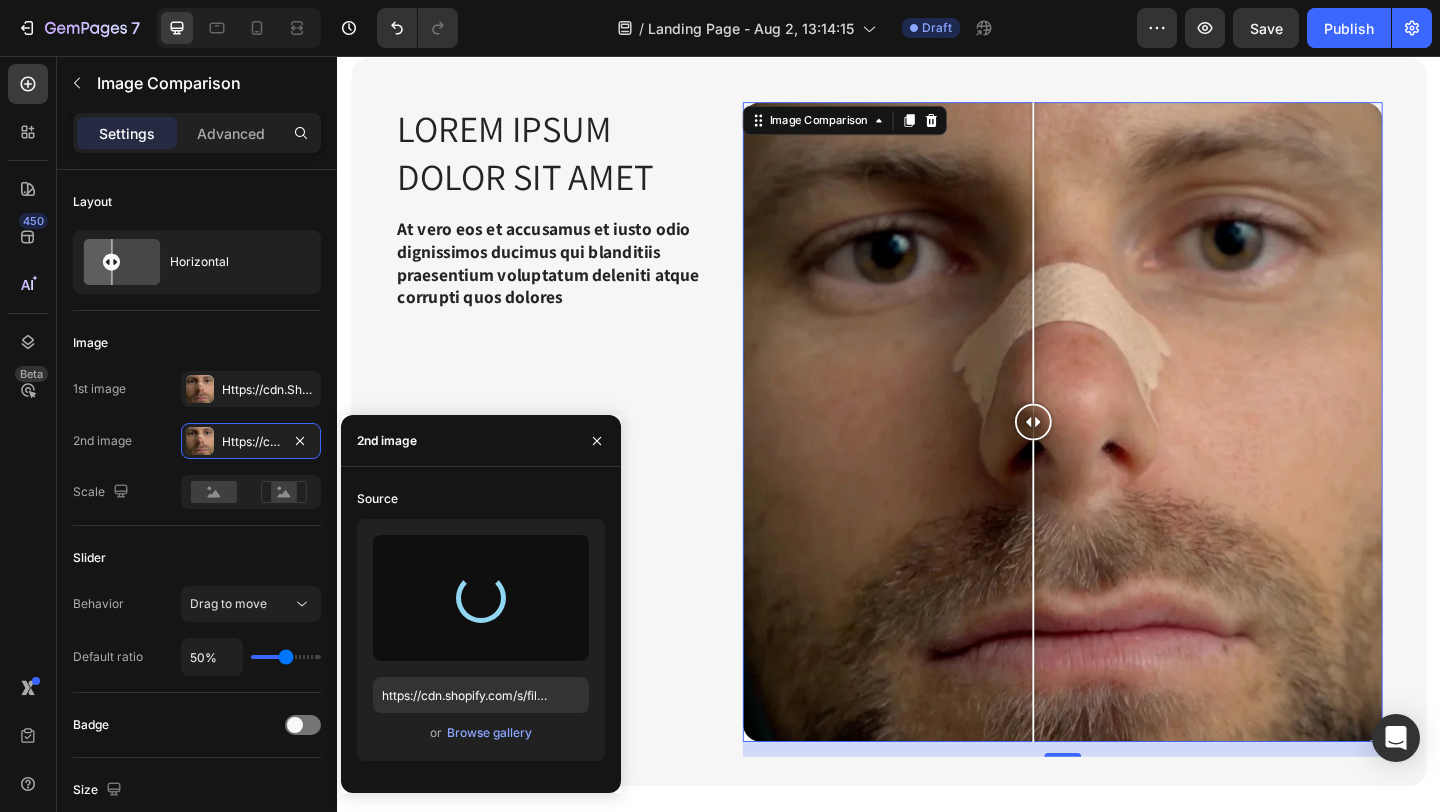 type on "https://cdn.shopify.com/s/files/1/0777/3074/2512/files/gempages_578068718450377404-cc736b77-6163-46e5-ae3d-2c65dc3b43dd.webp" 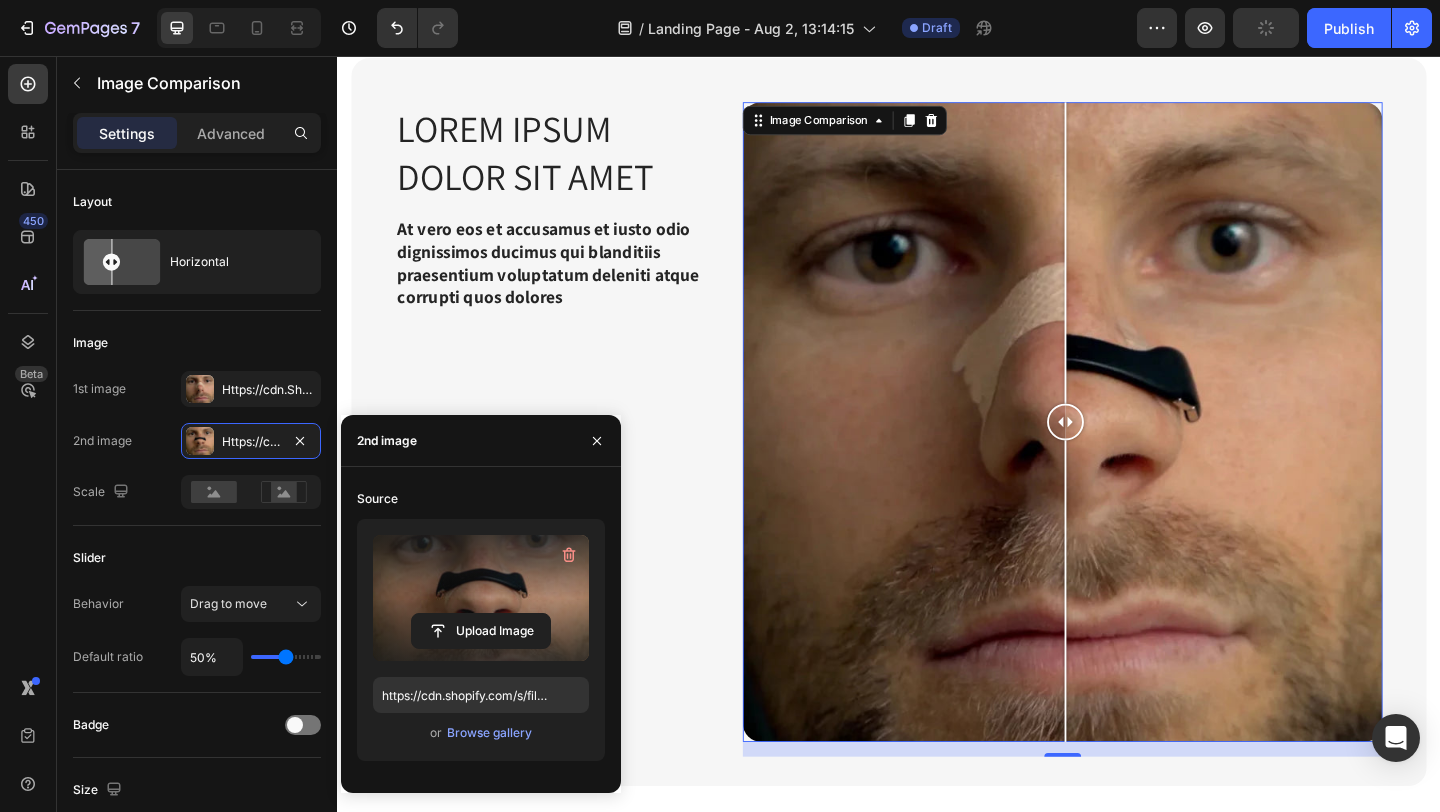 drag, startPoint x: 1120, startPoint y: 453, endPoint x: 1129, endPoint y: 519, distance: 66.61081 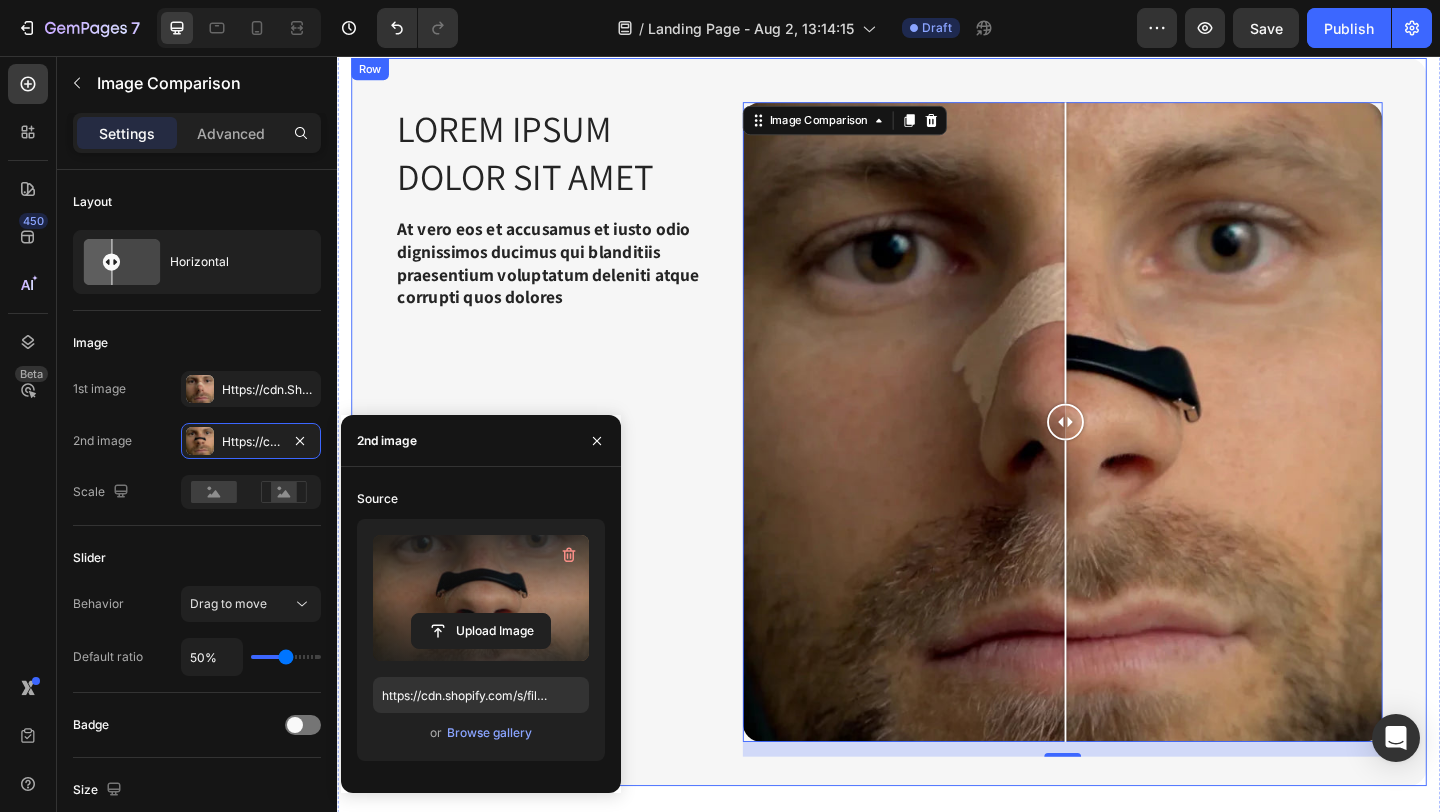 click on "At vero eos et accusamus et iusto odio dignissimos ducimus qui blanditiis praesentium voluptatum deleniti atque corrupti quos dolores Text Block" at bounding box center [574, 281] 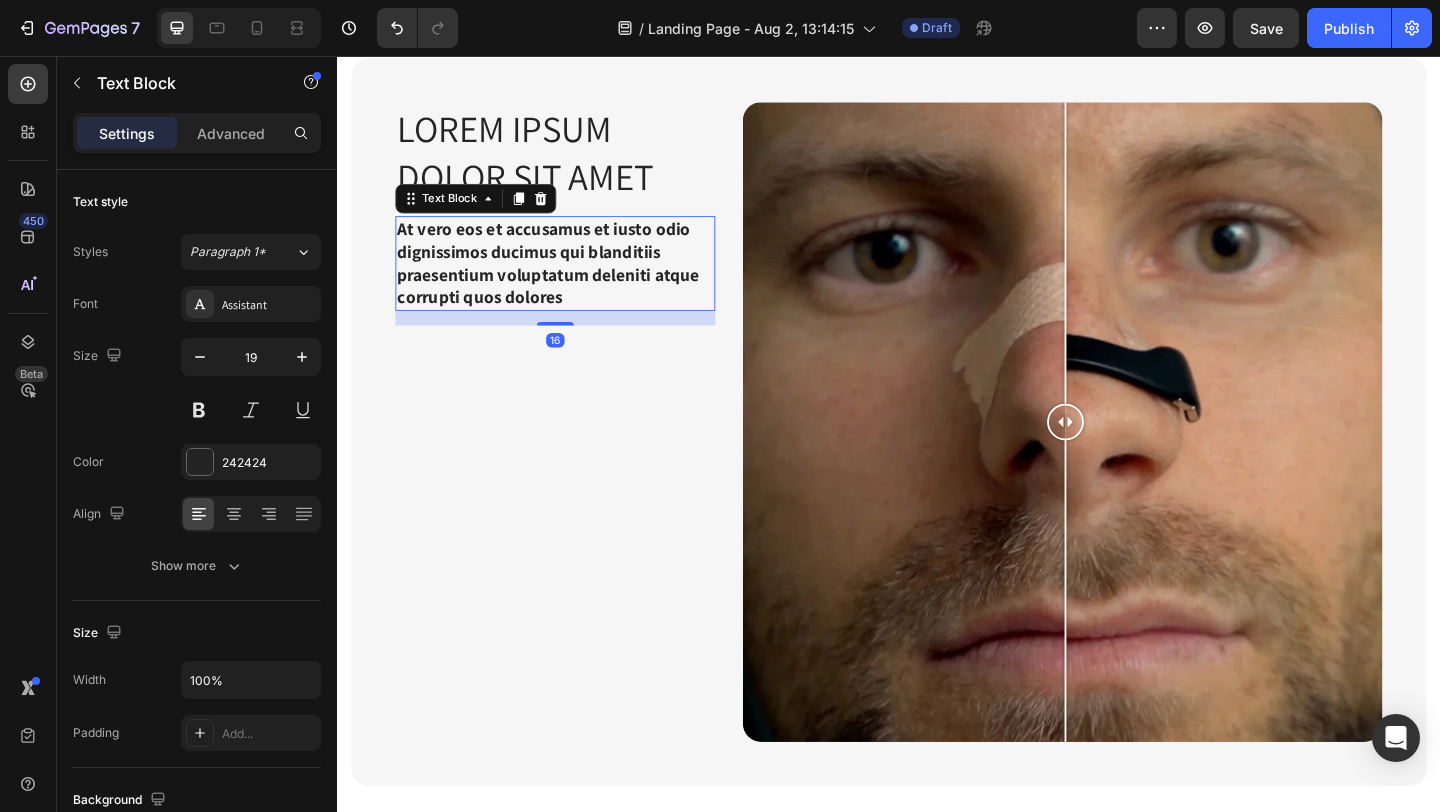click on "At vero eos et accusamus et iusto odio dignissimos ducimus qui blanditiis praesentium voluptatum deleniti atque corrupti quos dolores" at bounding box center (574, 281) 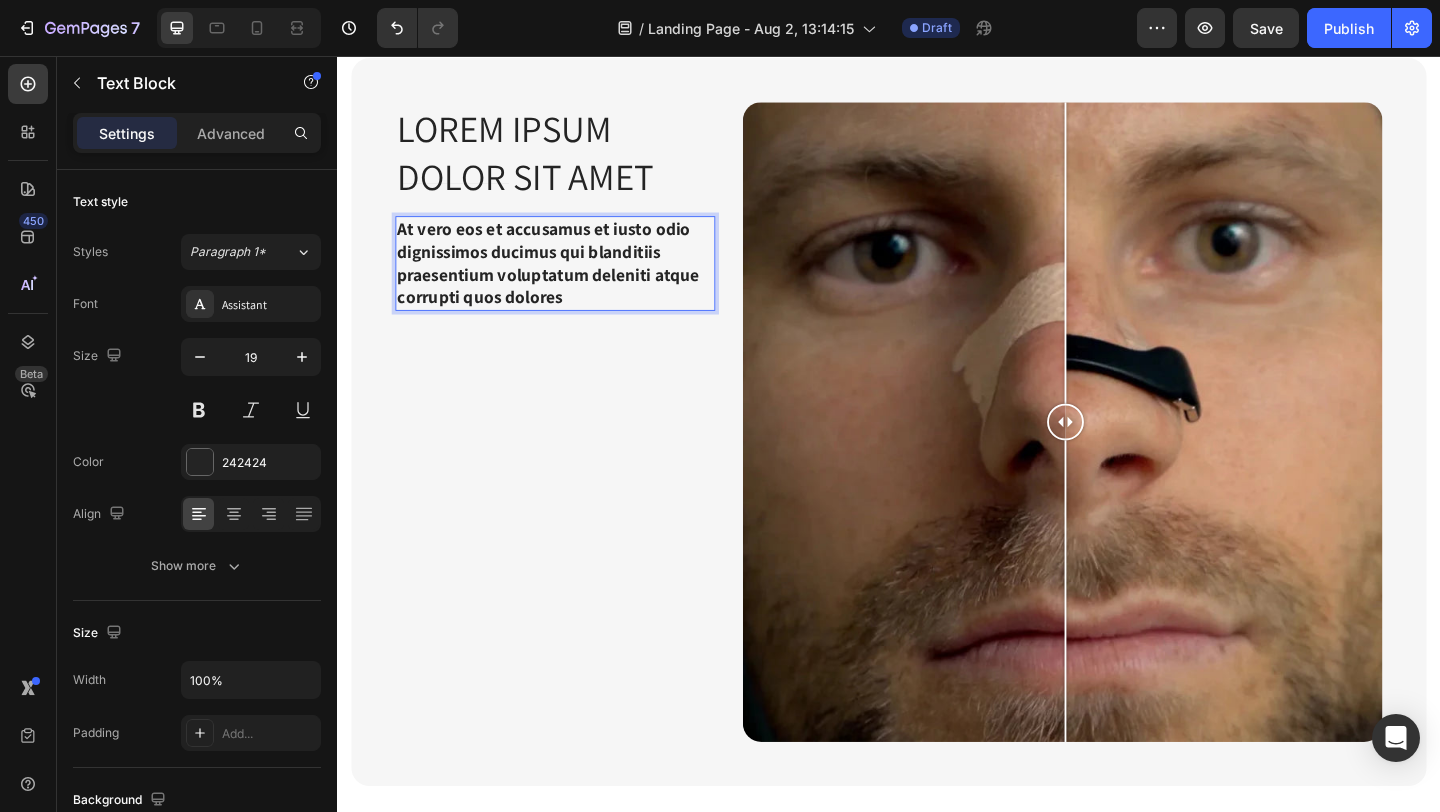 click on "At vero eos et accusamus et iusto odio dignissimos ducimus qui blanditiis praesentium voluptatum deleniti atque corrupti quos dolores" at bounding box center [574, 281] 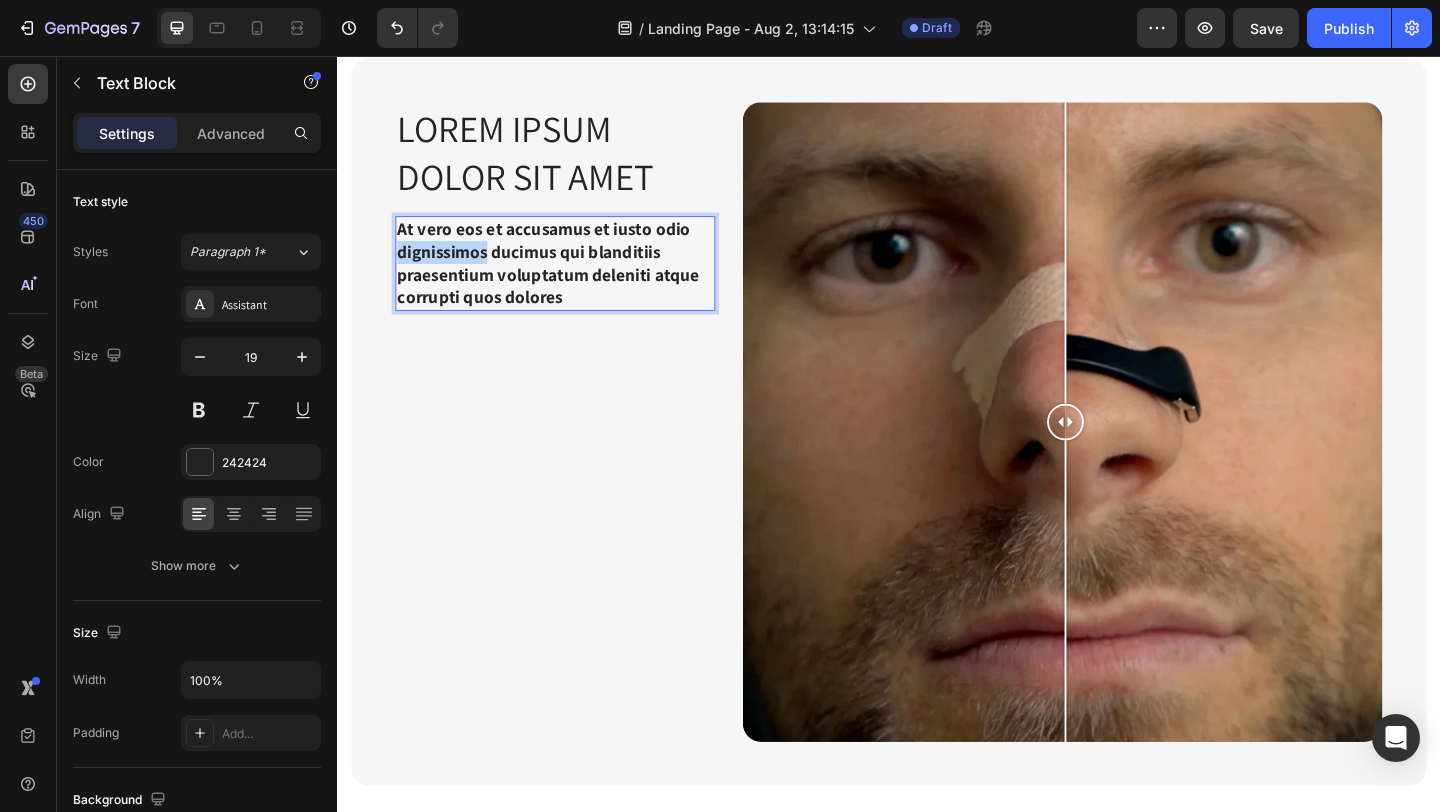 click on "At vero eos et accusamus et iusto odio dignissimos ducimus qui blanditiis praesentium voluptatum deleniti atque corrupti quos dolores" at bounding box center [574, 281] 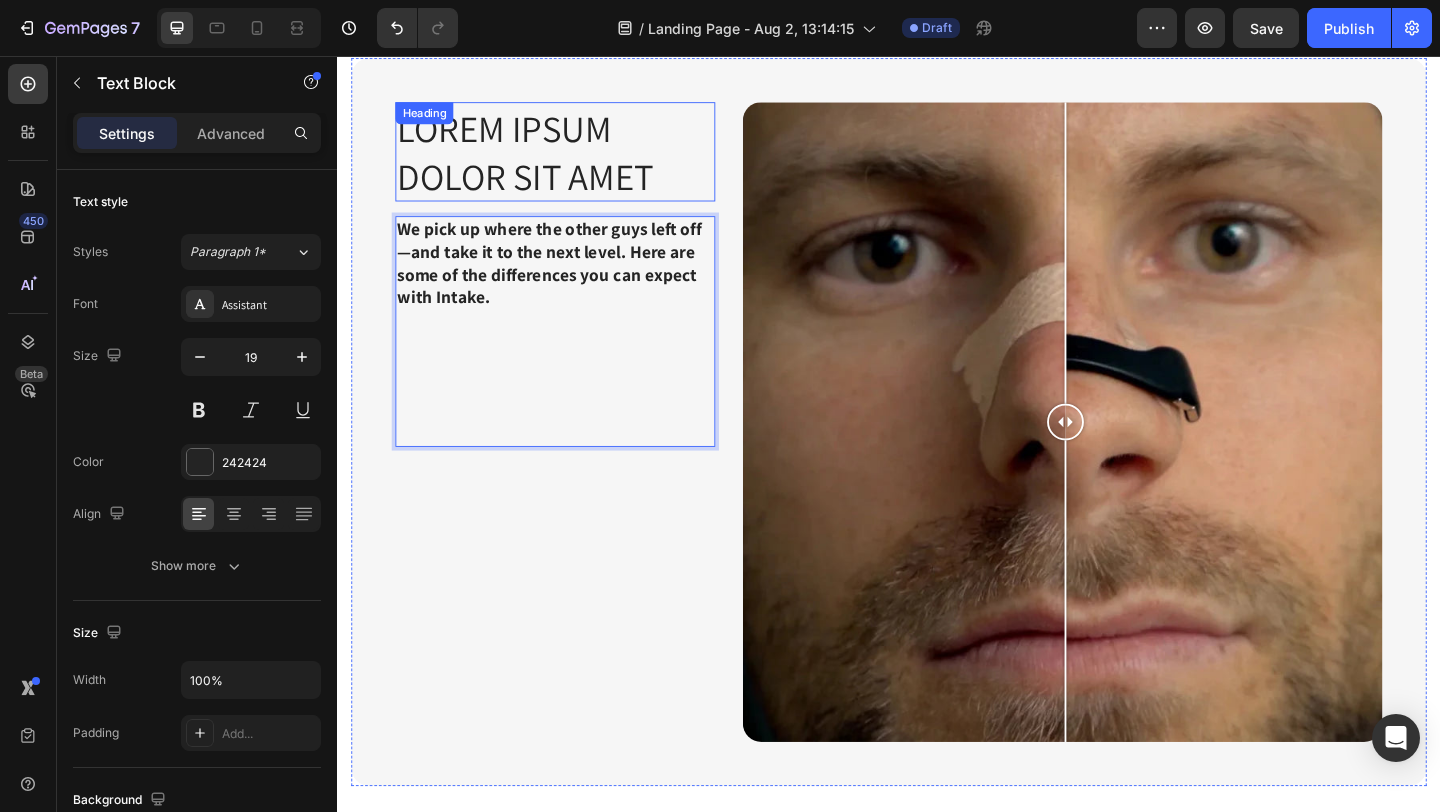 click on "Lorem ipsum dolor sit amet" at bounding box center [574, 160] 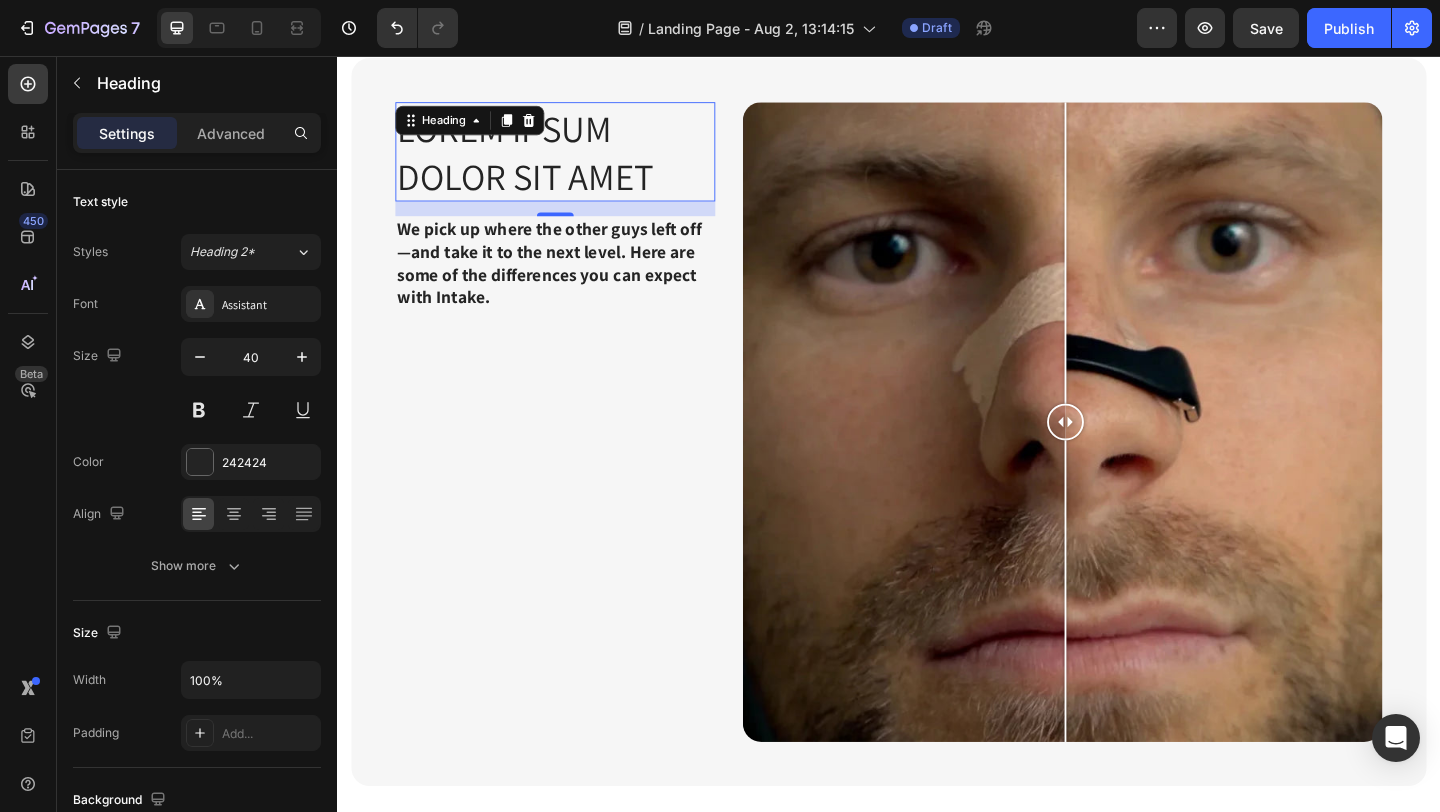 click on "Lorem ipsum dolor sit amet" at bounding box center (574, 160) 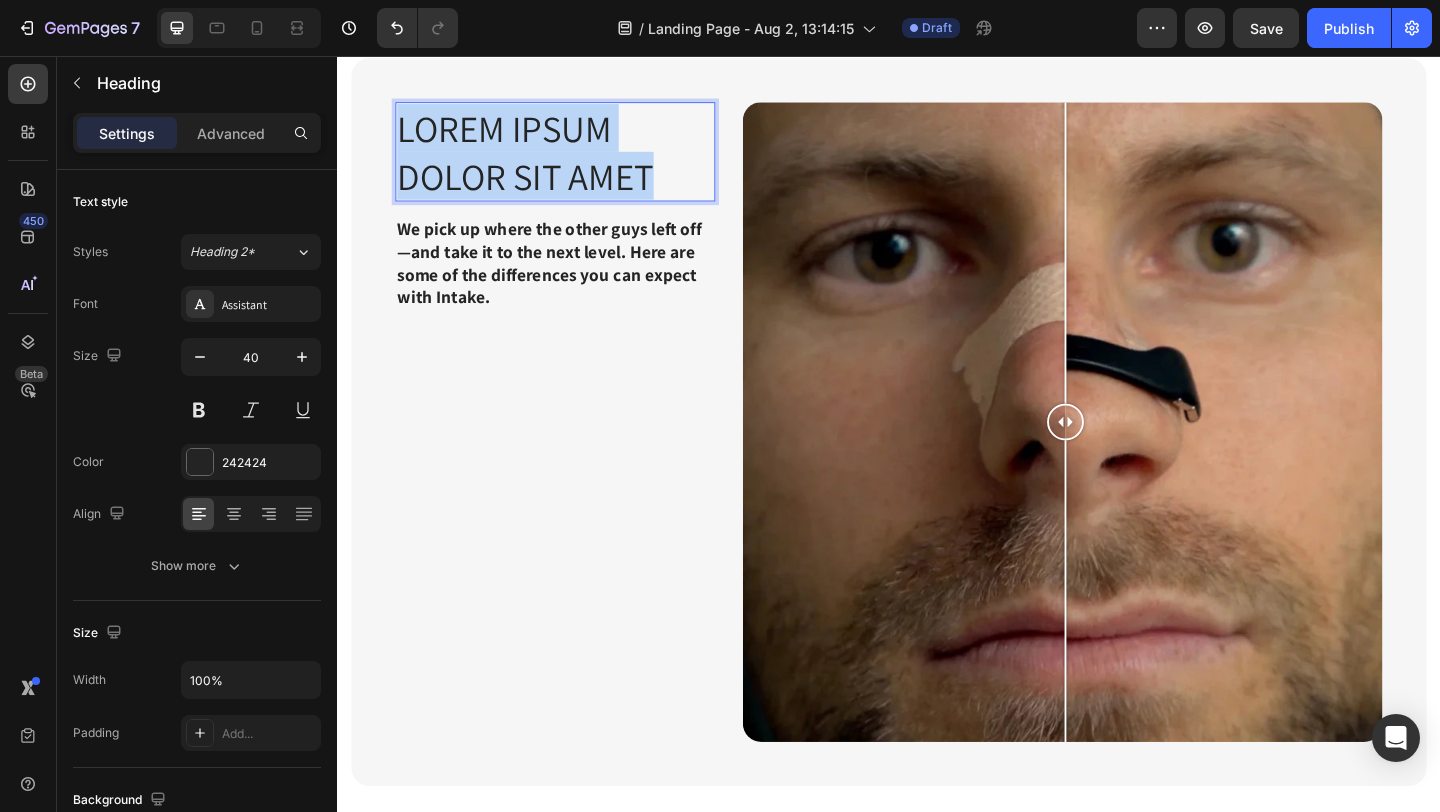 click on "Lorem ipsum dolor sit amet" at bounding box center (574, 160) 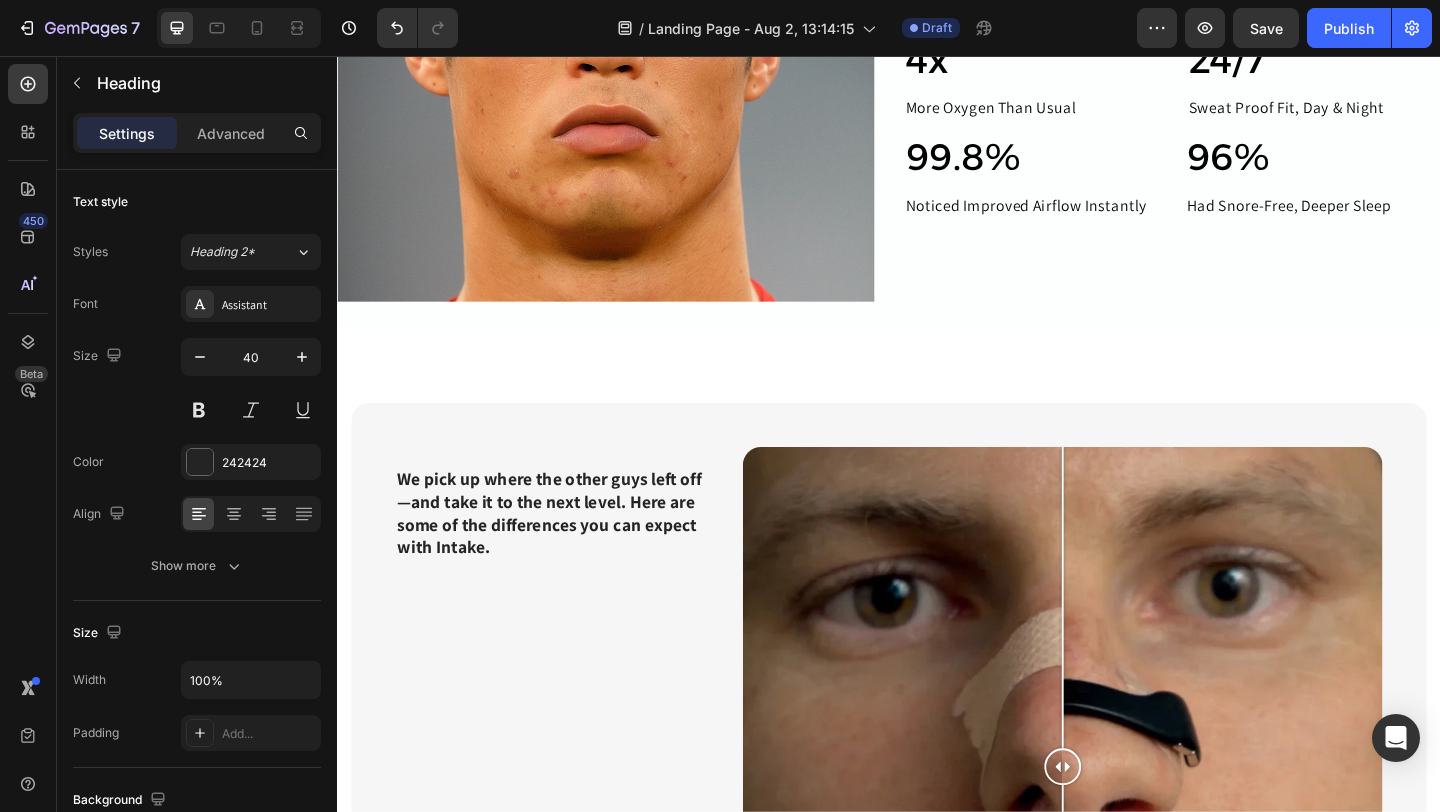 scroll, scrollTop: 2787, scrollLeft: 0, axis: vertical 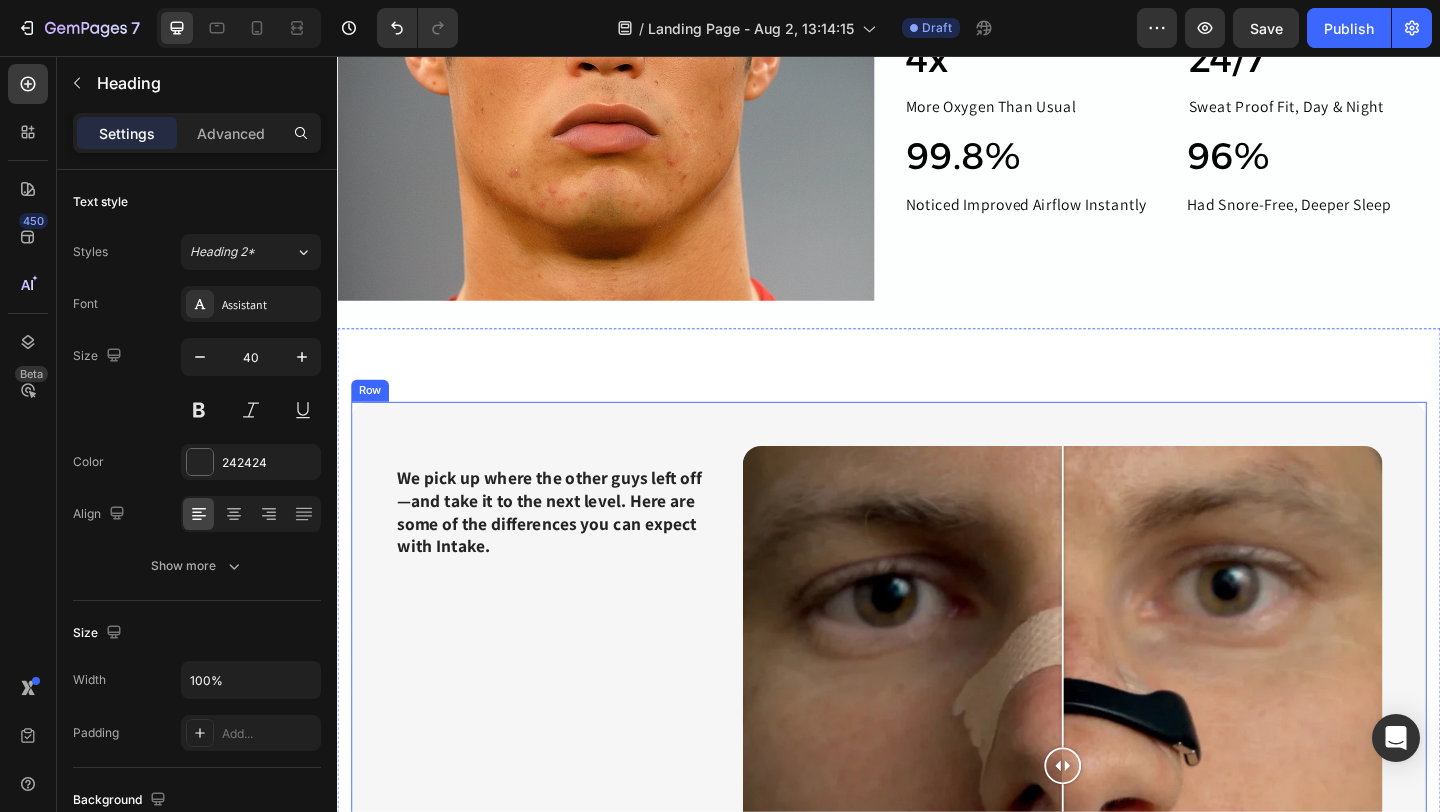 click on "Heading We pick up where the other guys left off—and take it to the next level. Here are some of the differences you can expect with Intake.            Text Block Image Comparison Row" at bounding box center (937, 828) 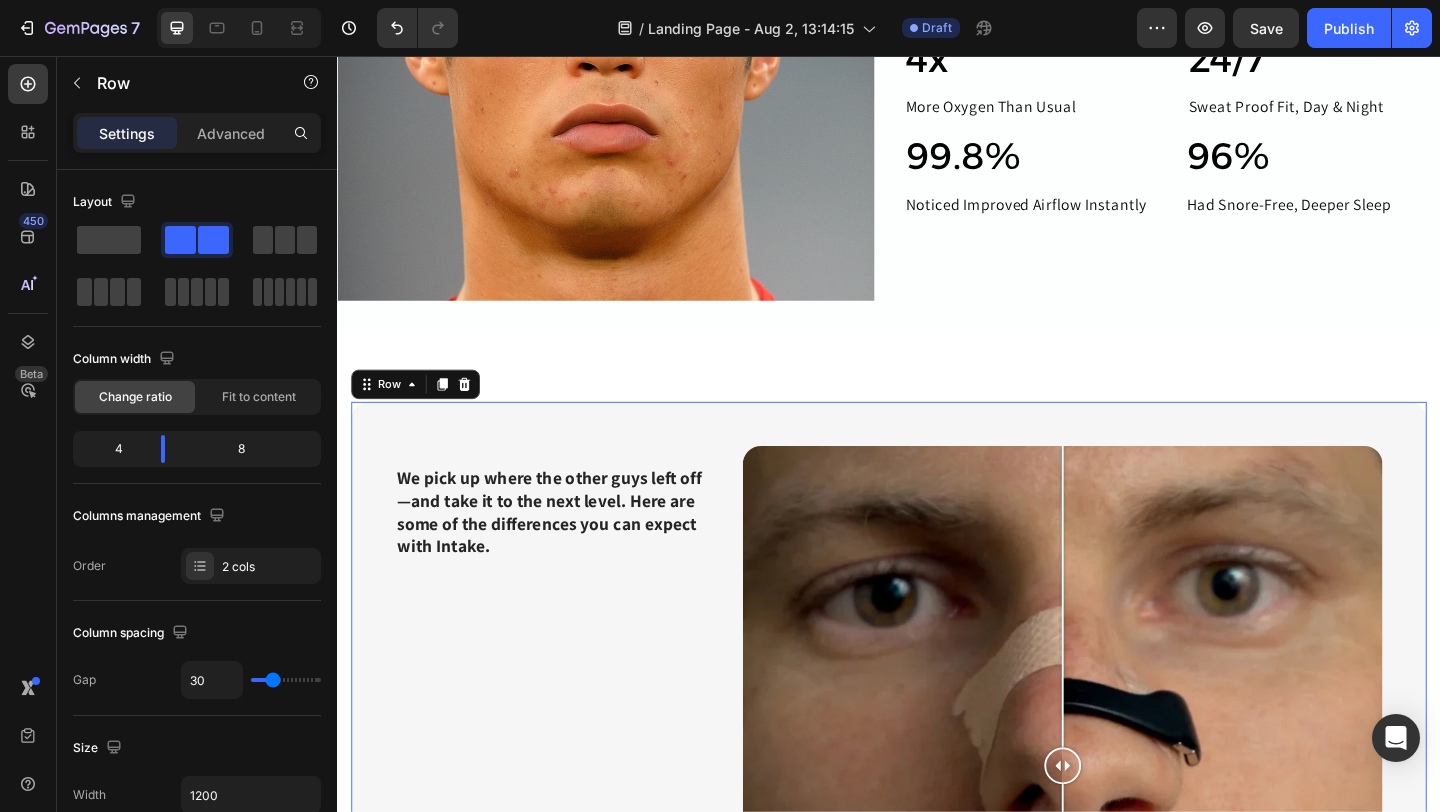 click on "Heading We pick up where the other guys left off—and take it to the next level. Here are some of the differences you can expect with Intake.            Text Block Image Comparison Row   16" at bounding box center (937, 828) 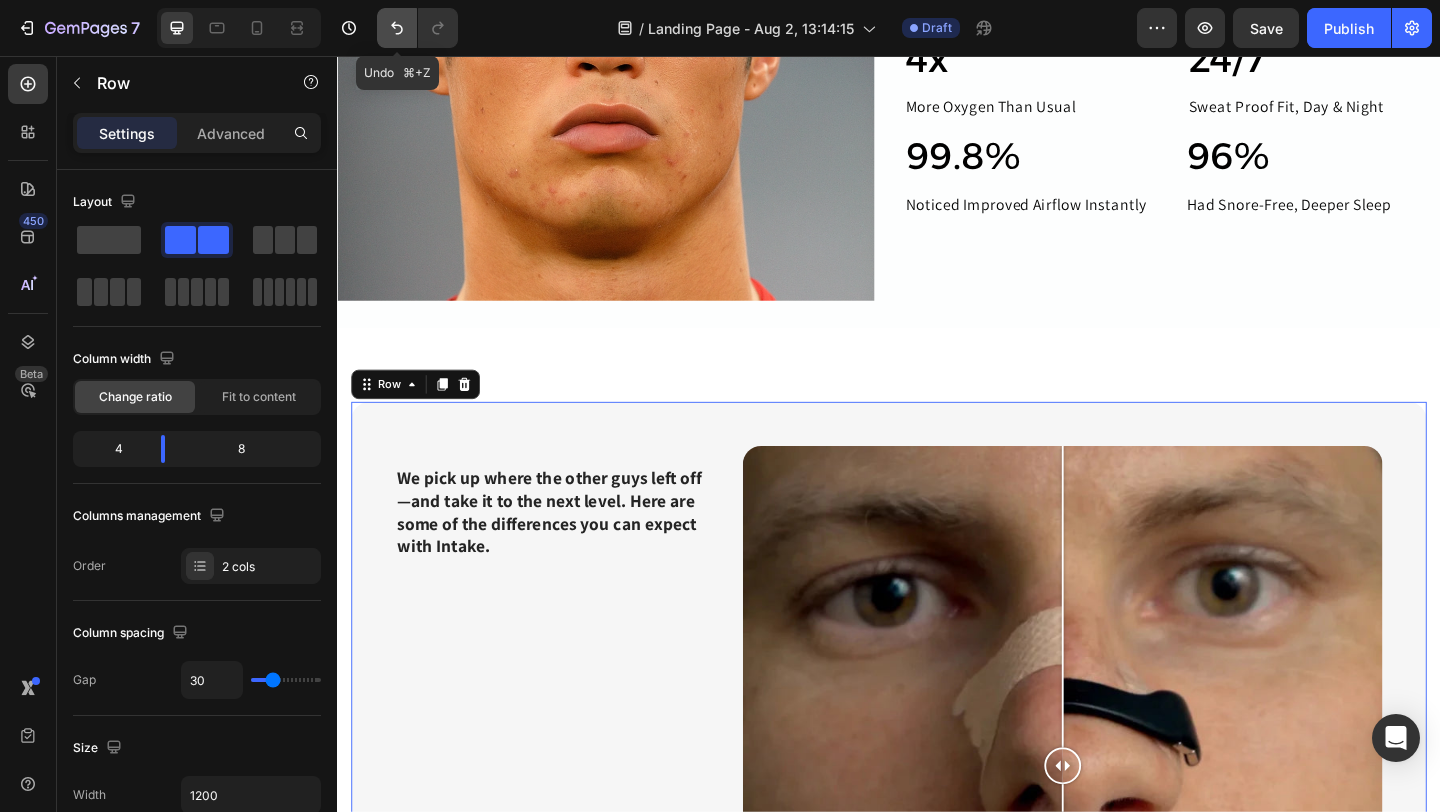 click 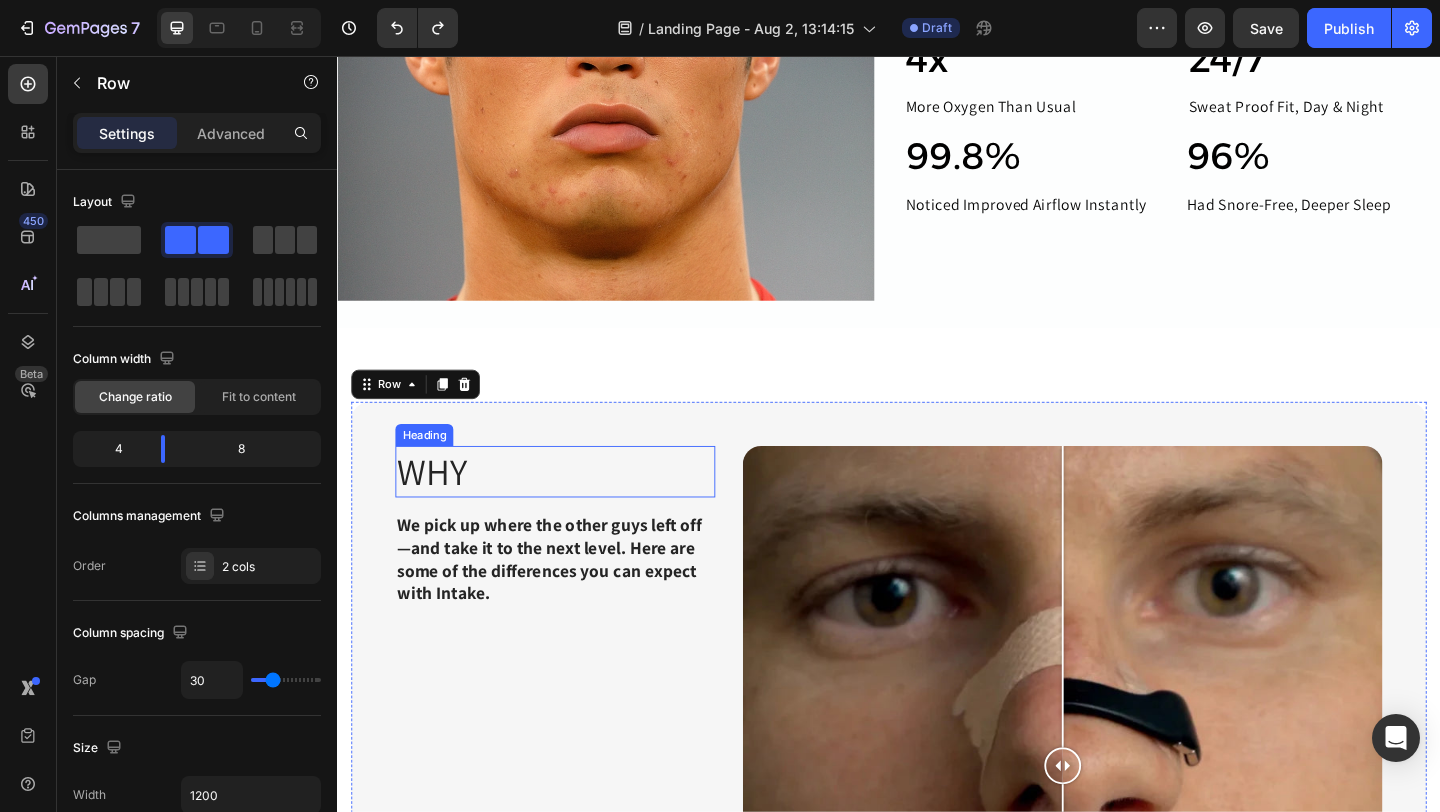 click on "Why" at bounding box center [574, 508] 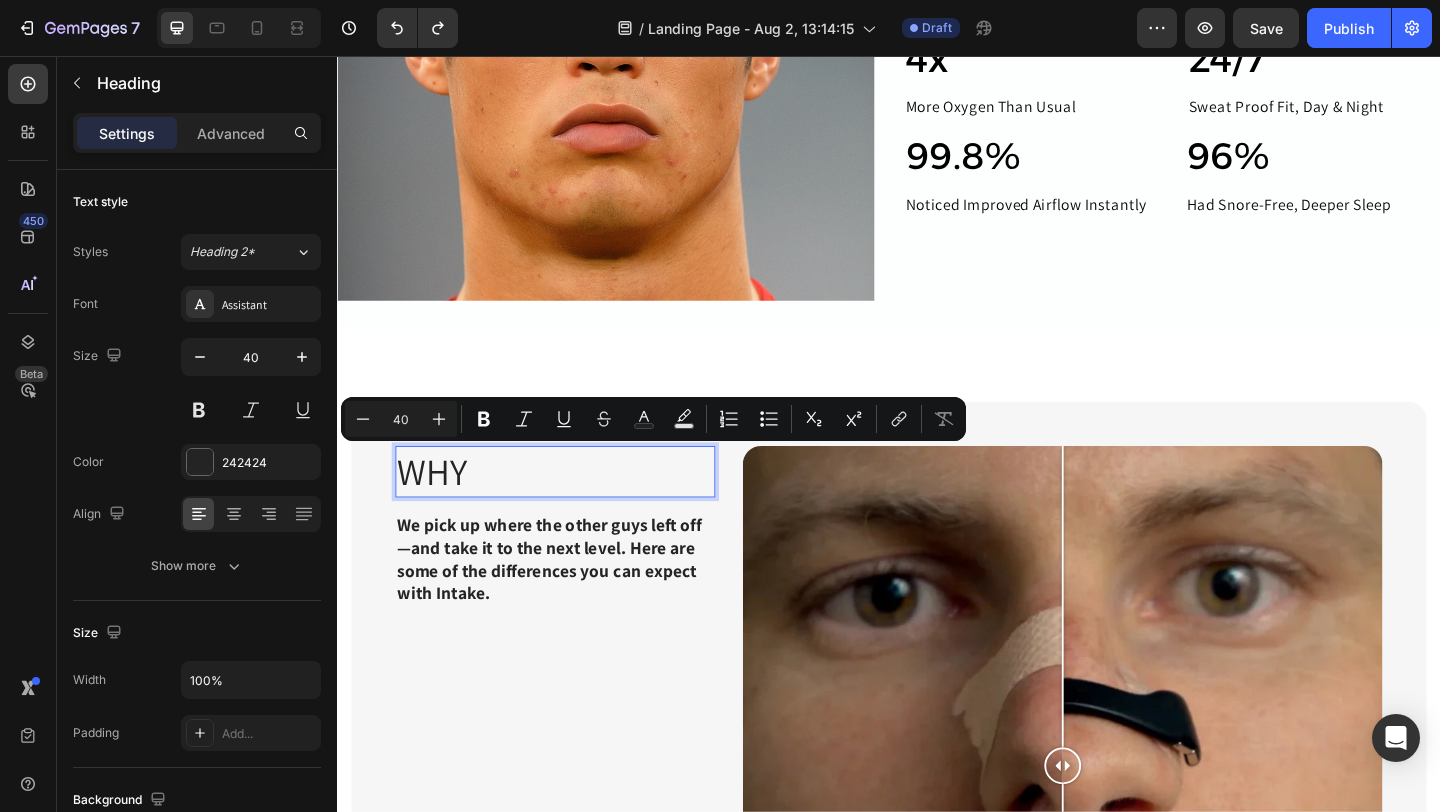 click on "Why" at bounding box center (574, 508) 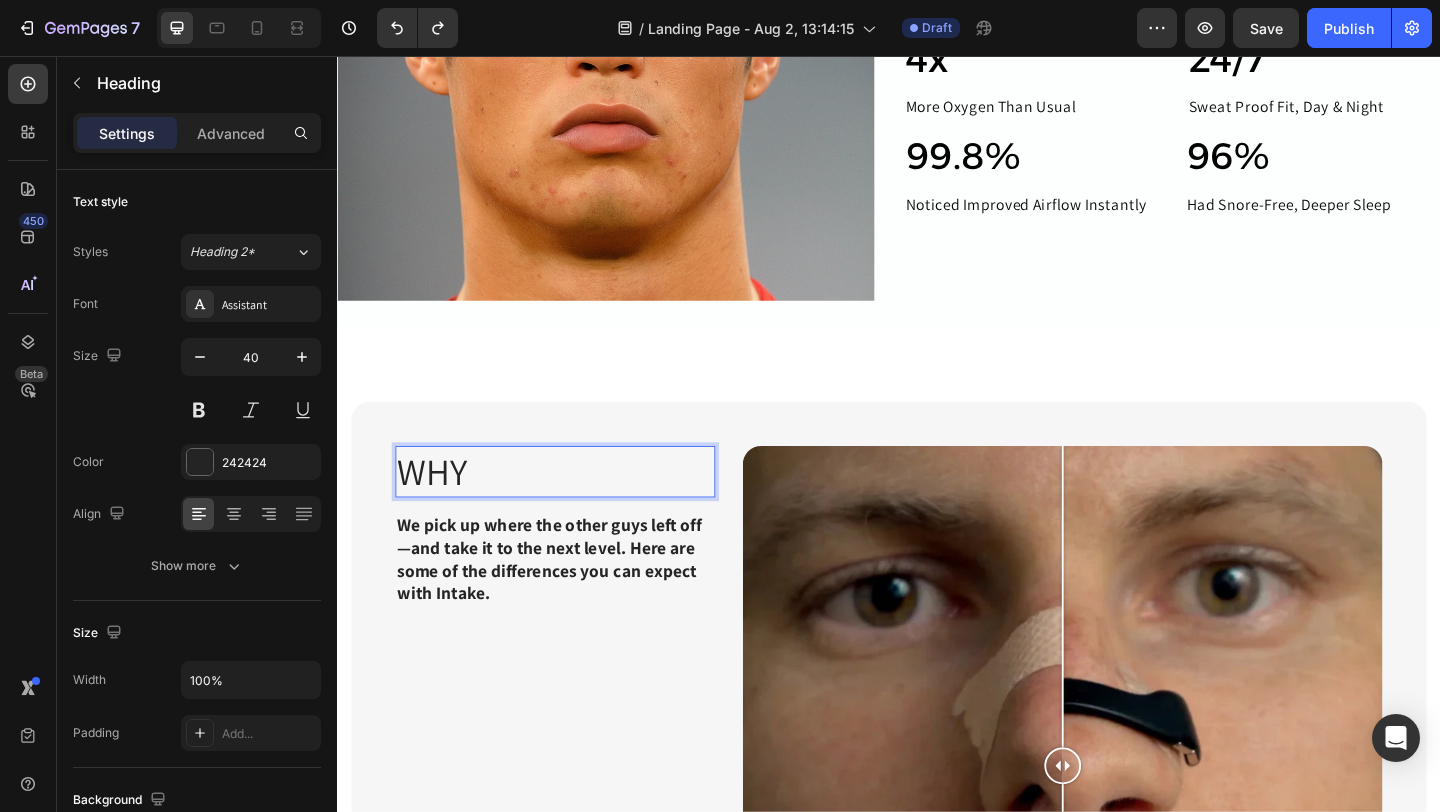 click on "Why" at bounding box center [574, 508] 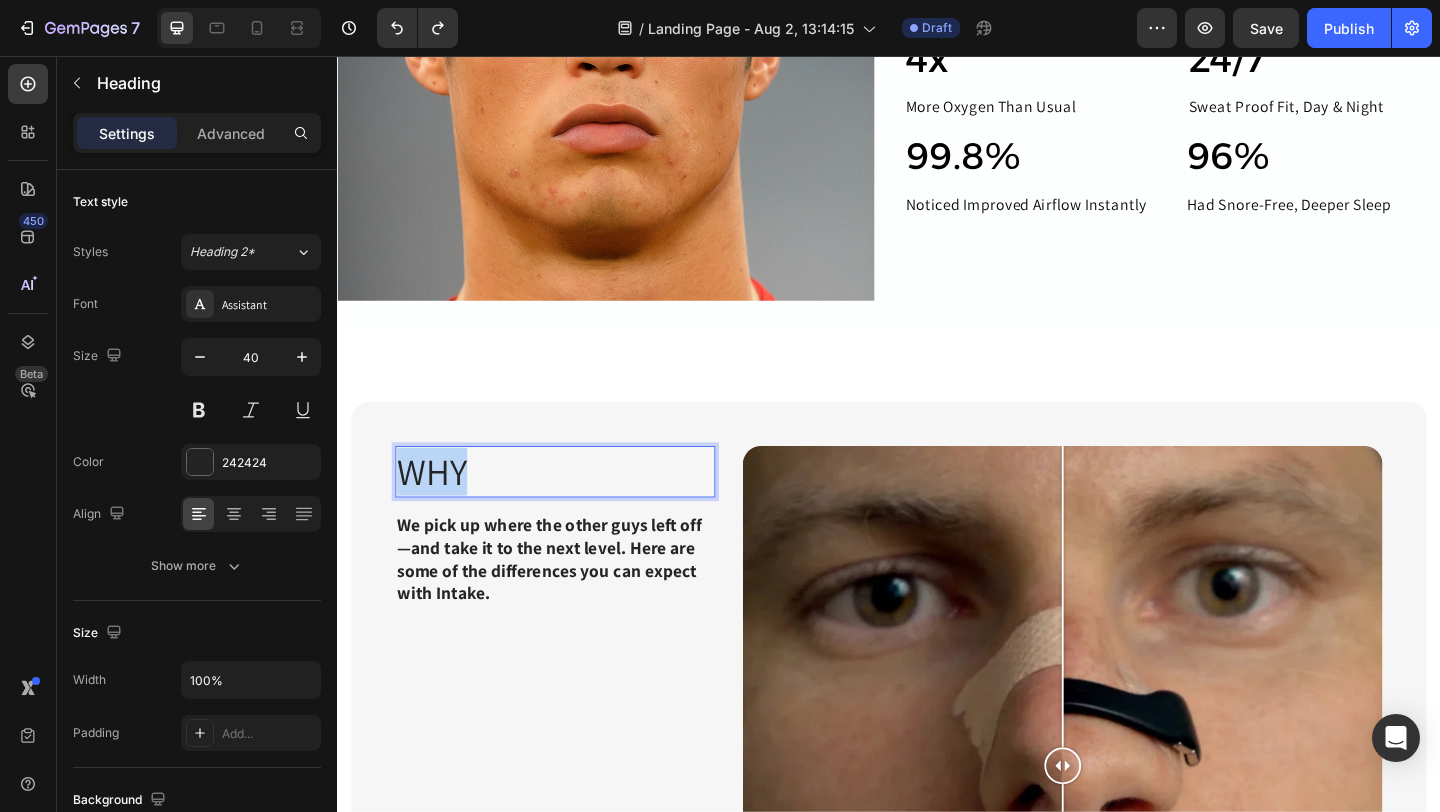 click on "Why" at bounding box center (574, 508) 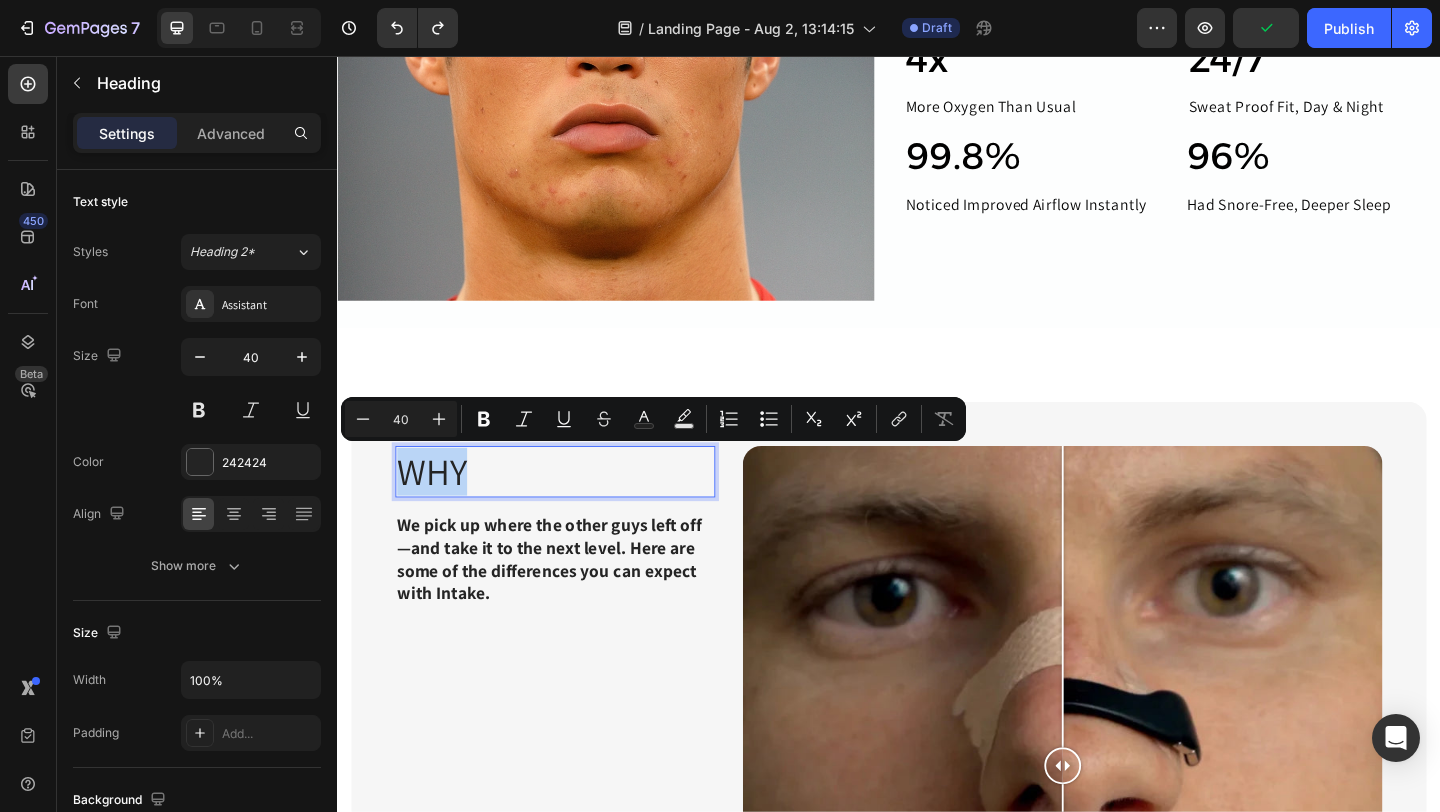 click on "Why" at bounding box center (574, 508) 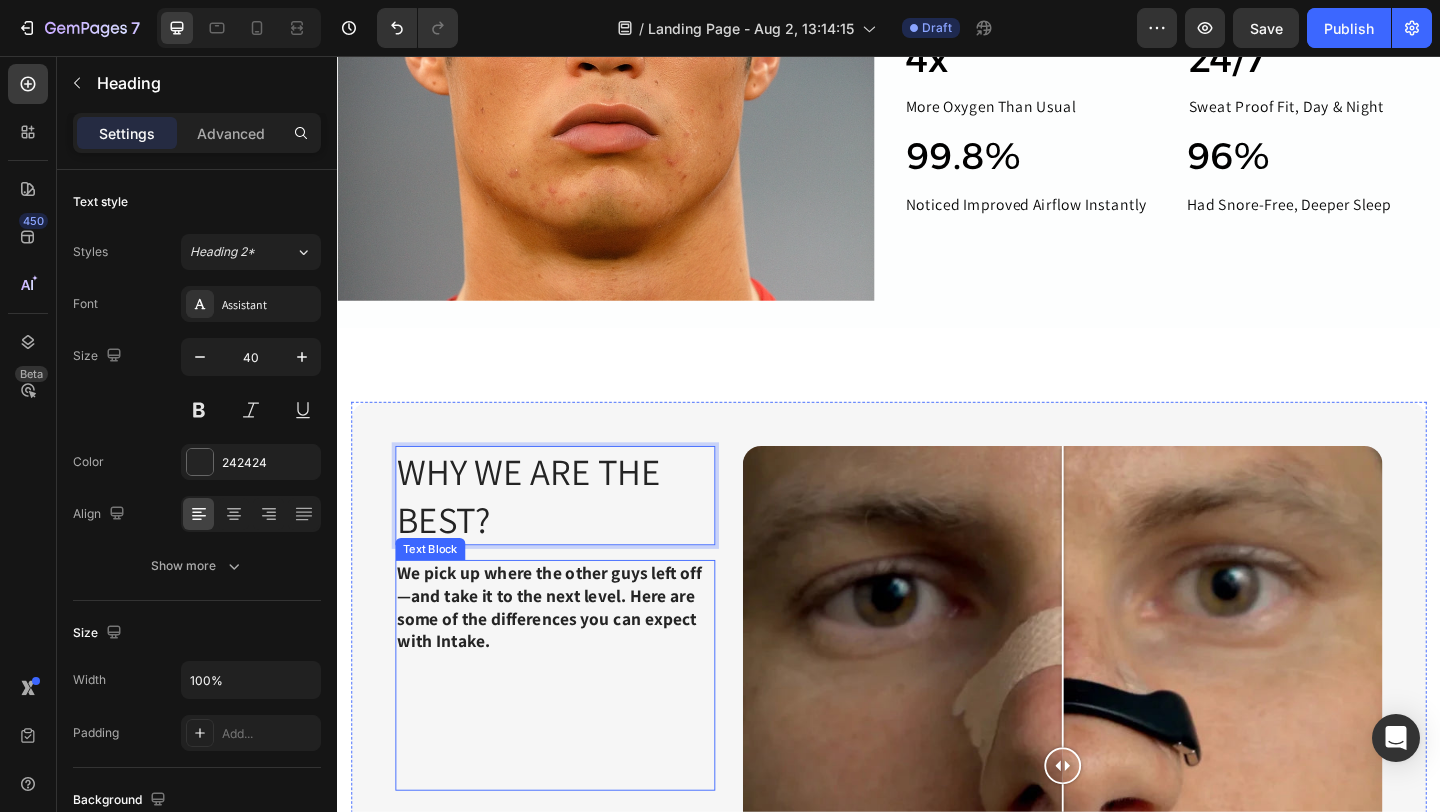 click on "We pick up where the other guys left off—and take it to the next level. Here are some of the differences you can expect with Intake." at bounding box center [574, 655] 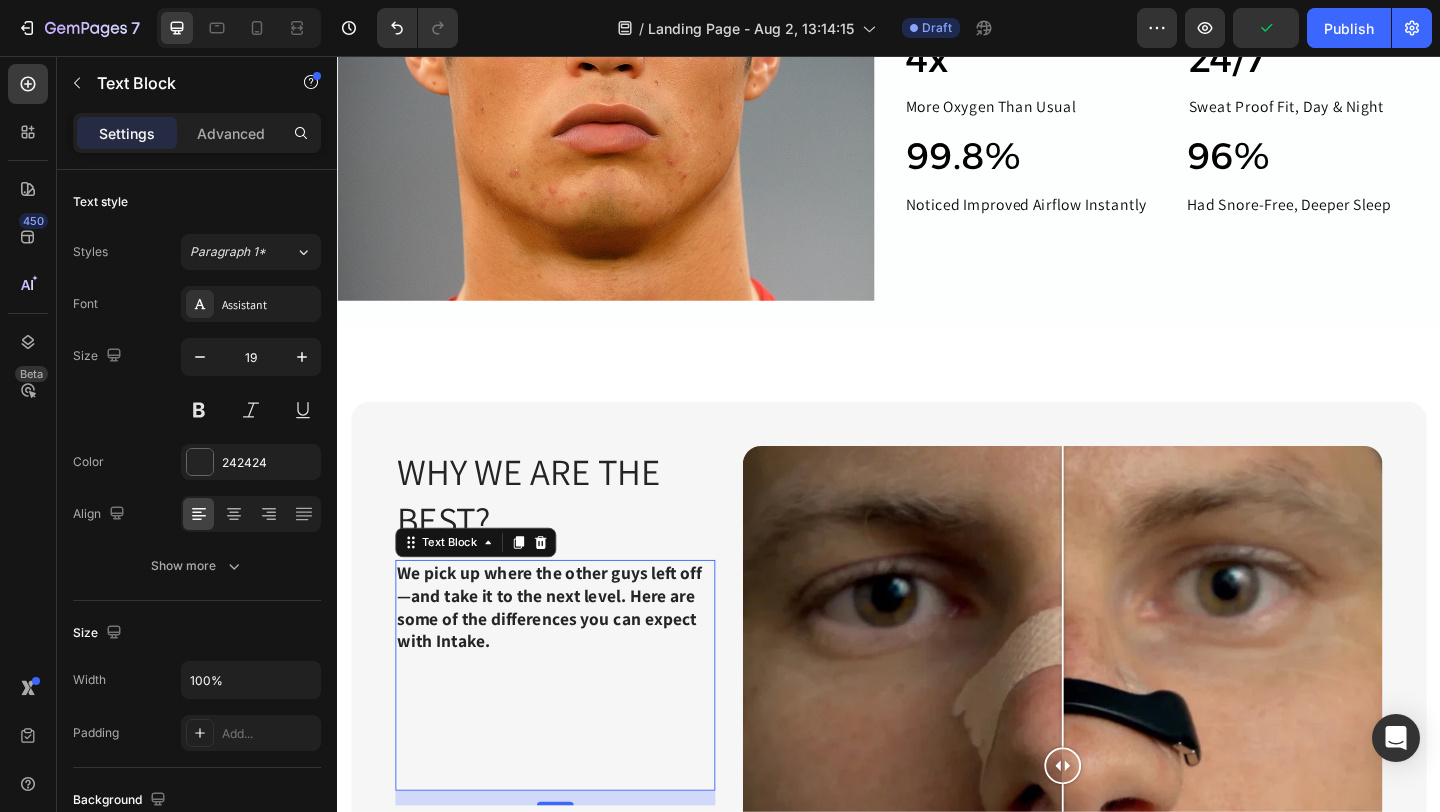 click on "We pick up where the other guys left off—and take it to the next level. Here are some of the differences you can expect with Intake." at bounding box center (574, 655) 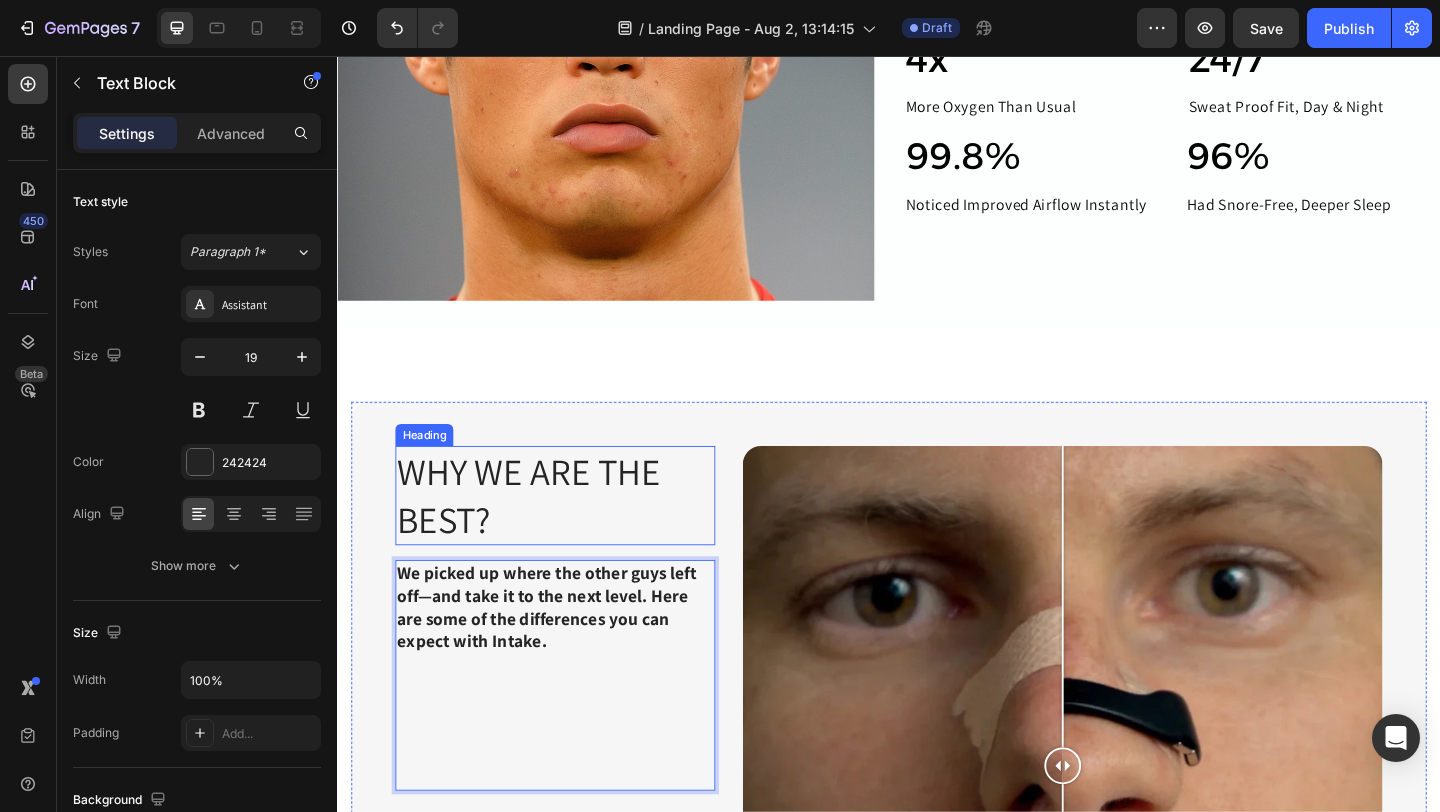click on "Why we are the best?" at bounding box center (574, 534) 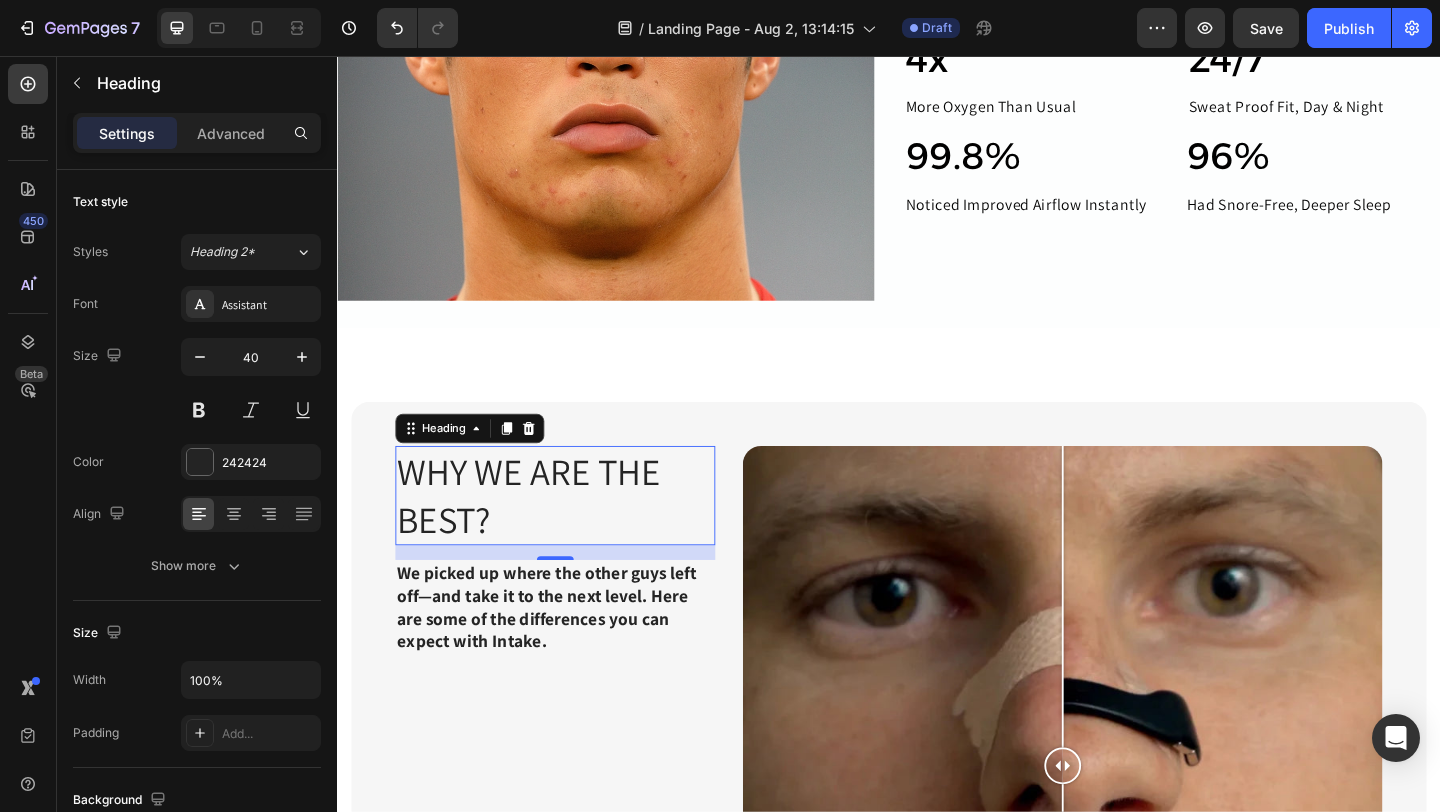 click on "Why we are the best?" at bounding box center (574, 534) 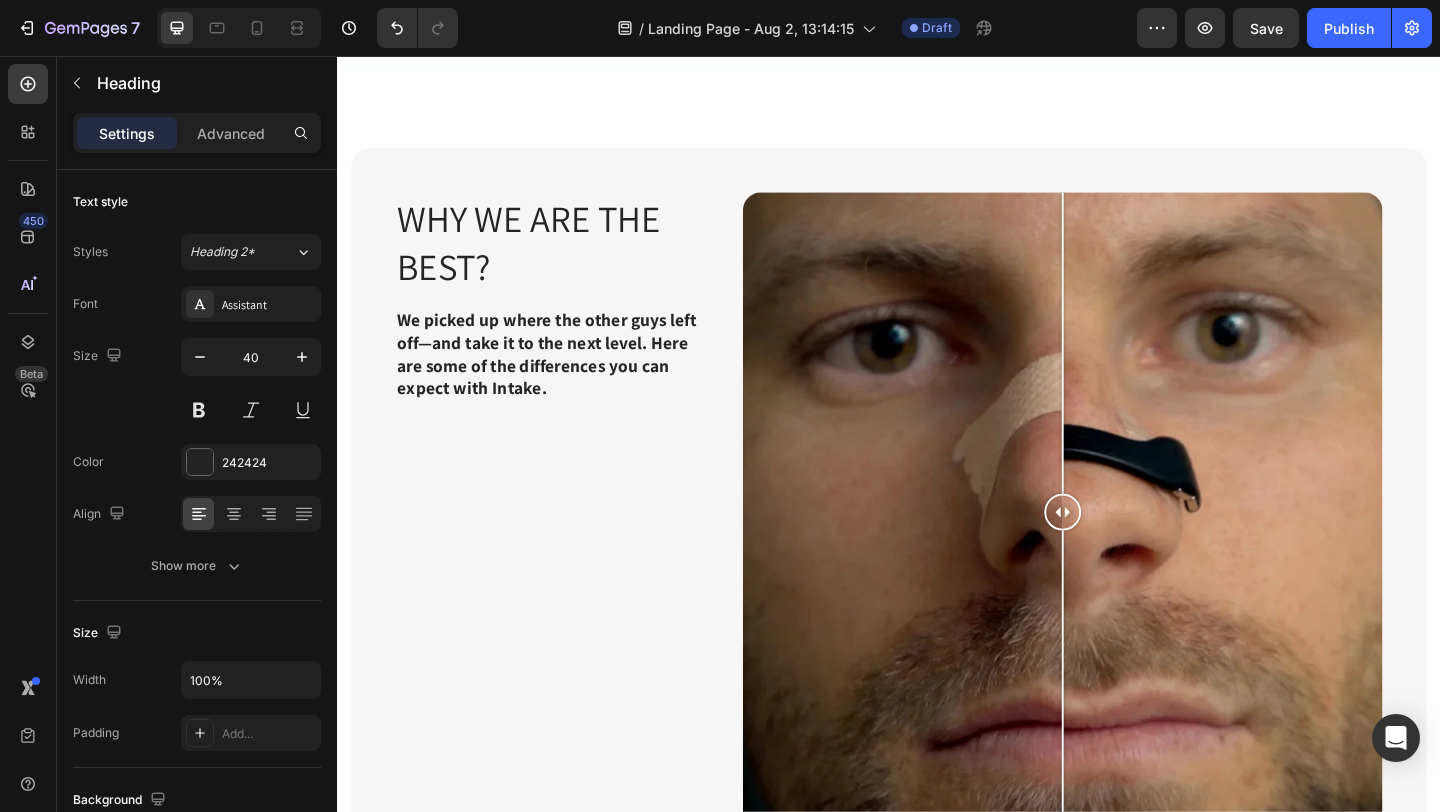 scroll, scrollTop: 2941, scrollLeft: 0, axis: vertical 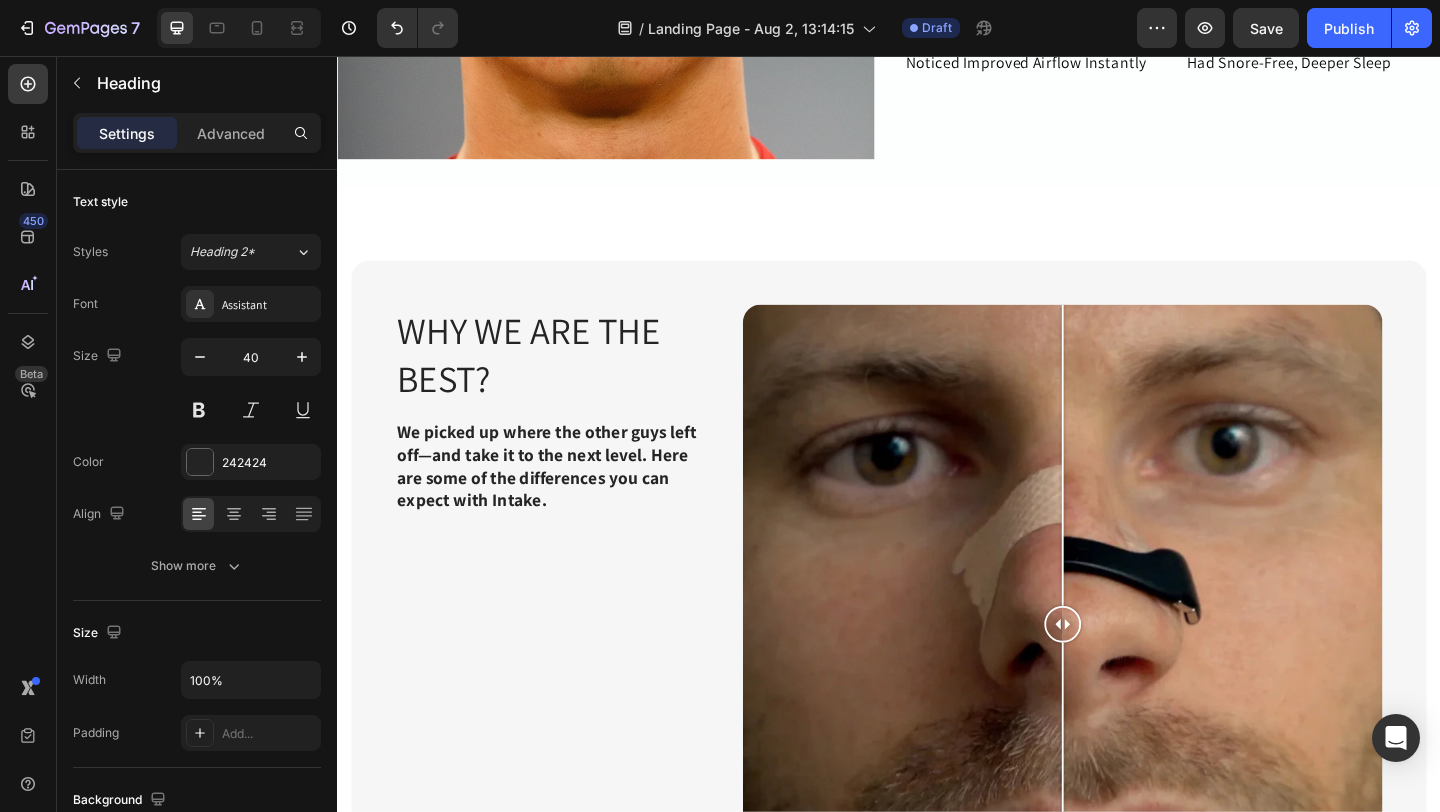 click on "Why we are the best?" at bounding box center (574, 380) 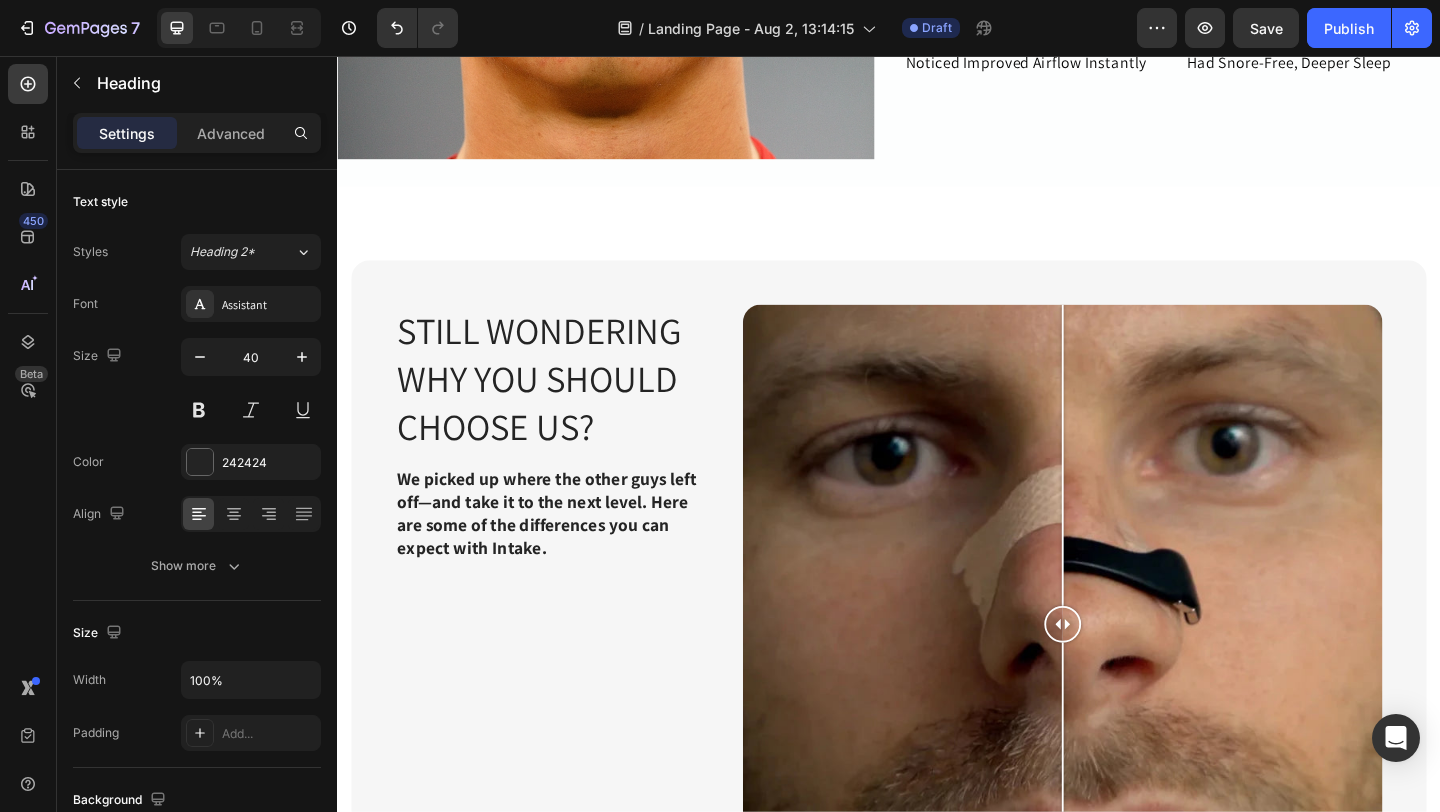 click on "Still wondering why you should choose us?" at bounding box center [574, 406] 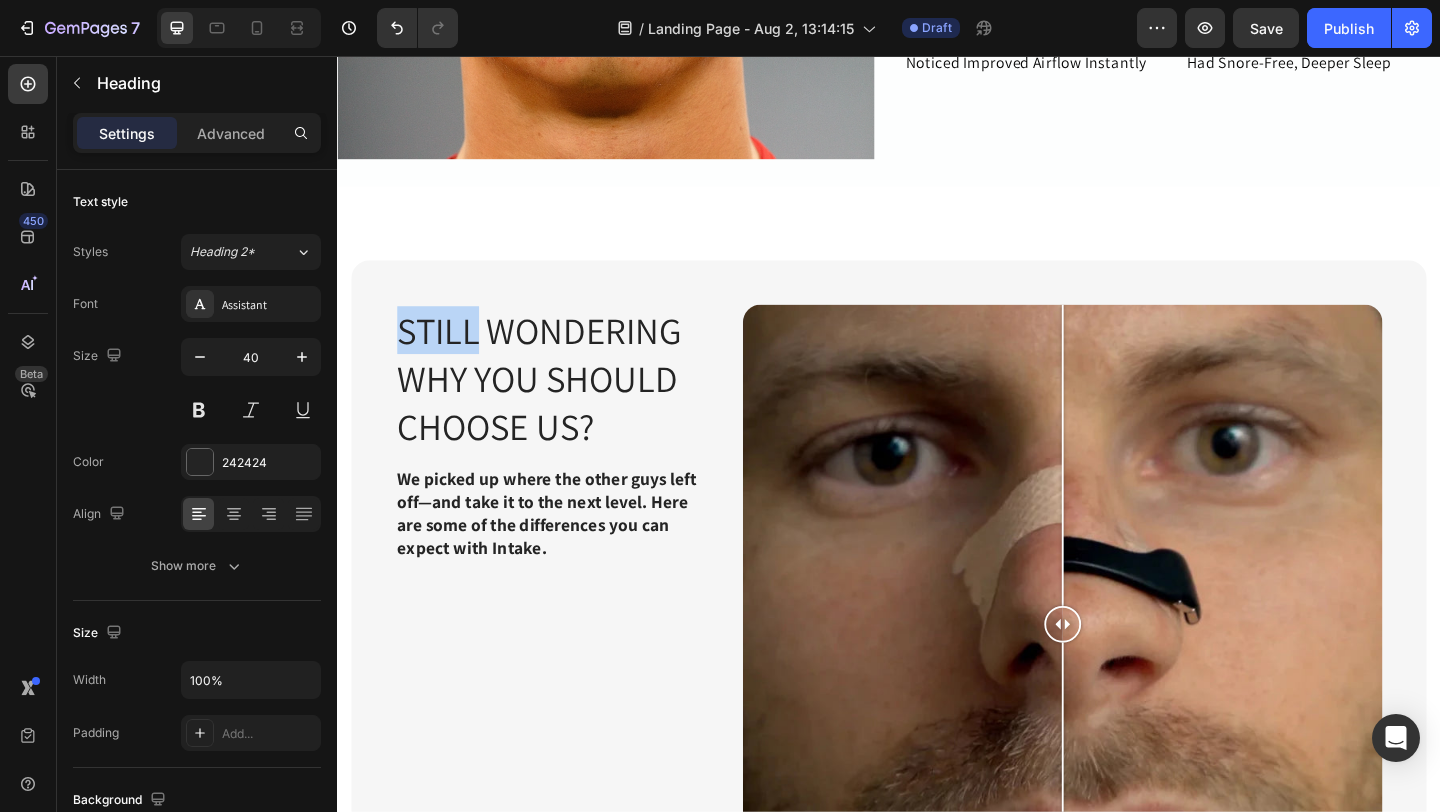 click on "Still wondering why you should choose us?" at bounding box center [574, 406] 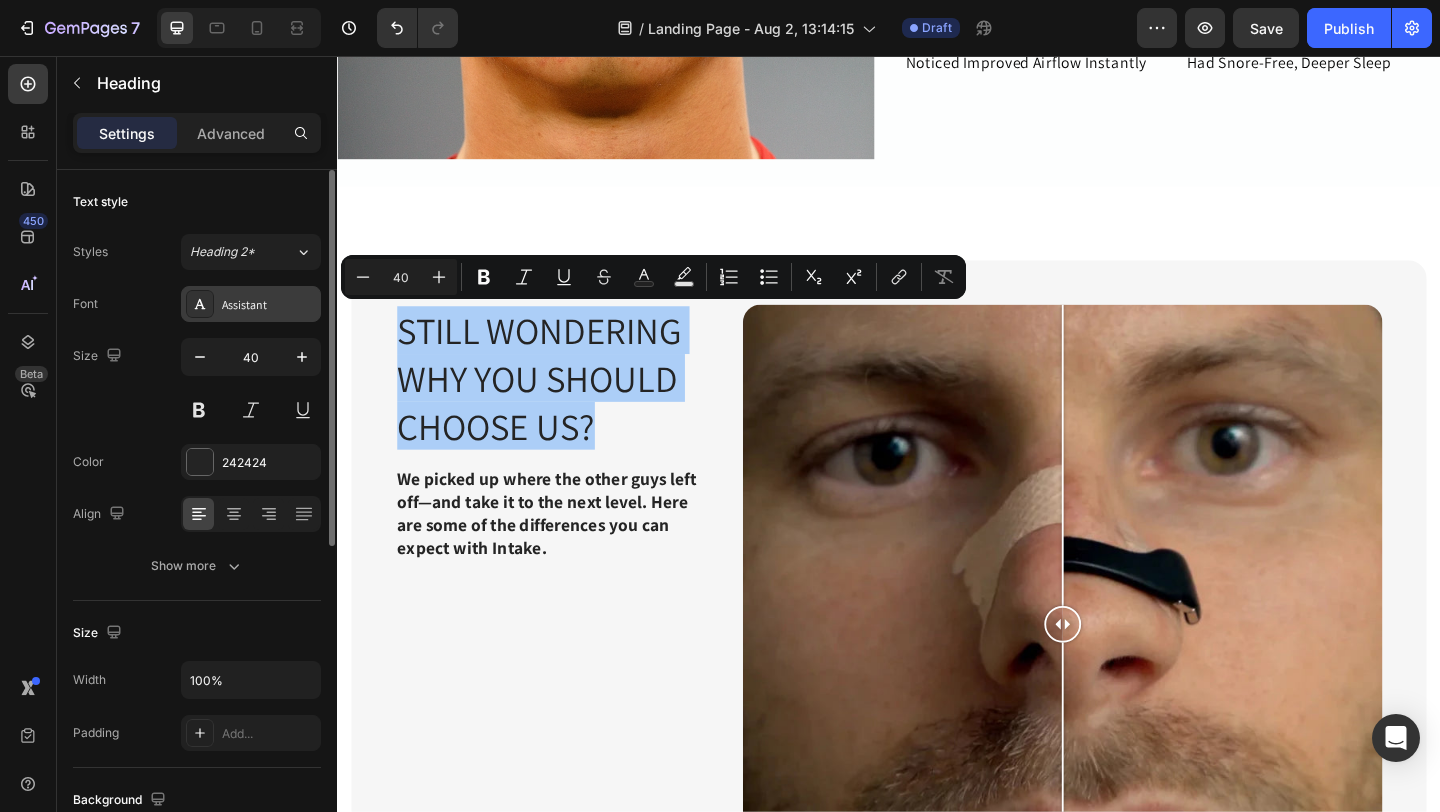 click on "Assistant" at bounding box center (269, 305) 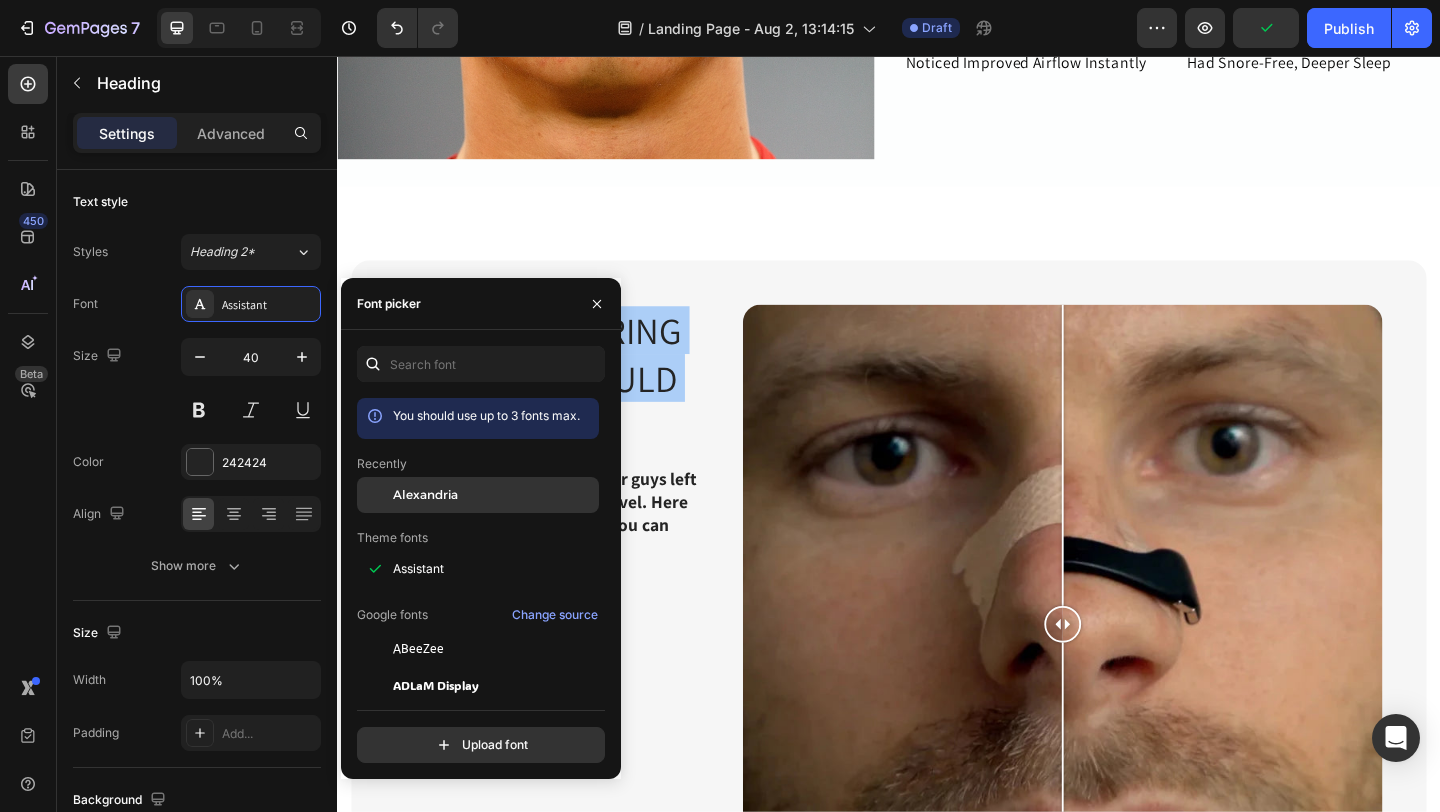 click on "Alexandria" at bounding box center [425, 495] 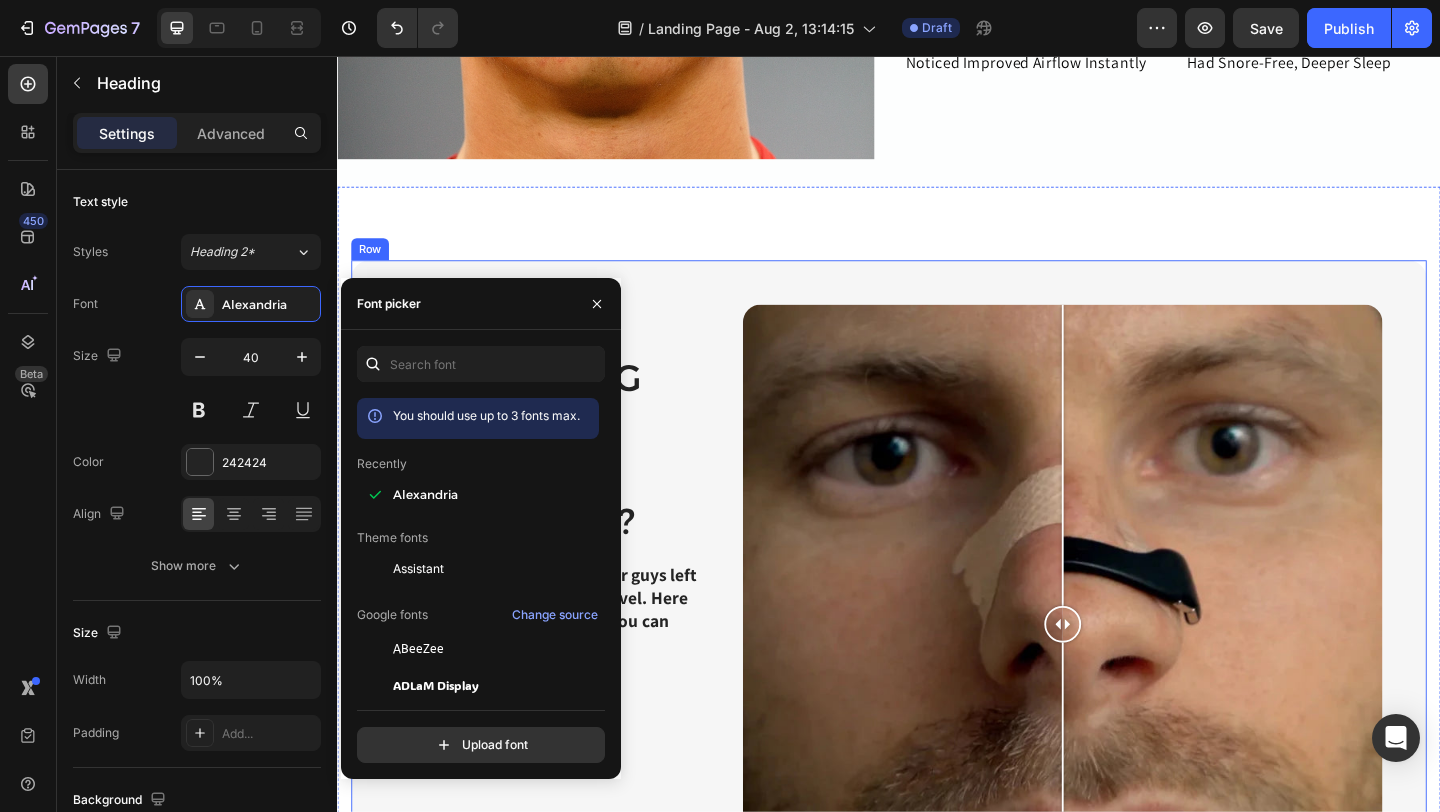 click on "Still wondering why you should choose us? Heading We picked up where the other guys left off—and take it to the next level. Here are some of the differences you can expect with Intake.            Text Block Image Comparison Row" at bounding box center [937, 674] 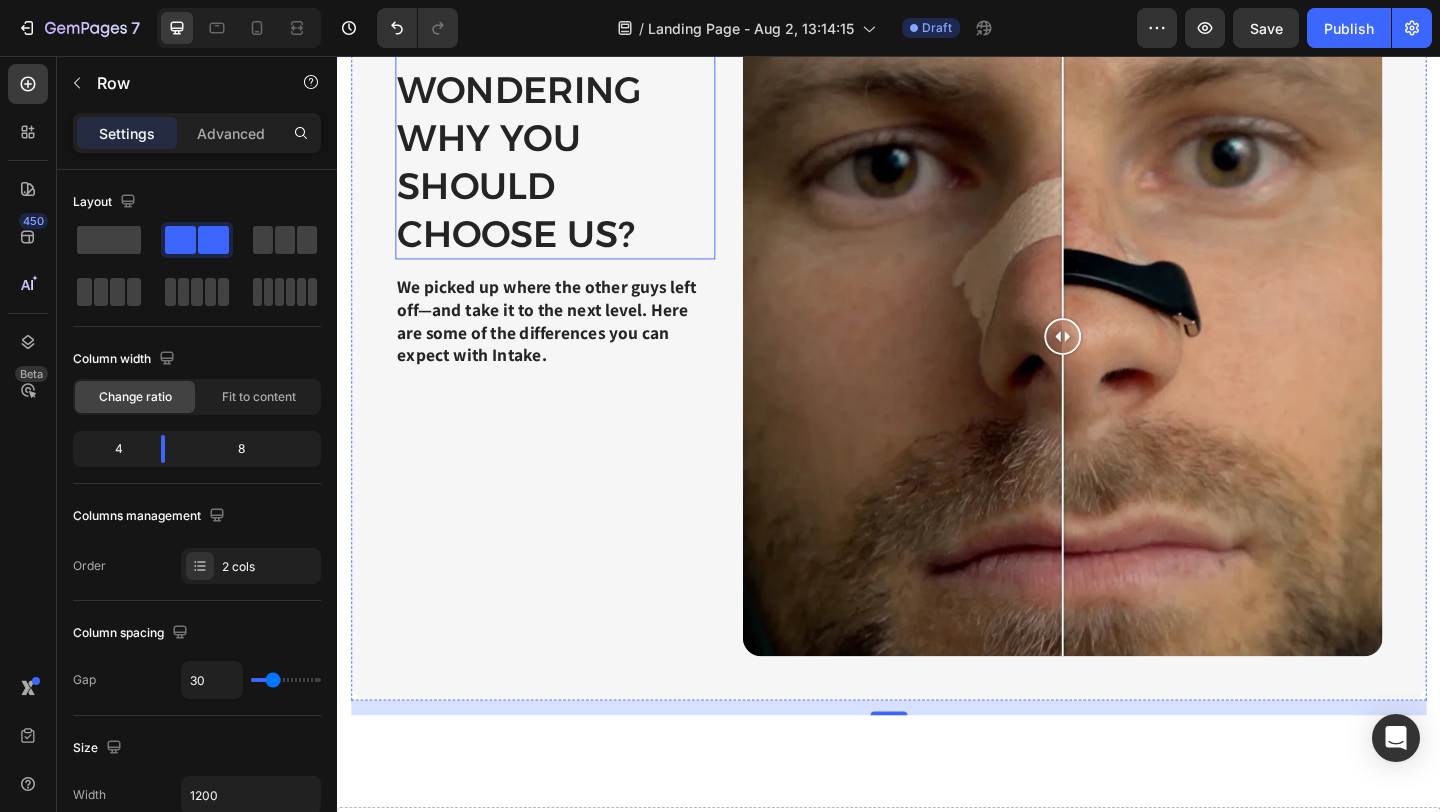 scroll, scrollTop: 3250, scrollLeft: 0, axis: vertical 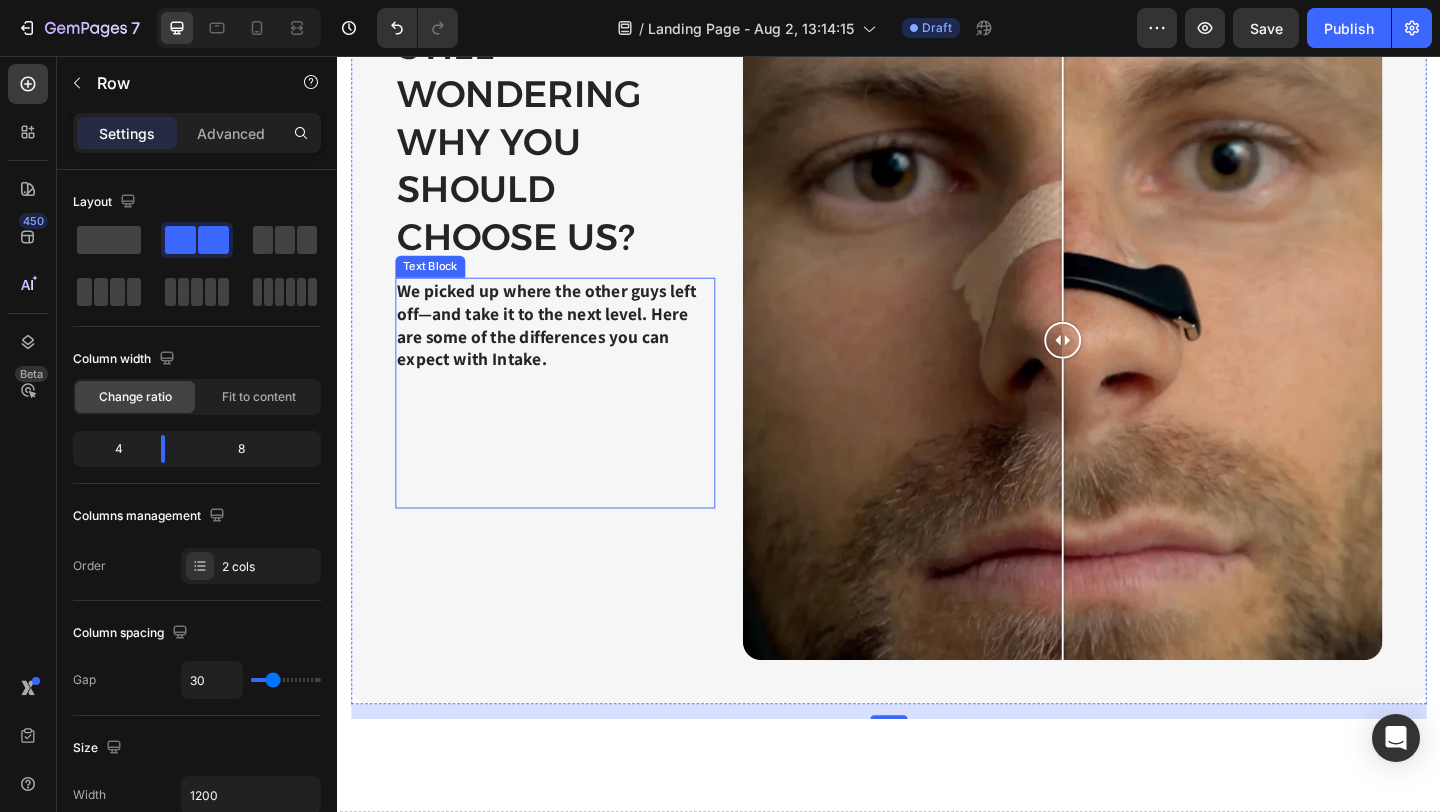 click on "We picked up where the other guys left off—and take it to the next level. Here are some of the differences you can expect with Intake." at bounding box center (574, 348) 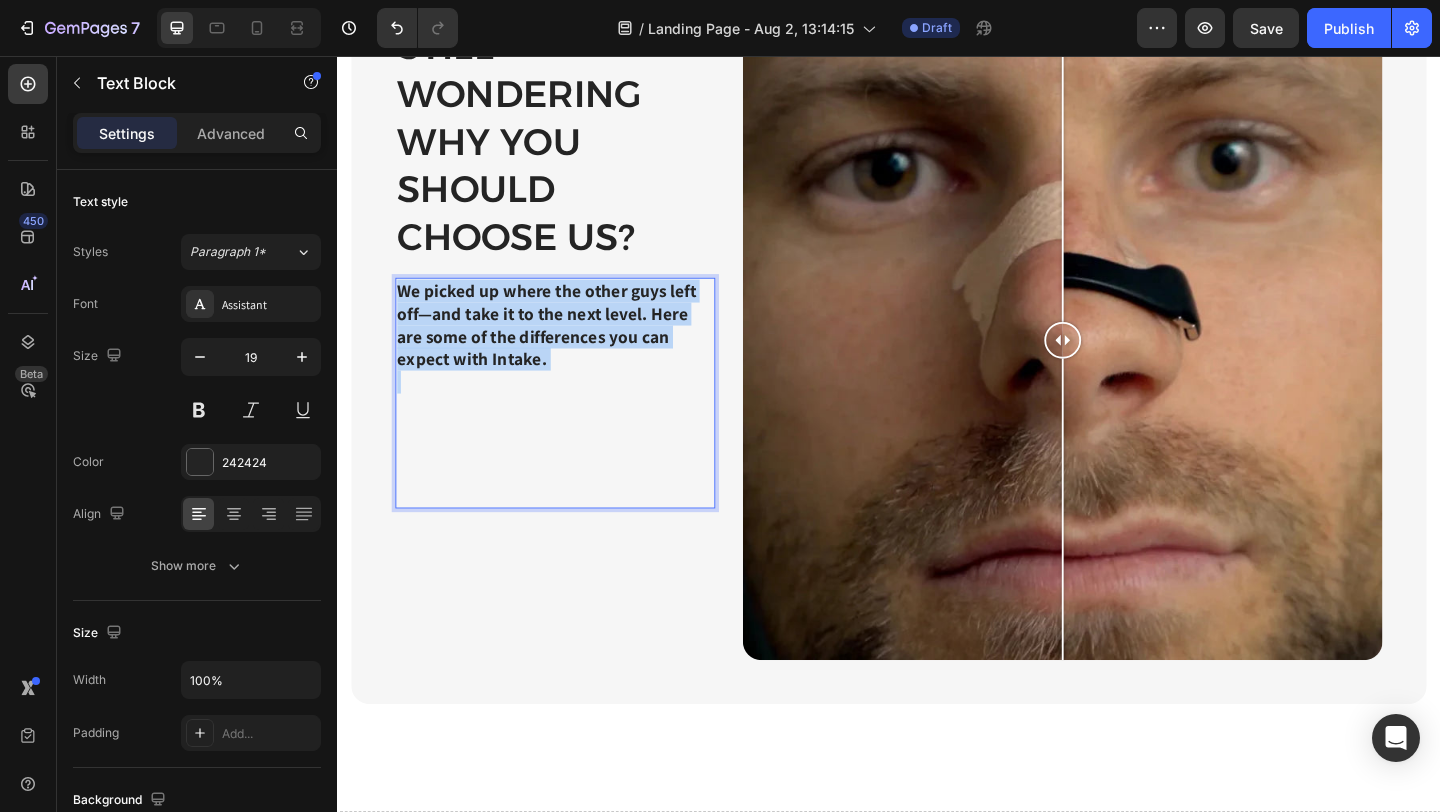 click on "We picked up where the other guys left off—and take it to the next level. Here are some of the differences you can expect with Intake." at bounding box center [574, 348] 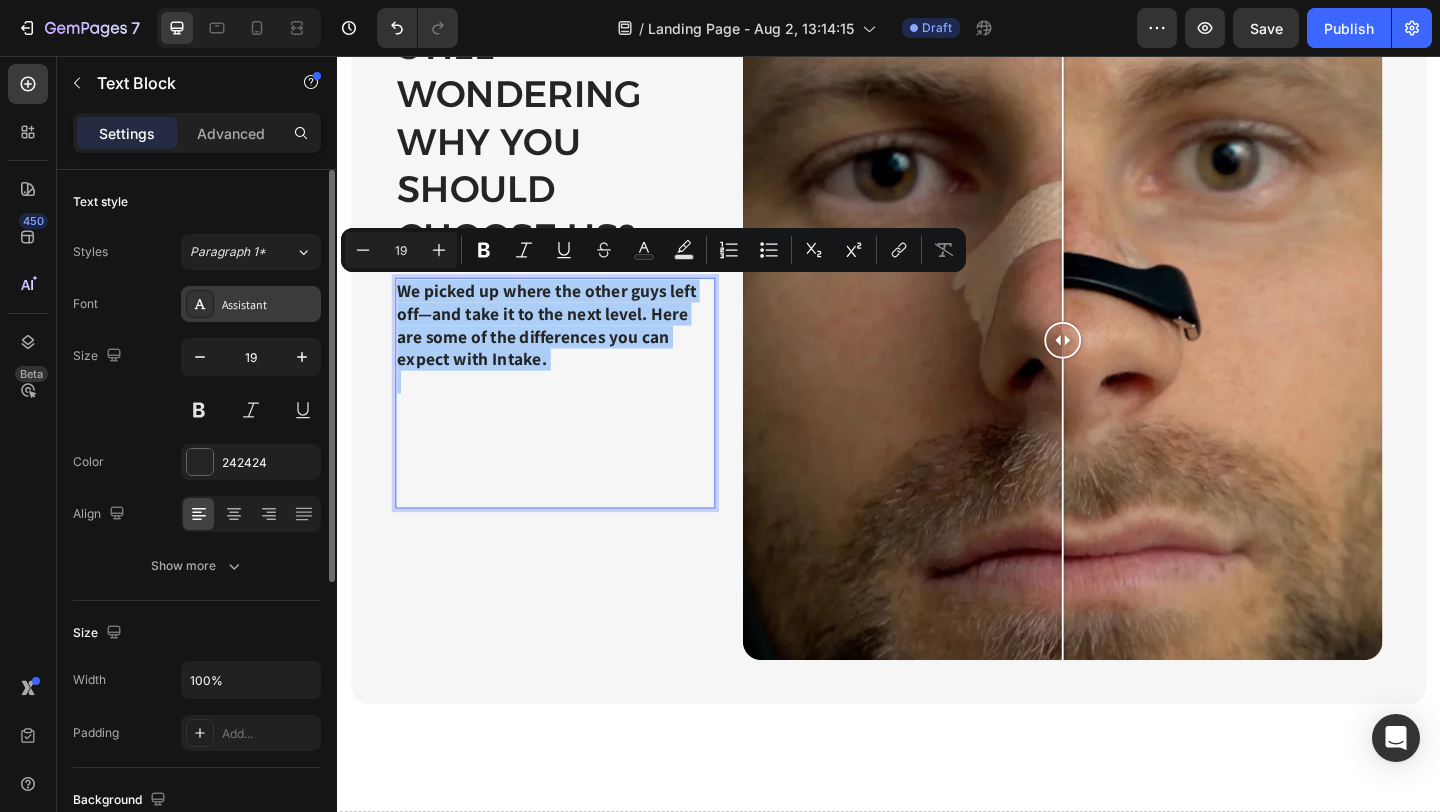 click on "Assistant" at bounding box center (269, 305) 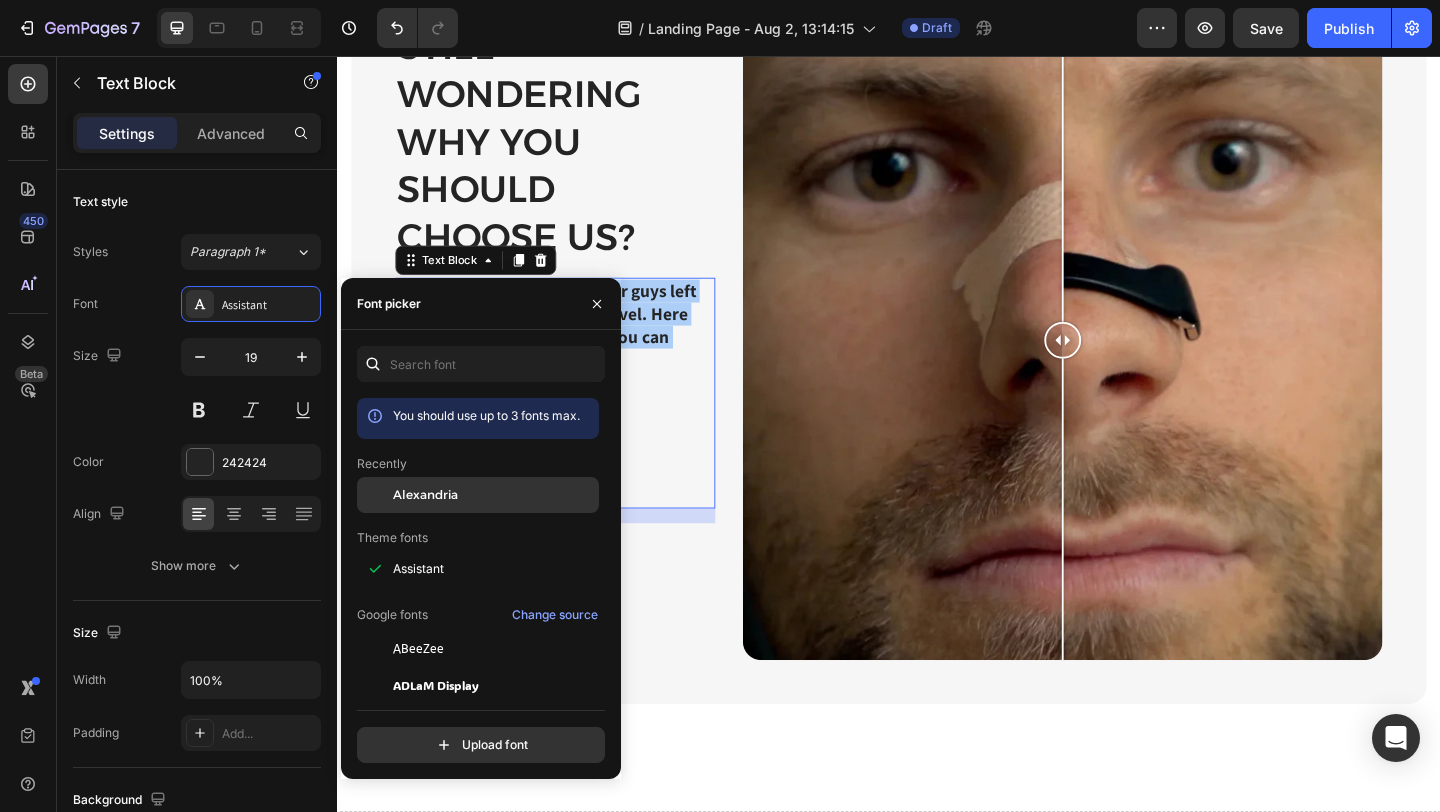 click on "Alexandria" 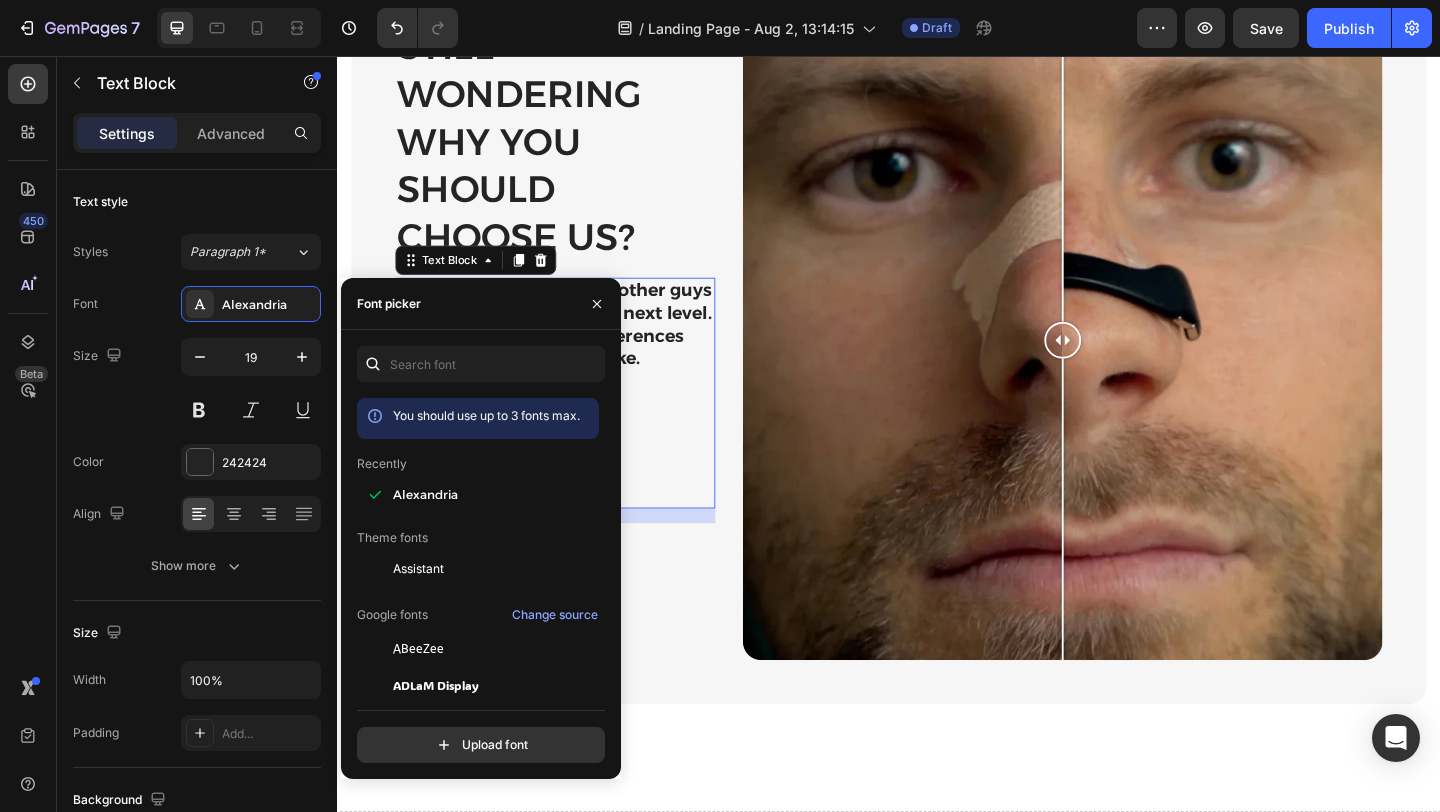 click on "We picked up where the other guys left off—and take it to the next level. Here are some of the differences you can expect with Intake." at bounding box center (574, 348) 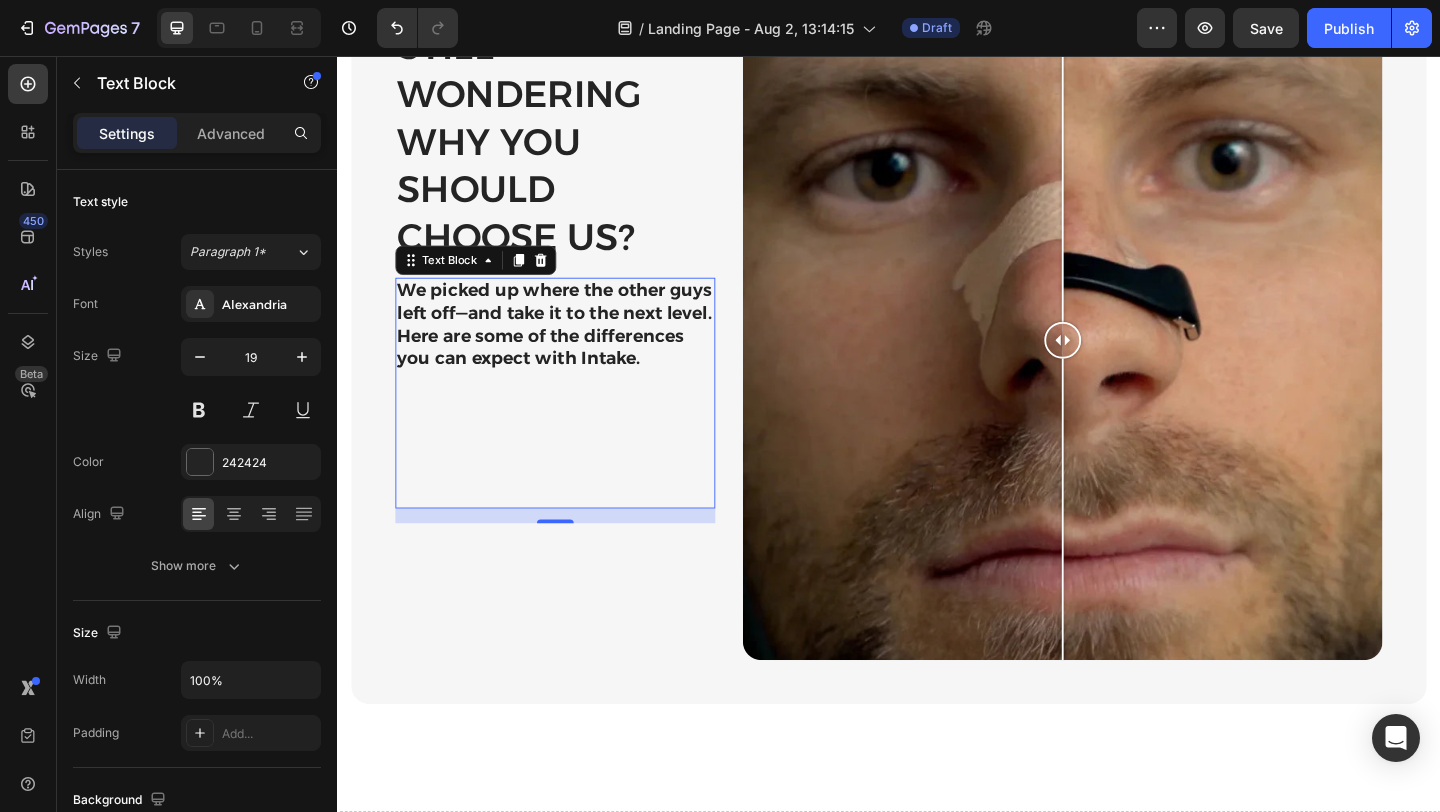click on "We picked up where the other guys left off—and take it to the next level. Here are some of the differences you can expect with Intake." at bounding box center (574, 348) 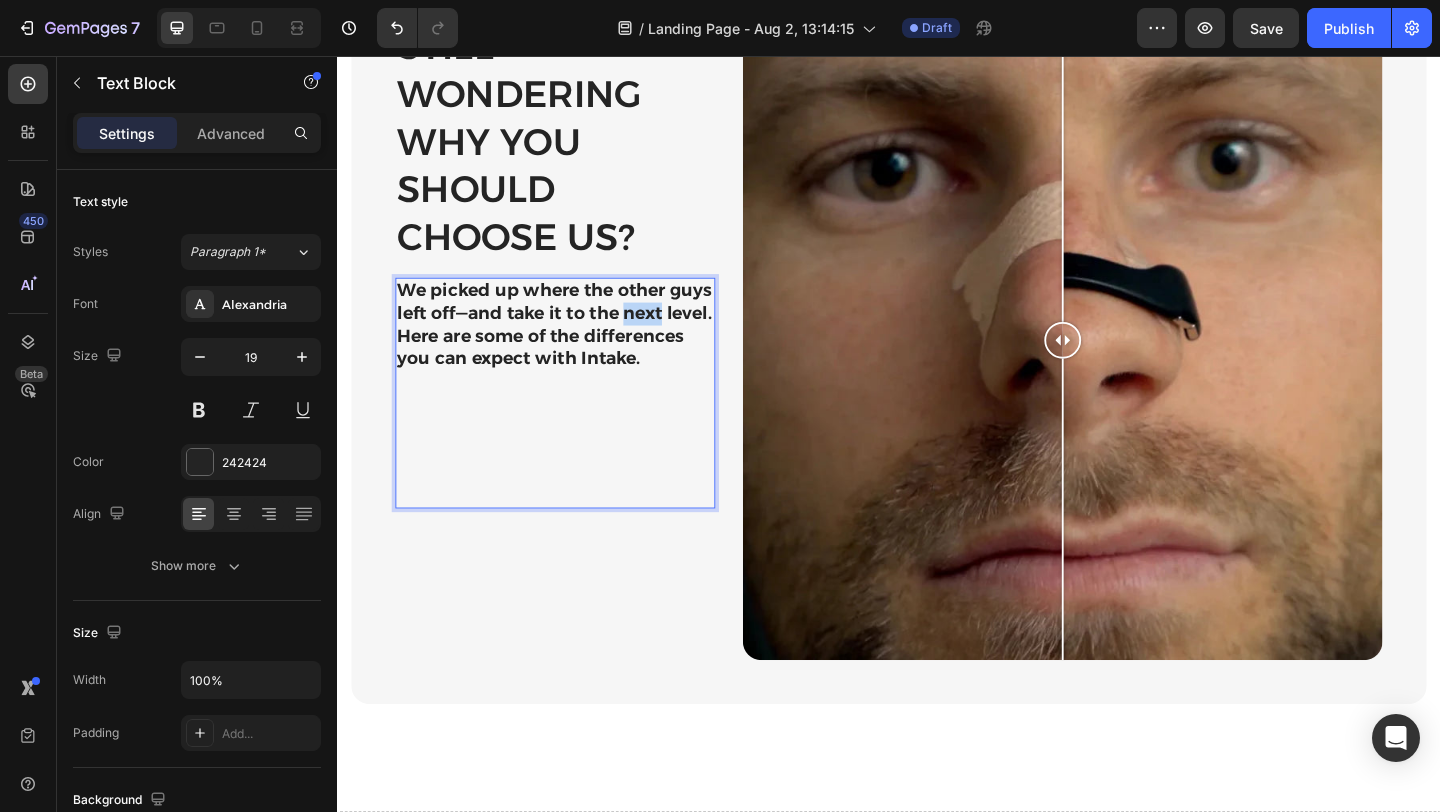 click on "We picked up where the other guys left off—and take it to the next level. Here are some of the differences you can expect with Intake." at bounding box center [574, 348] 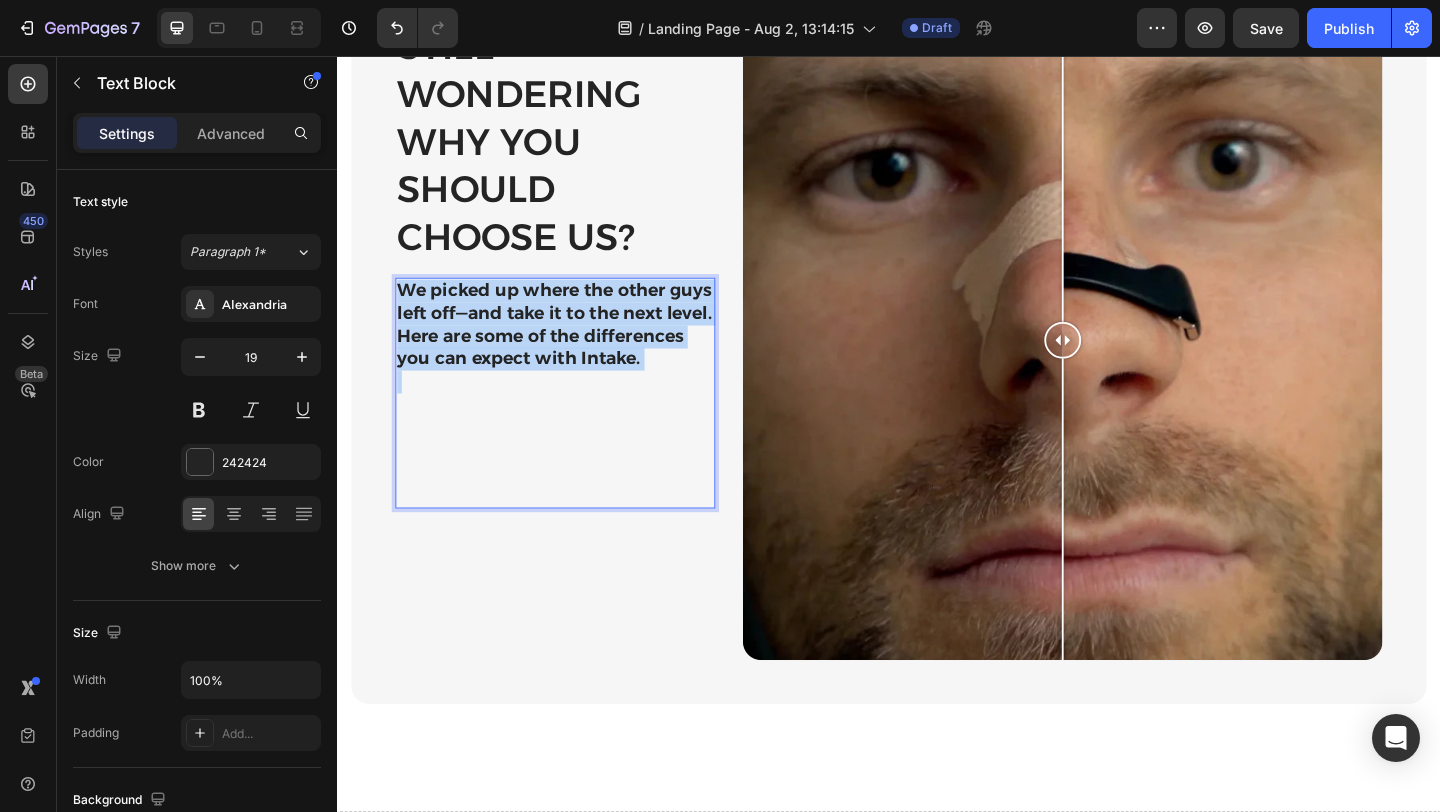 click on "We picked up where the other guys left off—and take it to the next level. Here are some of the differences you can expect with Intake." at bounding box center [574, 348] 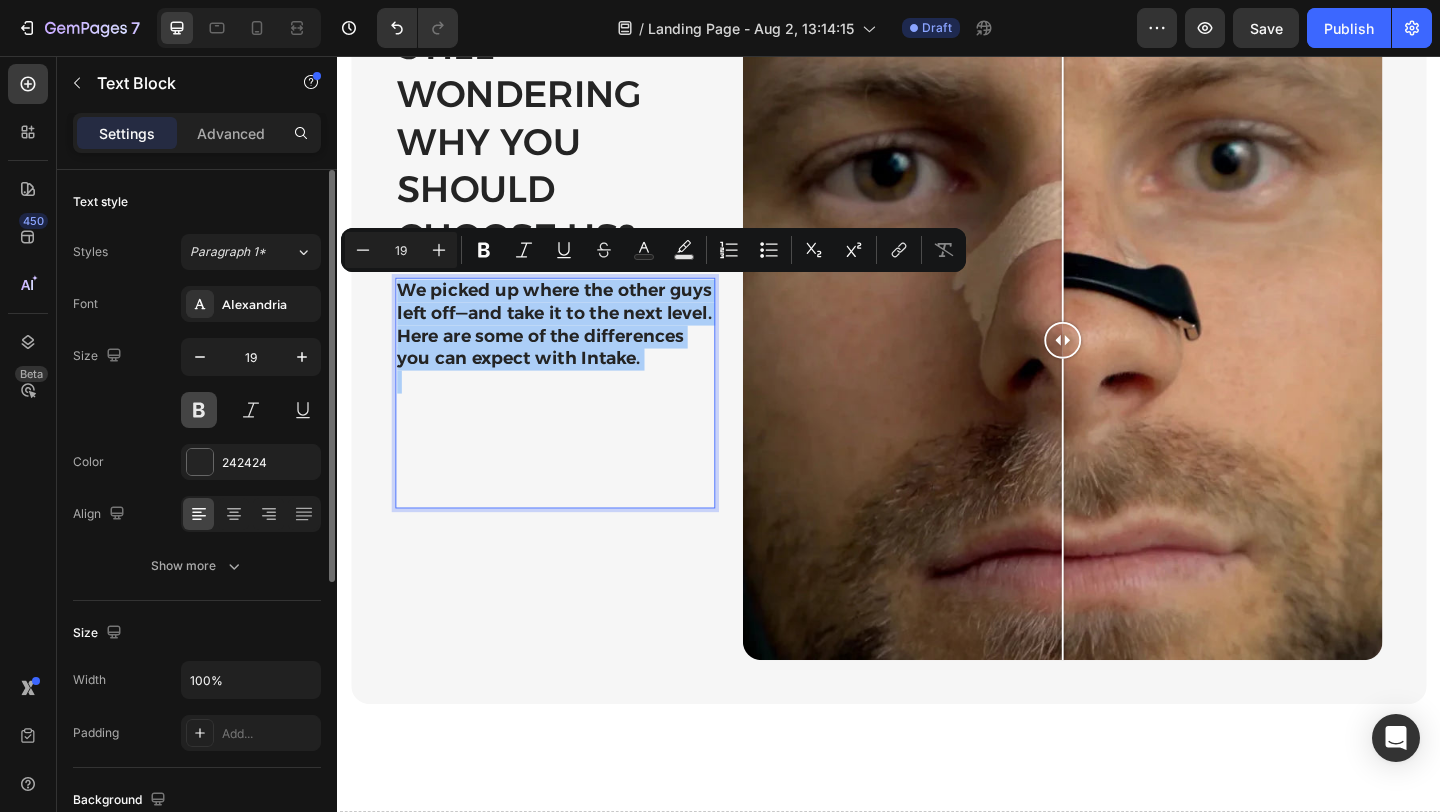 click at bounding box center (199, 410) 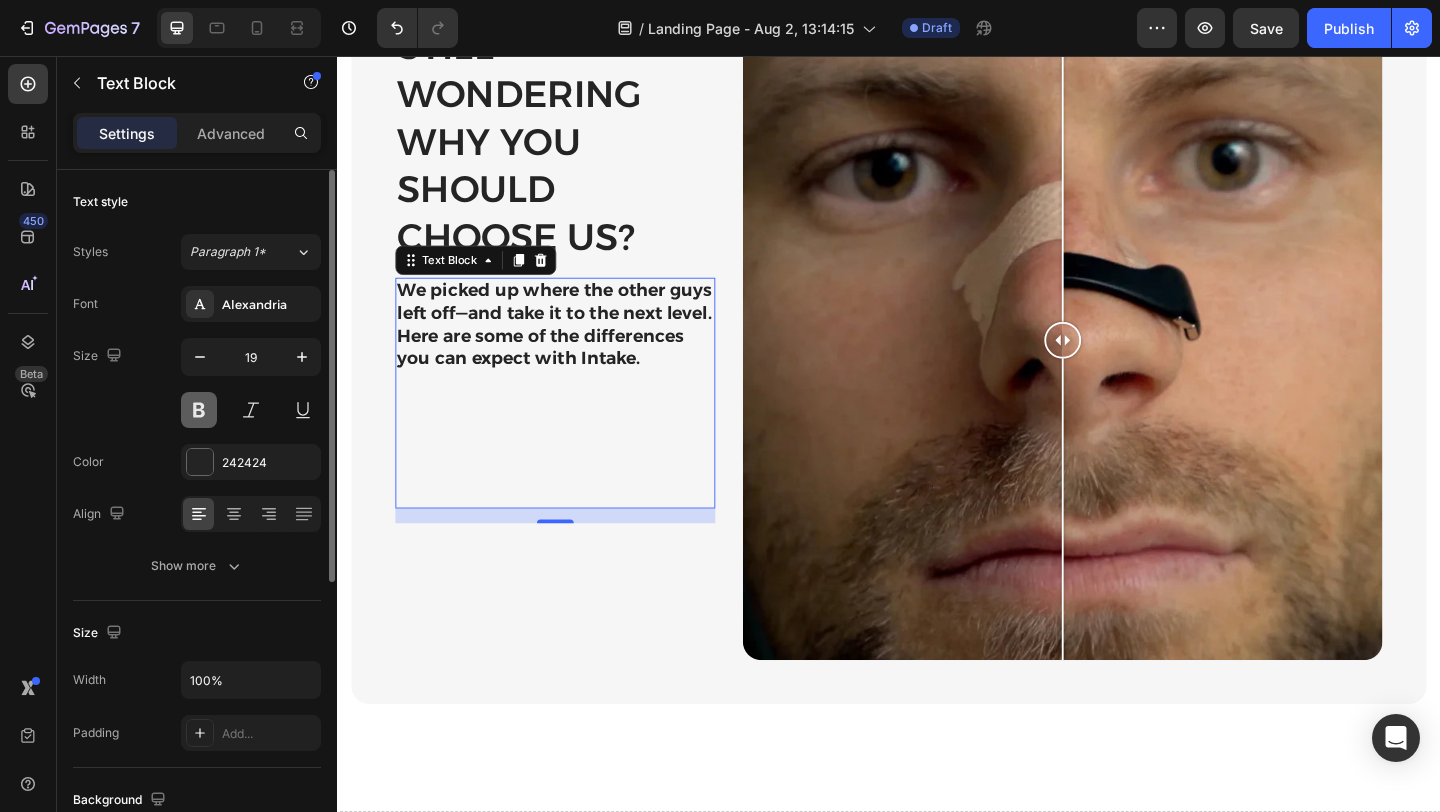 click at bounding box center (199, 410) 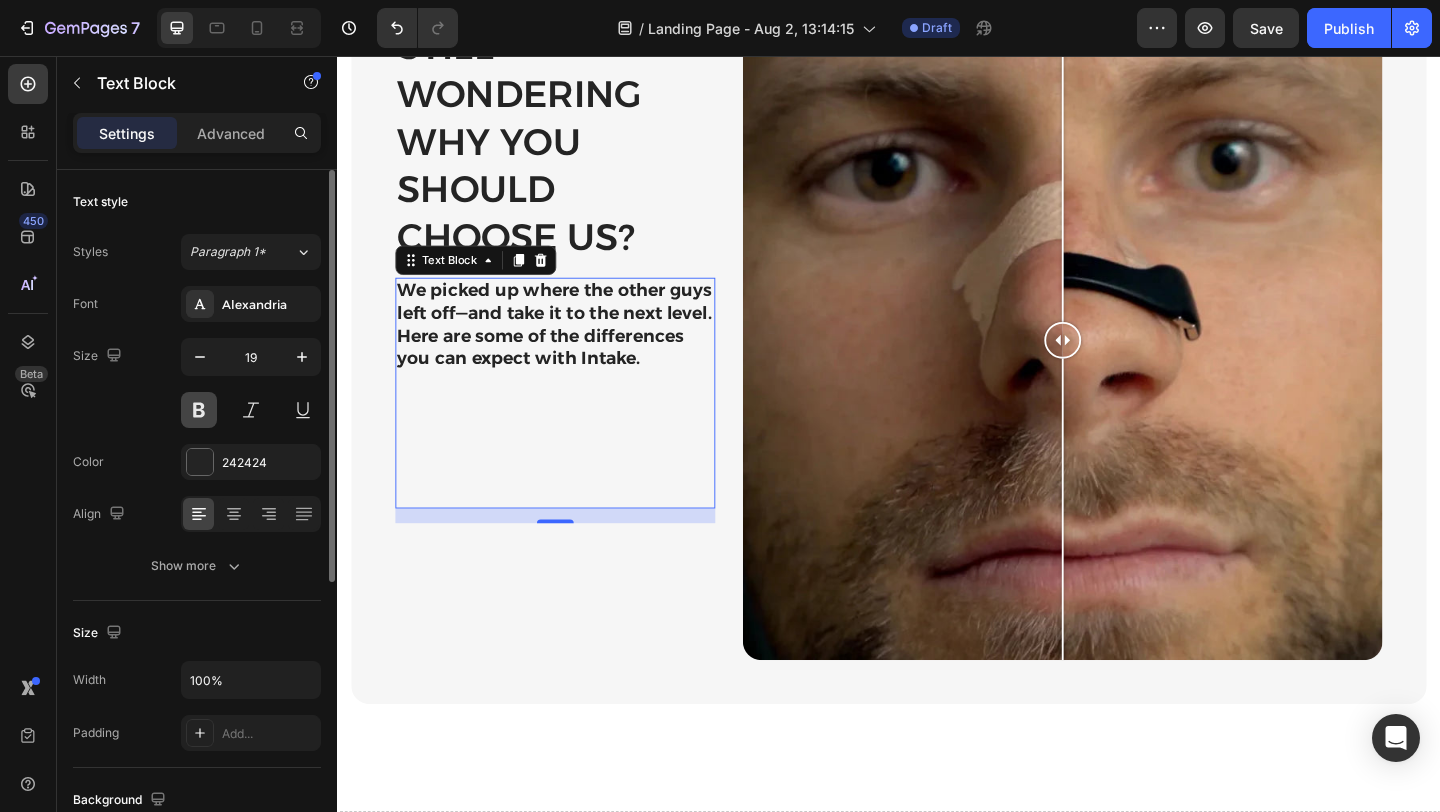 click at bounding box center (199, 410) 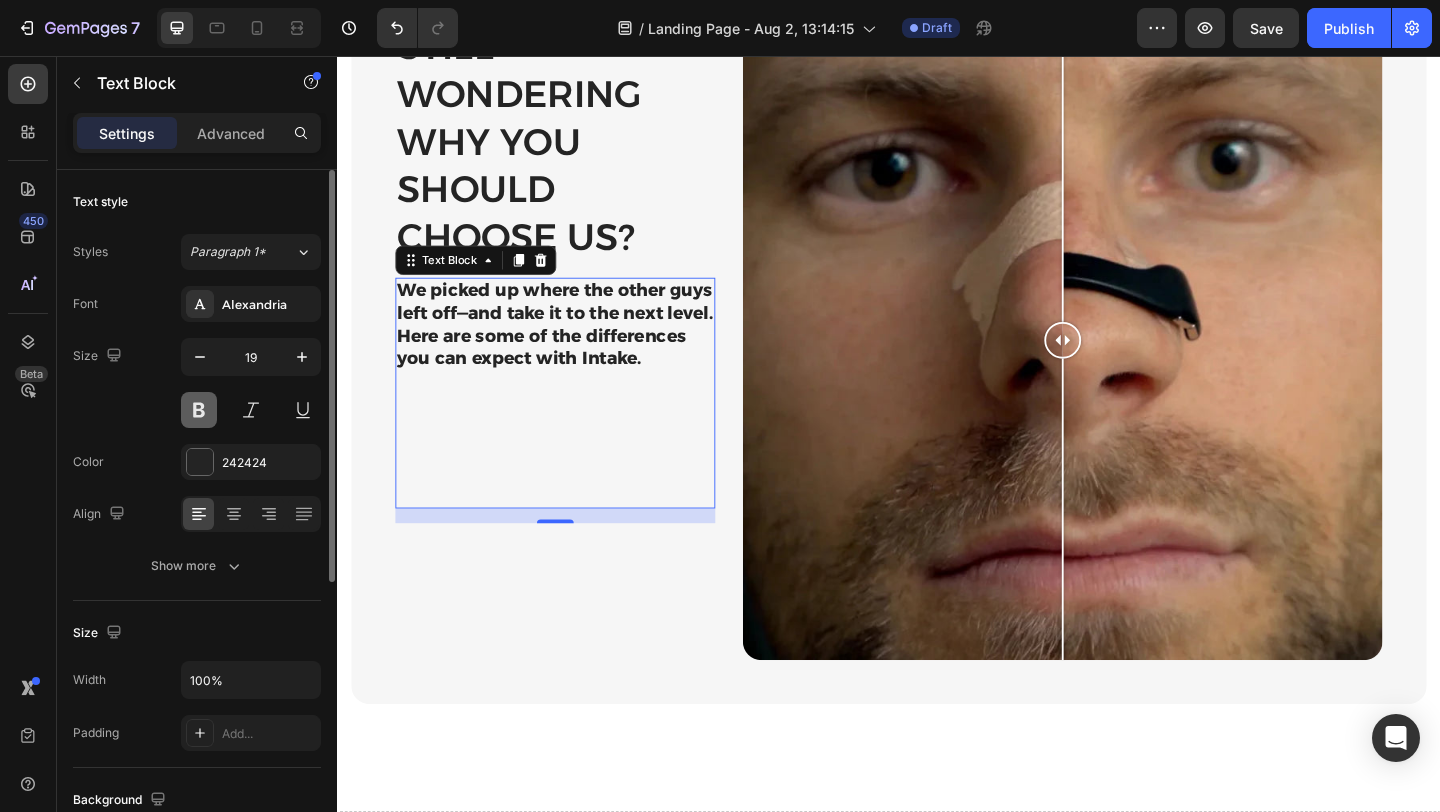 click at bounding box center [199, 410] 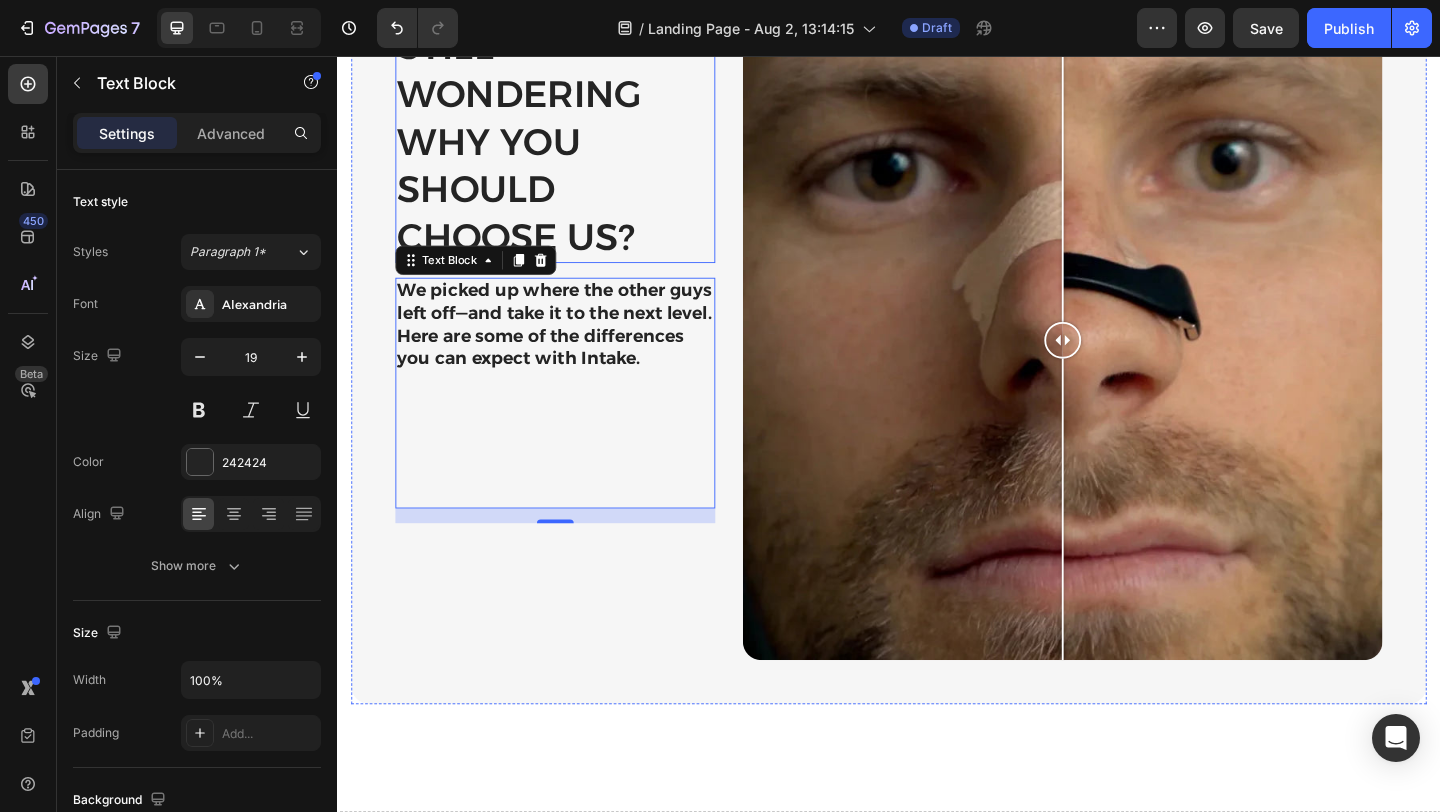 click on "Still wondering why you should choose us?" at bounding box center (574, 149) 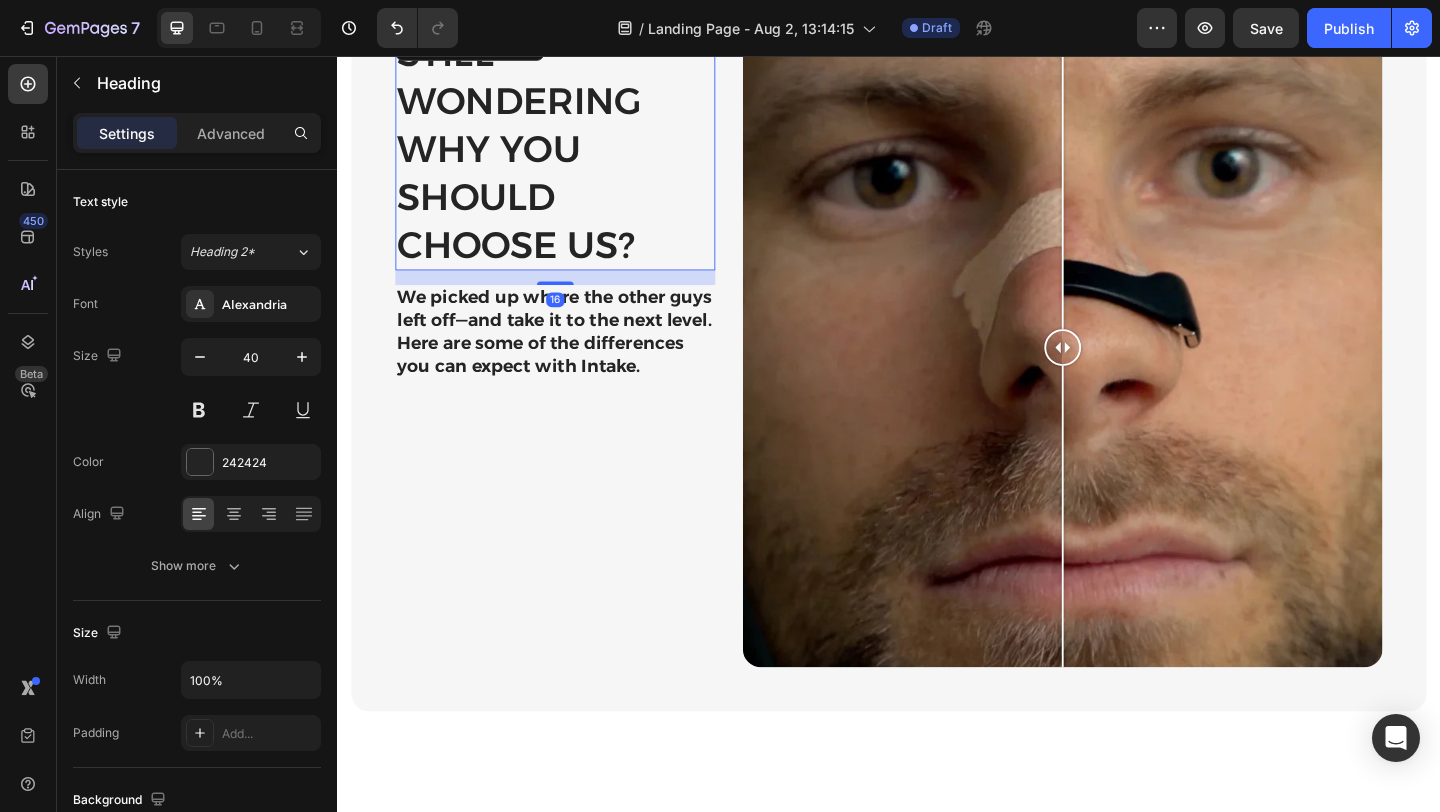 scroll, scrollTop: 3214, scrollLeft: 0, axis: vertical 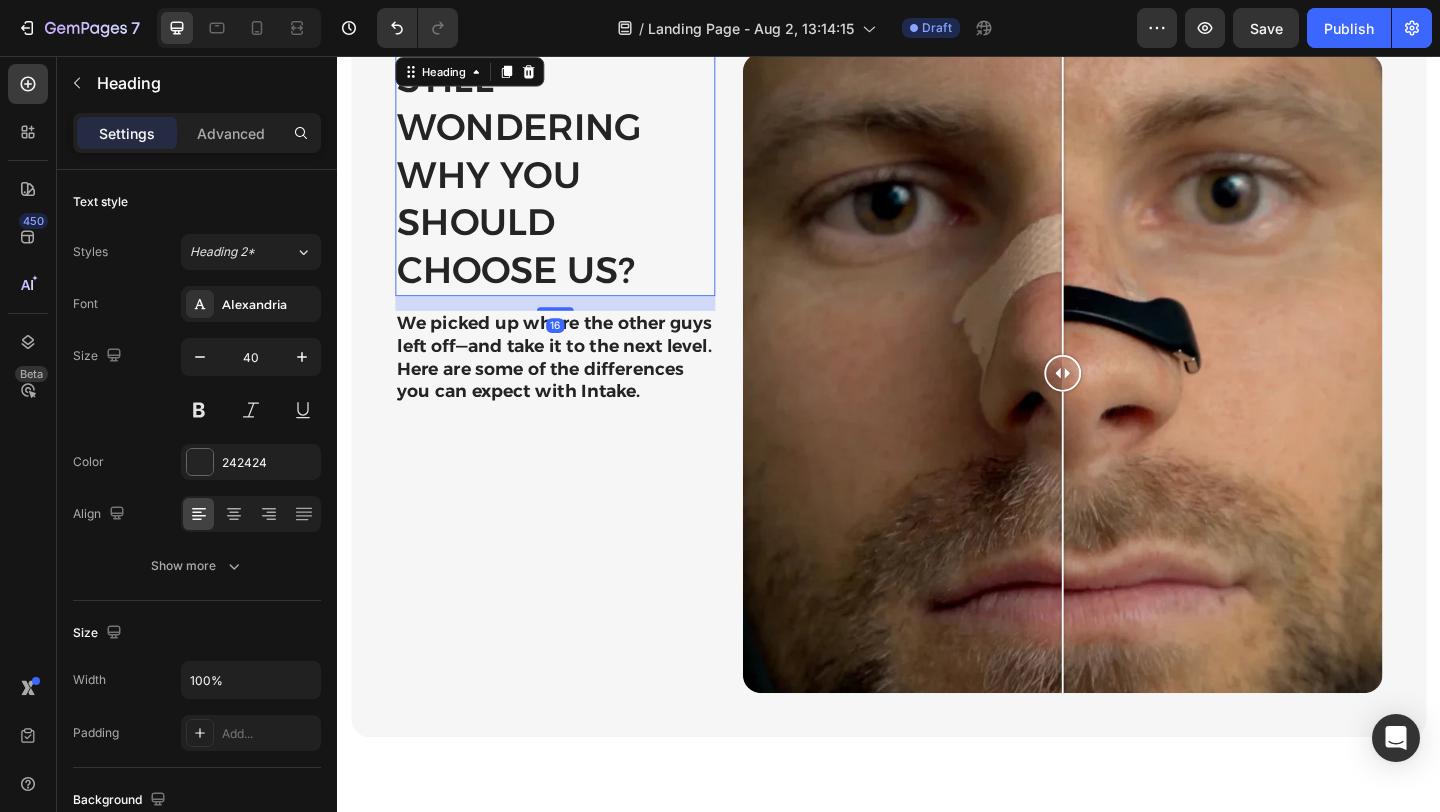 click on "Still wondering why you should choose us?" at bounding box center (574, 185) 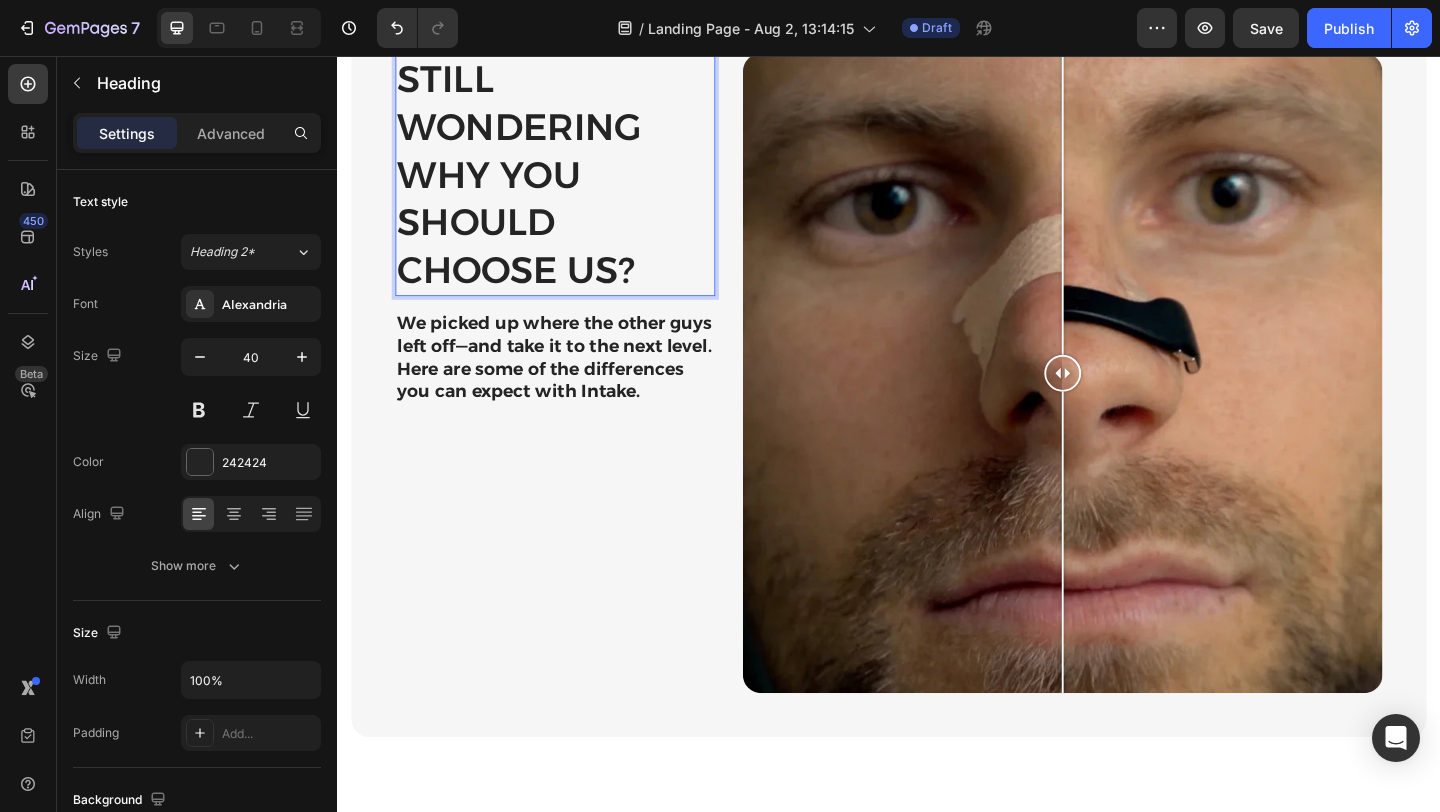 click on "Still wondering why you should choose us?" at bounding box center (574, 185) 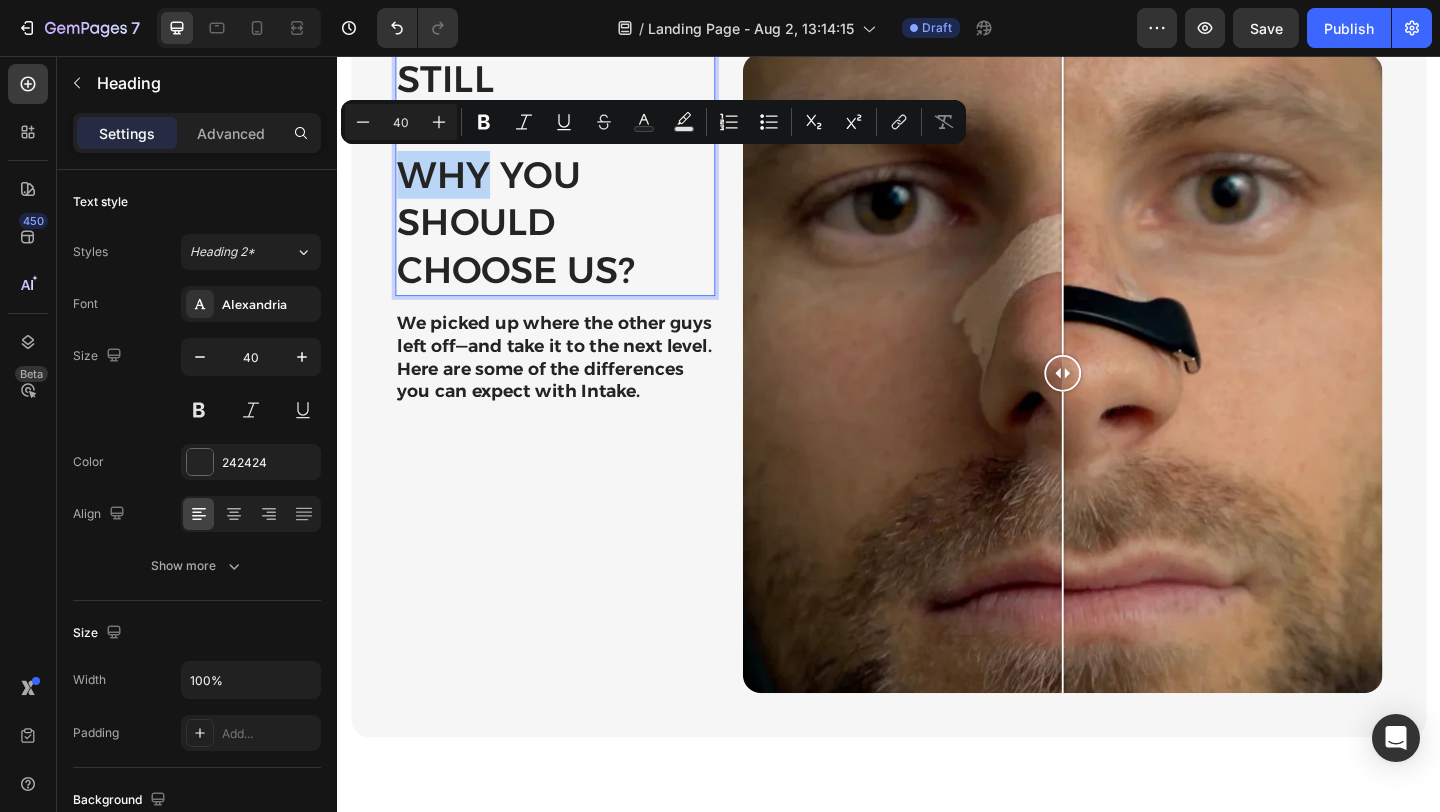 click on "Still wondering why you should choose us?" at bounding box center (574, 185) 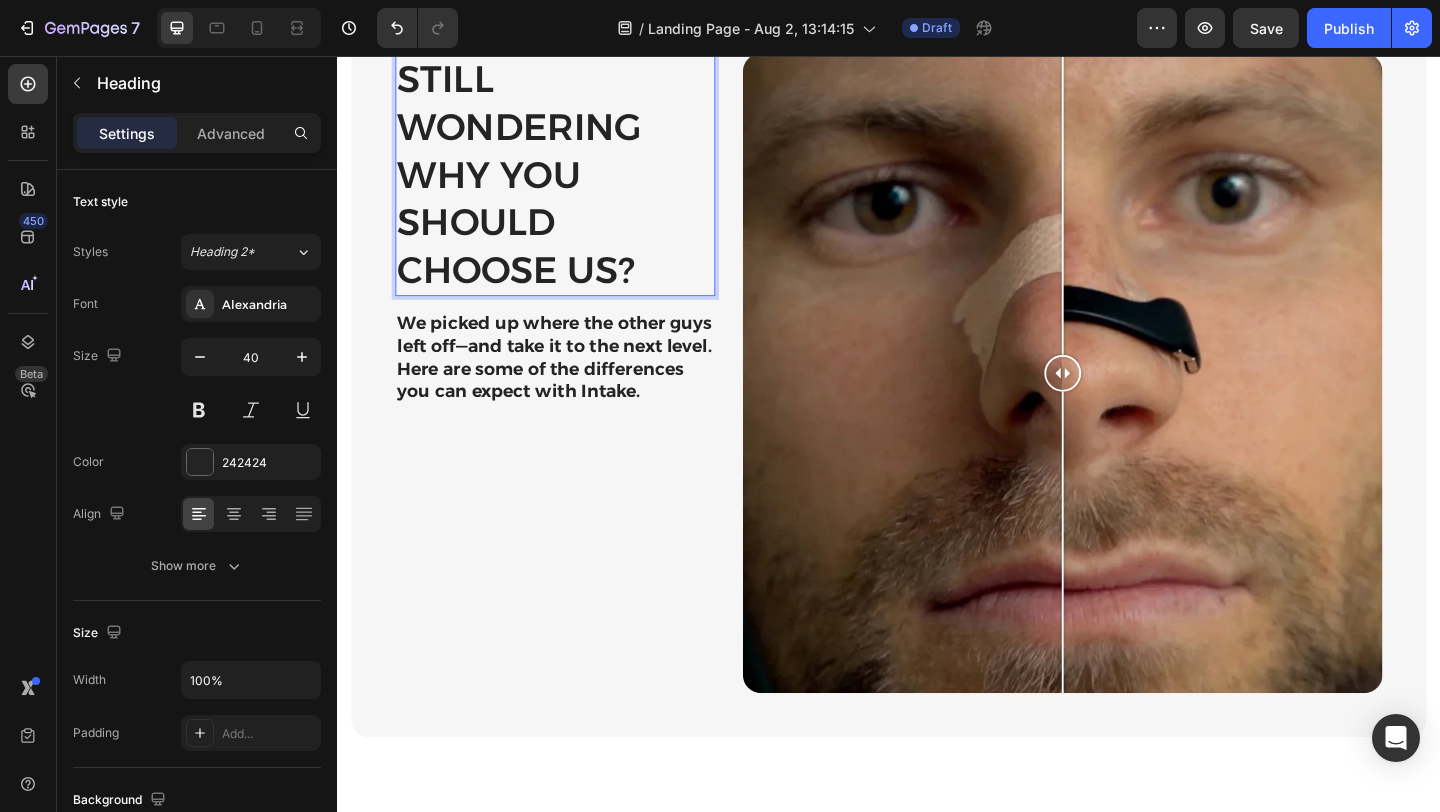click on "Still wondering why you should choose us?" at bounding box center [574, 185] 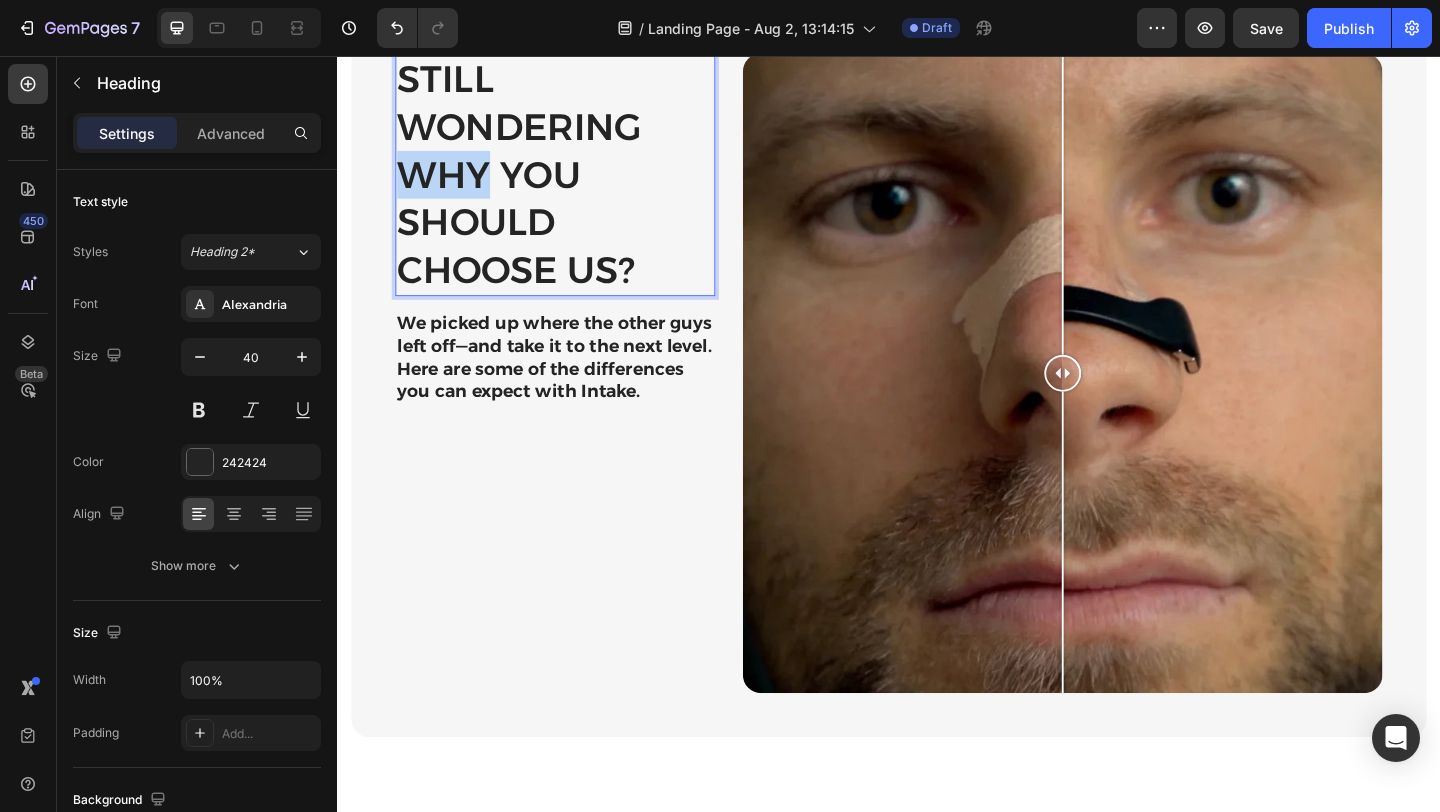 click on "Still wondering why you should choose us?" at bounding box center [574, 185] 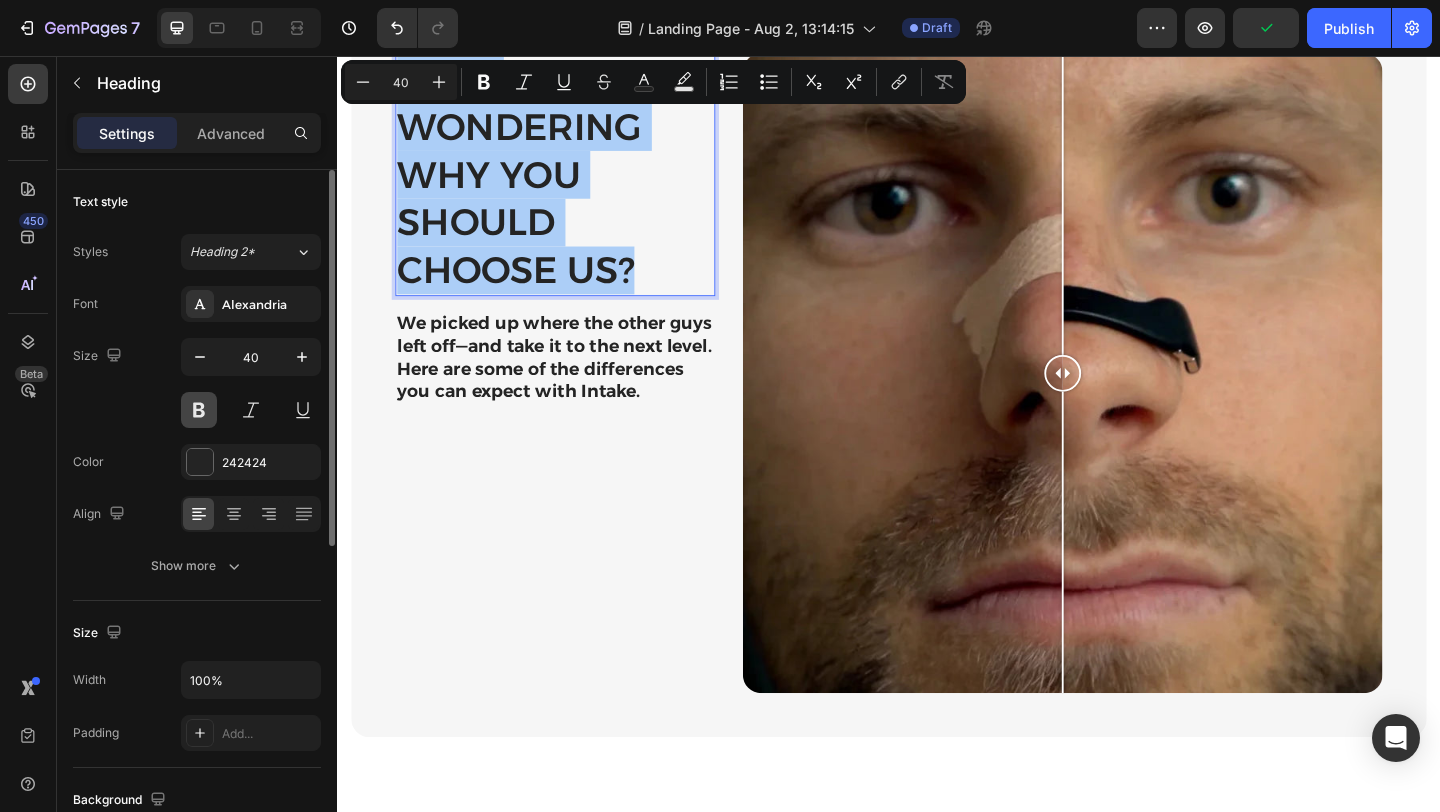 click at bounding box center [199, 410] 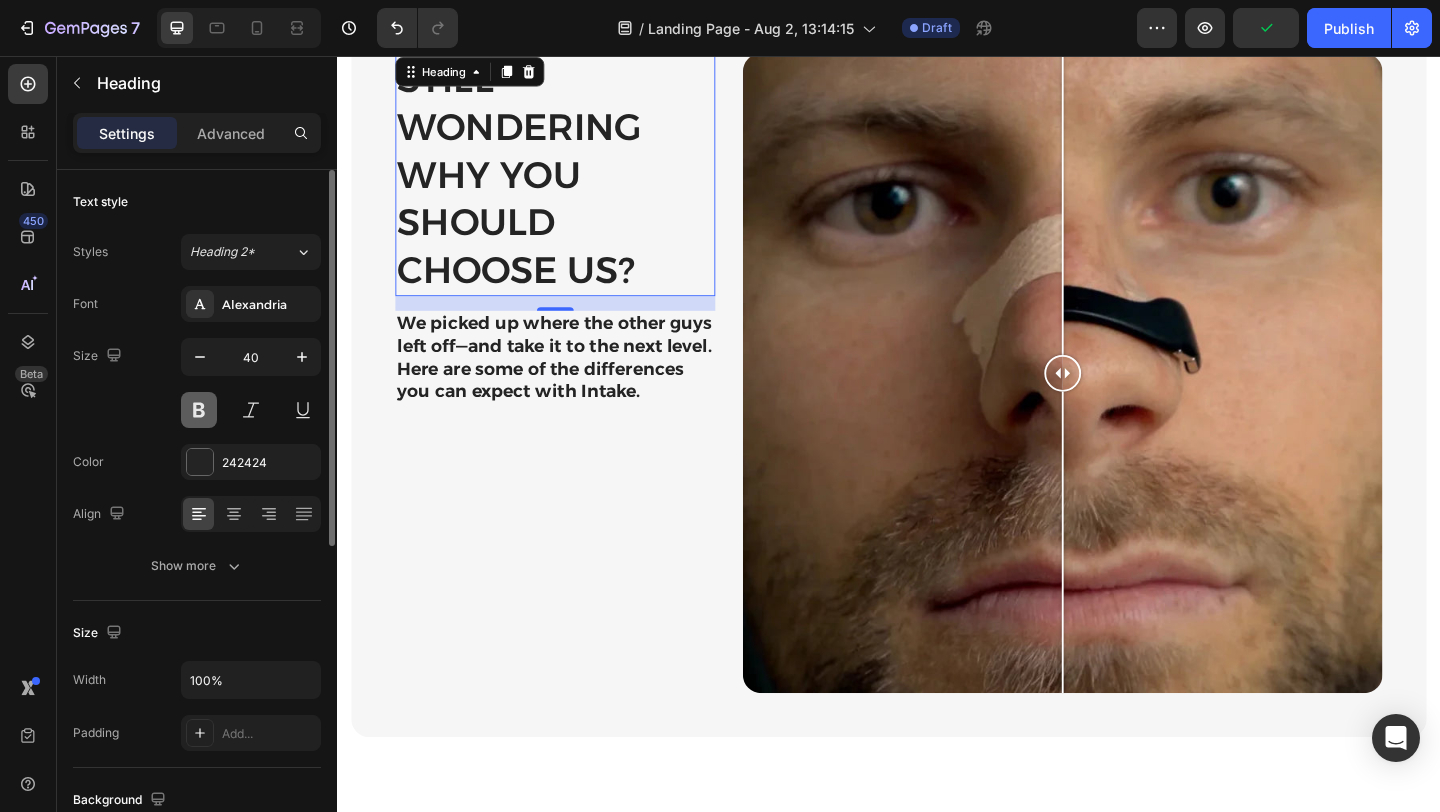 click at bounding box center (199, 410) 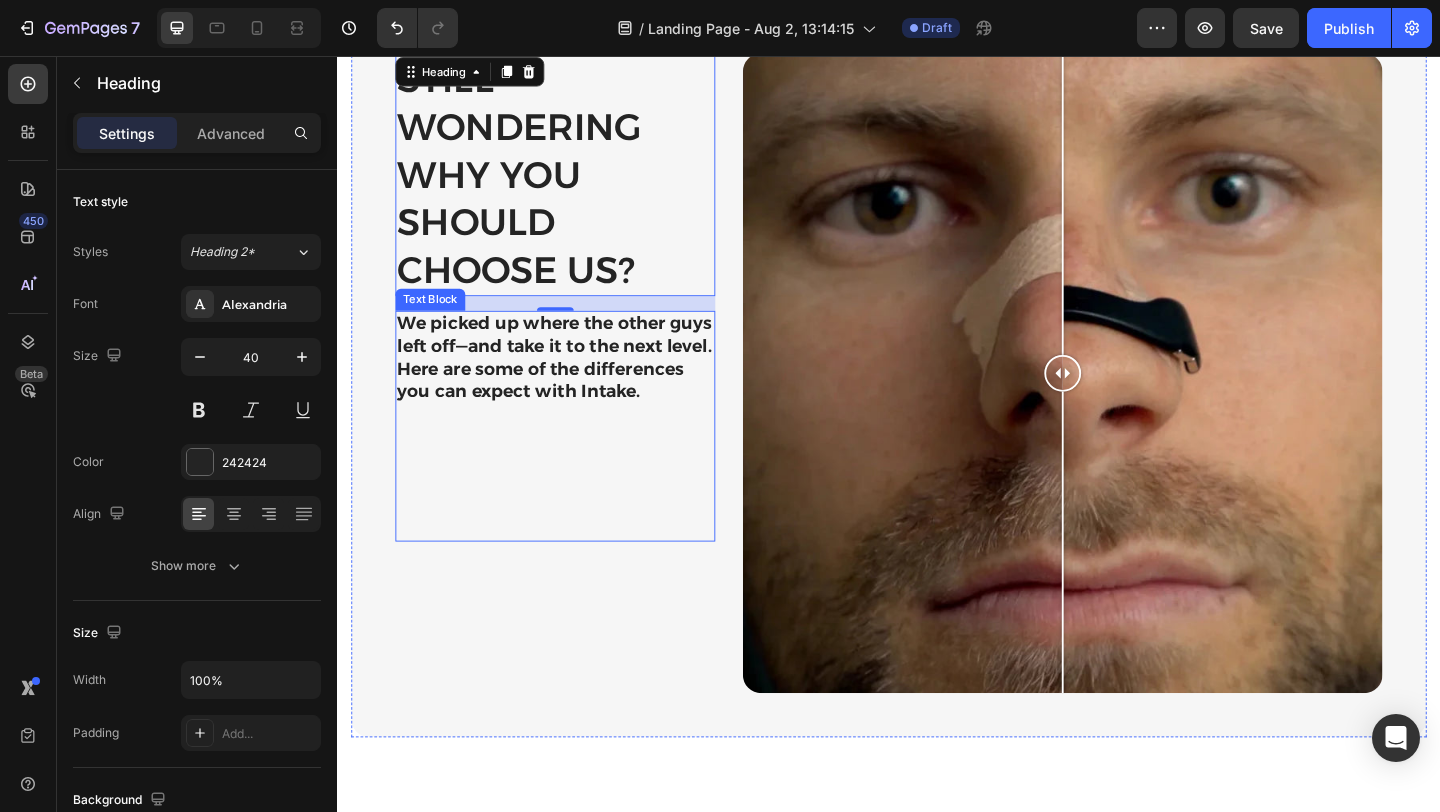 click on "We picked up where the other guys left off—and take it to the next level. Here are some of the differences you can expect with Intake." at bounding box center [574, 384] 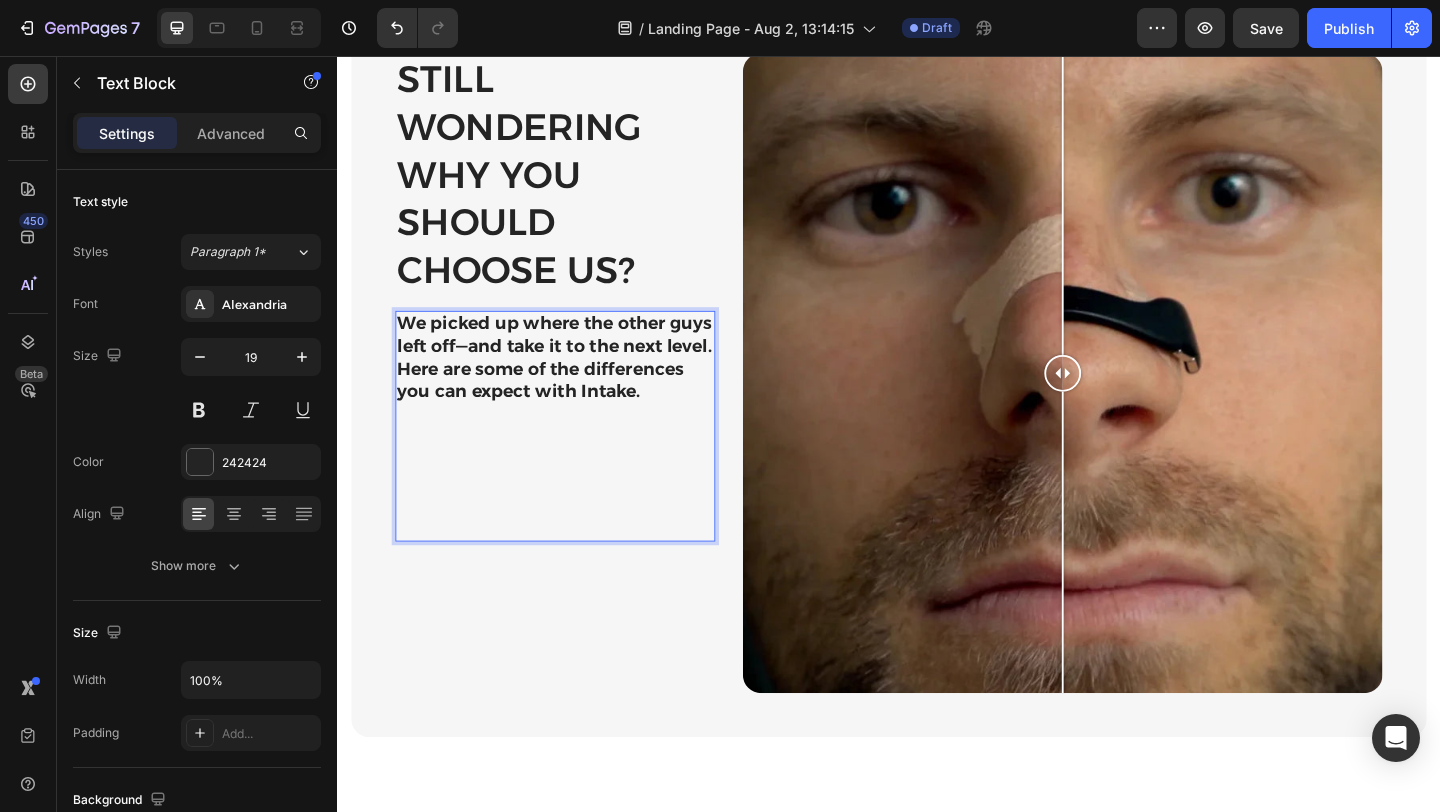 click on "We picked up where the other guys left off—and take it to the next level. Here are some of the differences you can expect with Intake." at bounding box center [574, 384] 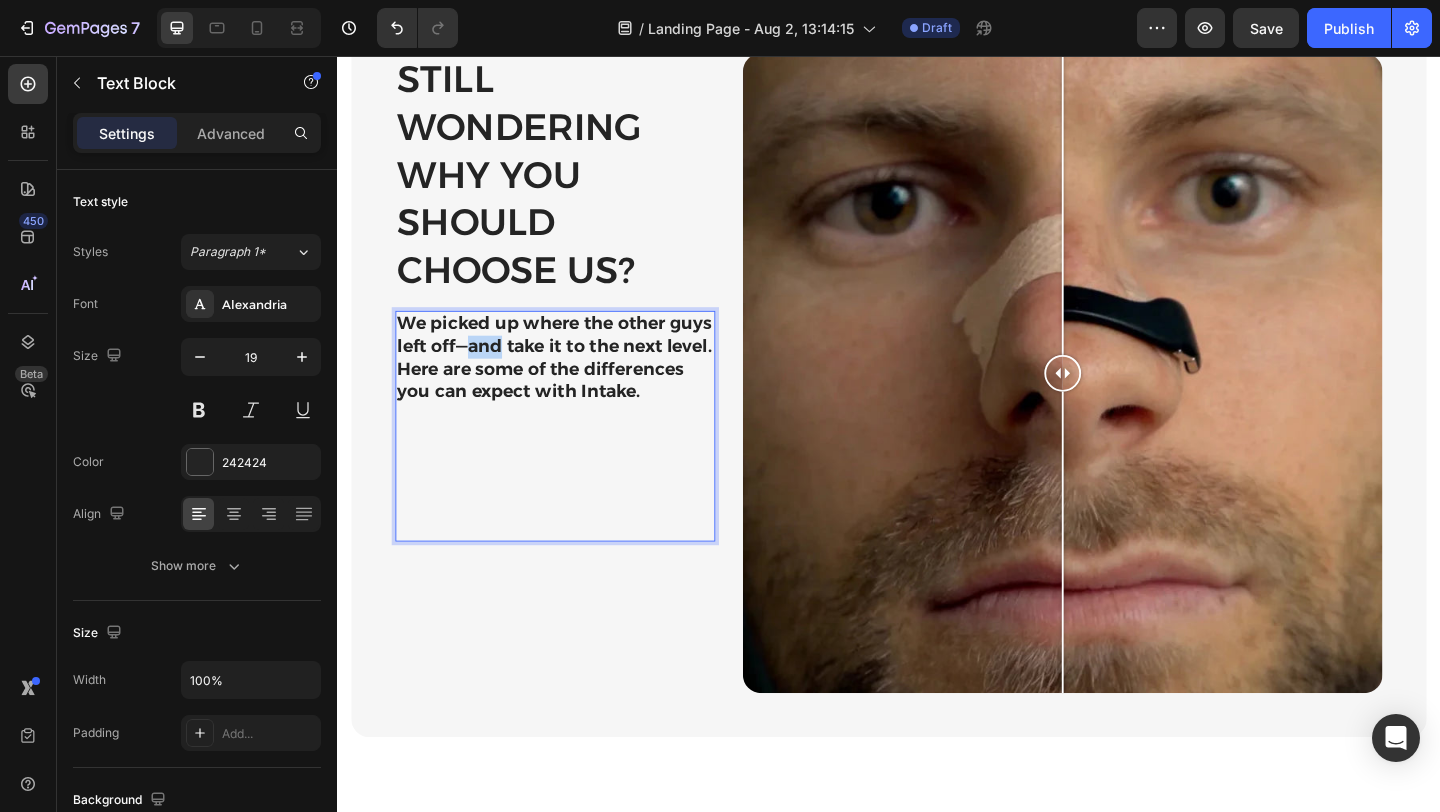 click on "We picked up where the other guys left off—and take it to the next level. Here are some of the differences you can expect with Intake." at bounding box center [574, 384] 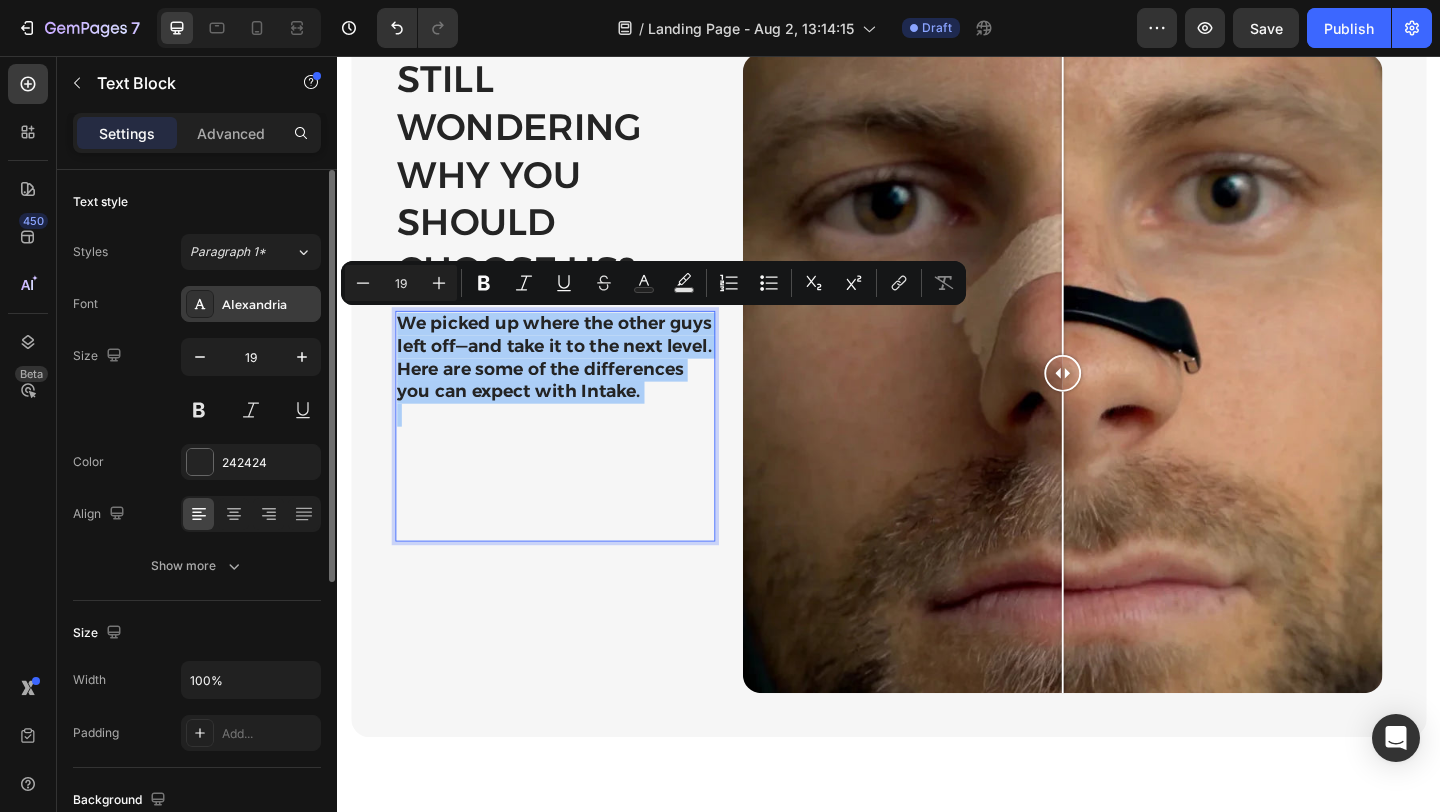 click on "Alexandria" at bounding box center (269, 305) 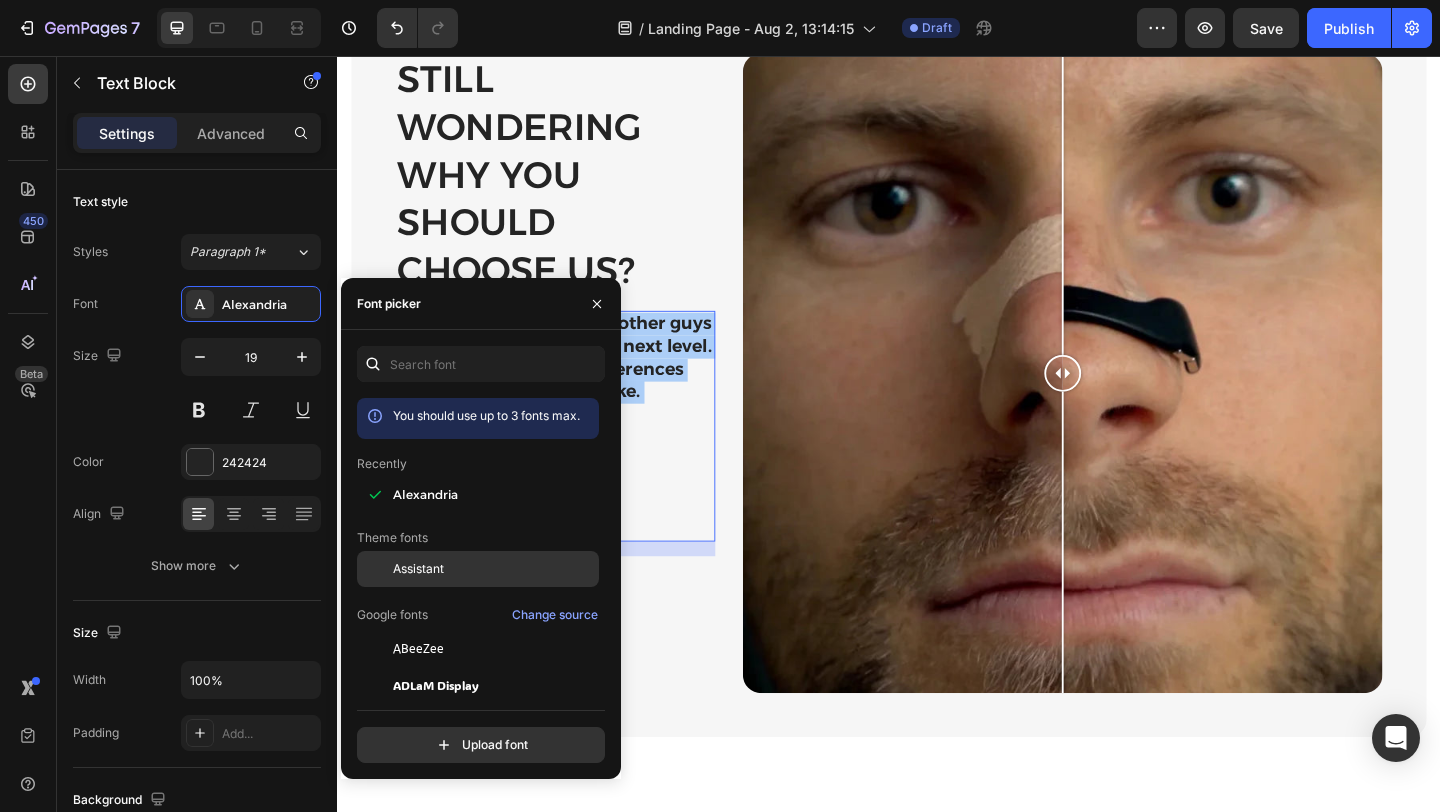 click on "Assistant" at bounding box center [418, 569] 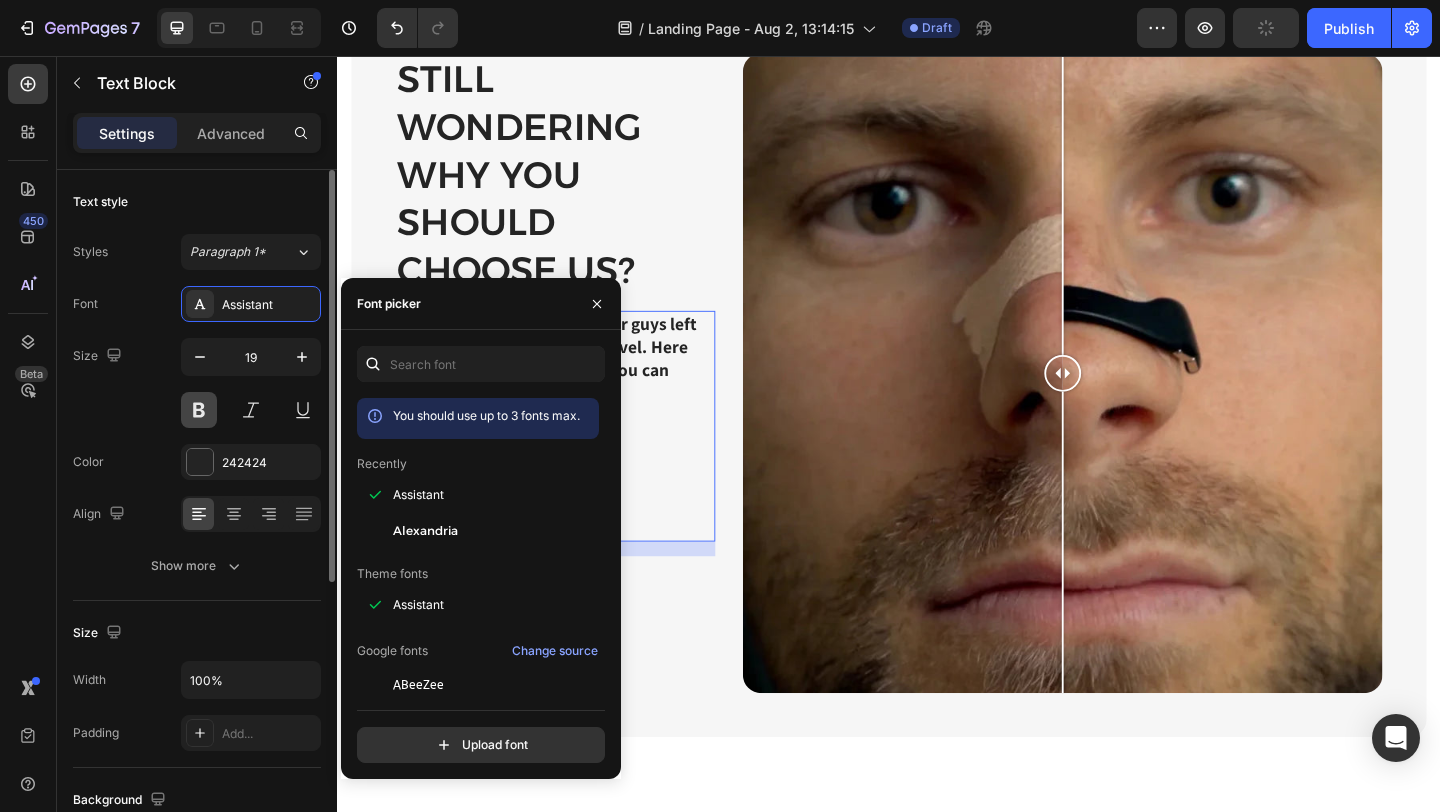 click at bounding box center [199, 410] 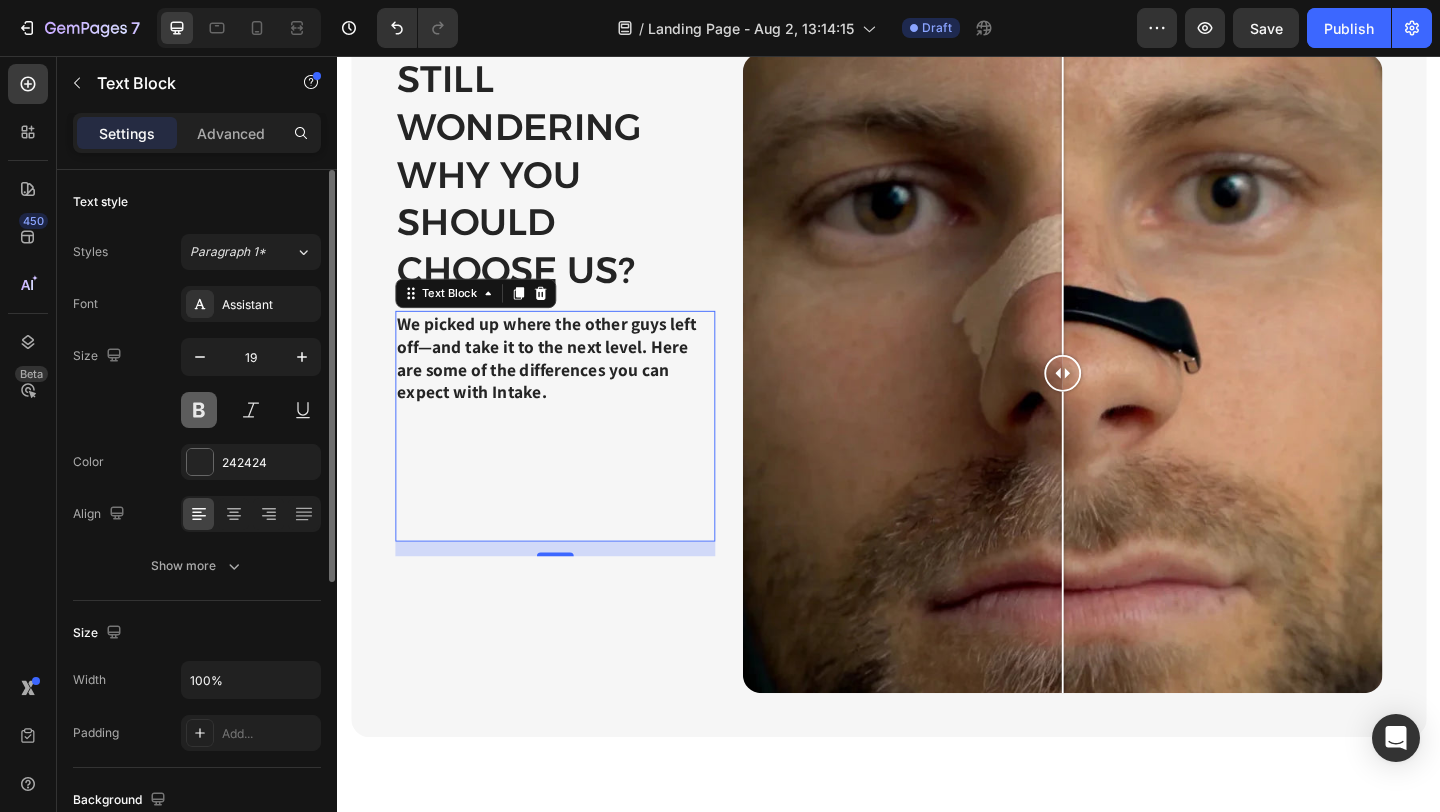 click at bounding box center [199, 410] 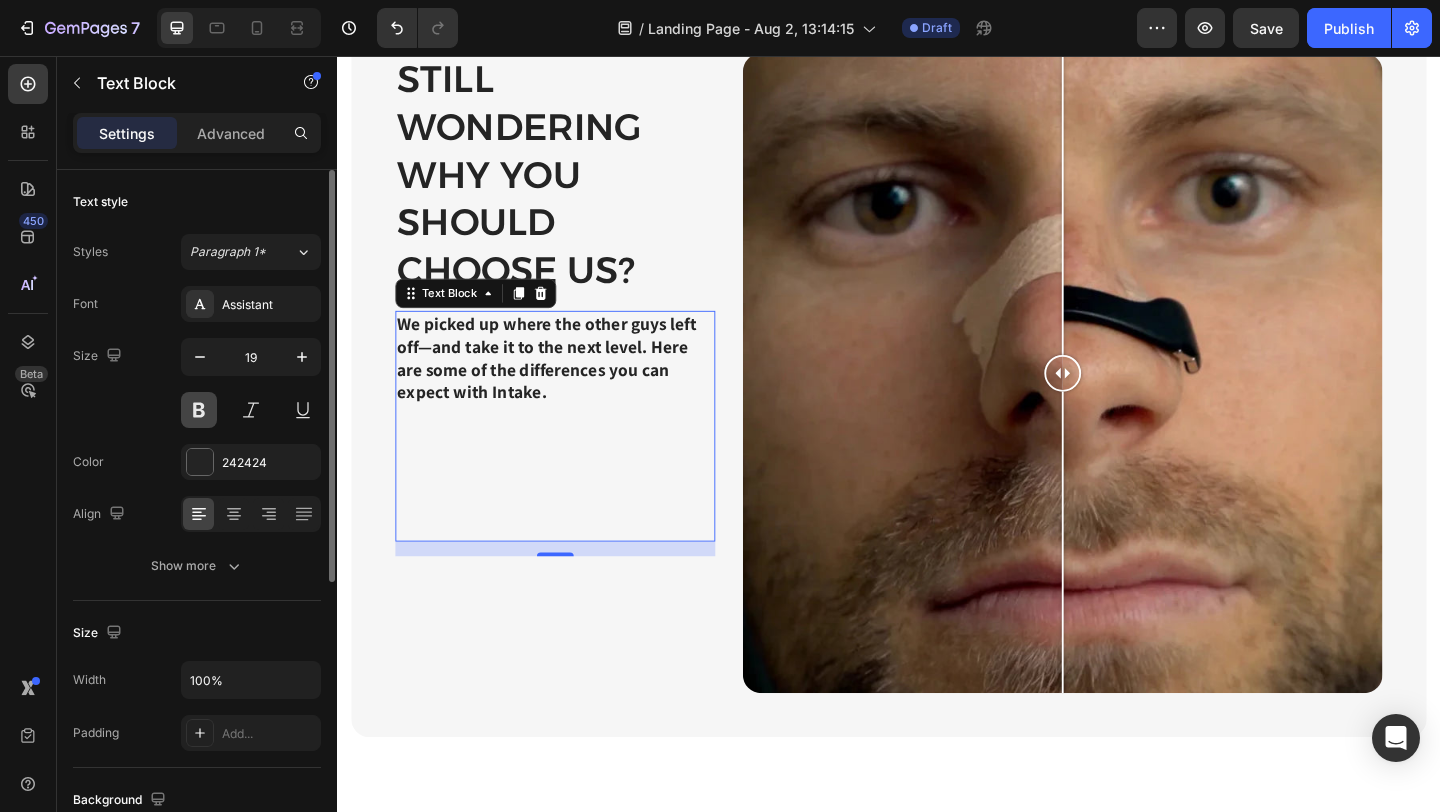 click at bounding box center (199, 410) 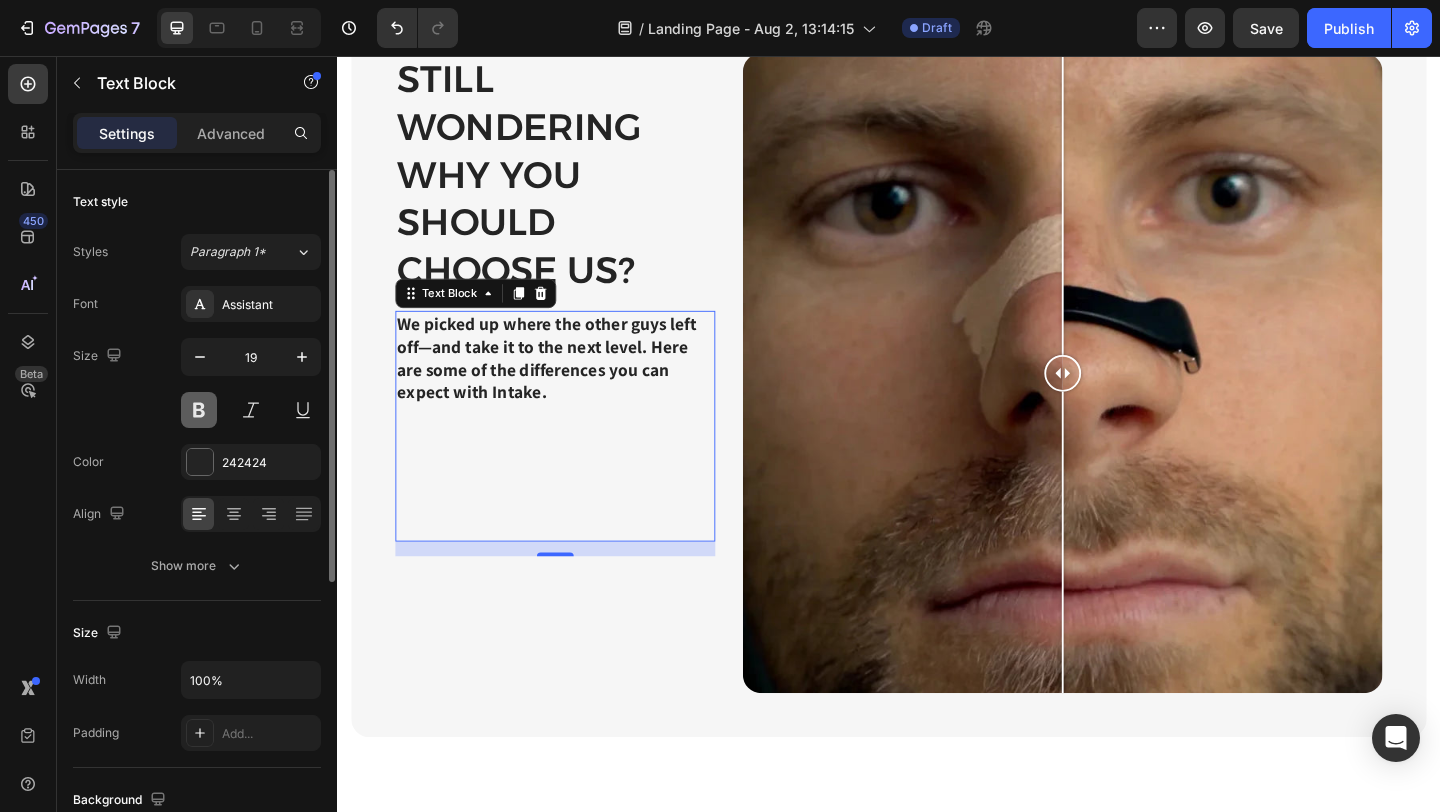 click at bounding box center [199, 410] 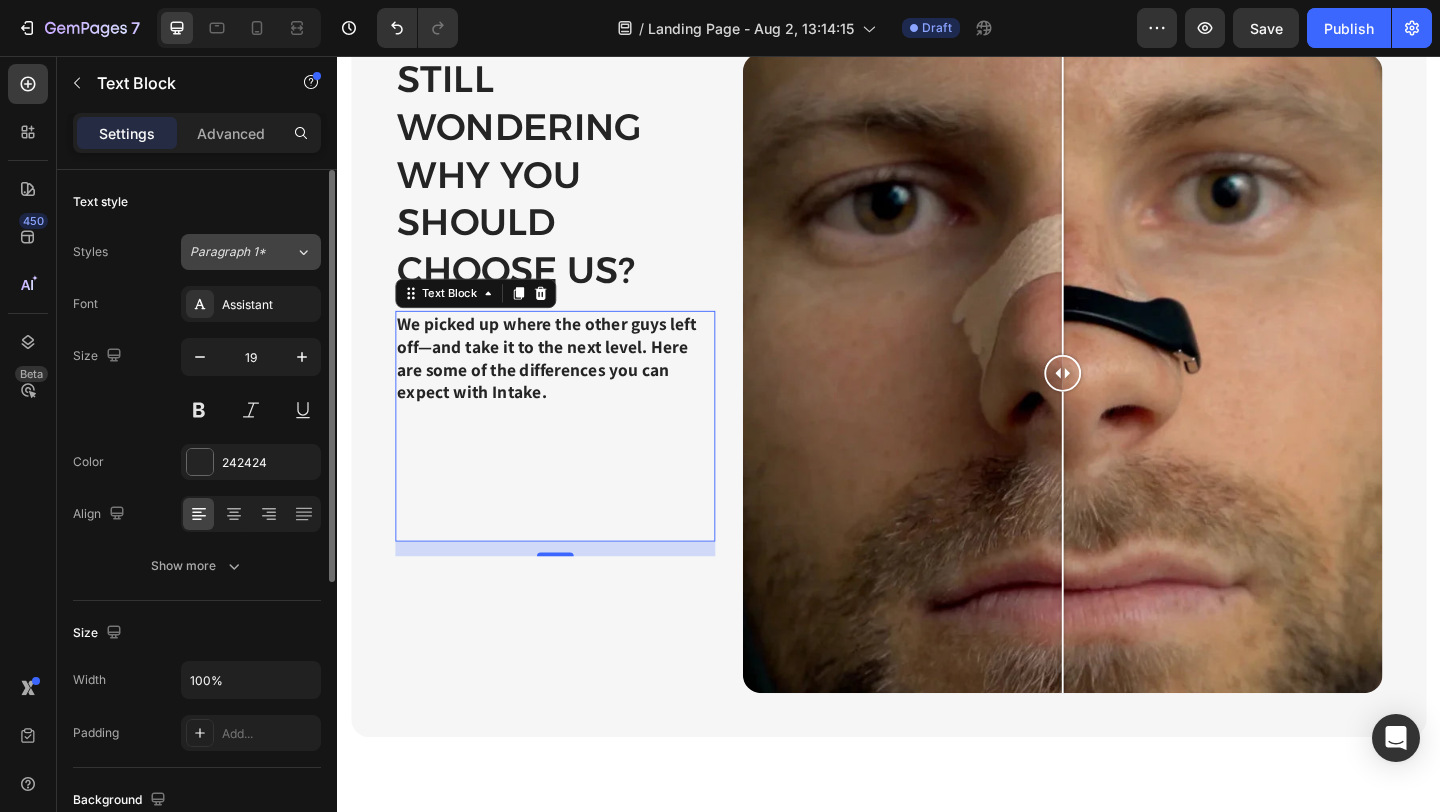 click on "Paragraph 1*" 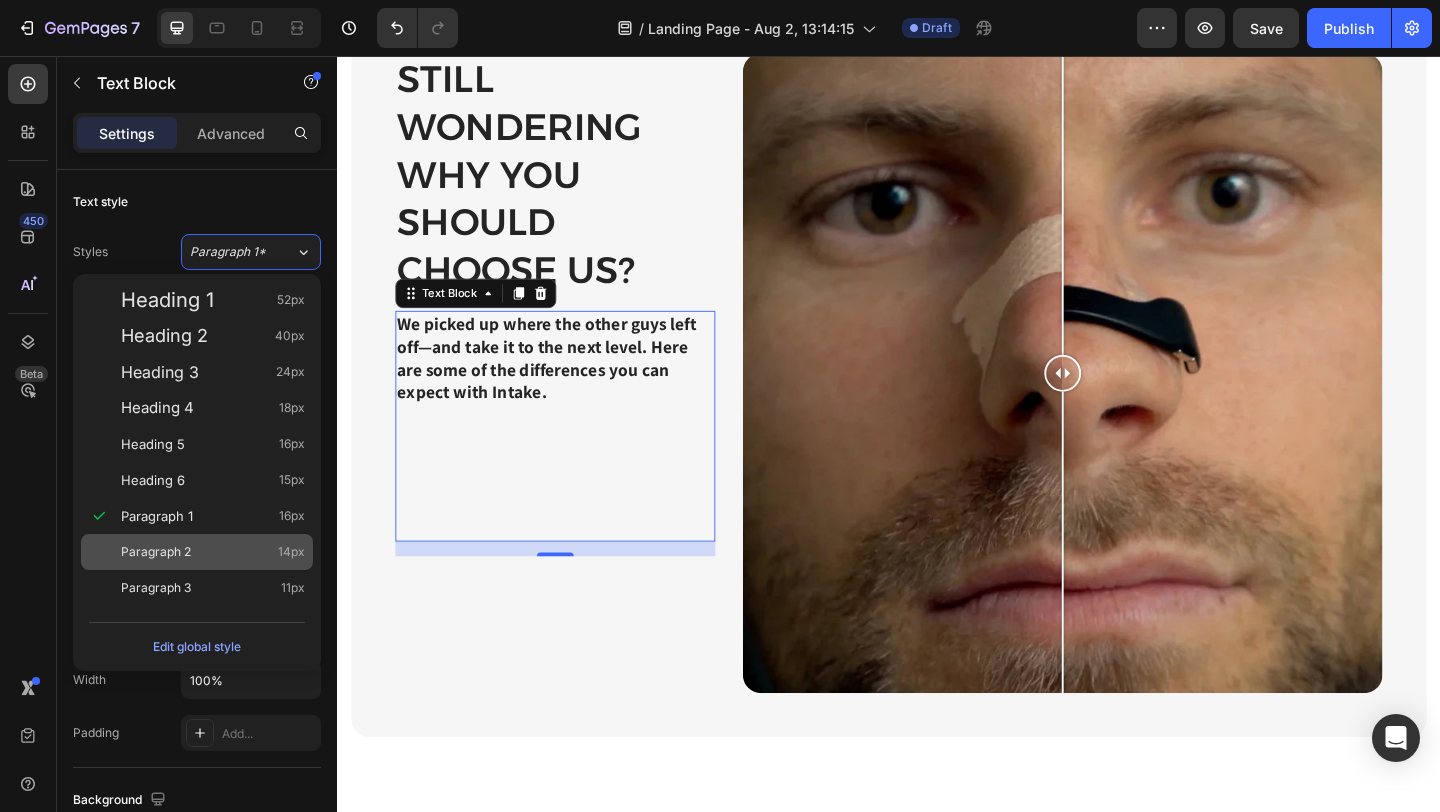 click on "Paragraph 2 14px" at bounding box center (197, 552) 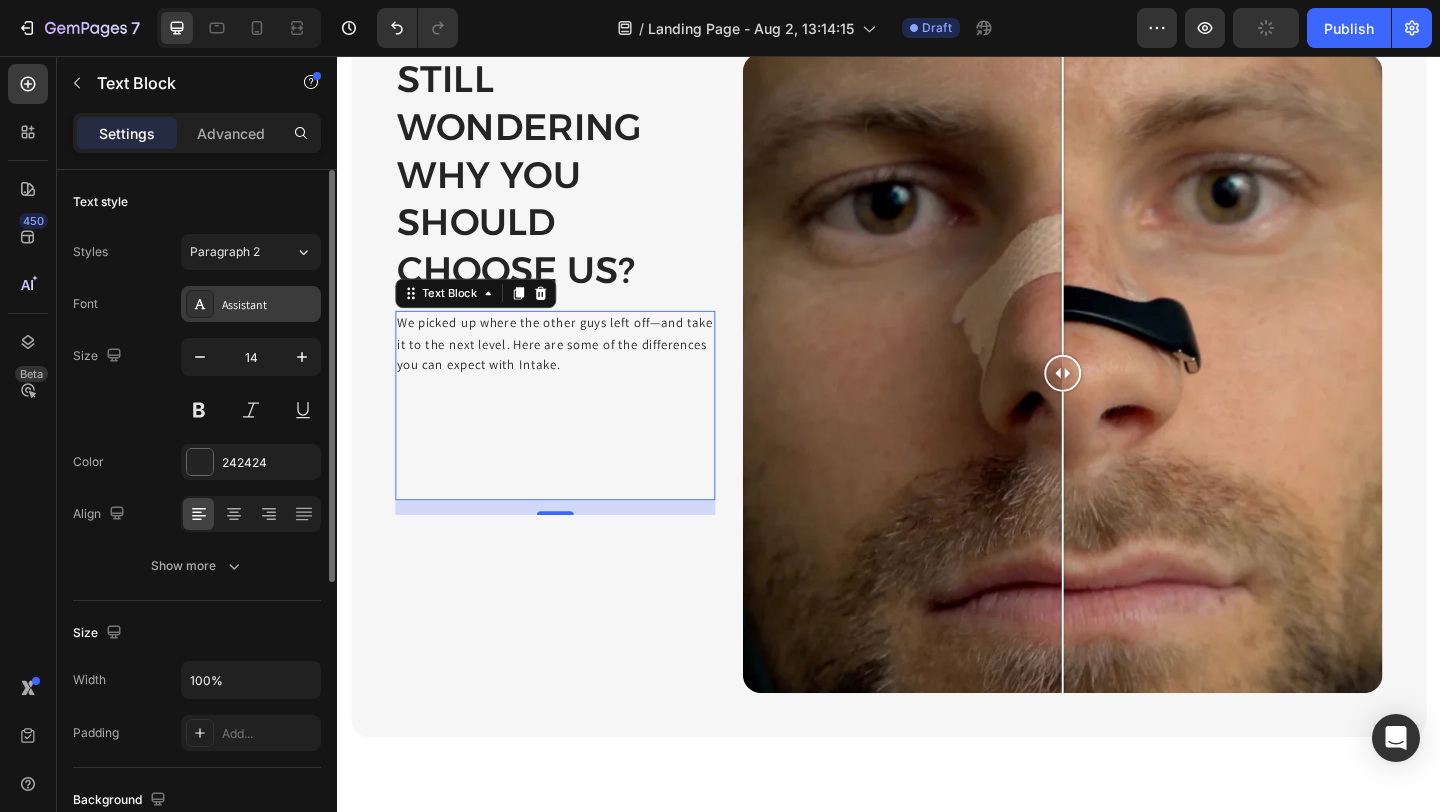 click on "Assistant" at bounding box center (269, 305) 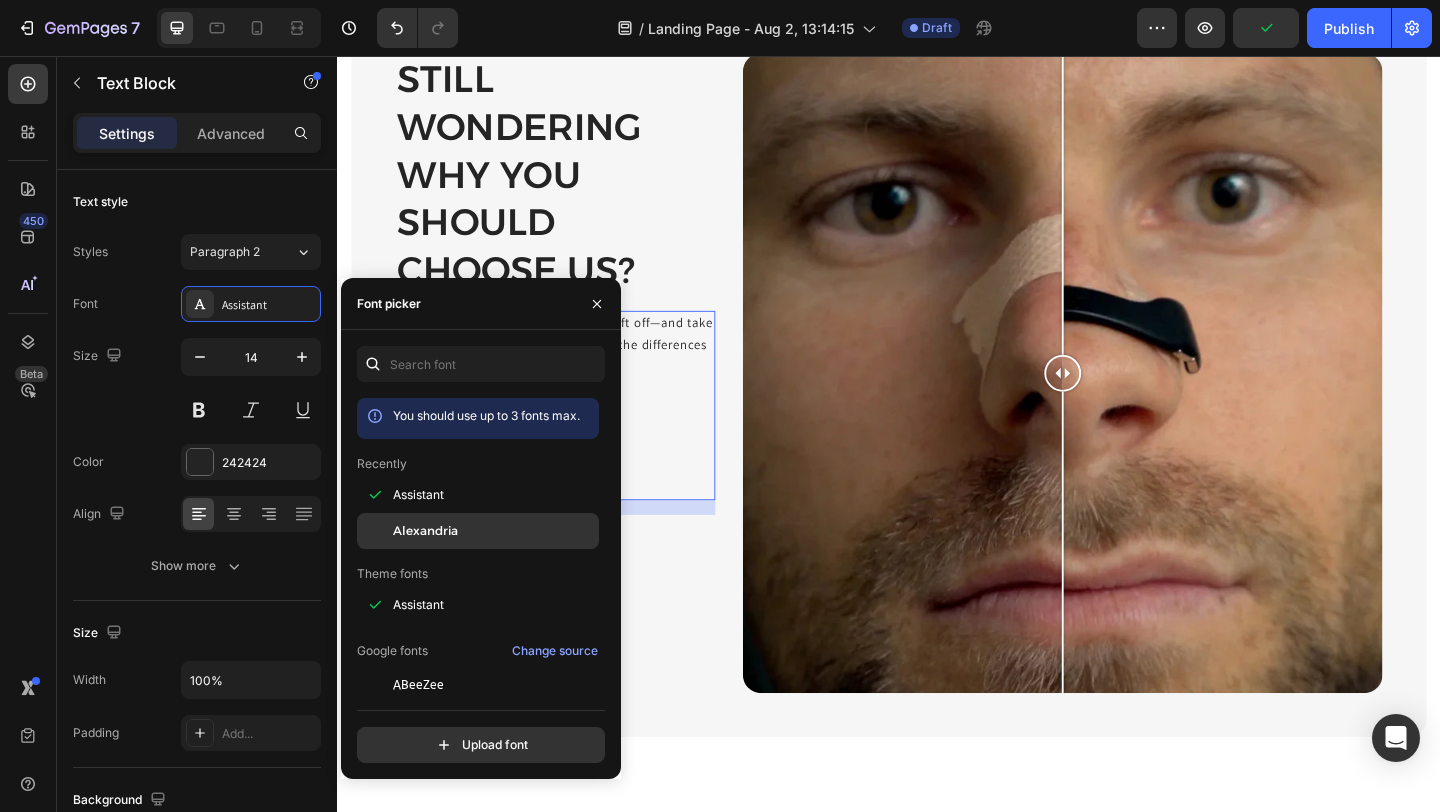 click at bounding box center (375, 531) 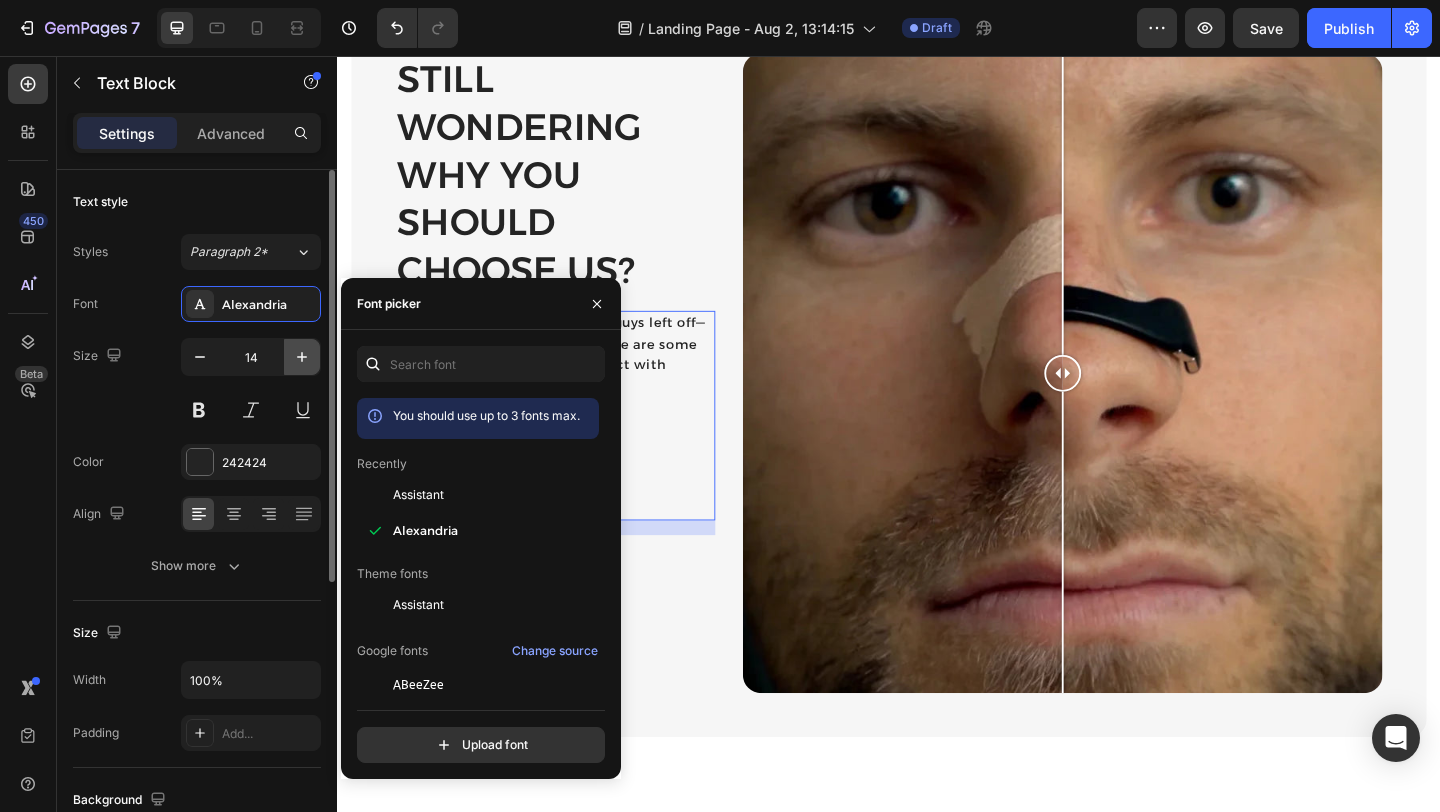 click 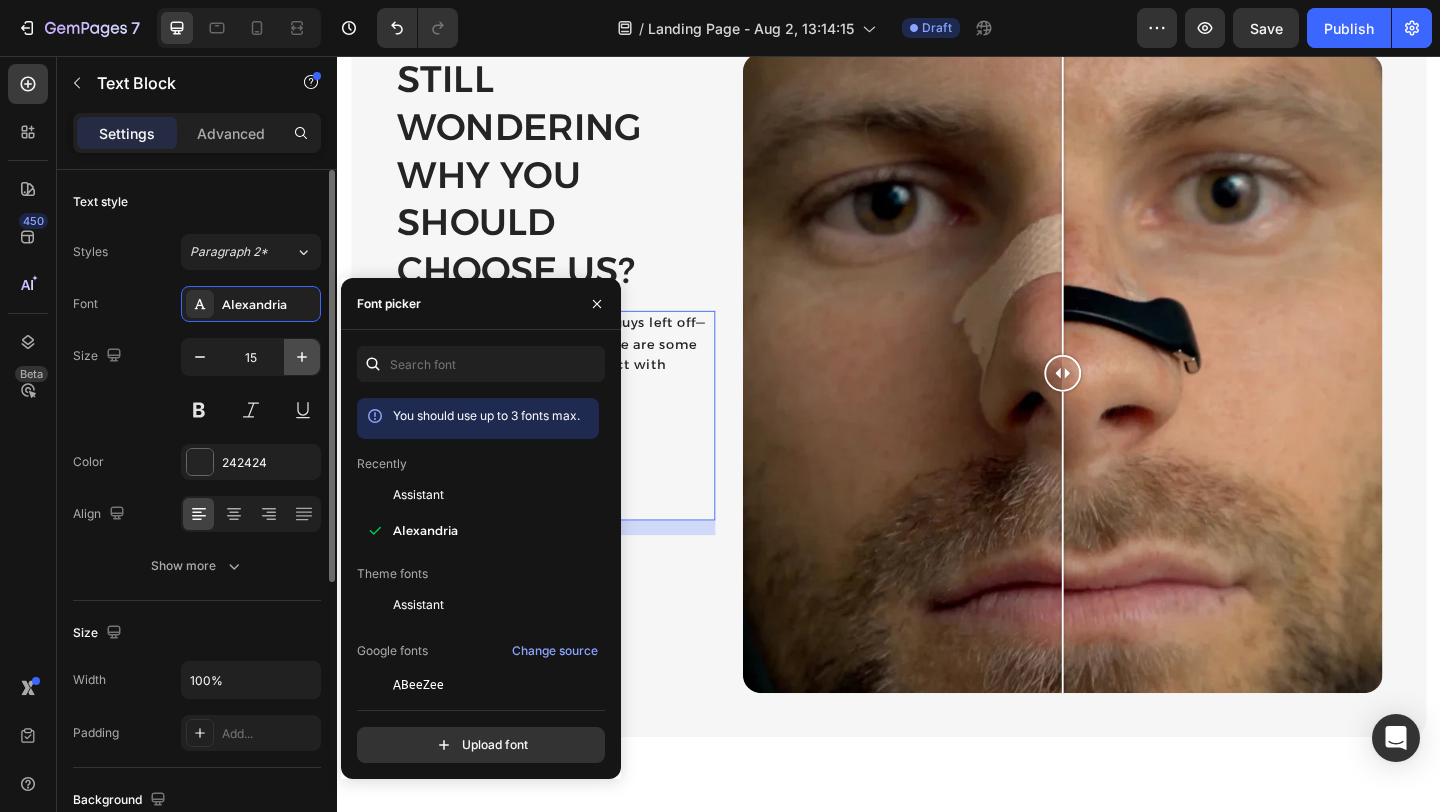click 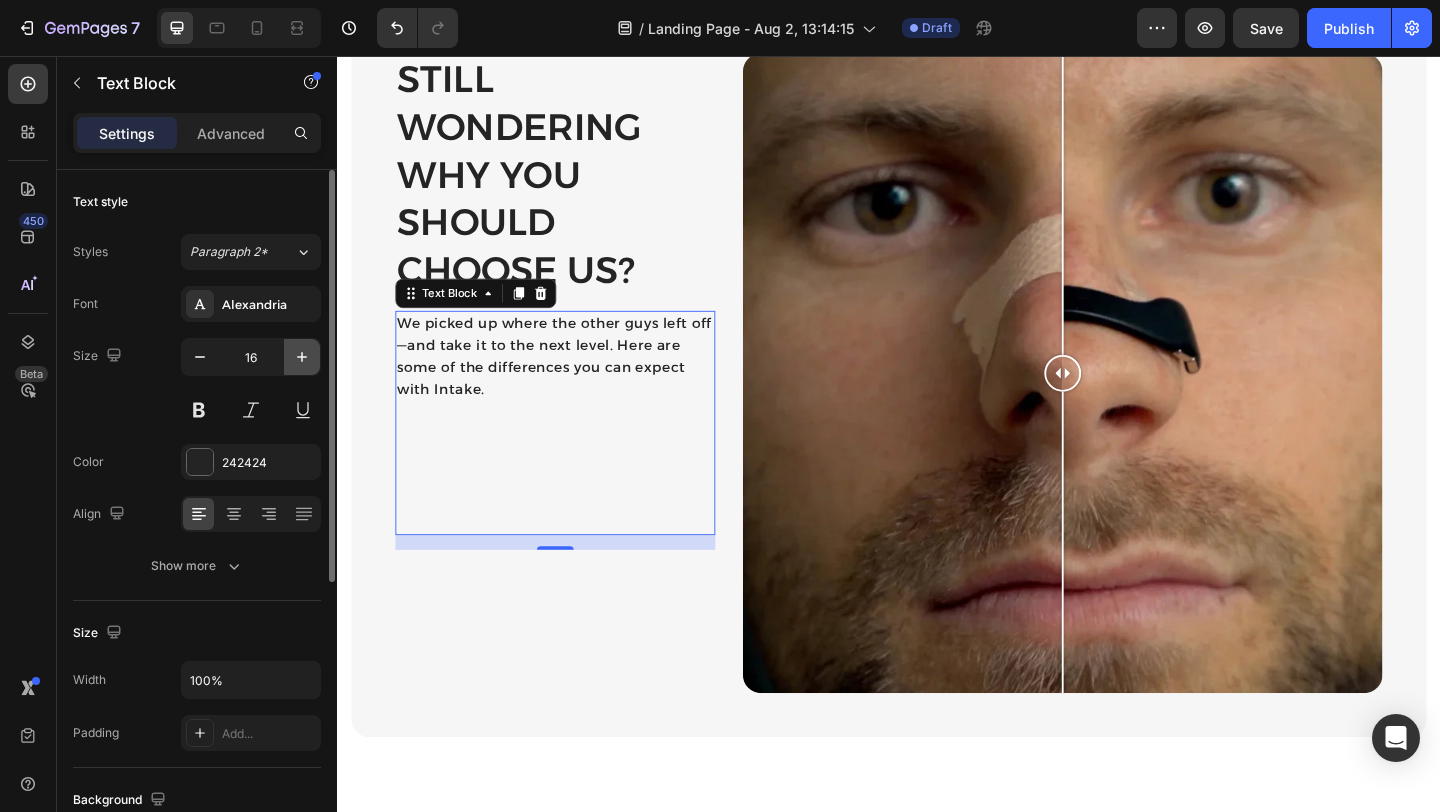 click 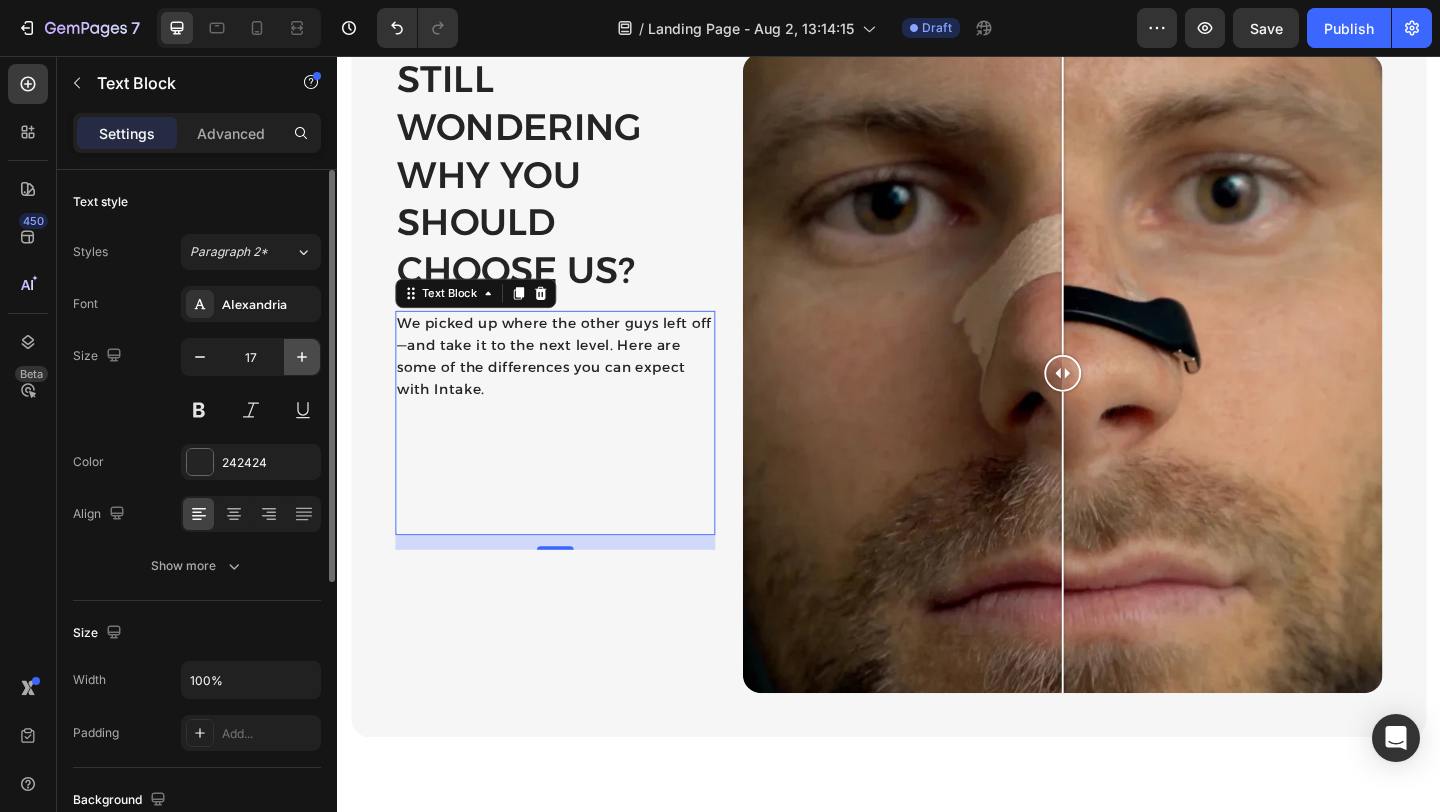 click 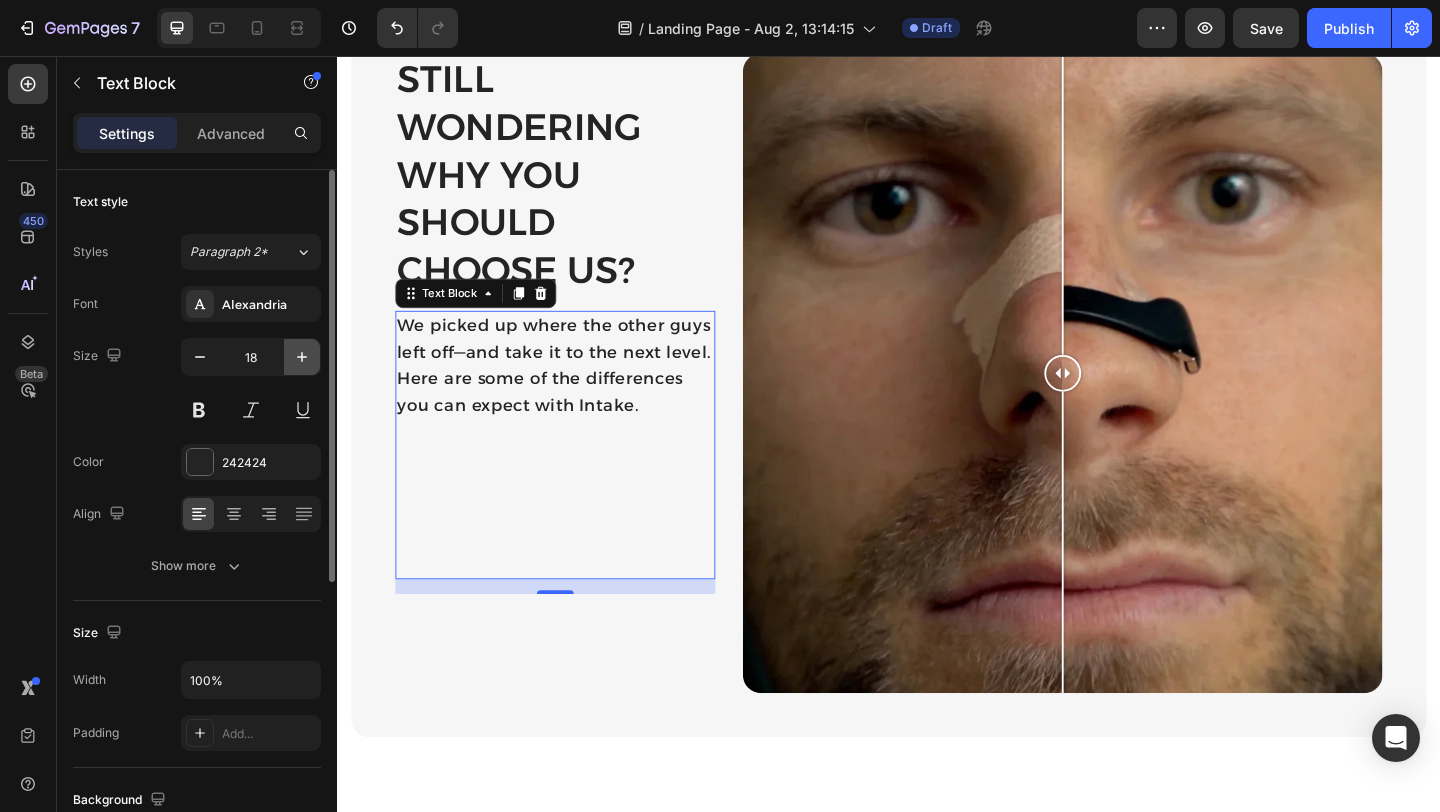 click 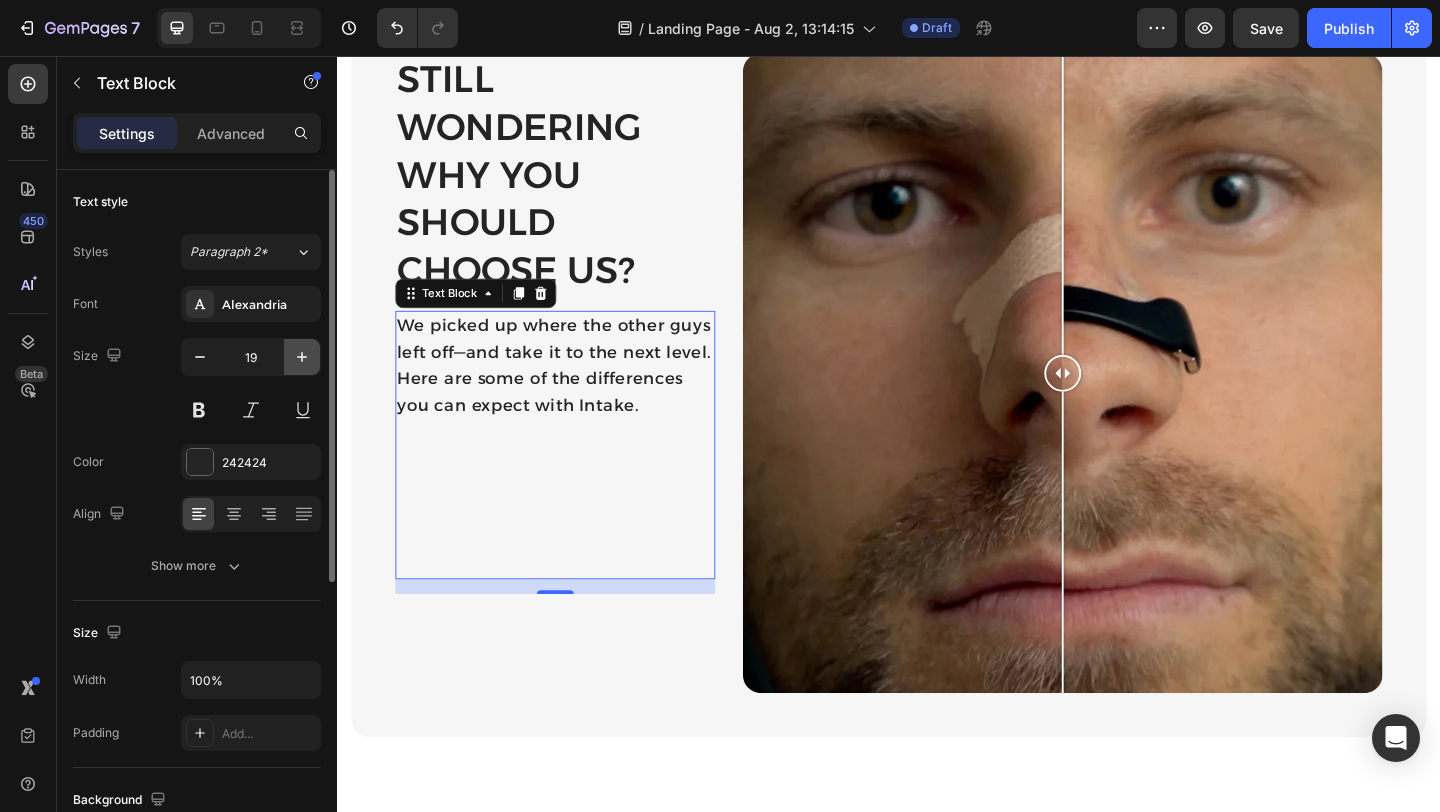 click 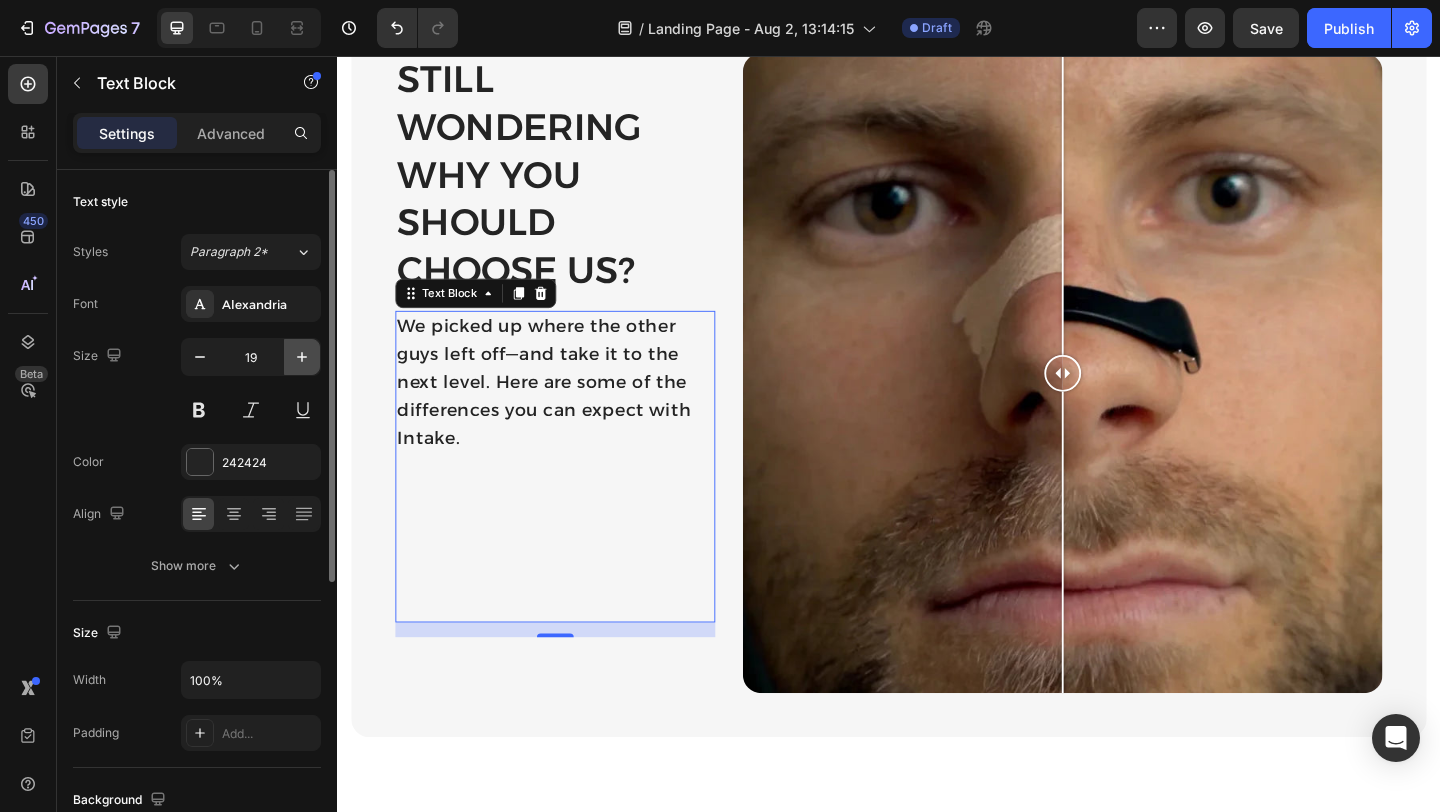 type on "20" 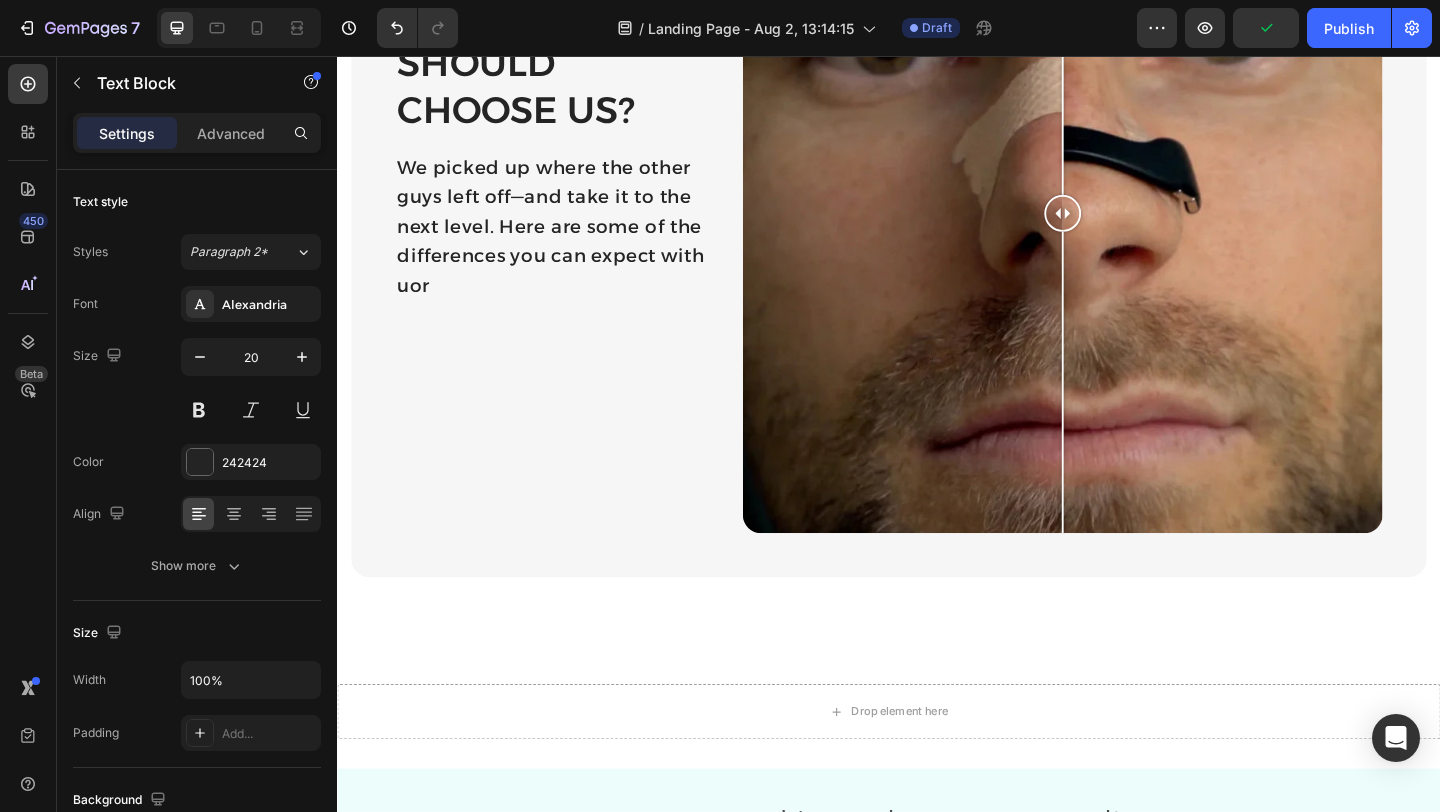 scroll, scrollTop: 3146, scrollLeft: 0, axis: vertical 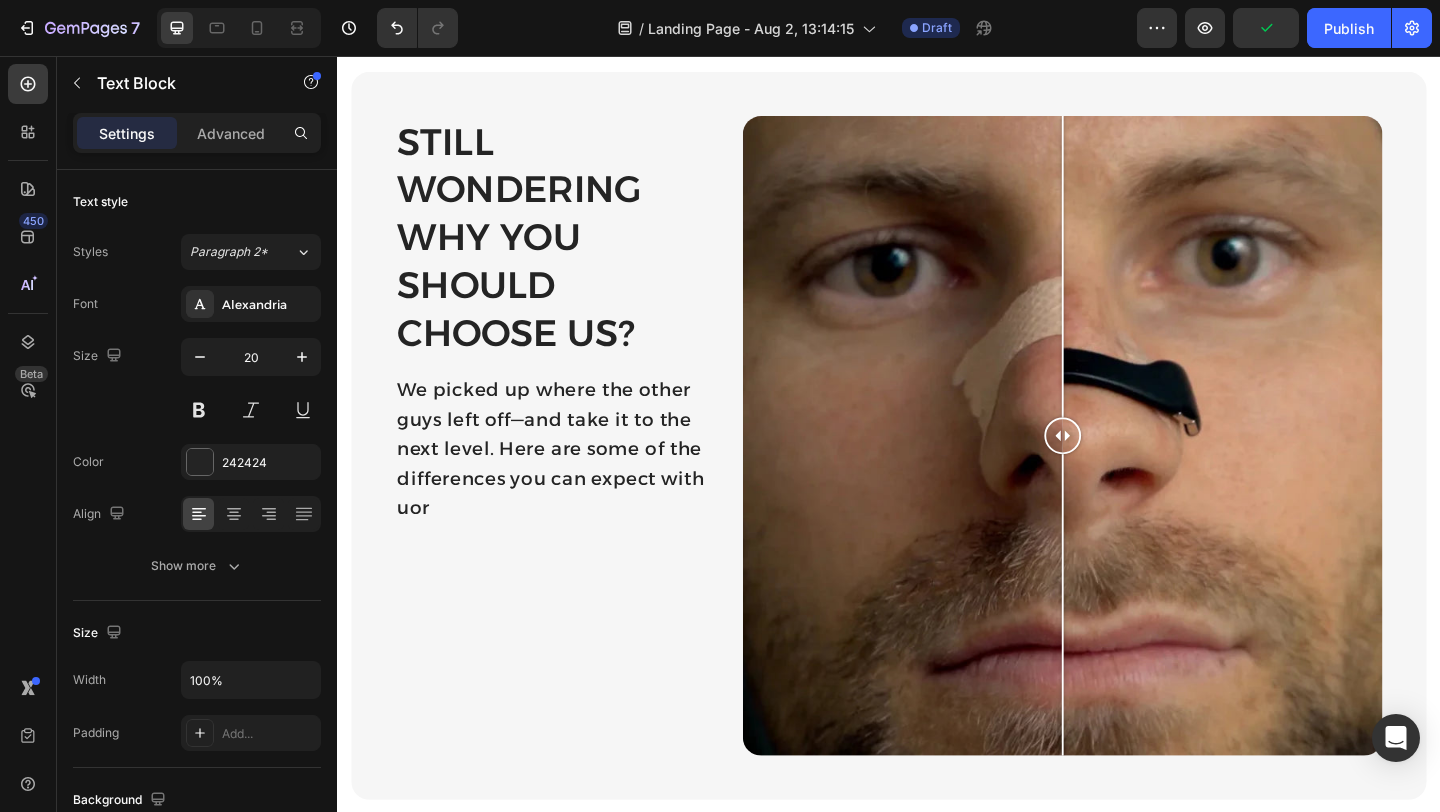 click on "We picked up where the other guys left off—and take it to the next level. Here are some of the differences you can expect with uor" at bounding box center (574, 499) 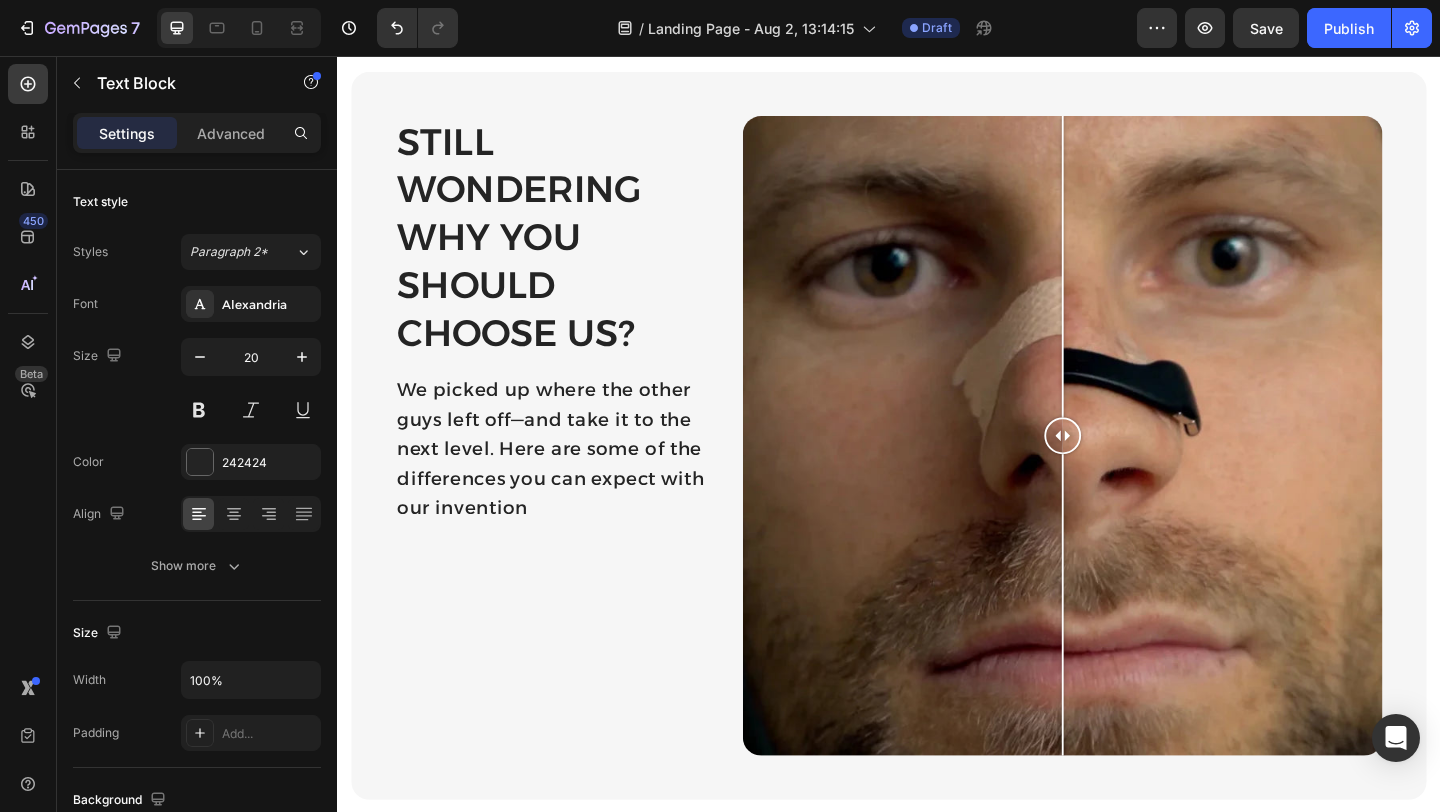 click at bounding box center [337, 56] 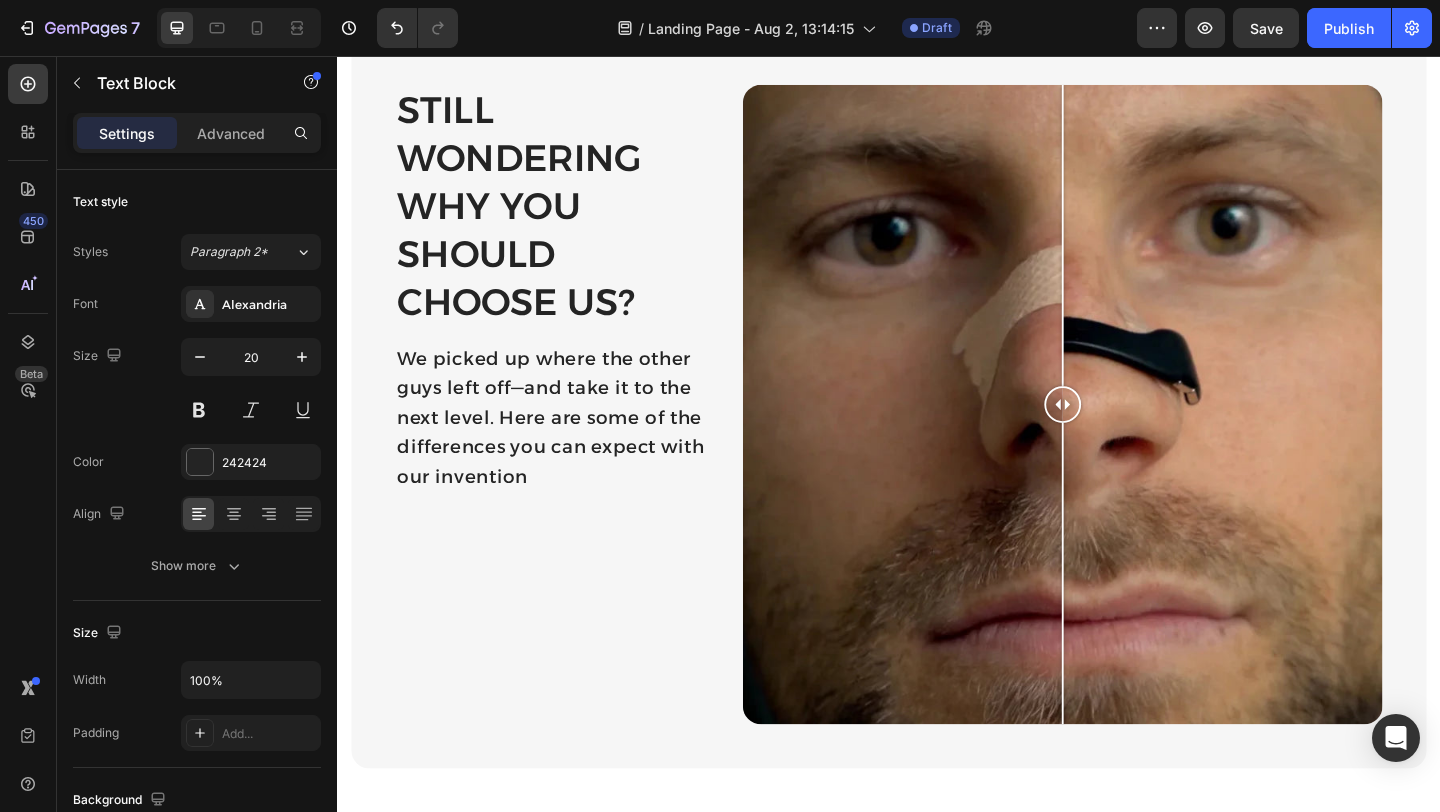click on "Fix all" at bounding box center (337, 56) 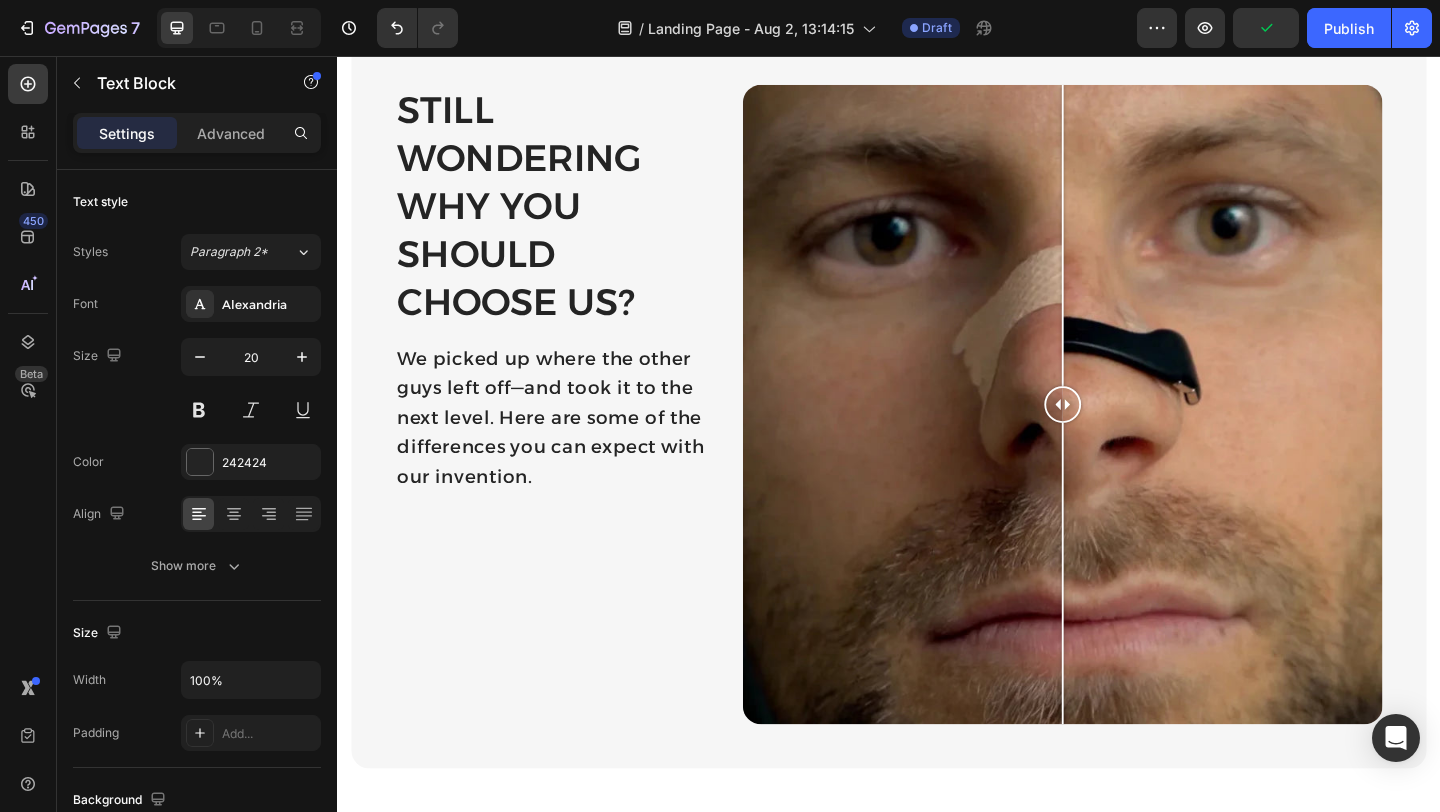 click 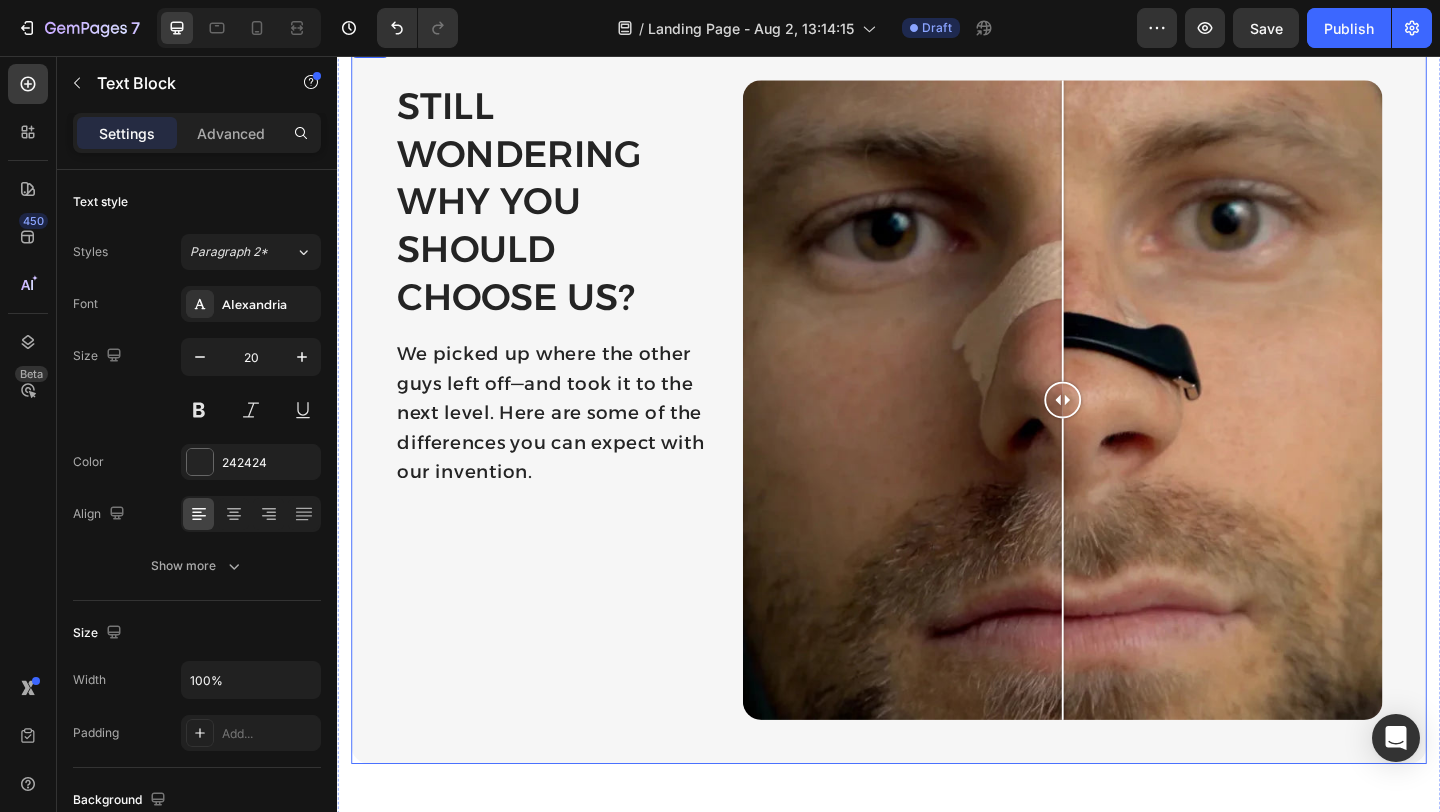 scroll, scrollTop: 3181, scrollLeft: 0, axis: vertical 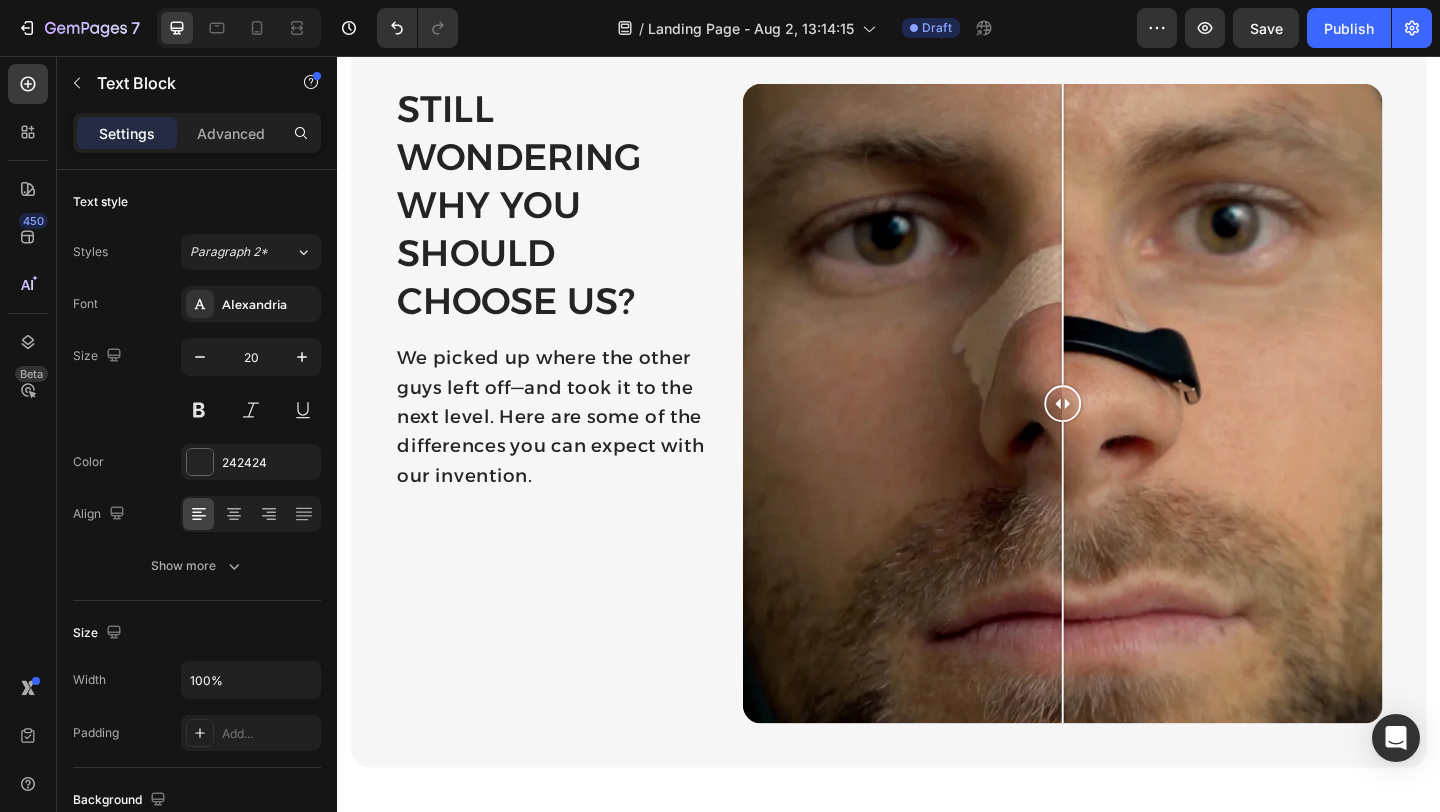 click on "1" at bounding box center [337, 56] 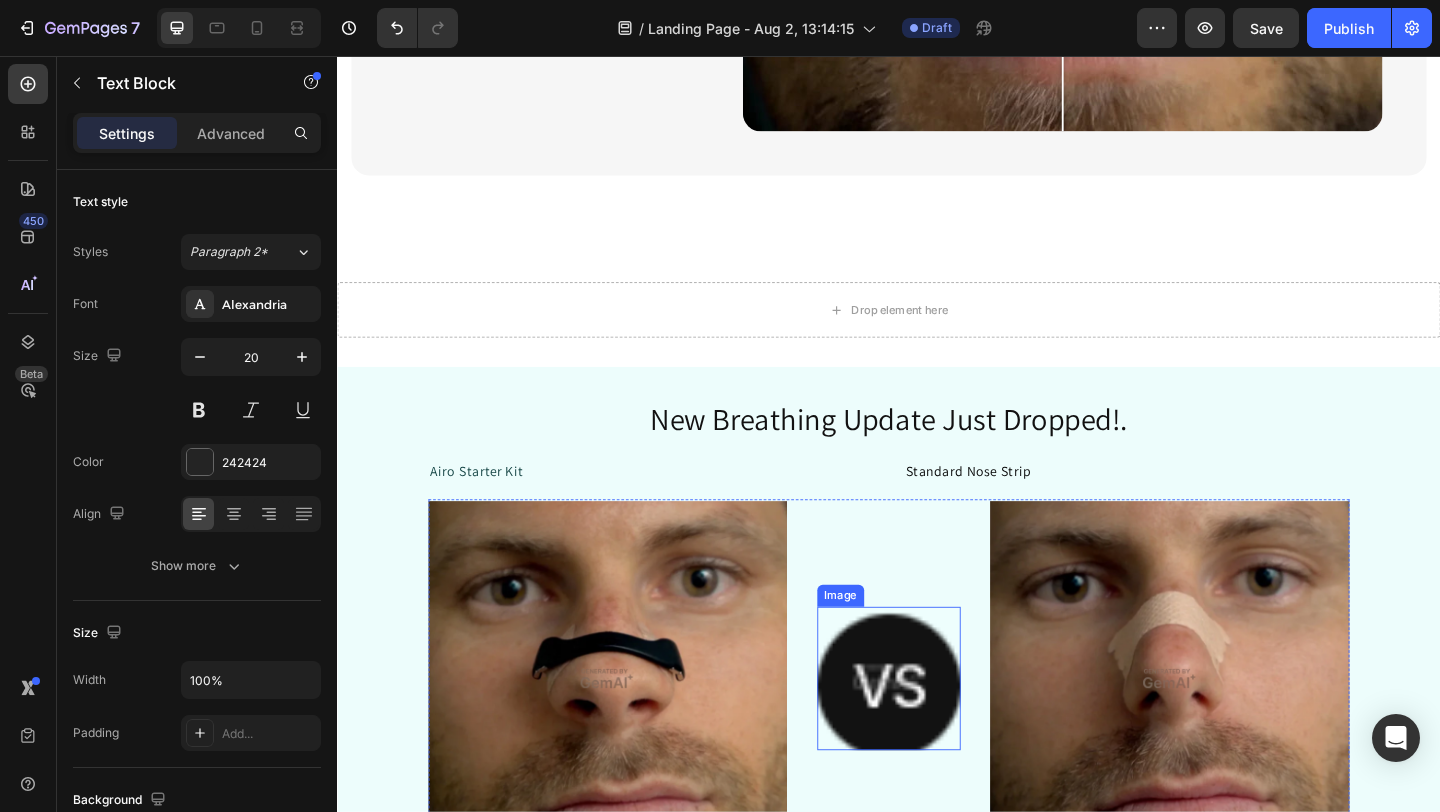 scroll, scrollTop: 3728, scrollLeft: 0, axis: vertical 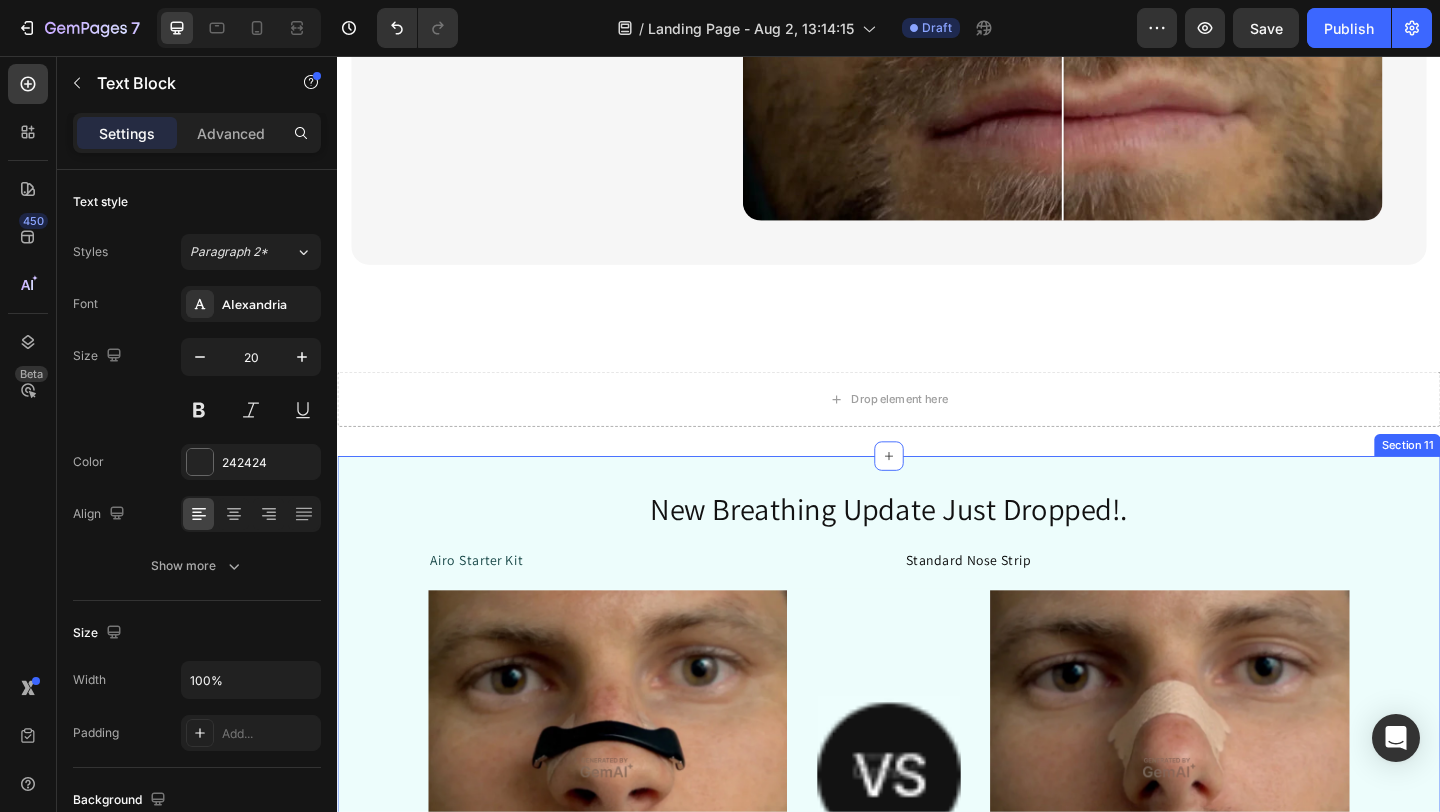 click on "New Breathing Update Just Dropped!. Heading Airo Starter Kit Text Block Standard Nose Strip Text Block Row Image Image Image Row Row Opens your nose. Text Block     Icon Row     Icon Unsupportive Text Block Row Row Secure fit 24/7 Text Block     Icon Row     Icon Easily falls off Text Block Row Row Sweat proof Text Block     Icon Row     Icon Smelly & soggy Text Block Row Row Reusable Text Block     Icon Row     Icon Single Use Text Block Row Row Row We pick up where the other guys left off, and took it to the next level. Text Block Row Row Section 11" at bounding box center (937, 935) 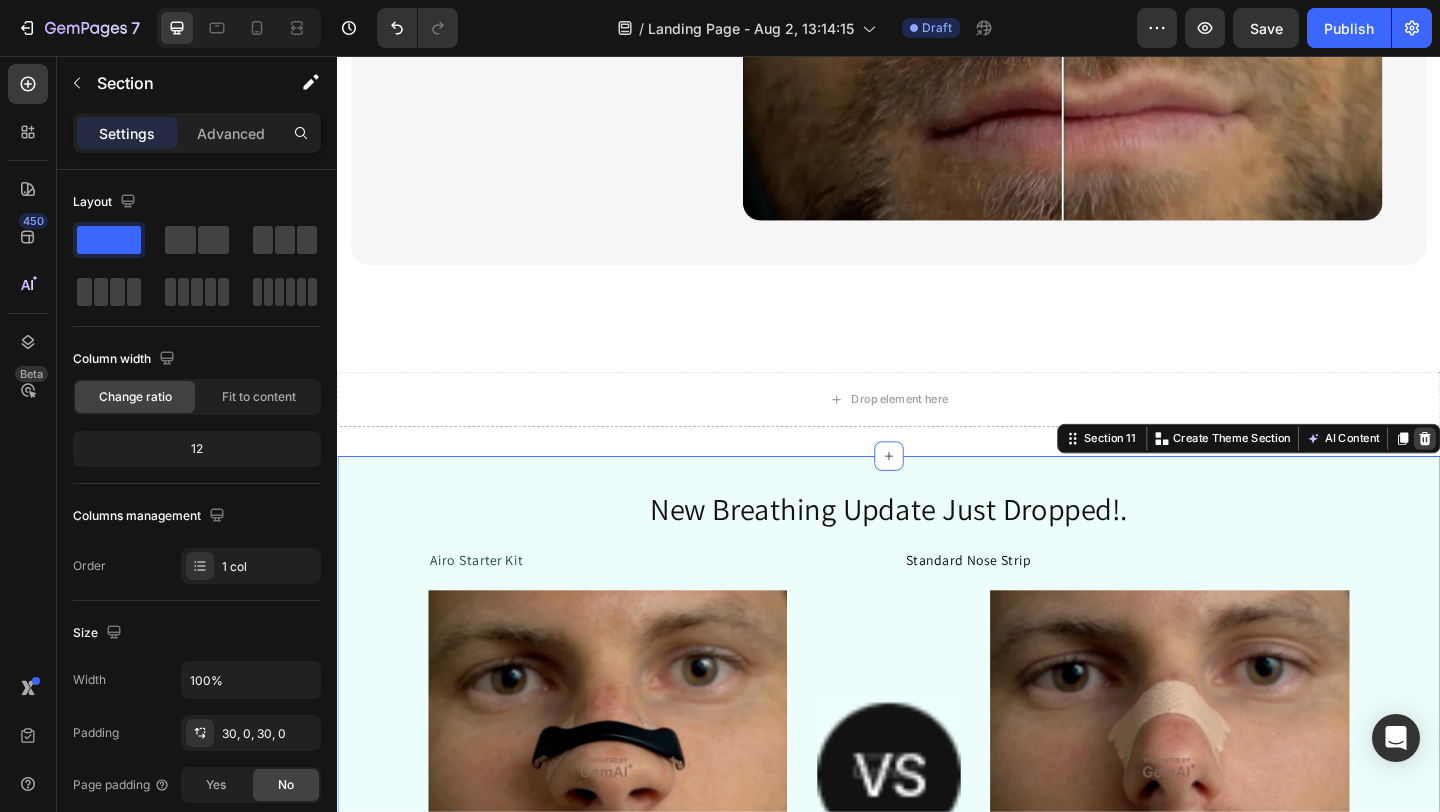 click at bounding box center [1520, 472] 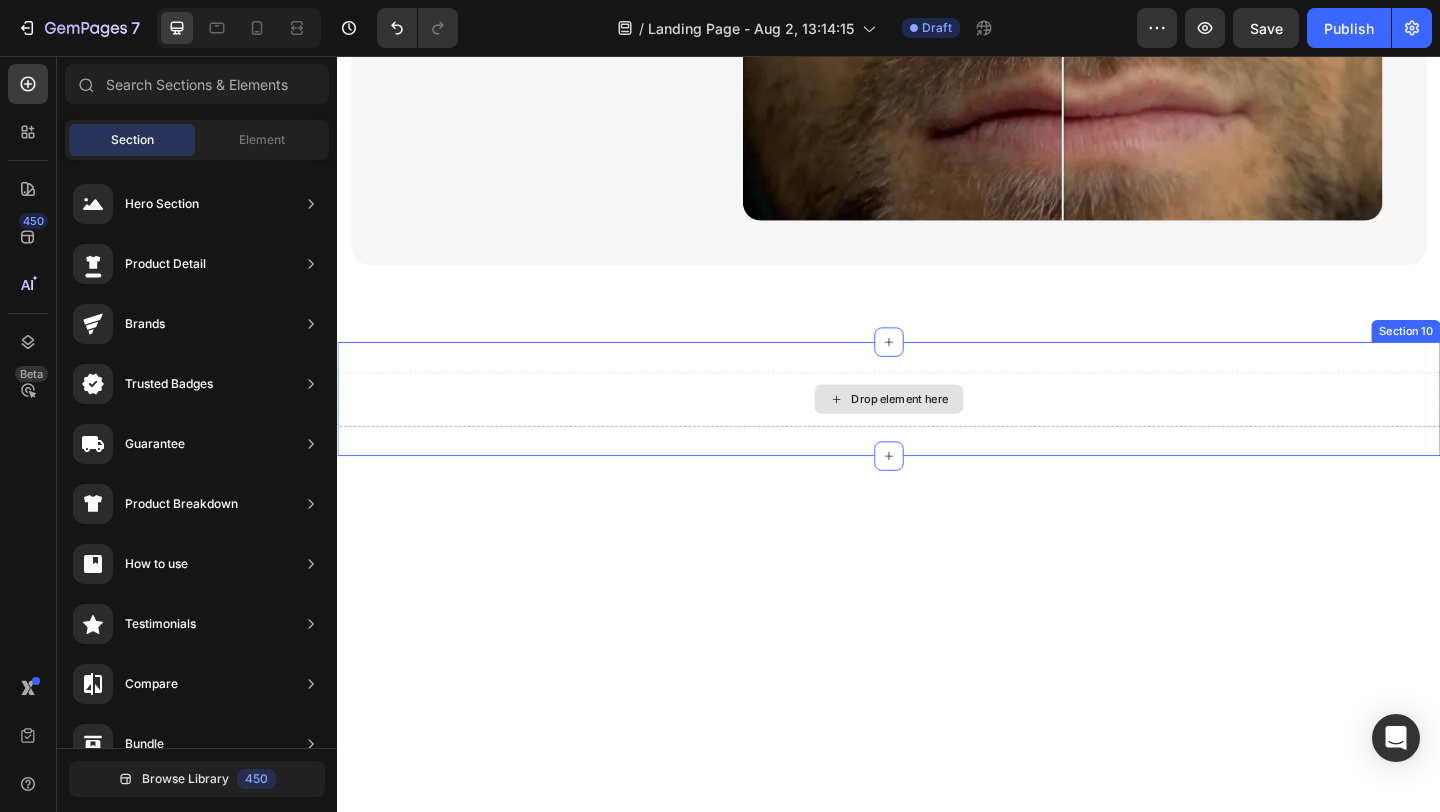 click on "Drop element here" at bounding box center (937, 429) 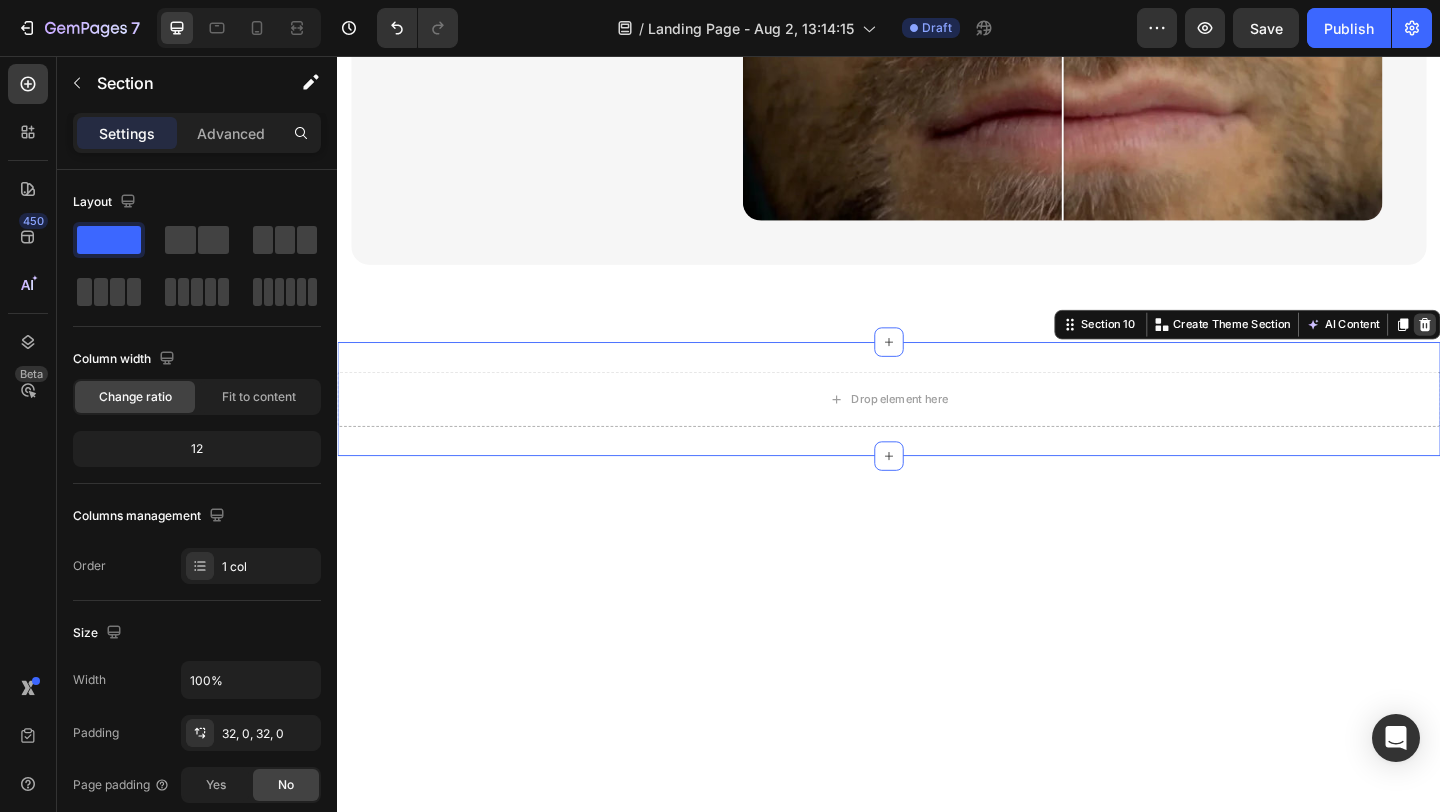 click 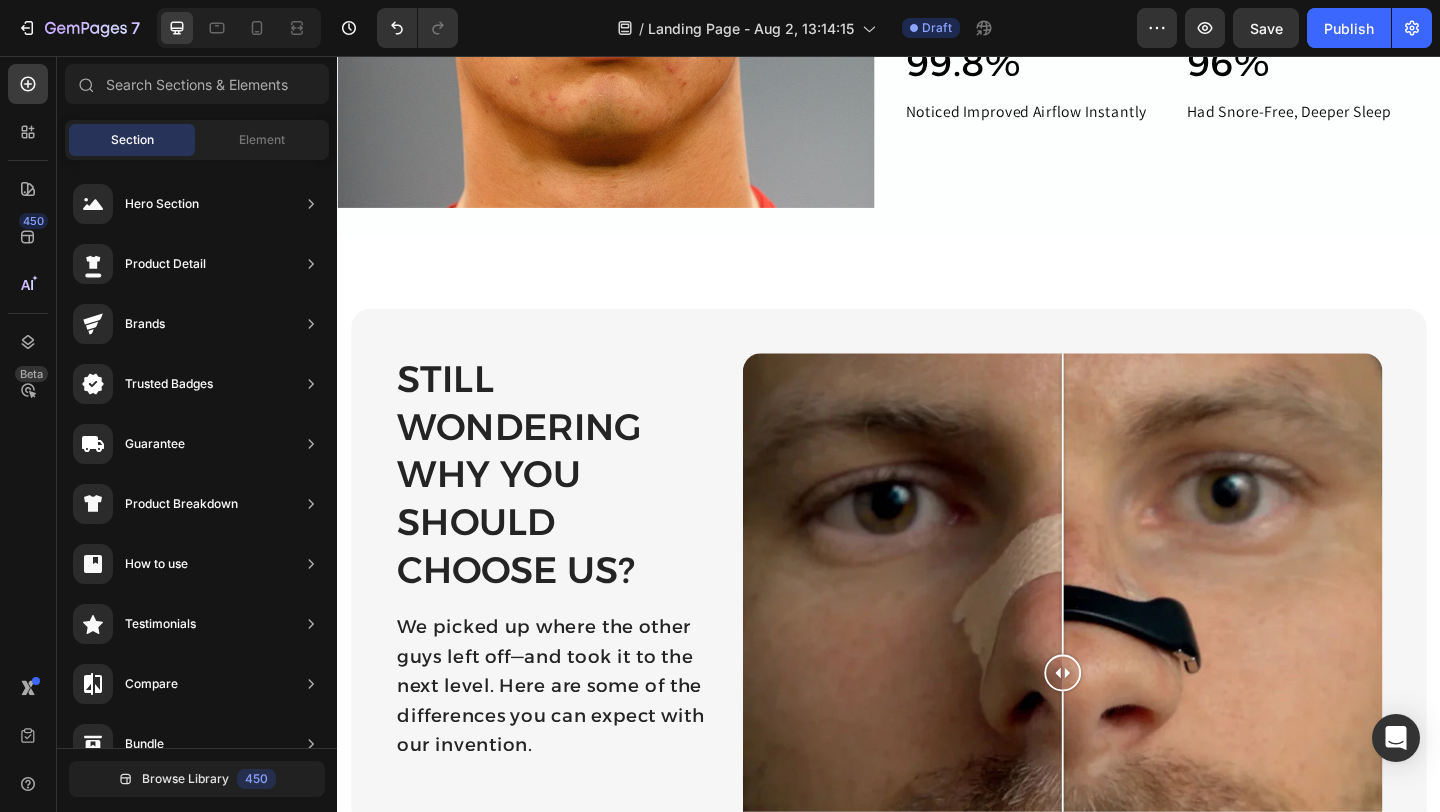 scroll, scrollTop: 2898, scrollLeft: 0, axis: vertical 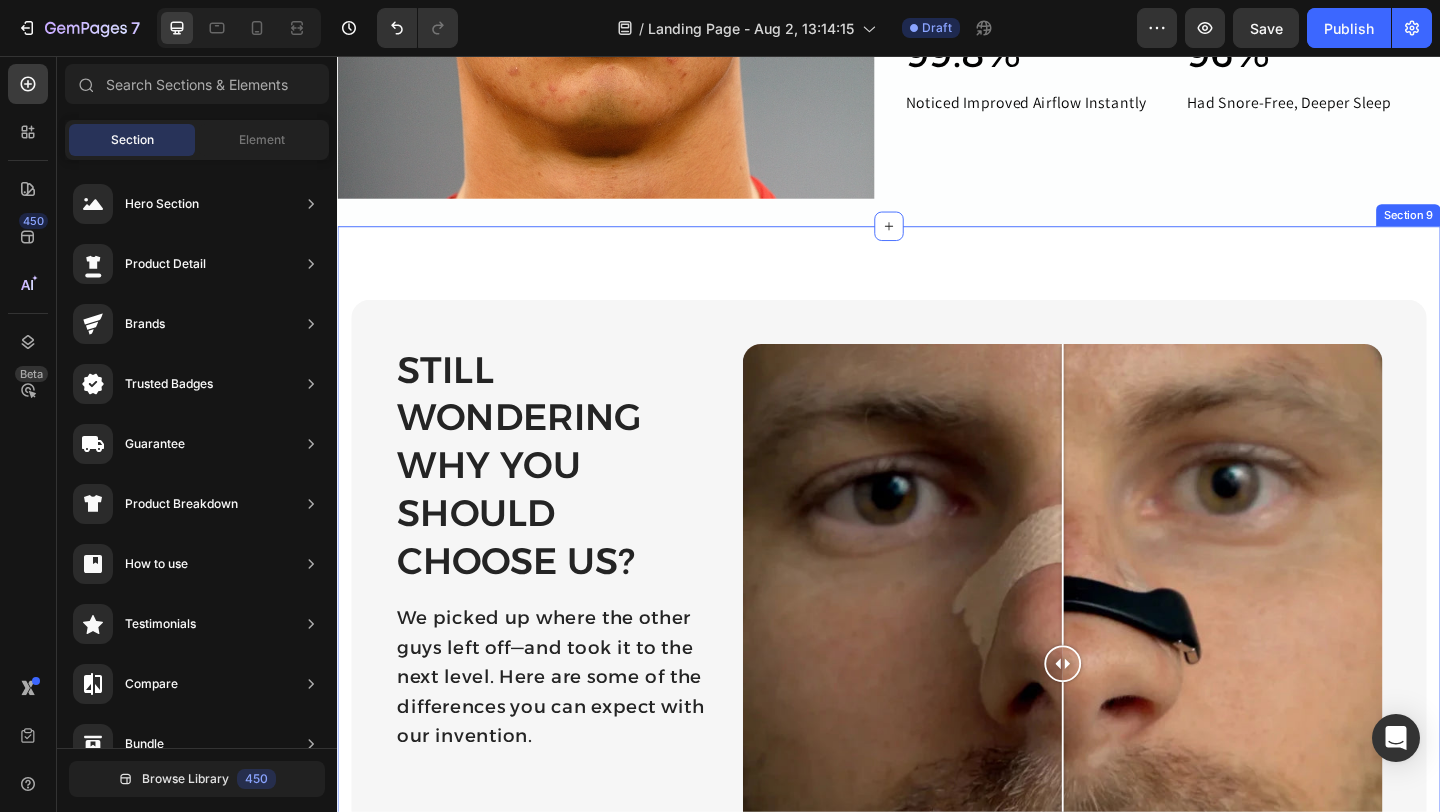 click on "Still wondering why you should choose us? Heading We picked up where the other guys left off—and took it to the next level. Here are some of the differences you can expect with our invention.   Text Block Image Comparison Row Section 9" at bounding box center (937, 719) 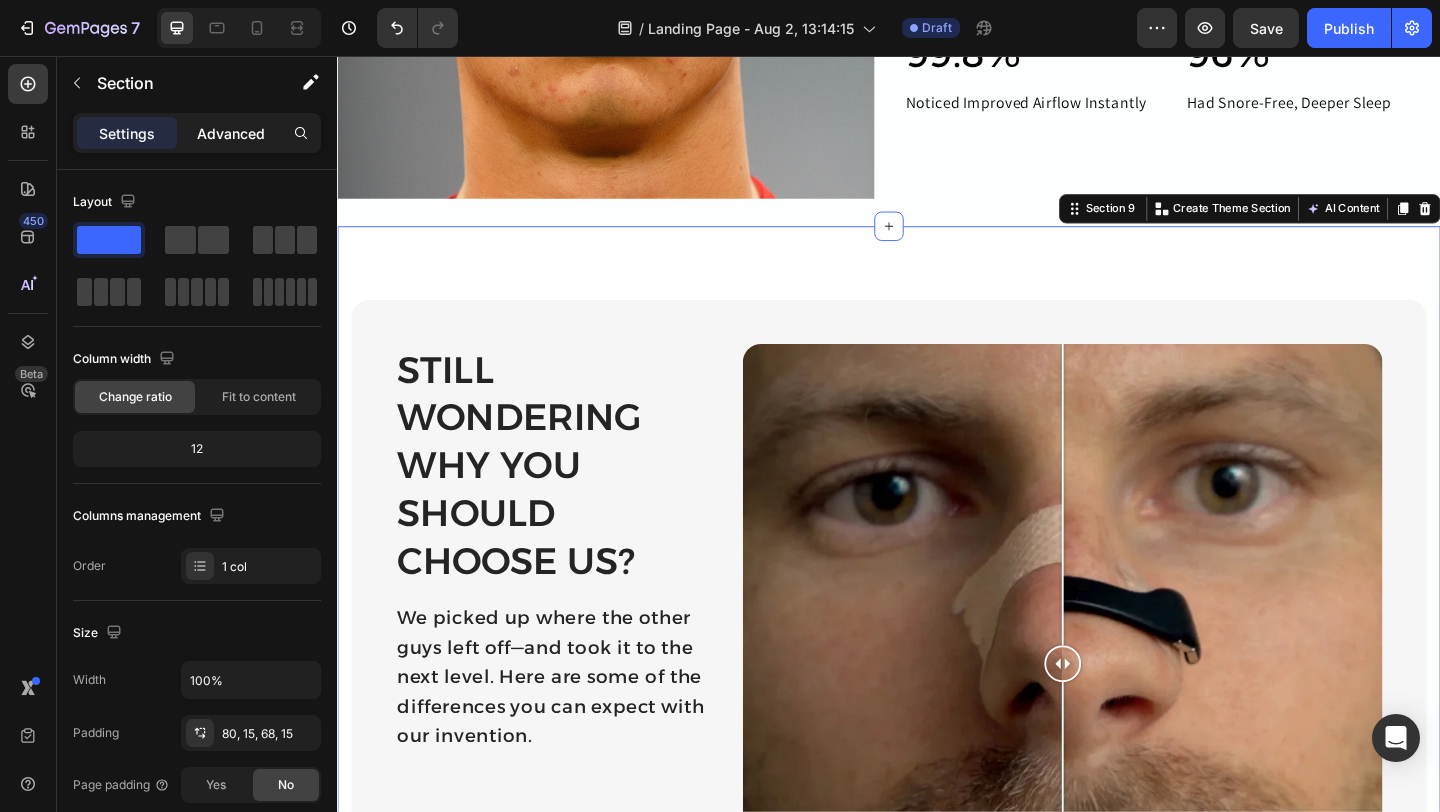 click on "Advanced" at bounding box center [231, 133] 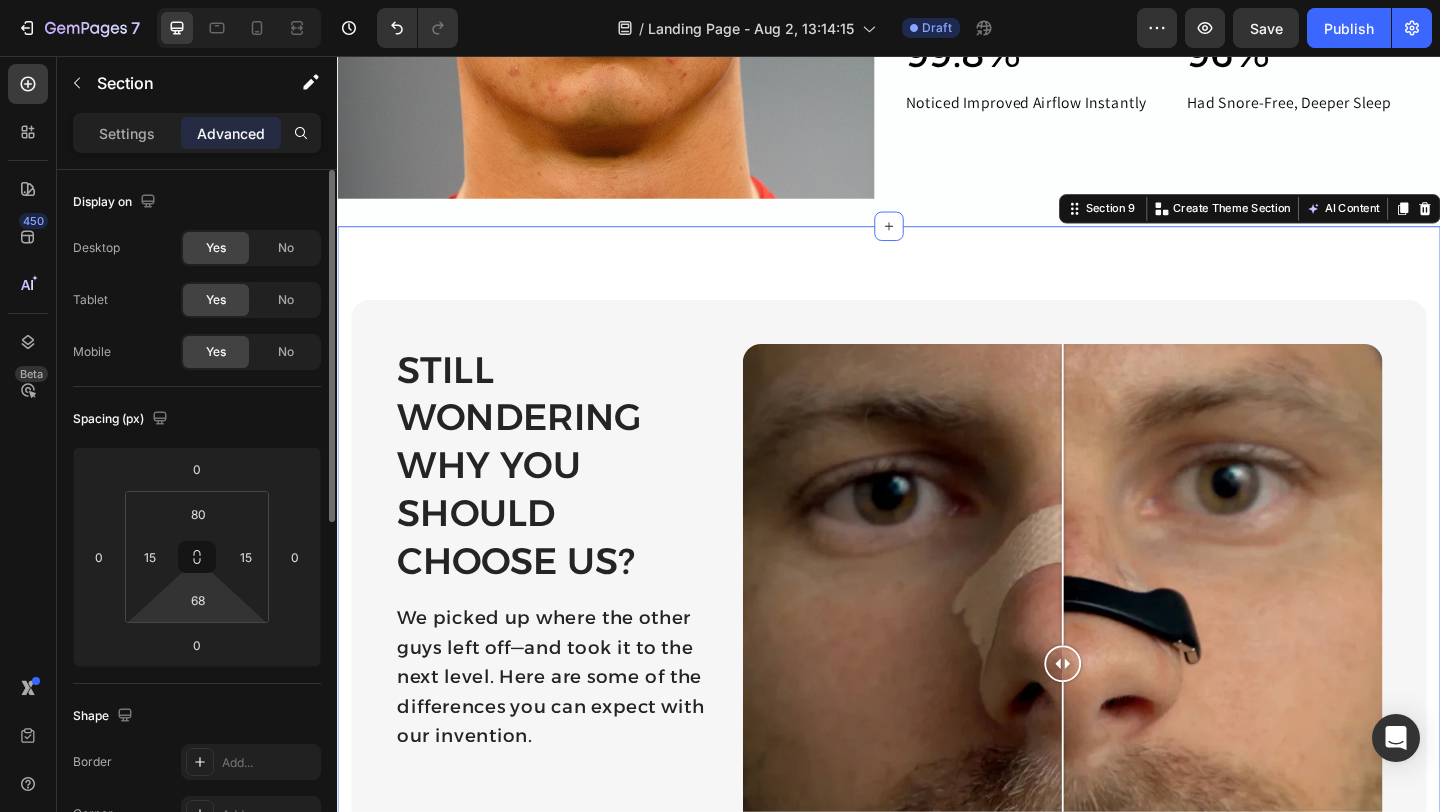 click on "7   /  Landing Page - Aug 2, 13:14:15 Draft Preview  Save   Publish  450 Beta Sections(18) Elements(83) Section Element Hero Section Product Detail Brands Trusted Badges Guarantee Product Breakdown How to use Testimonials Compare Bundle FAQs Social Proof Brand Story Product List Collection Blog List Contact Sticky Add to Cart Custom Footer Browse Library 450 Layout
Row
Row
Row
Row Text
Heading
Text Block Button
Button
Button Media
Image
Image" at bounding box center [720, 0] 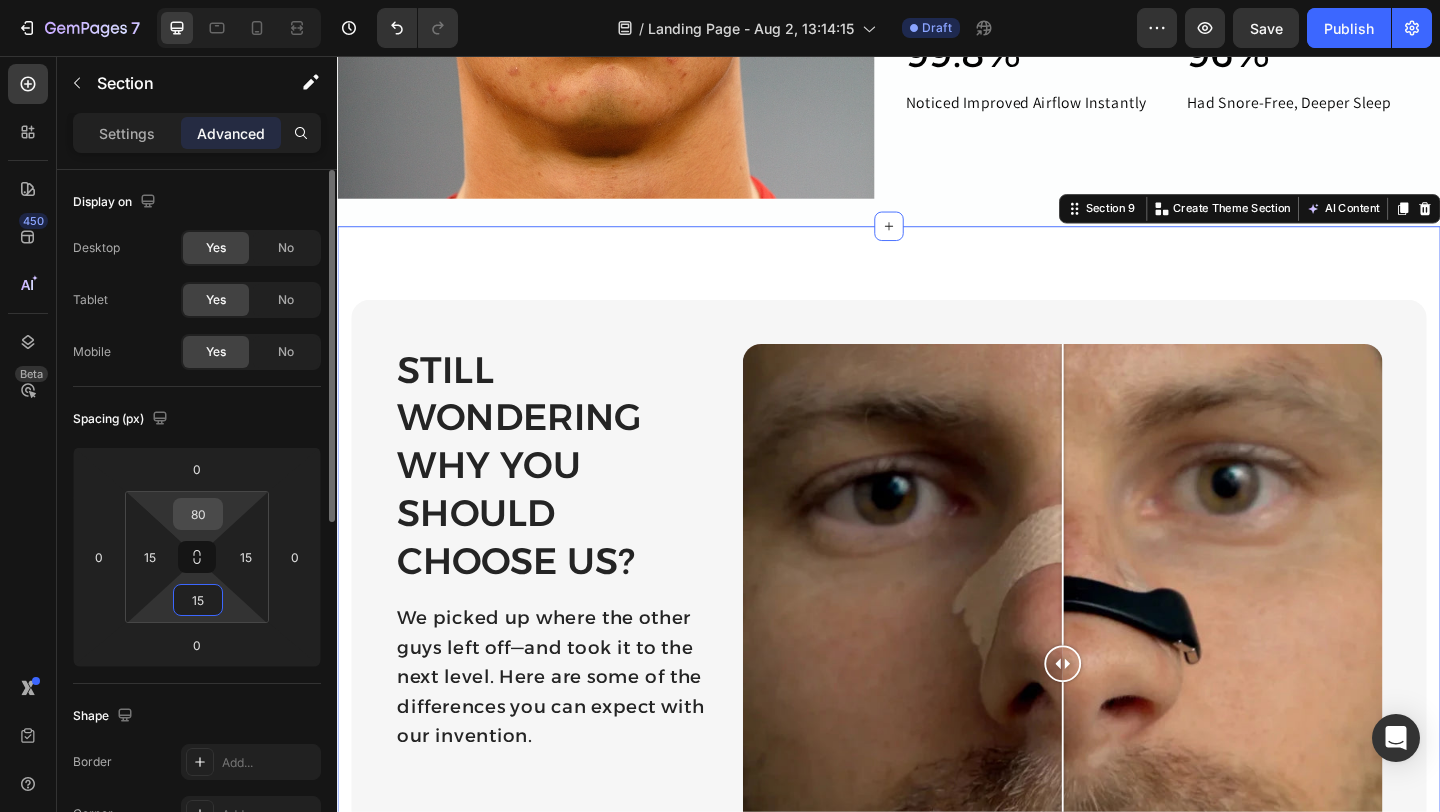 type on "15" 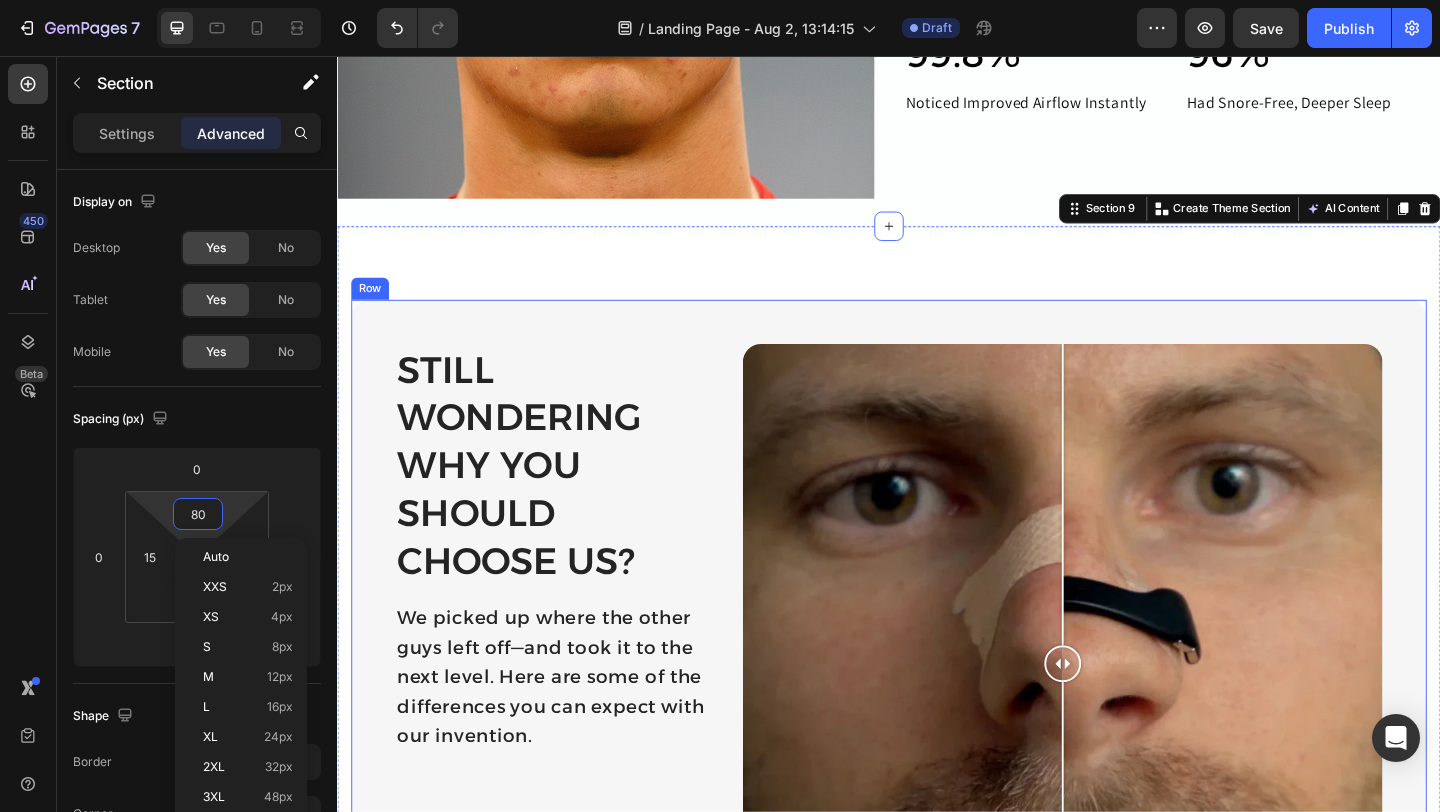 click on "Still wondering why you should choose us? Heading We picked up where the other guys left off—and took it to the next level. Here are some of the differences you can expect with our invention.   Text Block Image Comparison Row" at bounding box center [937, 717] 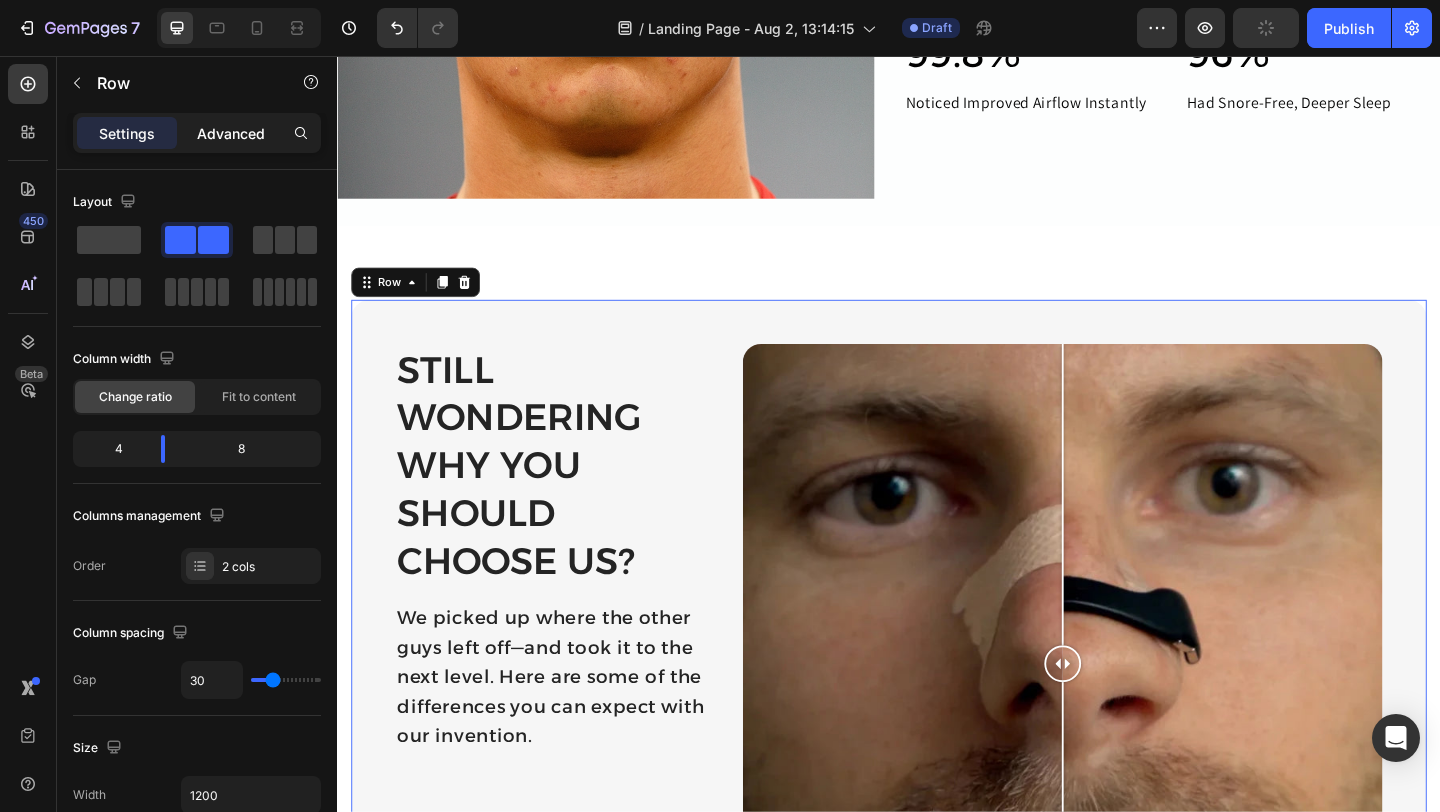 click on "Advanced" at bounding box center (231, 133) 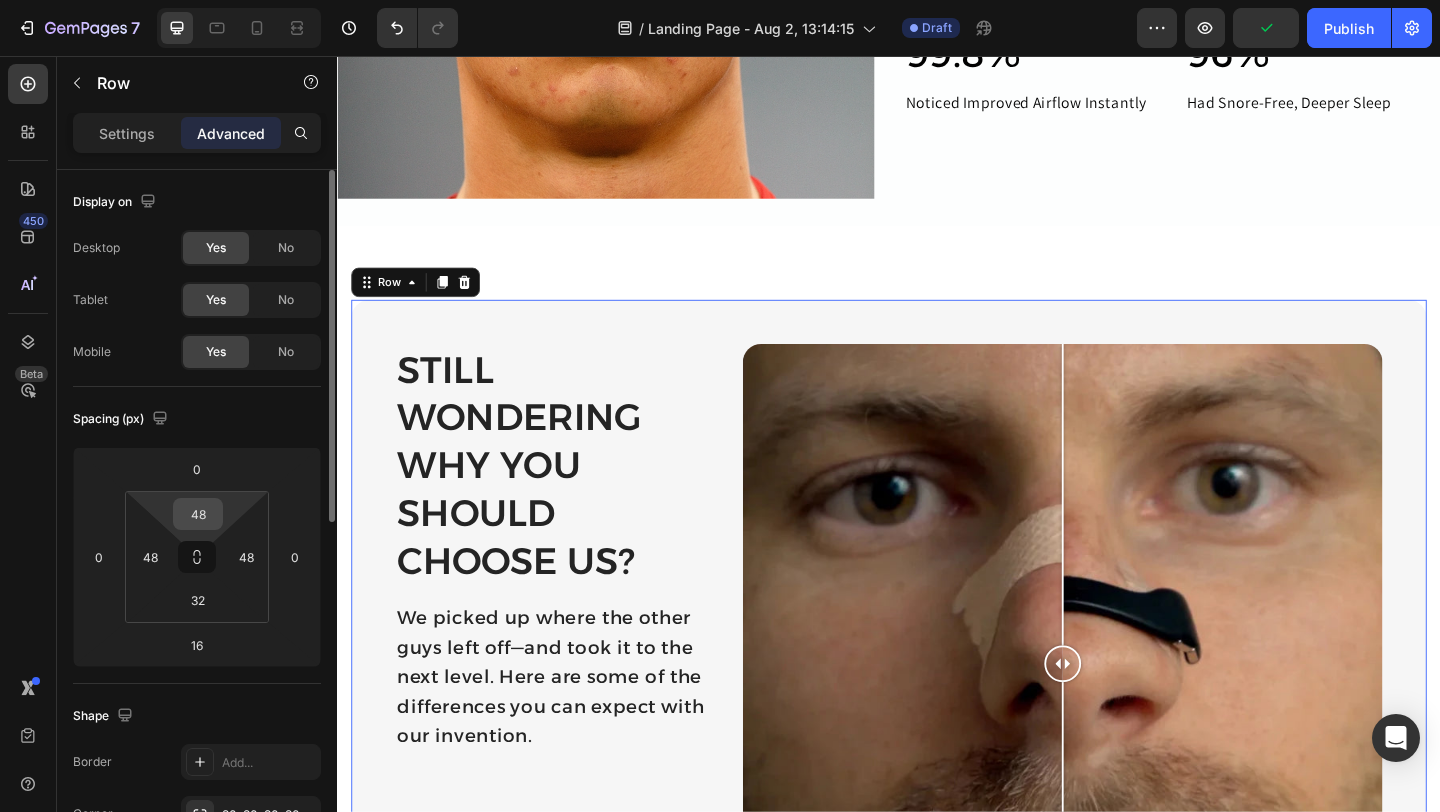 click on "48" at bounding box center [198, 514] 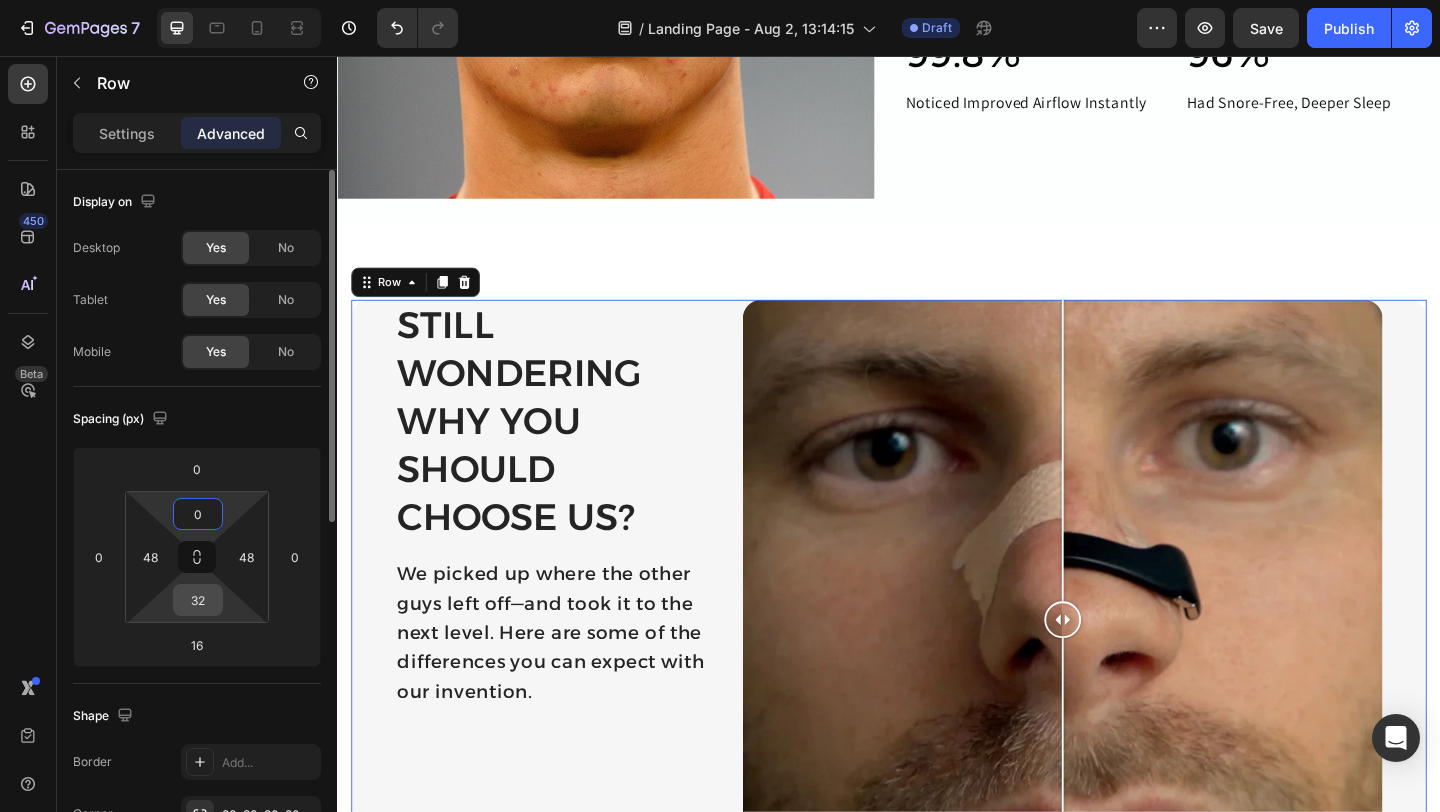 type on "0" 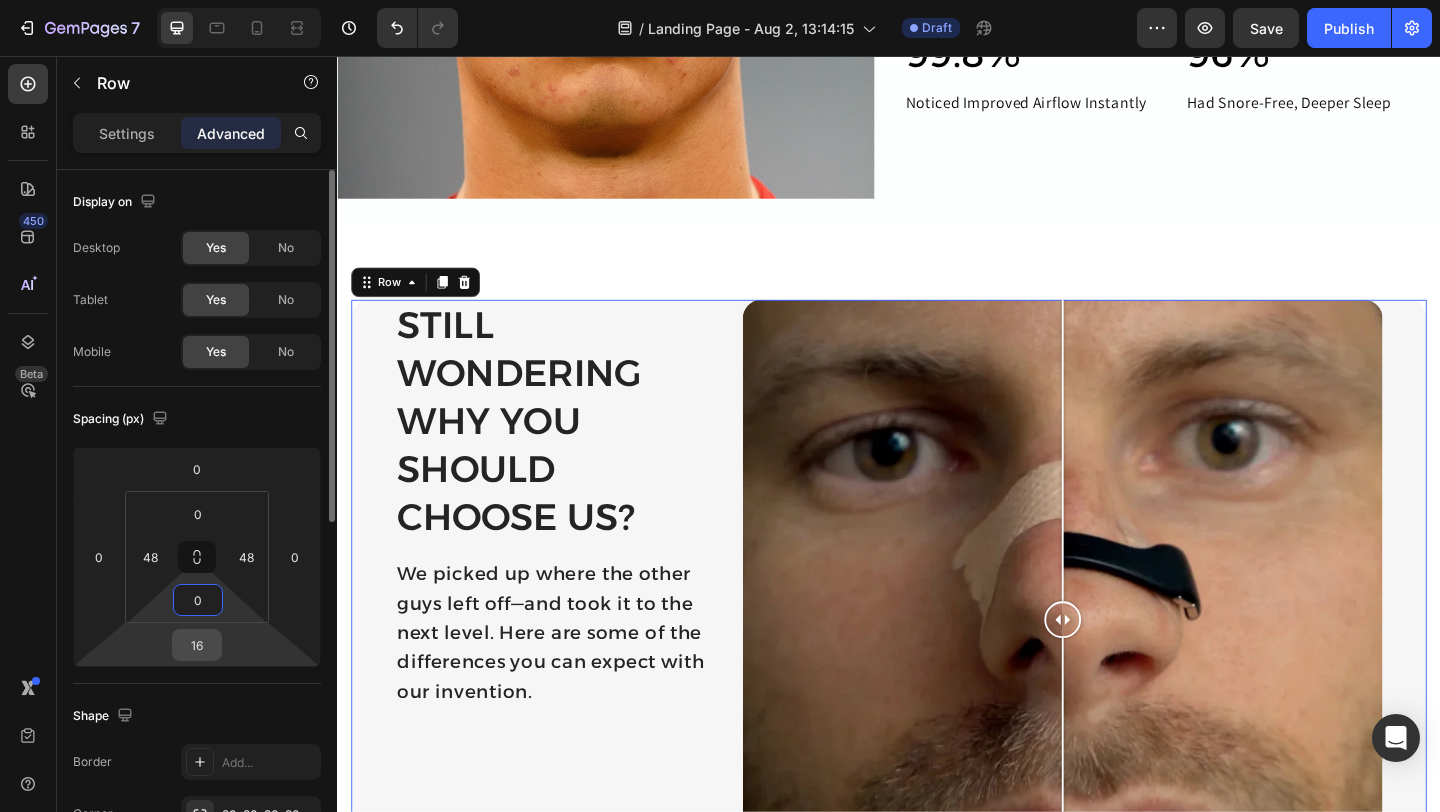 type on "0" 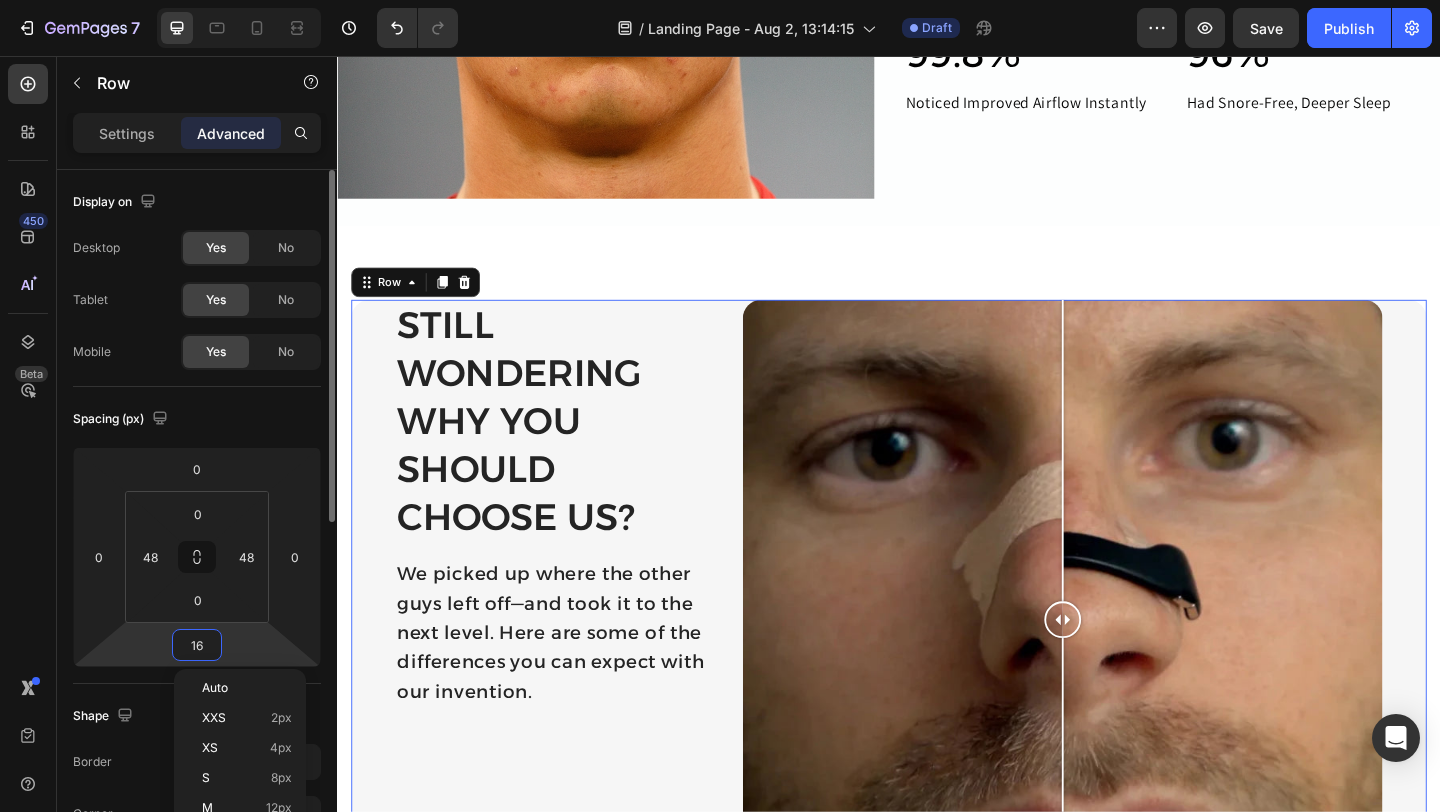 type on "0" 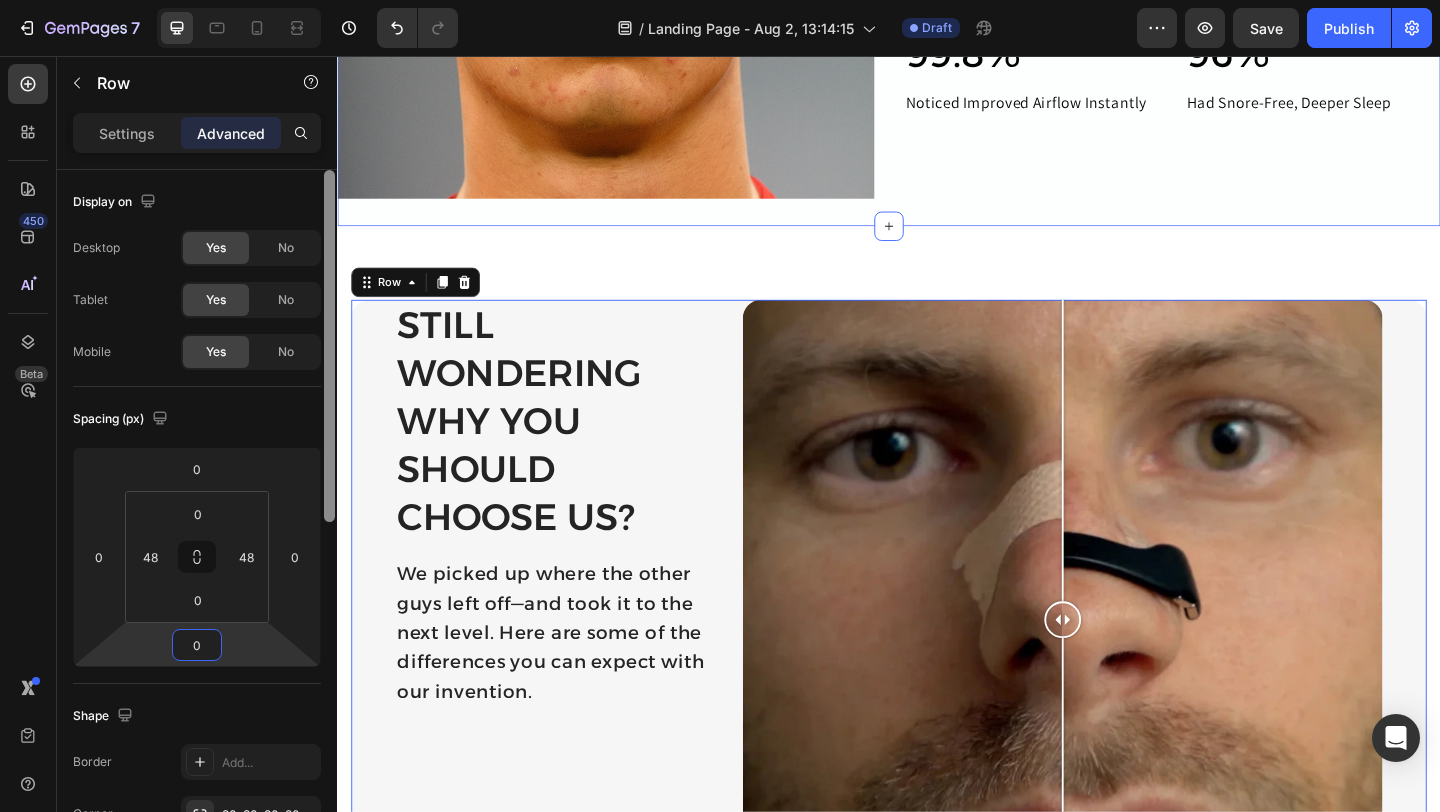 click on "Image Start breathing like a pro. Train smarter. Perform longer. Heading These are built for movement and designed to stay locked in place during any sport Text Block Row 4x Heading More Oxygen Than Usual Text Block 24/7 Heading Sweat Proof Fit, Day & Night Text Block Row 99.8% Heading Noticed Improved Airflow Instantly Text Block 96% Heading Had Snore-Free, Deeper Sleep Text Block Row Row Row Row Section 8" at bounding box center (937, -81) 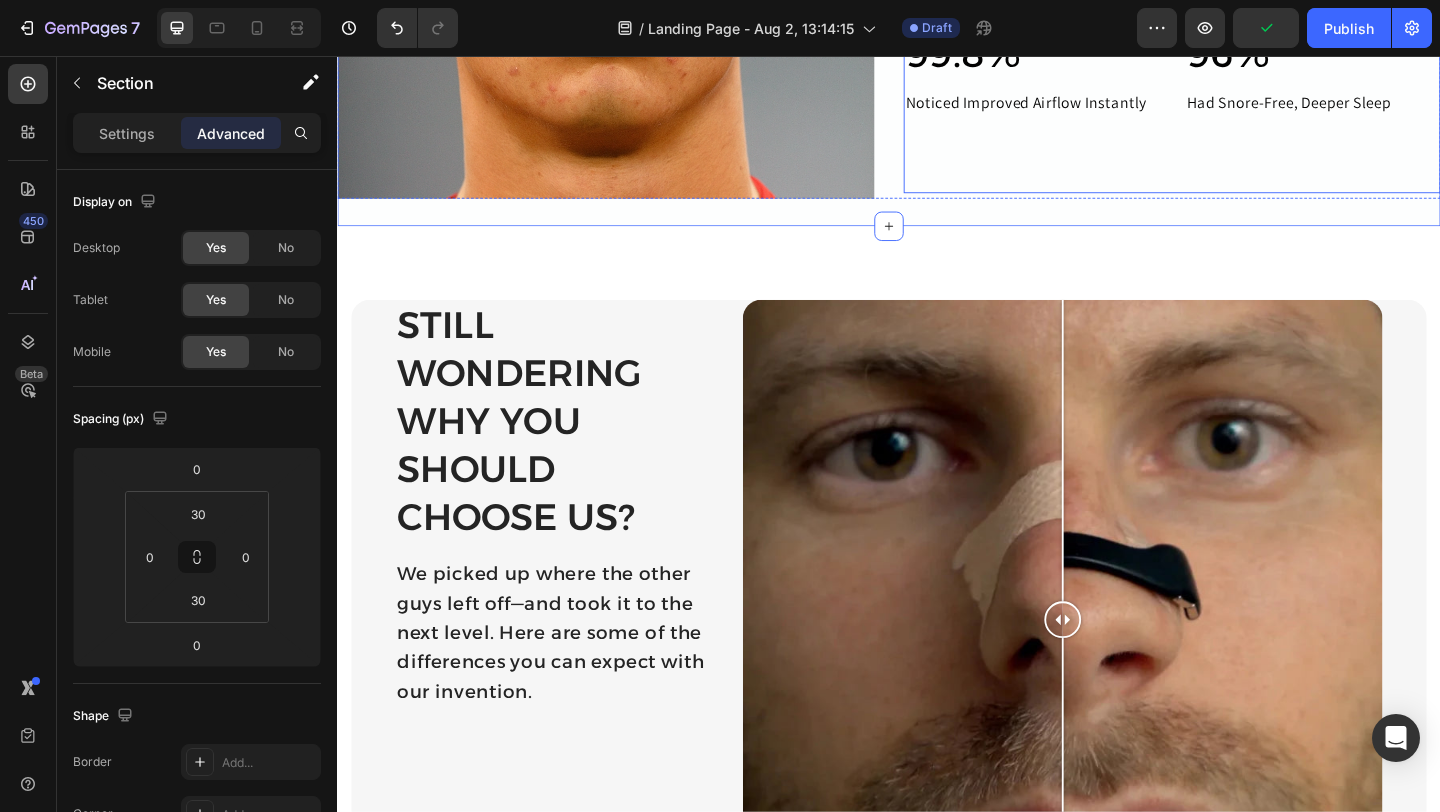 click on "Start breathing like a pro. Train smarter. Perform longer. Heading These are built for movement and designed to stay locked in place during any sport Text Block Row 4x Heading More Oxygen Than Usual Text Block 24/7 Heading Sweat Proof Fit, Day & Night Text Block Row 99.8% Heading Noticed Improved Airflow Instantly Text Block 96% Heading Had Snore-Free, Deeper Sleep Text Block Row Row Row" at bounding box center (1245, -84) 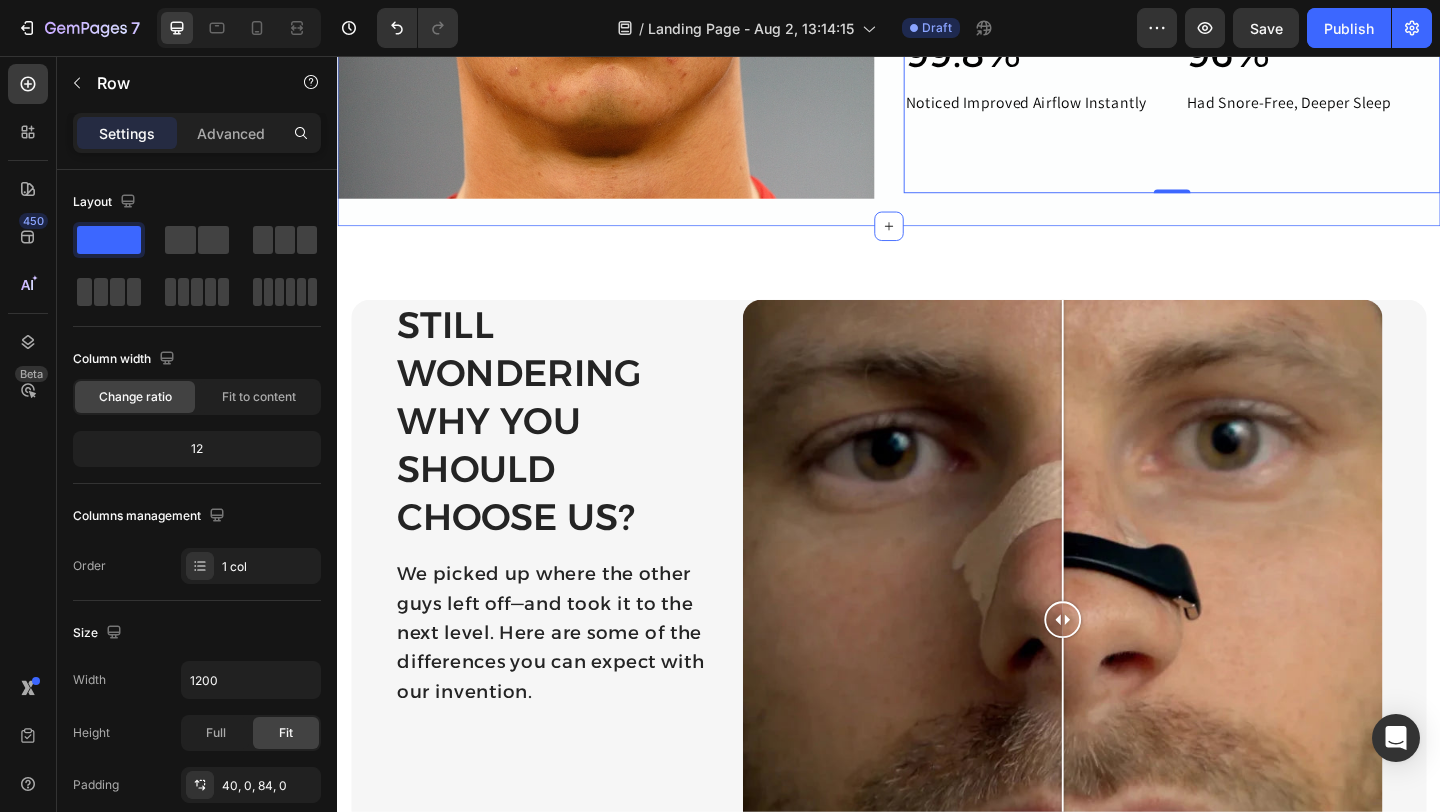 click on "Image Start breathing like a pro. Train smarter. Perform longer. Heading These are  built for movement  and designed to  stay locked in place  during any sport Text Block Row 4x Heading More Oxygen Than Usual Text Block 24/7 Heading Sweat Proof Fit, Day & Night Text Block Row 99.8% Heading Noticed Improved Airflow Instantly Text Block 96% Heading Had Snore-Free, Deeper Sleep Text Block Row Row Row   0 Row Section 8" at bounding box center (937, -81) 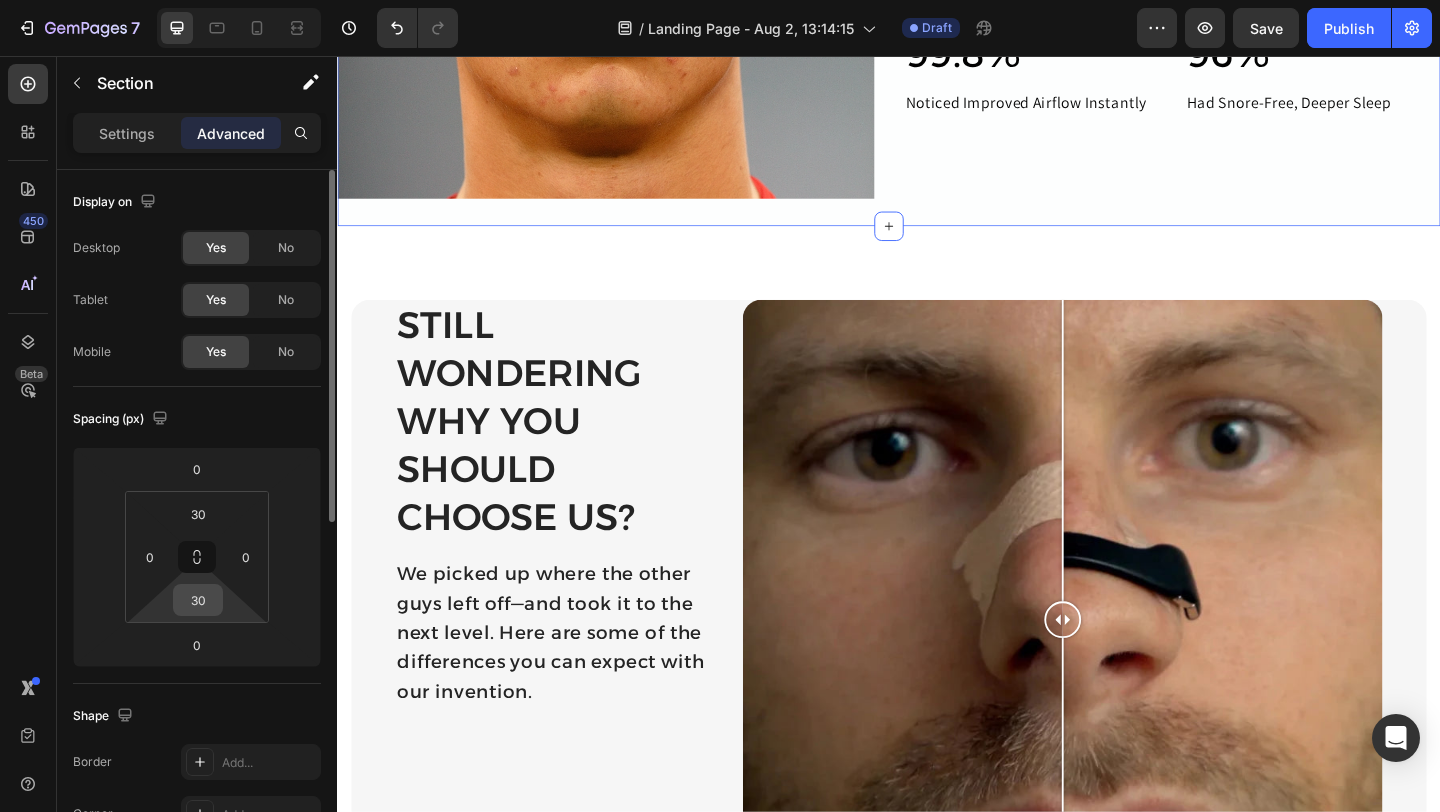 click on "30" at bounding box center (198, 600) 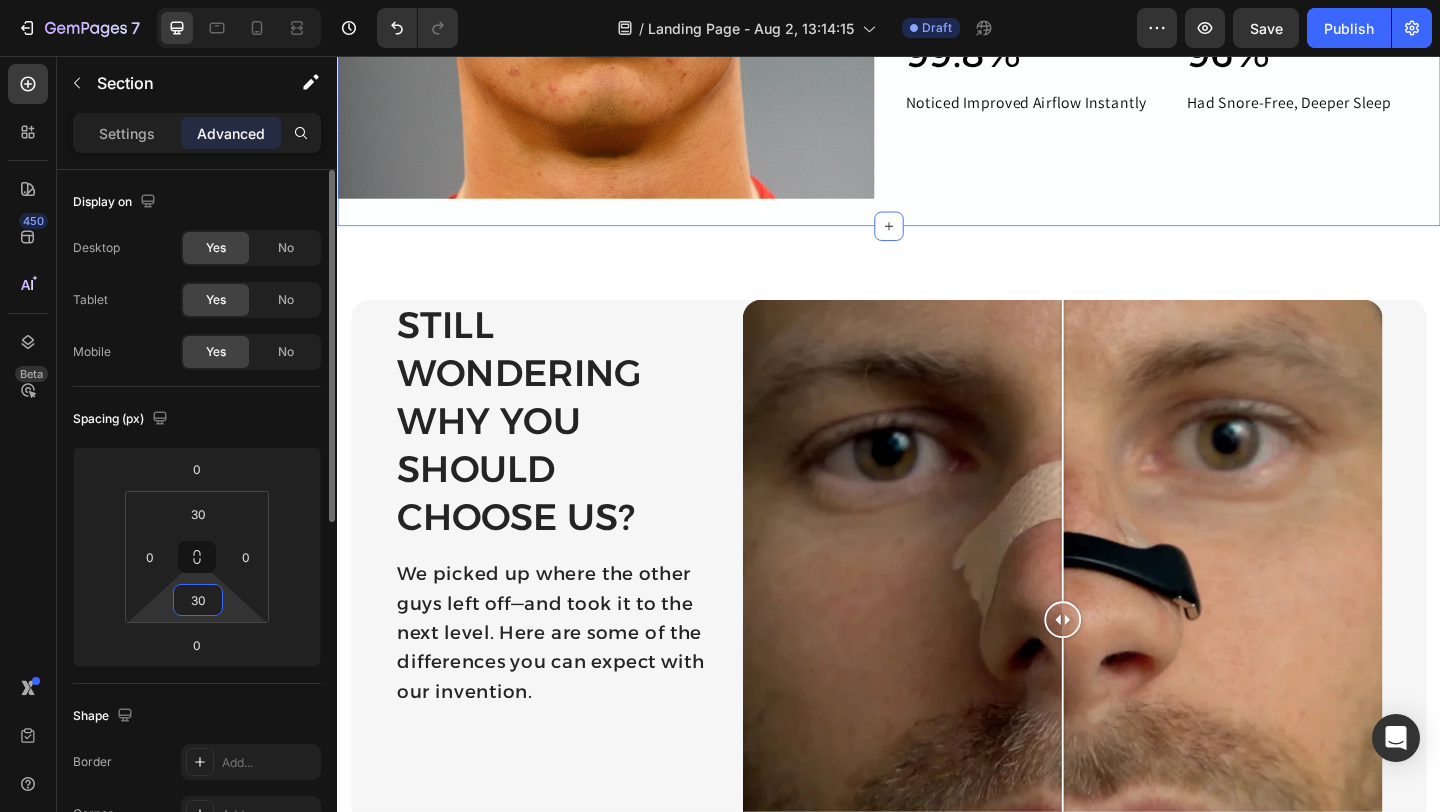 type 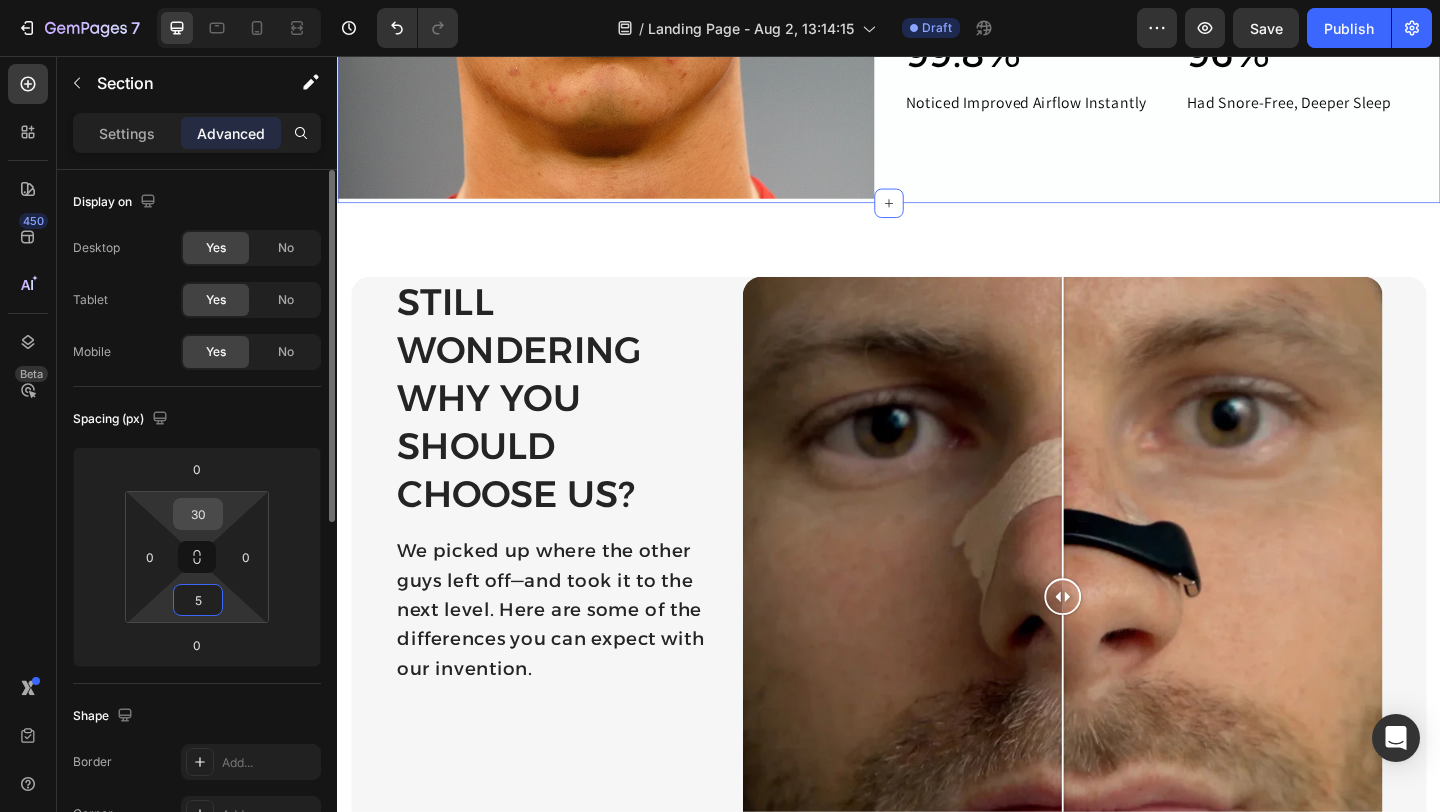 type on "5" 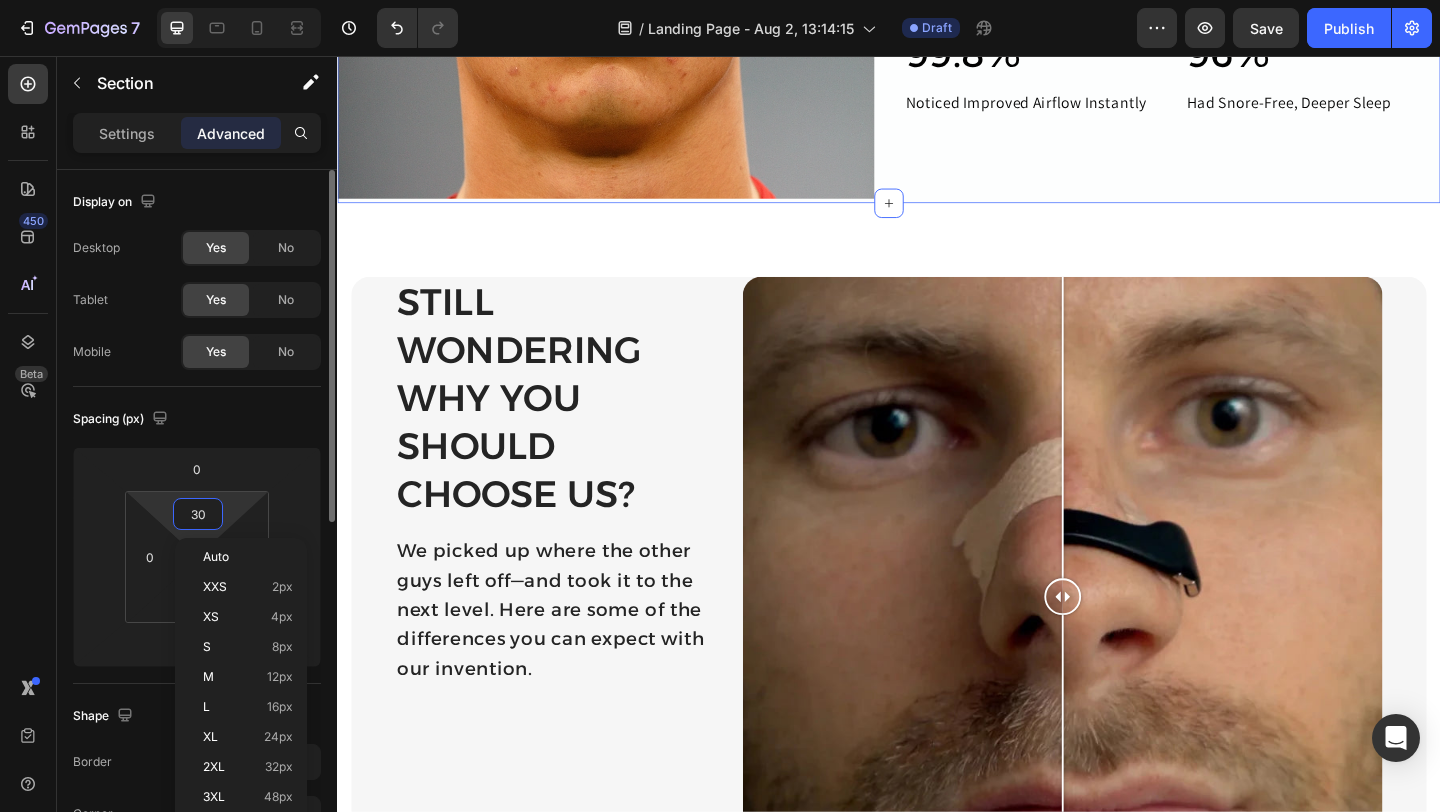 type on "5" 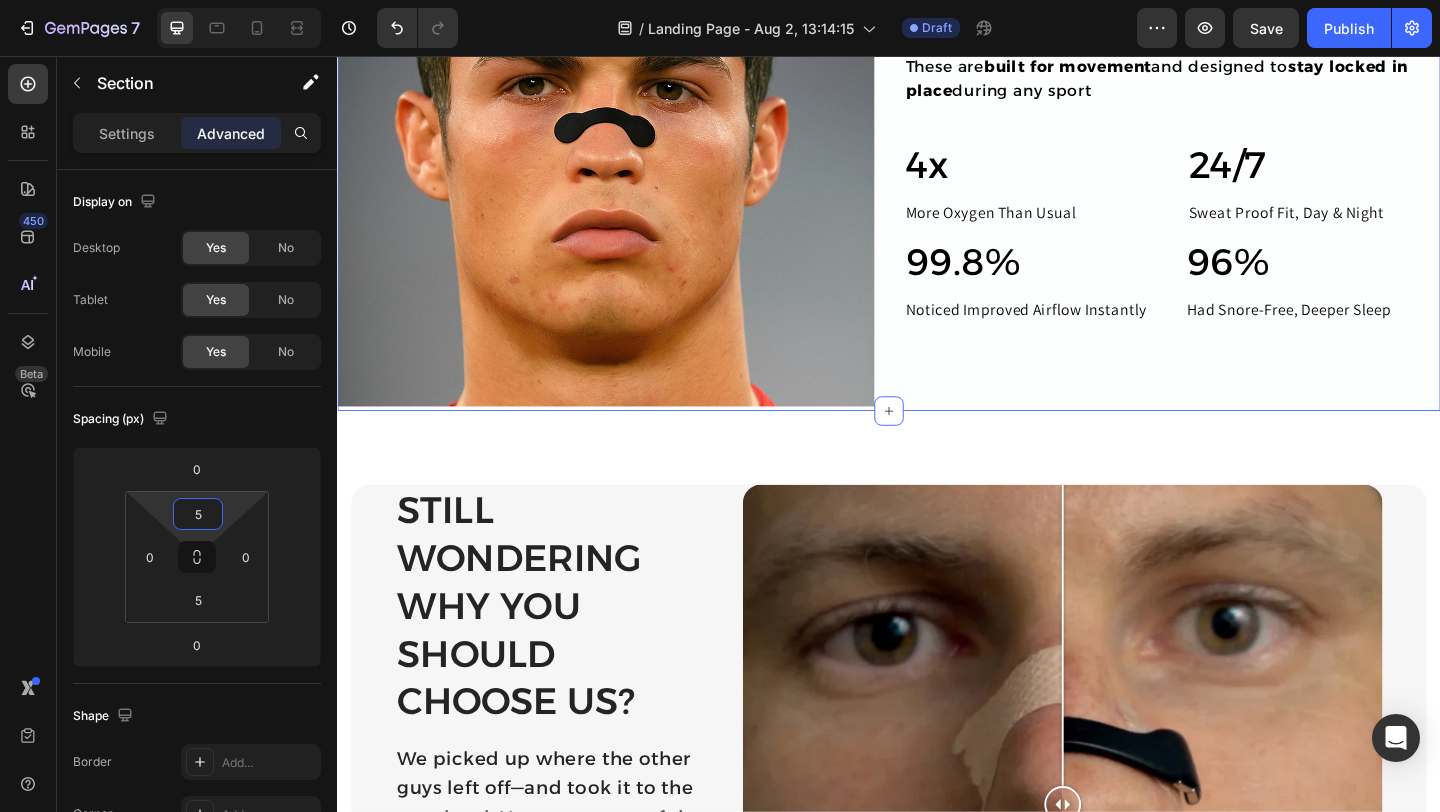 scroll, scrollTop: 2705, scrollLeft: 0, axis: vertical 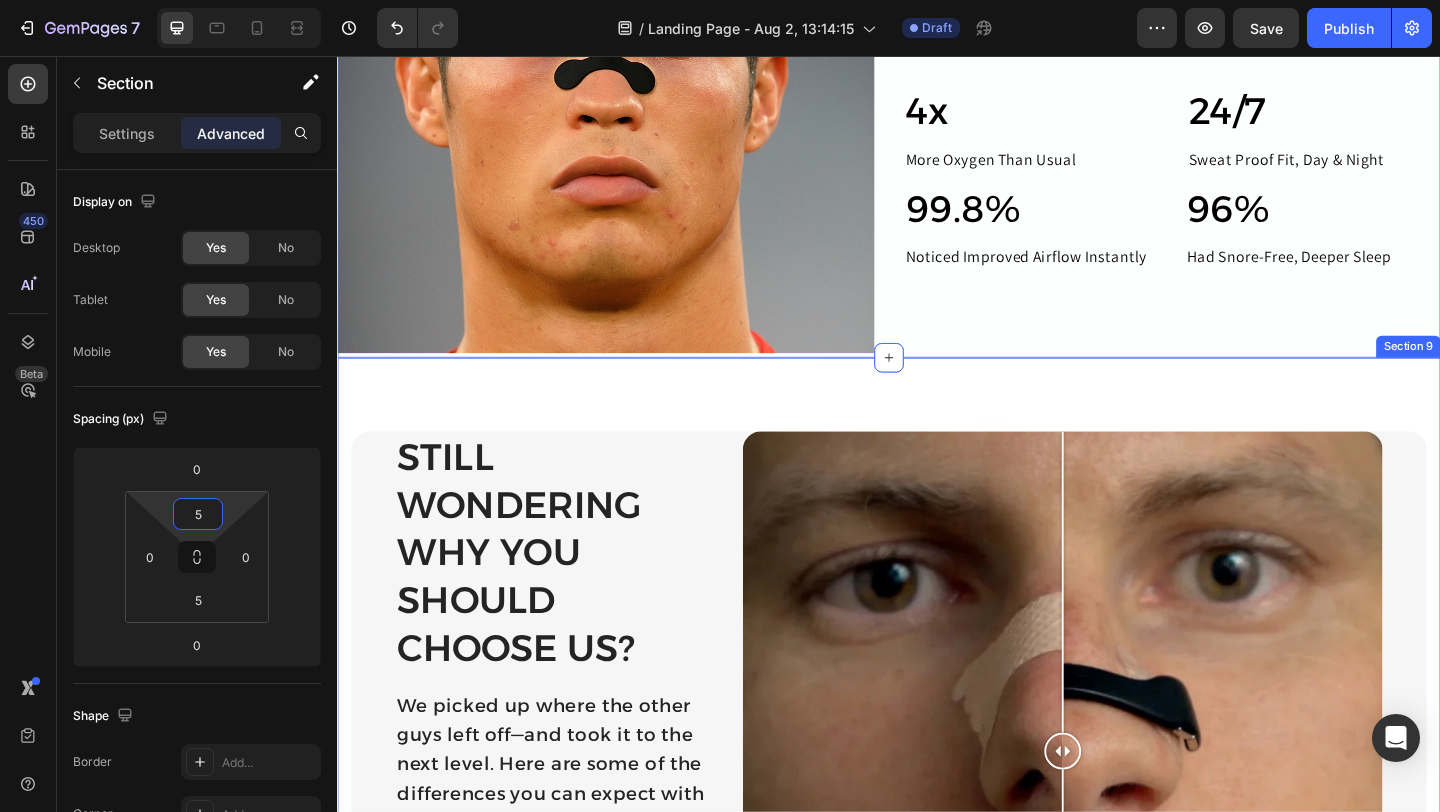 click on "Still wondering why you should choose us? Heading We picked up where the other guys left off—and took it to the next level. Here are some of the differences you can expect with our invention.   Text Block Image Comparison Row Section 9" at bounding box center [937, 787] 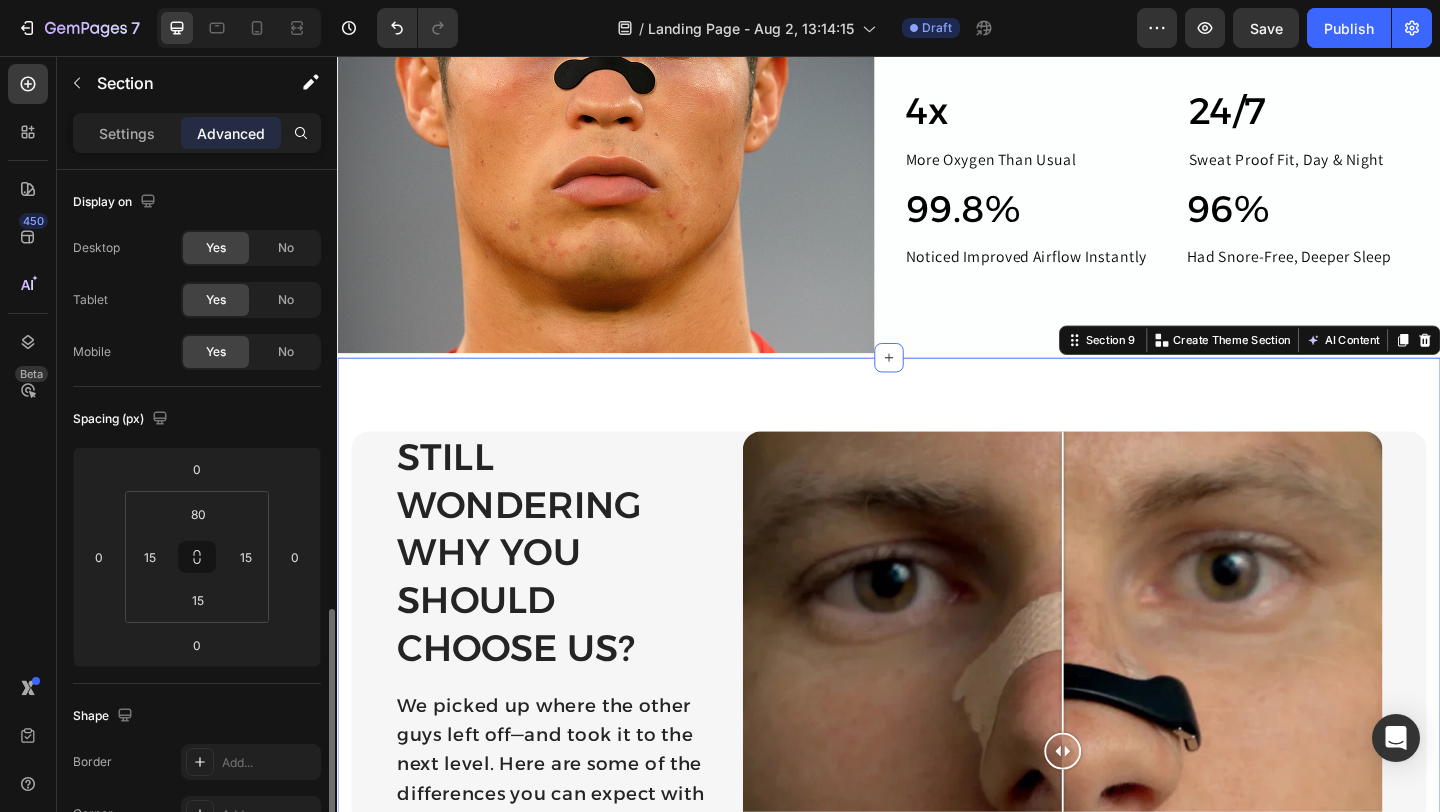 scroll, scrollTop: 292, scrollLeft: 0, axis: vertical 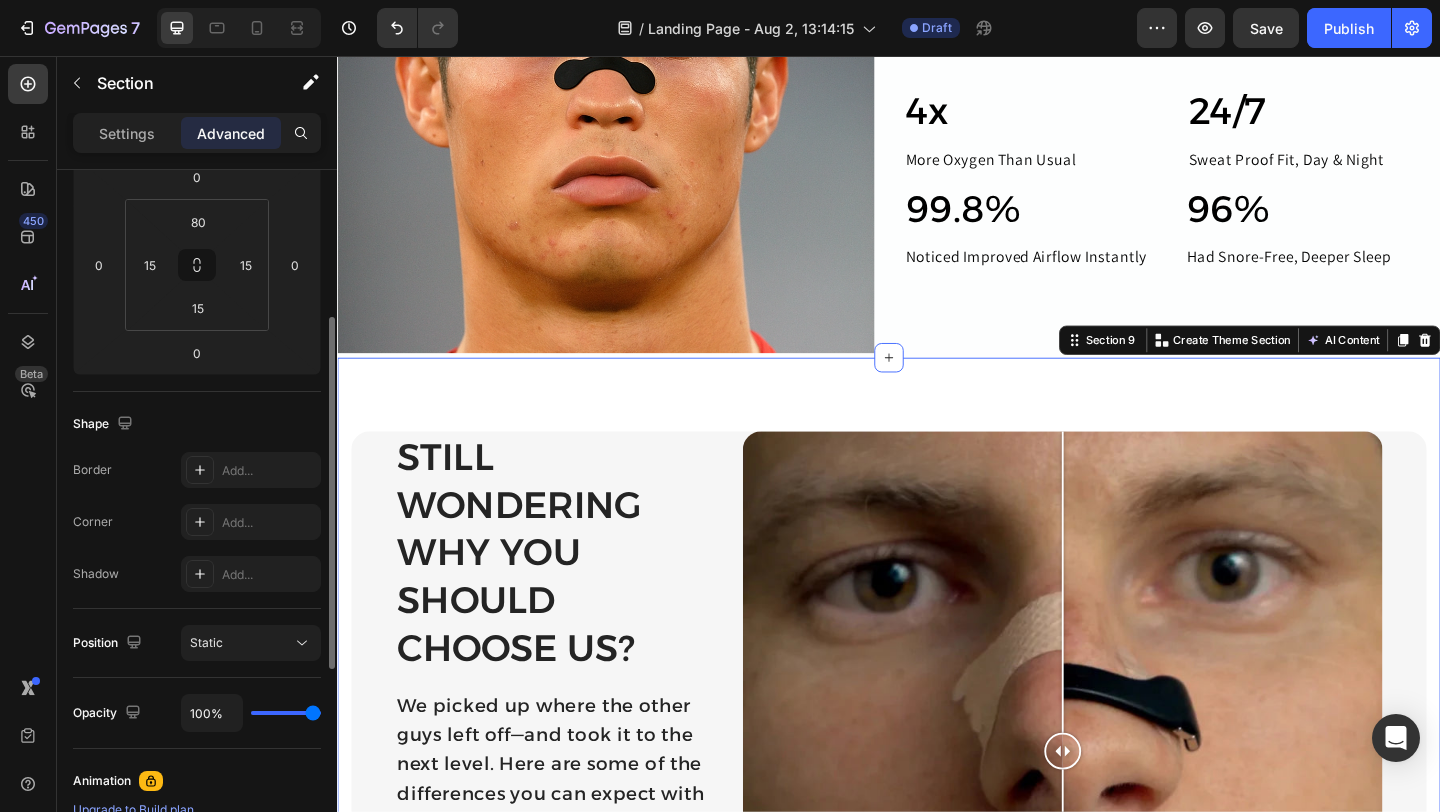 click on "Still wondering why you should choose us? Heading We picked up where the other guys left off—and took it to the next level. Here are some of the differences you can expect with our invention.   Text Block Image Comparison Row Section 9   You can create reusable sections Create Theme Section AI Content Write with GemAI What would you like to describe here? Tone and Voice Persuasive Product BreathBoost Magnetic Nasal Band Show more Generate" at bounding box center [937, 787] 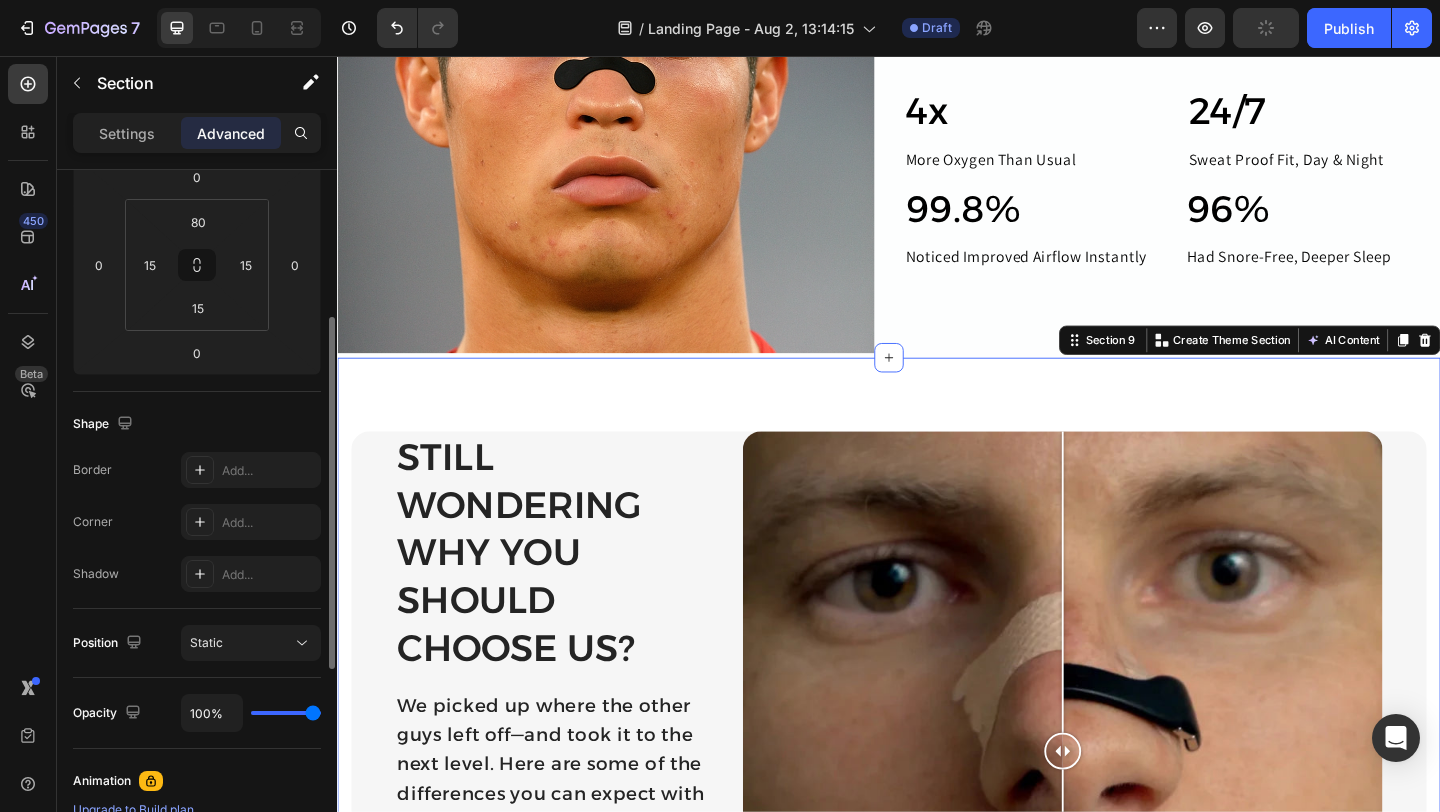 click on "Still wondering why you should choose us? Heading We picked up where the other guys left off—and took it to the next level. Here are some of the differences you can expect with our invention.   Text Block Image Comparison Row Section 9   You can create reusable sections Create Theme Section AI Content Write with GemAI What would you like to describe here? Tone and Voice Persuasive Product BreathBoost Magnetic Nasal Band Show more Generate" at bounding box center (937, 787) 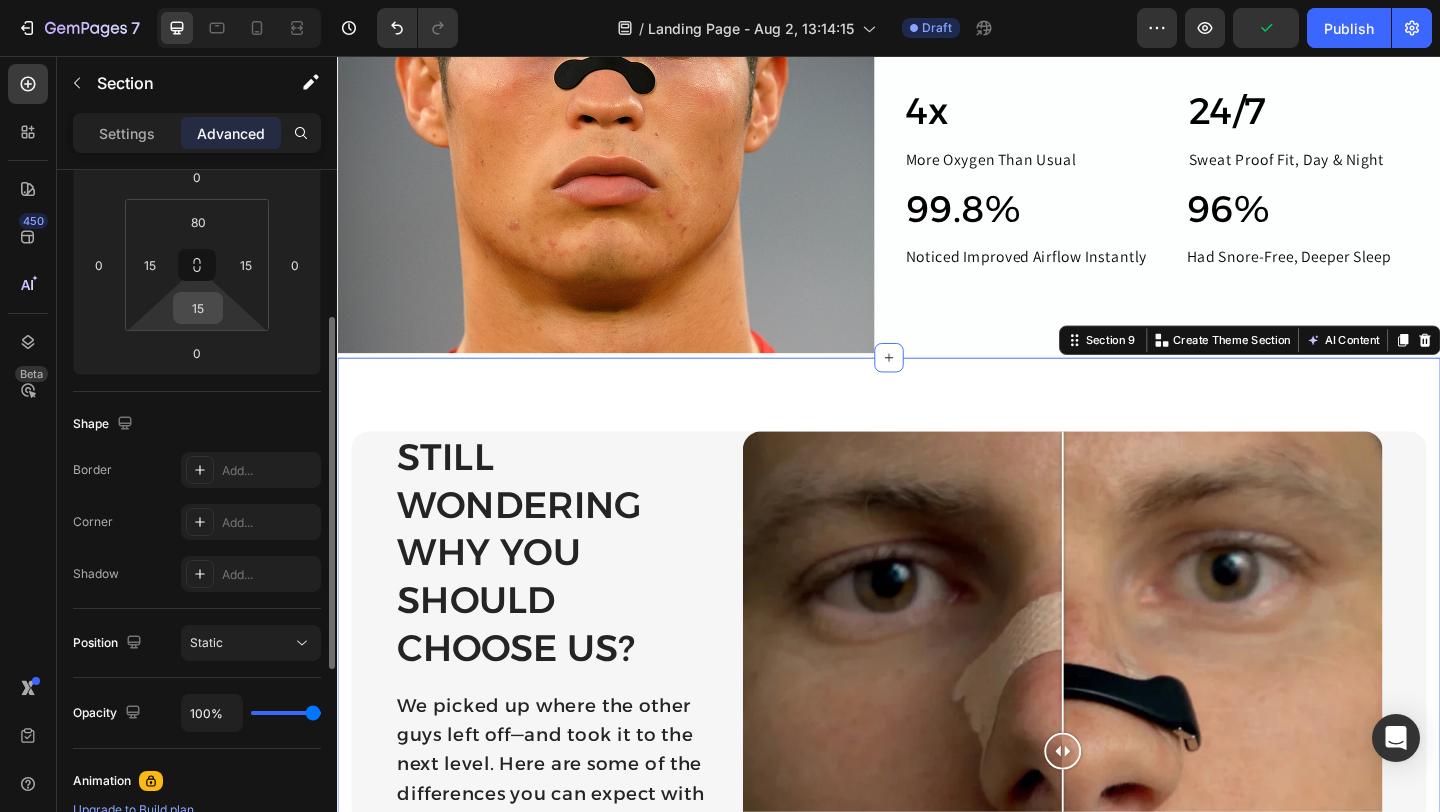 click on "15" at bounding box center [198, 308] 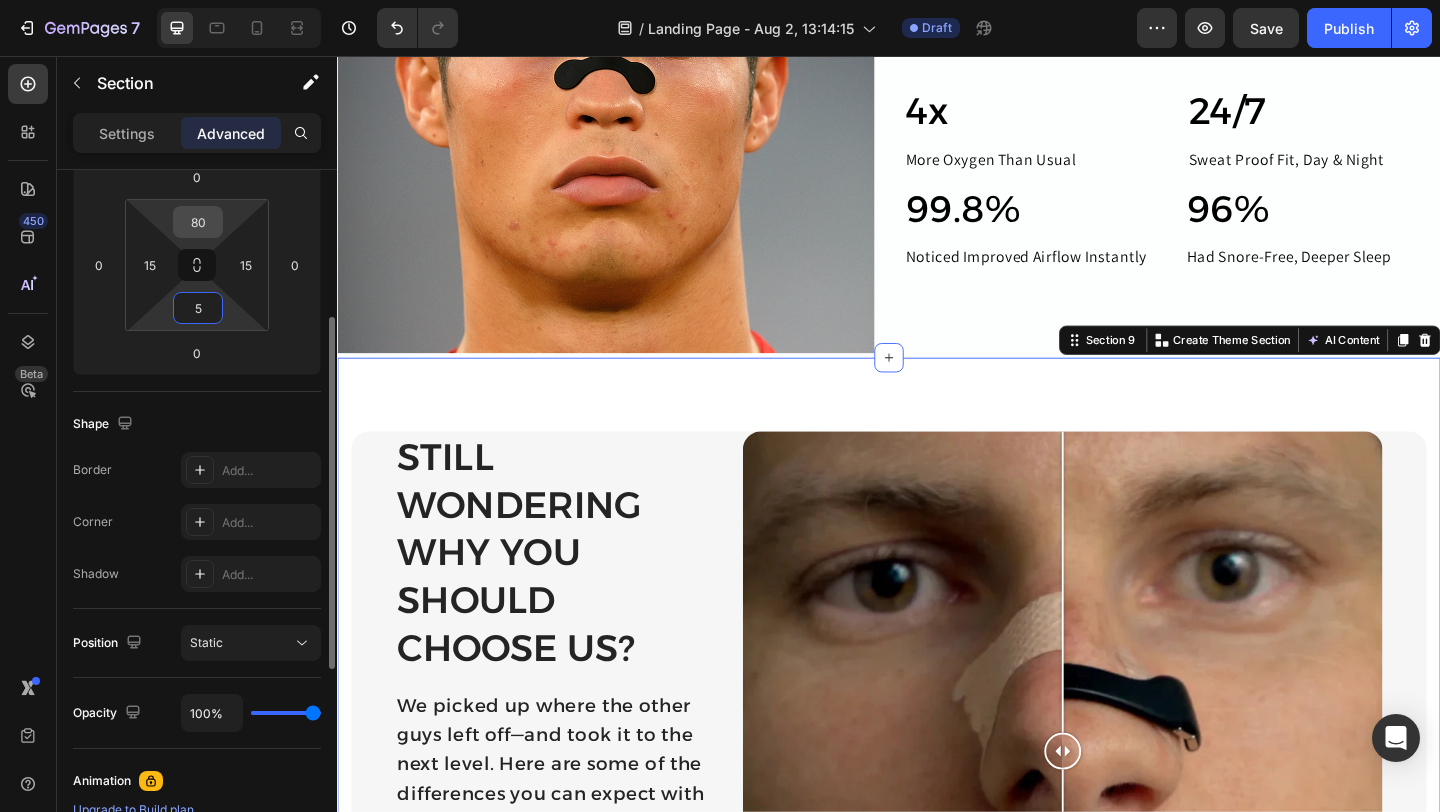type on "5" 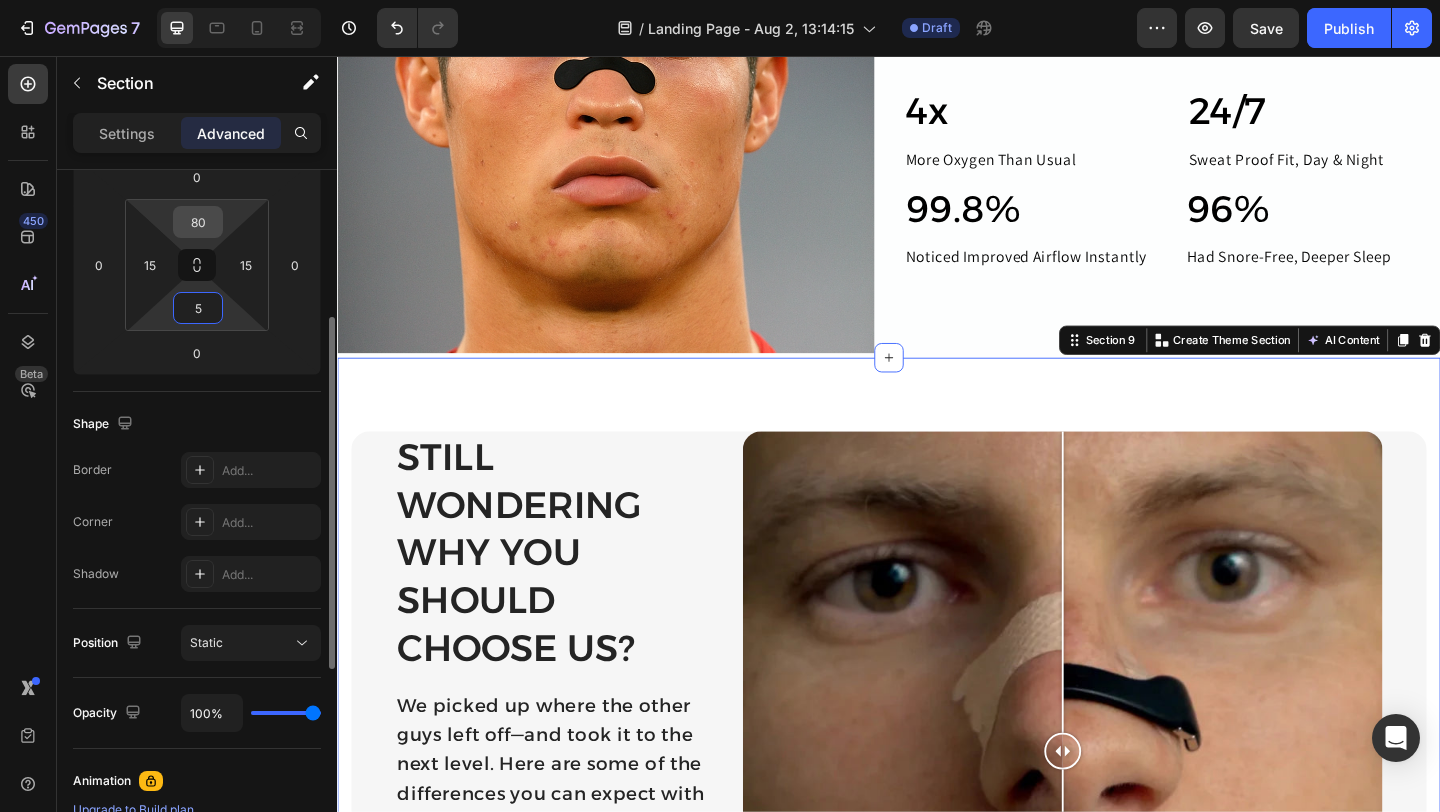 click on "80" at bounding box center (198, 222) 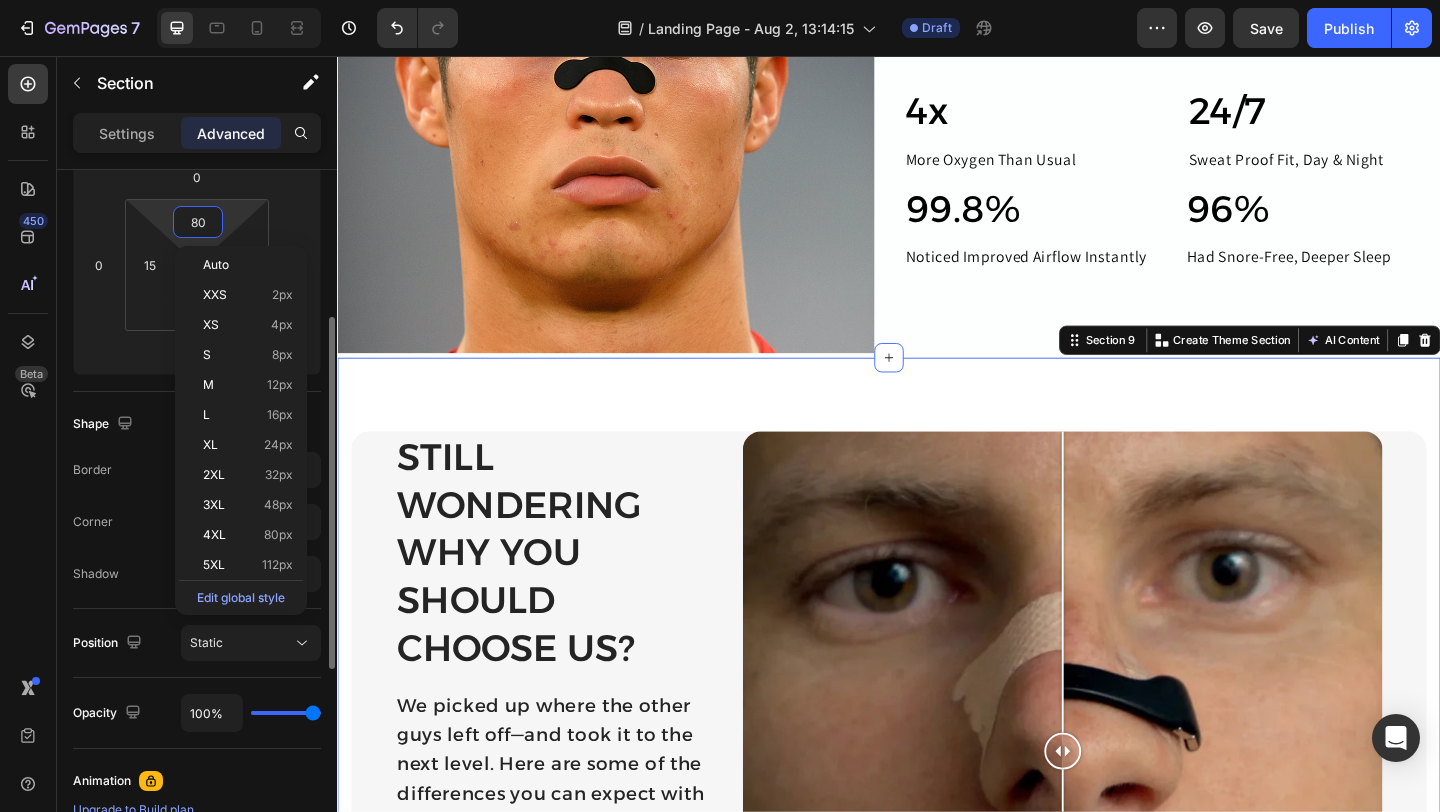 type on "5" 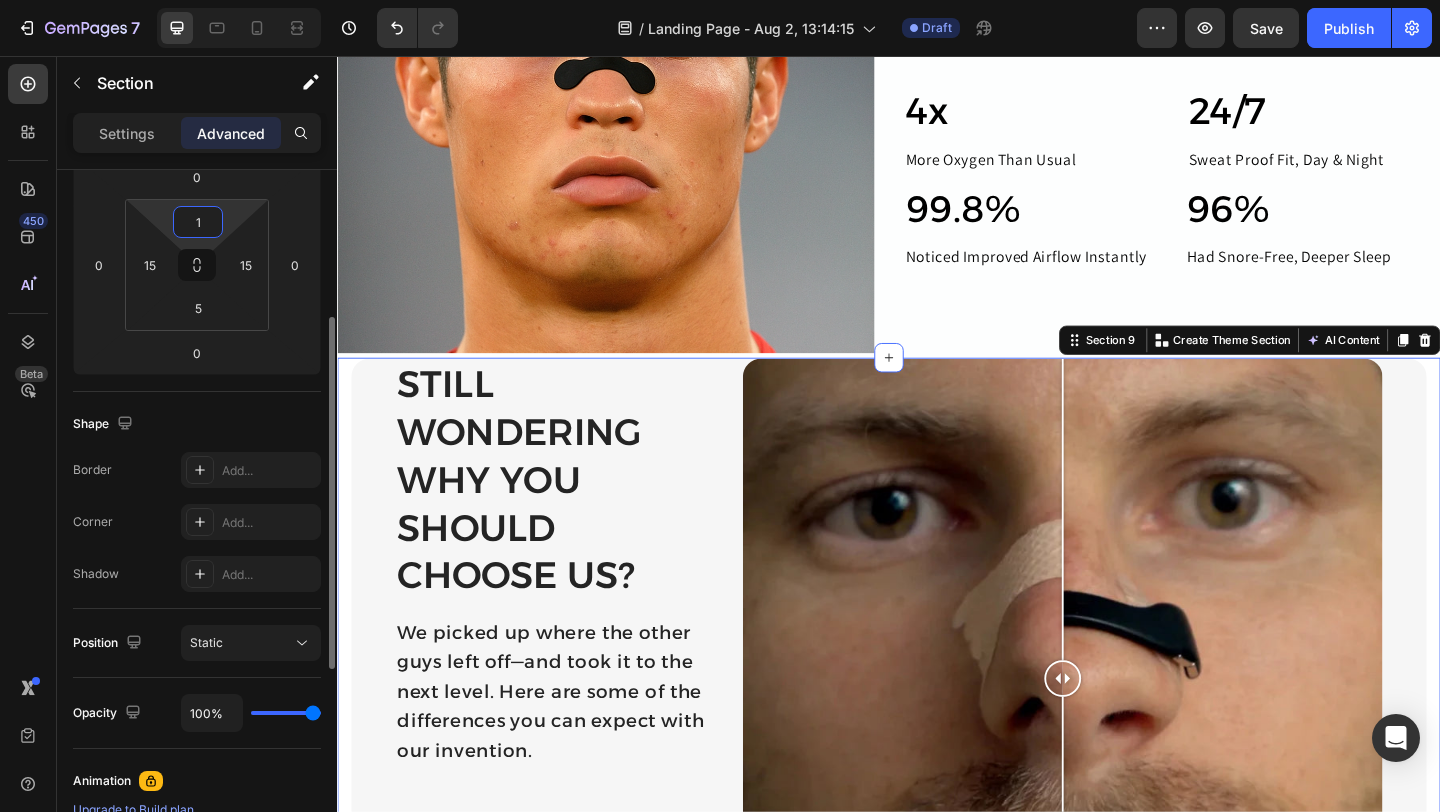 type on "15" 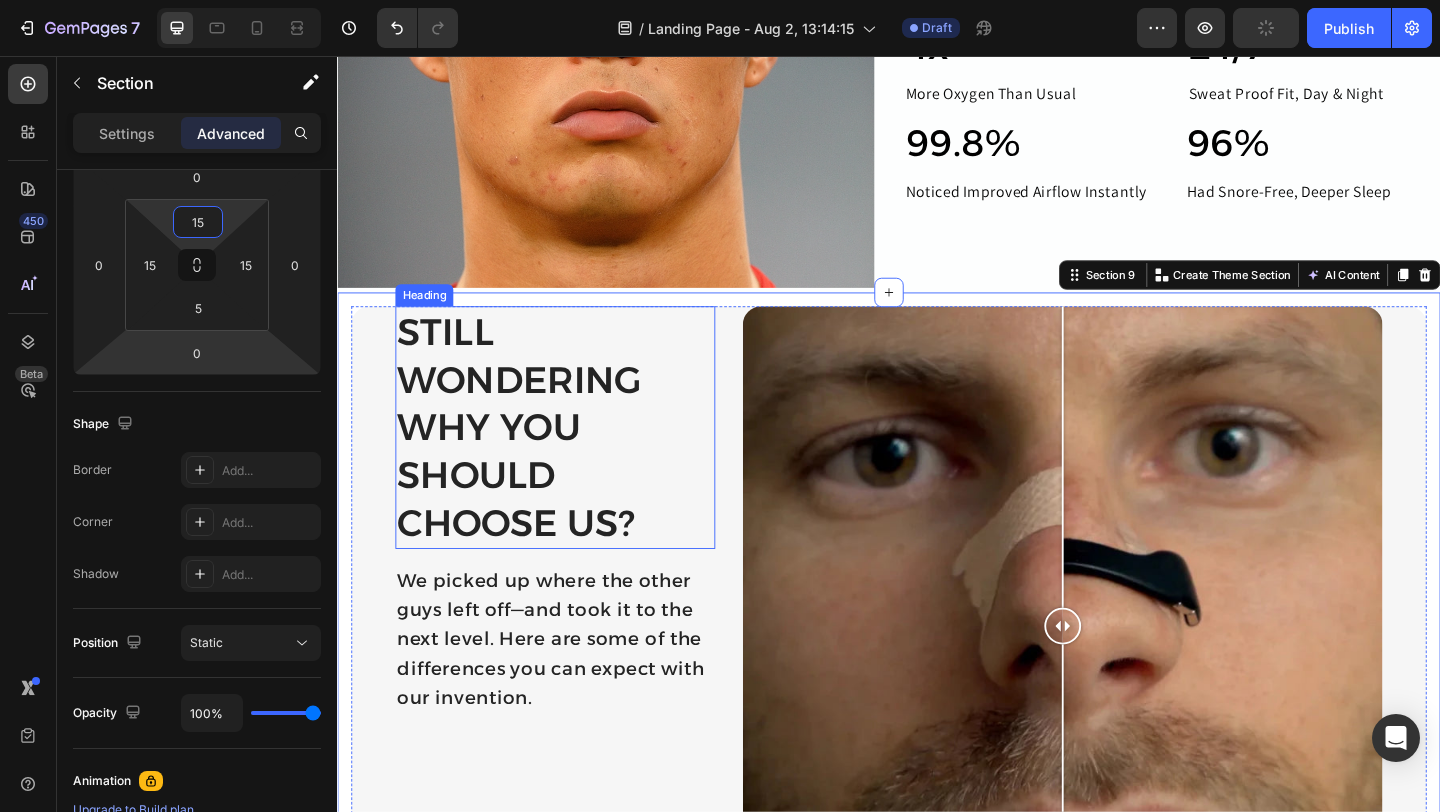 scroll, scrollTop: 2781, scrollLeft: 0, axis: vertical 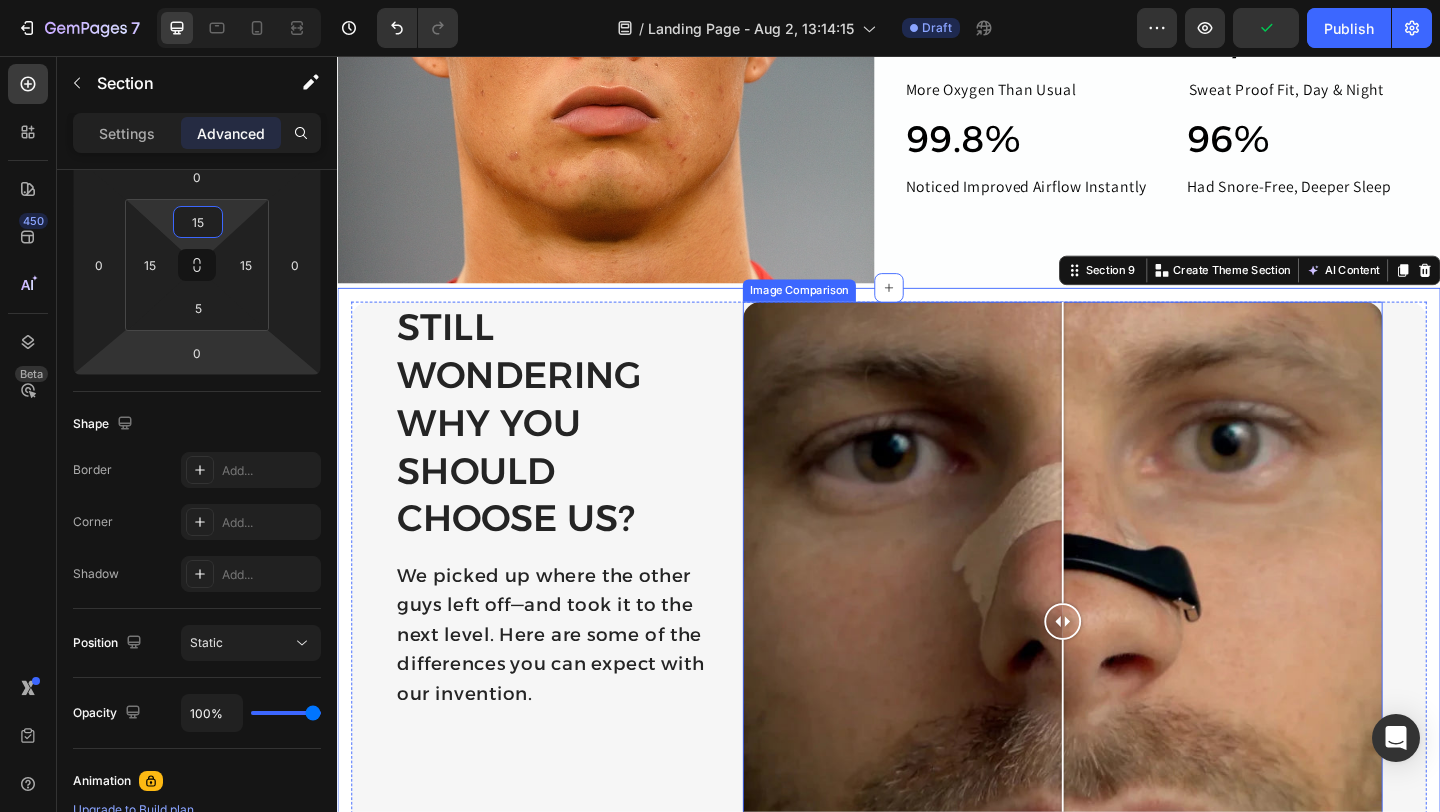 click at bounding box center (1126, 671) 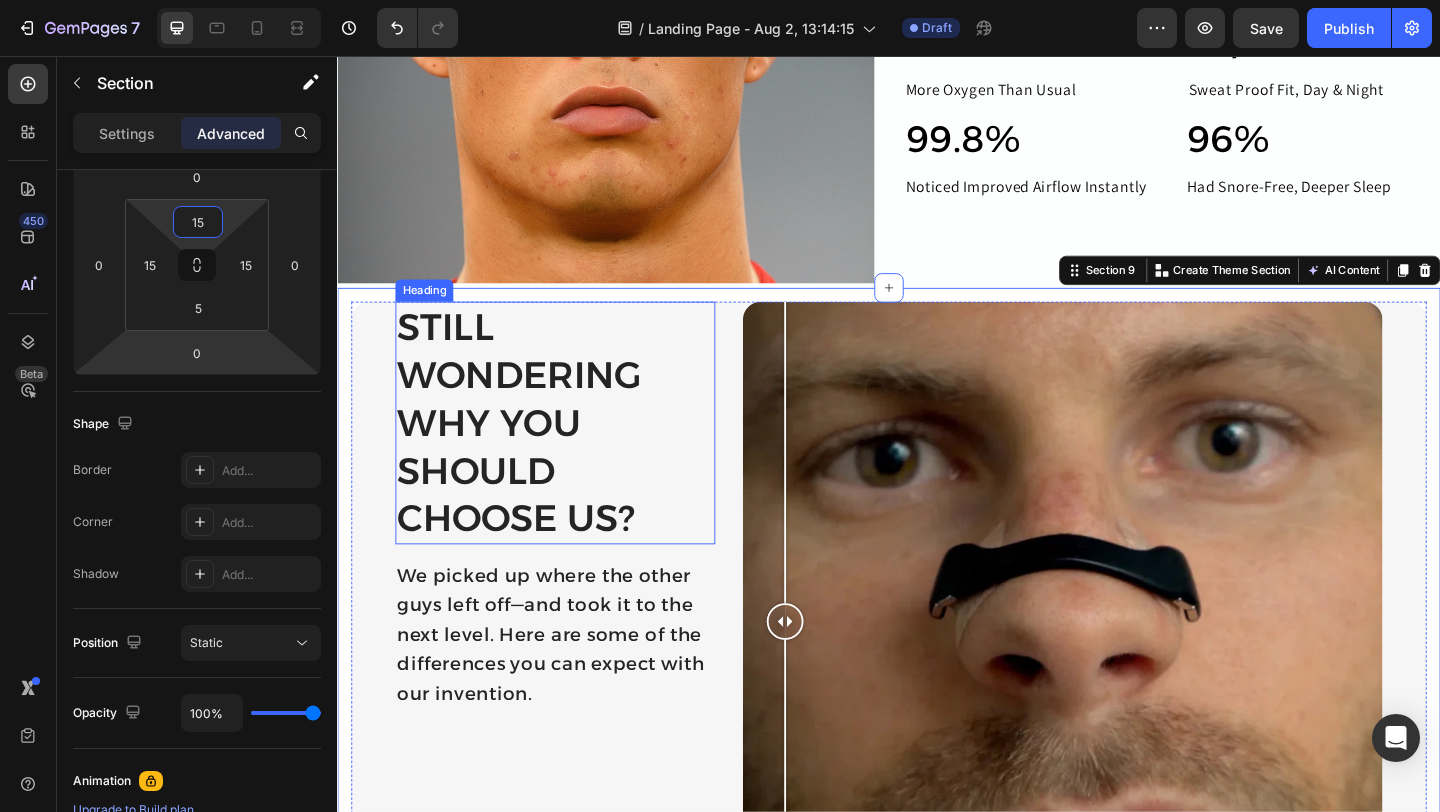 click on "Still wondering why you should choose us?" at bounding box center (574, 455) 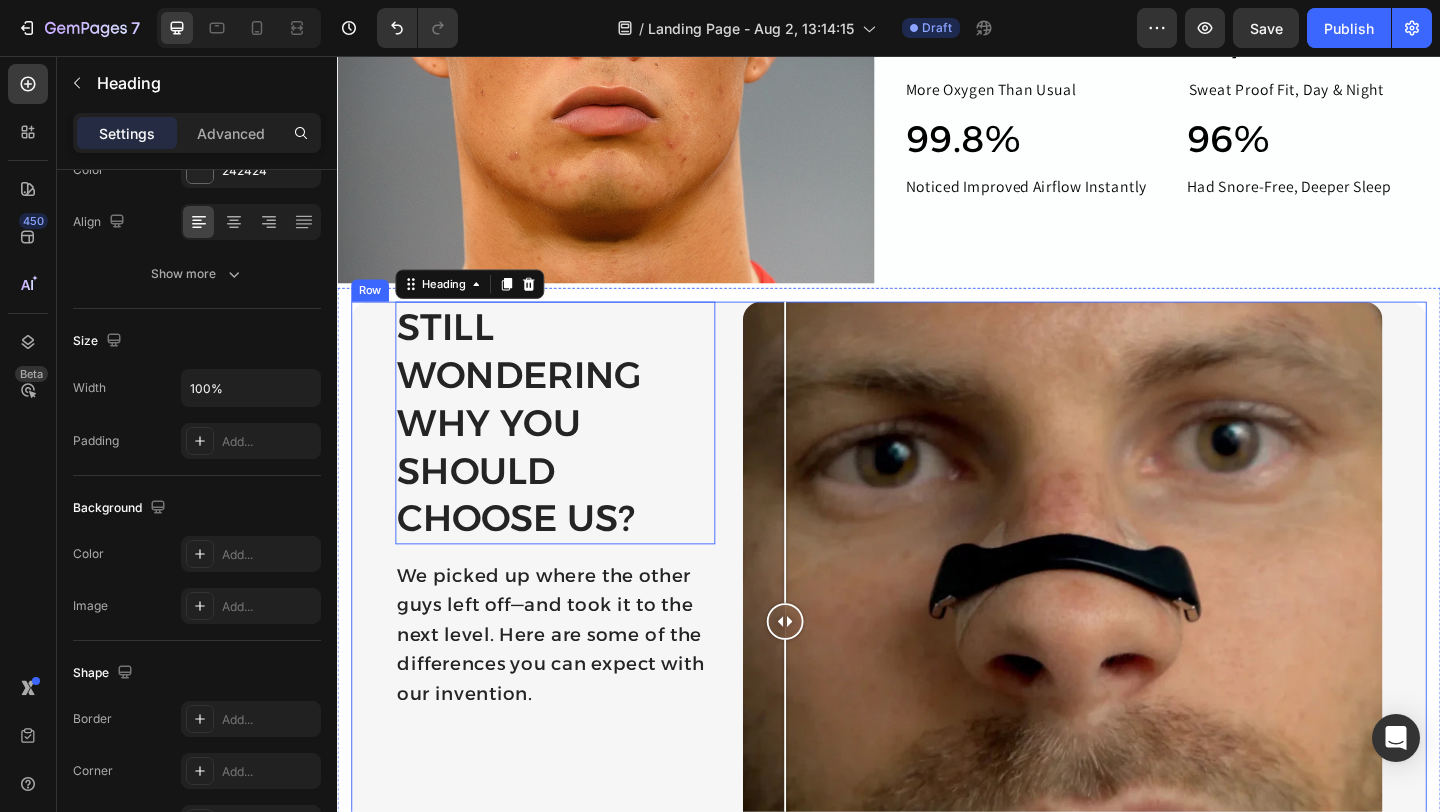scroll, scrollTop: 0, scrollLeft: 0, axis: both 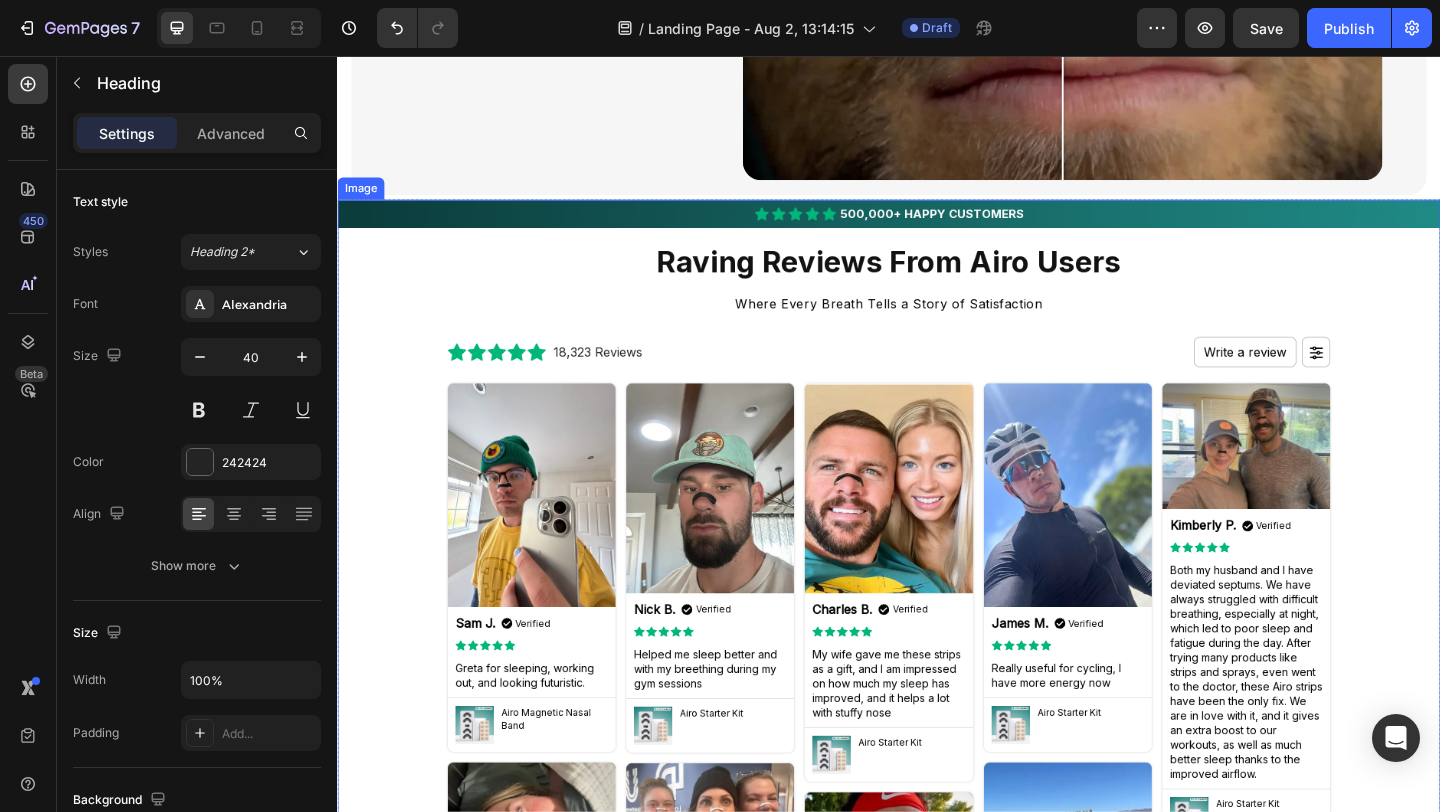 click at bounding box center (937, 1253) 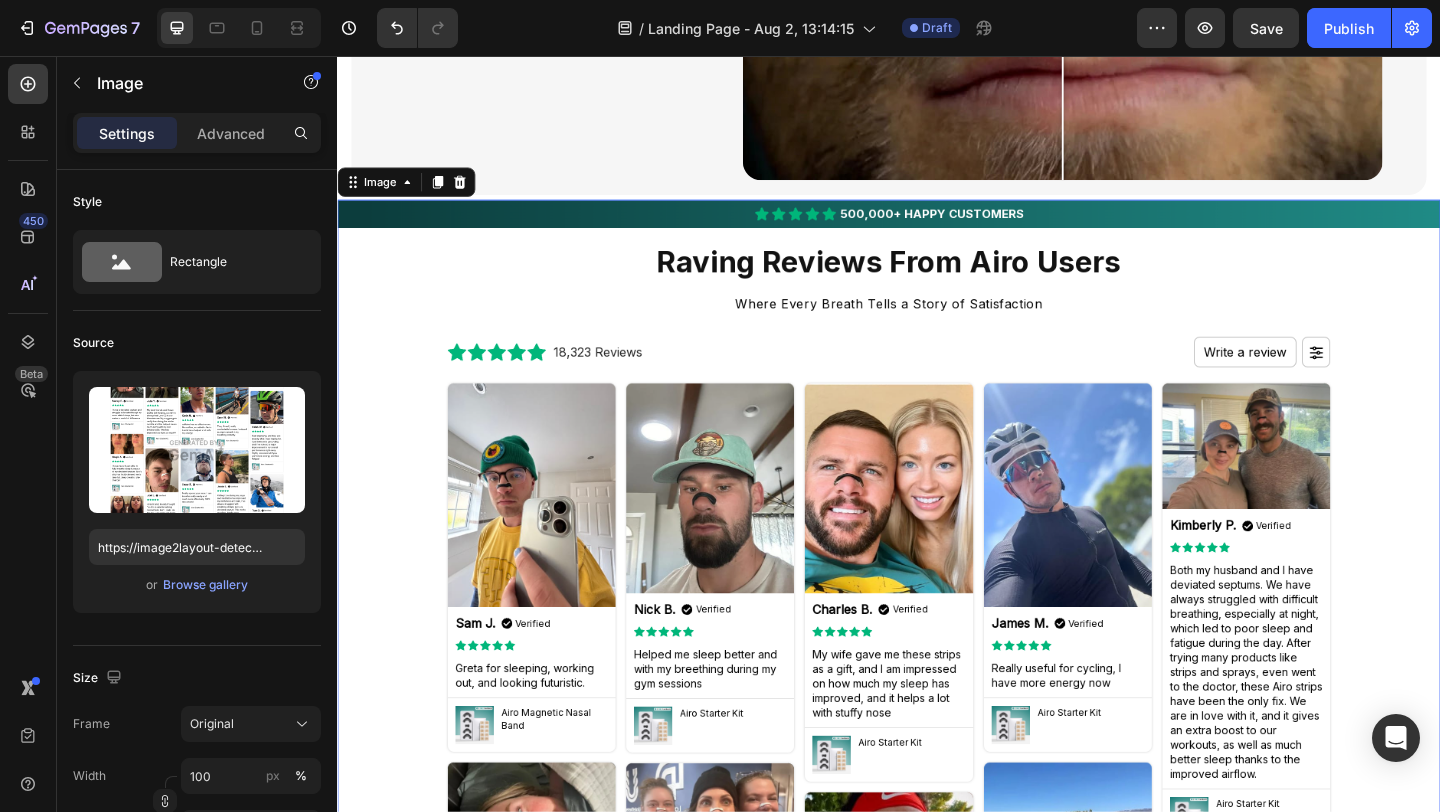 click at bounding box center [937, 1253] 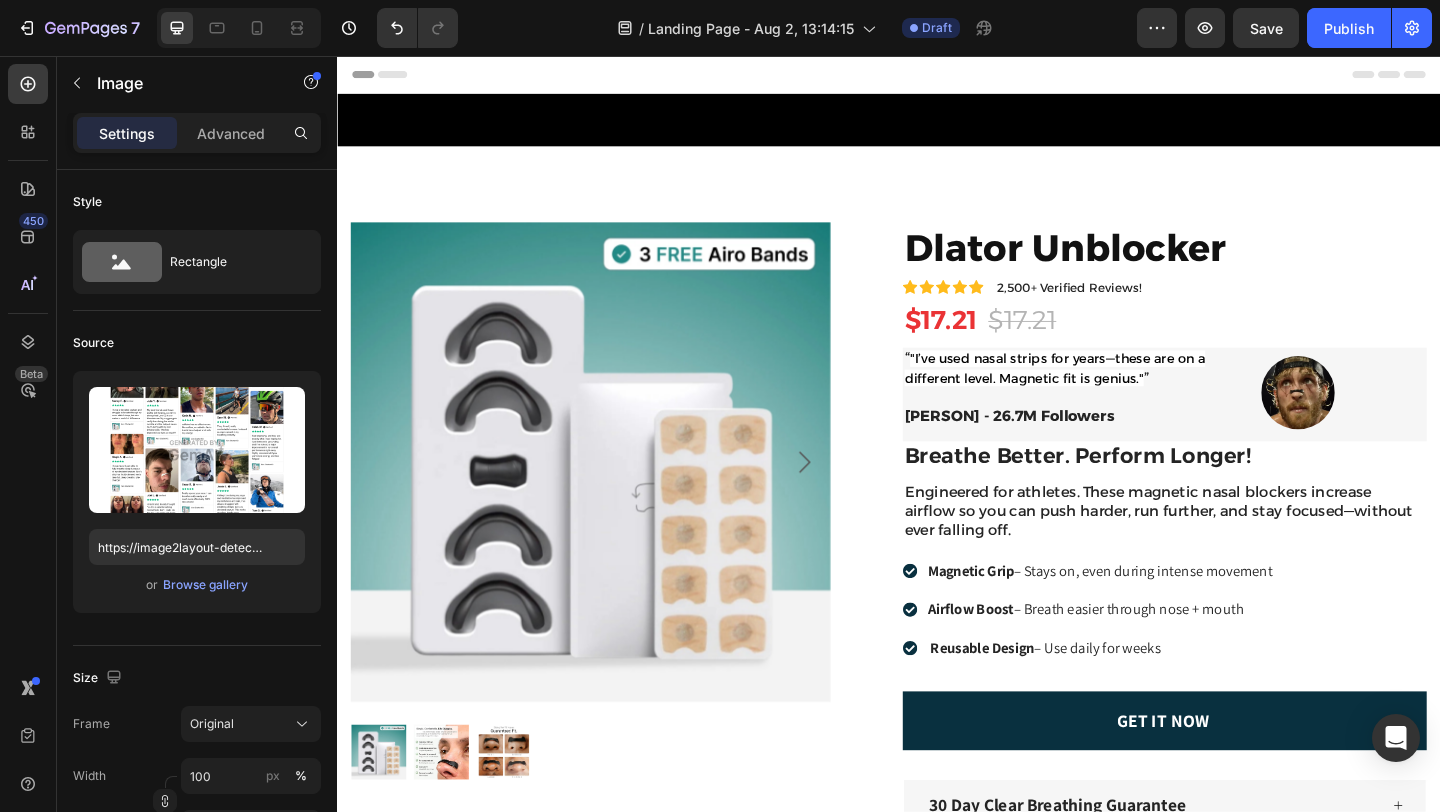 scroll, scrollTop: 728, scrollLeft: 0, axis: vertical 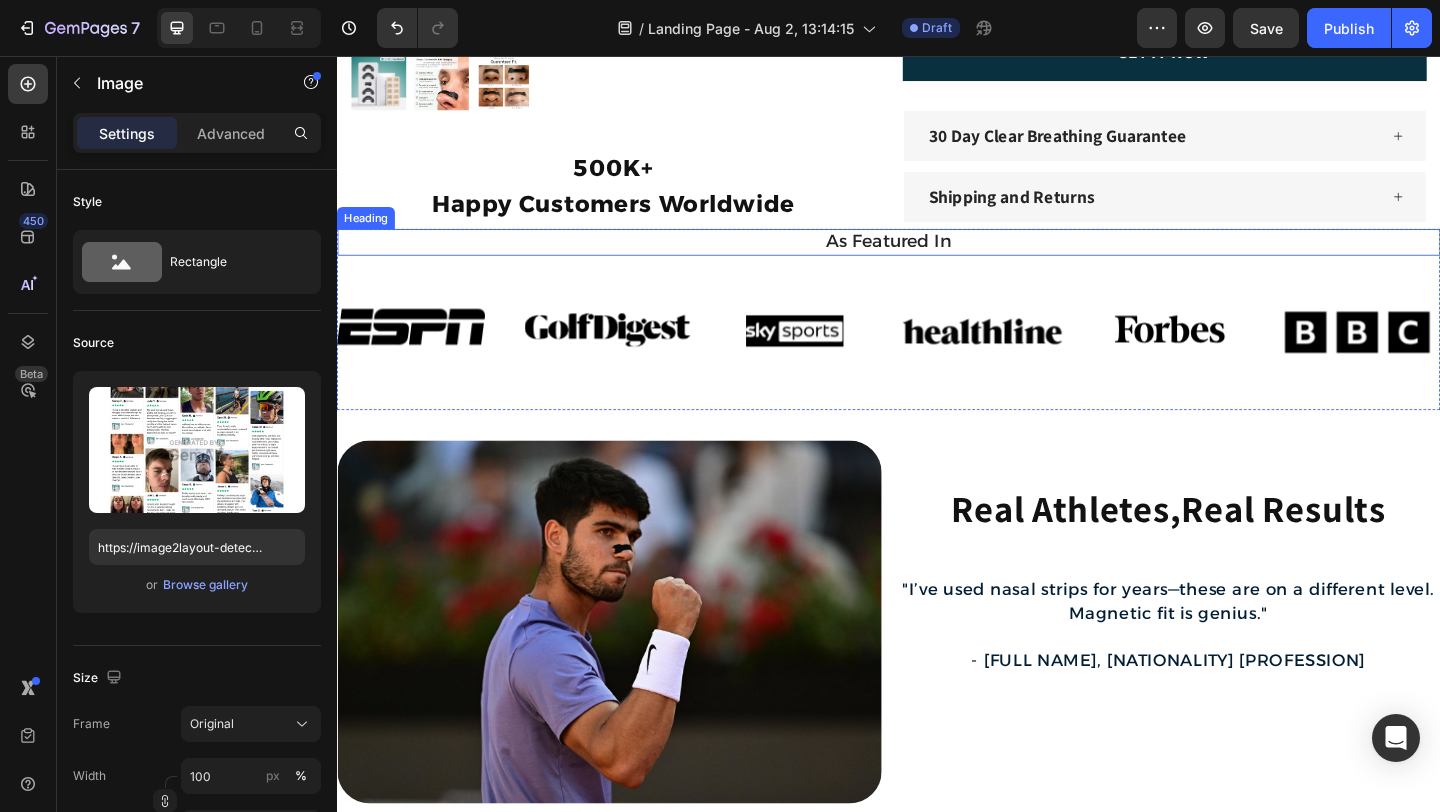 click on "As Featured In" at bounding box center [937, 258] 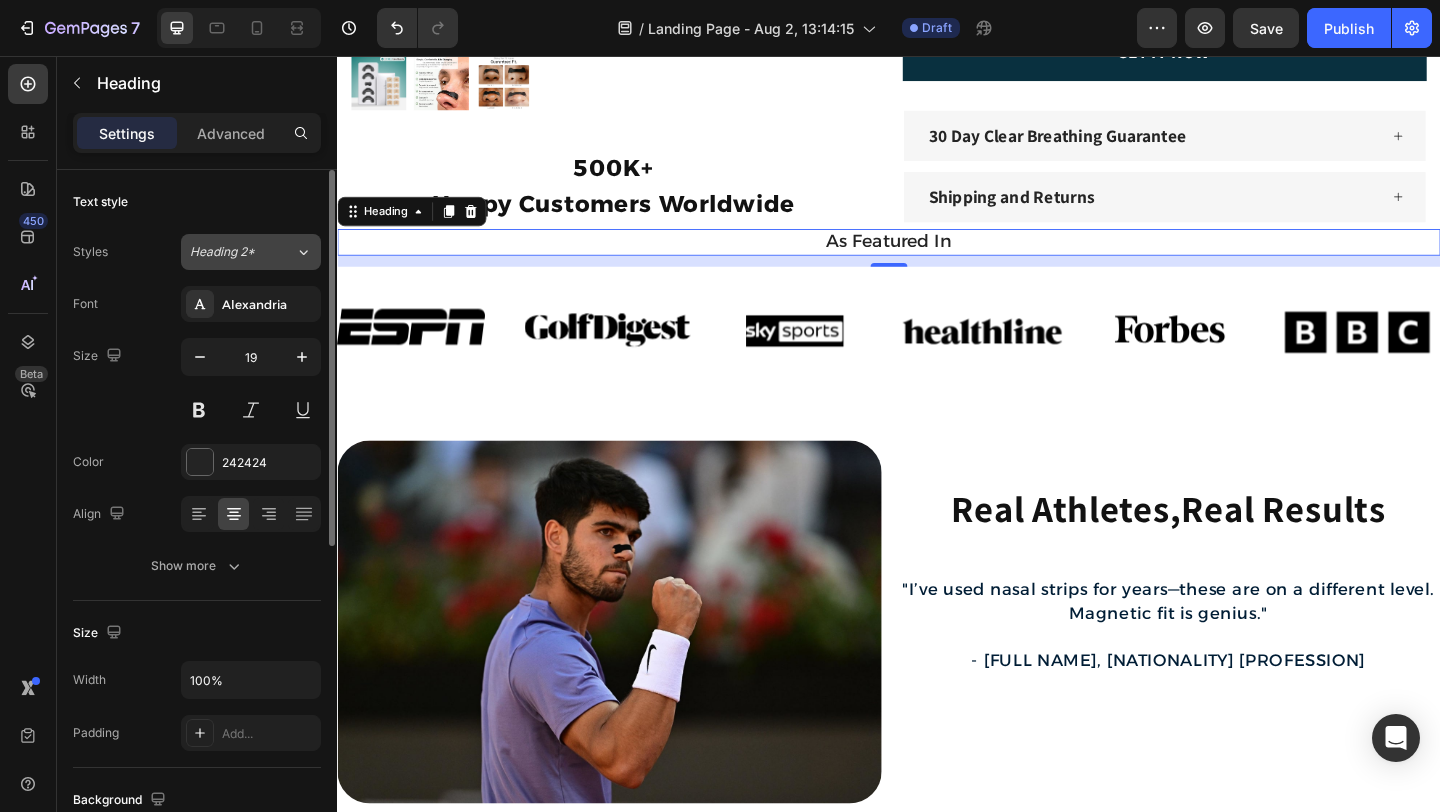 click on "Heading 2*" 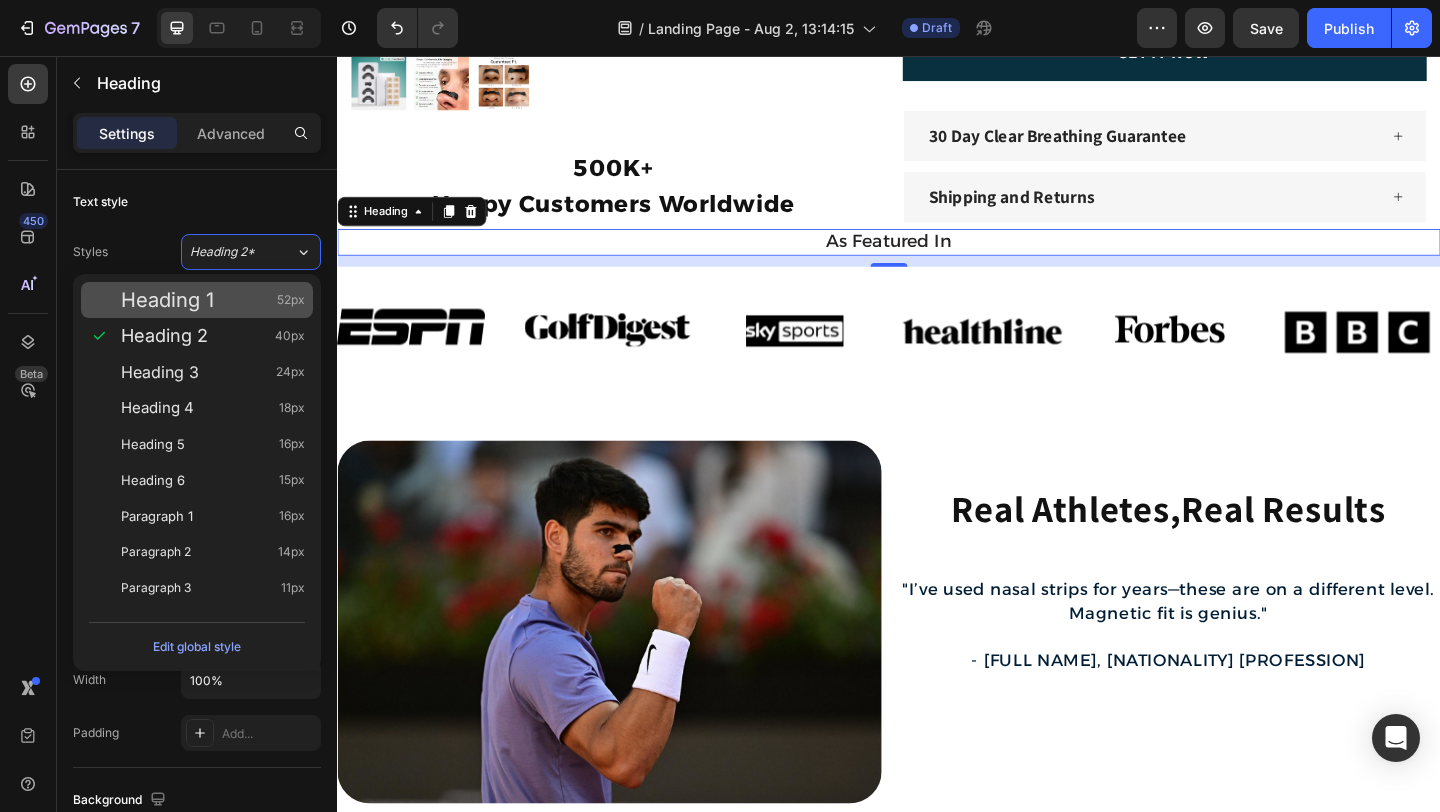click on "Heading 1 52px" at bounding box center [213, 300] 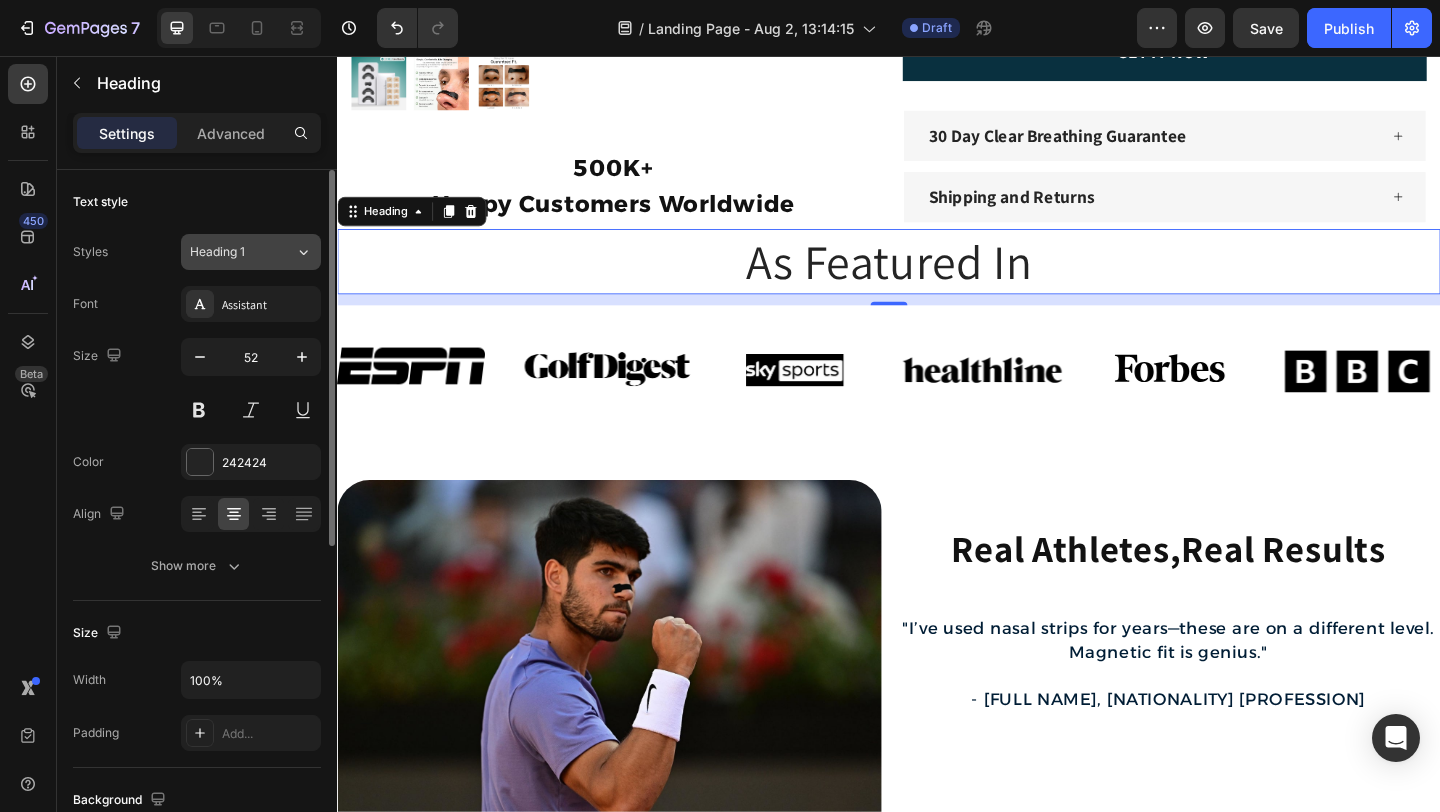 click on "Heading 1" at bounding box center [230, 252] 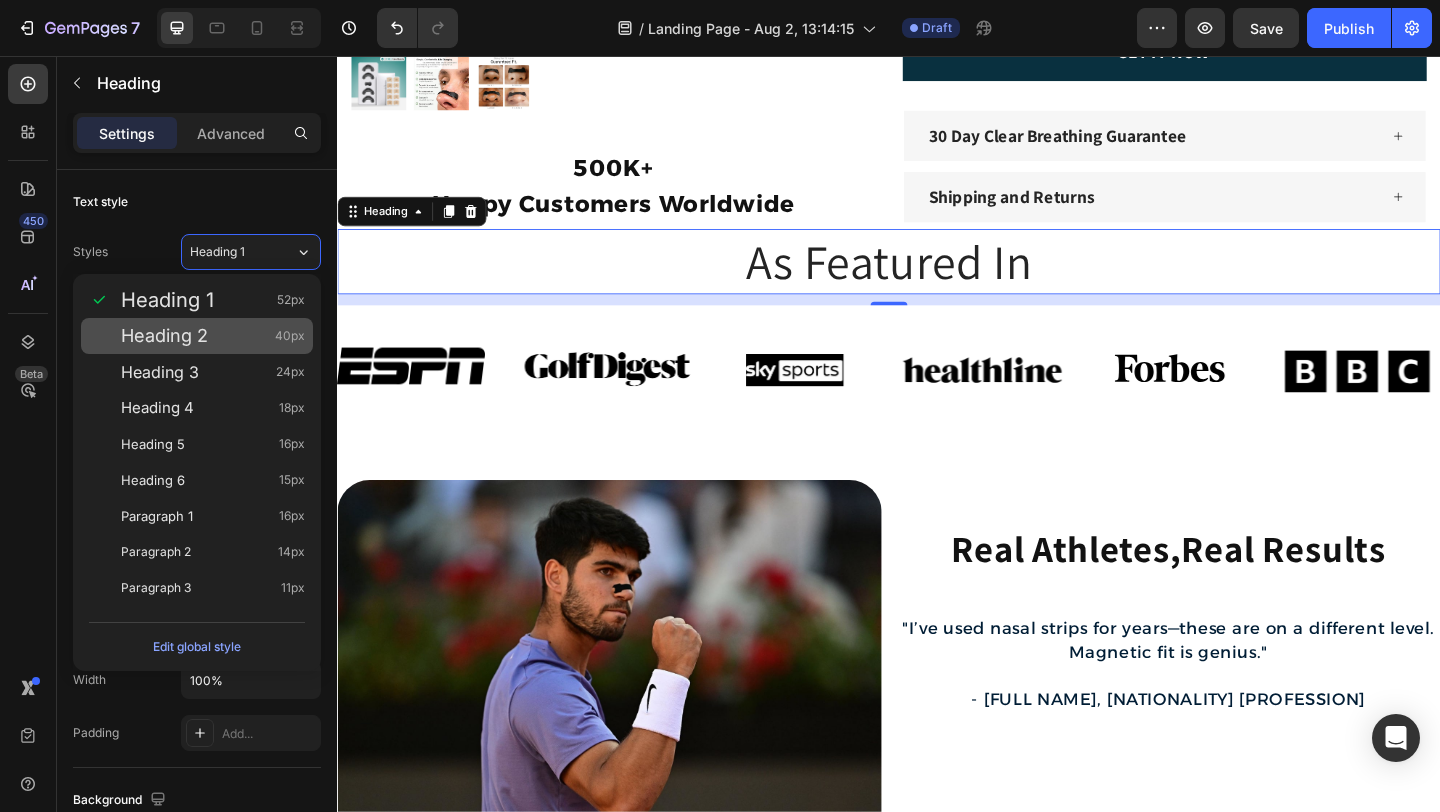 click on "Heading 2 40px" at bounding box center [213, 336] 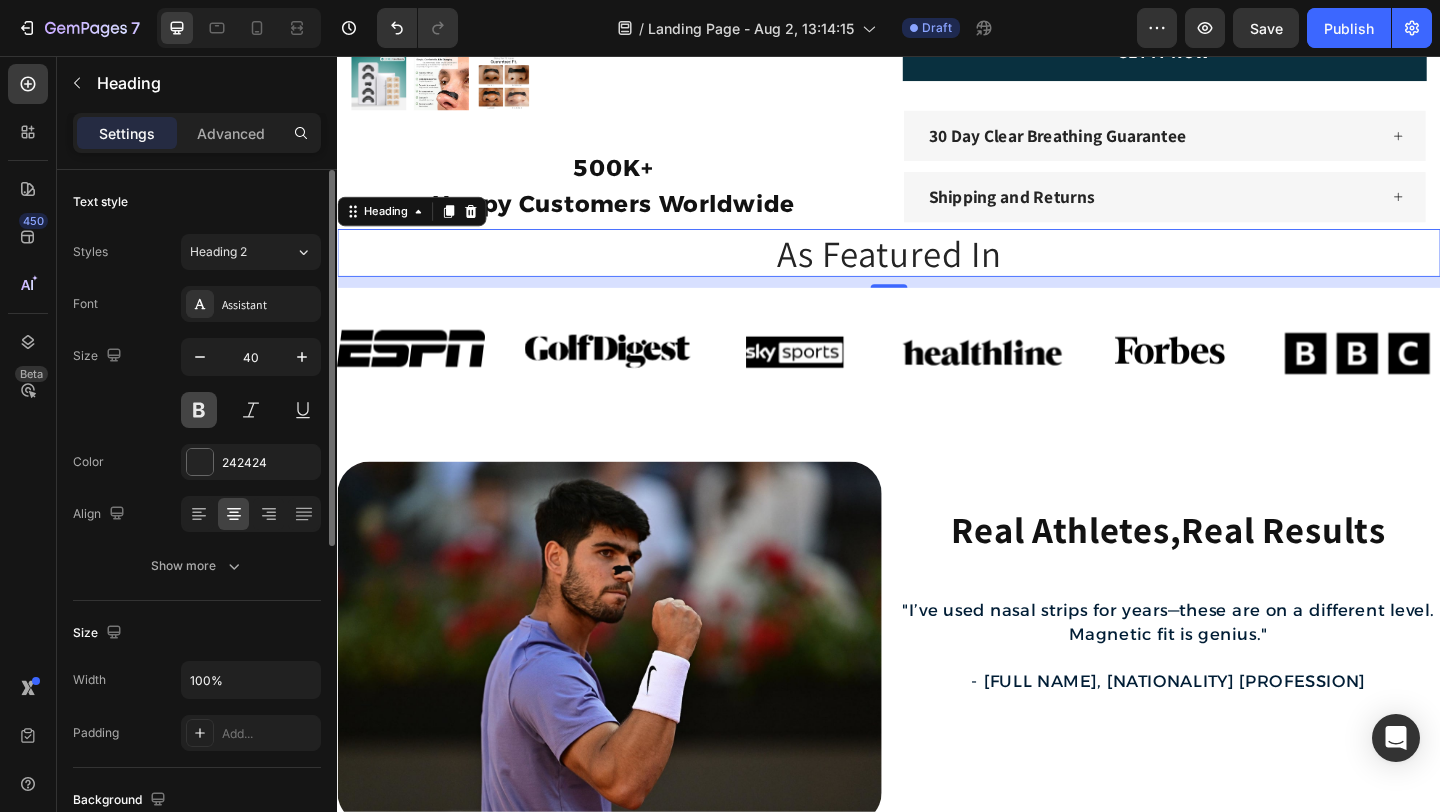 click at bounding box center (199, 410) 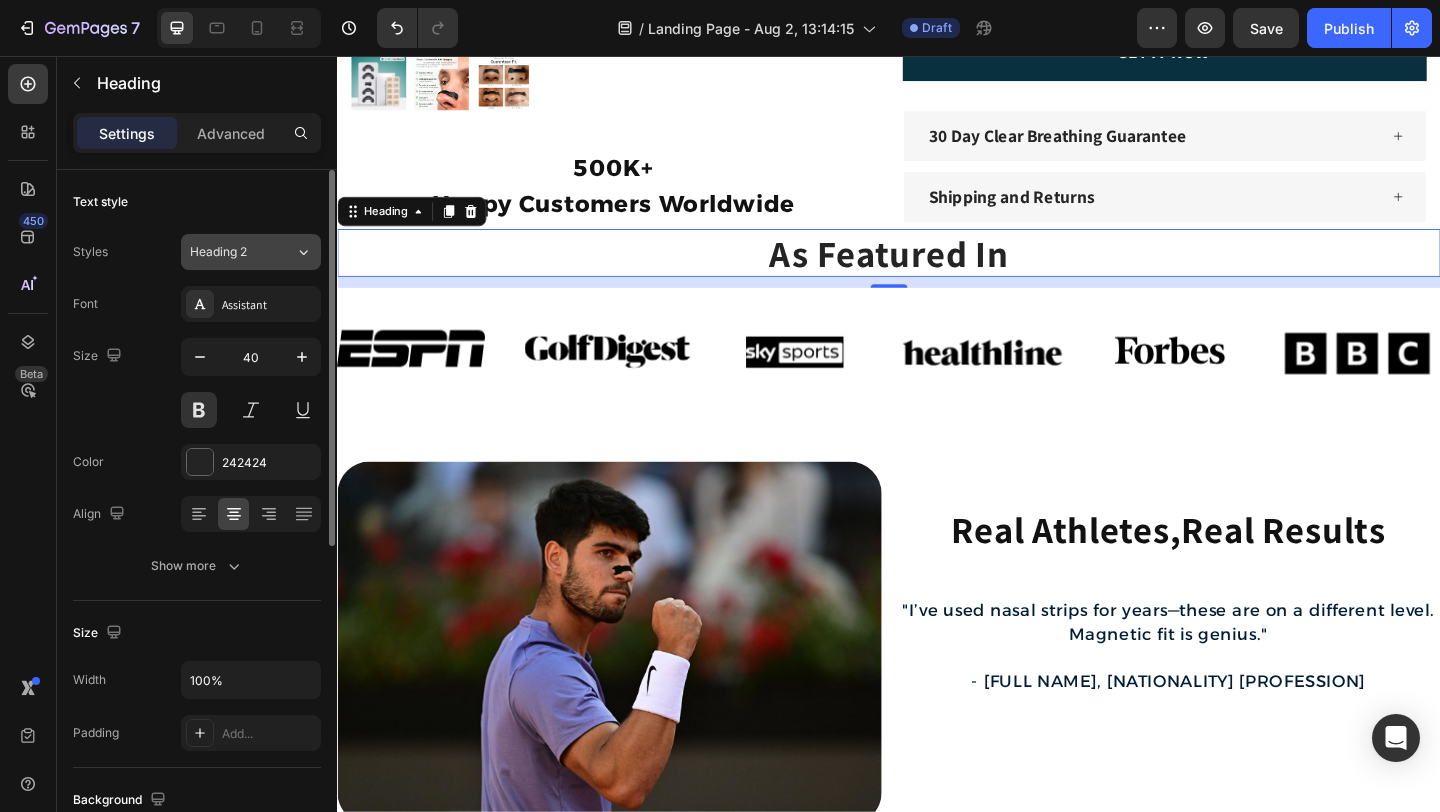 click on "Heading 2" 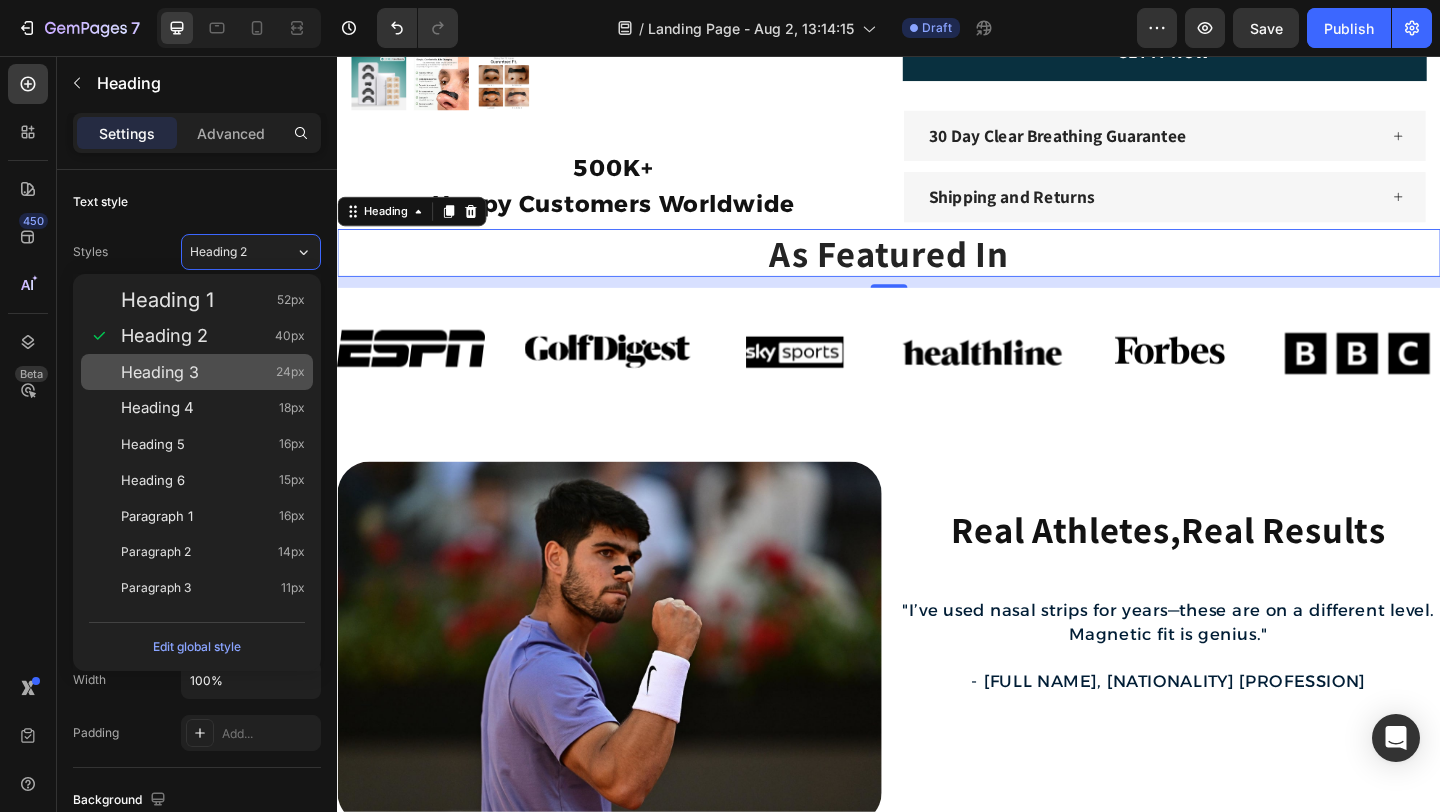 click on "Heading 3 24px" at bounding box center [197, 372] 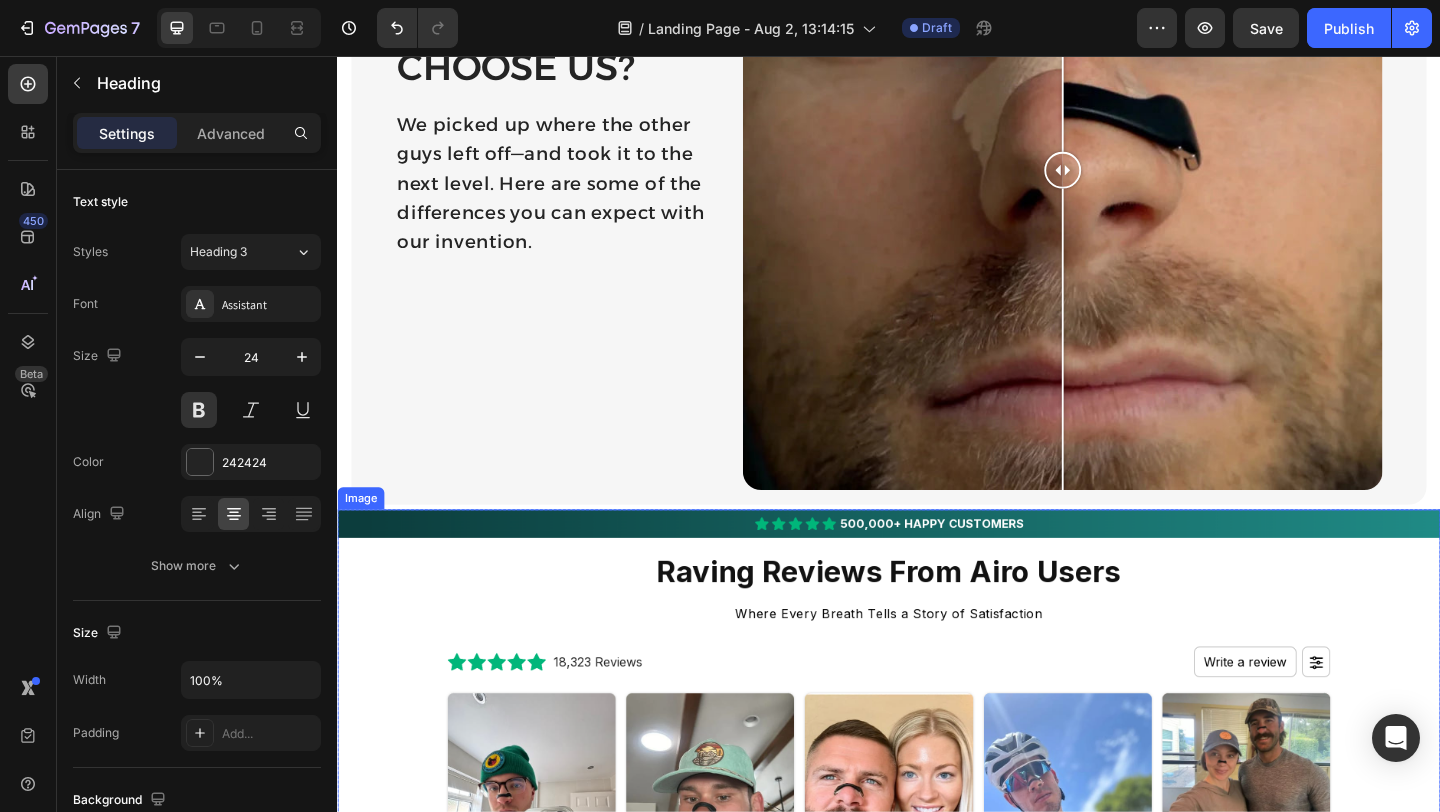 scroll, scrollTop: 3274, scrollLeft: 0, axis: vertical 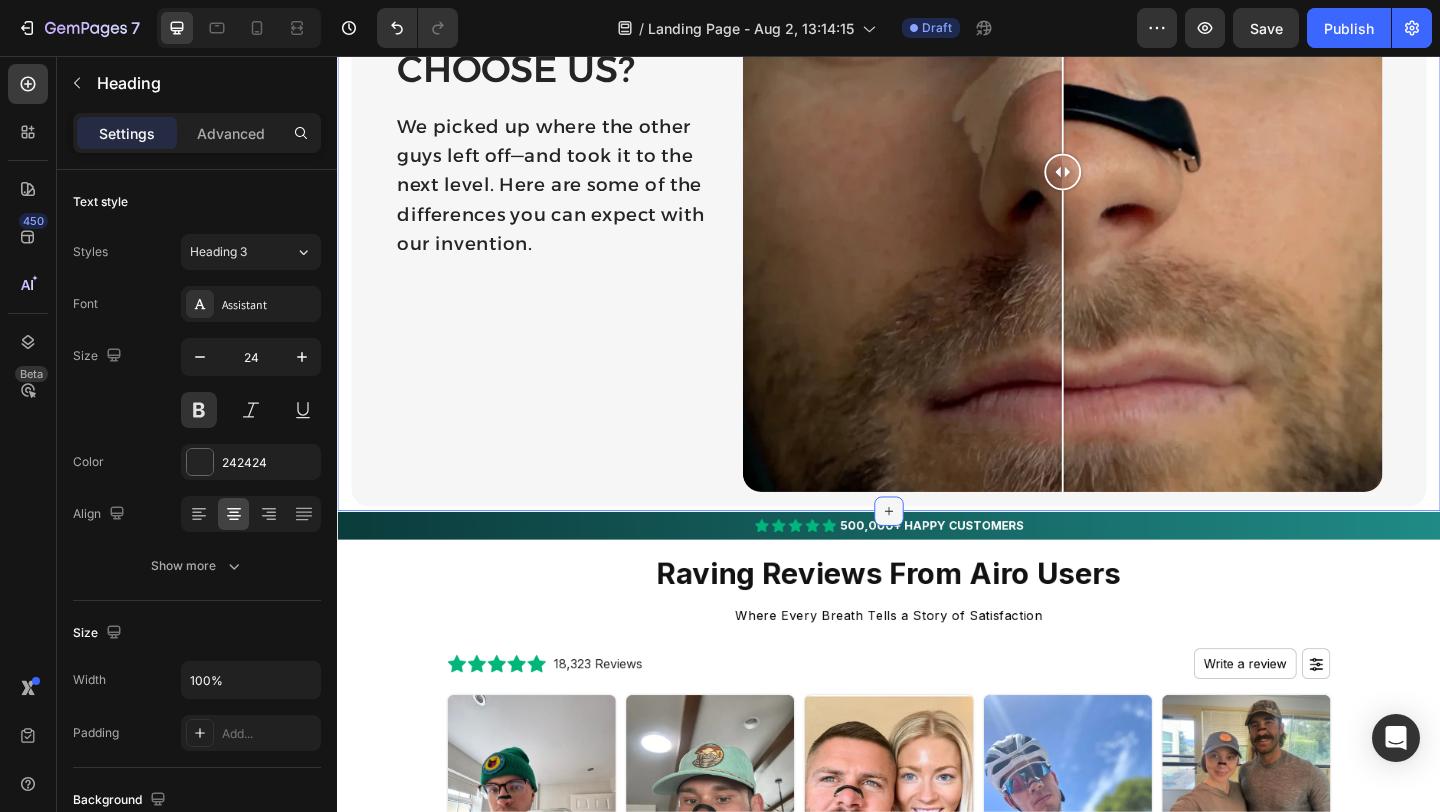 click 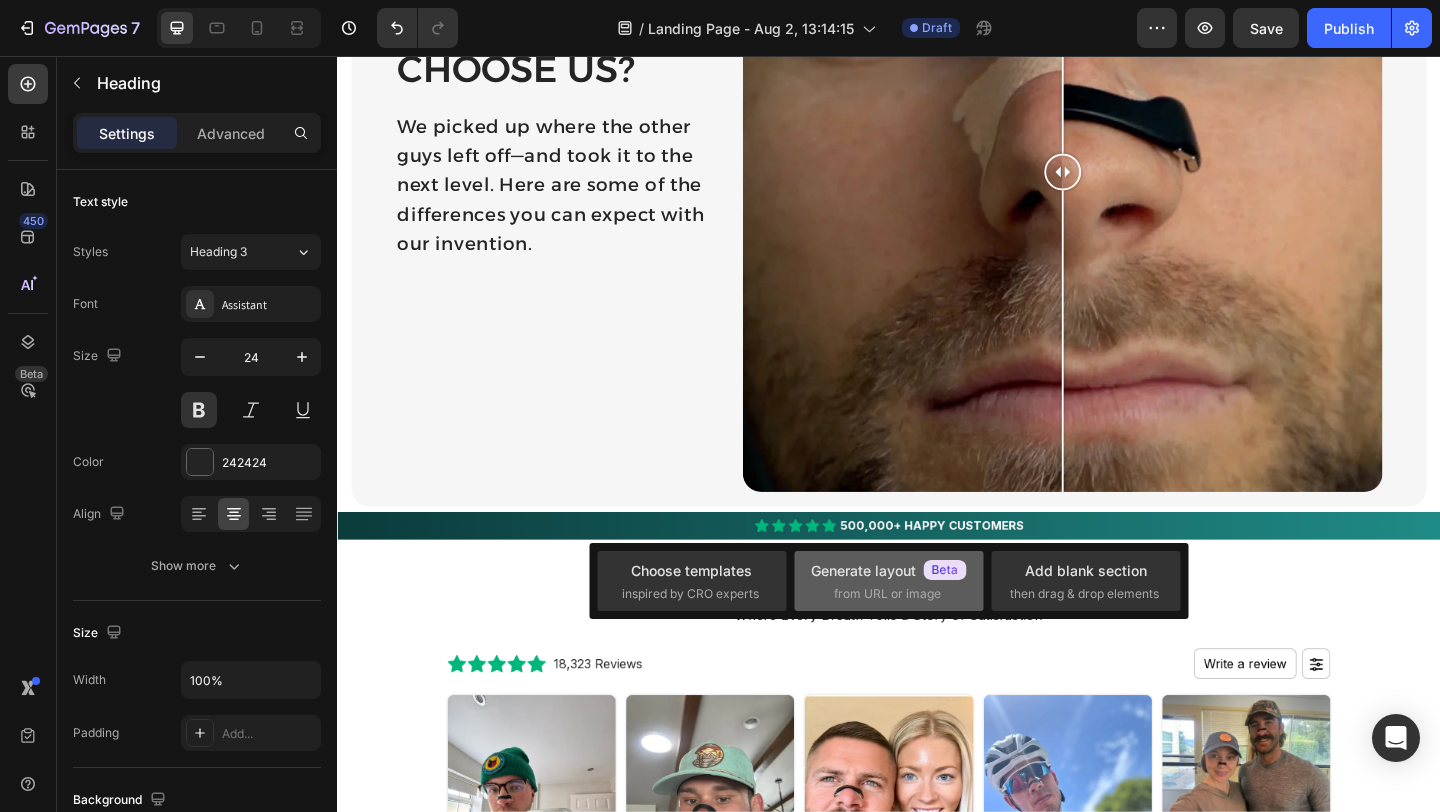 click on "from URL or image" at bounding box center (887, 594) 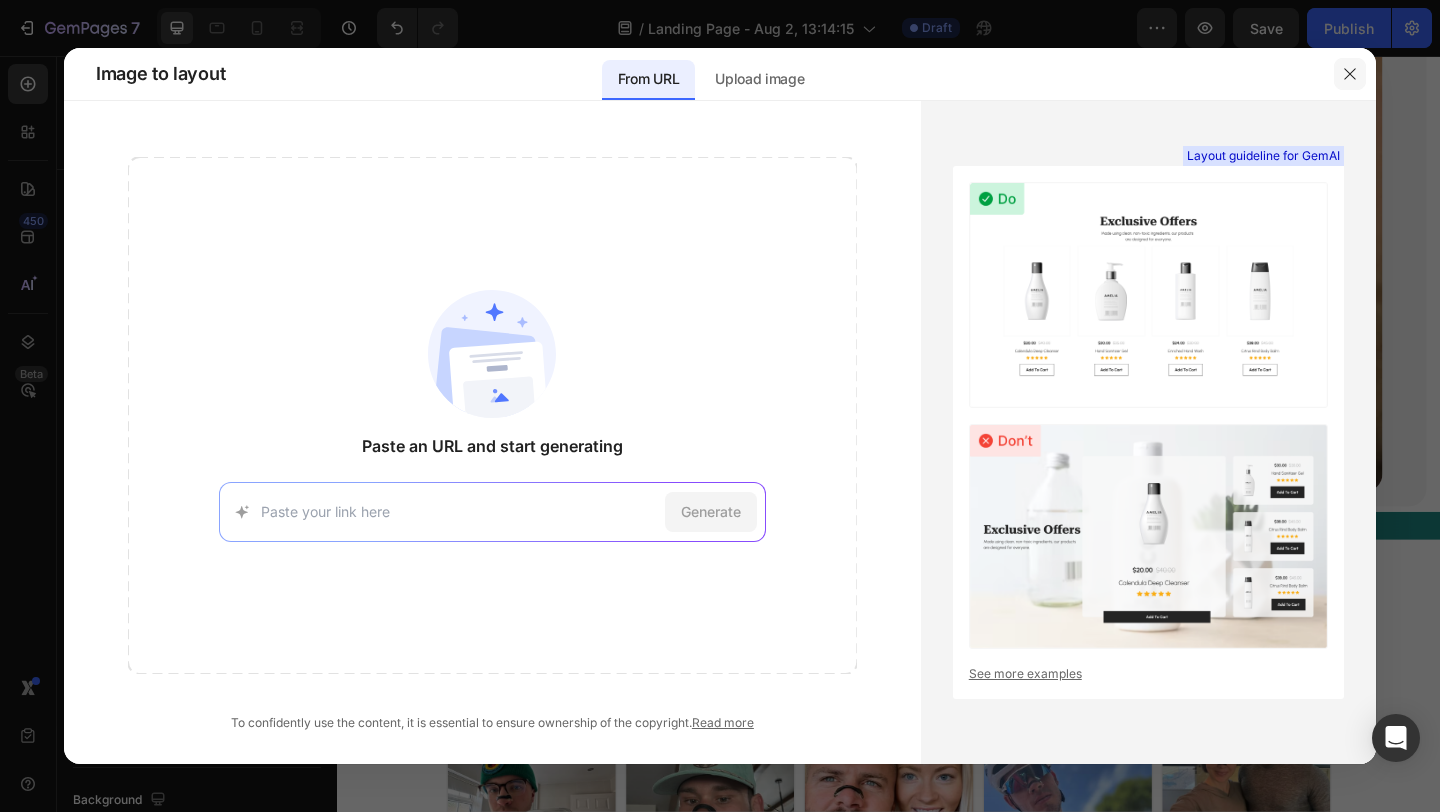 click at bounding box center (1350, 74) 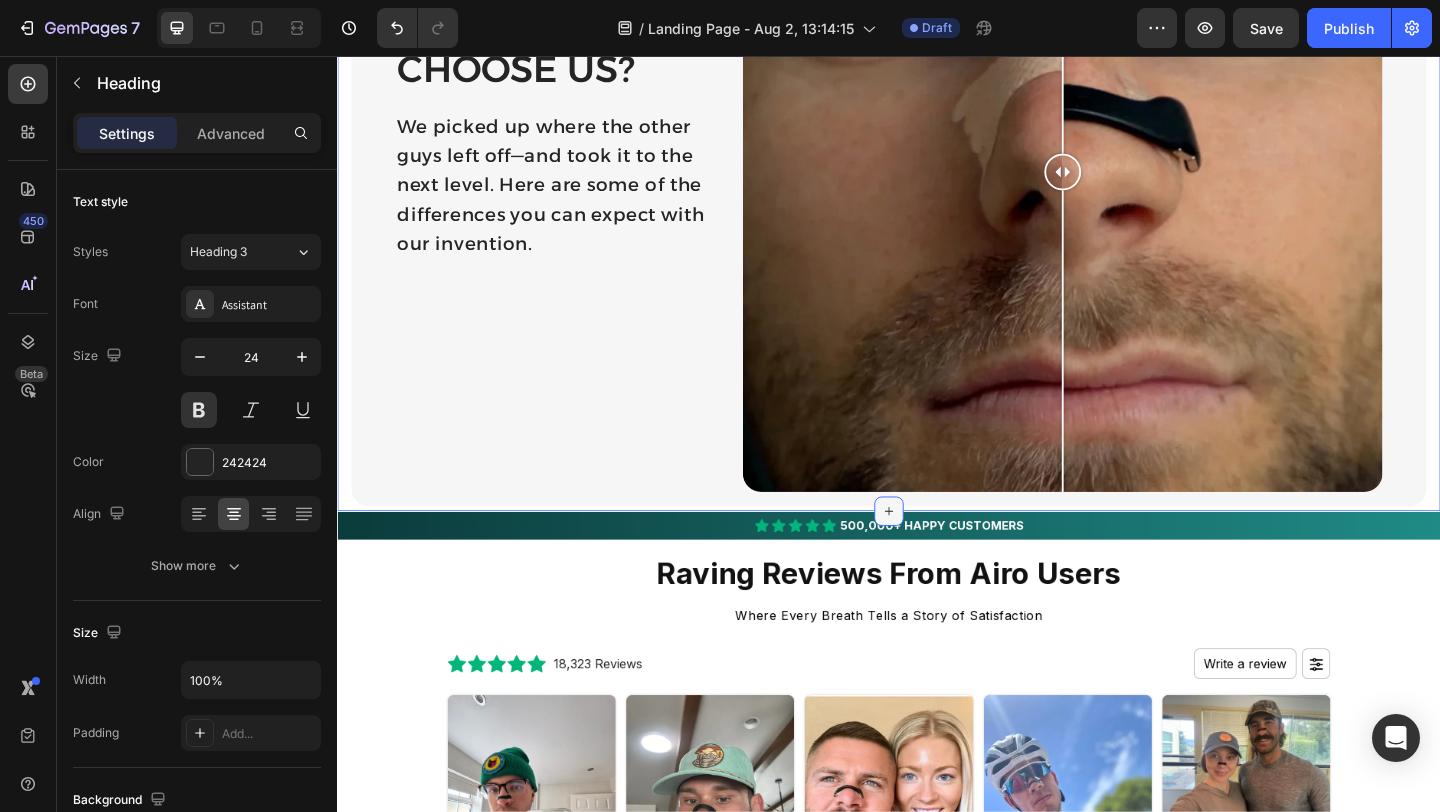 click 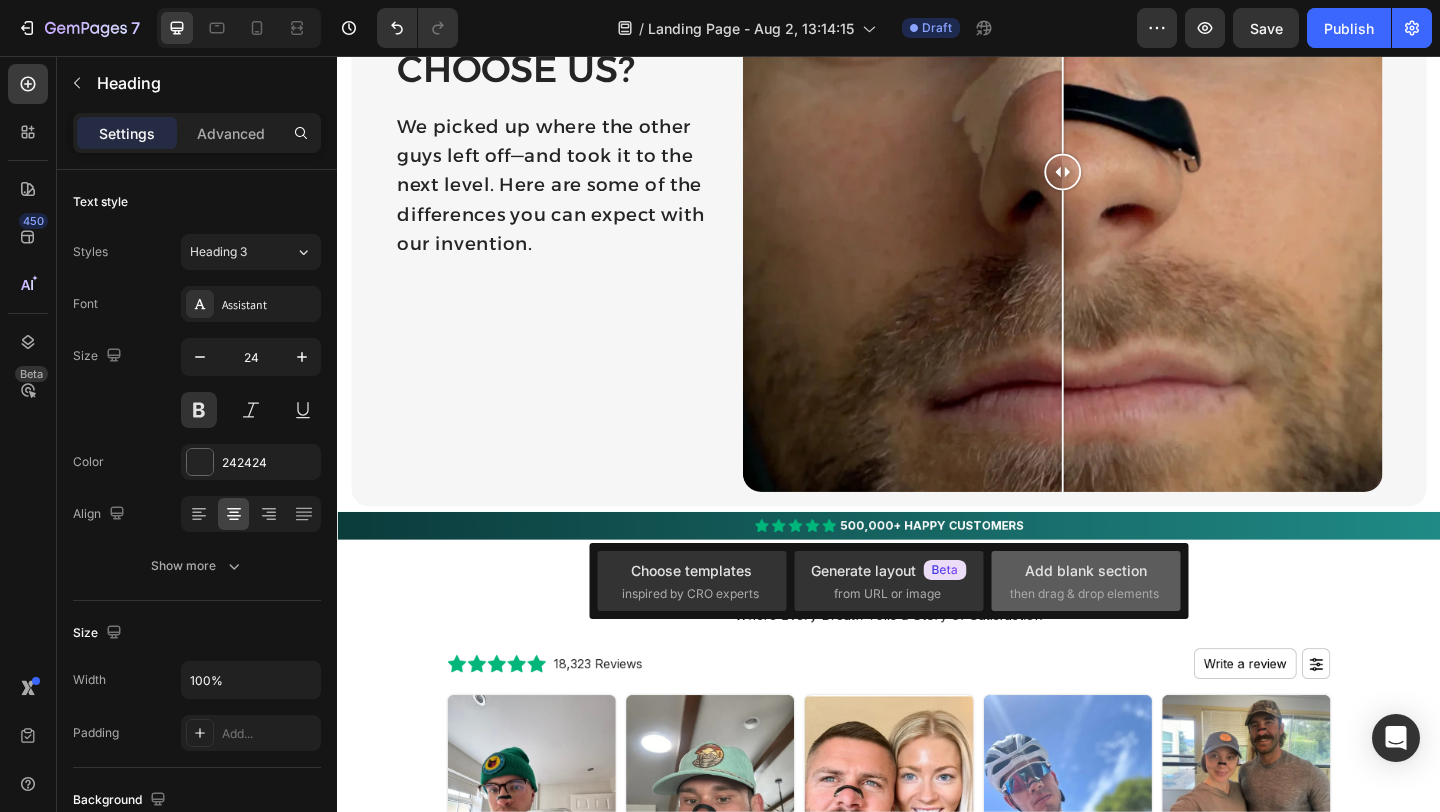 click on "Add blank section  then drag & drop elements" at bounding box center (1086, 581) 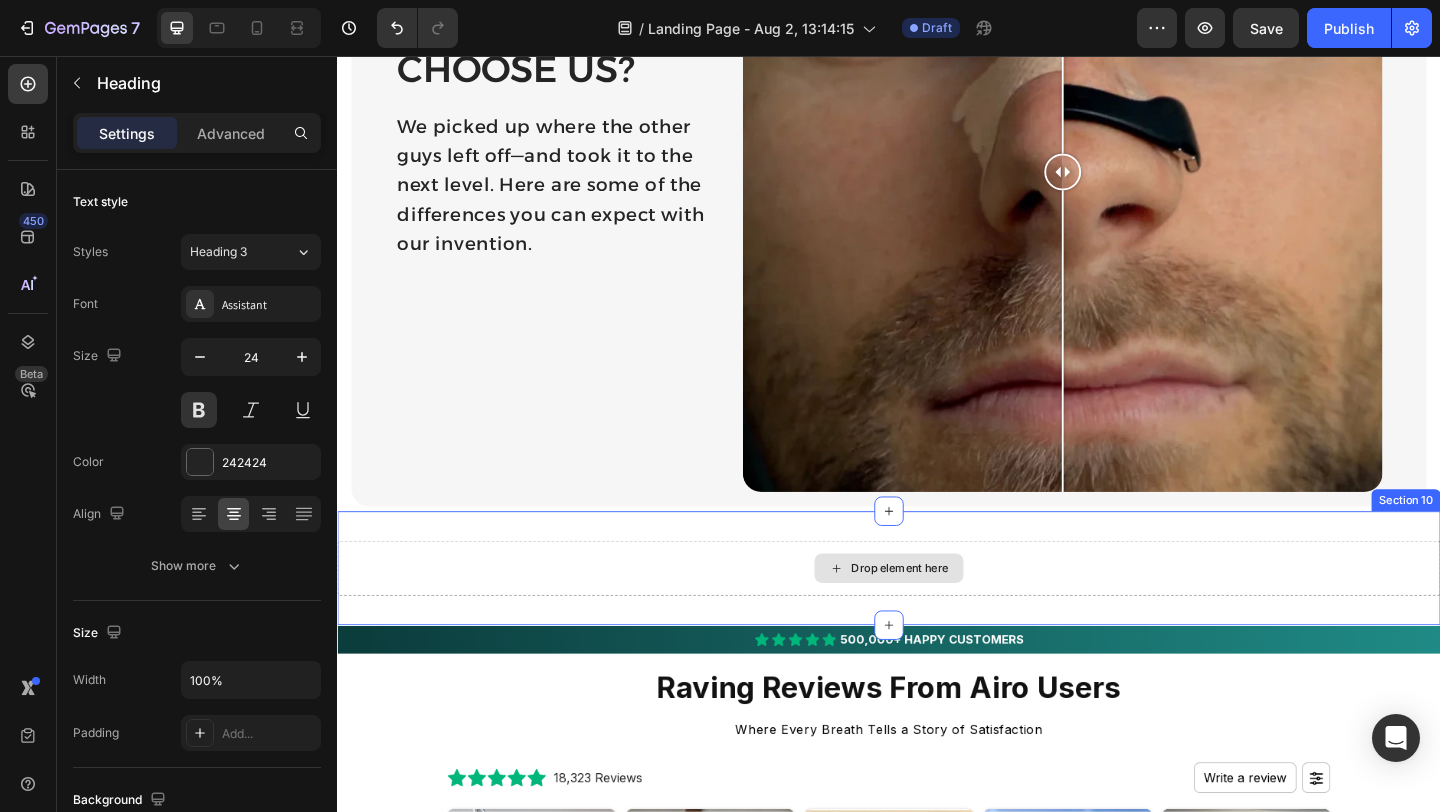 click on "Drop element here" at bounding box center (949, 613) 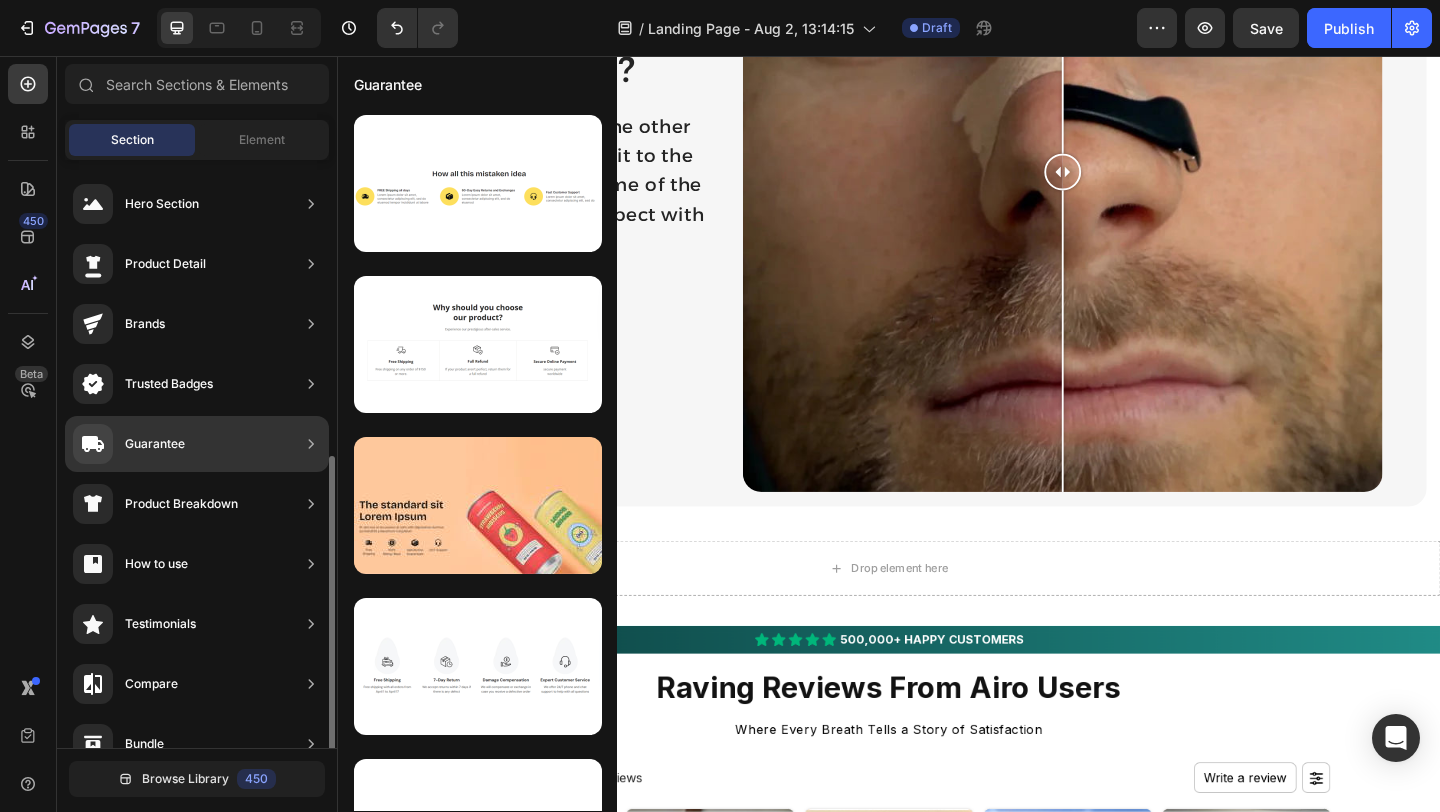 scroll, scrollTop: 0, scrollLeft: 0, axis: both 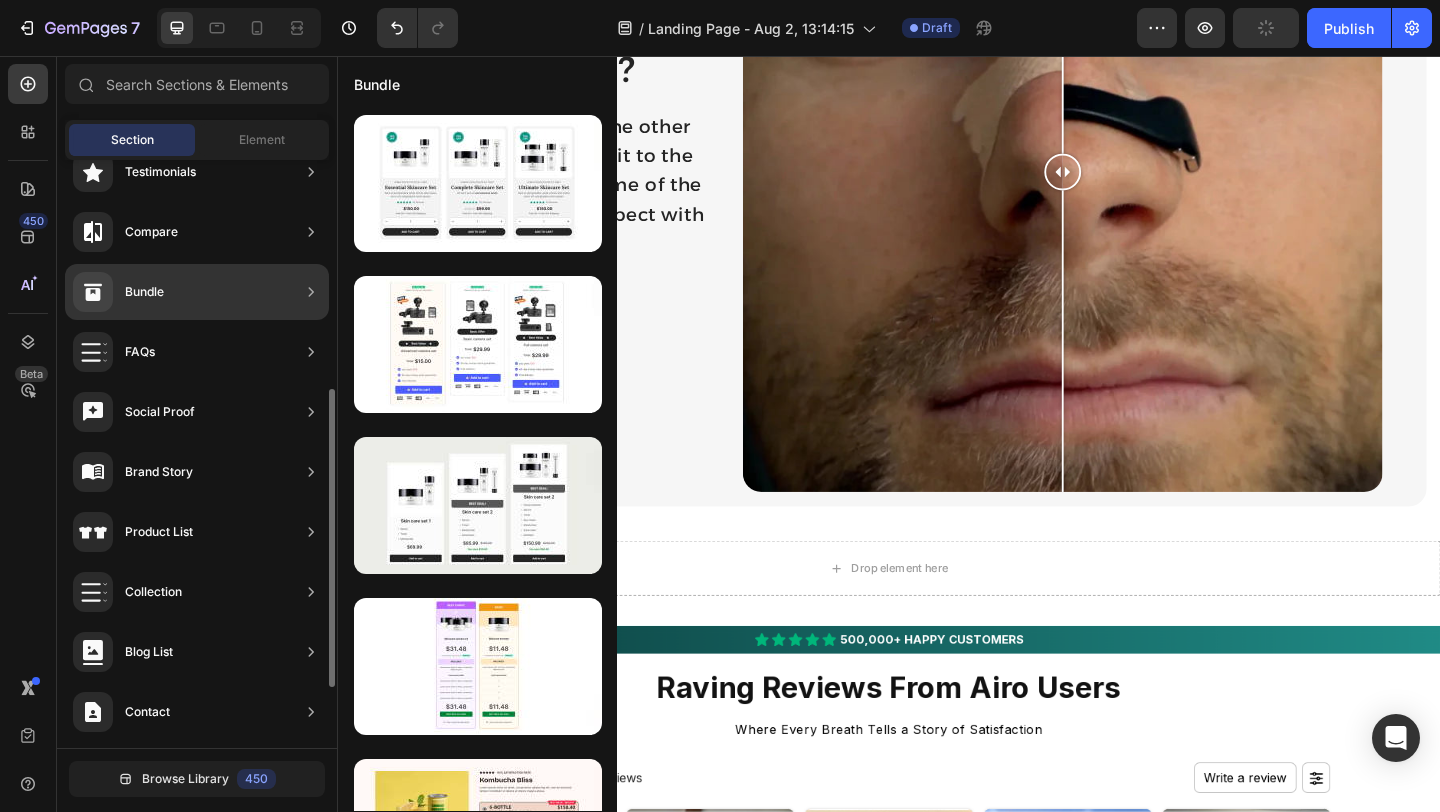 click on "Compare" 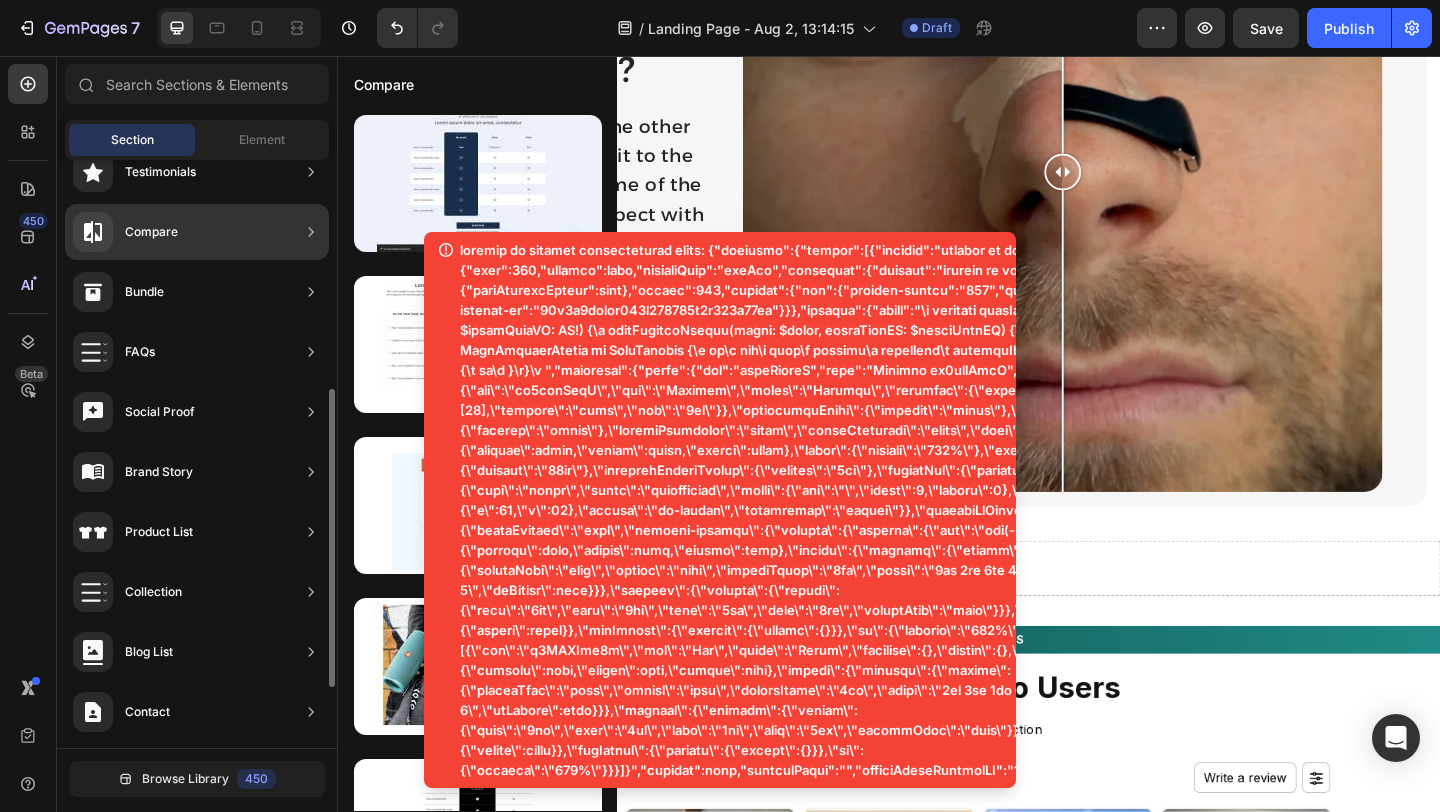 click on "Compare" 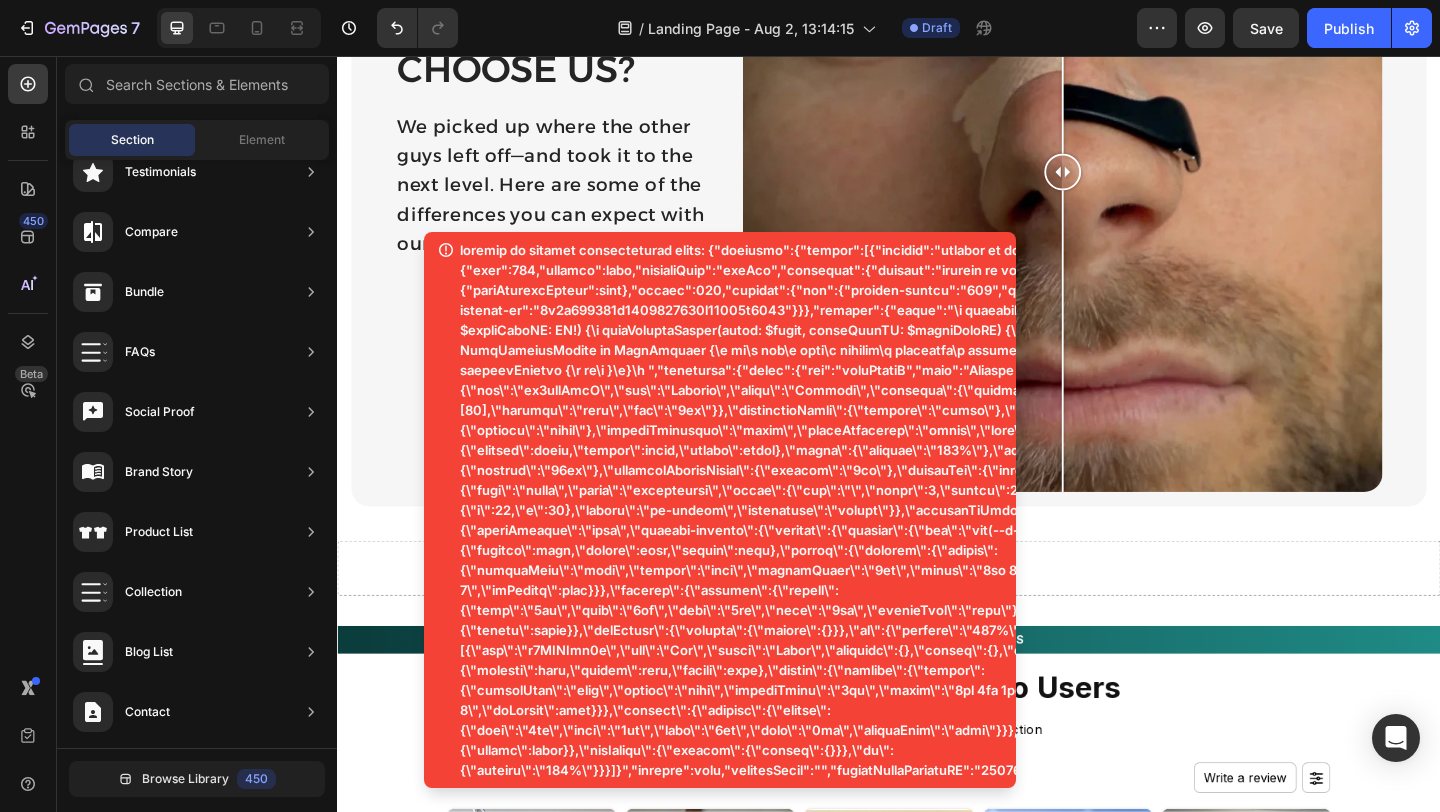 scroll, scrollTop: 0, scrollLeft: 0, axis: both 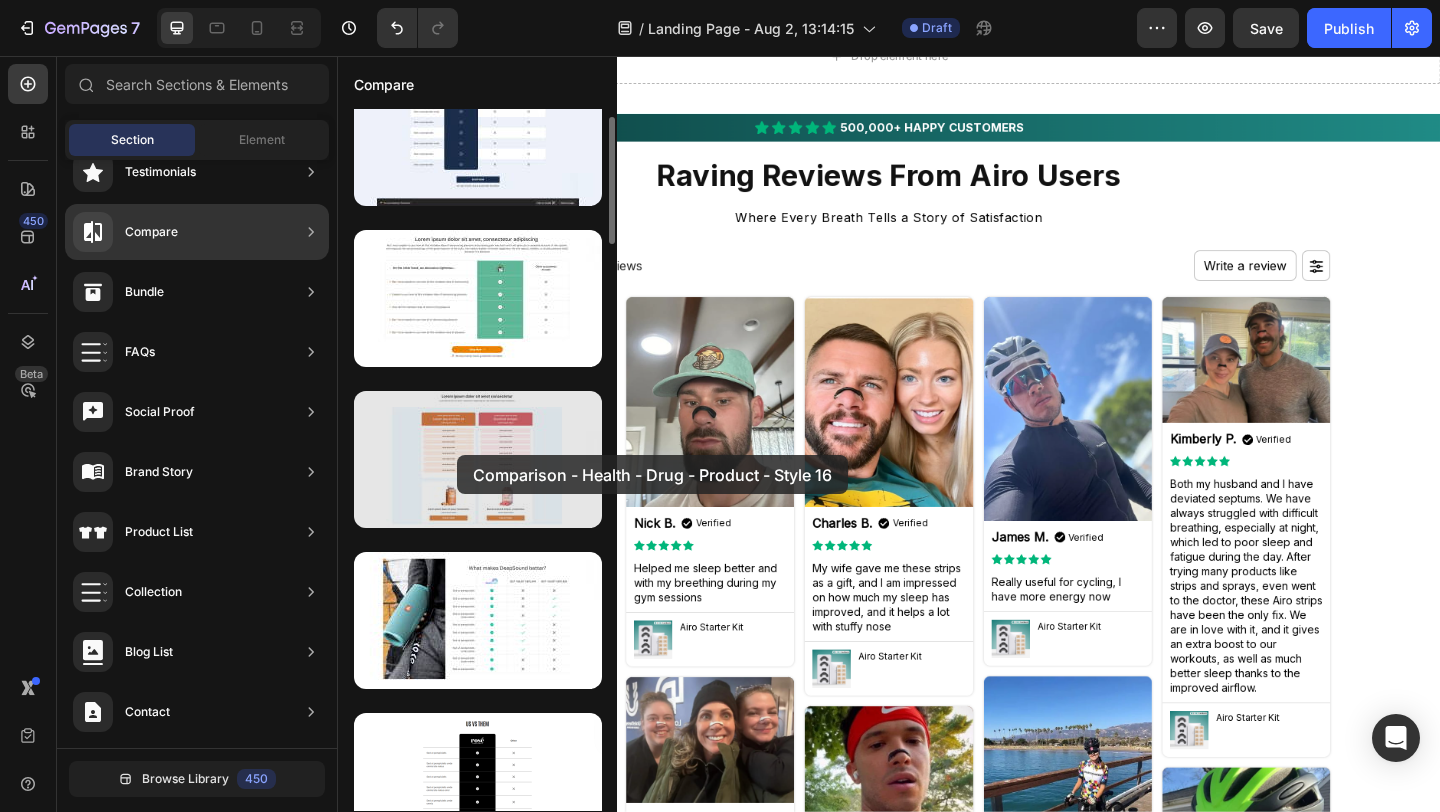 click at bounding box center (478, 459) 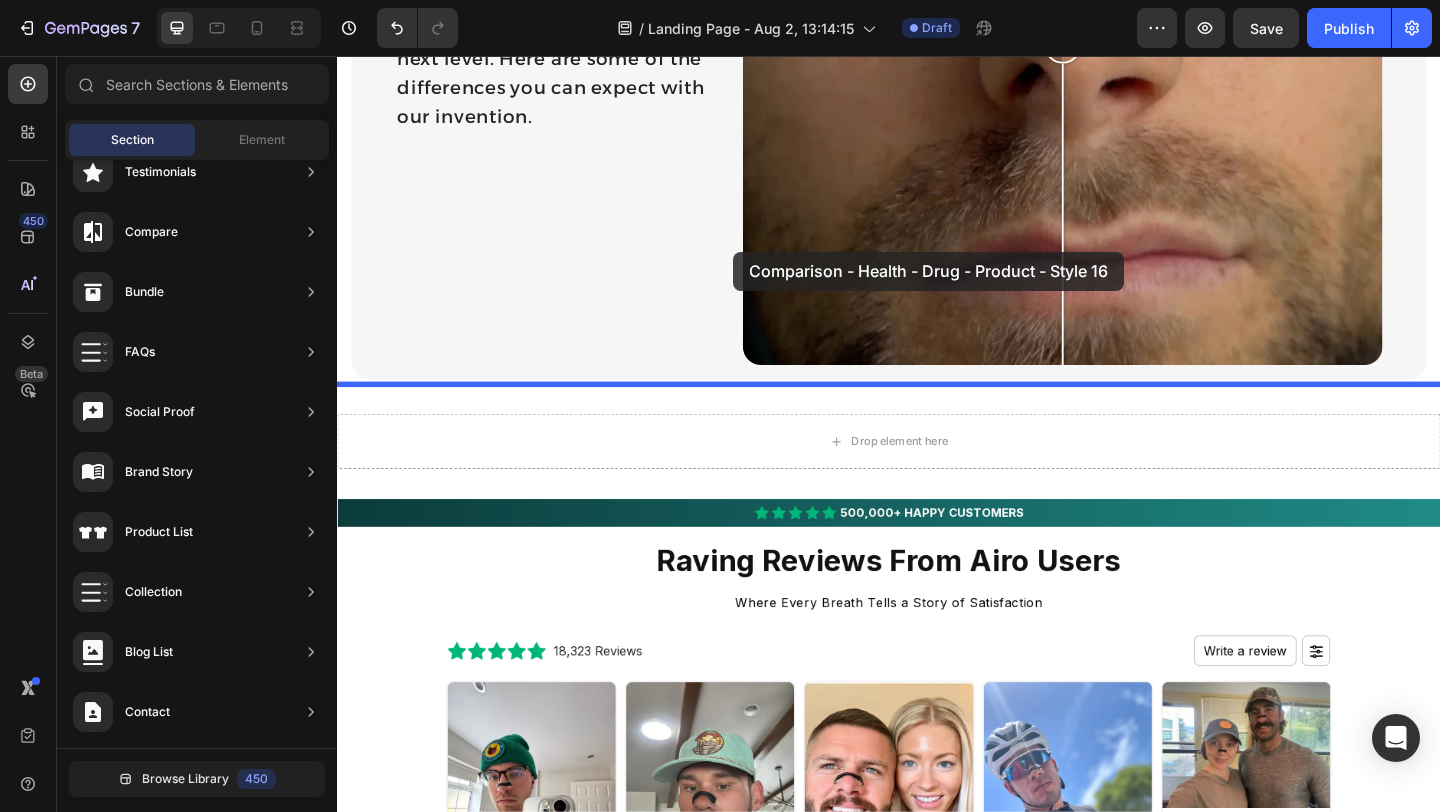 scroll, scrollTop: 3382, scrollLeft: 0, axis: vertical 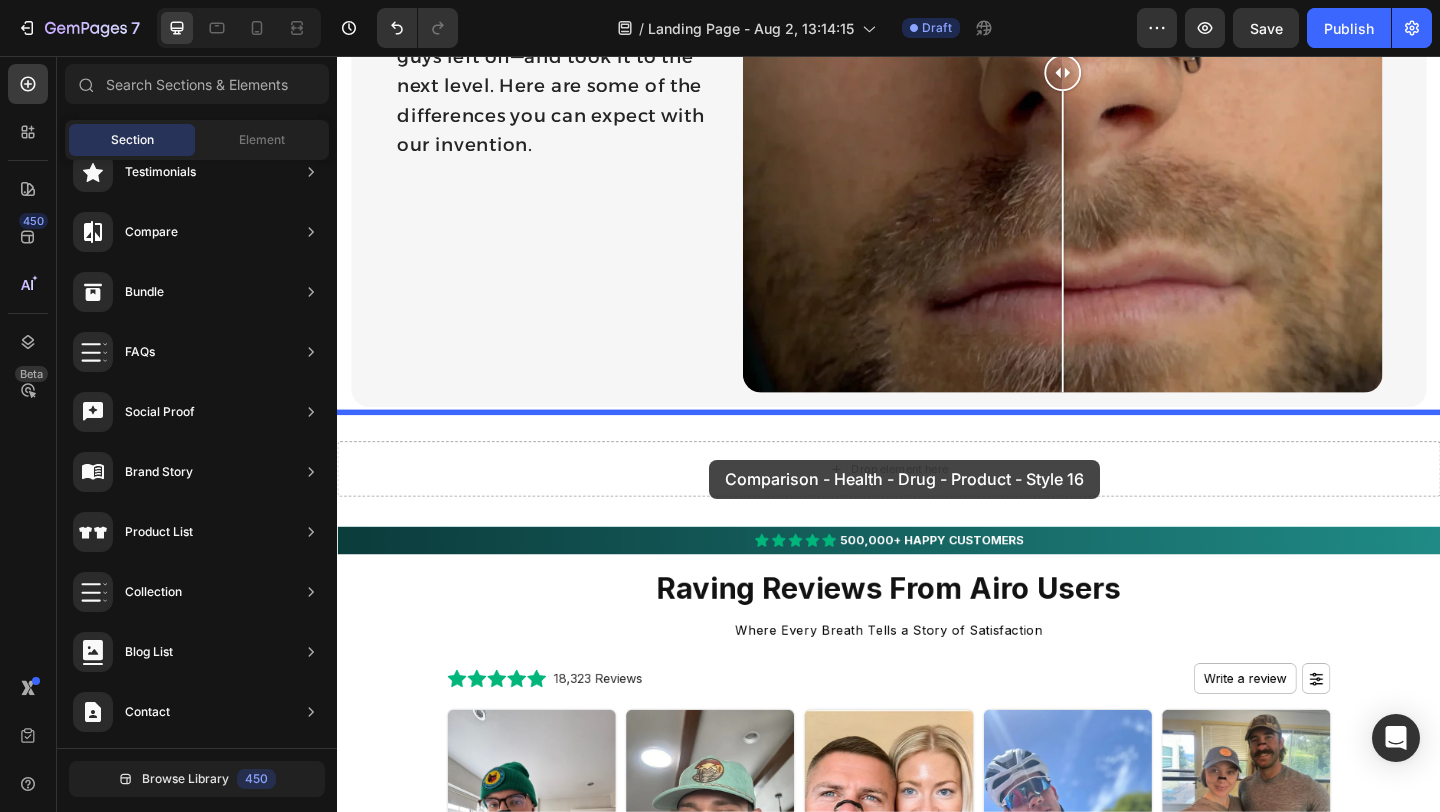 drag, startPoint x: 794, startPoint y: 511, endPoint x: 742, endPoint y: 499, distance: 53.366657 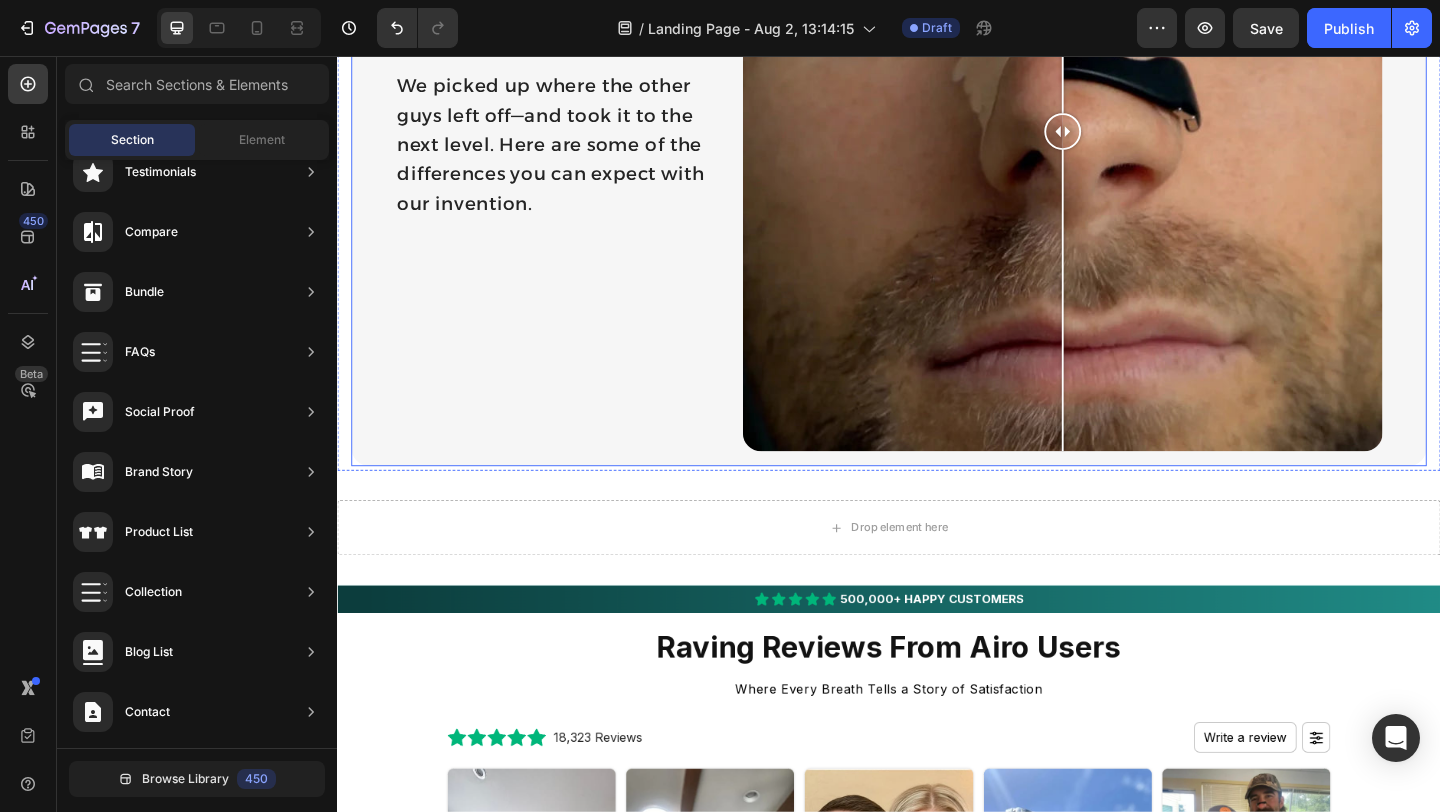 scroll, scrollTop: 3359, scrollLeft: 0, axis: vertical 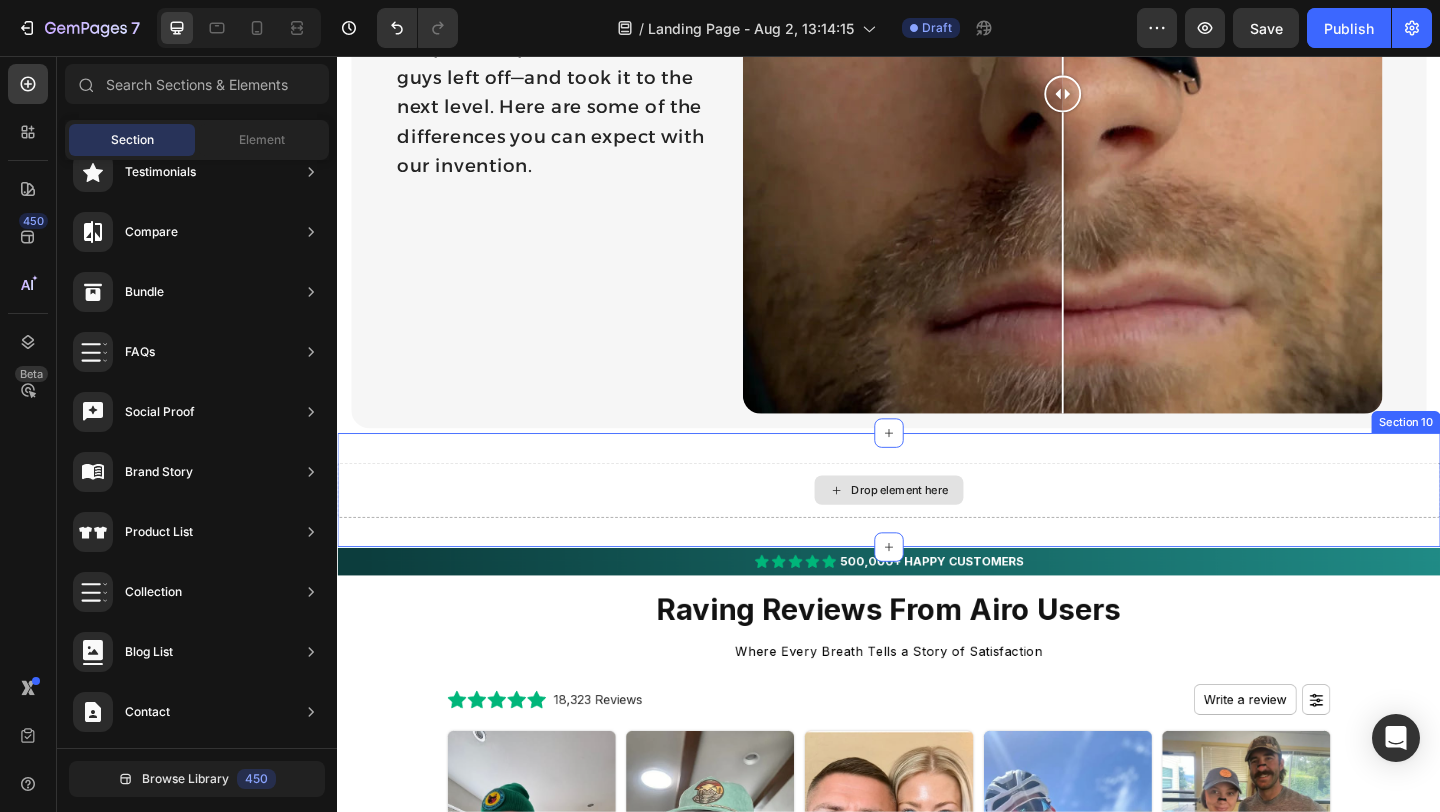 click on "Drop element here" at bounding box center (949, 528) 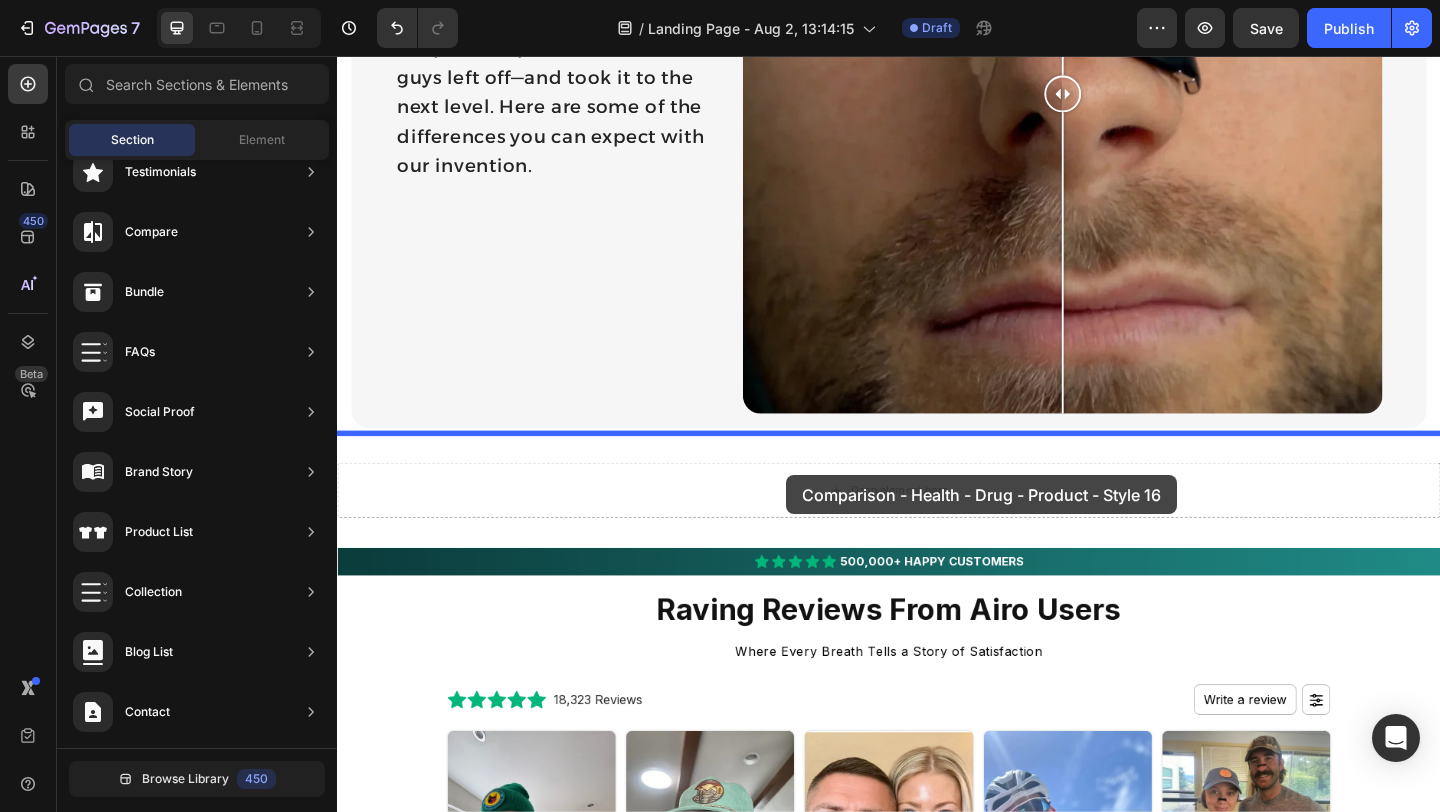 drag, startPoint x: 852, startPoint y: 491, endPoint x: 826, endPoint y: 512, distance: 33.42155 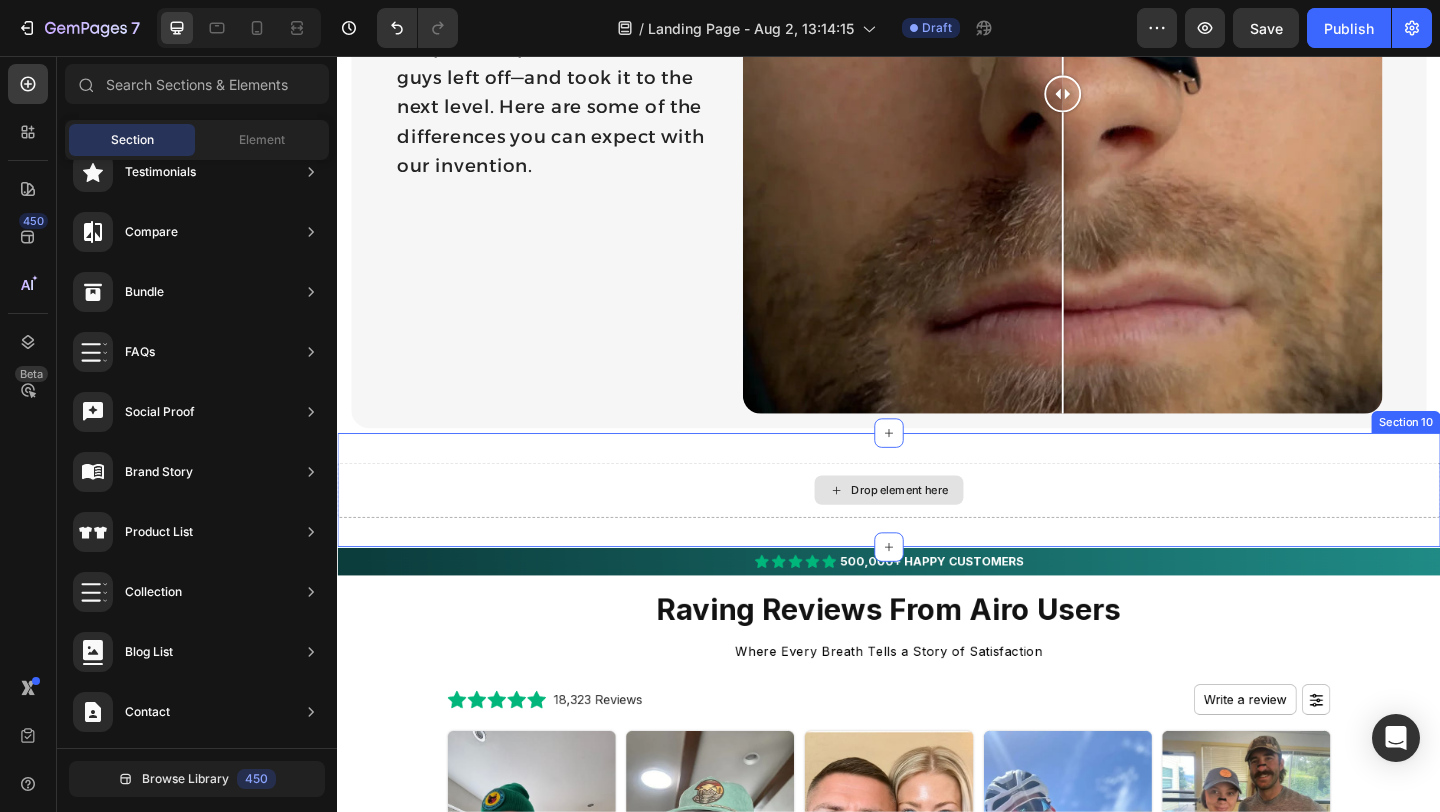 click on "Drop element here" at bounding box center (937, 528) 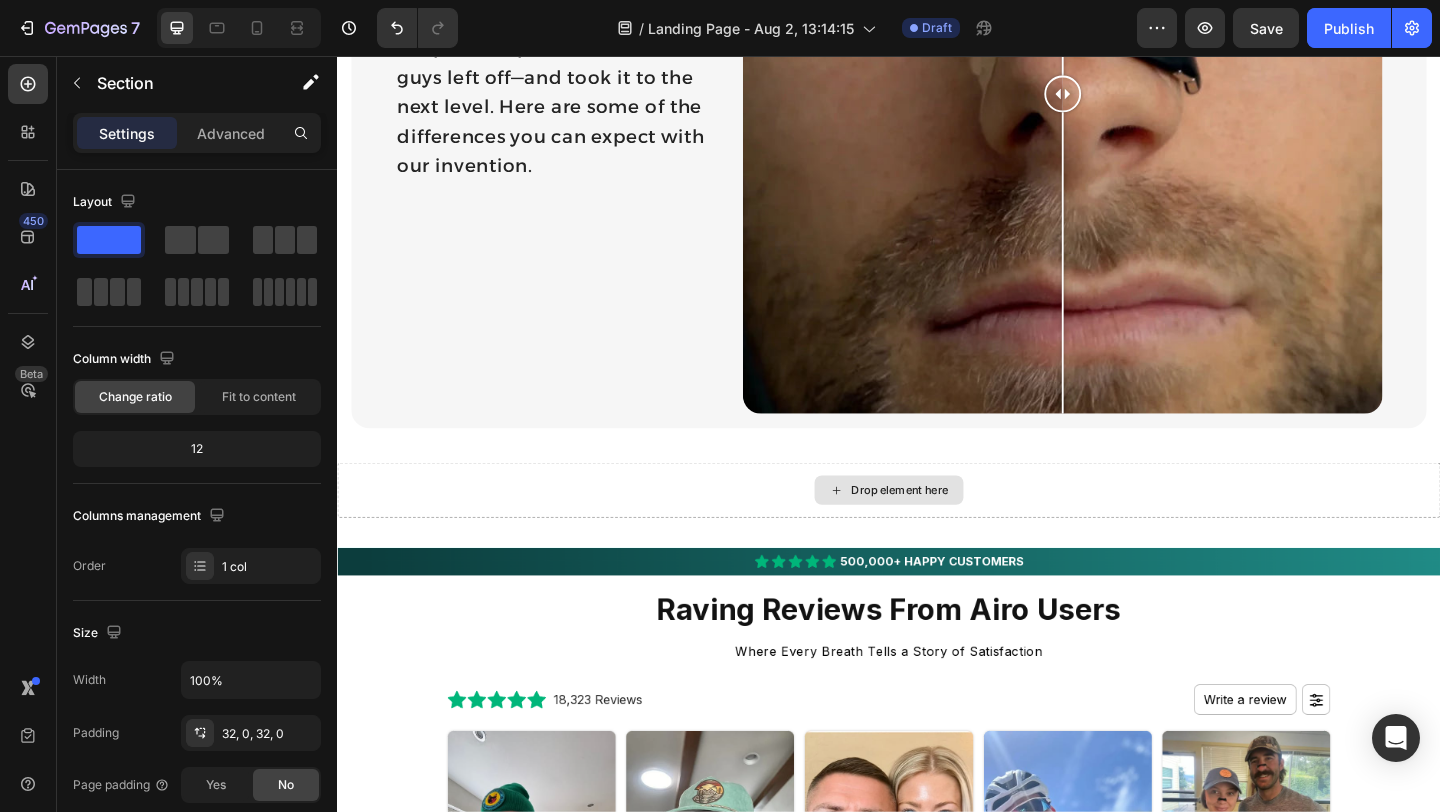 scroll, scrollTop: 3360, scrollLeft: 0, axis: vertical 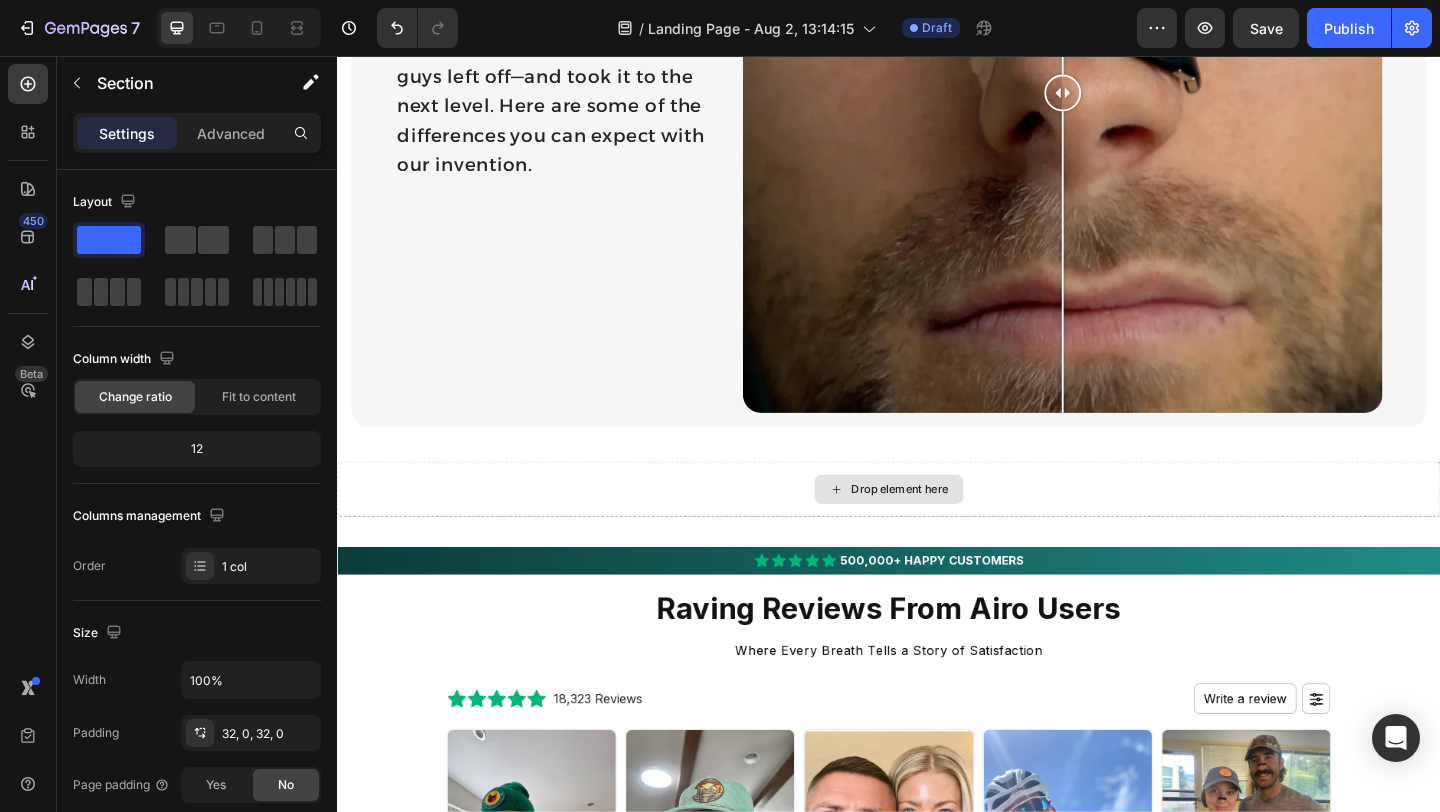 click on "Drop element here" at bounding box center [949, 527] 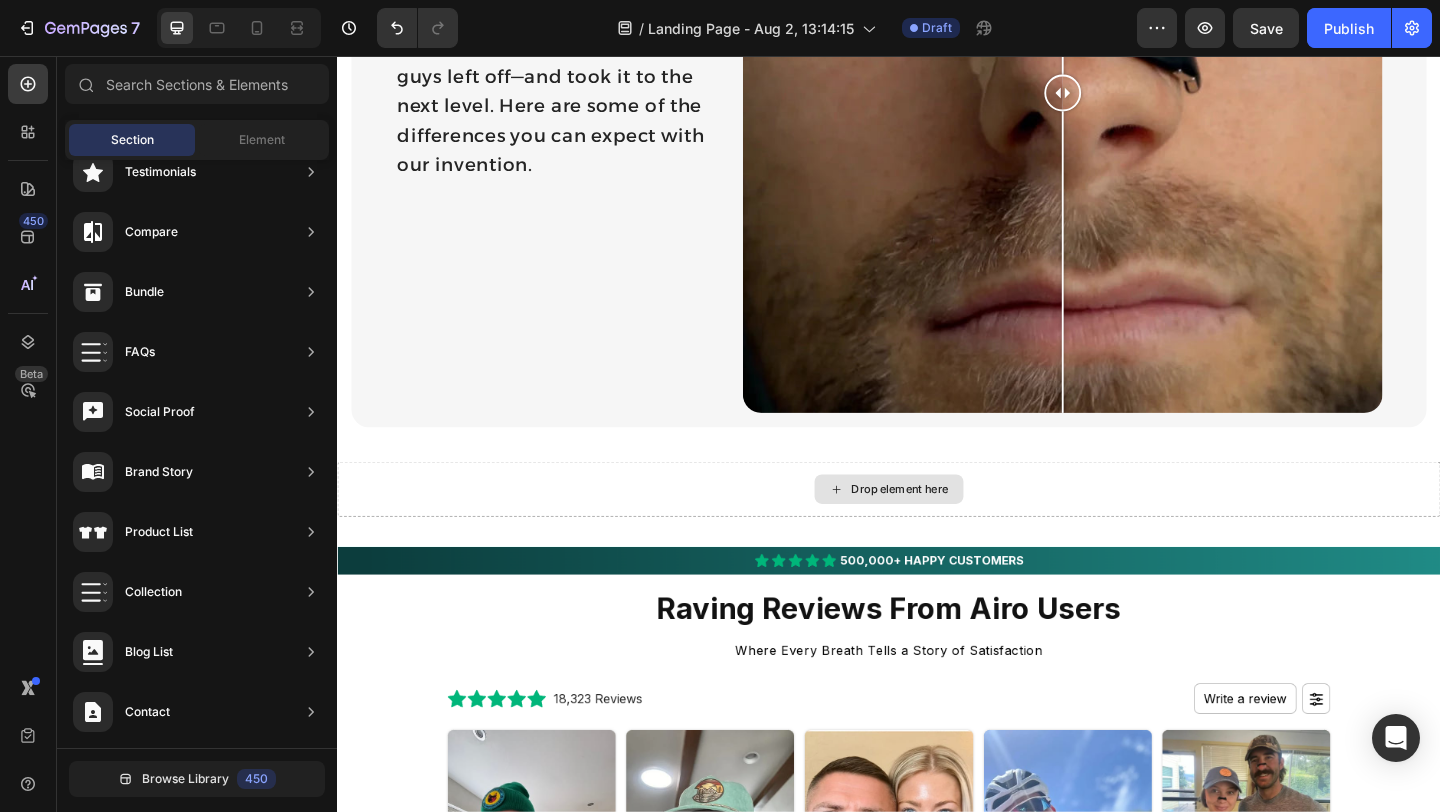click on "Drop element here" at bounding box center [949, 527] 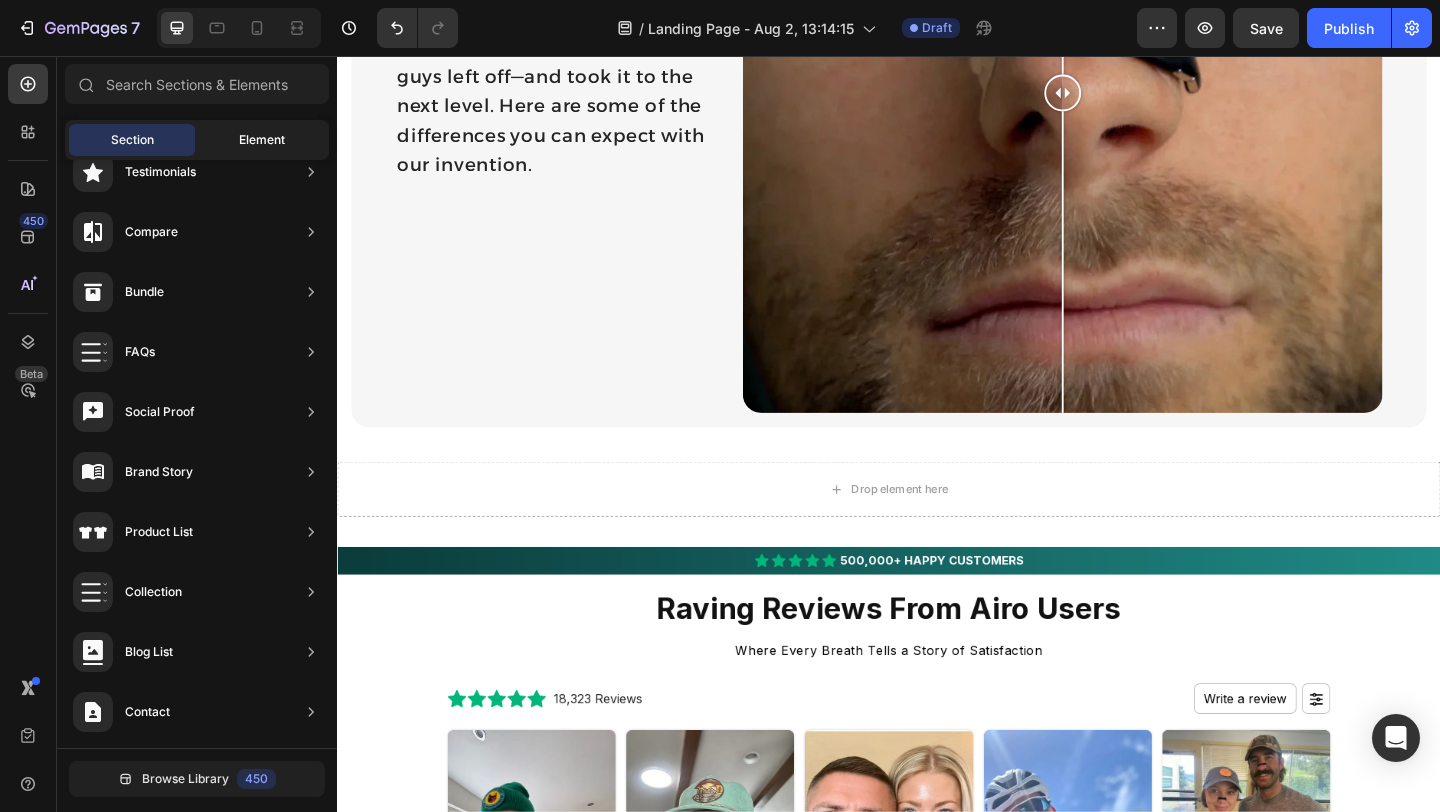 click on "Element" at bounding box center (262, 140) 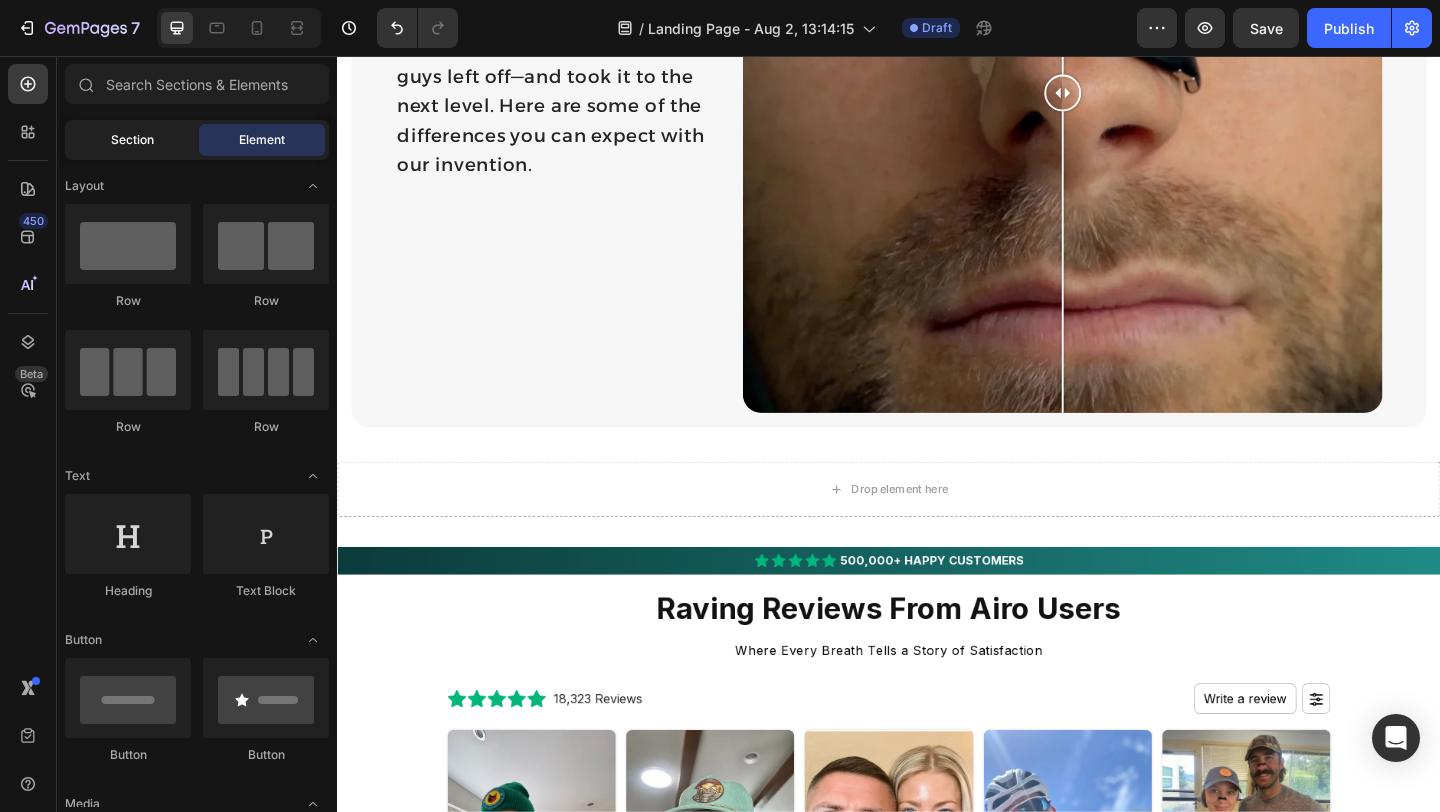 click on "Section" 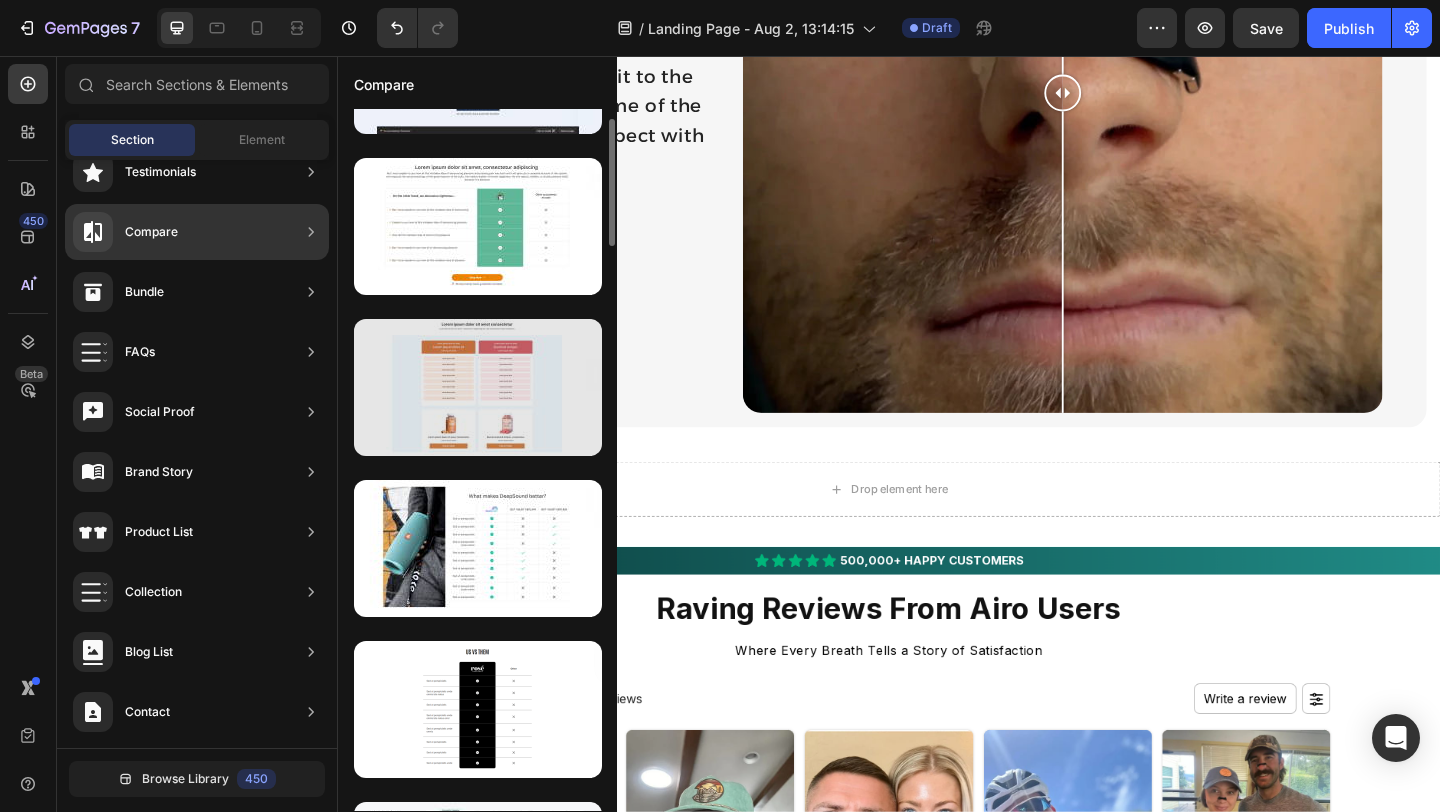 scroll, scrollTop: 128, scrollLeft: 0, axis: vertical 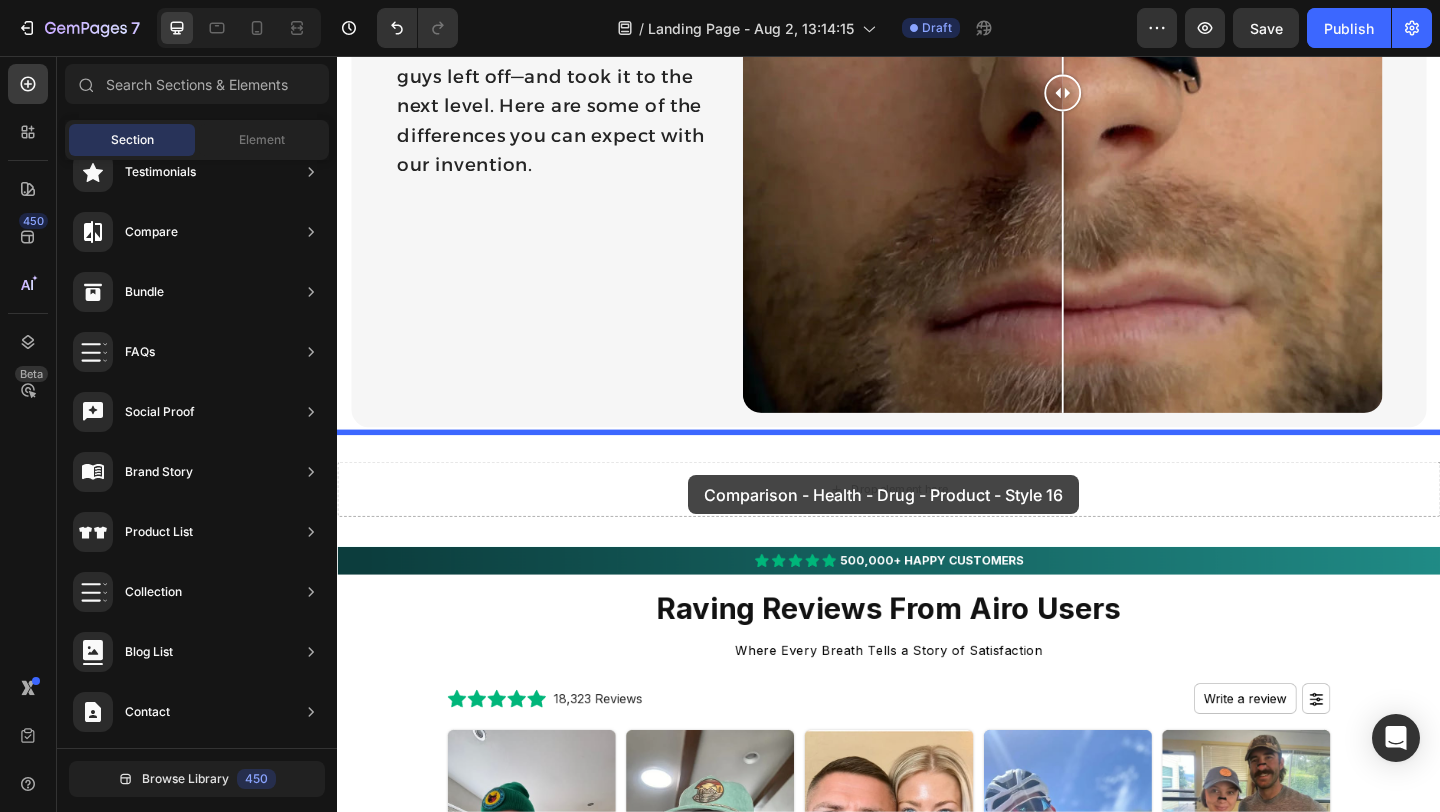 drag, startPoint x: 801, startPoint y: 465, endPoint x: 740, endPoint y: 517, distance: 80.1561 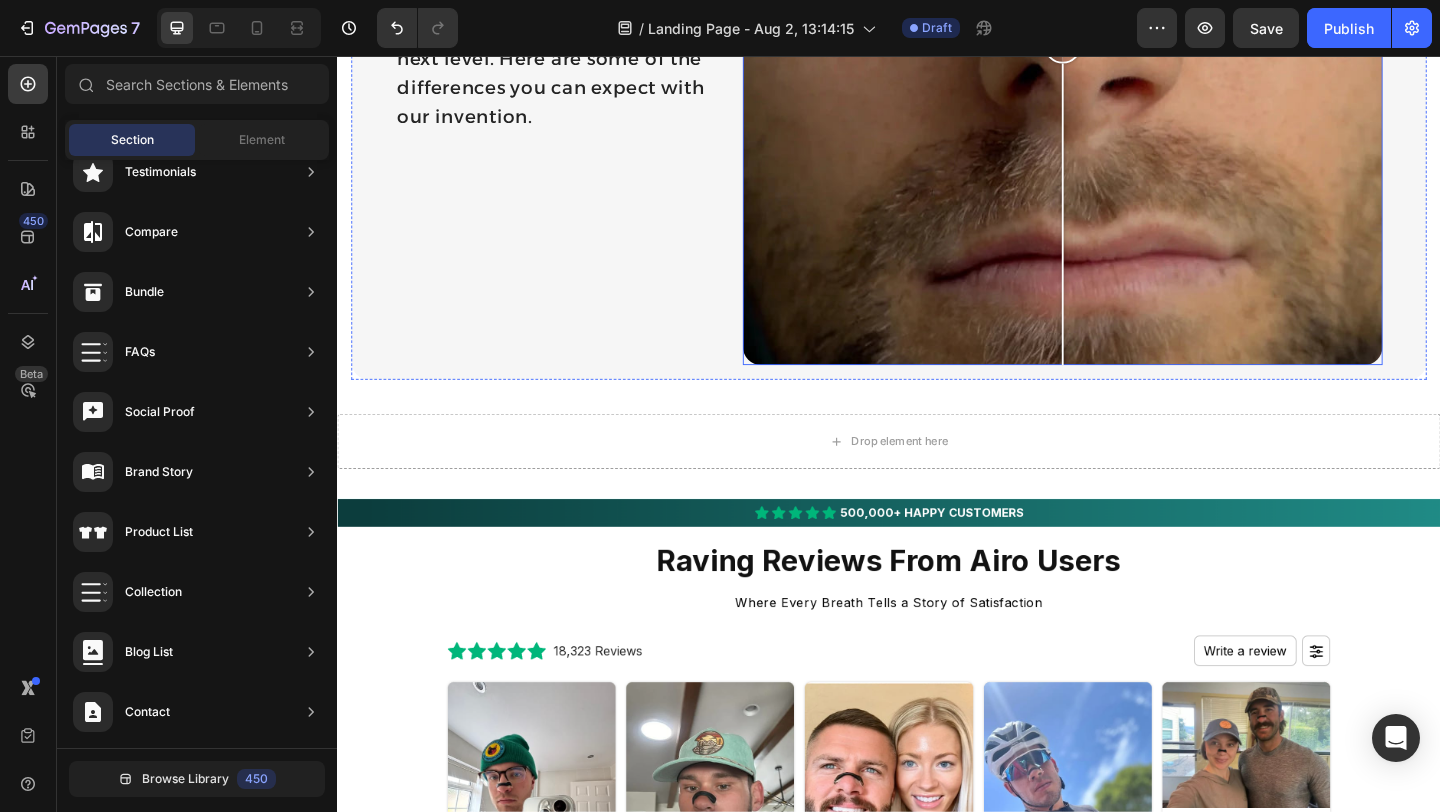 scroll, scrollTop: 3487, scrollLeft: 0, axis: vertical 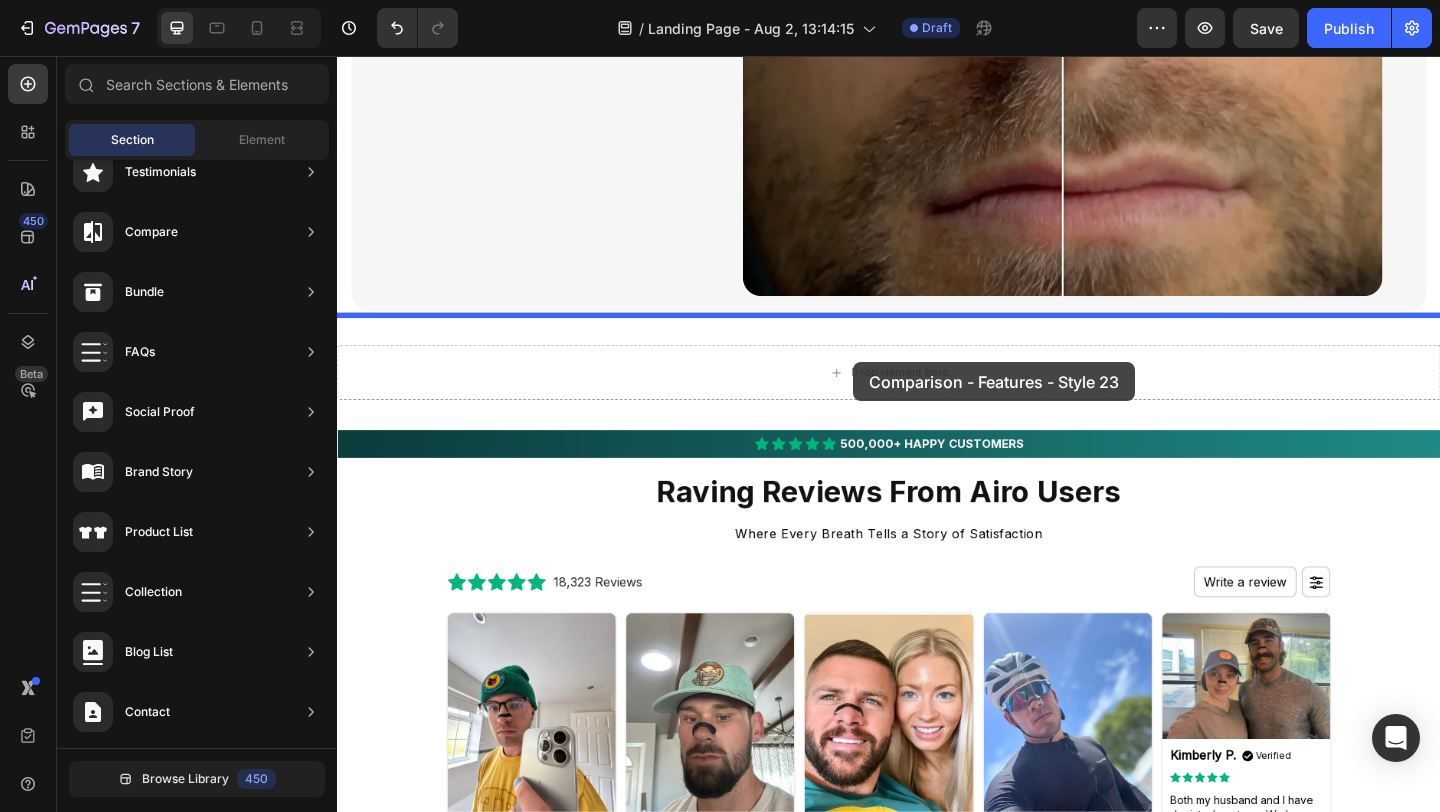 drag, startPoint x: 797, startPoint y: 338, endPoint x: 897, endPoint y: 388, distance: 111.8034 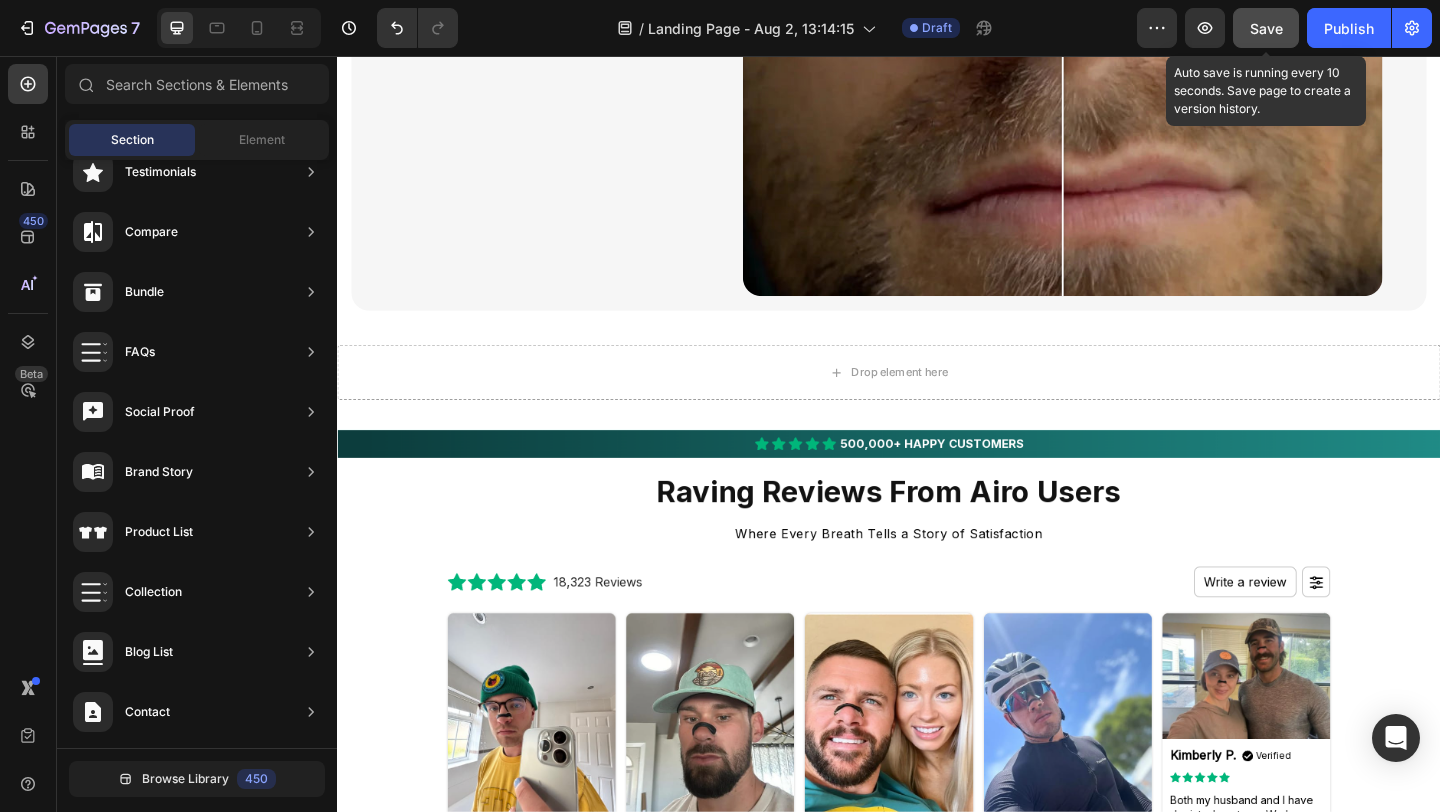 click on "Save" 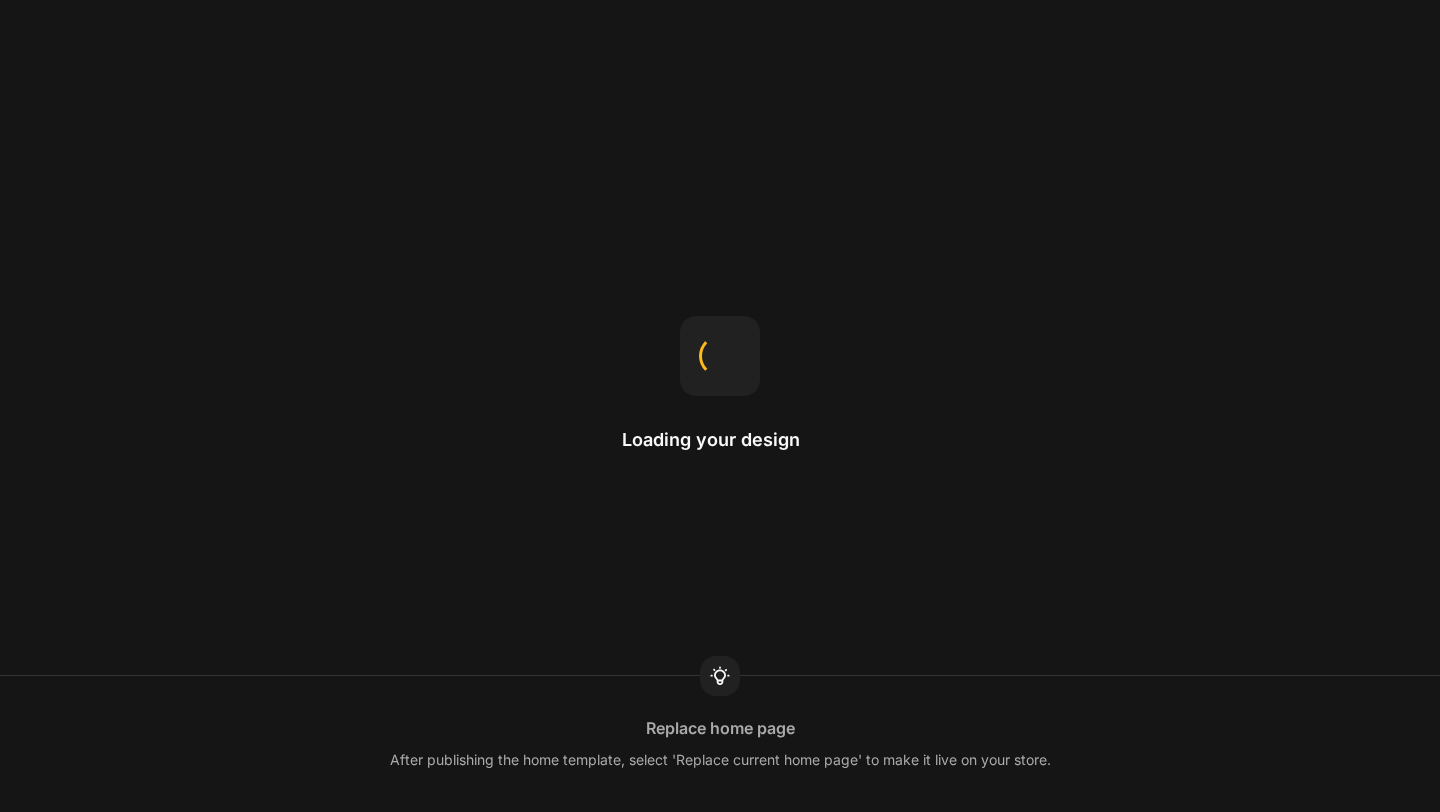 scroll, scrollTop: 0, scrollLeft: 0, axis: both 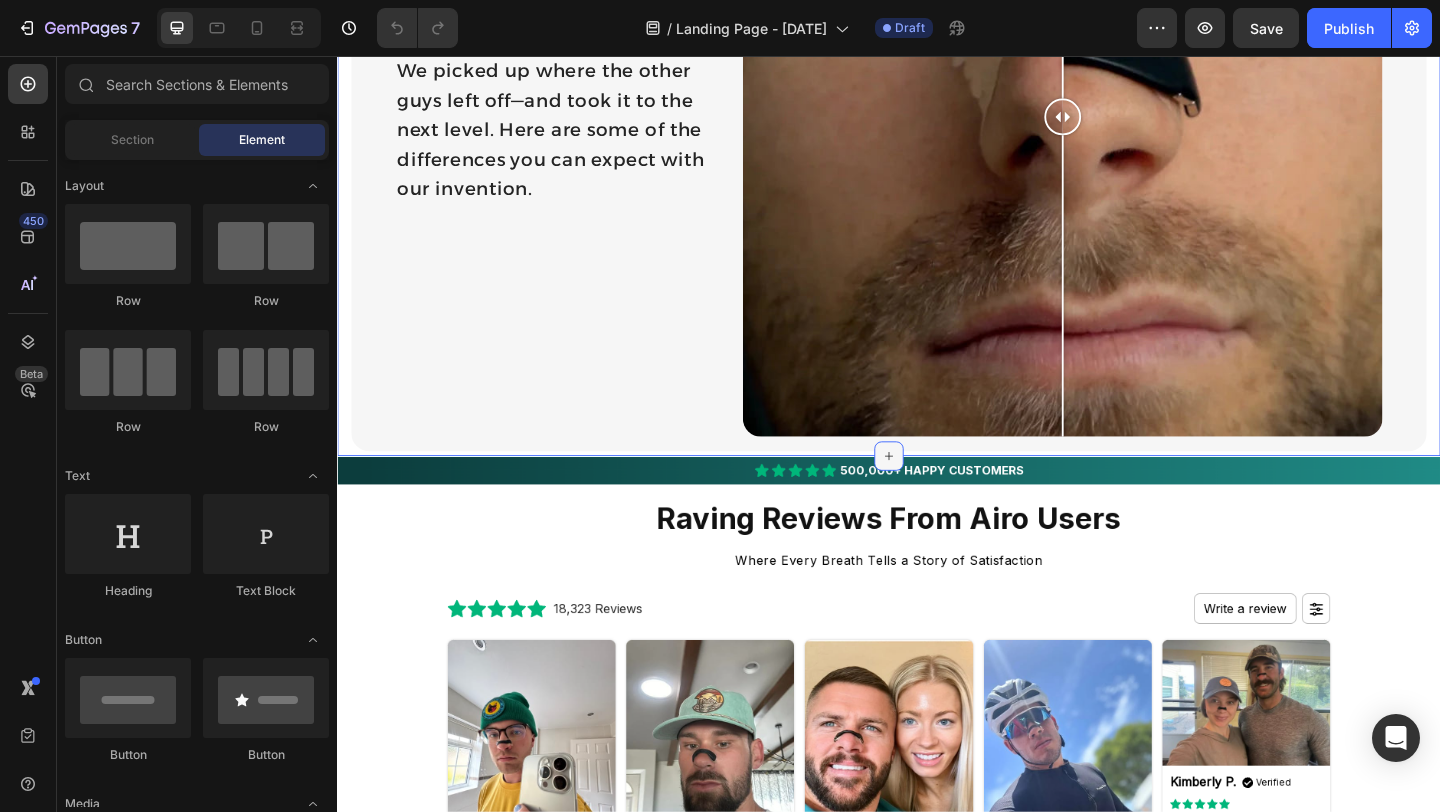 click 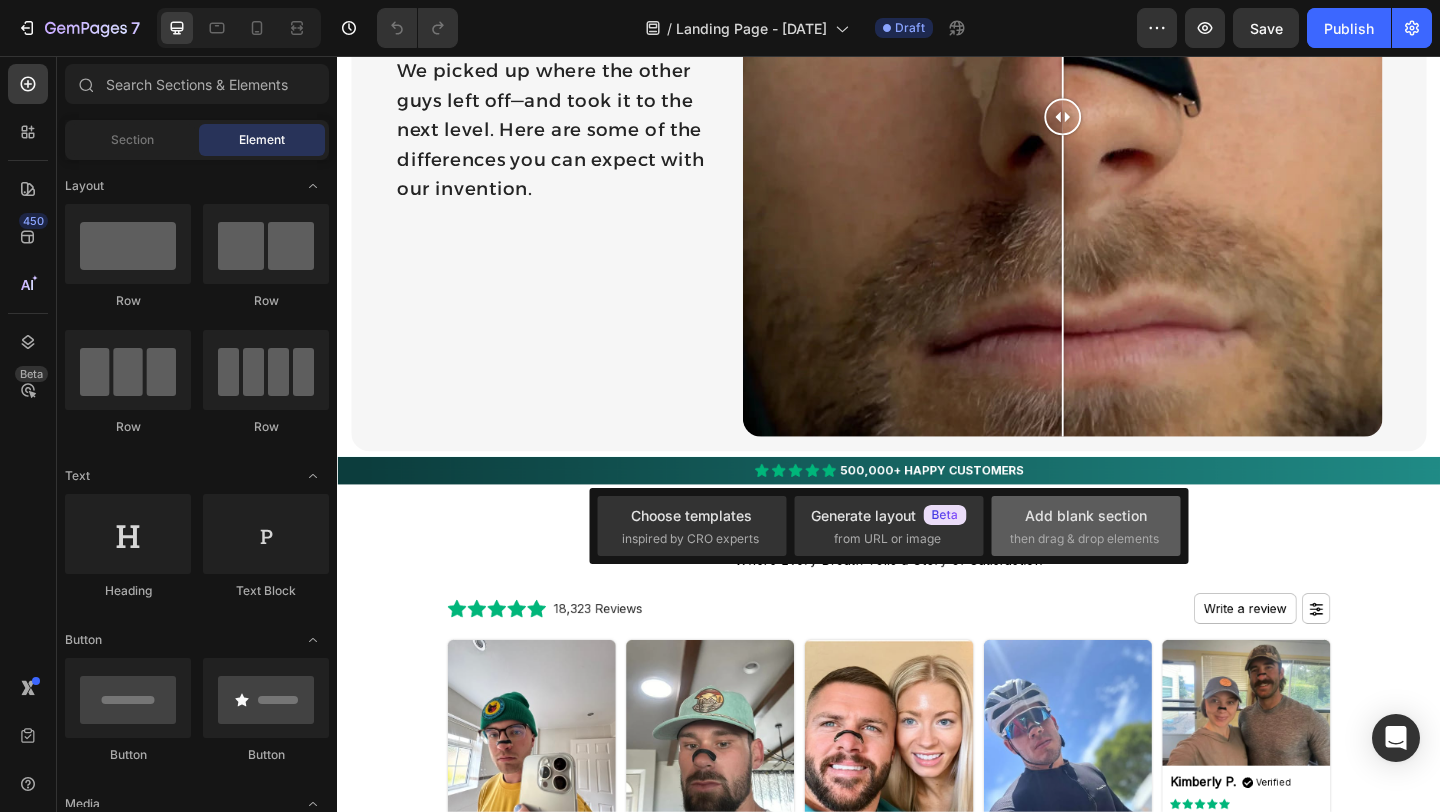click on "Add blank section" at bounding box center (1086, 515) 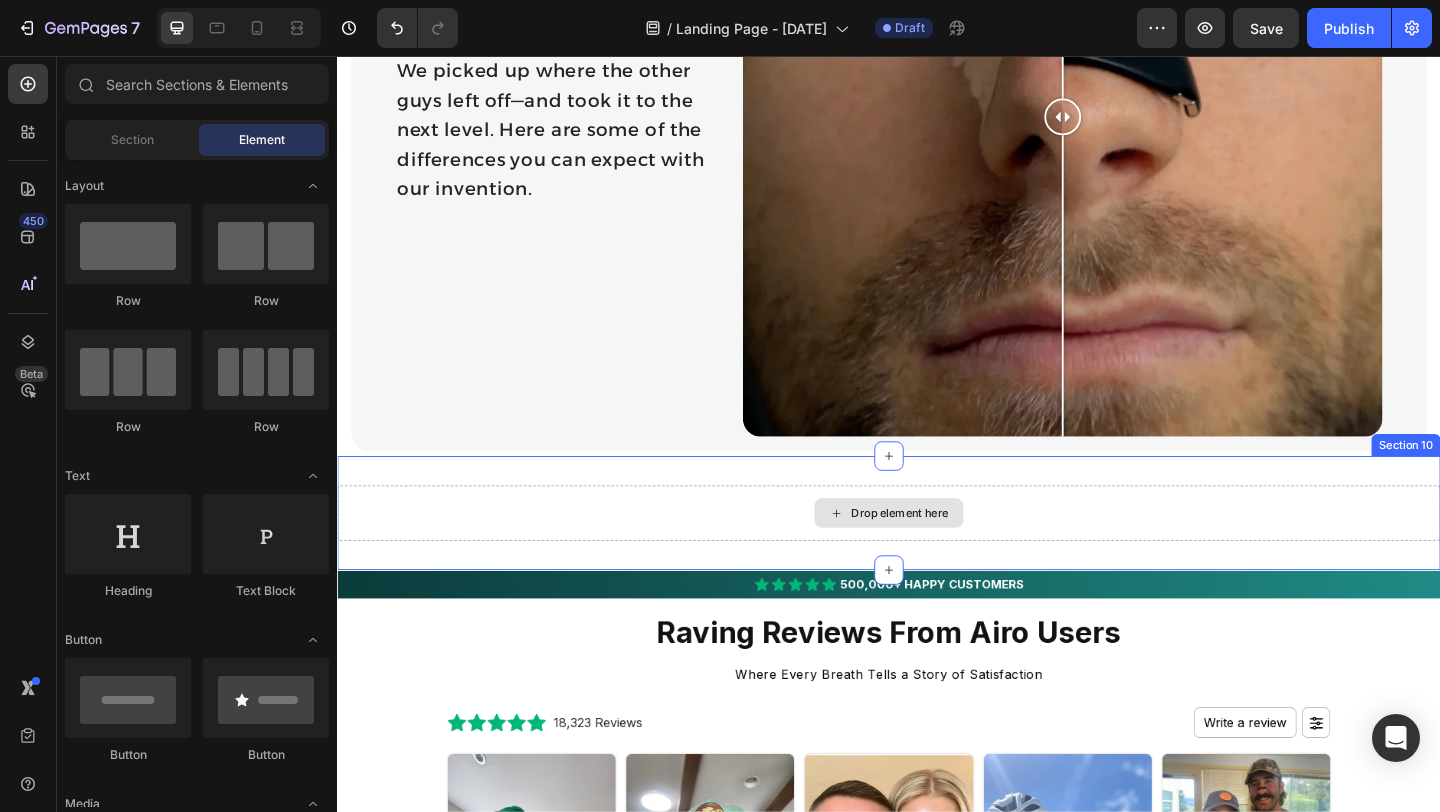 click on "Drop element here" at bounding box center [949, 553] 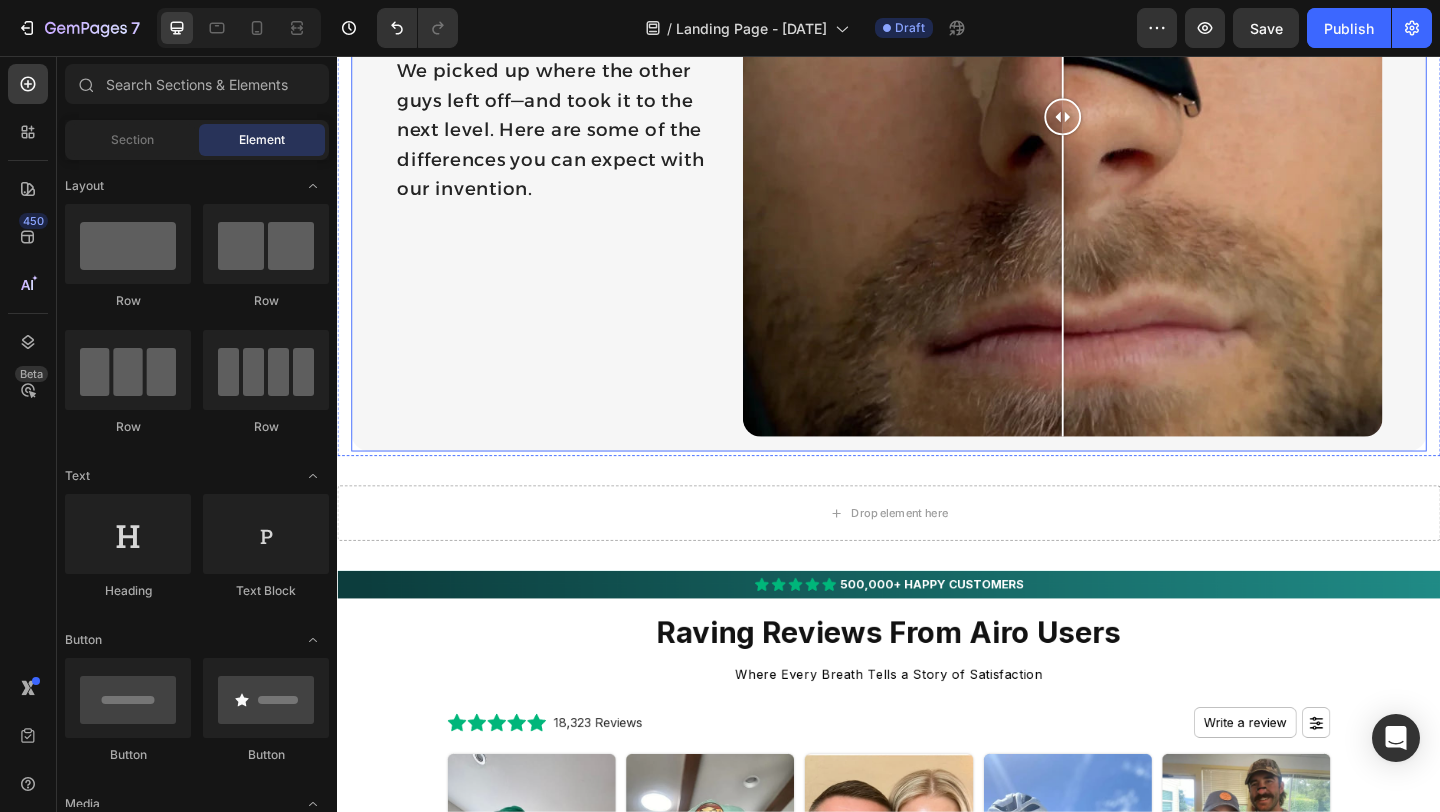click on "Section Element" at bounding box center (197, 140) 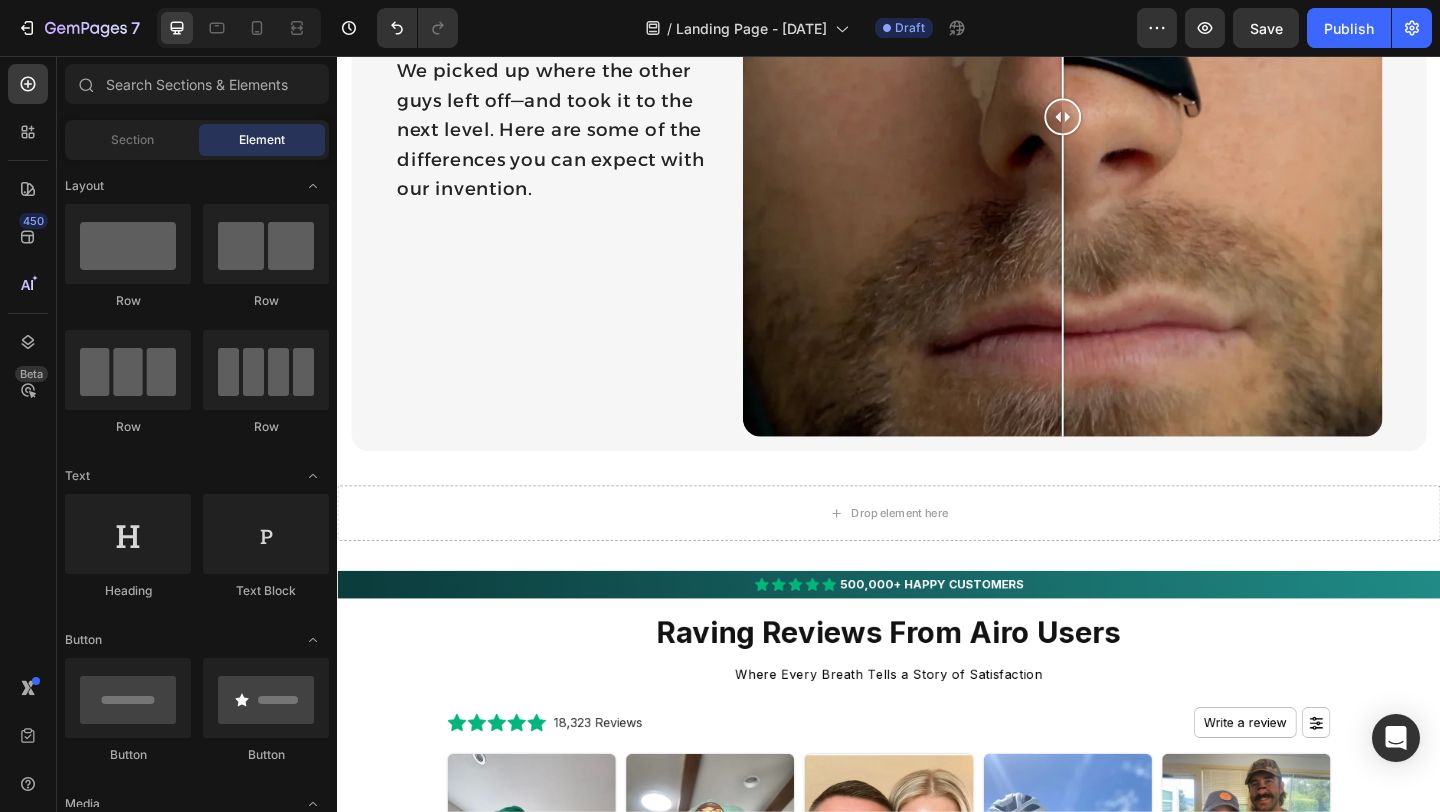 click on "Section Element" at bounding box center (197, 140) 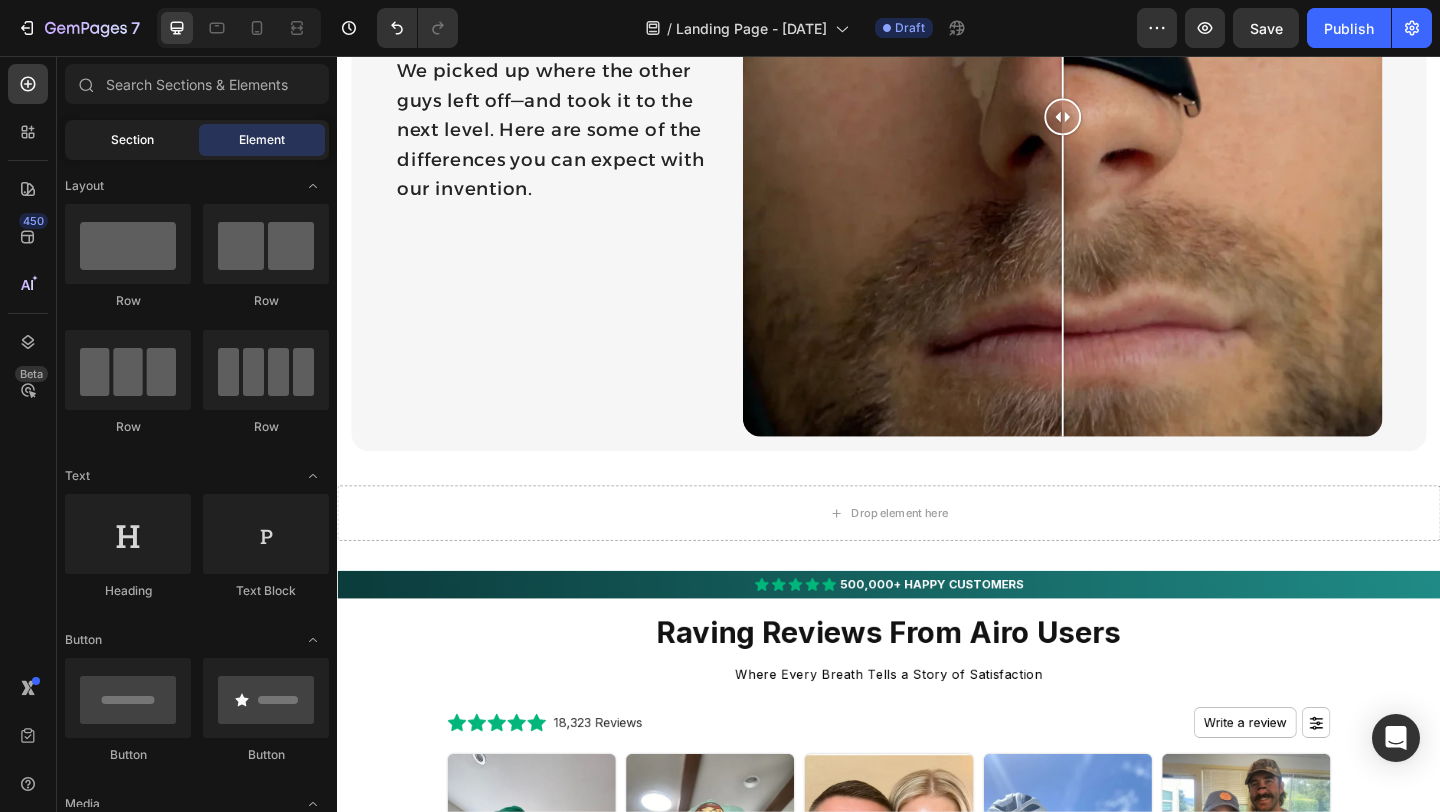click on "Section" 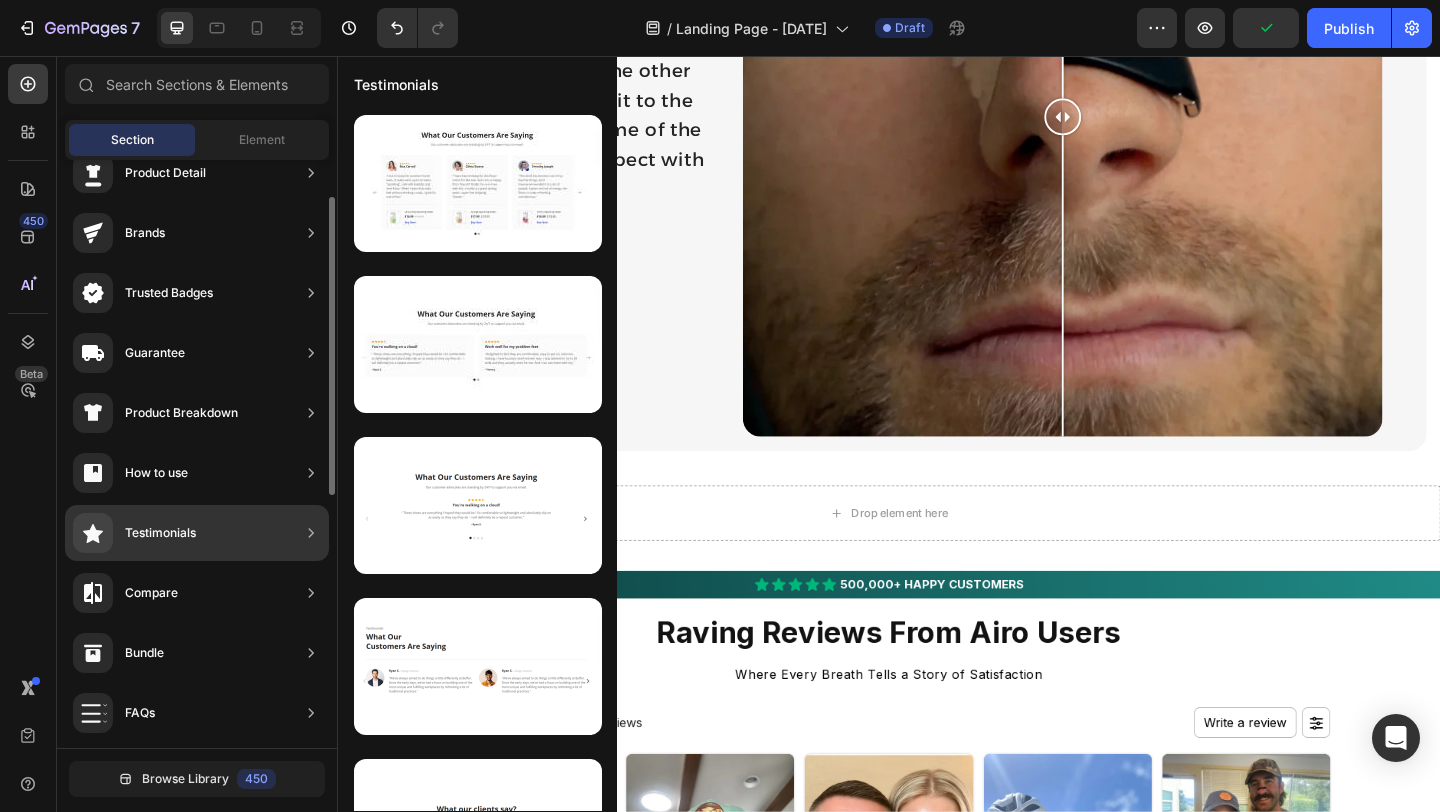 scroll, scrollTop: 117, scrollLeft: 0, axis: vertical 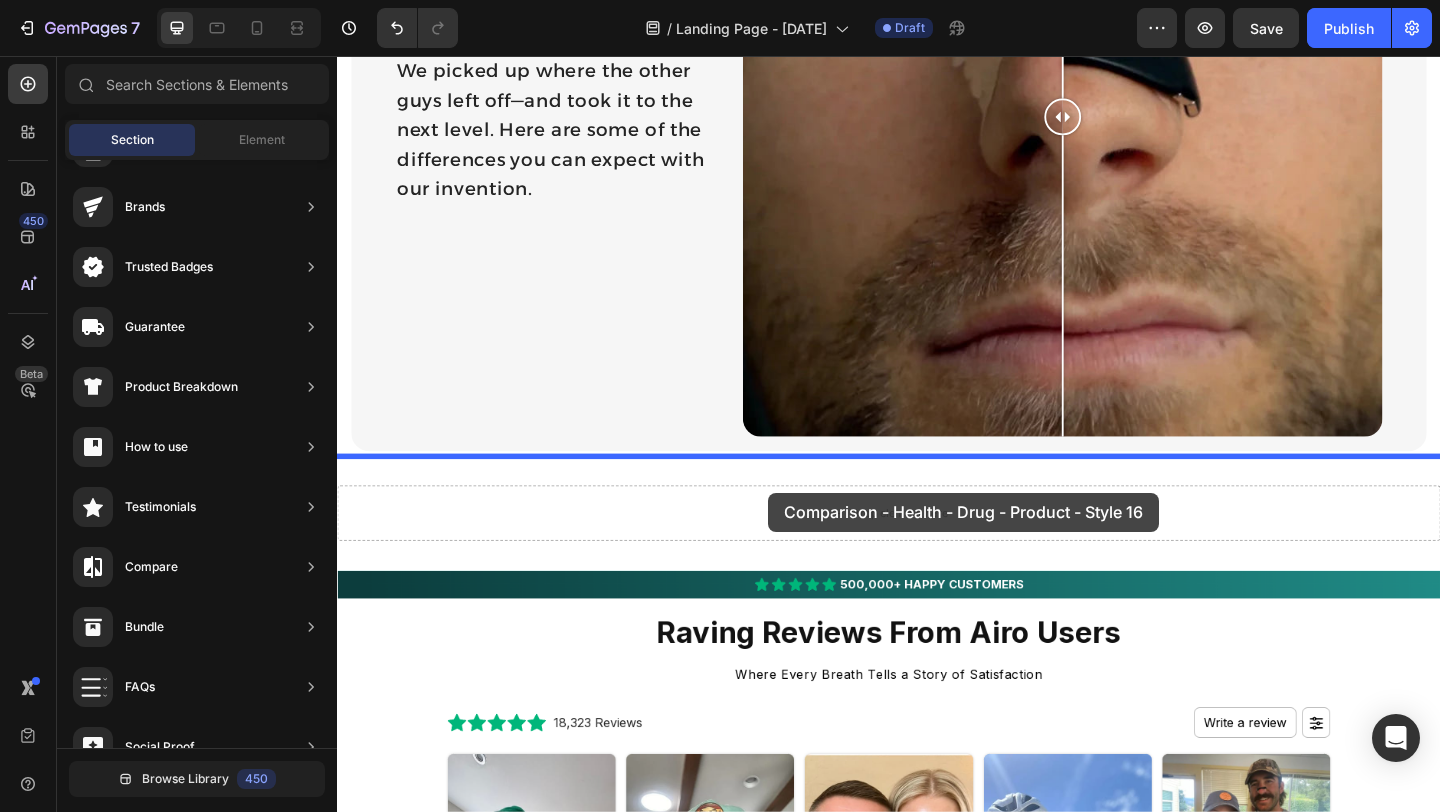 drag, startPoint x: 834, startPoint y: 528, endPoint x: 802, endPoint y: 523, distance: 32.38827 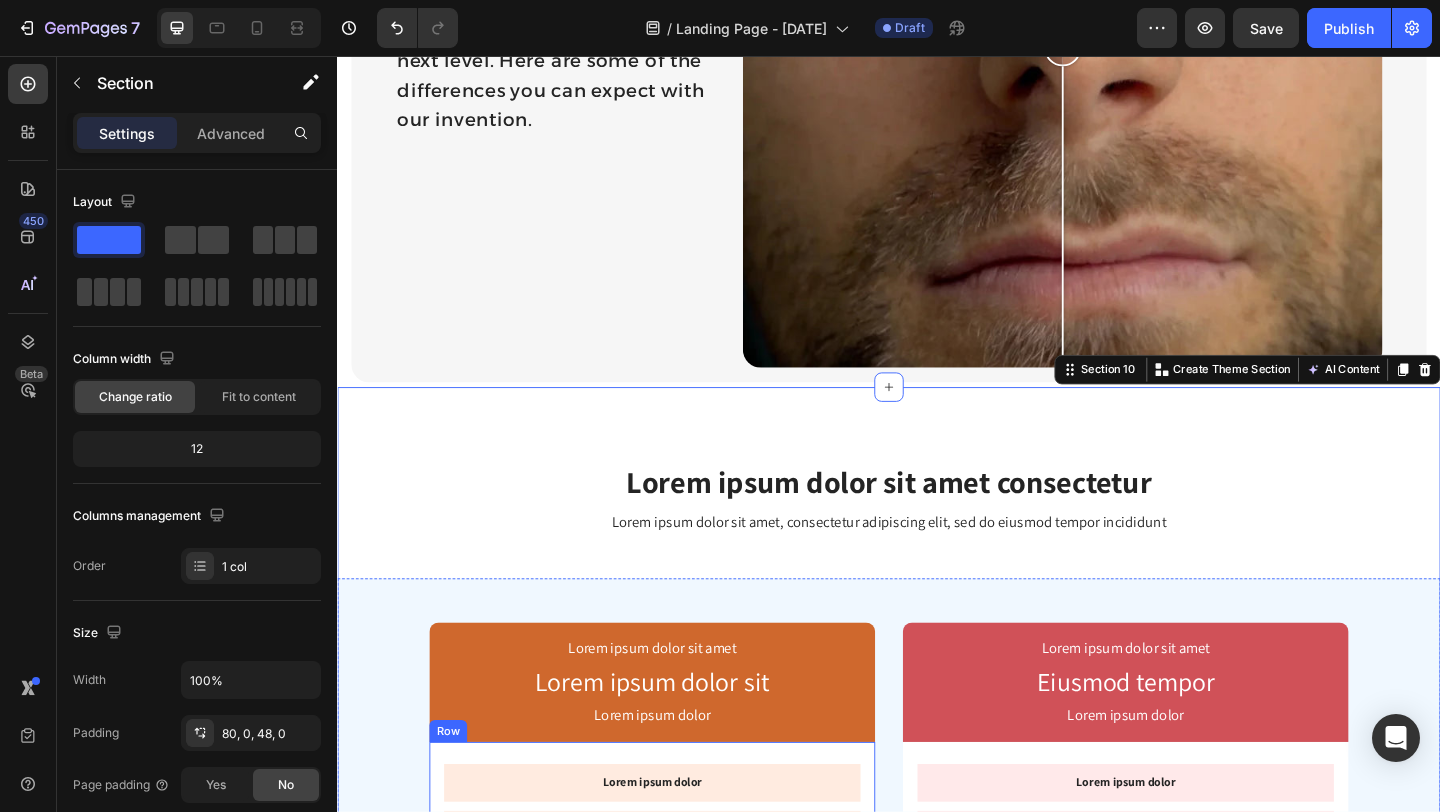 scroll, scrollTop: 3401, scrollLeft: 0, axis: vertical 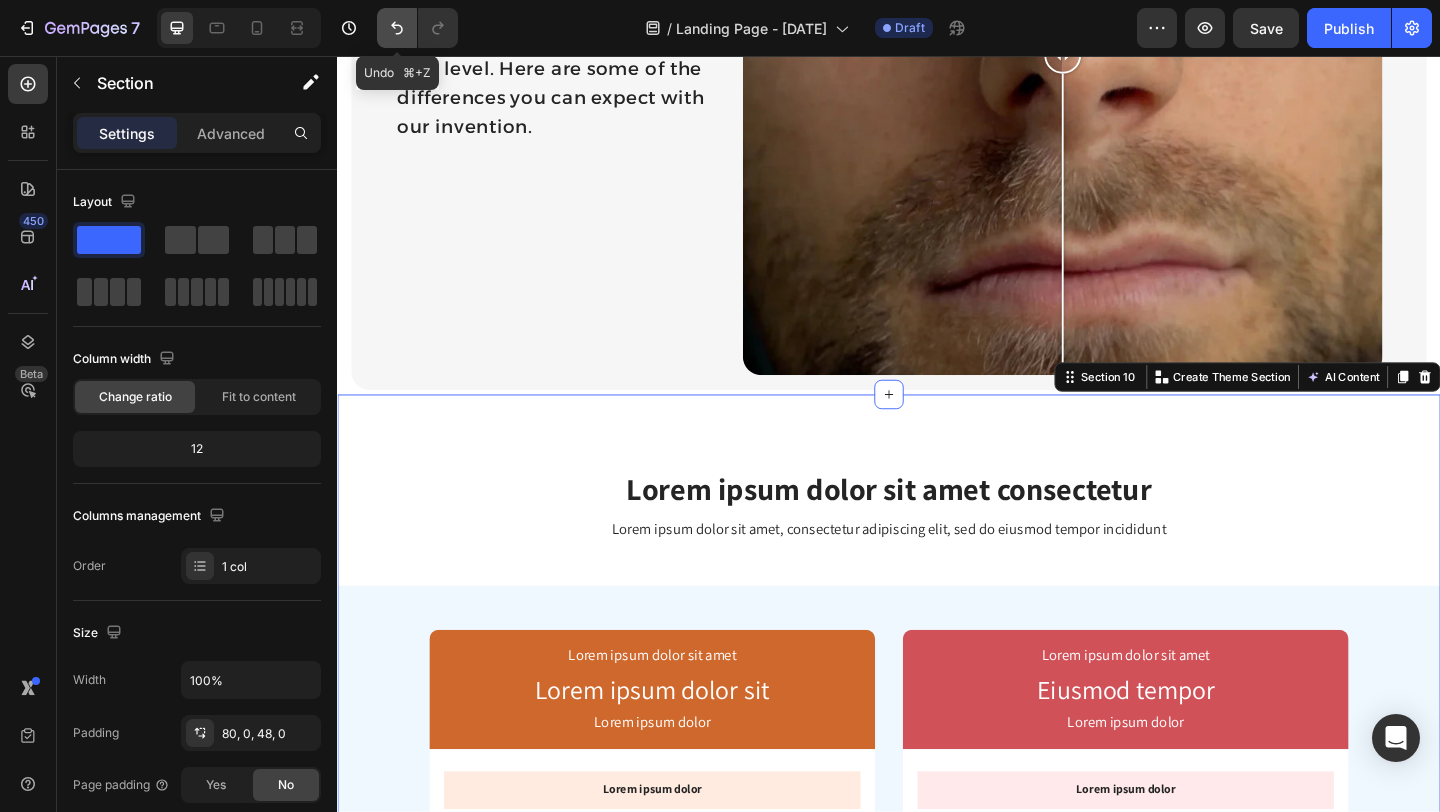 click 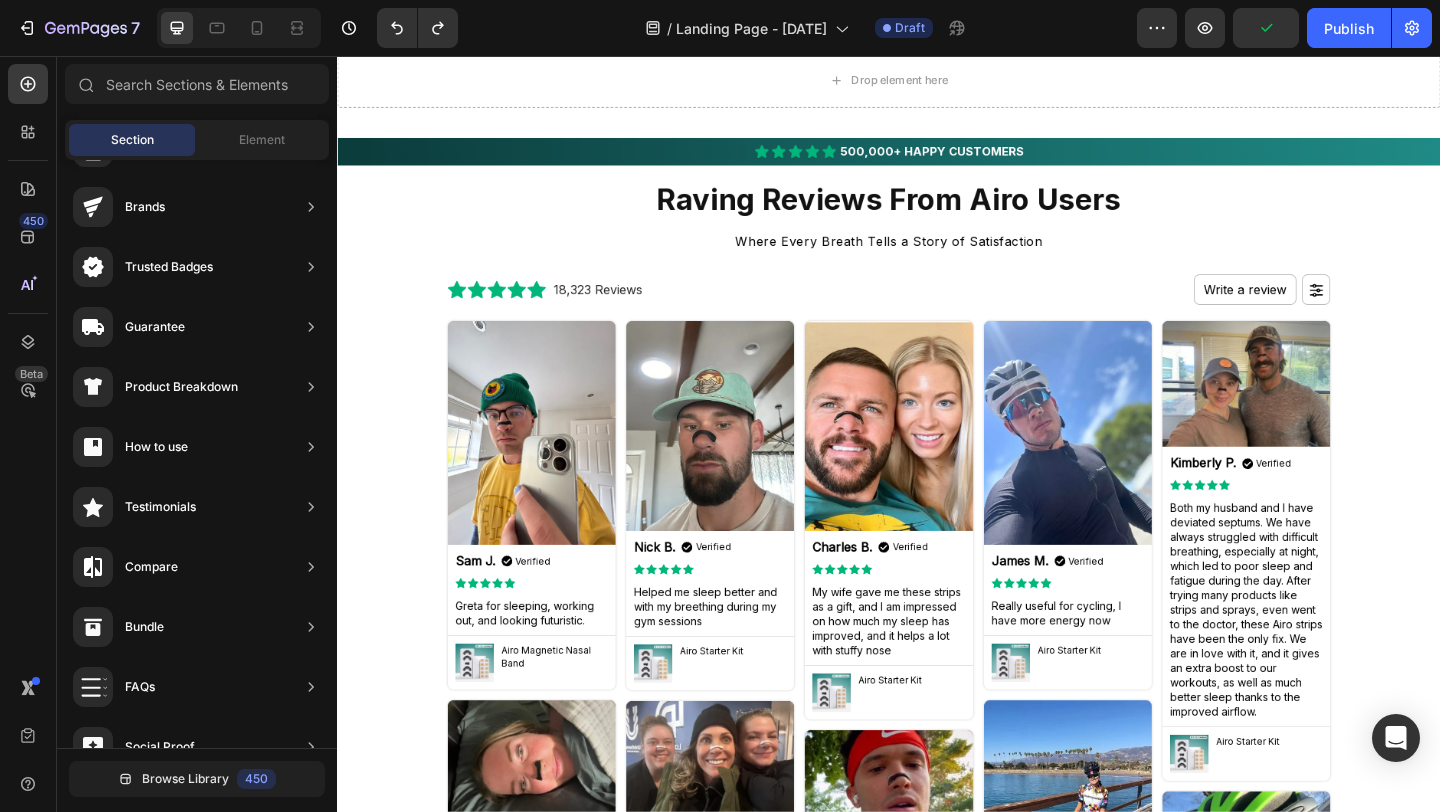 scroll, scrollTop: 3619, scrollLeft: 0, axis: vertical 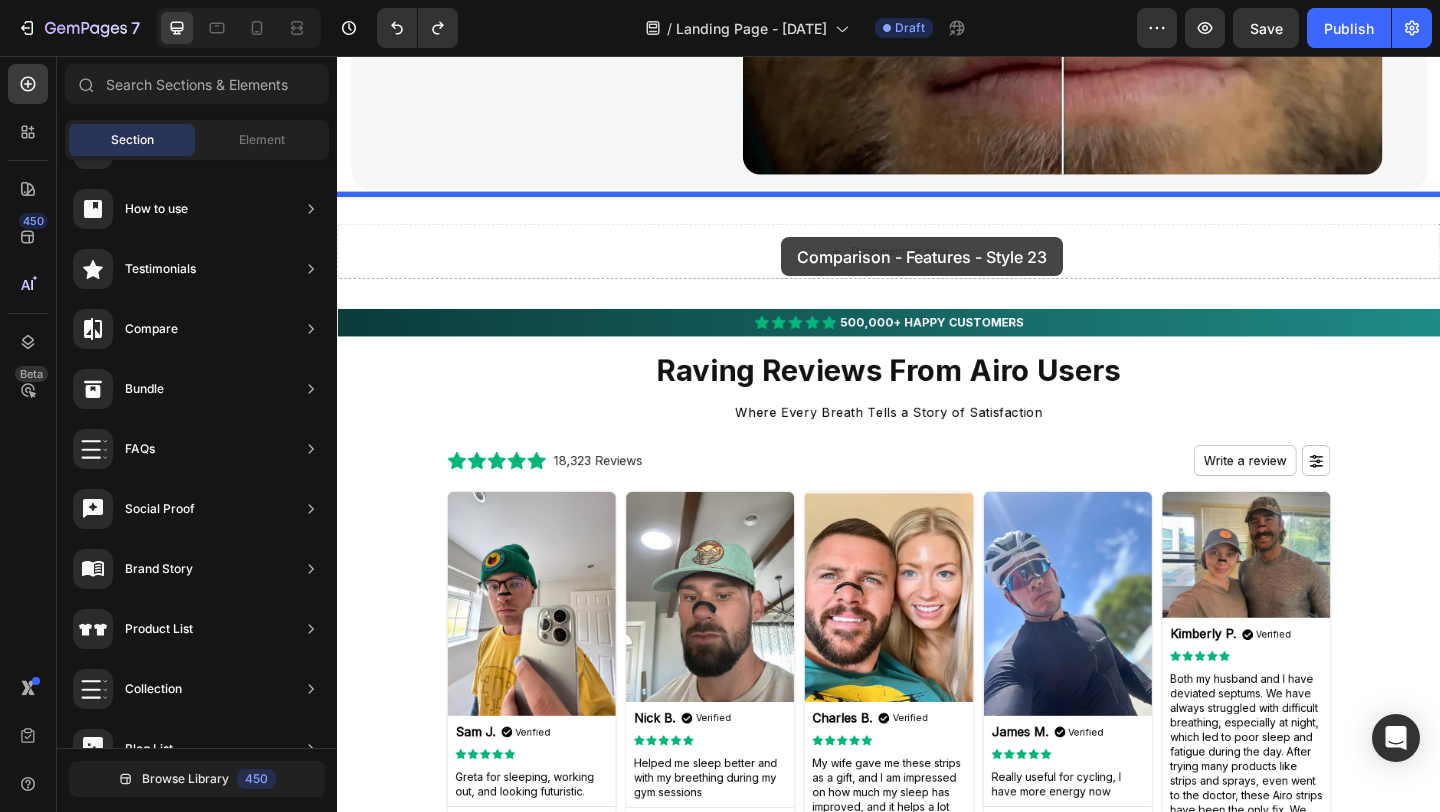 drag, startPoint x: 856, startPoint y: 407, endPoint x: 820, endPoint y: 253, distance: 158.15182 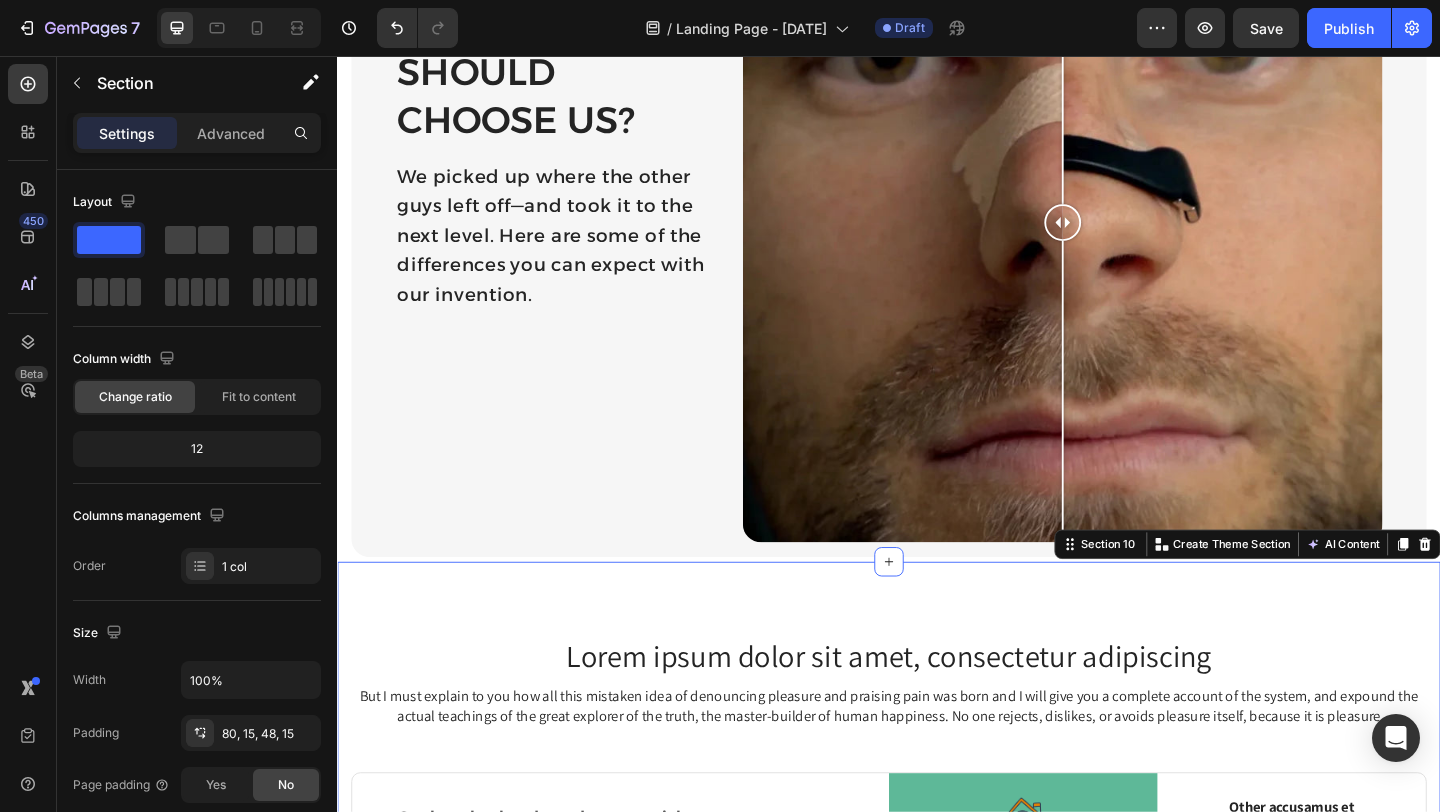 scroll, scrollTop: 3142, scrollLeft: 0, axis: vertical 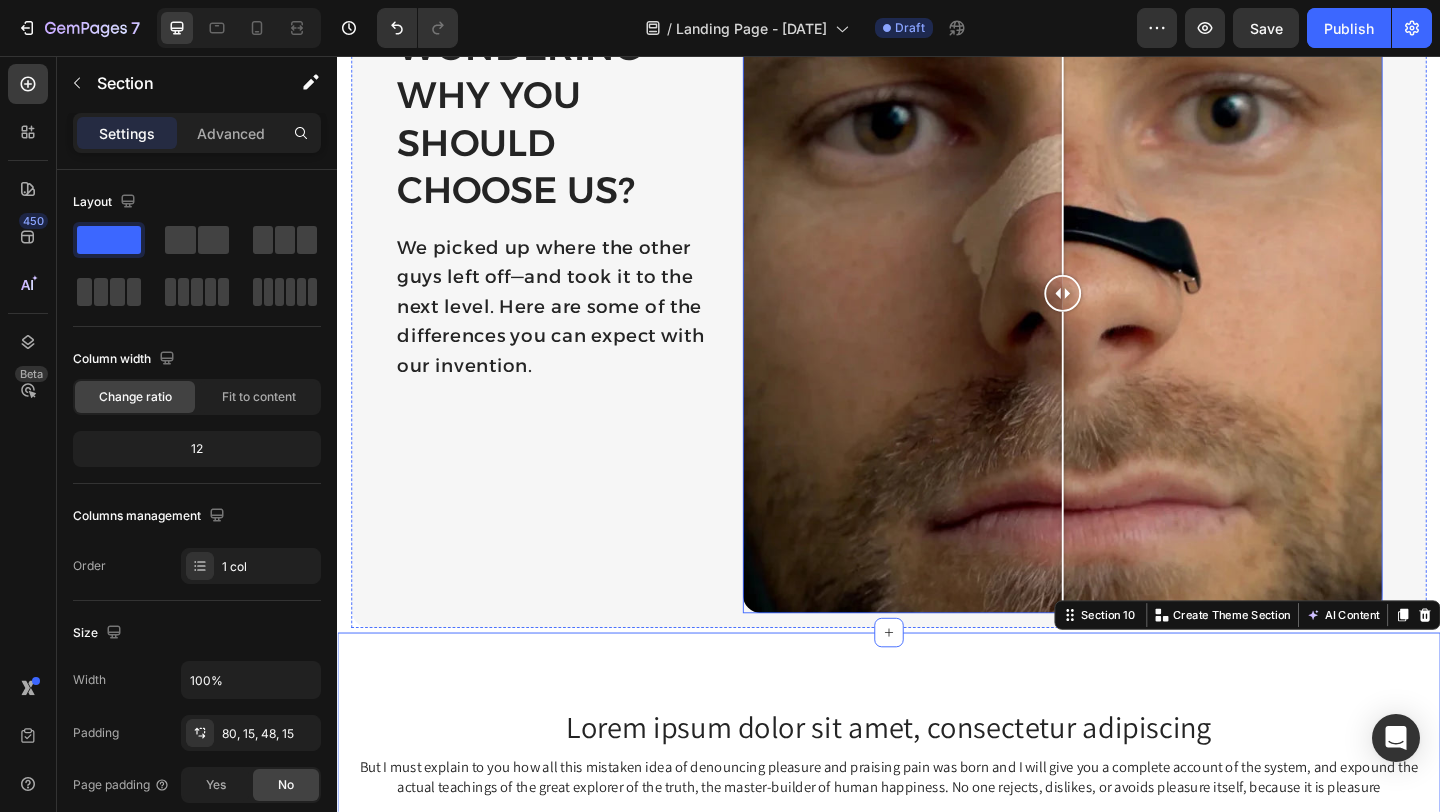 click at bounding box center [1126, 314] 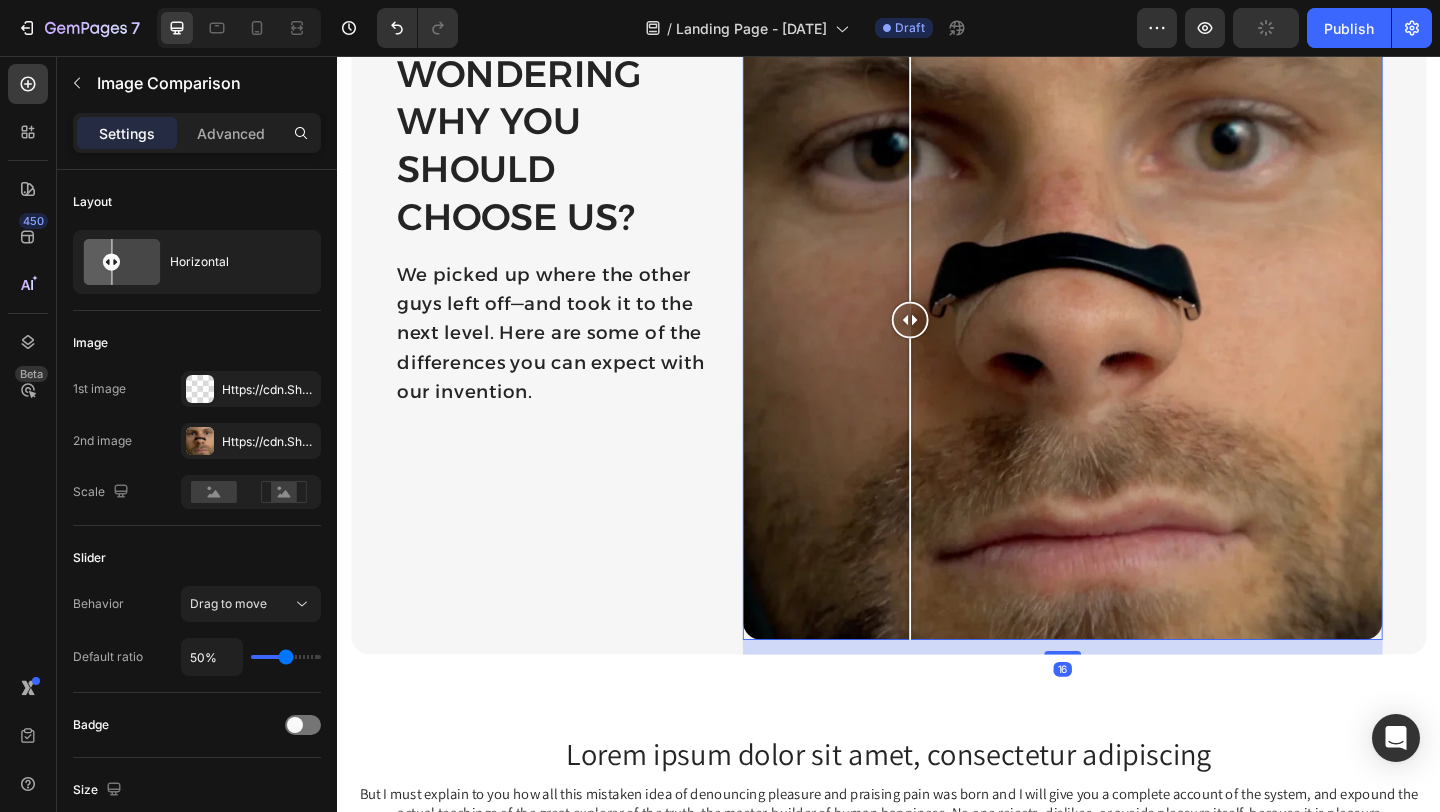 scroll, scrollTop: 3112, scrollLeft: 0, axis: vertical 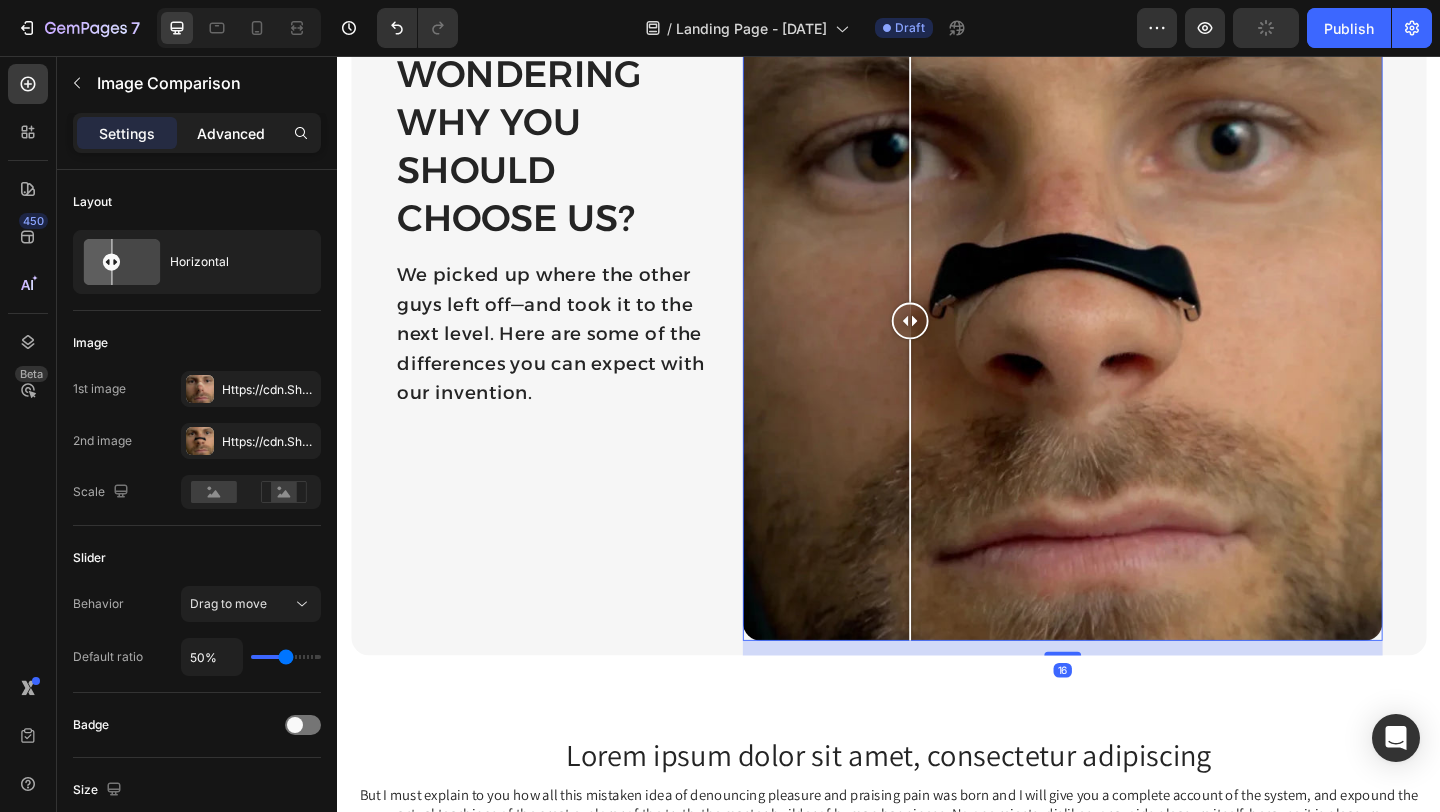 click on "Advanced" at bounding box center (231, 133) 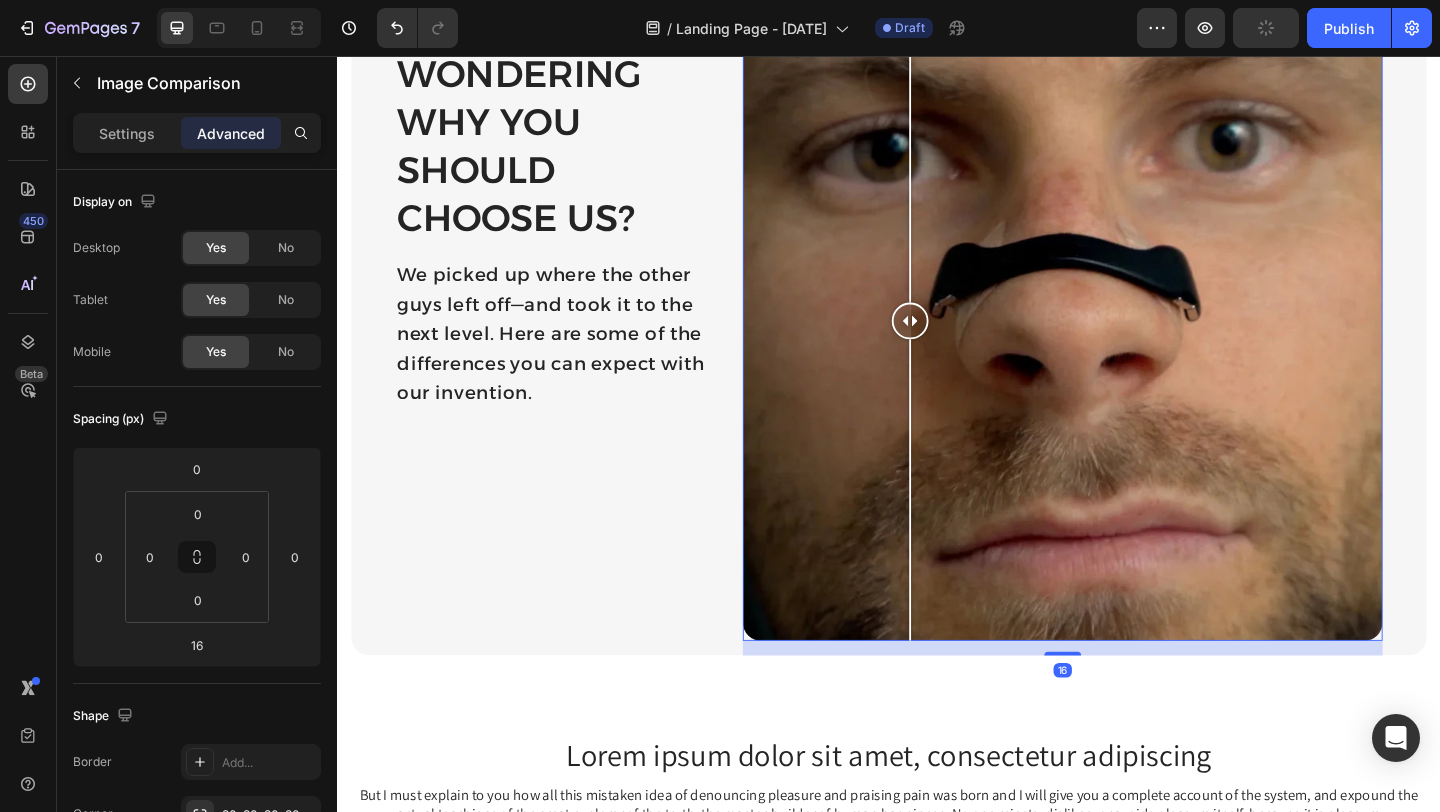 click on "Advanced" at bounding box center [231, 133] 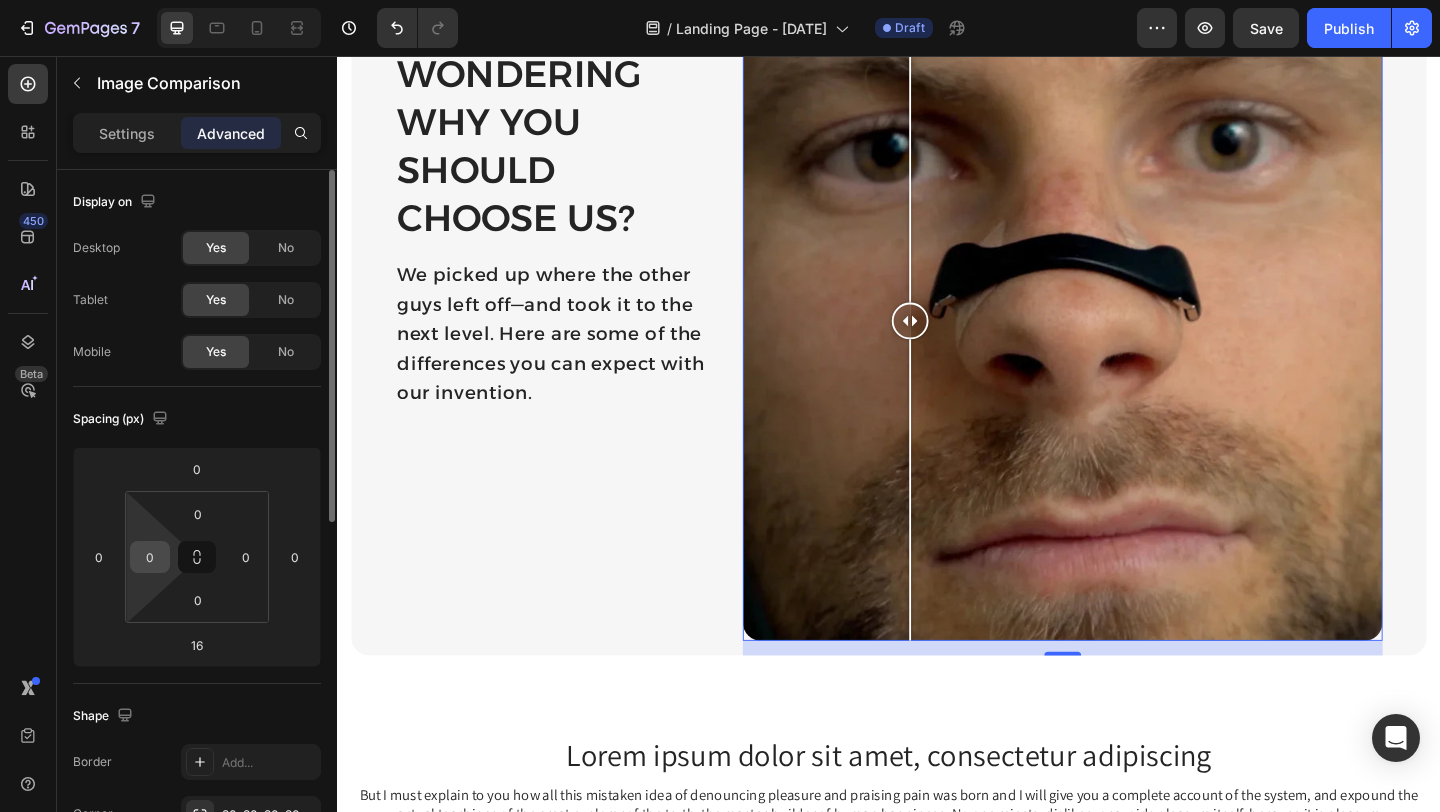 click on "0" at bounding box center [150, 557] 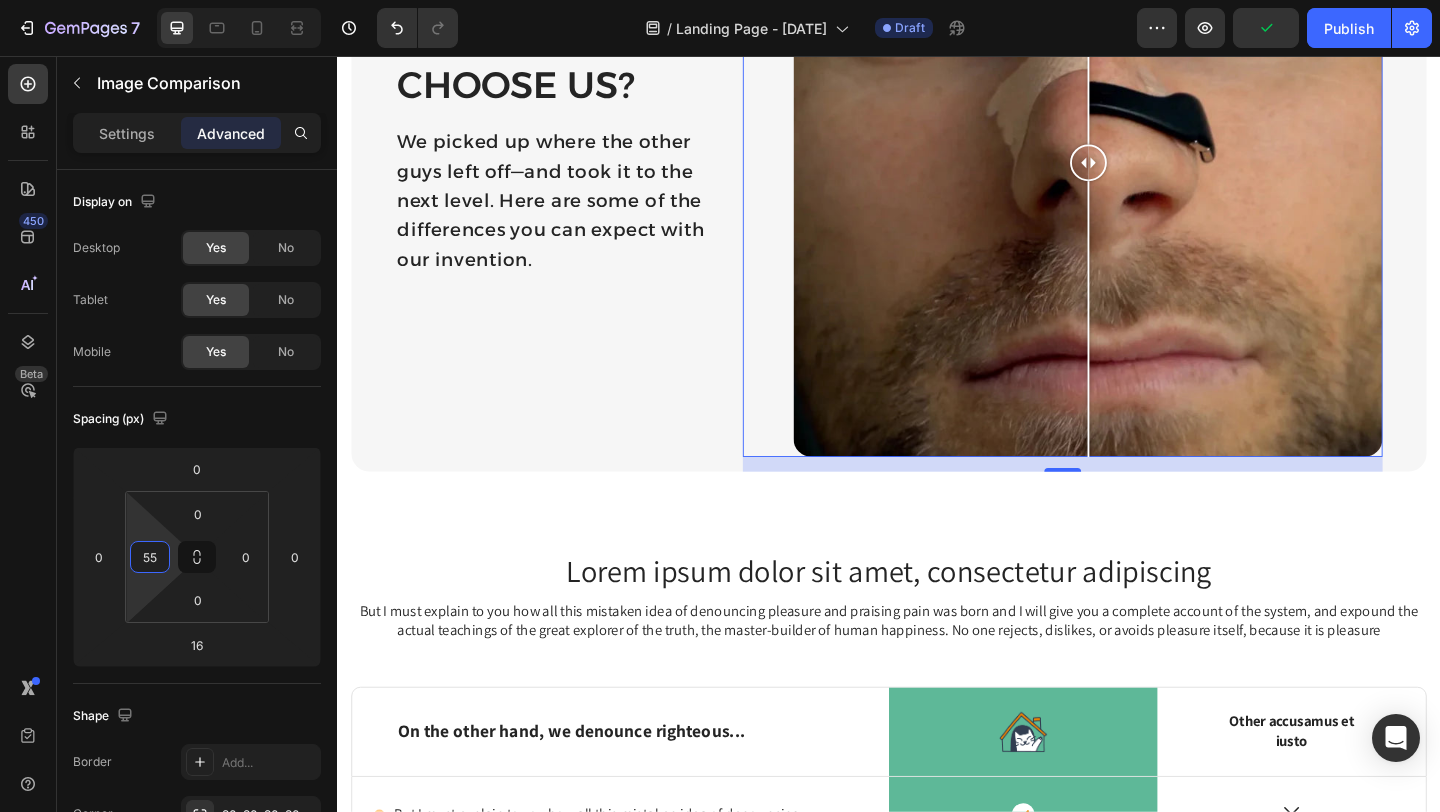 scroll, scrollTop: 3224, scrollLeft: 0, axis: vertical 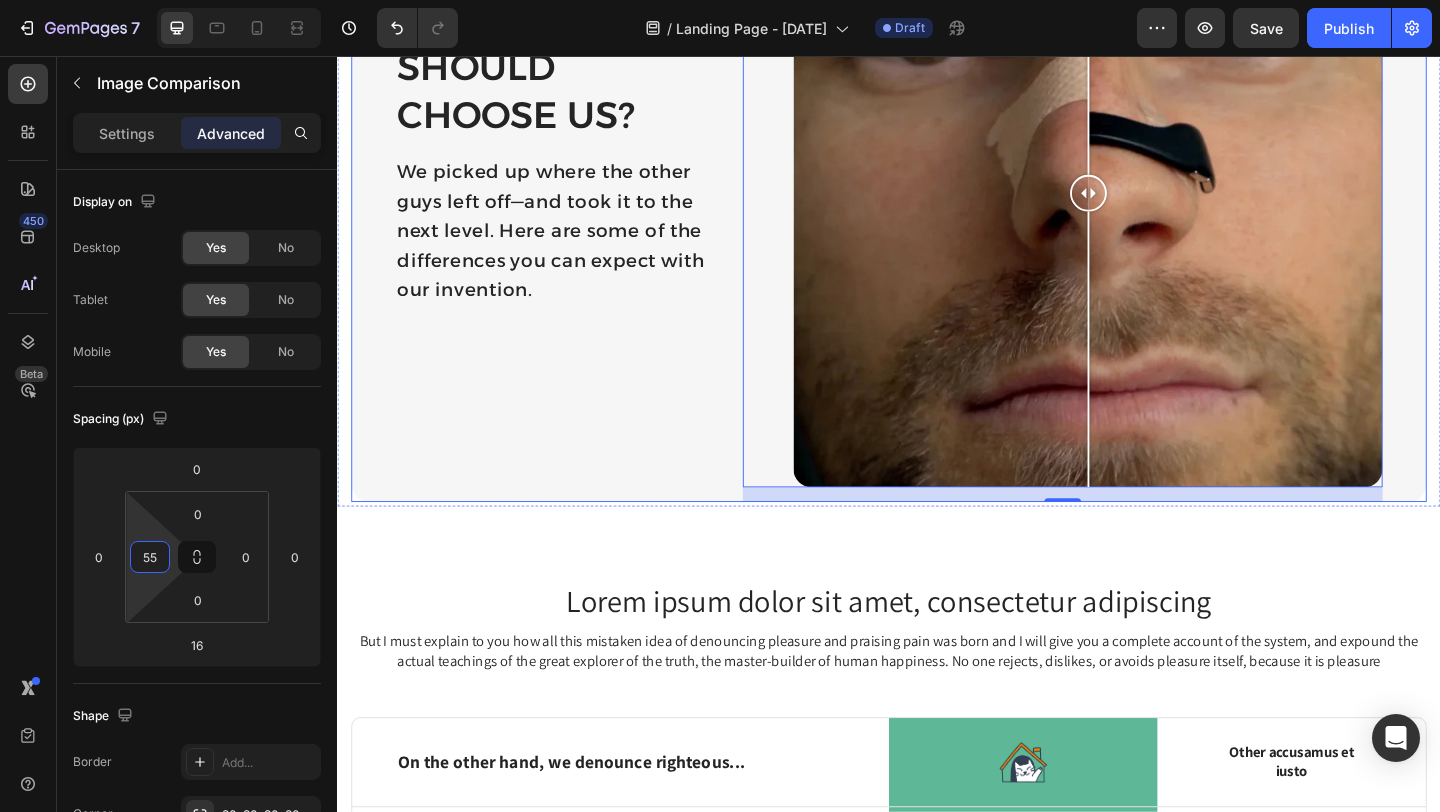 type on "5" 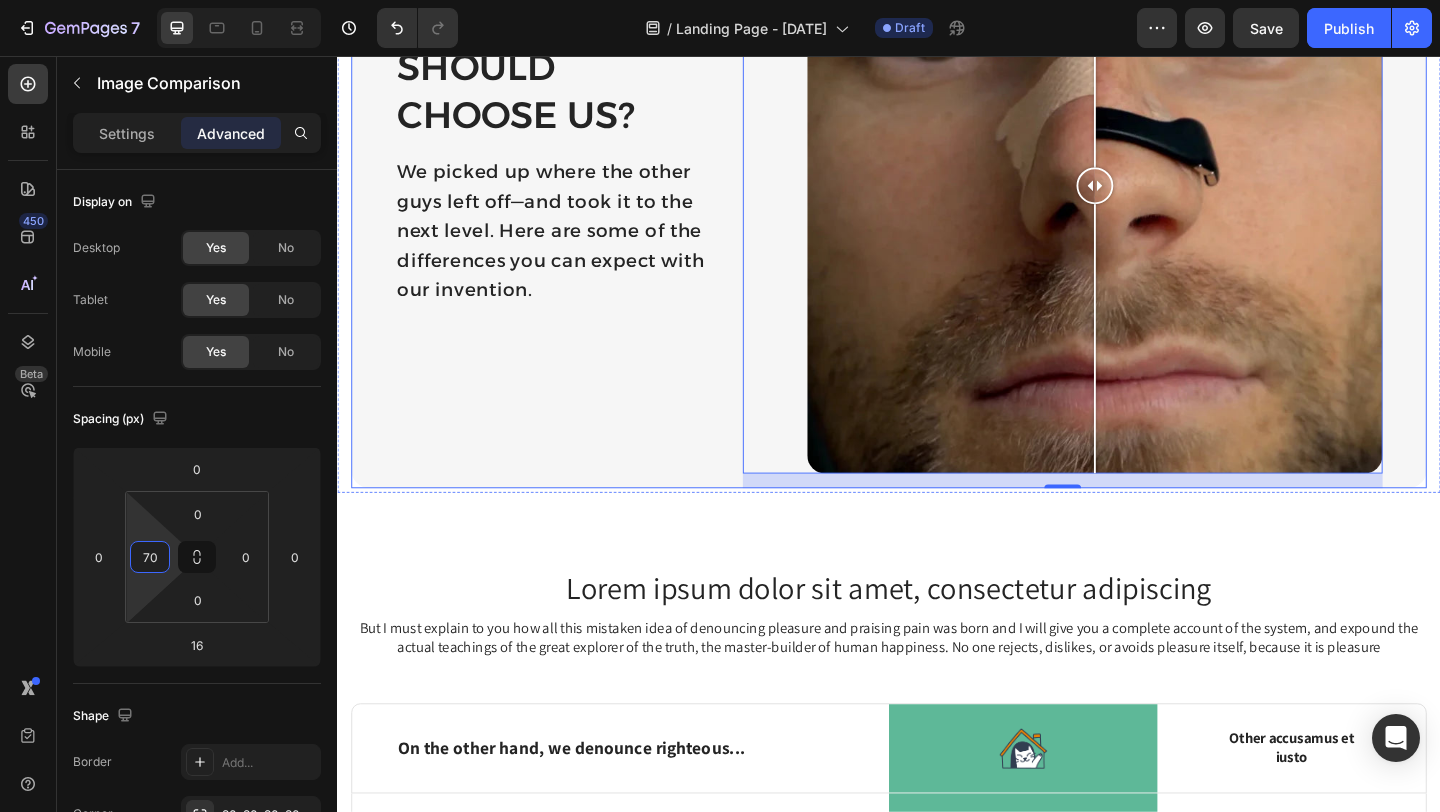 type on "7" 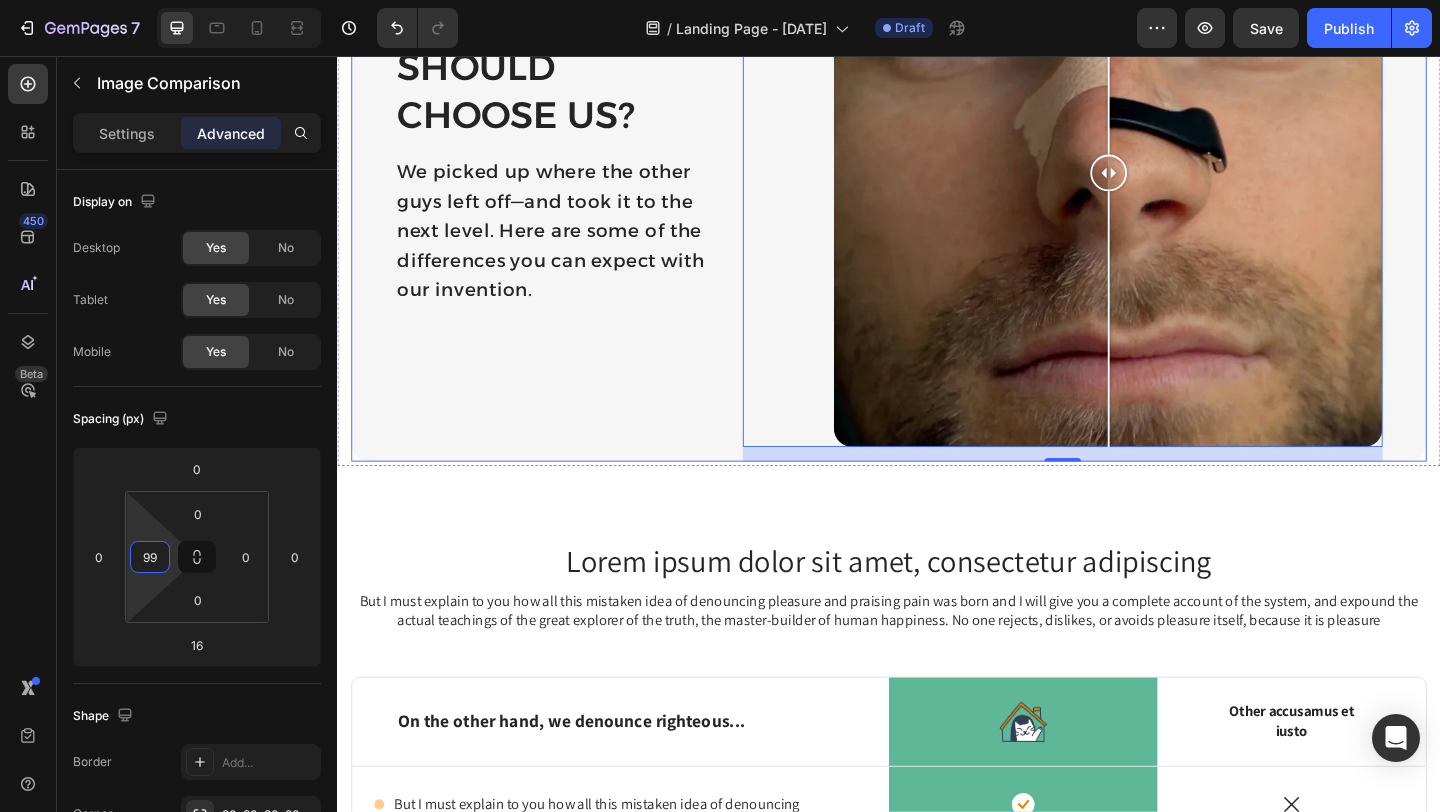 type on "9" 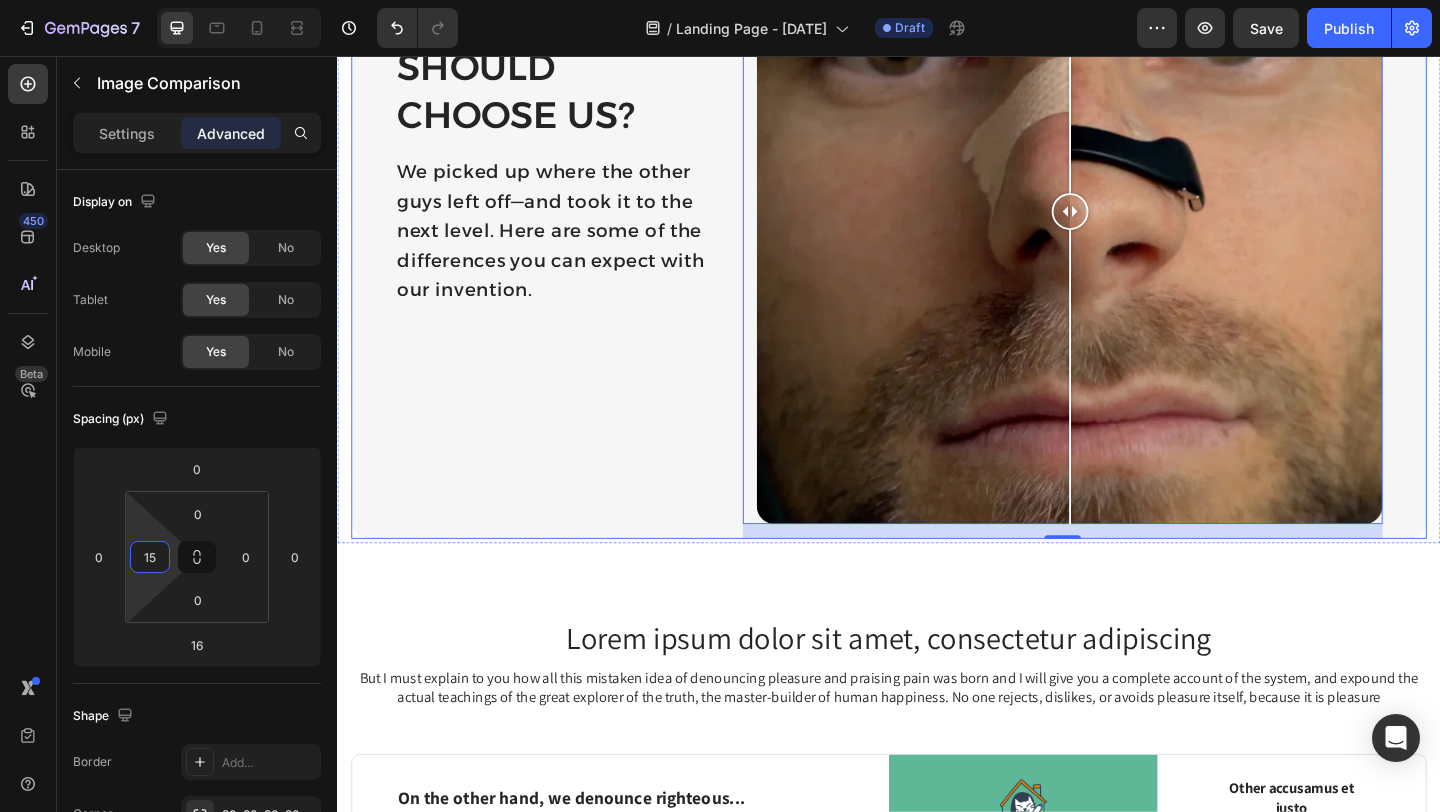 type on "150" 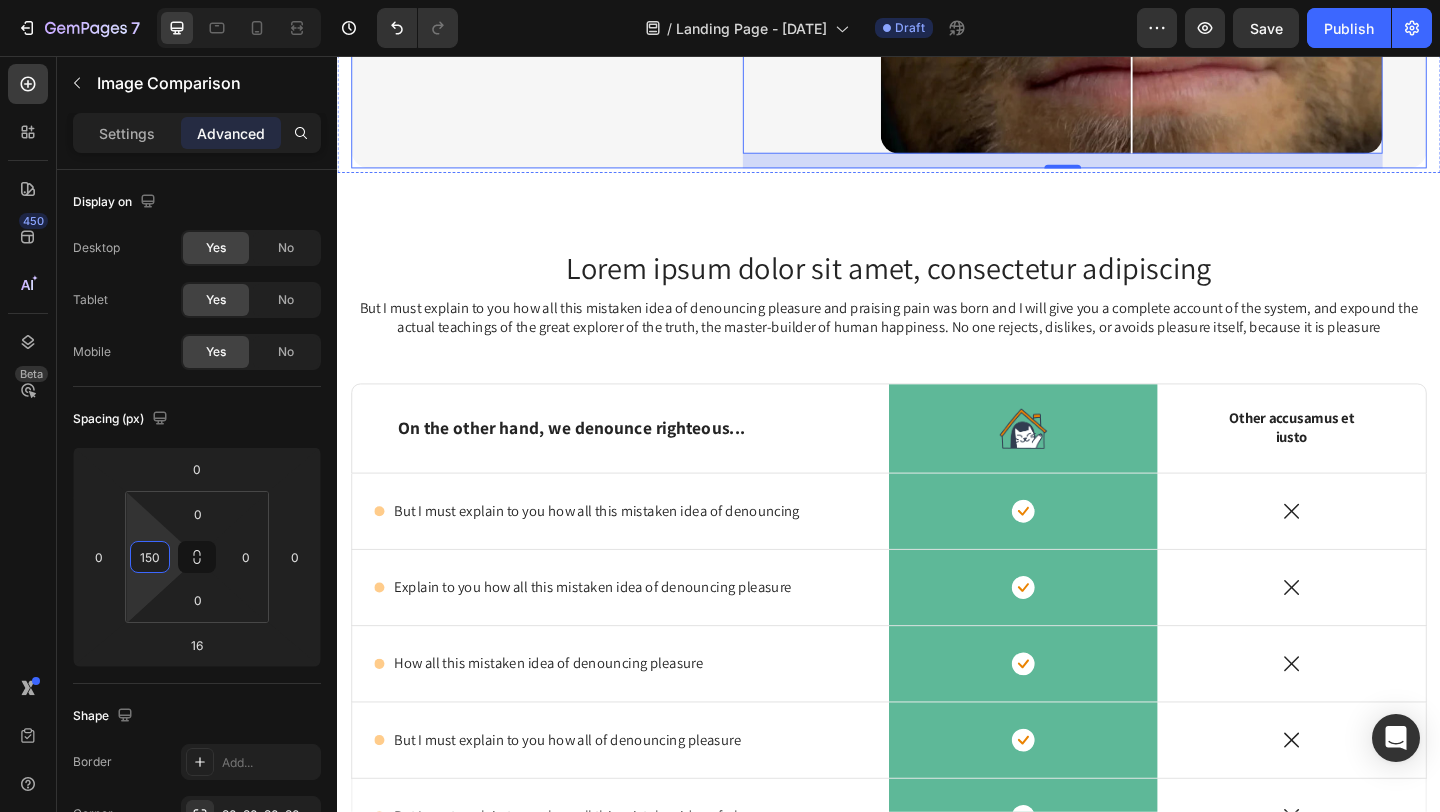 scroll, scrollTop: 3499, scrollLeft: 0, axis: vertical 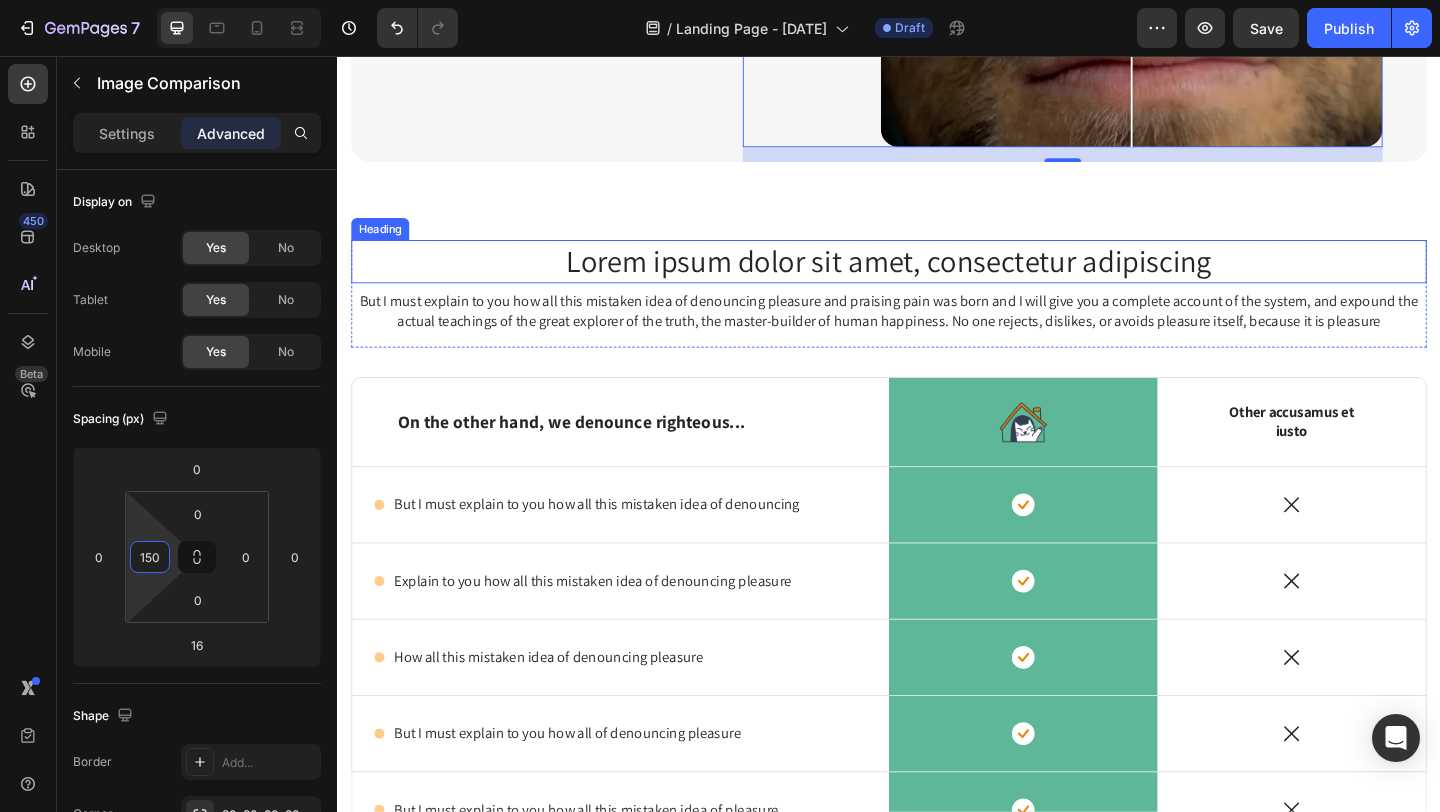 click on "Lorem ipsum dolor sit amet, consectetur adipiscing" at bounding box center [937, 279] 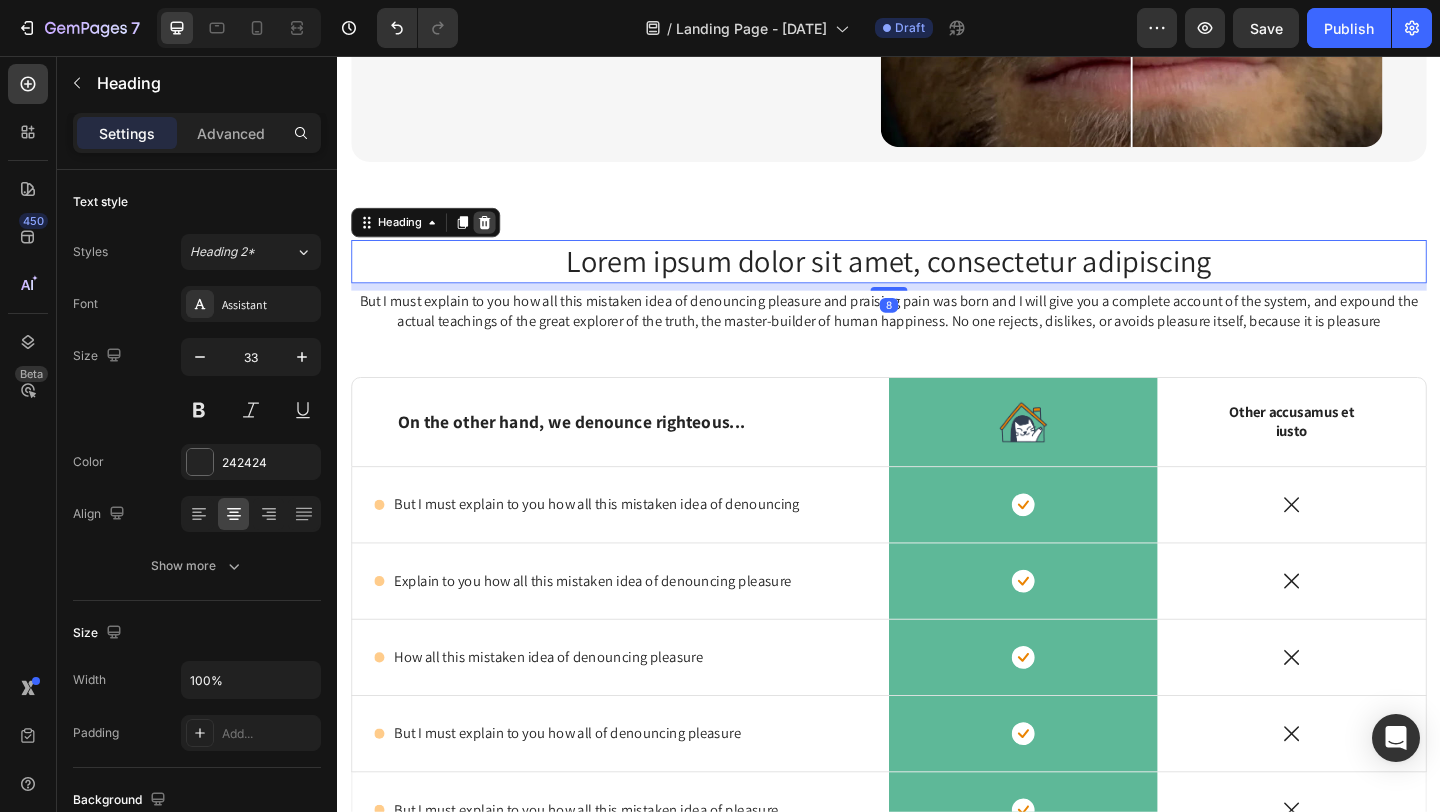 click 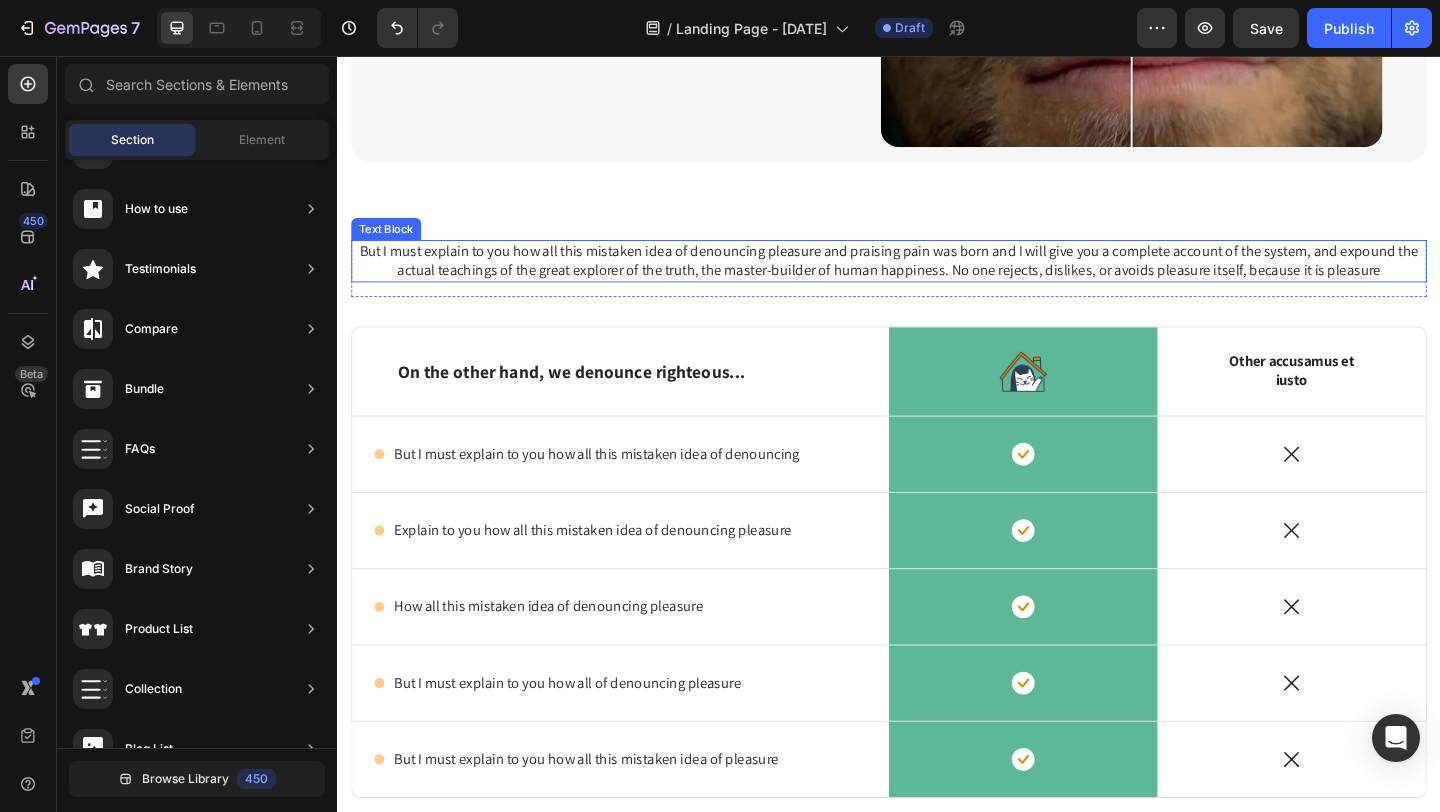 click on "But I must explain to you how all this mistaken idea of denouncing pleasure and praising pain was born and I will give you a complete account of the system, and expound the actual teachings of the great explorer of the truth, the master-builder of human happiness. No one rejects, dislikes, or avoids pleasure itself, because it is pleasure" at bounding box center [937, 279] 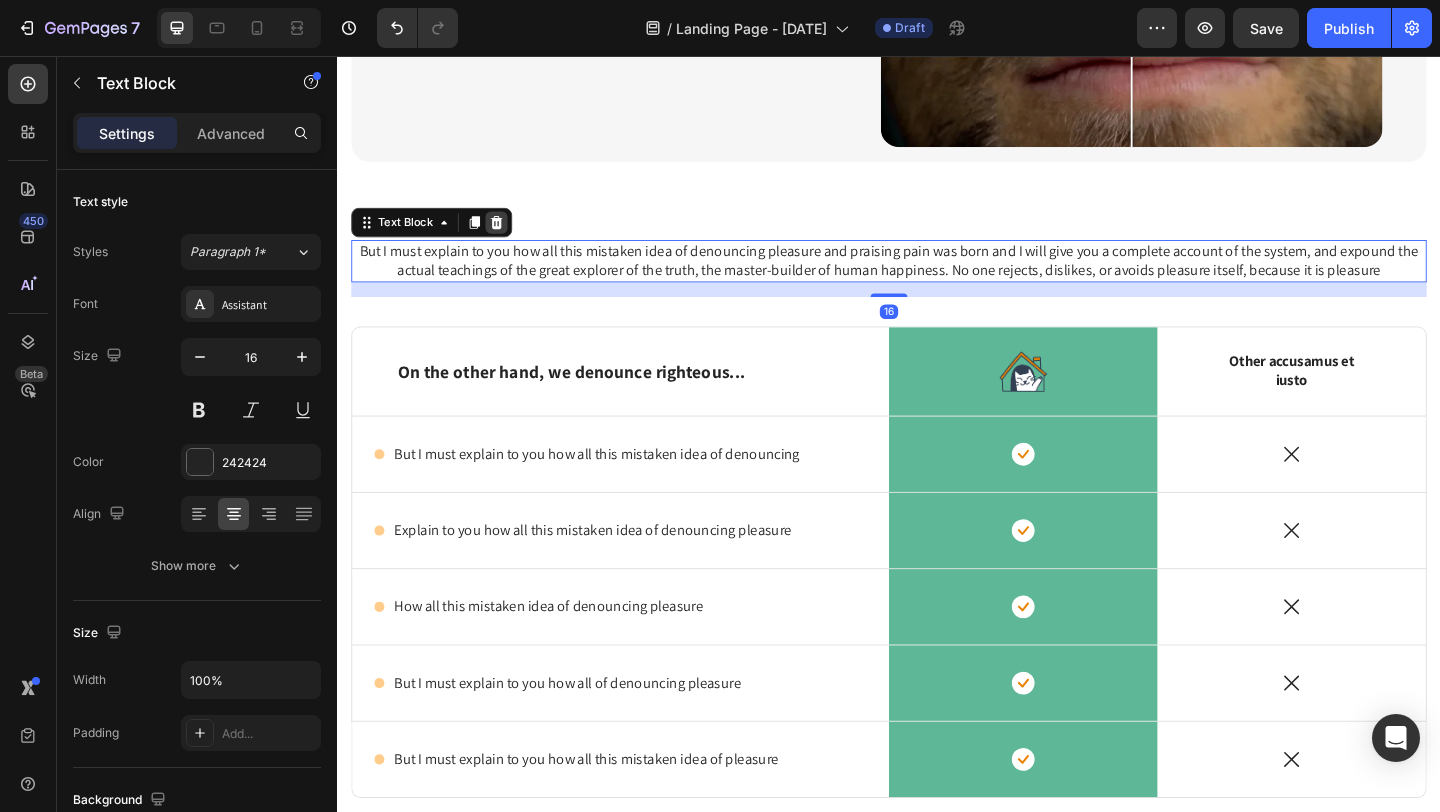 click 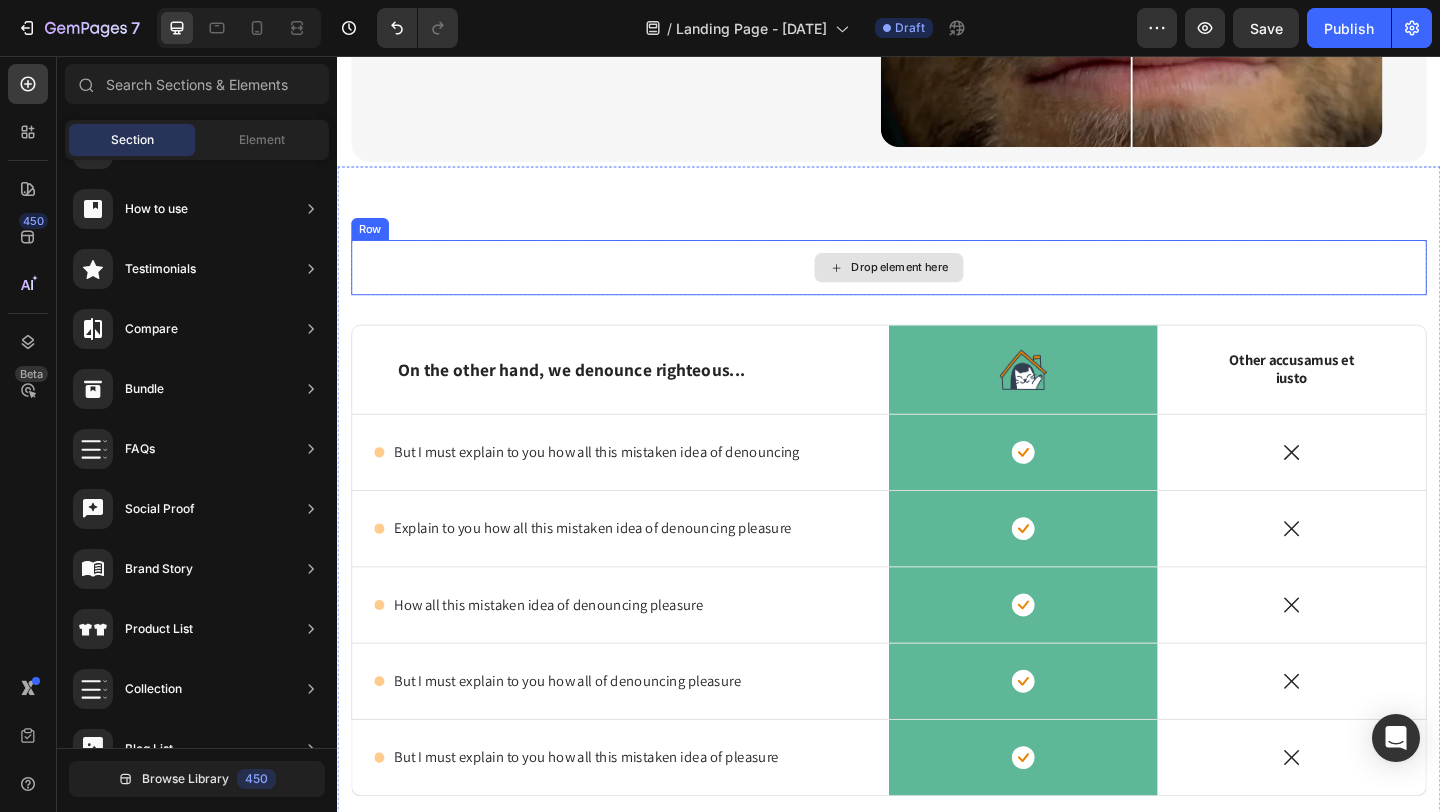 click on "Drop element here" at bounding box center (937, 286) 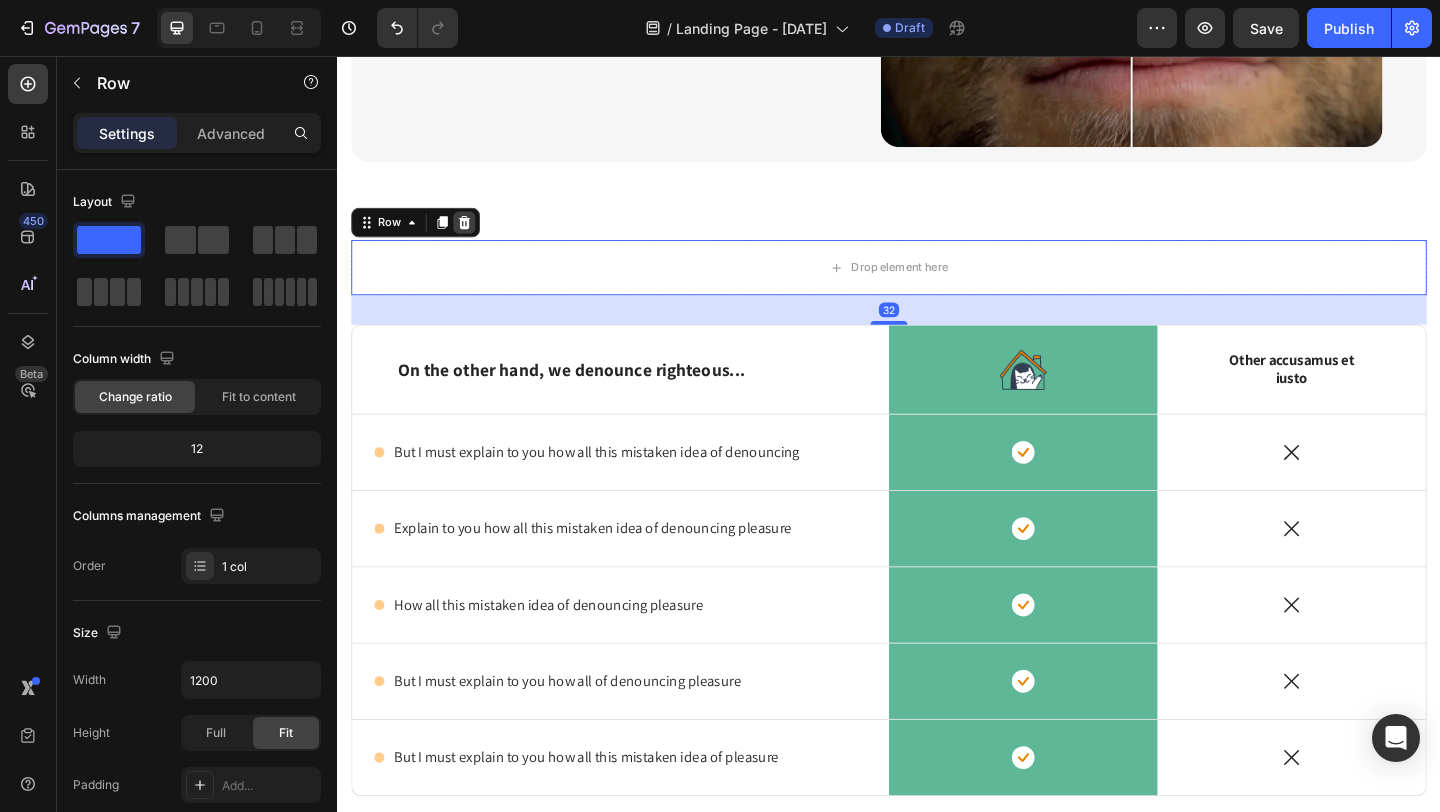 click 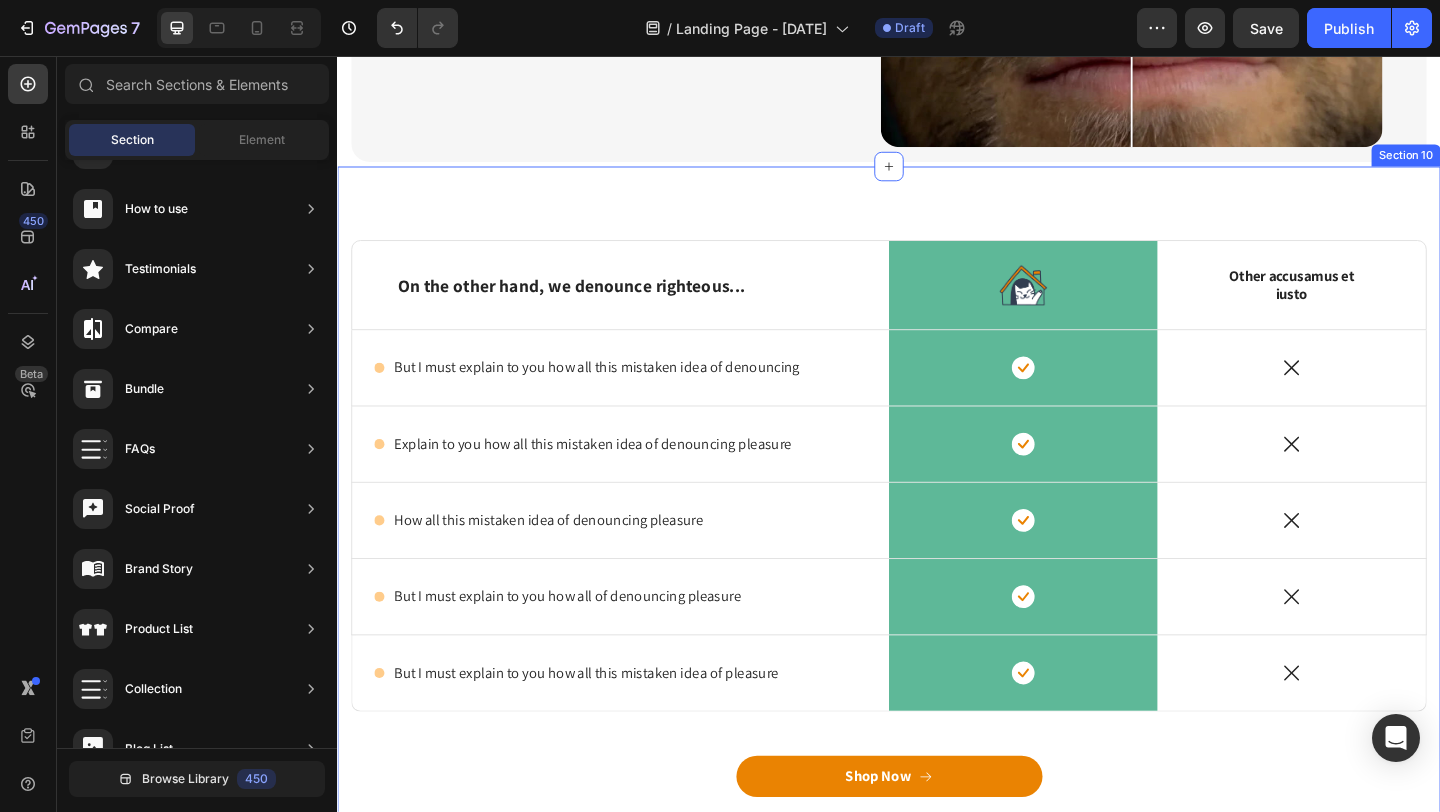 scroll, scrollTop: 3472, scrollLeft: 0, axis: vertical 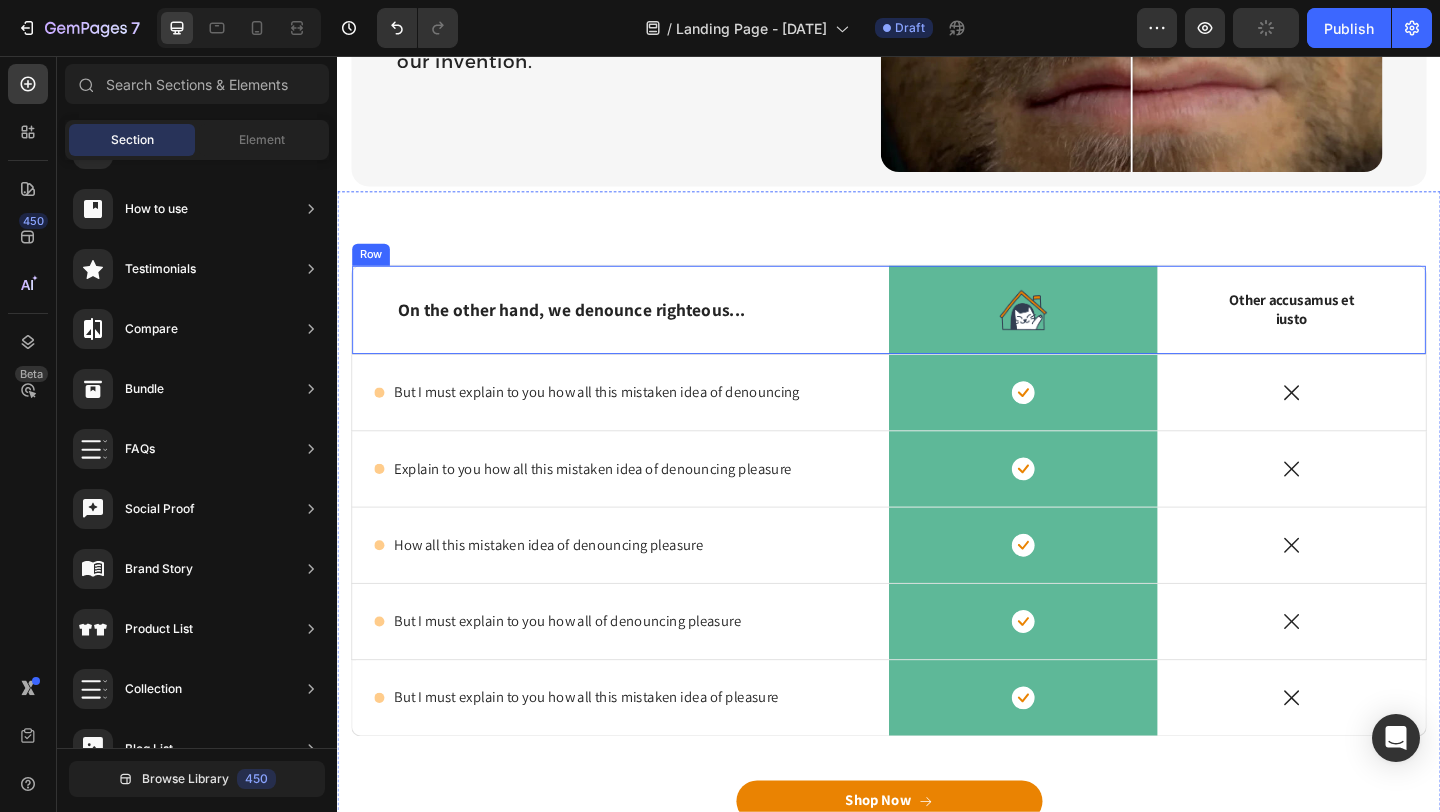 click on "On the other hand, we denounce righteous... Text Block" at bounding box center [645, 332] 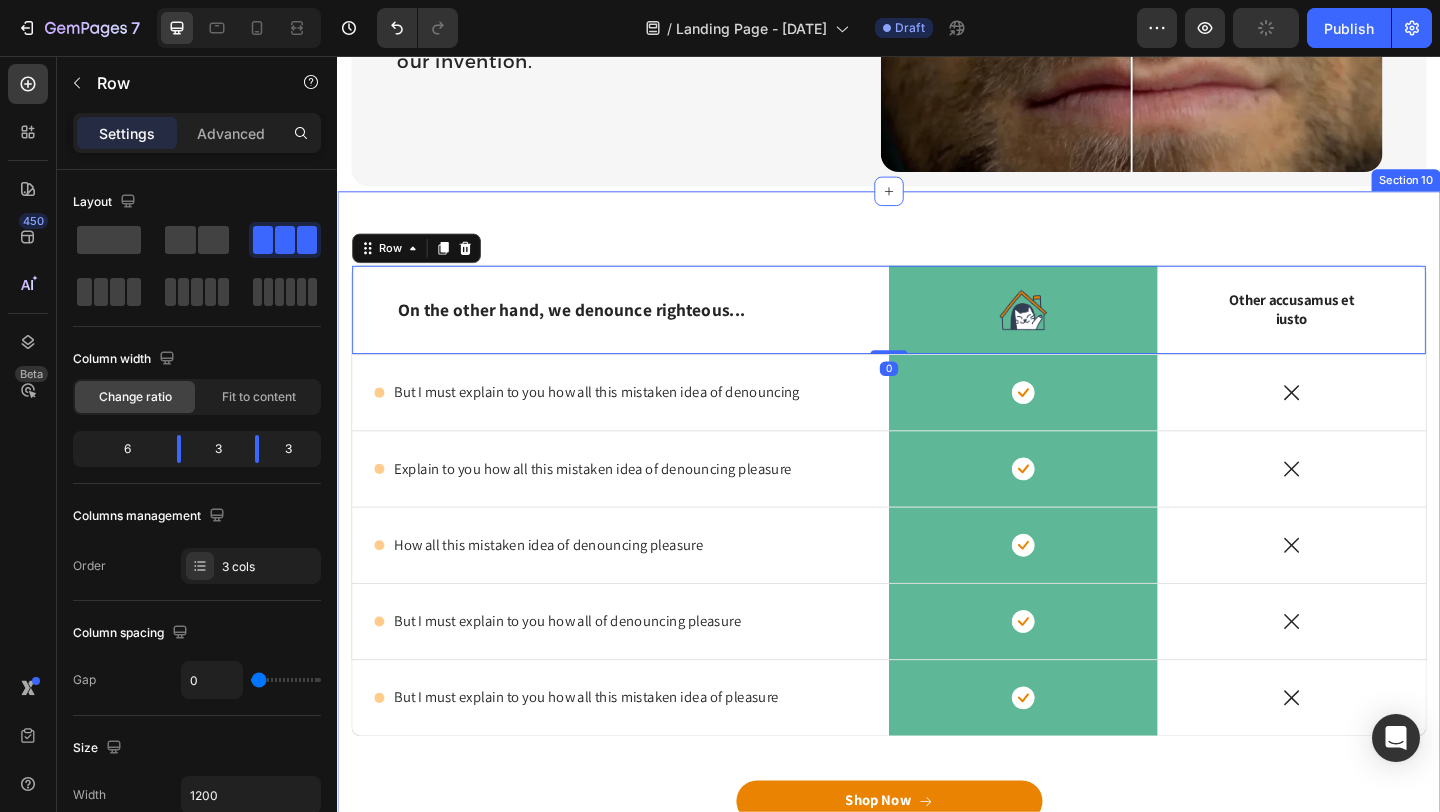 click on "On the other hand, we denounce righteous... Text Block Image Row Other accusamus et iusto Text Block Row   0
Icon But I must explain to you how all this mistaken idea of denouncing Text Block Row
Icon Row
Icon Row
Icon Explain to you how all this mistaken idea of denouncing pleasure Text Block Row
Icon Row
Icon Row
Icon How all this mistaken idea of denouncing pleasure Text Block Row
Icon Row
Icon Row
Icon But I must explain to you how all of denouncing pleasure Text Block Row
Icon Row
Icon Row
Icon But I must explain to you how all this mistaken idea of pleasure Text Block Row
Icon Row
Icon Row
Shop Now Button
30-day money-back guarantee included  Item List Row Section 10" at bounding box center (937, 607) 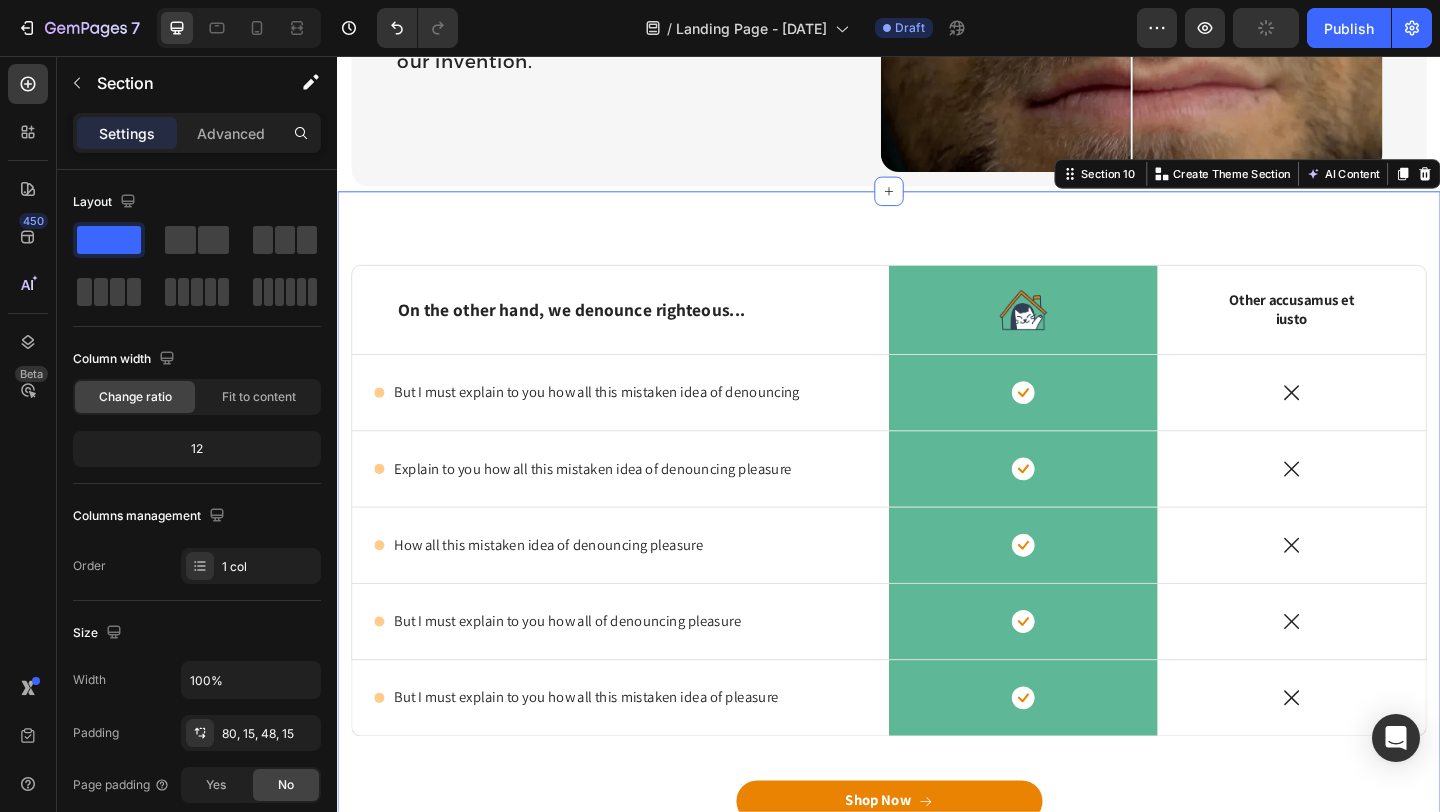 click on "On the other hand, we denounce righteous... Text Block Image Row Other accusamus et iusto Text Block Row
Icon But I must explain to you how all this mistaken idea of denouncing Text Block Row
Icon Row
Icon Row
Icon Explain to you how all this mistaken idea of denouncing pleasure Text Block Row
Icon Row
Icon Row
Icon How all this mistaken idea of denouncing pleasure Text Block Row
Icon Row
Icon Row
Icon But I must explain to you how all of denouncing pleasure Text Block Row
Icon Row
Icon Row
Icon But I must explain to you how all this mistaken idea of pleasure Text Block Row
Icon Row
Icon Row
Shop Now Button
30-day money-back guarantee included  Item List Row Section 10   You can create reusable sections Create Theme Section AI Content Write with GemAI What would you like to describe here? Tone and Voice Persuasive Product Show more Generate" at bounding box center (937, 607) 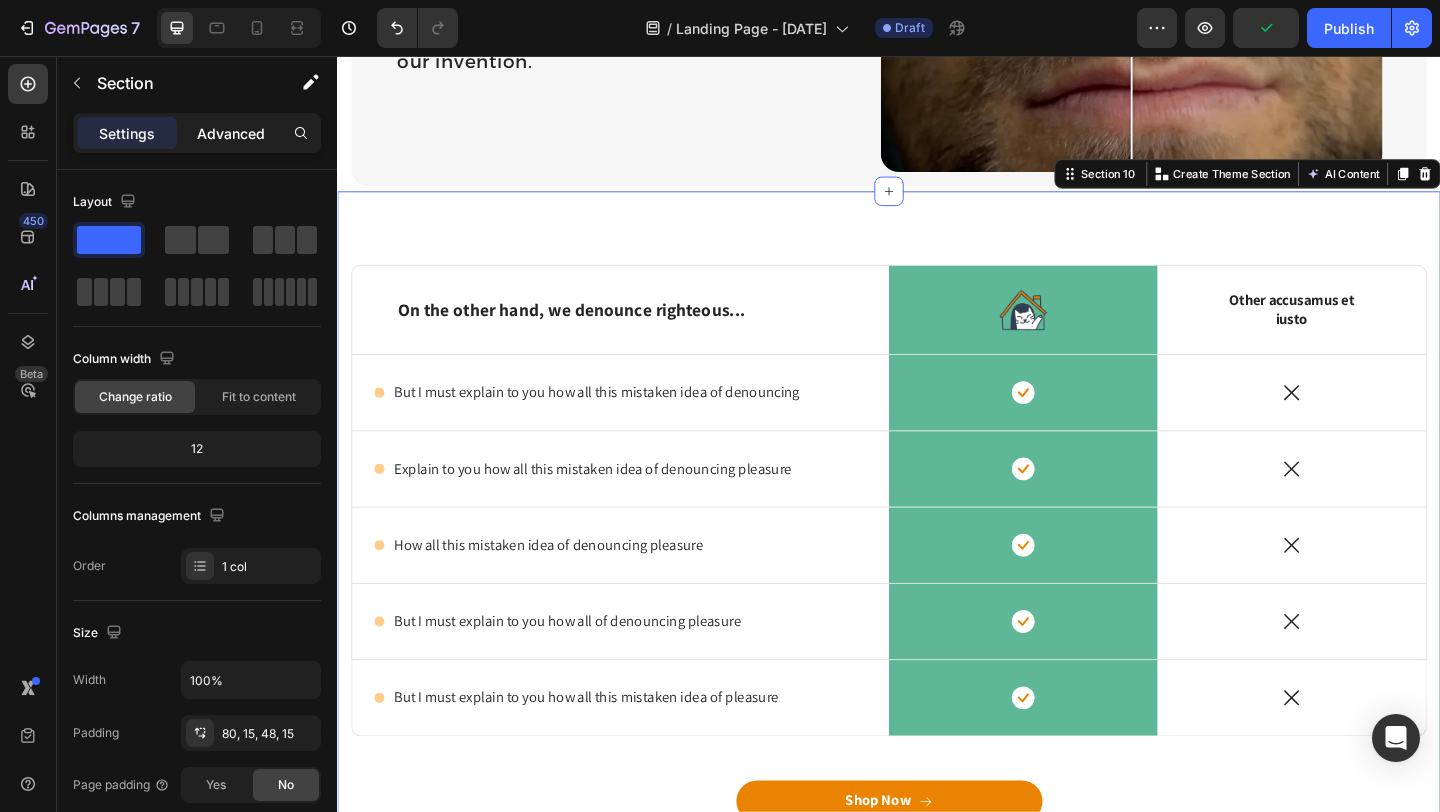 click on "Advanced" 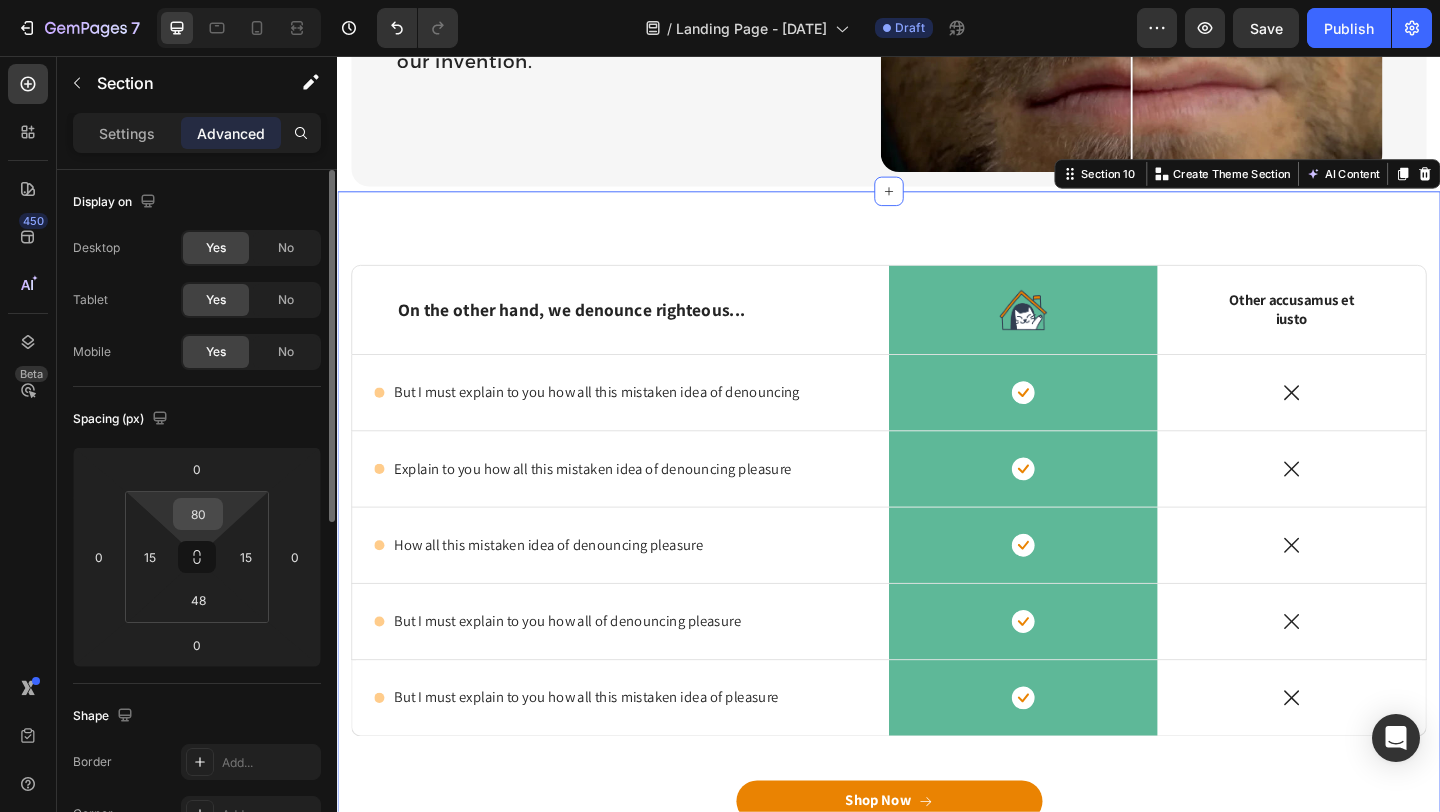 click on "80" at bounding box center (198, 514) 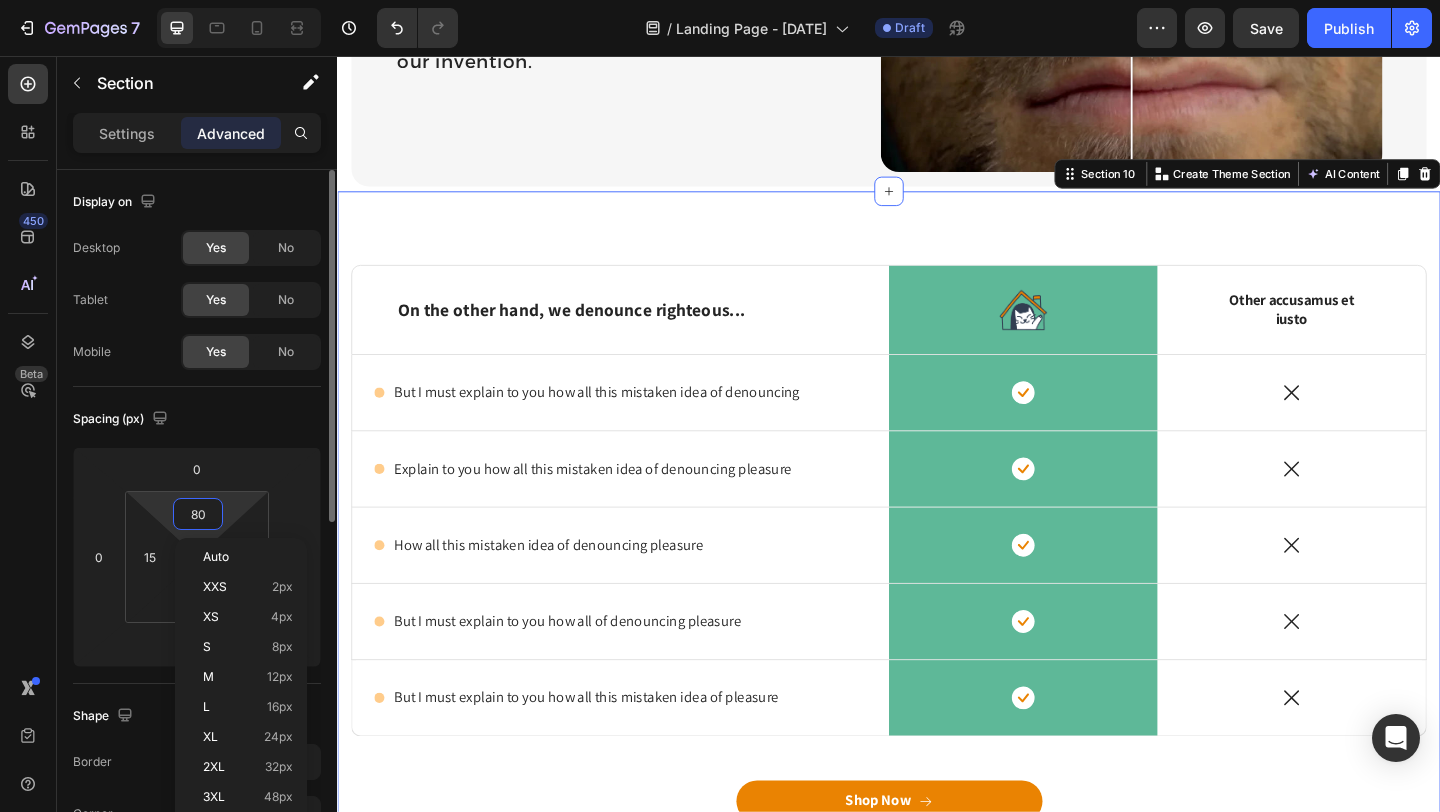 type on "0" 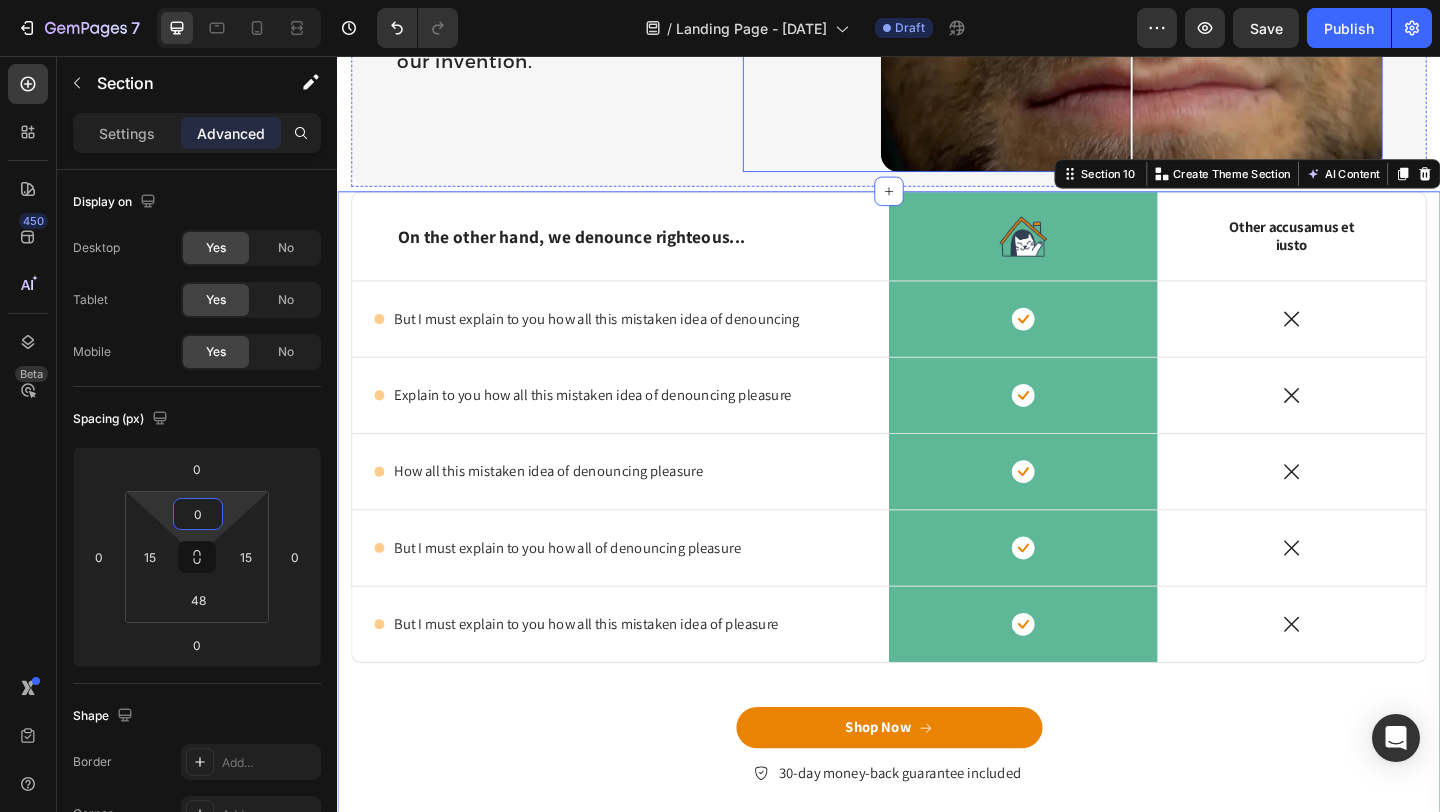 click on "Image Comparison" at bounding box center [1126, -91] 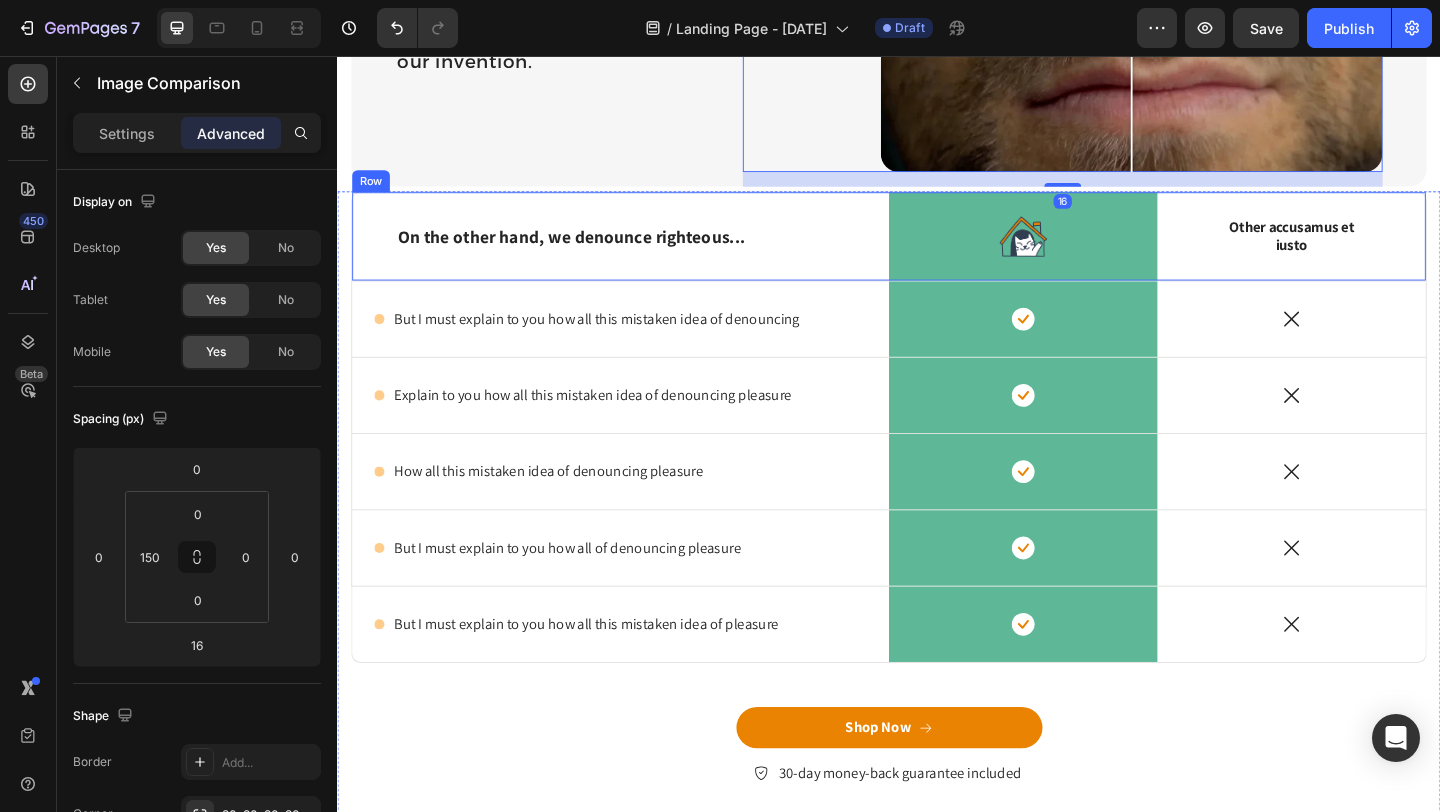 click on "On the other hand, we denounce righteous... Text Block" at bounding box center [645, 252] 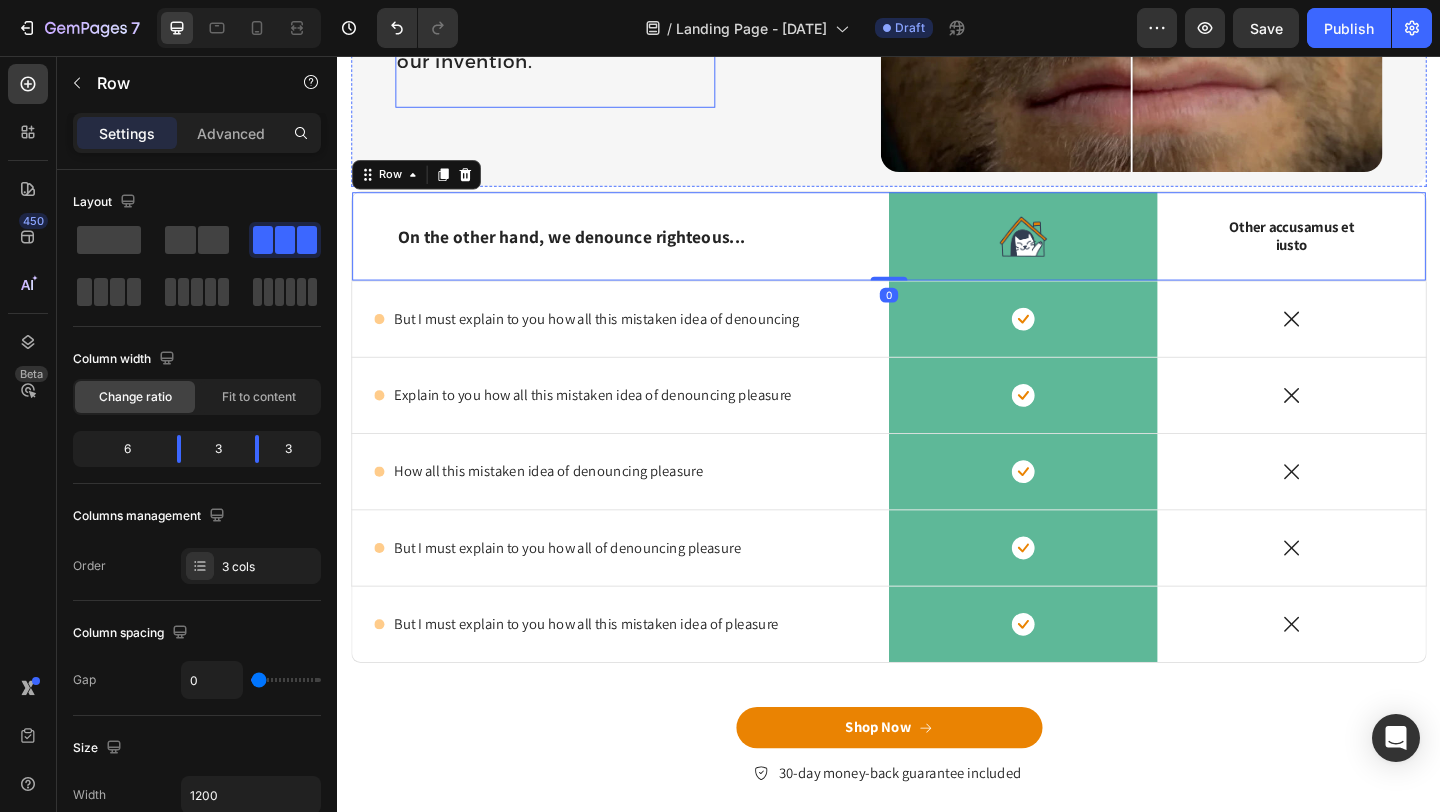 click on "We picked up where the other guys left off—and took it to the next level. Here are some of the differences you can expect with our invention." at bounding box center [574, 14] 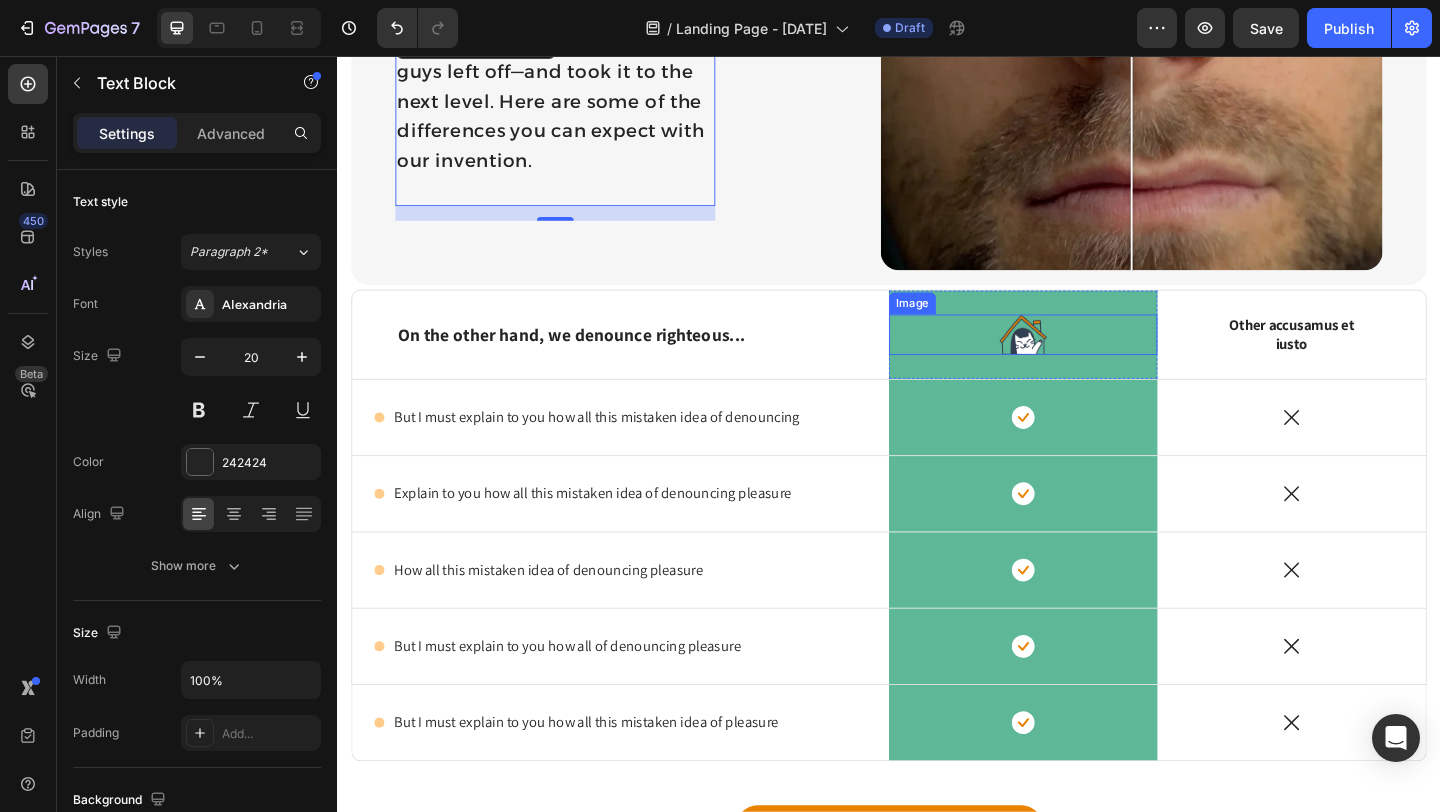 scroll, scrollTop: 3371, scrollLeft: 0, axis: vertical 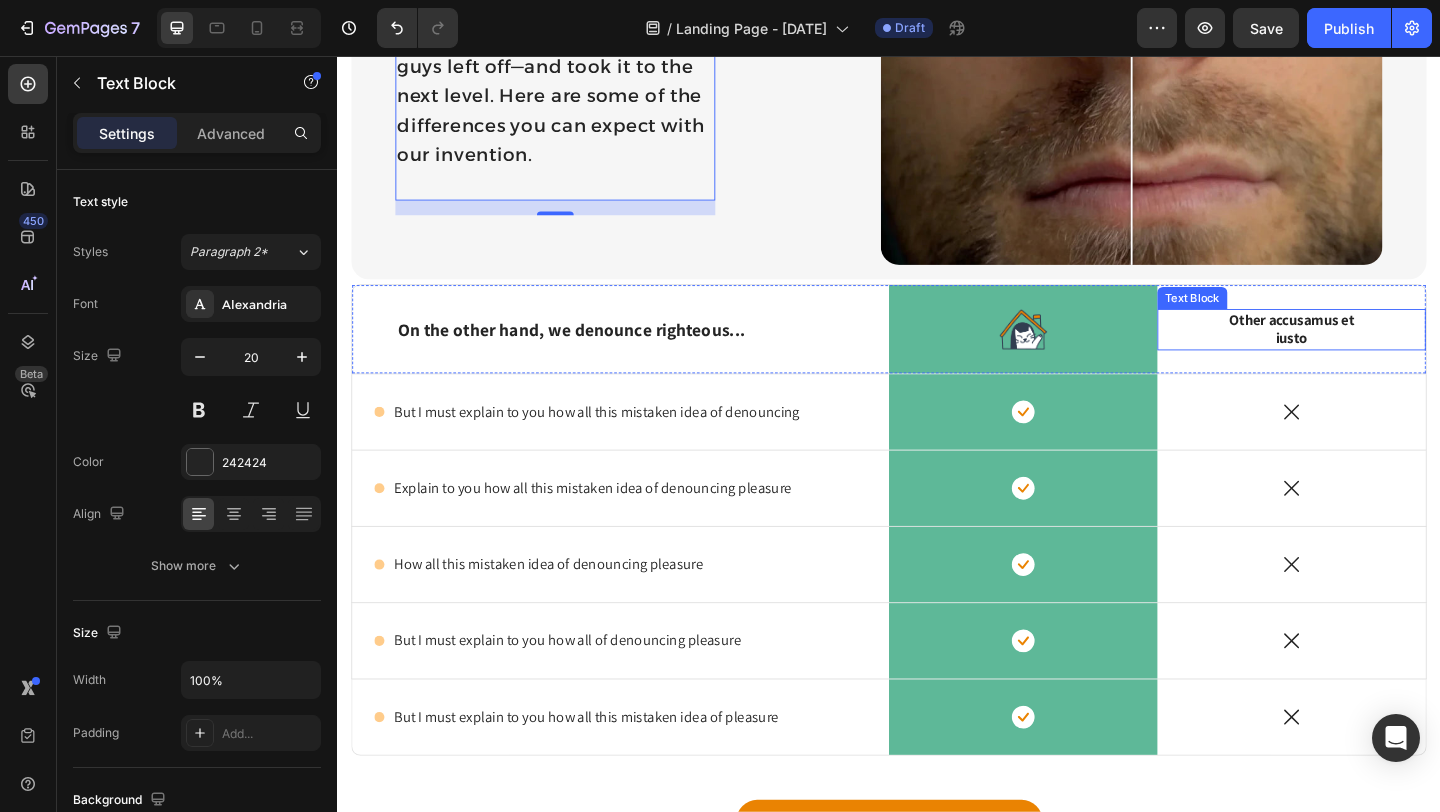 click on "Other accusamus et iusto" at bounding box center (1375, 354) 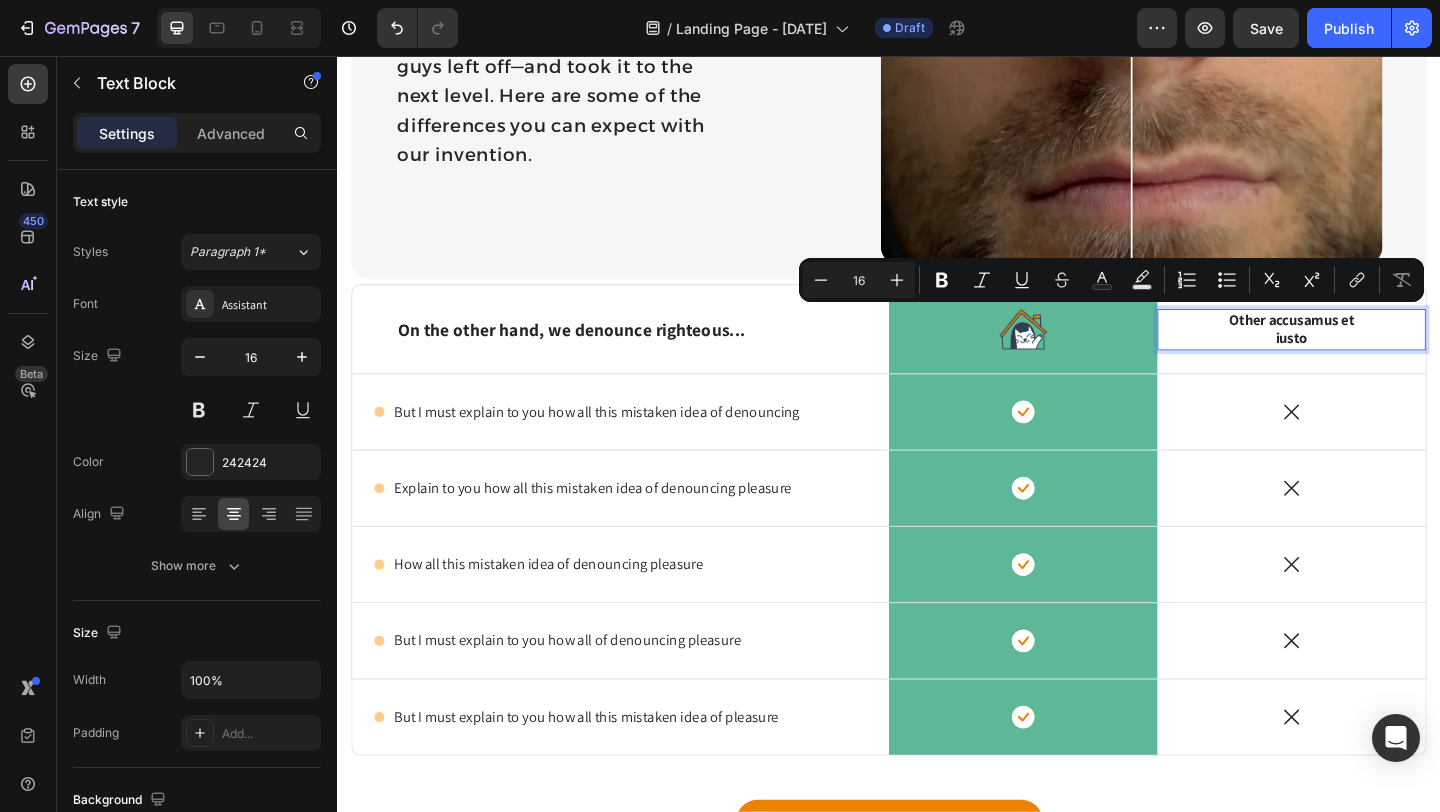 scroll, scrollTop: 3381, scrollLeft: 0, axis: vertical 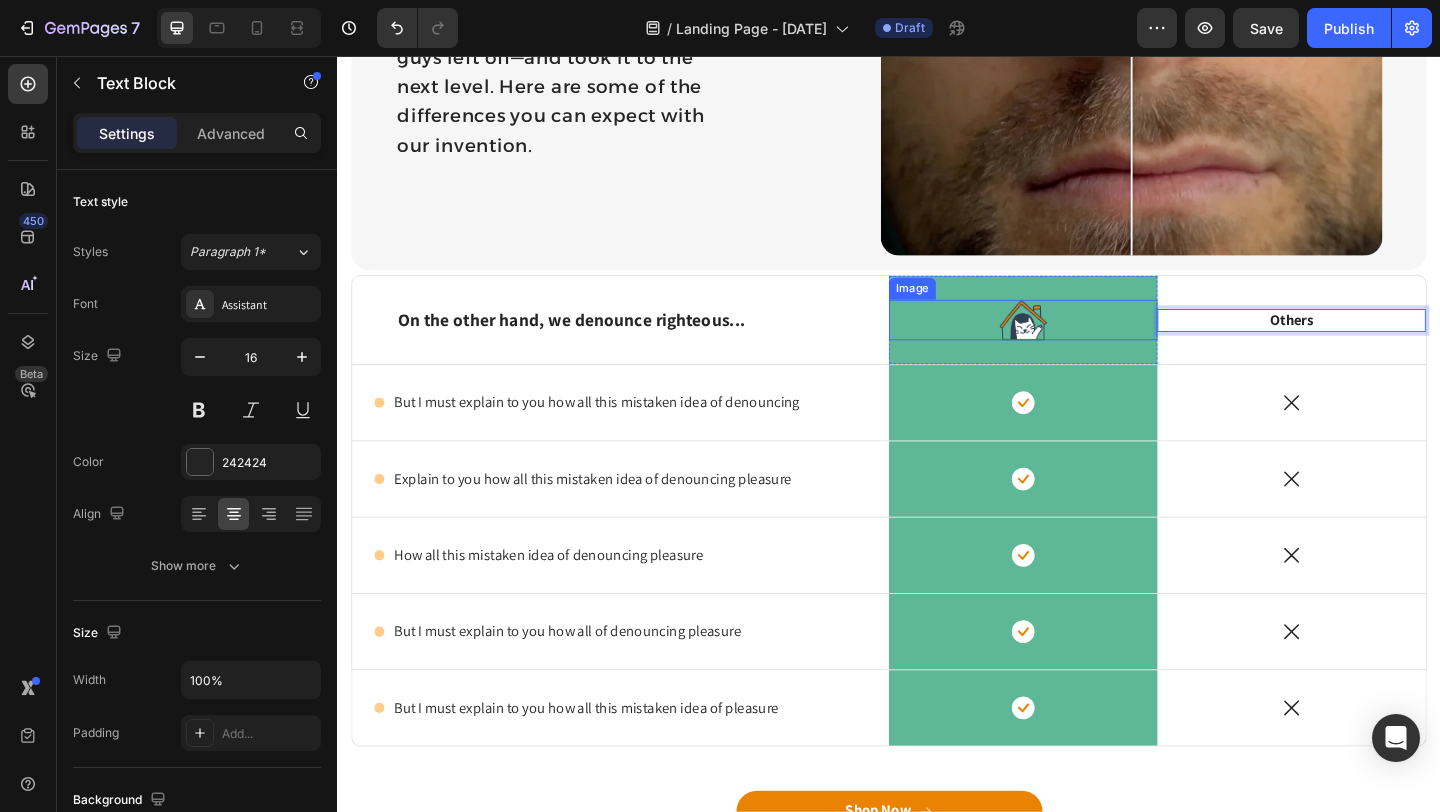 click at bounding box center (1083, 343) 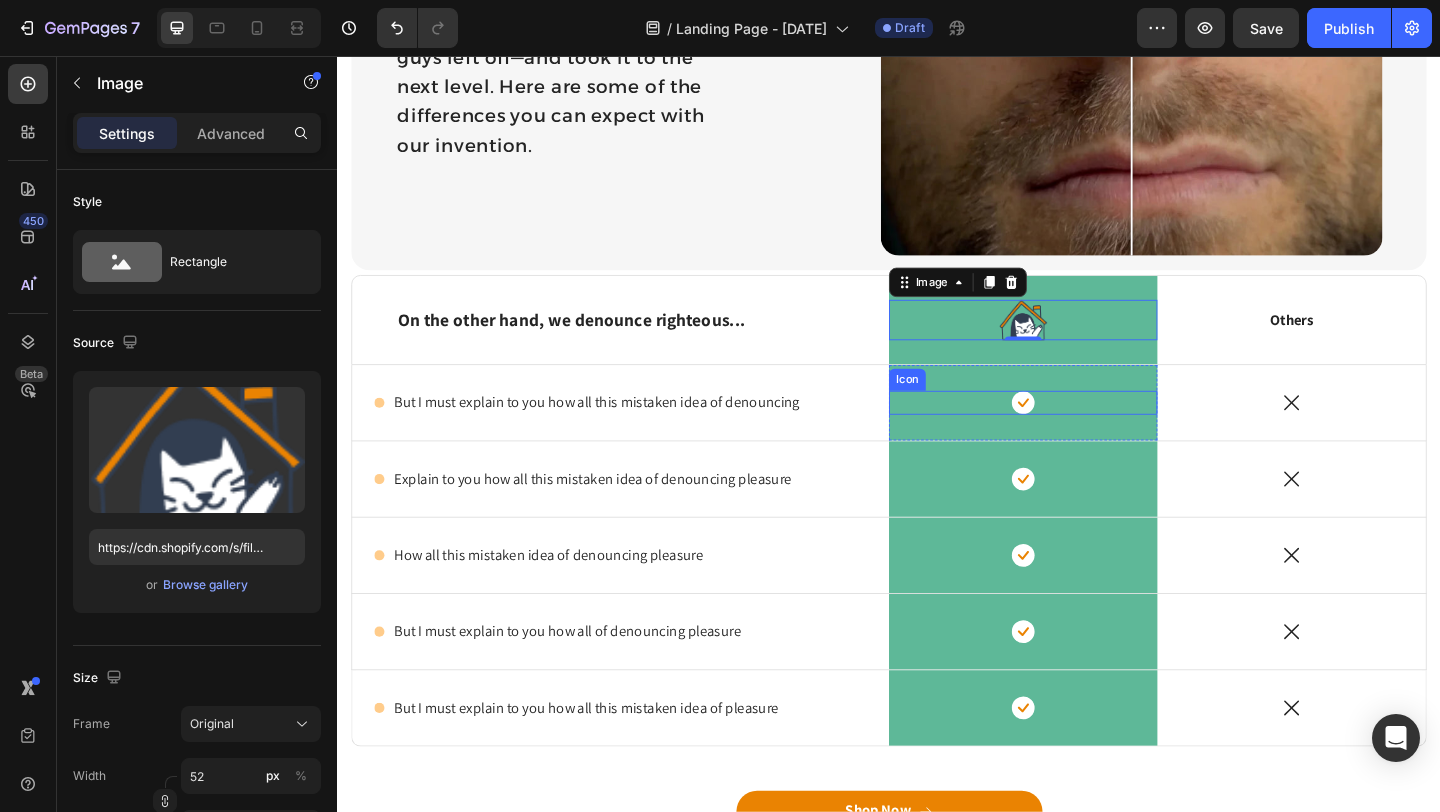 click 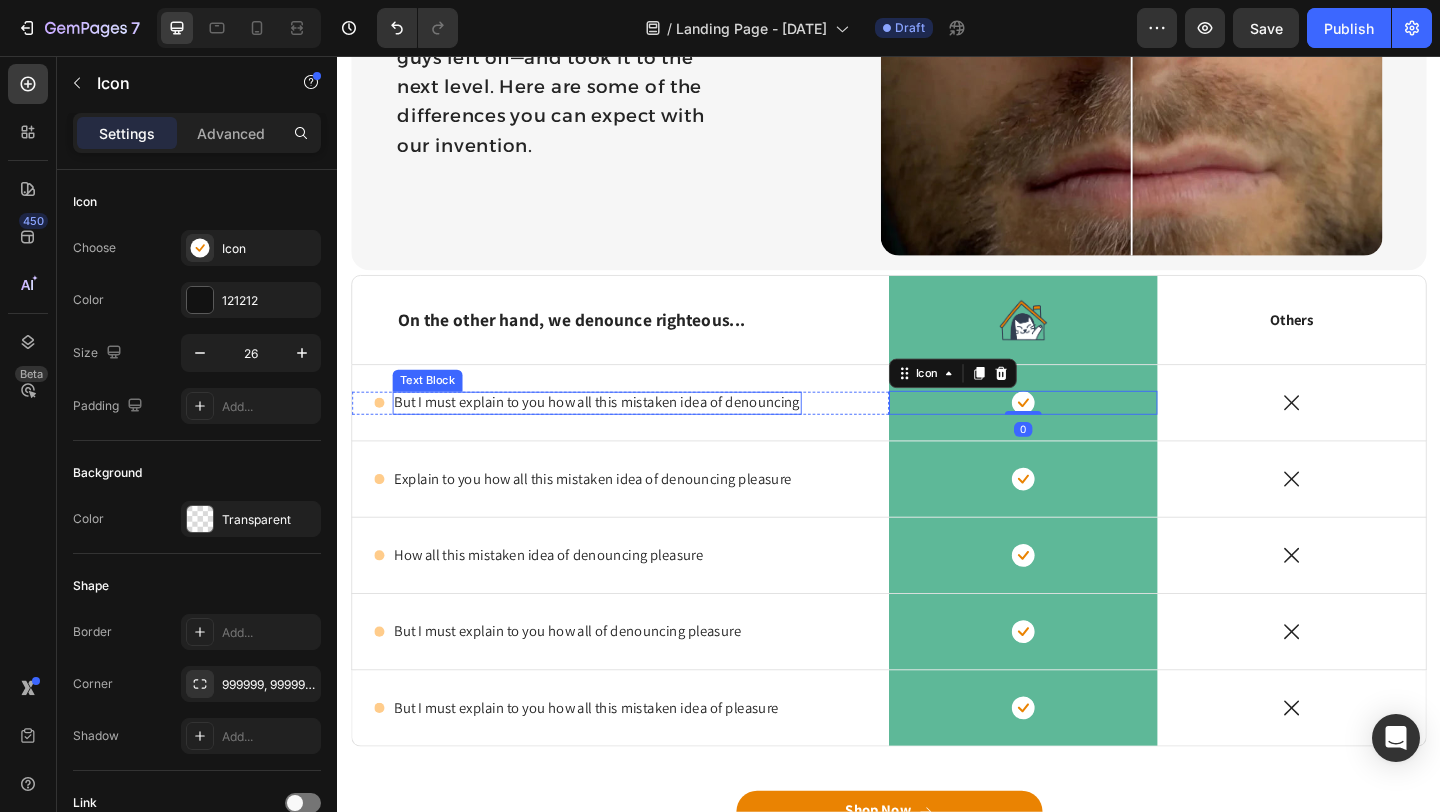 click on "But I must explain to you how all this mistaken idea of denouncing" at bounding box center [619, 433] 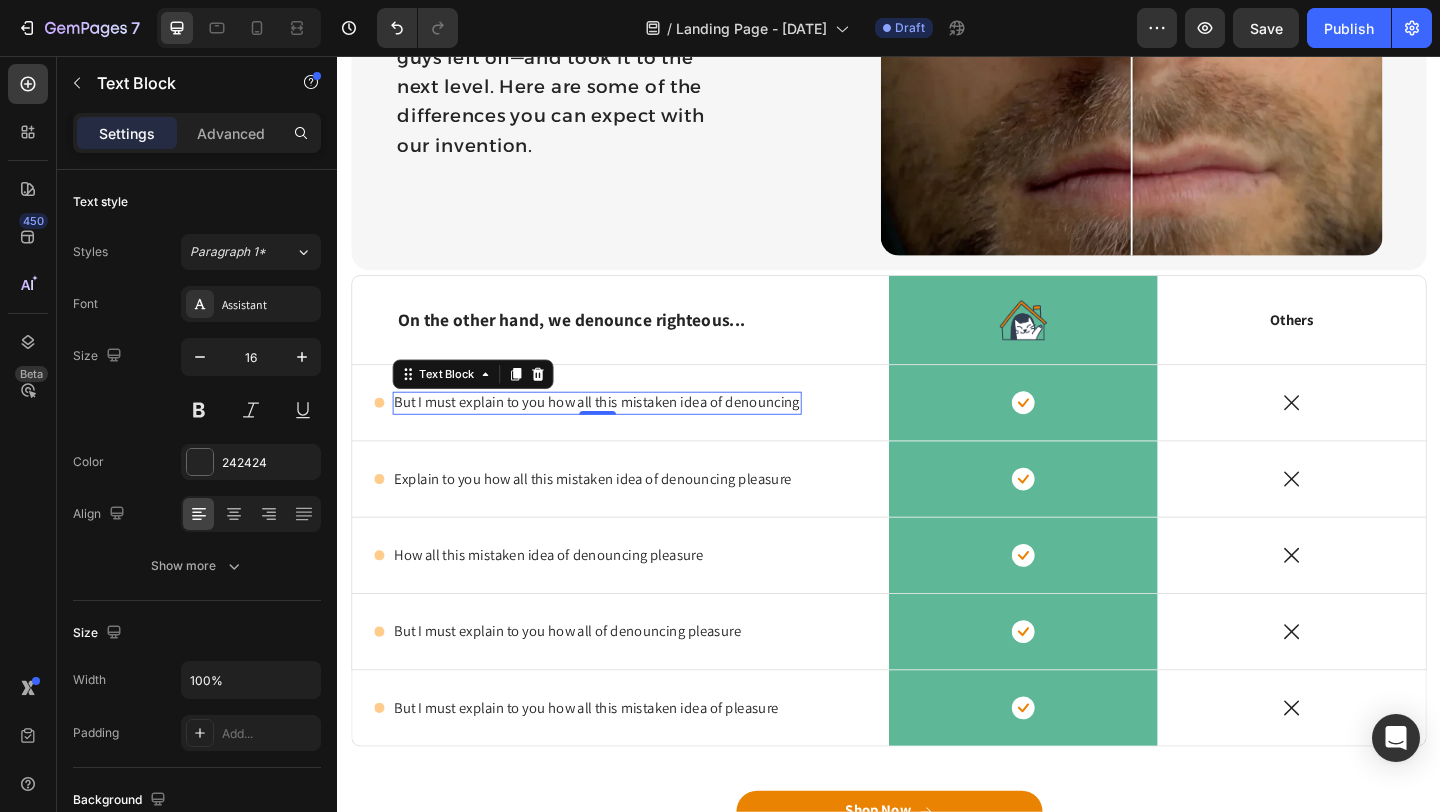 click on "But I must explain to you how all this mistaken idea of denouncing" at bounding box center (619, 433) 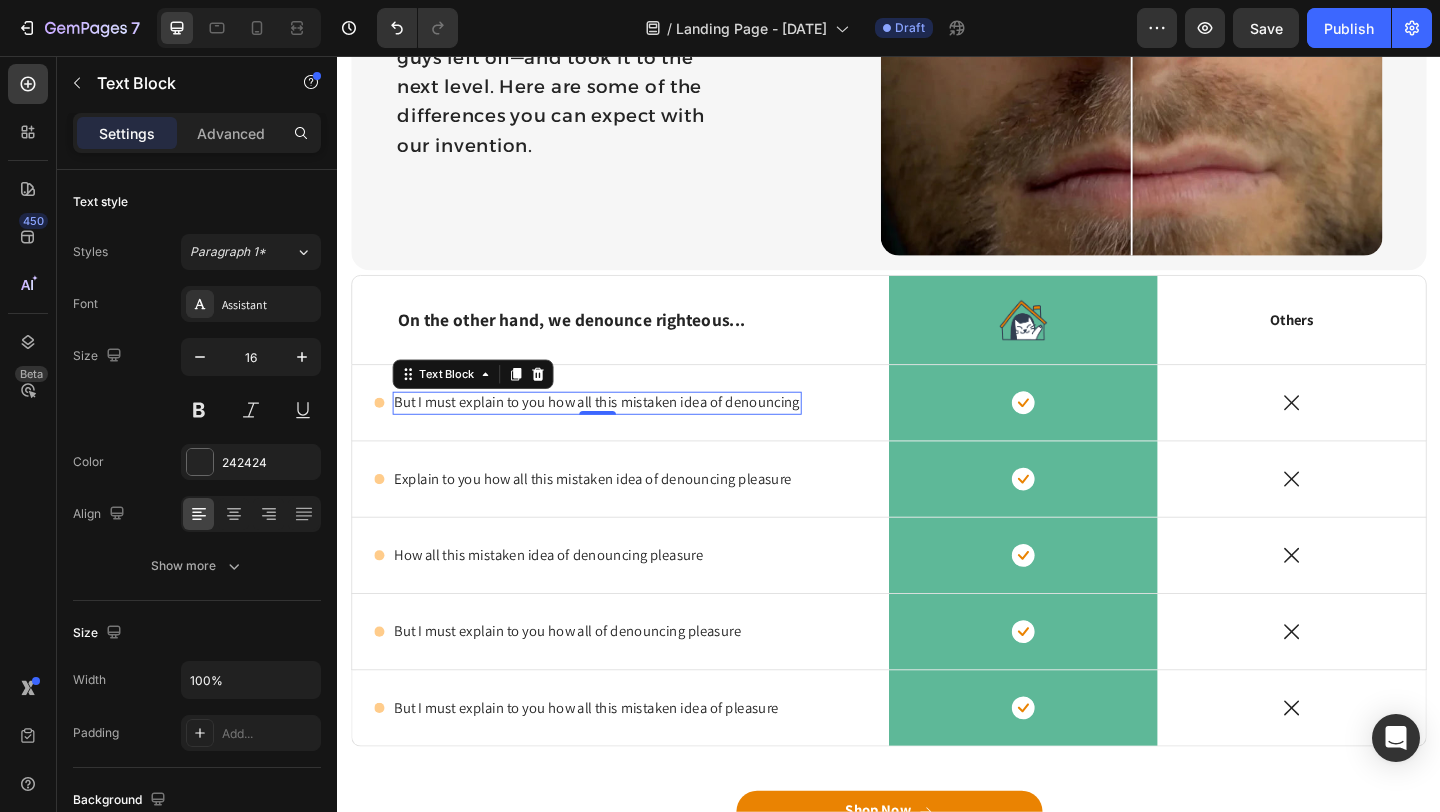 click on "But I must explain to you how all this mistaken idea of denouncing" at bounding box center [619, 433] 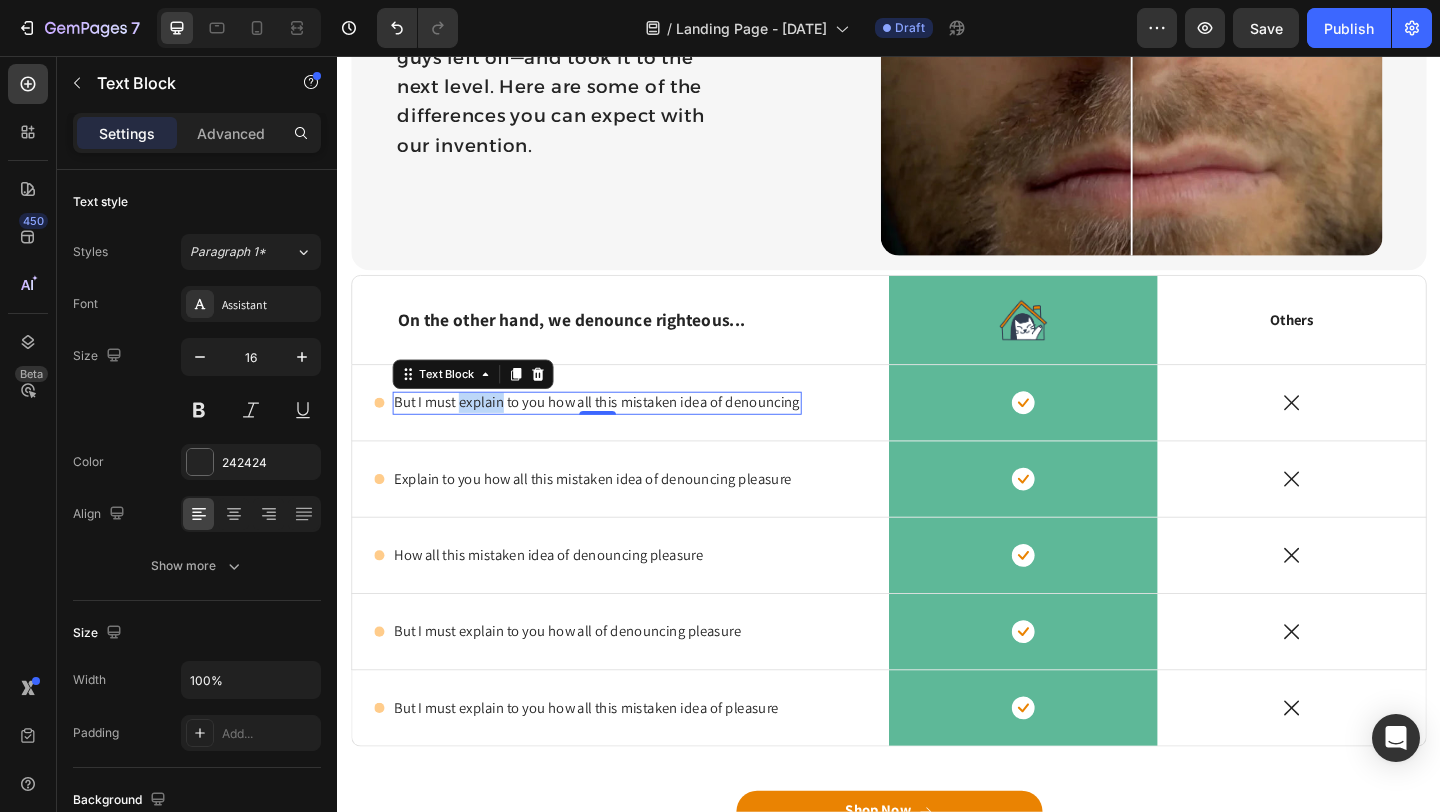 click on "But I must explain to you how all this mistaken idea of denouncing" at bounding box center [619, 433] 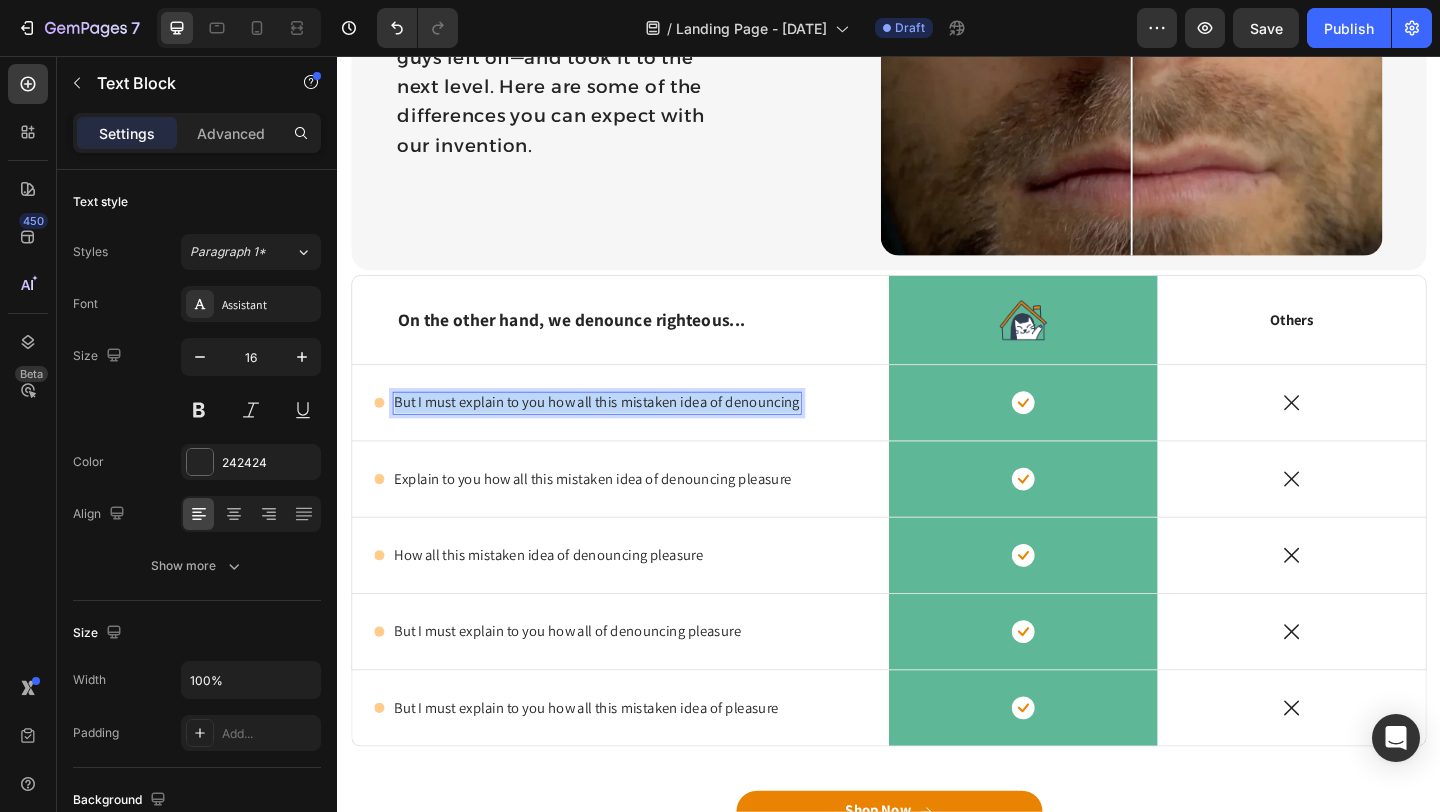 click on "But I must explain to you how all this mistaken idea of denouncing" at bounding box center [619, 433] 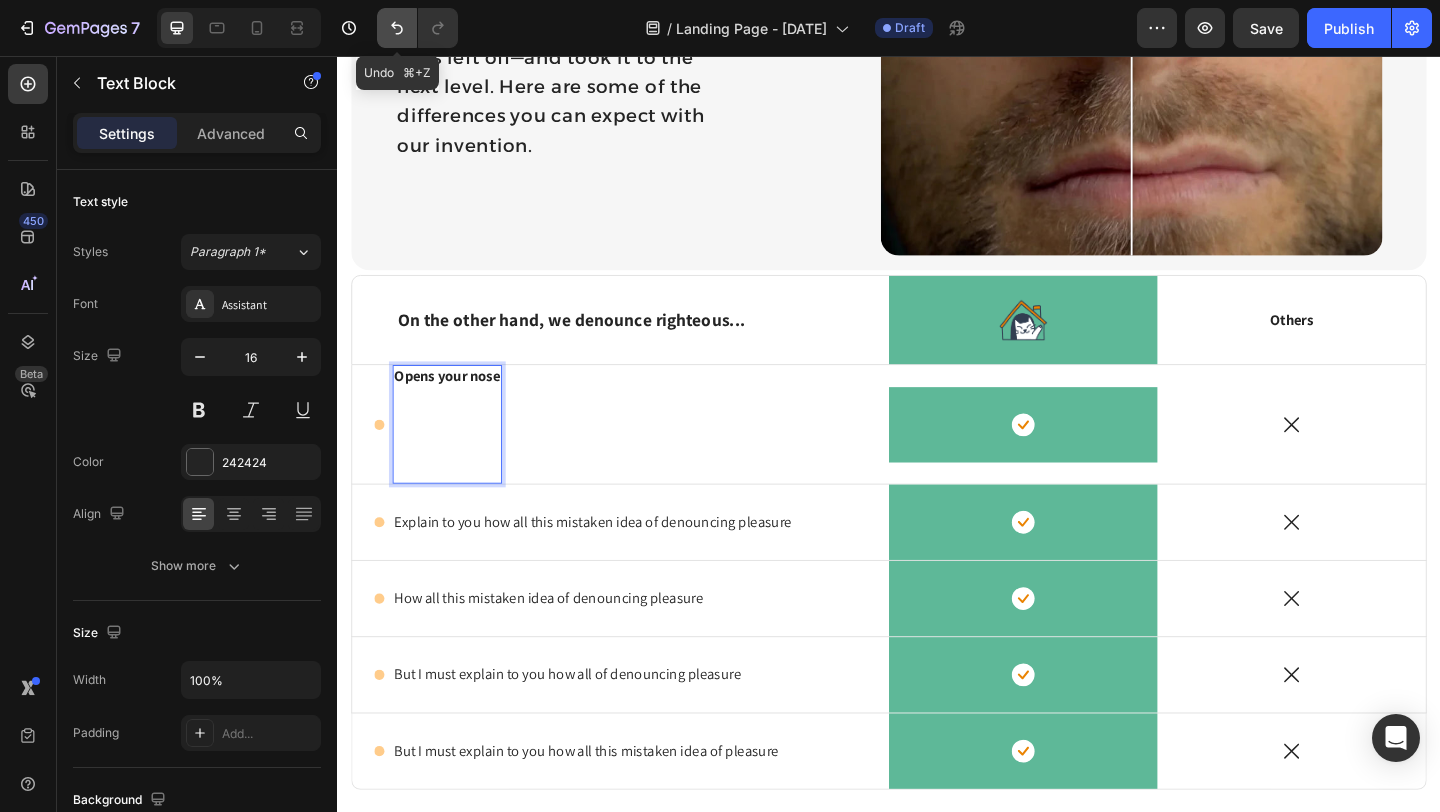 click 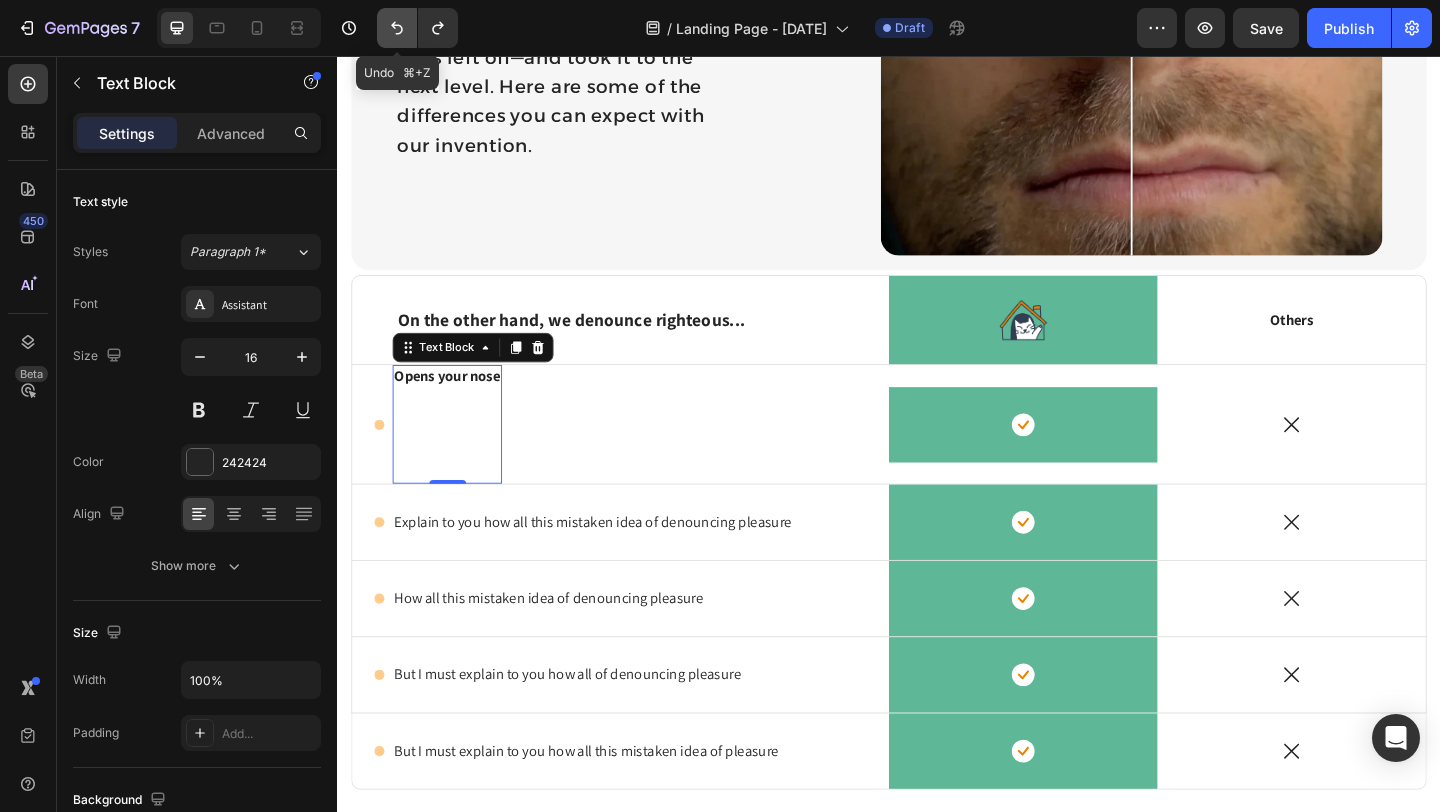 click 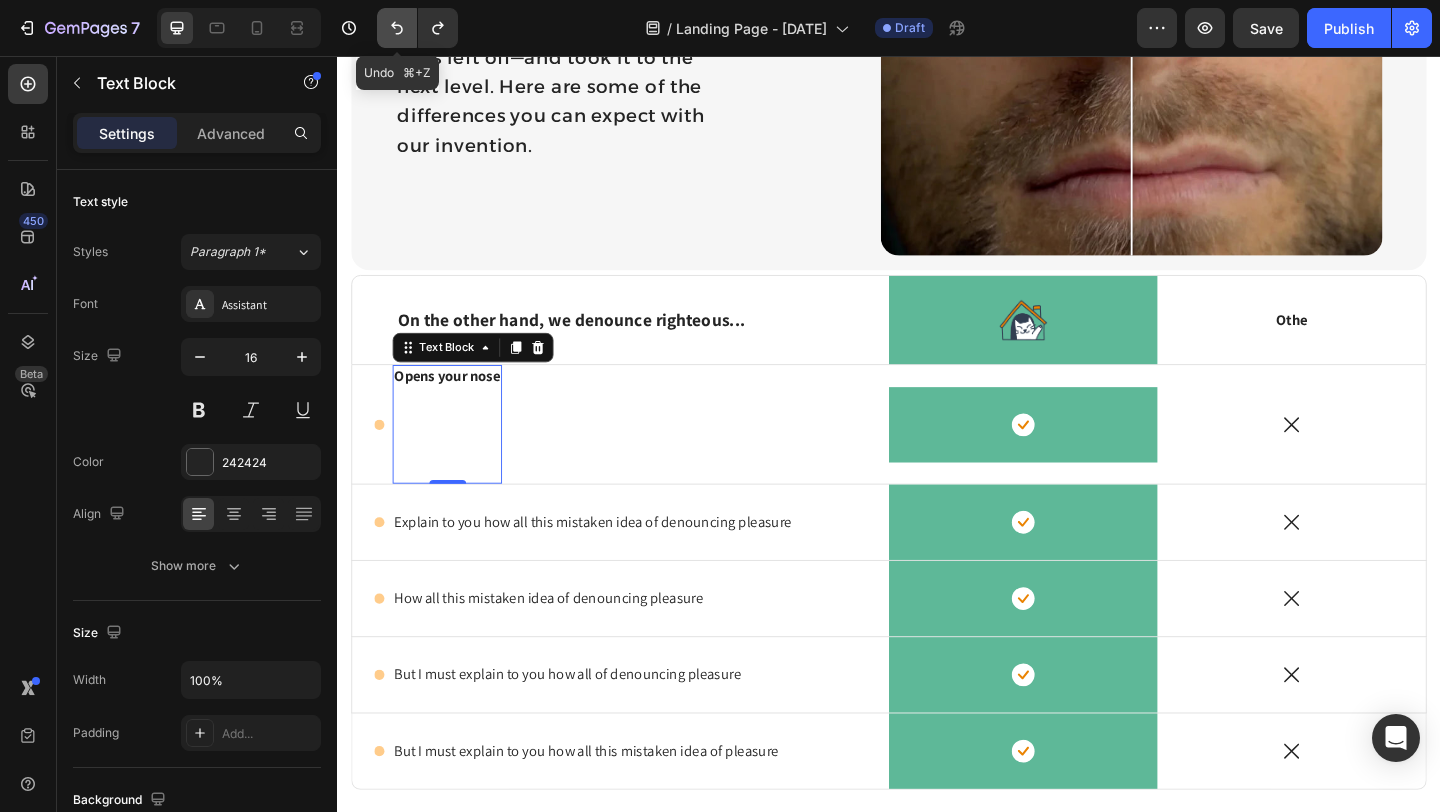 click 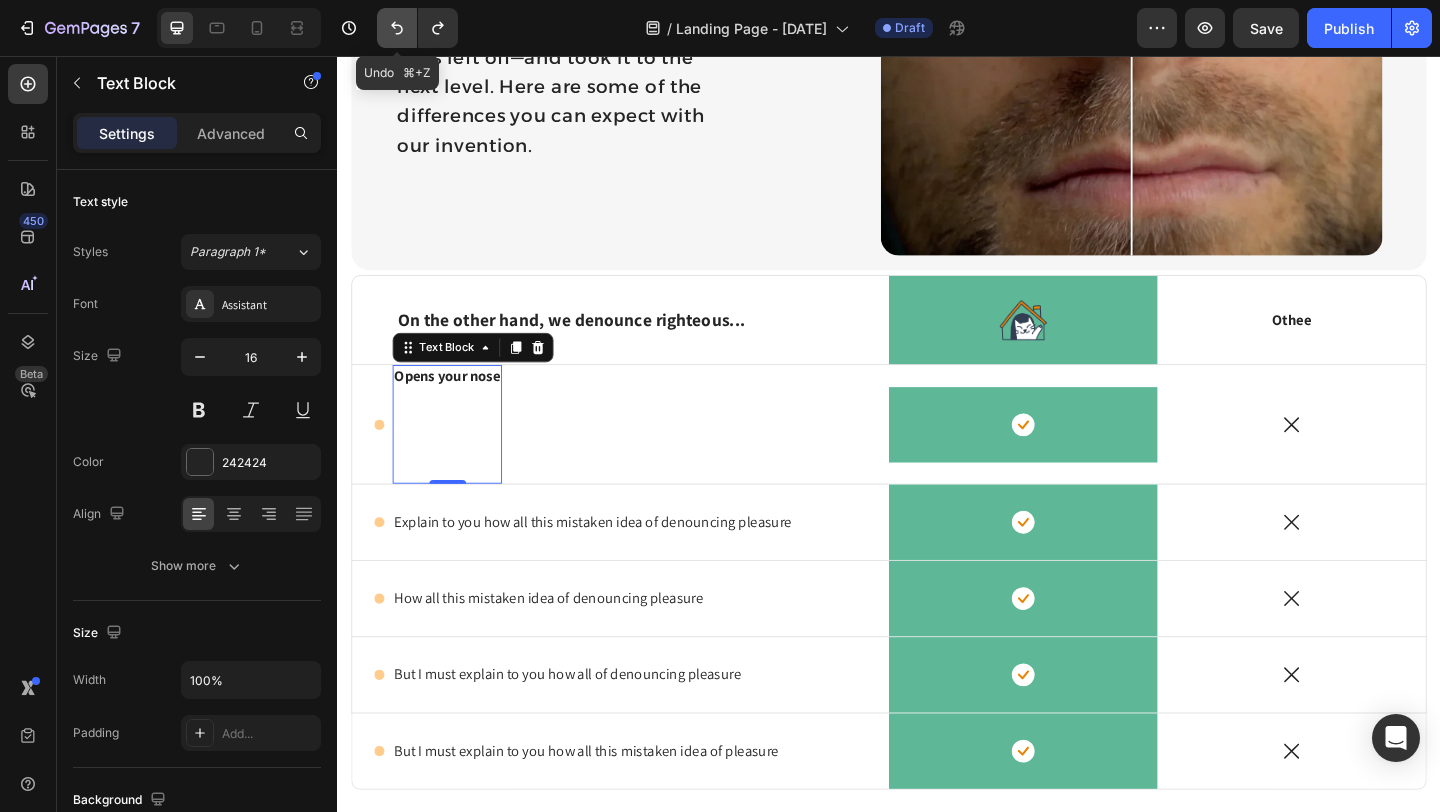 click 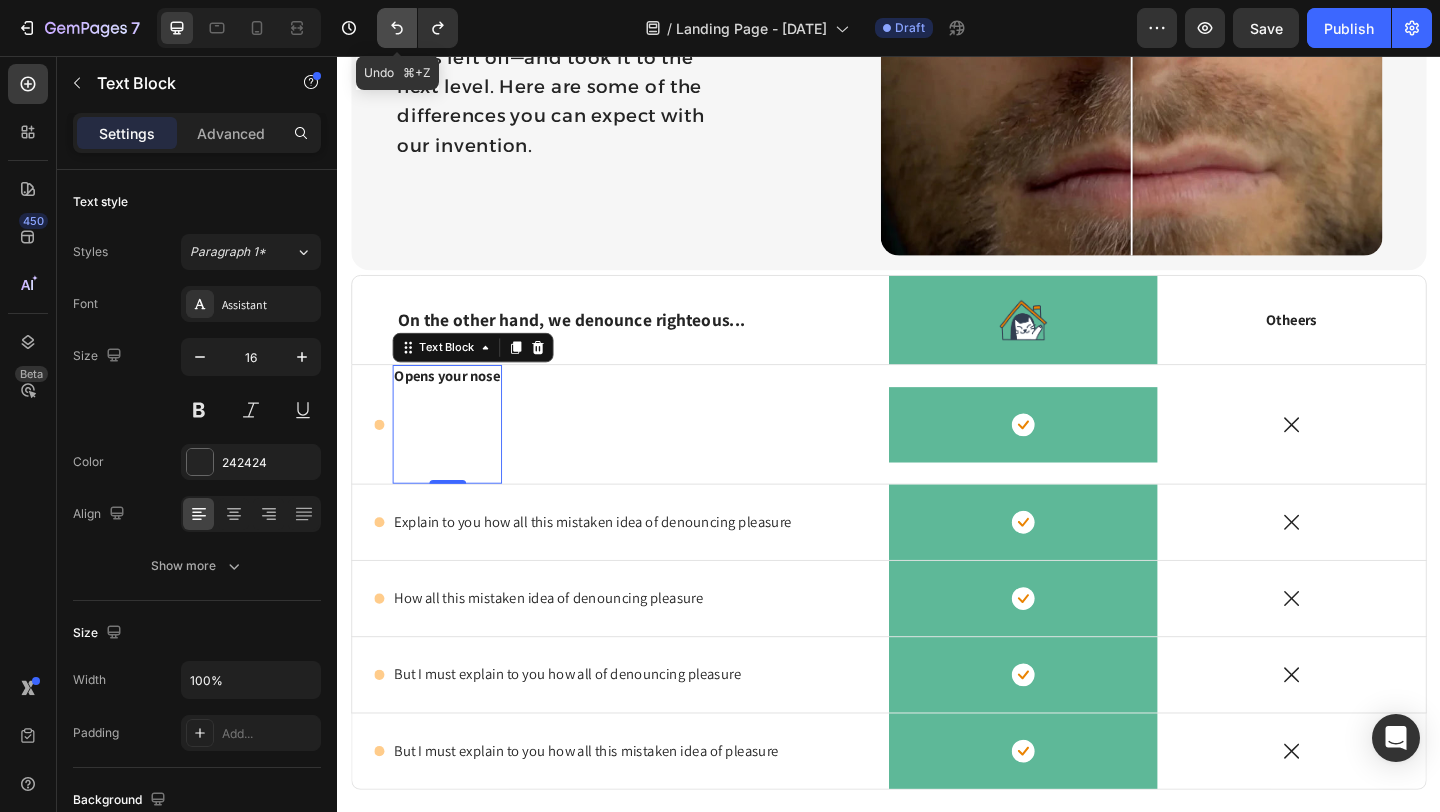 click 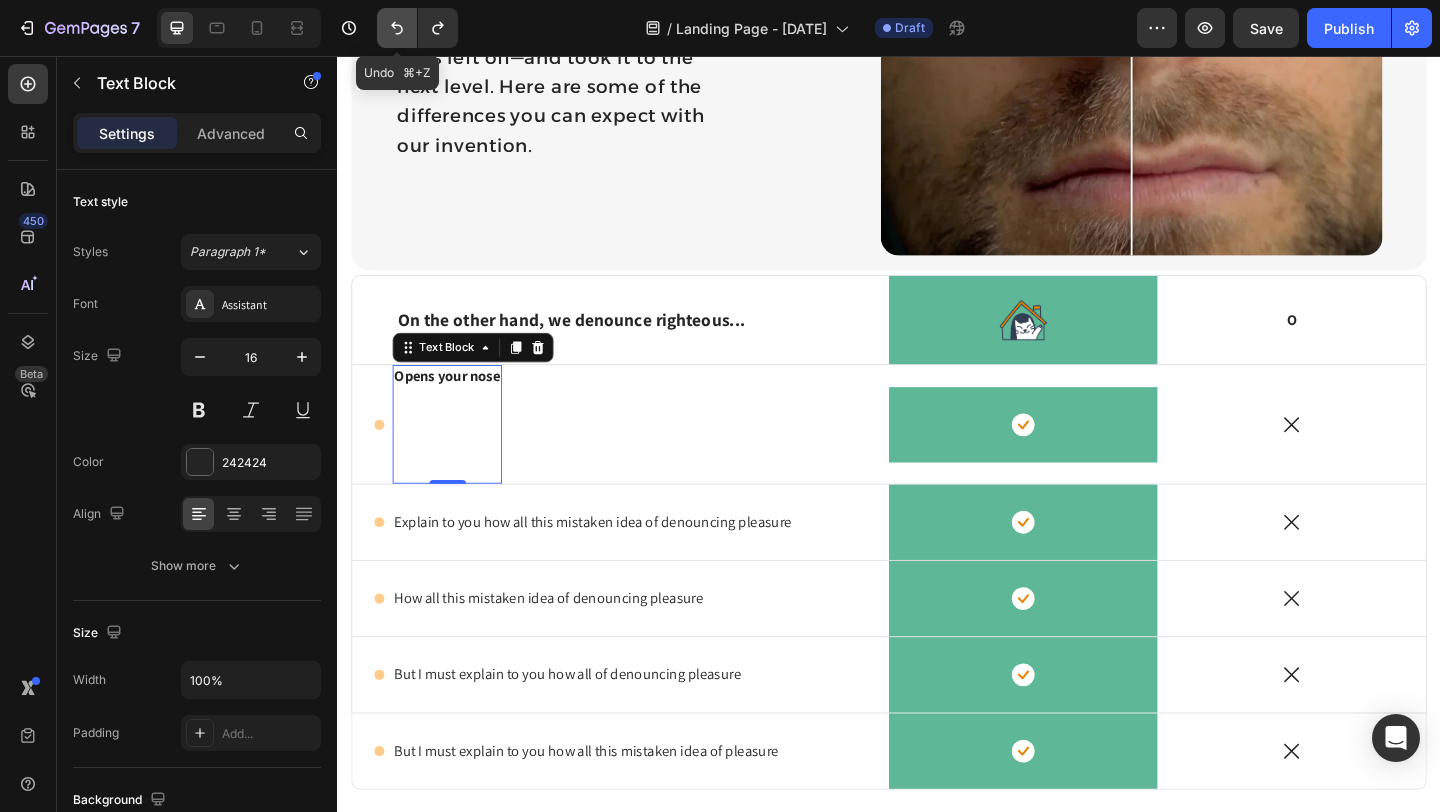 click 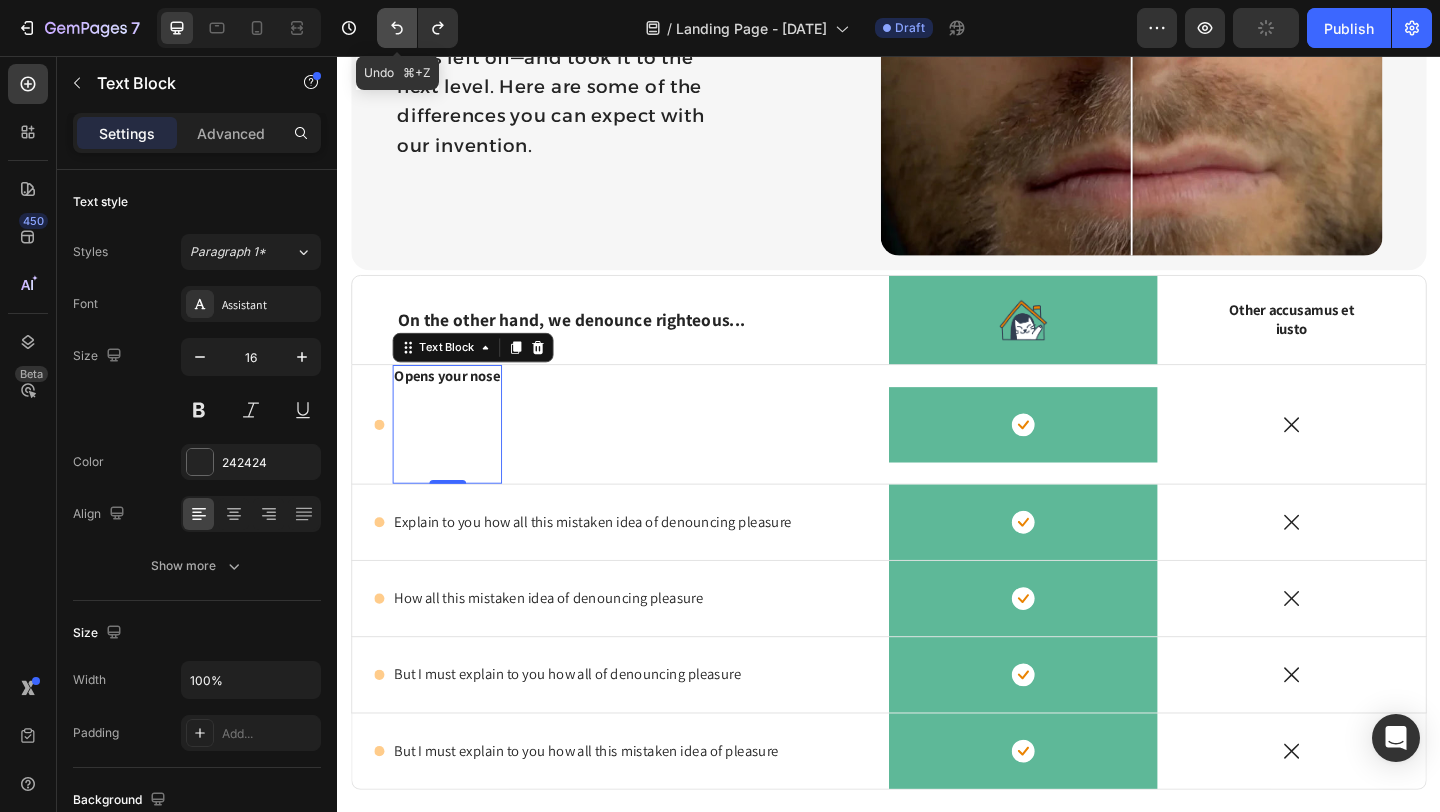 click 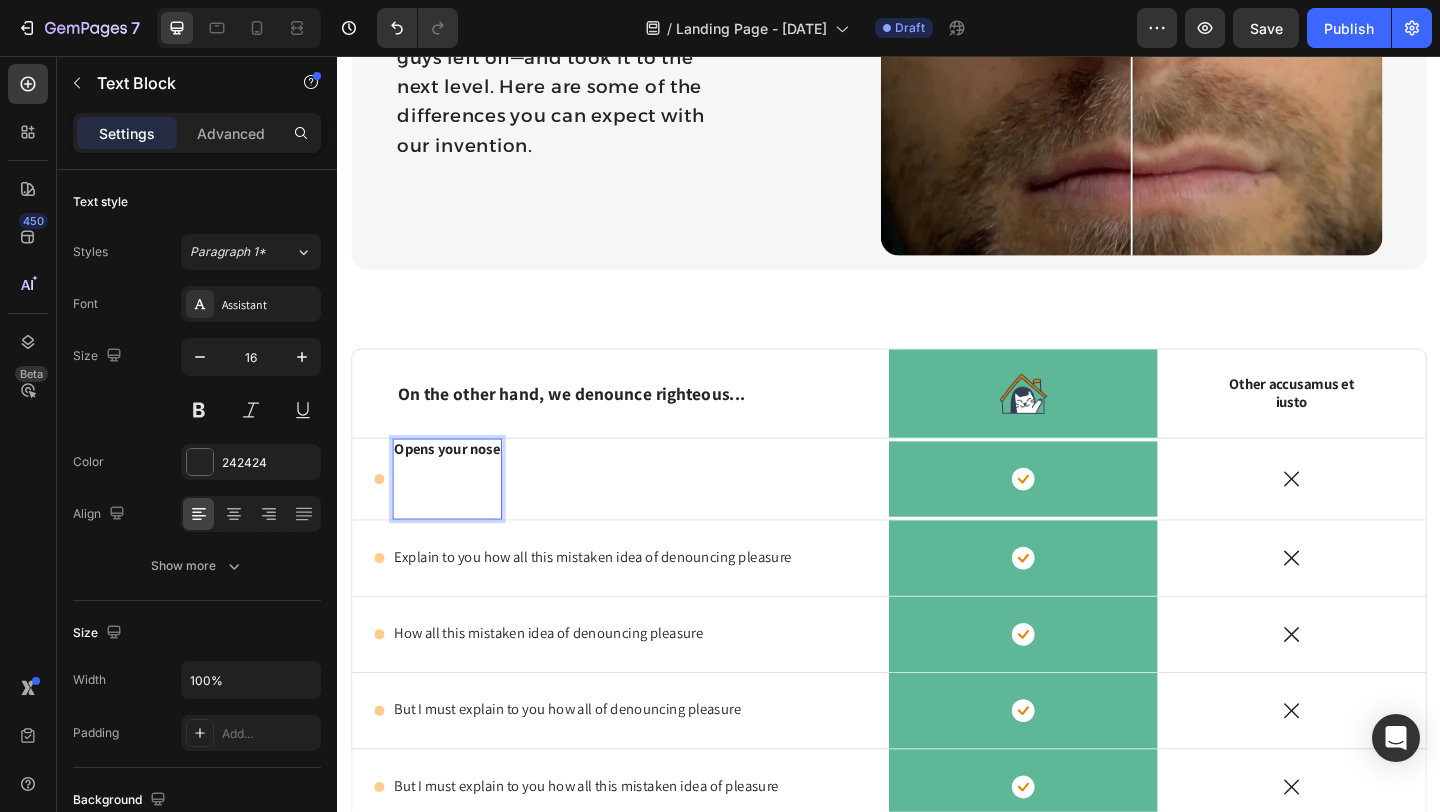 click at bounding box center (456, 547) 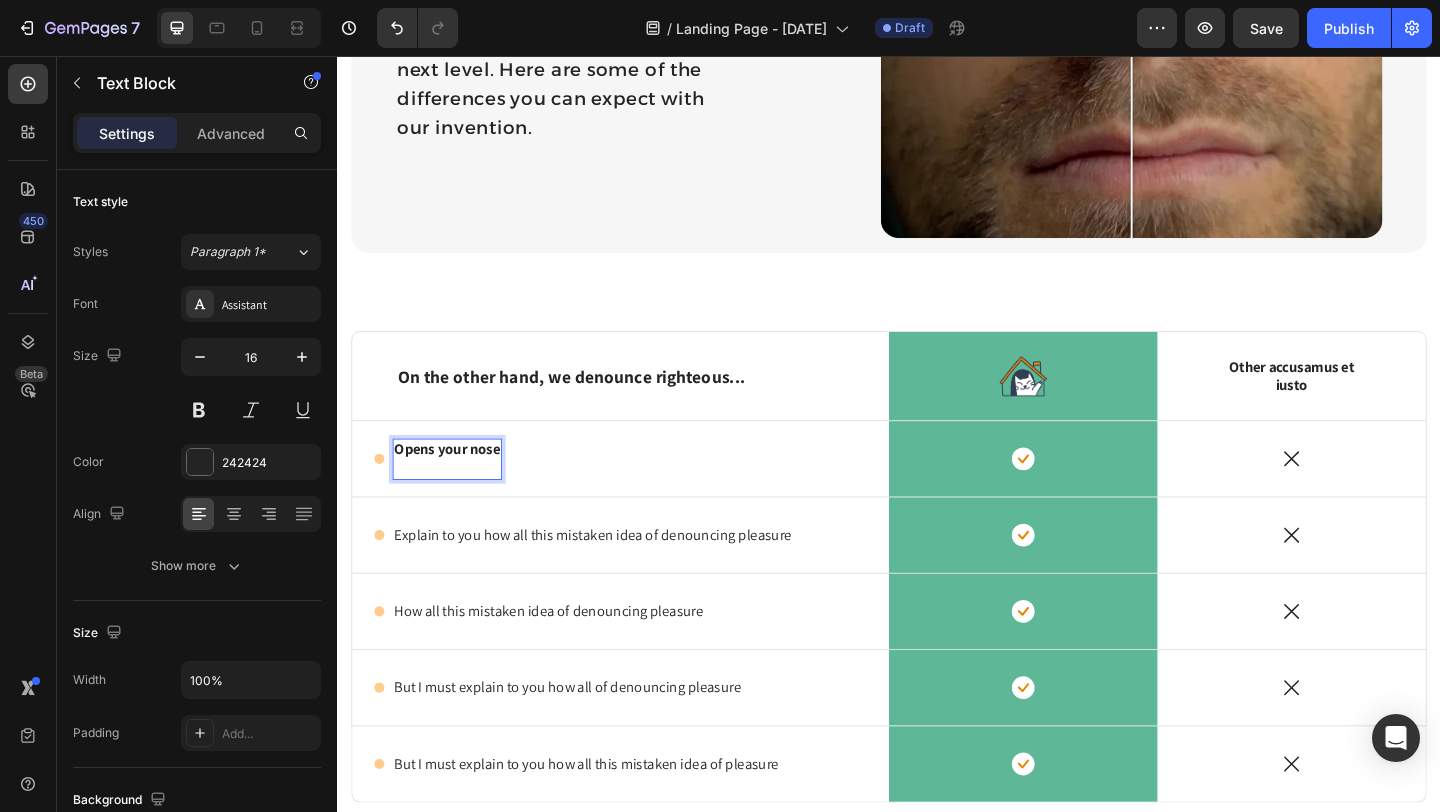 scroll, scrollTop: 3410, scrollLeft: 0, axis: vertical 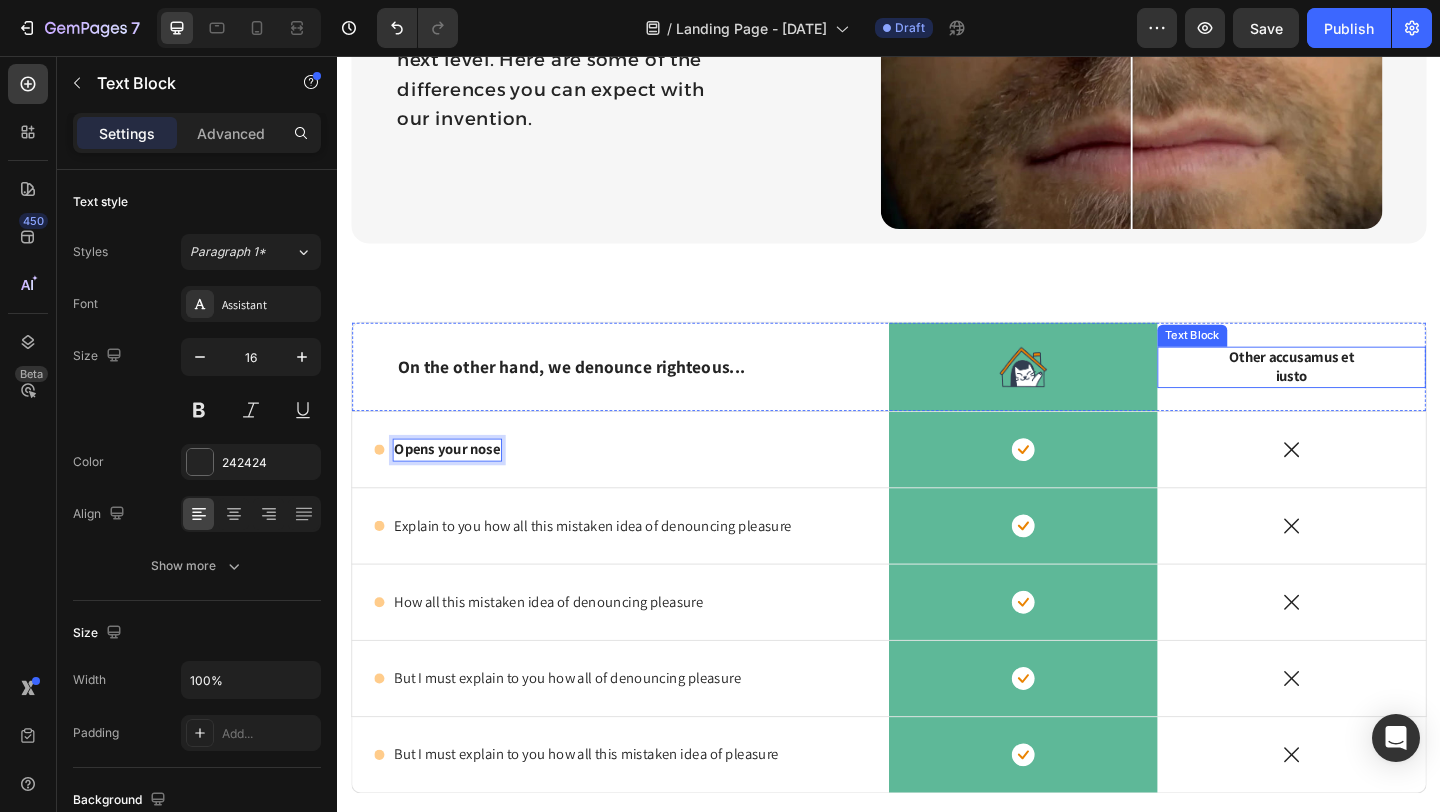 click on "Other accusamus et iusto" at bounding box center [1375, 395] 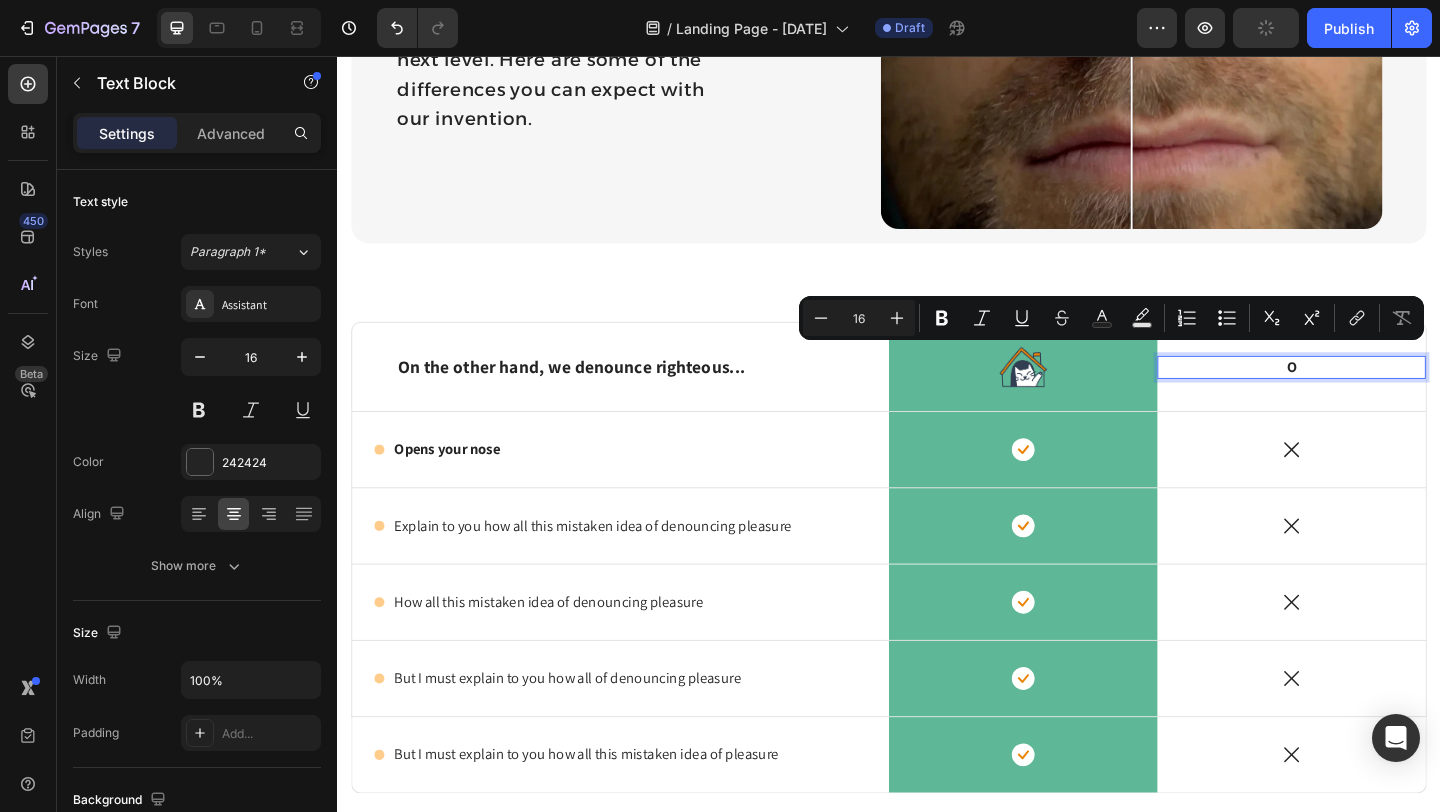 scroll, scrollTop: 3420, scrollLeft: 0, axis: vertical 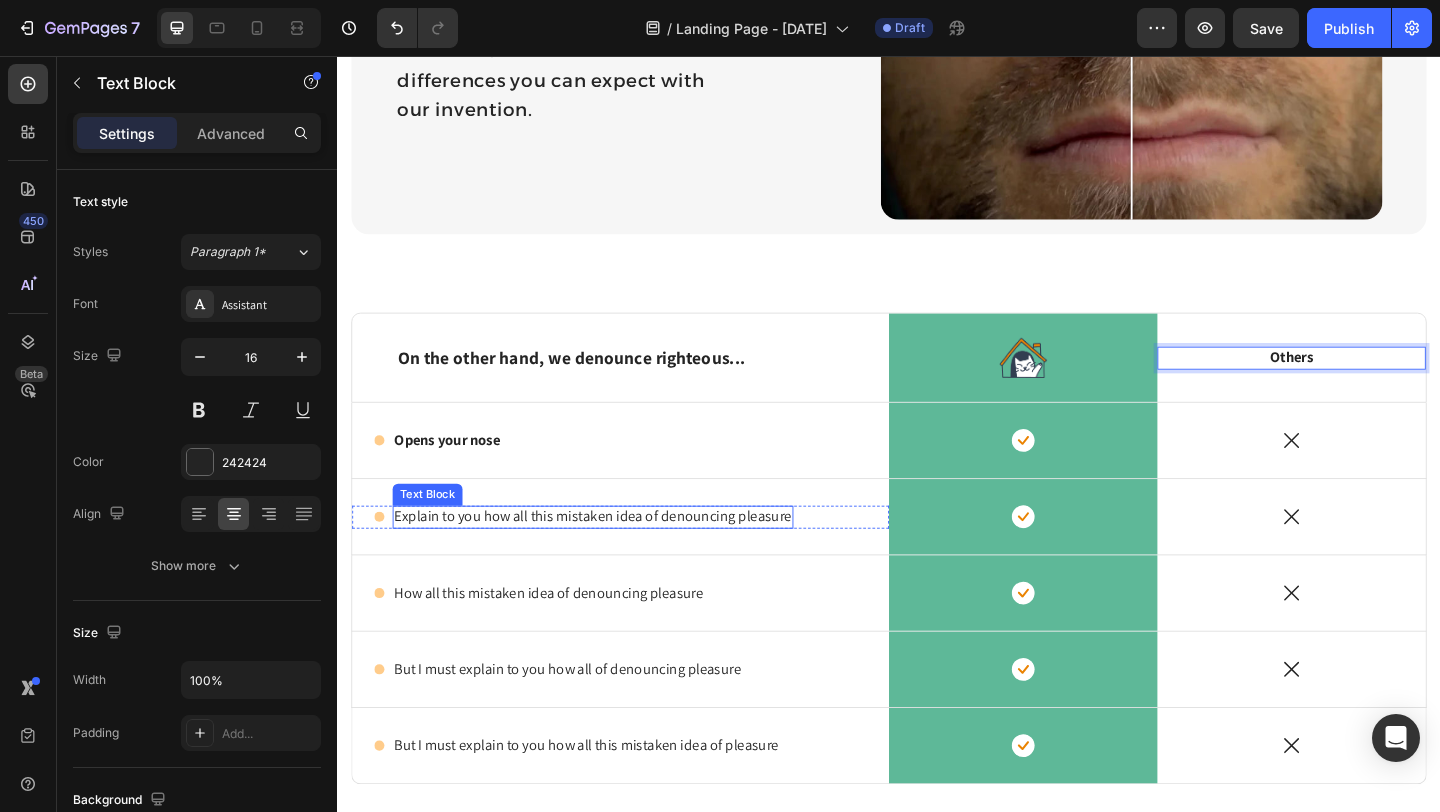 click on "Explain to you how all this mistaken idea of denouncing pleasure" at bounding box center [615, 557] 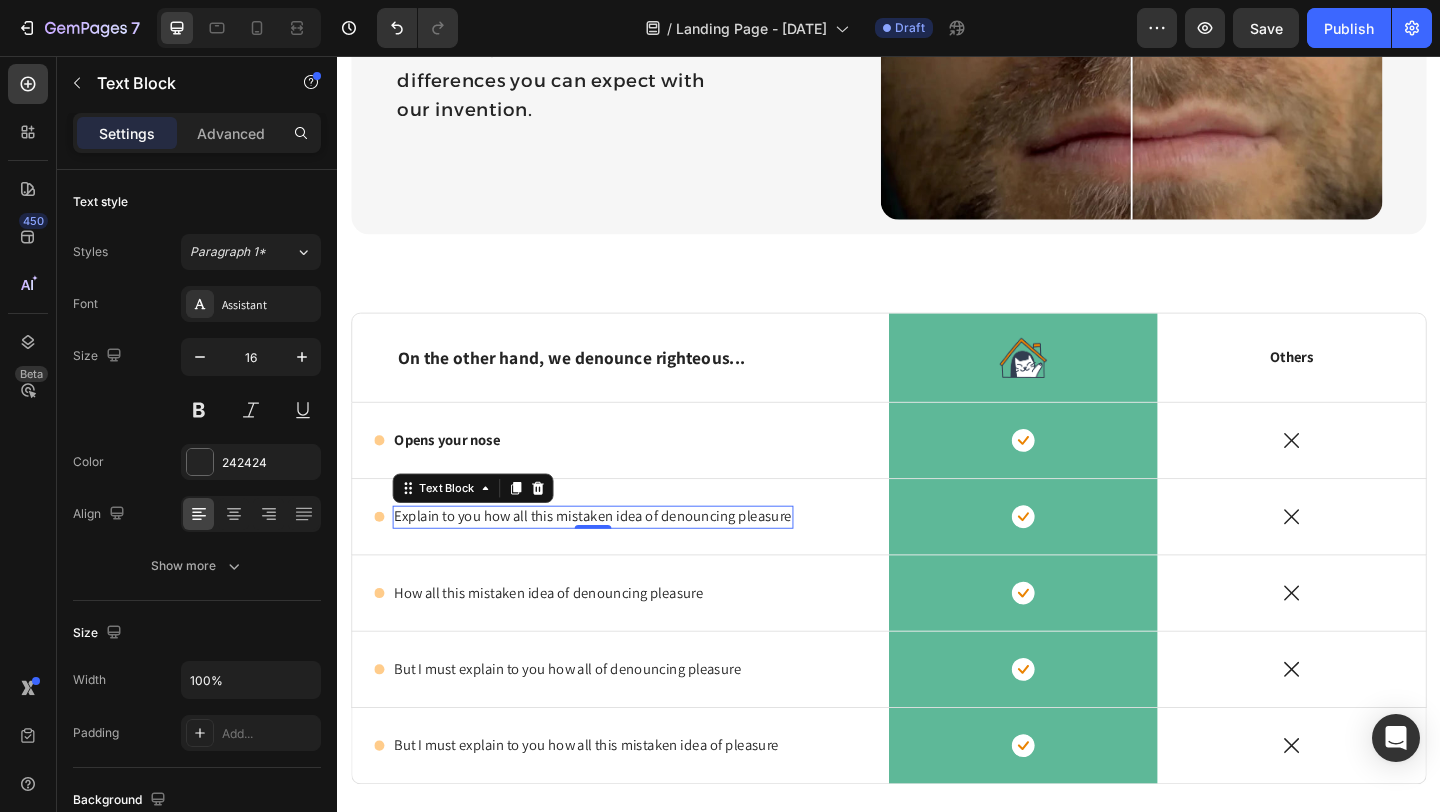 click on "Explain to you how all this mistaken idea of denouncing pleasure" at bounding box center (615, 557) 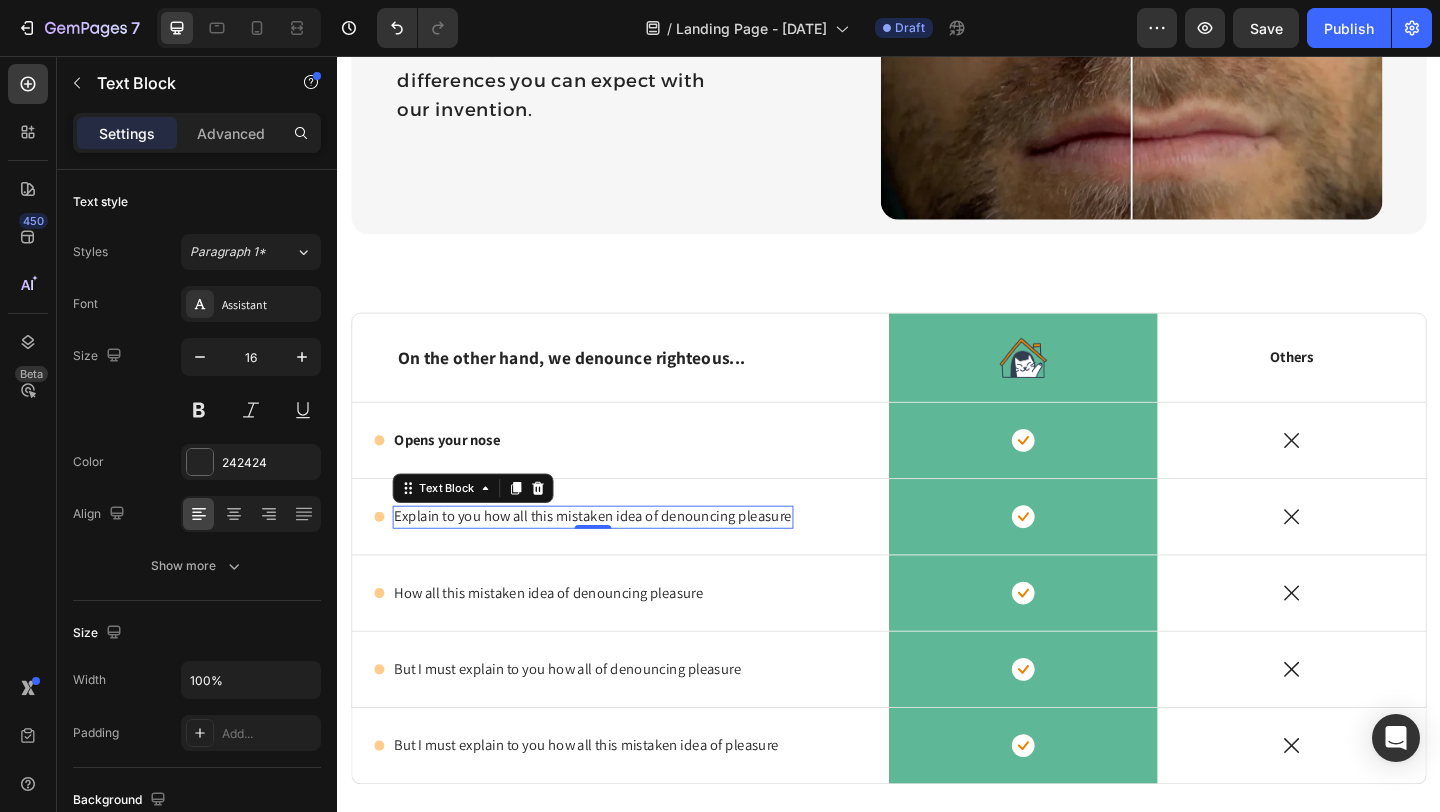 click on "Explain to you how all this mistaken idea of denouncing pleasure" at bounding box center (615, 557) 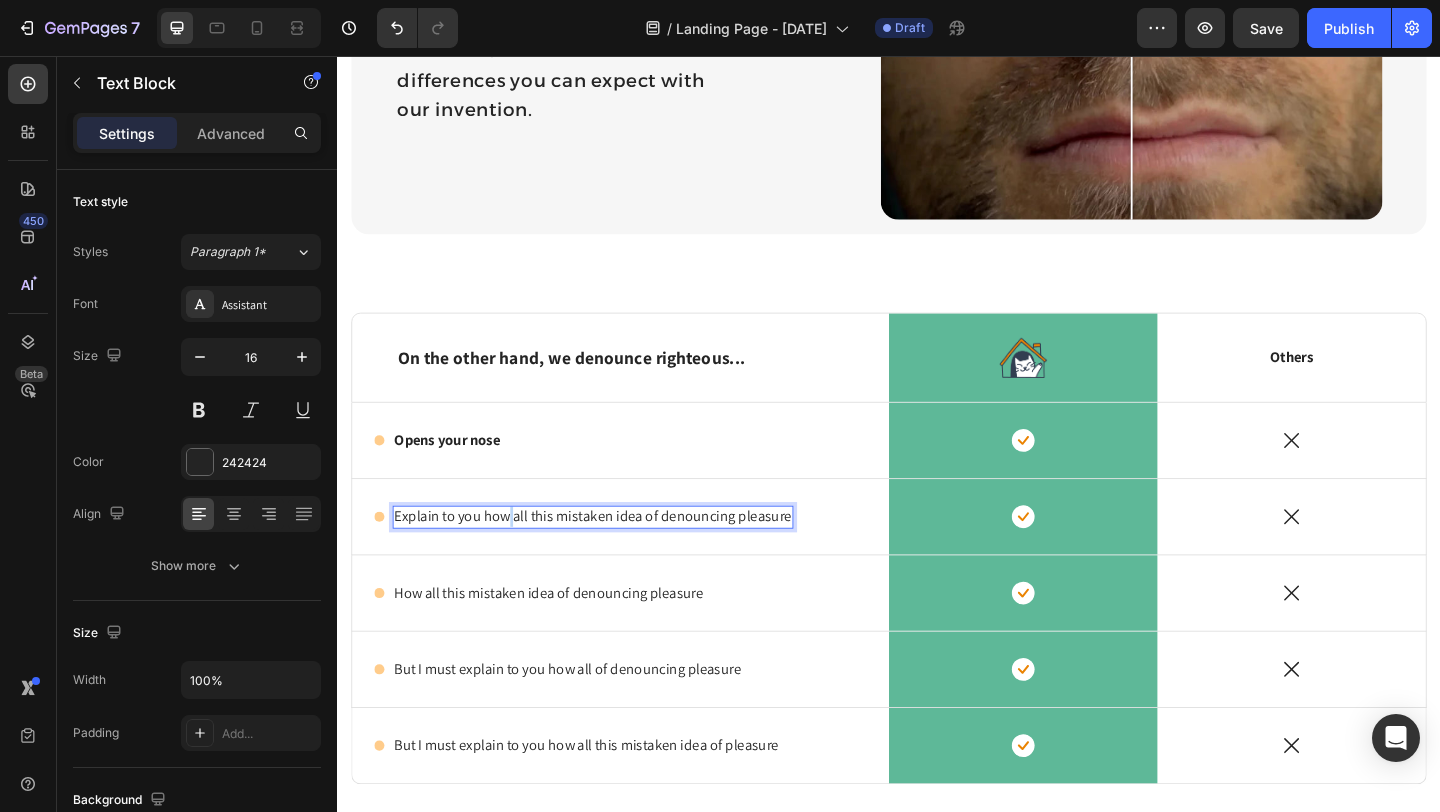 click on "Explain to you how all this mistaken idea of denouncing pleasure" at bounding box center [615, 557] 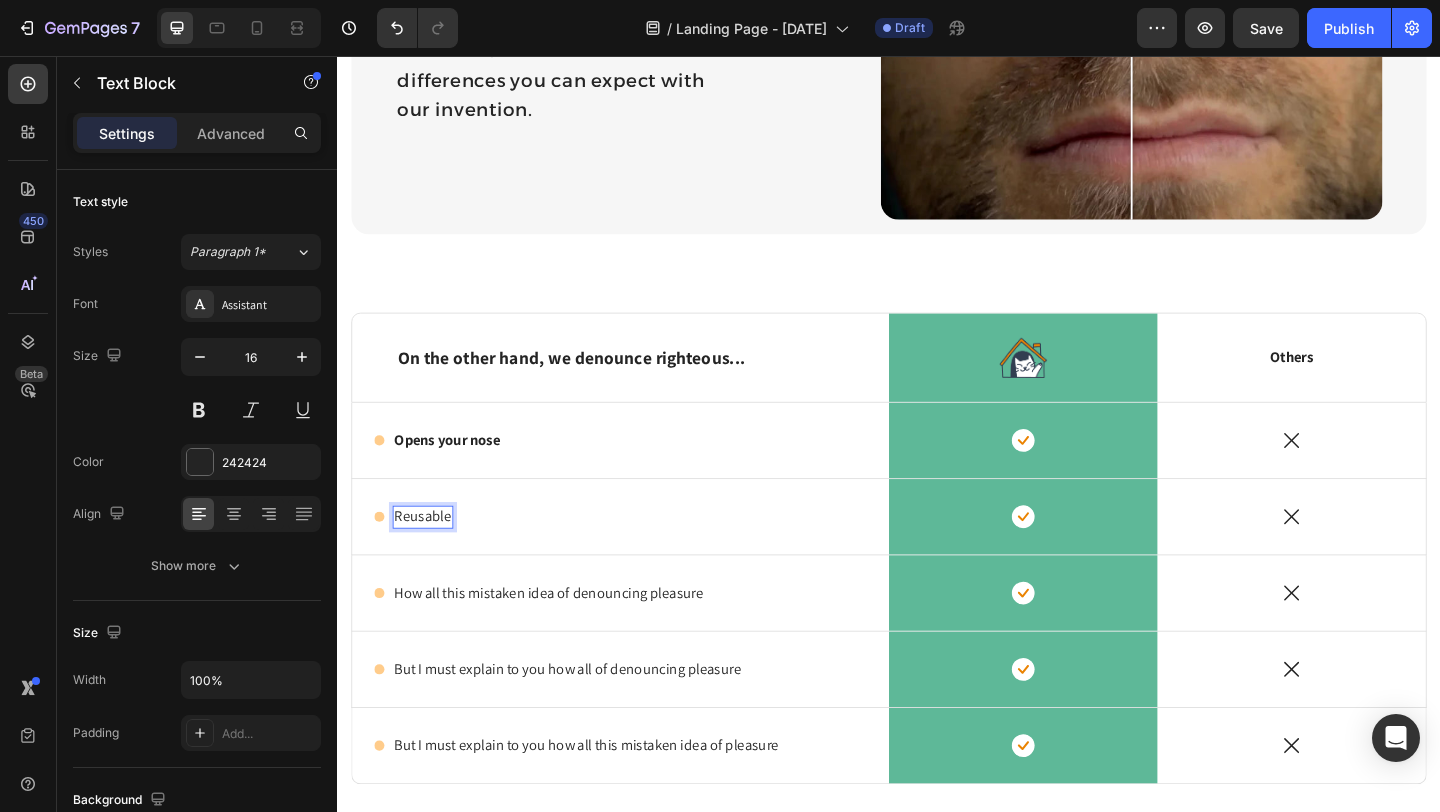 click on "Reusable" at bounding box center [430, 557] 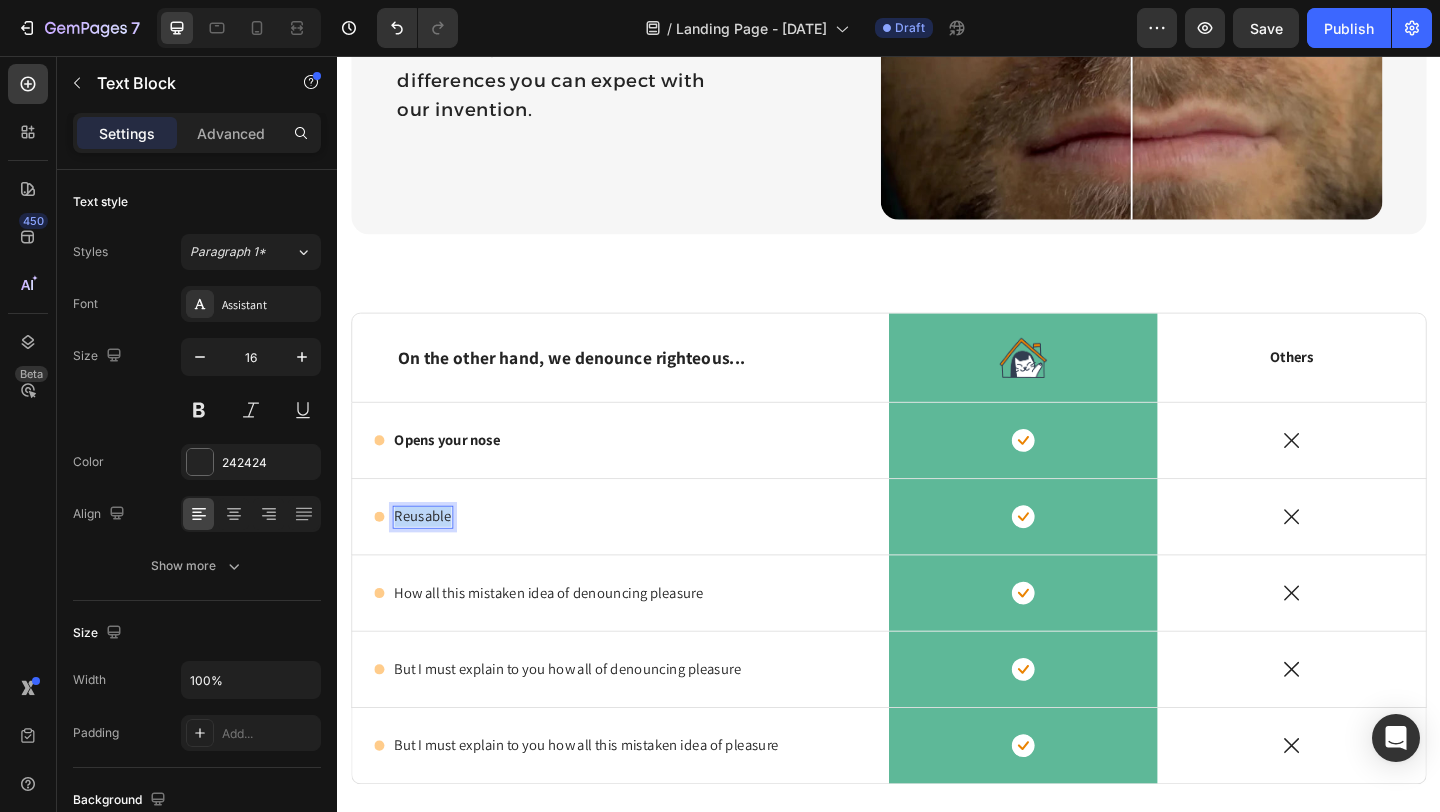 click on "Reusable" at bounding box center [430, 557] 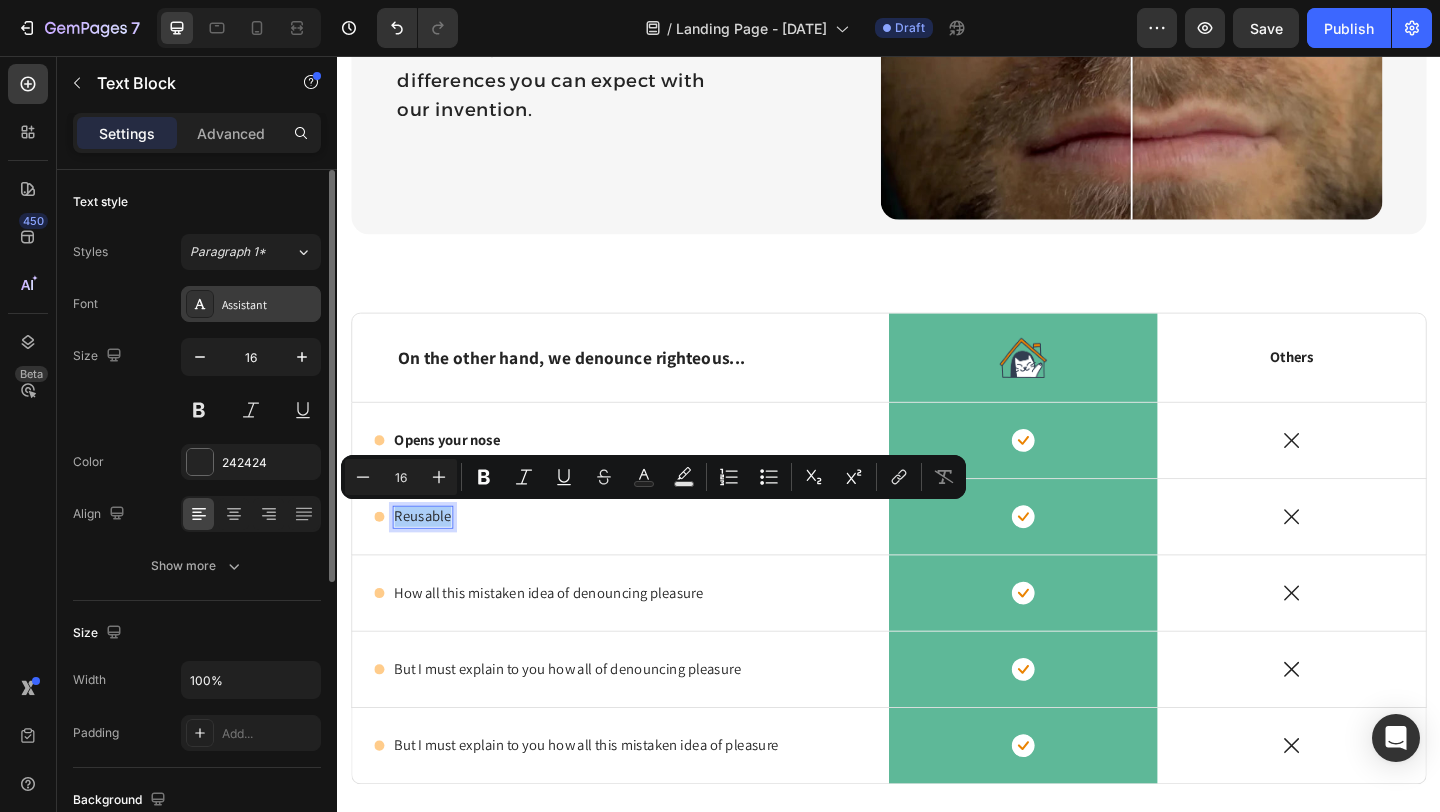 click on "Assistant" at bounding box center [269, 305] 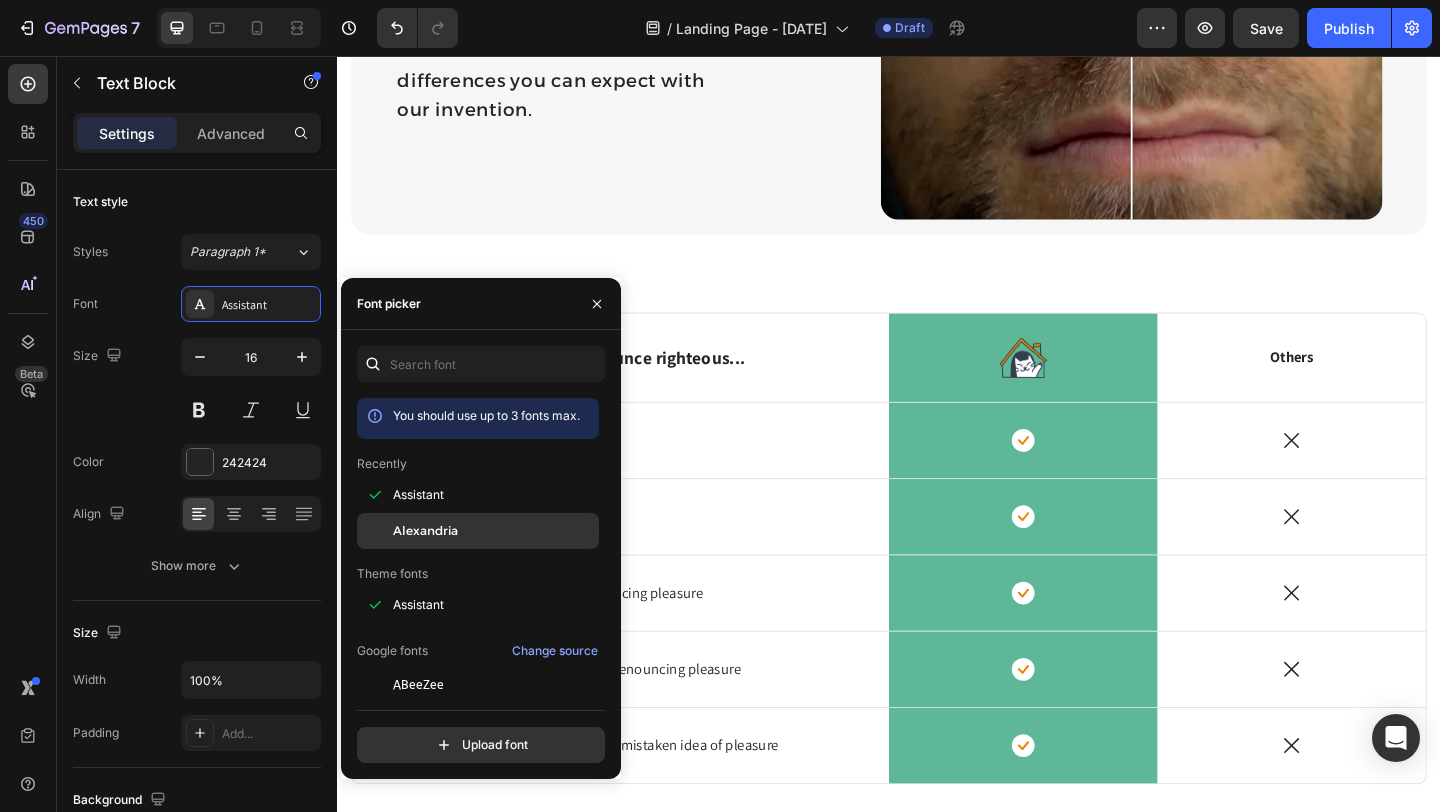 click on "Alexandria" at bounding box center (425, 531) 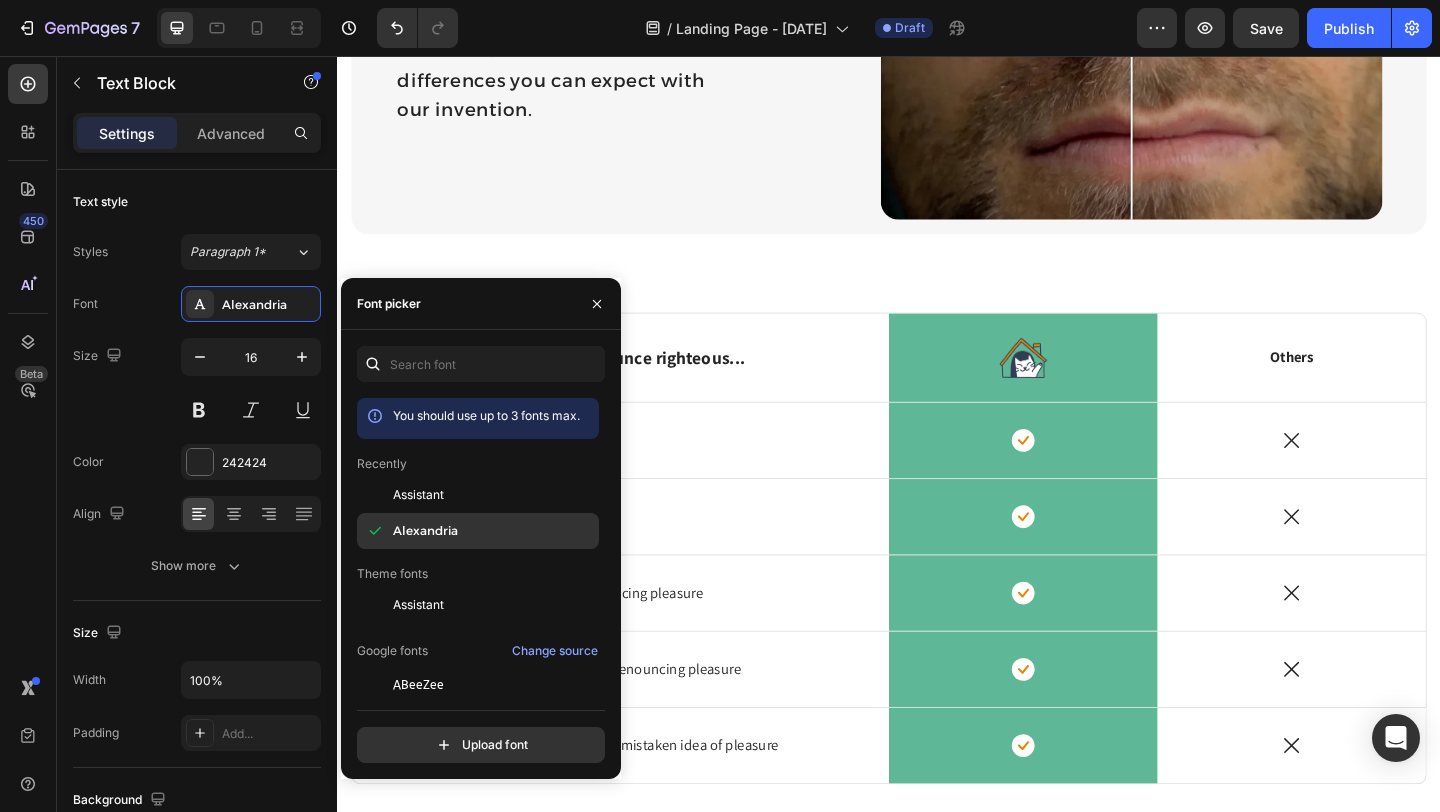 click on "Alexandria" at bounding box center (425, 531) 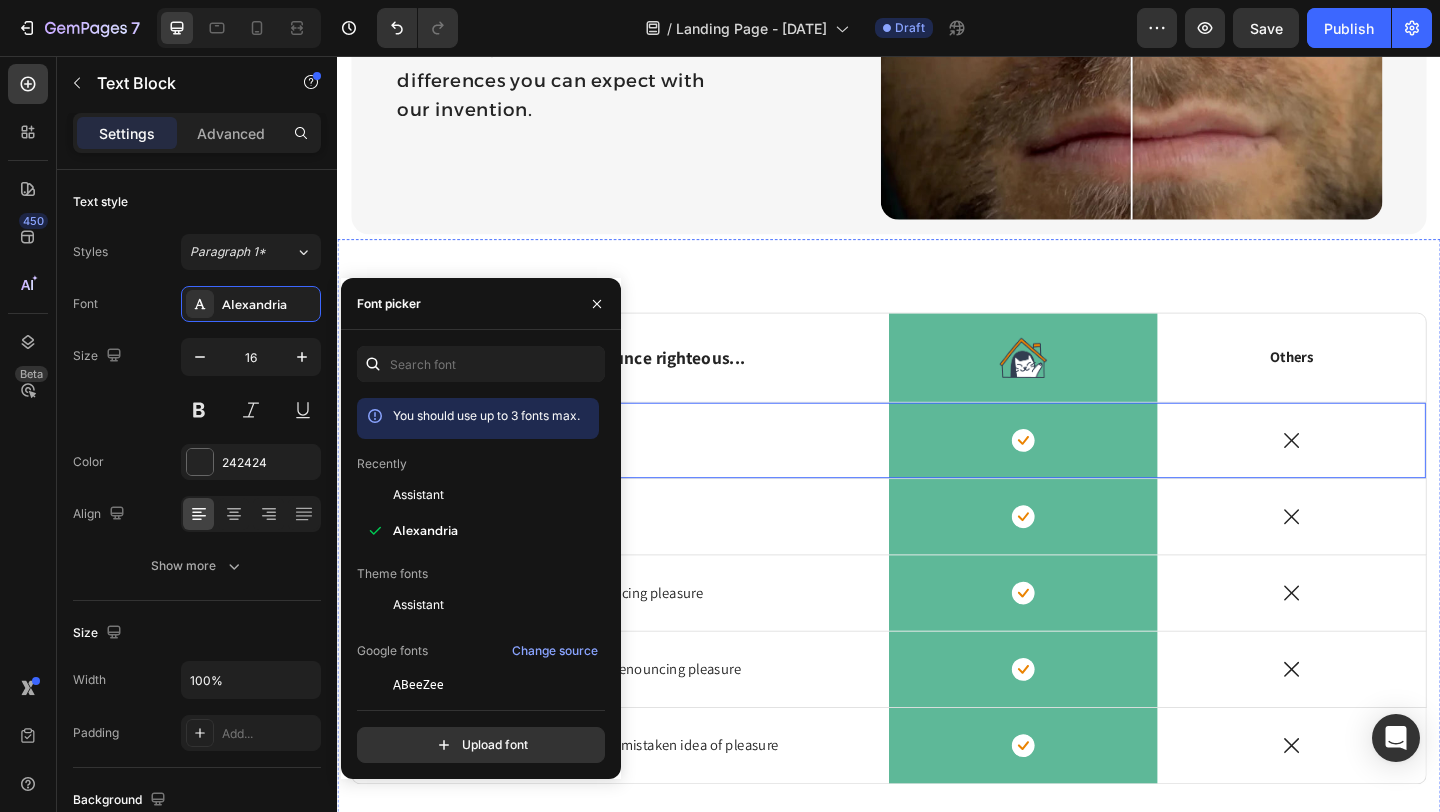 click on "Icon Opens your nose Text Block Row" at bounding box center [645, 474] 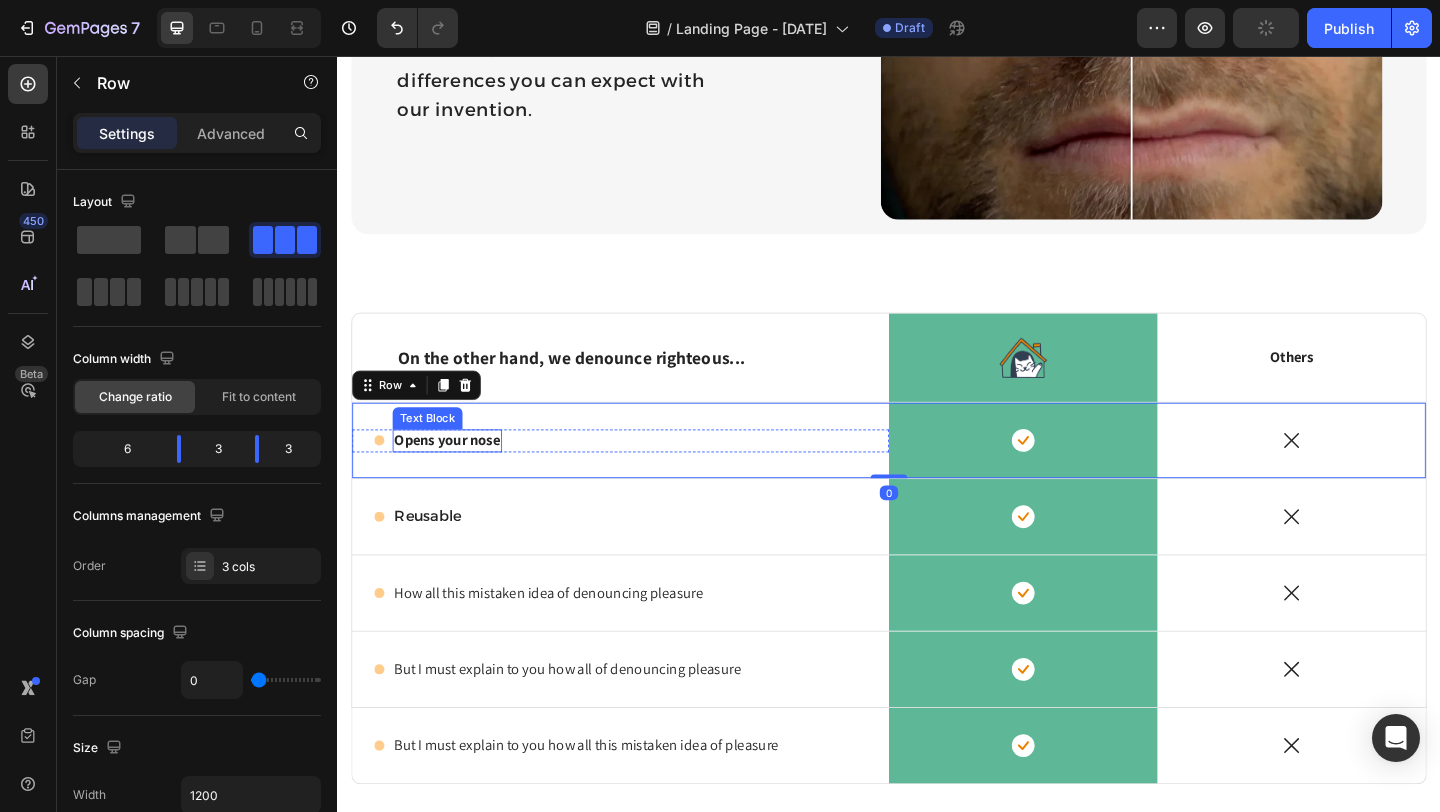 click on "Opens your nose" at bounding box center [456, 473] 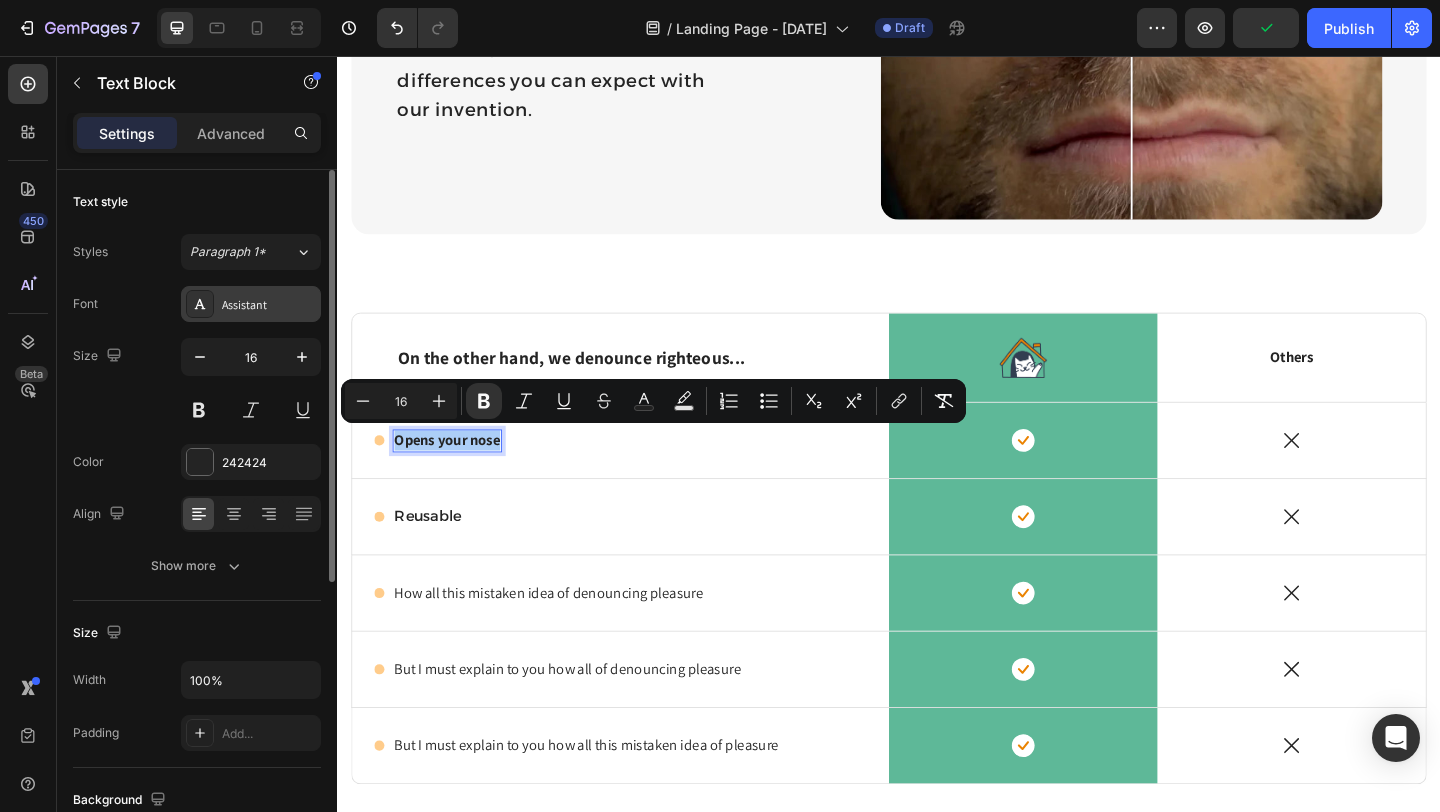 click on "Assistant" at bounding box center [251, 304] 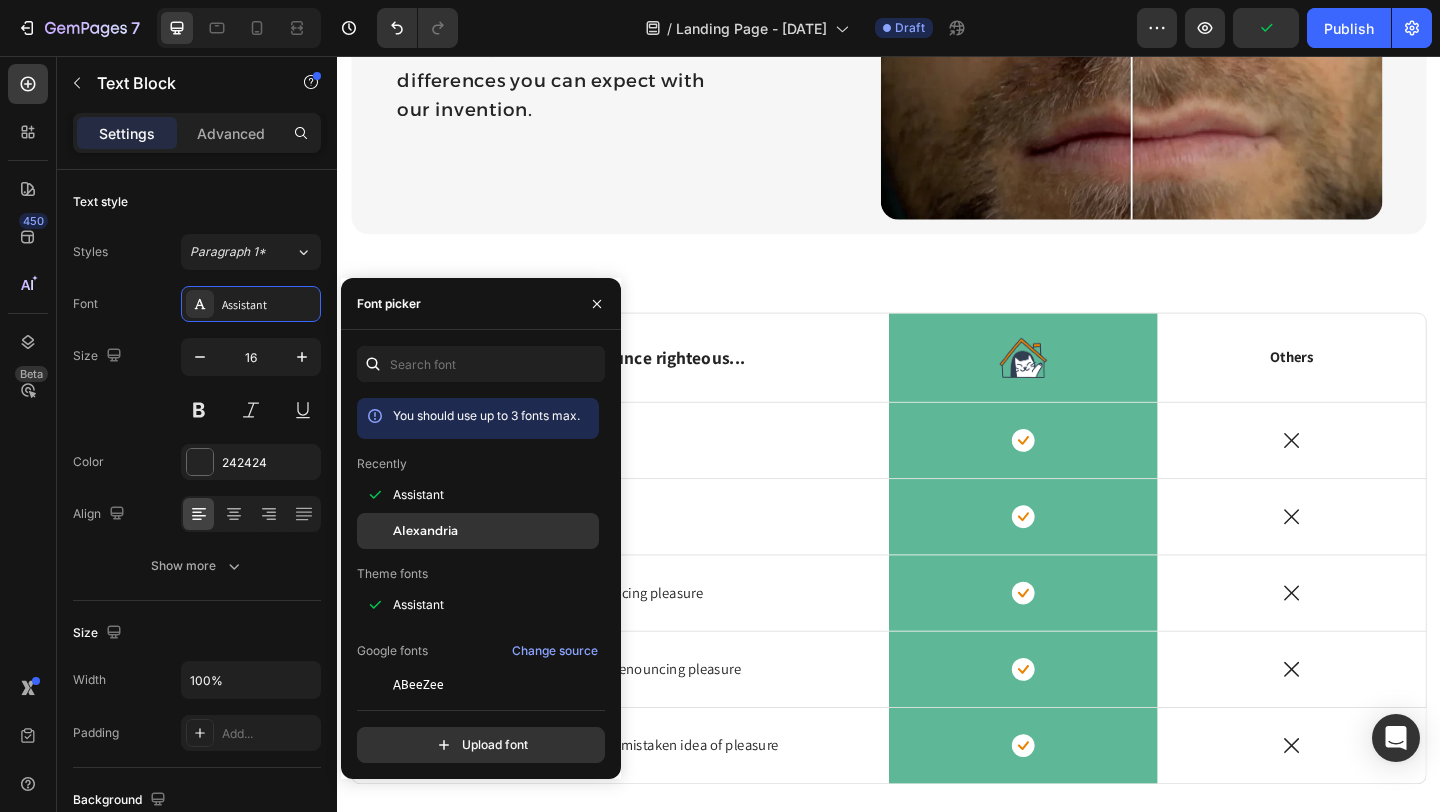 click on "Alexandria" 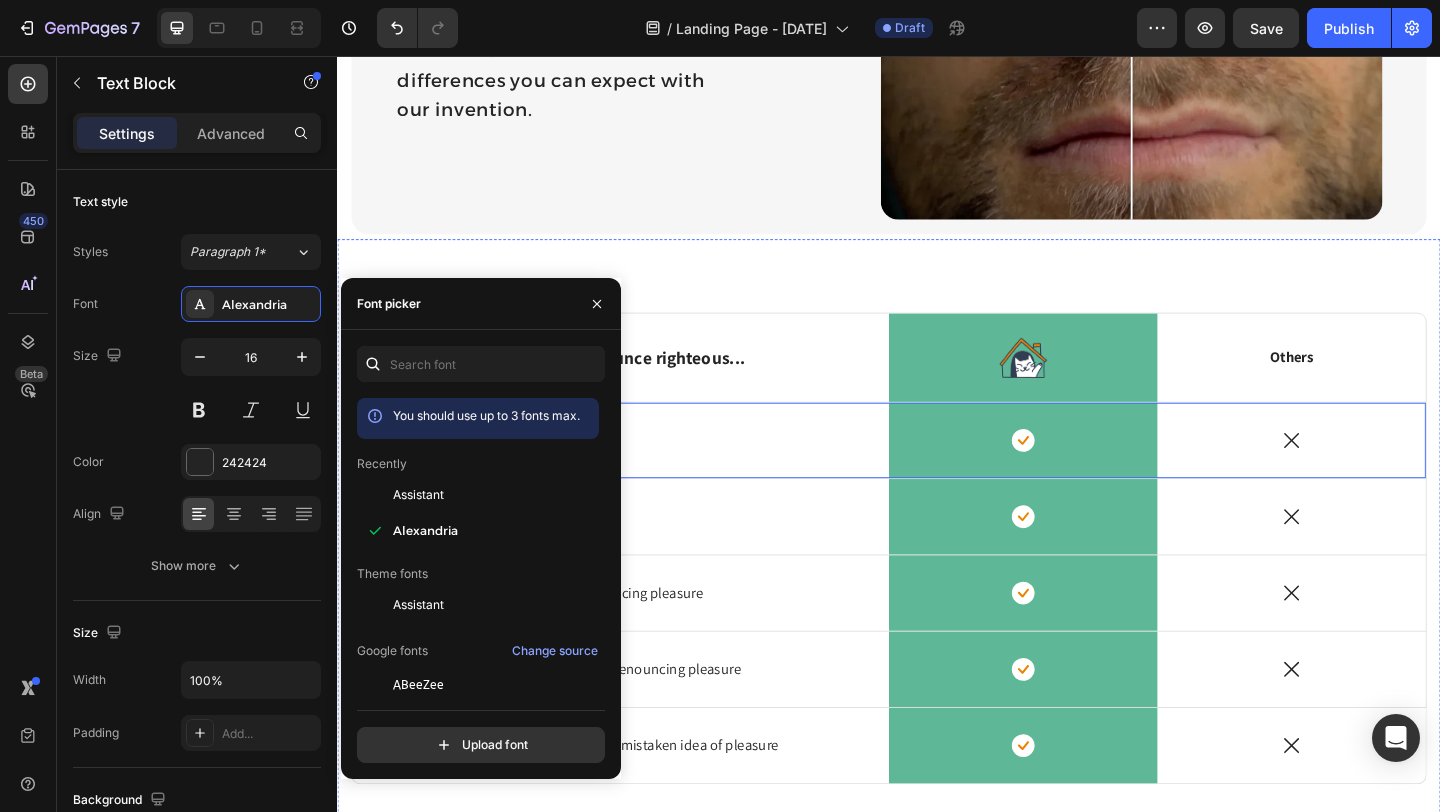 click on "Icon Opens your nose Text Block   0 Row" at bounding box center (645, 474) 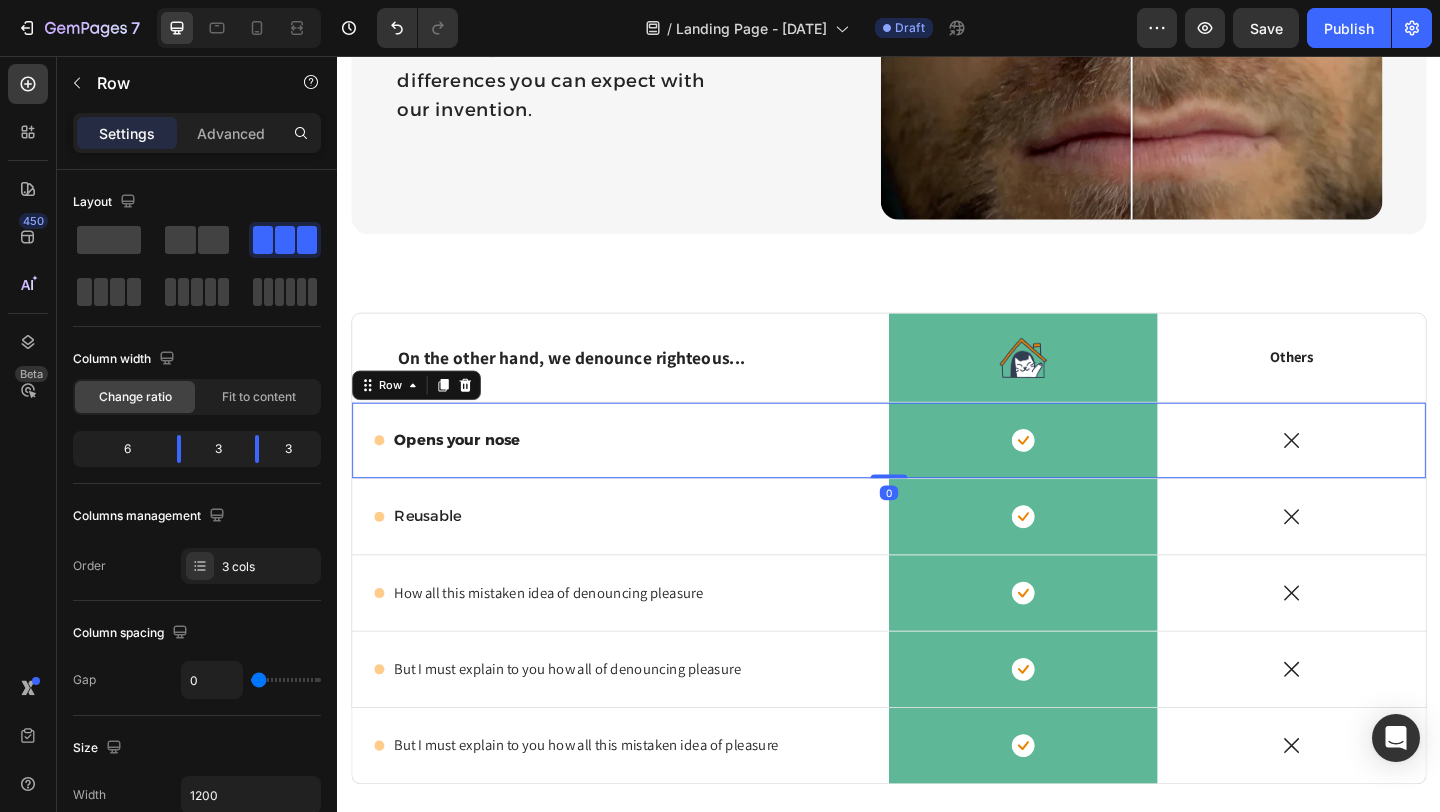 scroll, scrollTop: 3460, scrollLeft: 0, axis: vertical 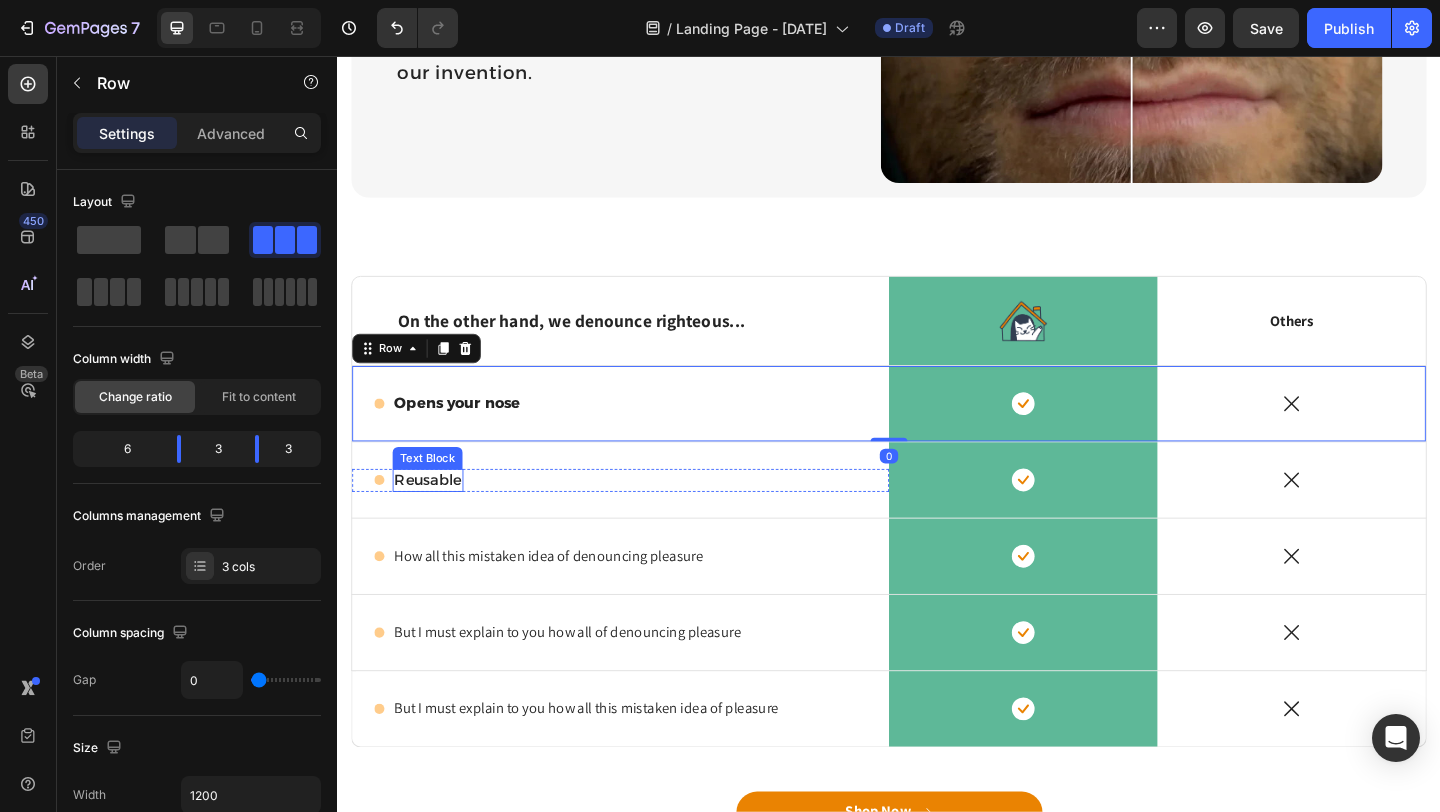 click on "Reusable" at bounding box center [435, 517] 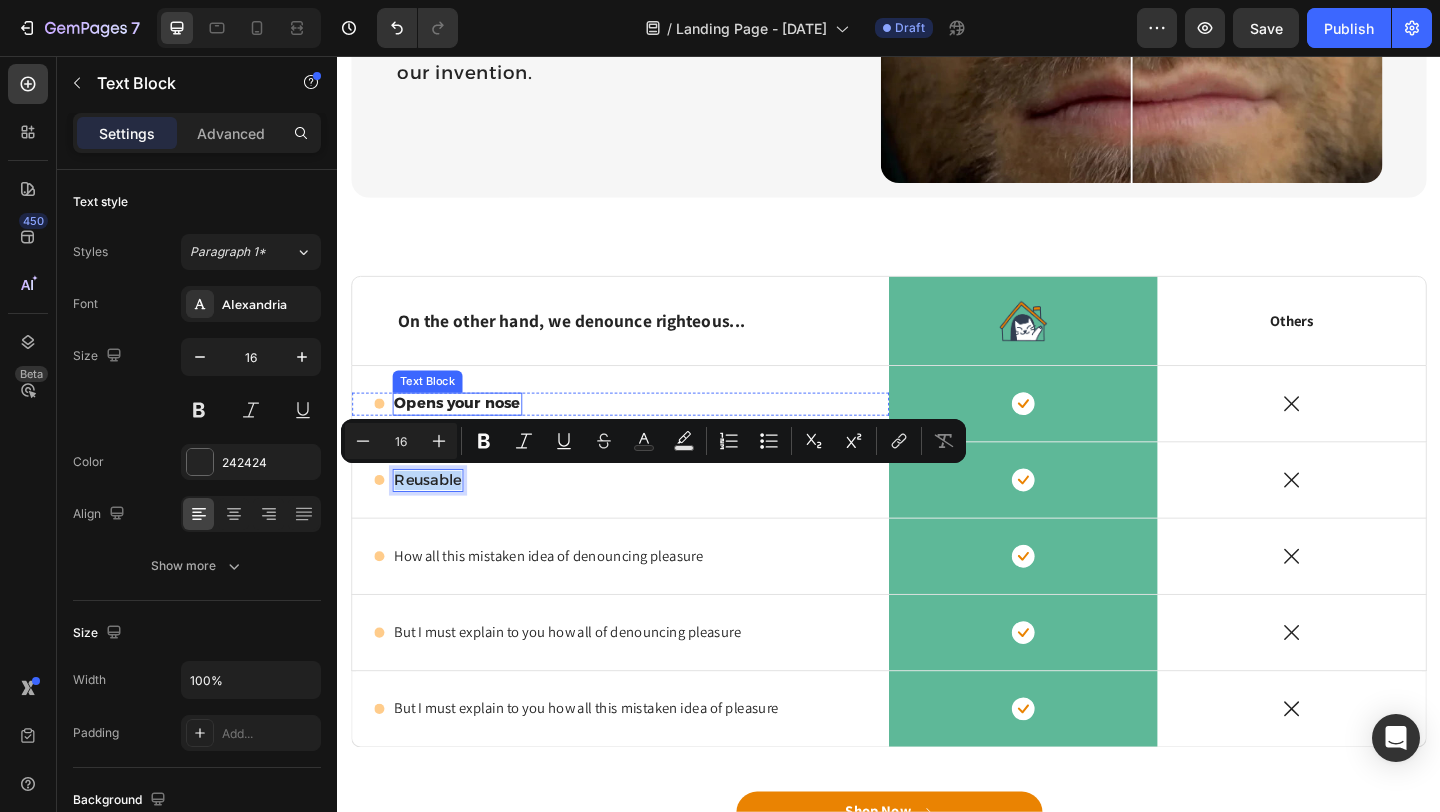 click on "Opens your nose" at bounding box center (467, 433) 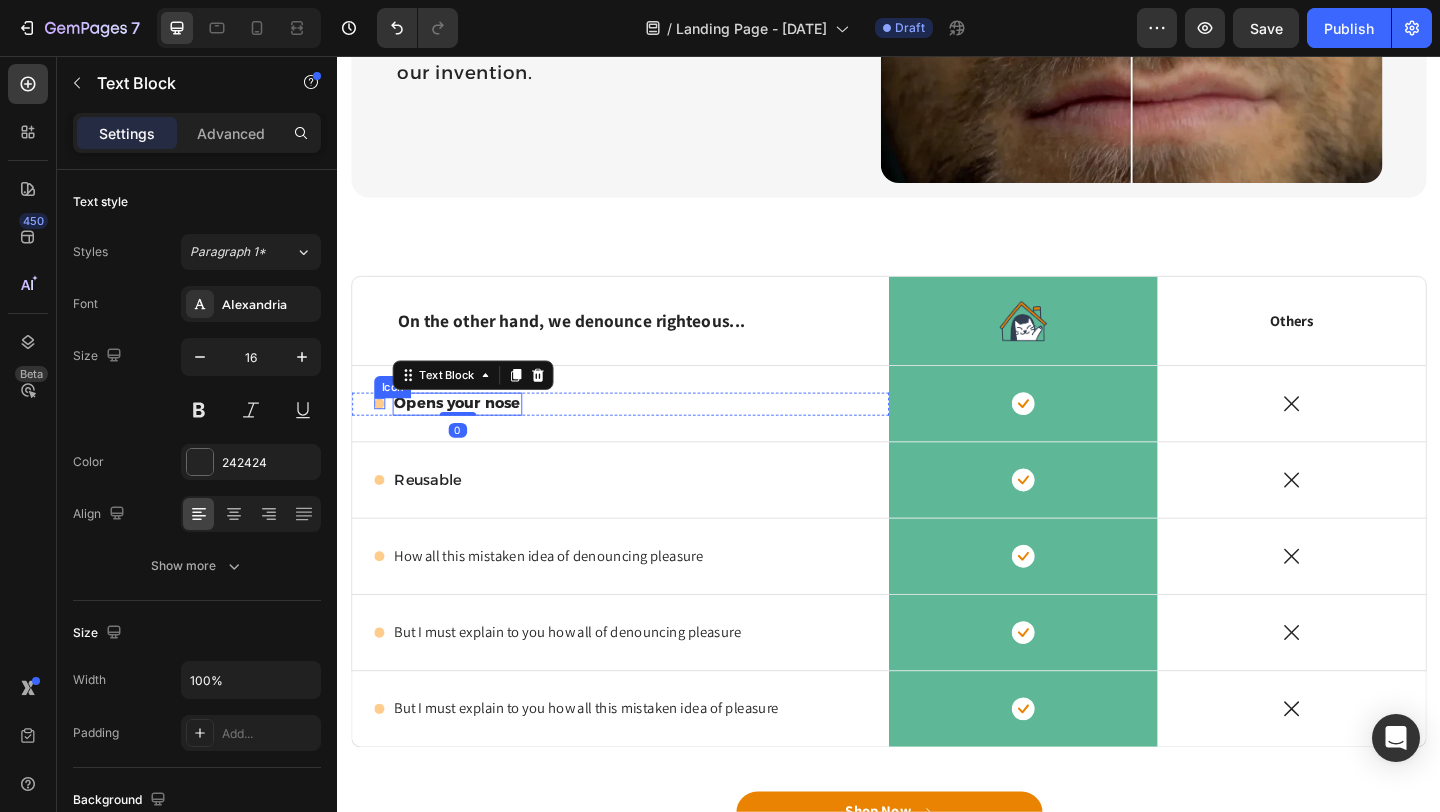 click 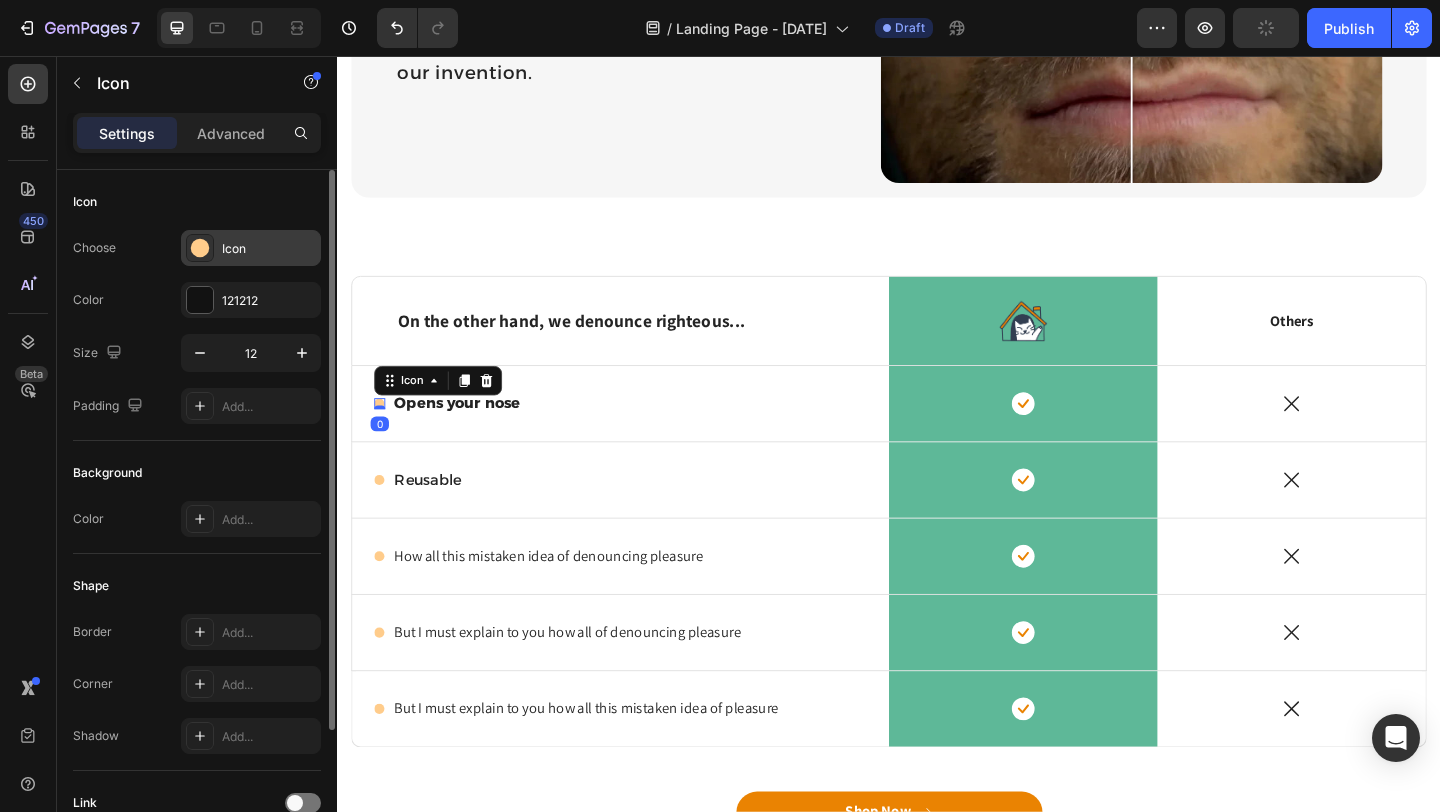 click 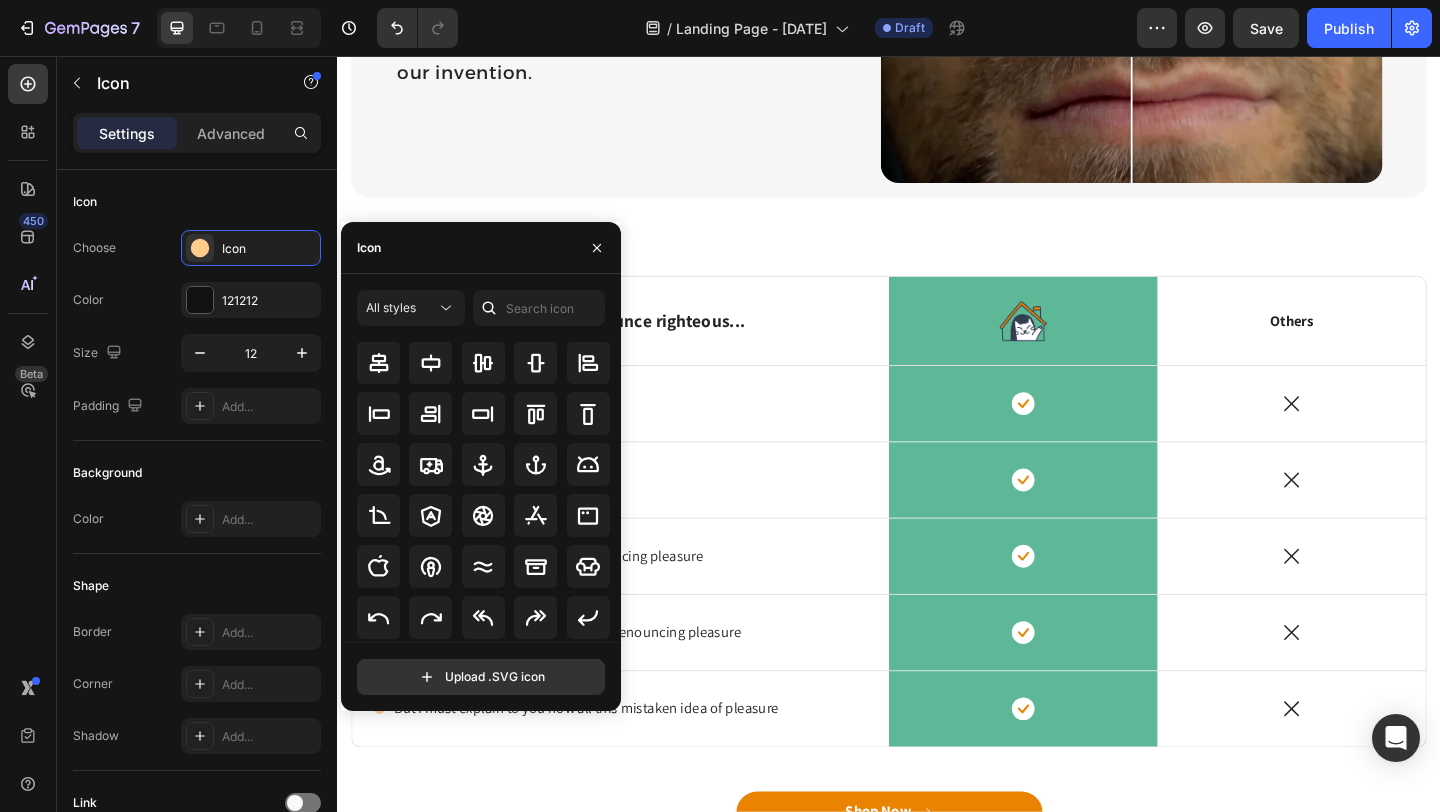 scroll, scrollTop: 182, scrollLeft: 0, axis: vertical 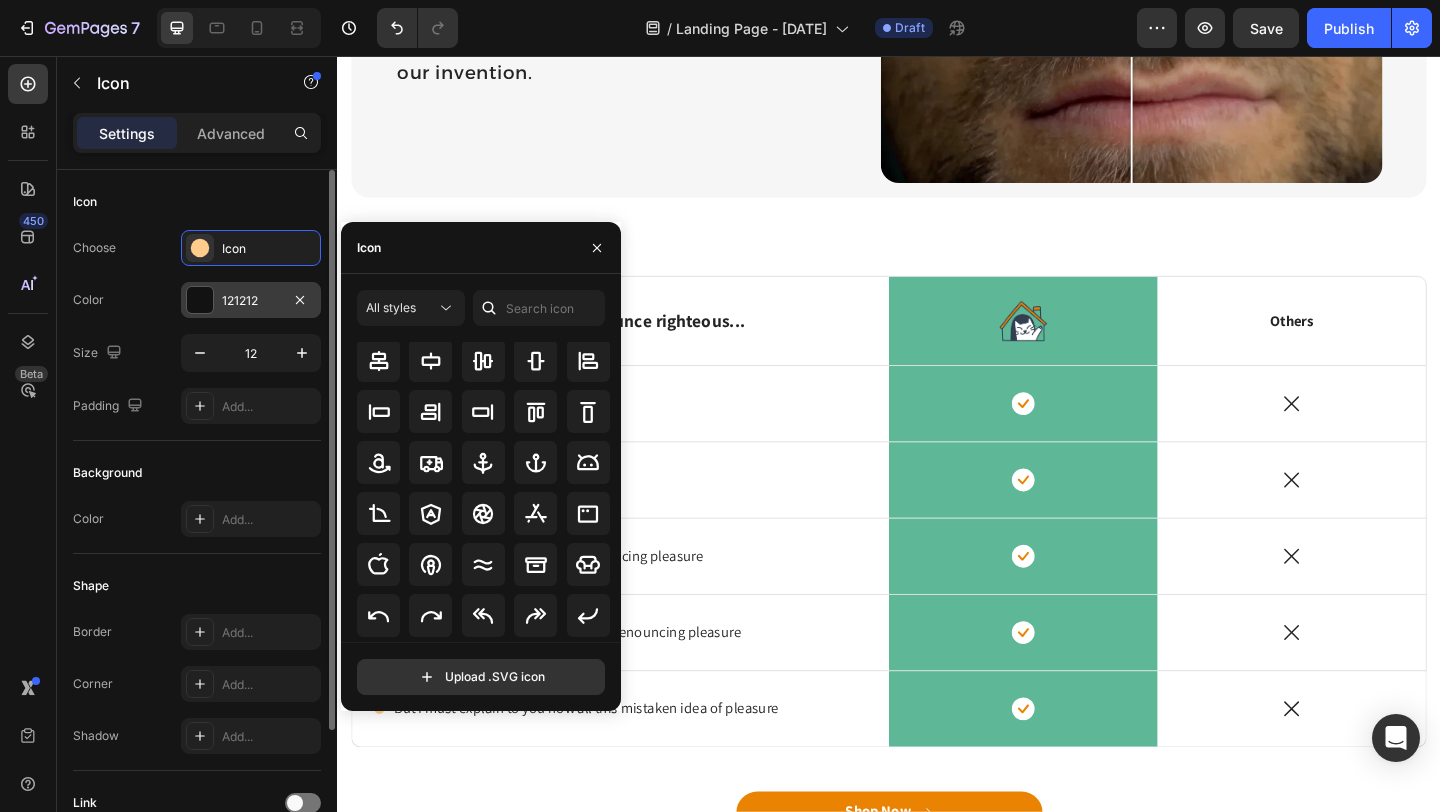 click at bounding box center (200, 300) 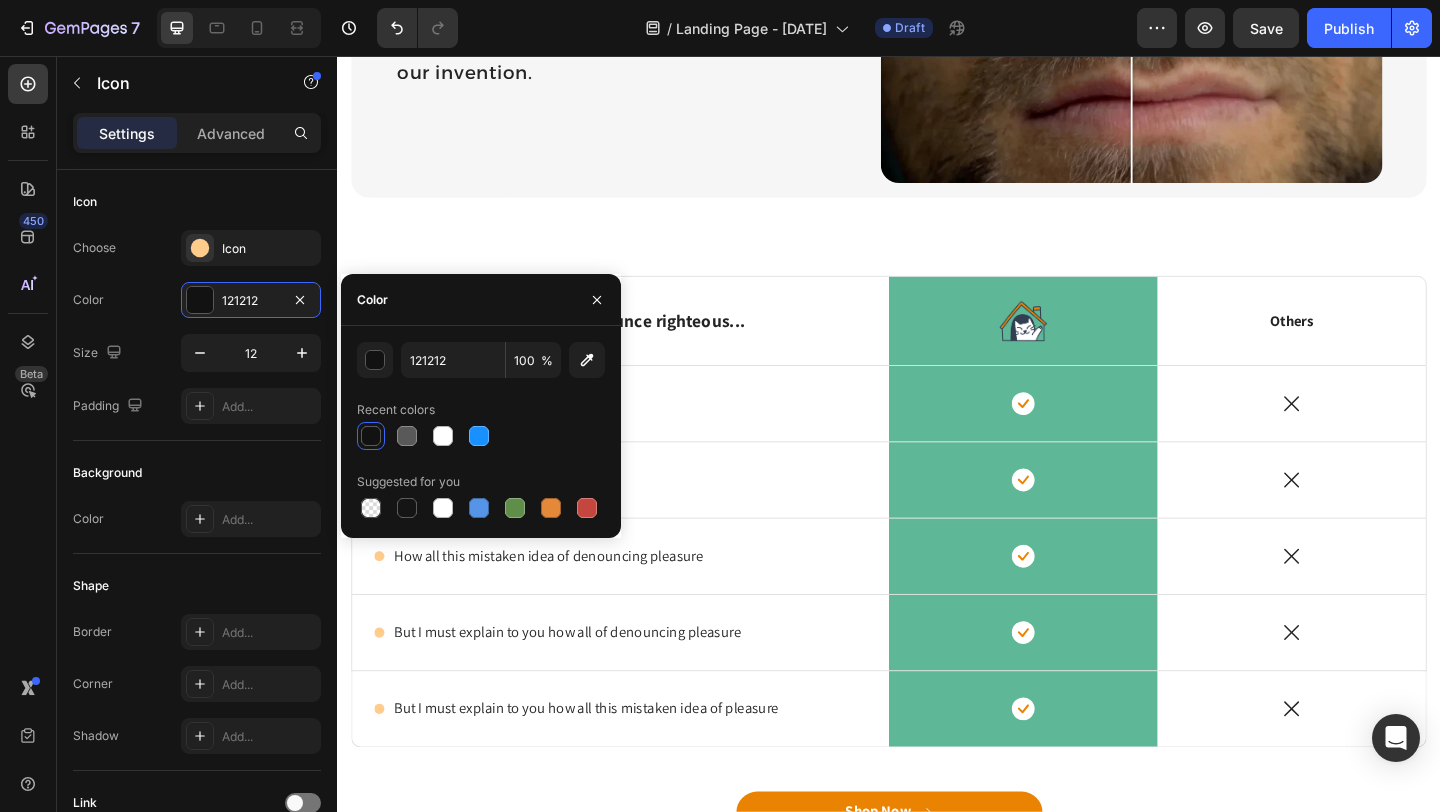 click at bounding box center [371, 436] 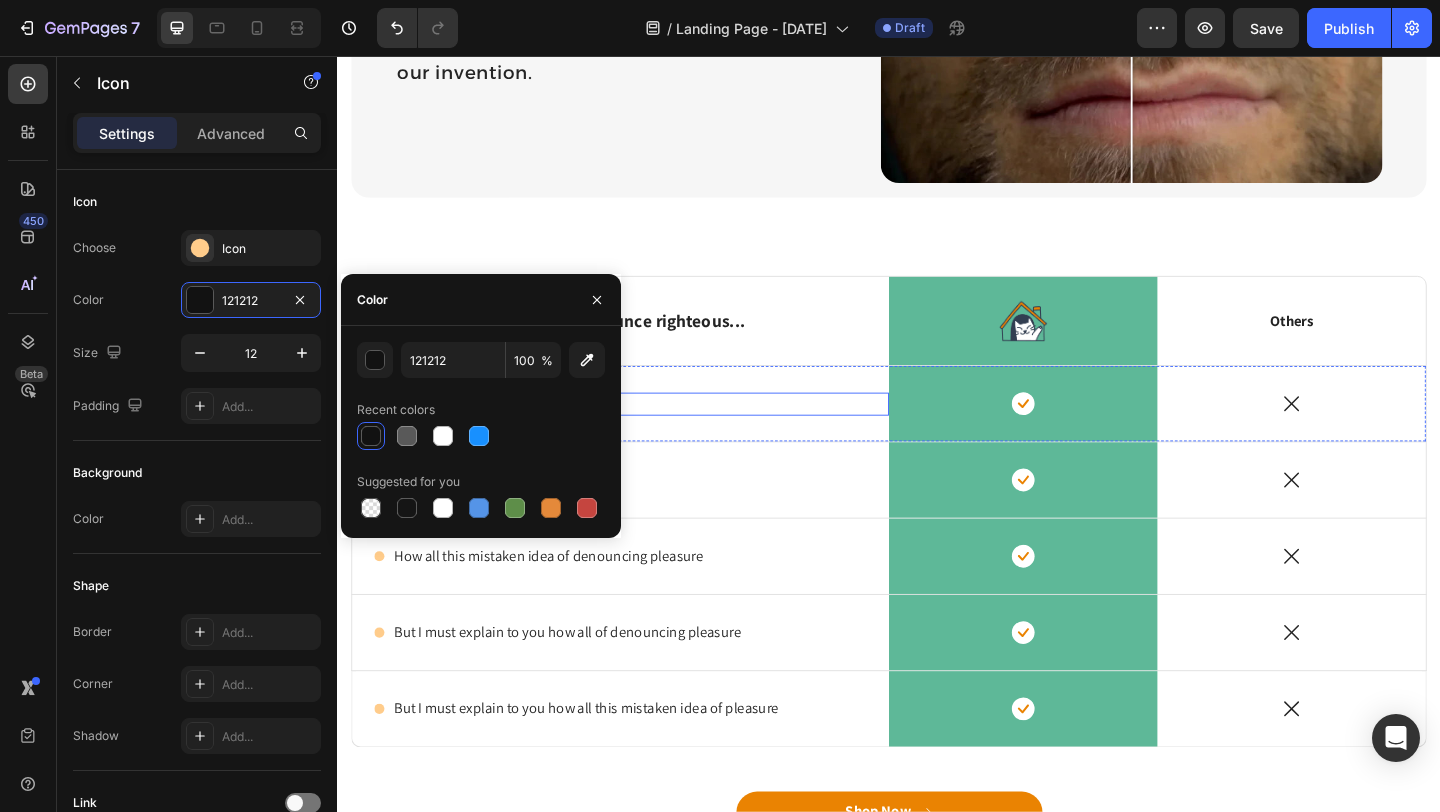 click on "Icon   0 Opens your nose Text Block Row" at bounding box center [645, 434] 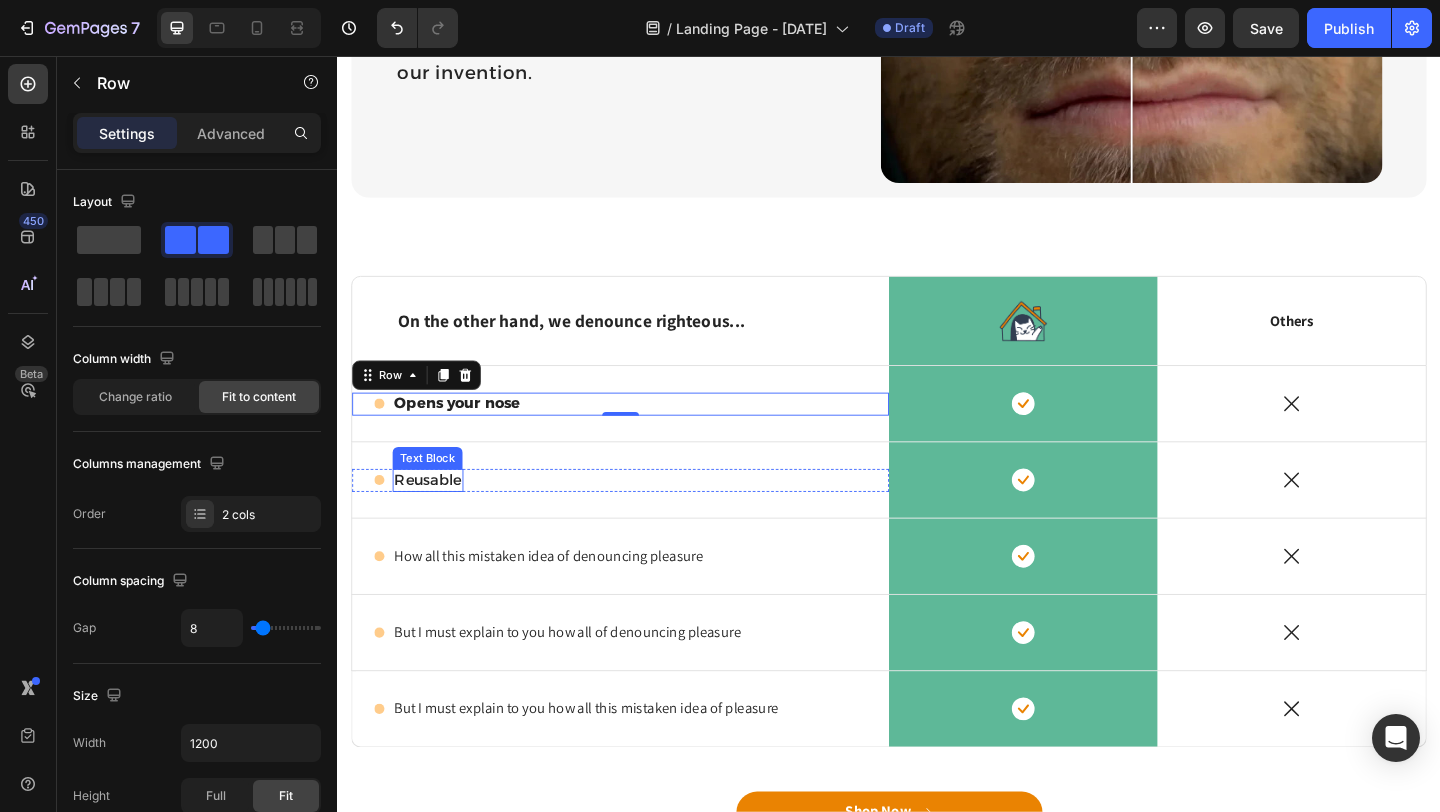 click on "Reusable" at bounding box center (435, 517) 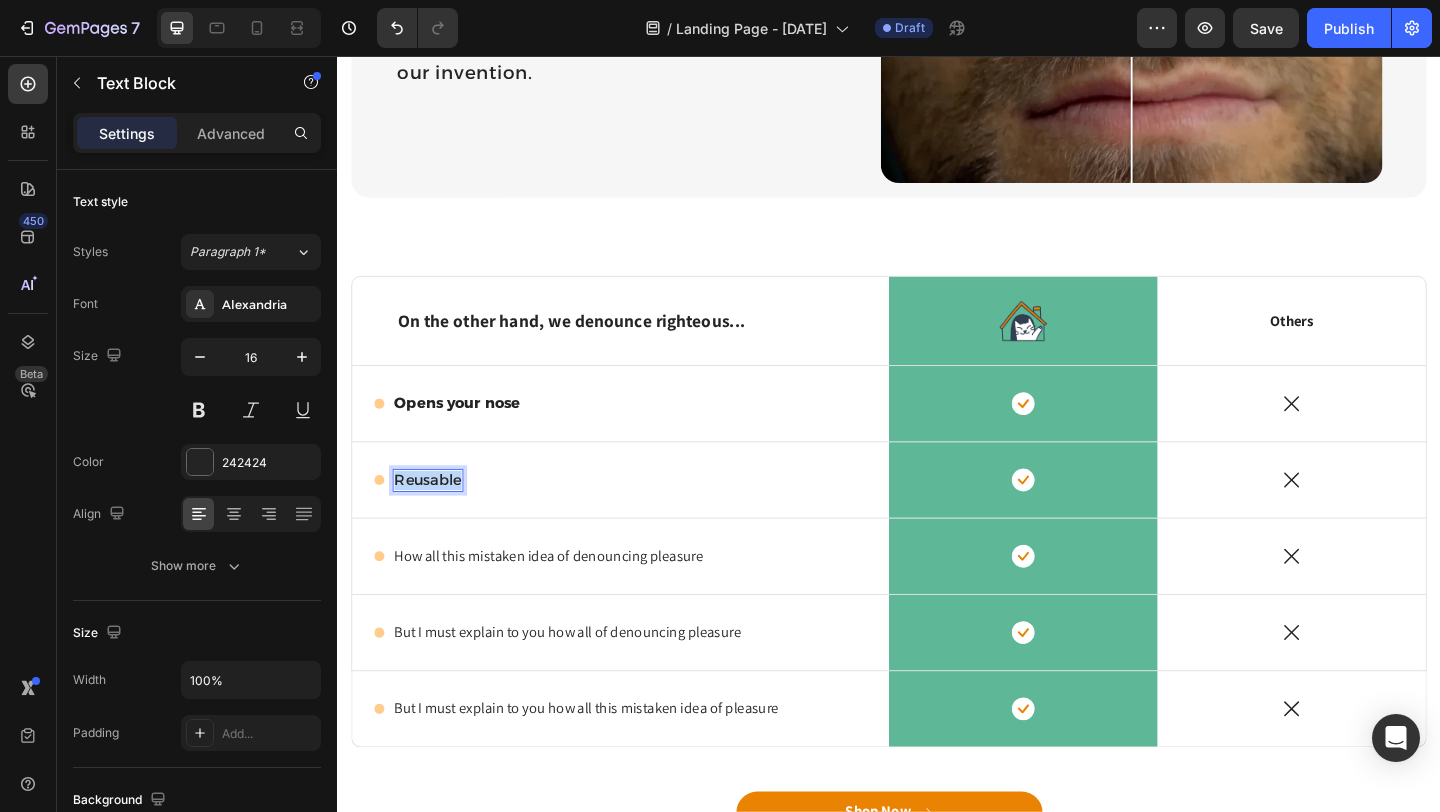 click on "Reusable" at bounding box center [435, 517] 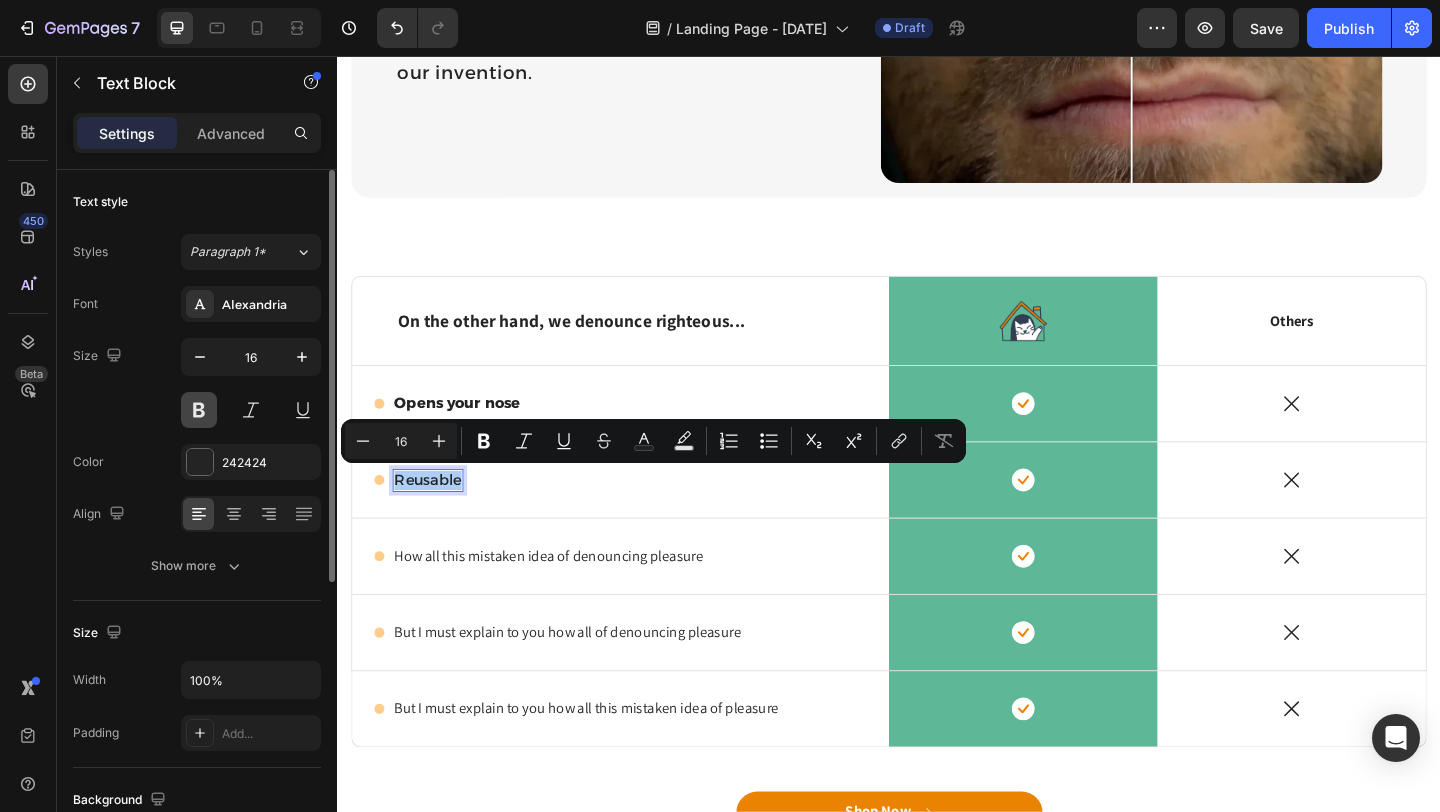 click at bounding box center [199, 410] 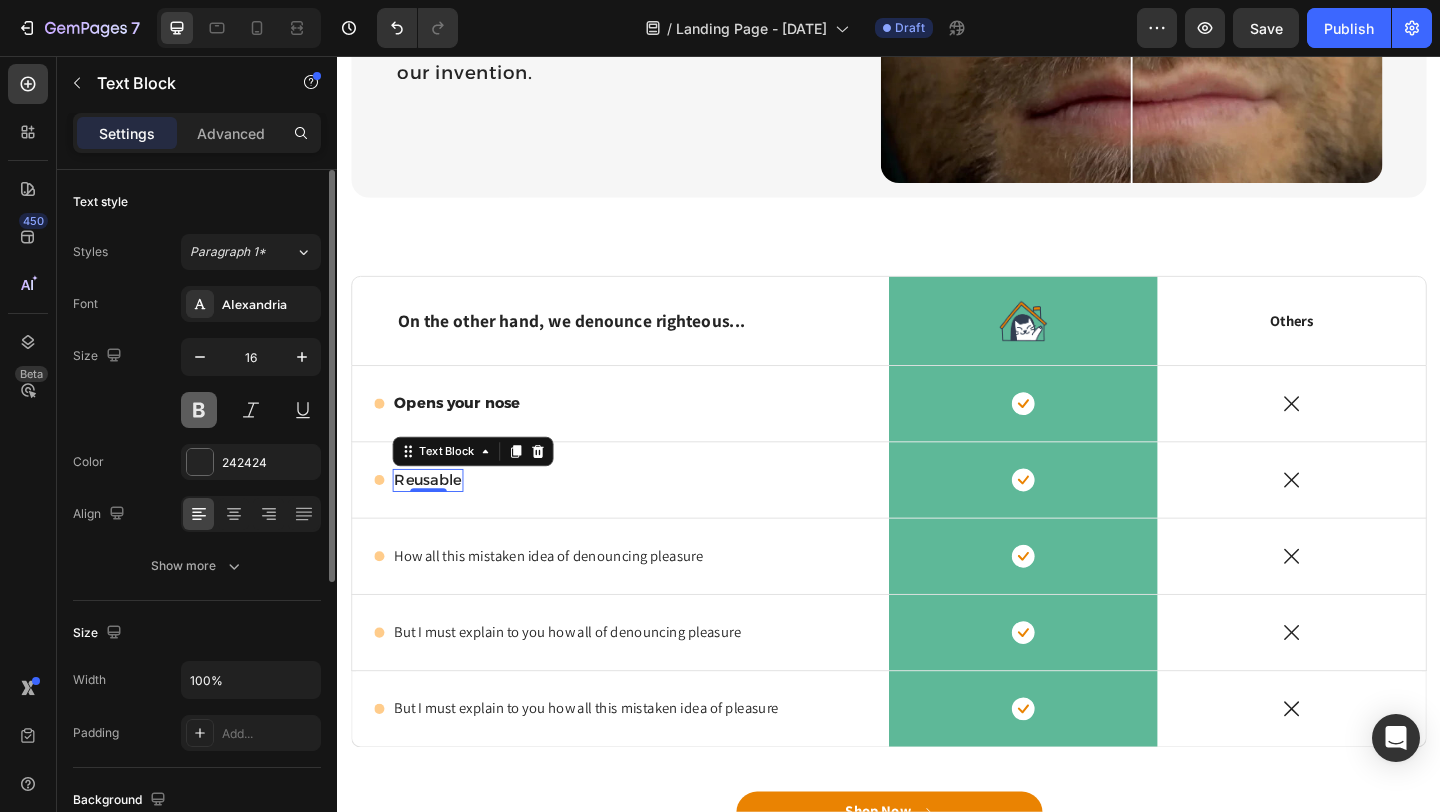 click at bounding box center [199, 410] 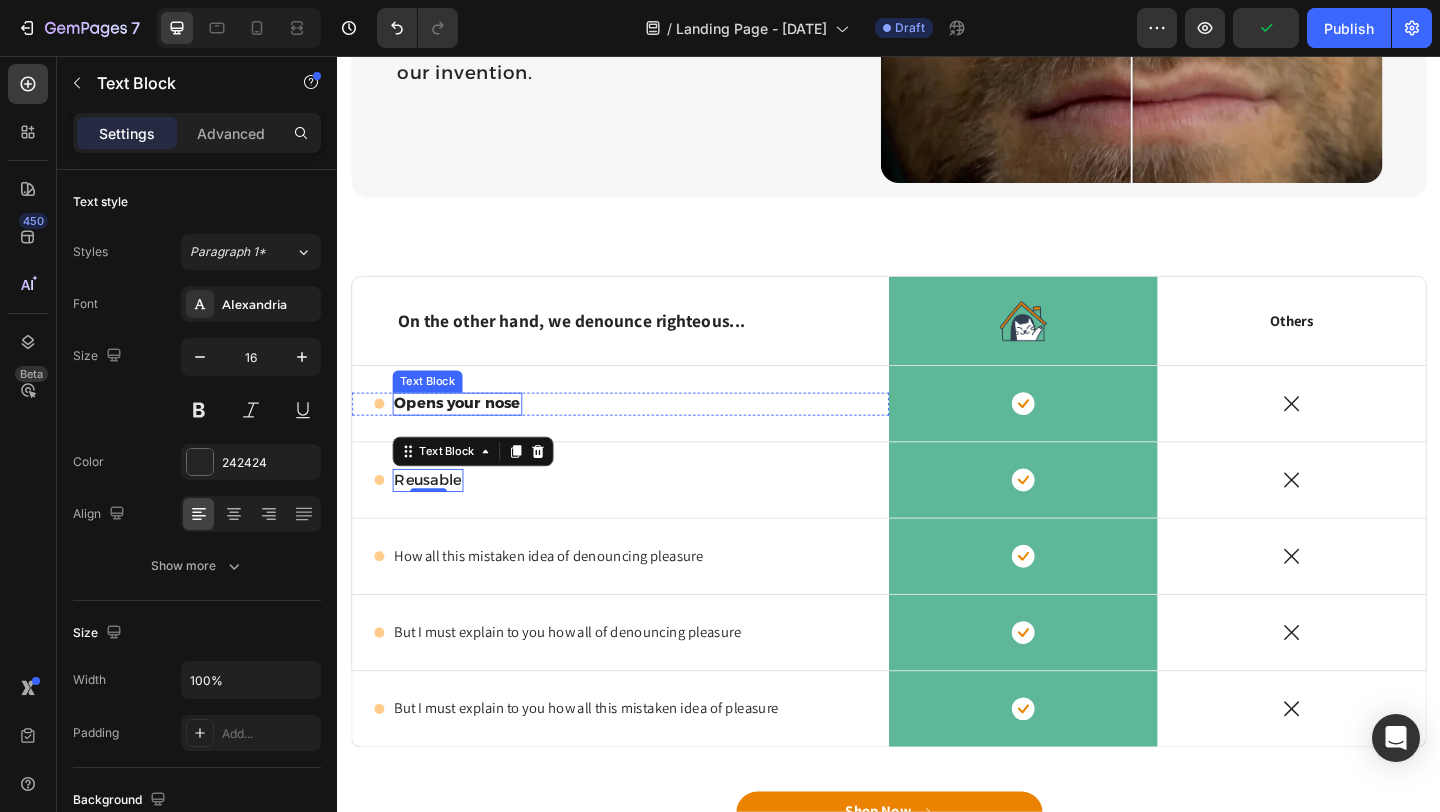 click on "Opens your nose" at bounding box center [467, 433] 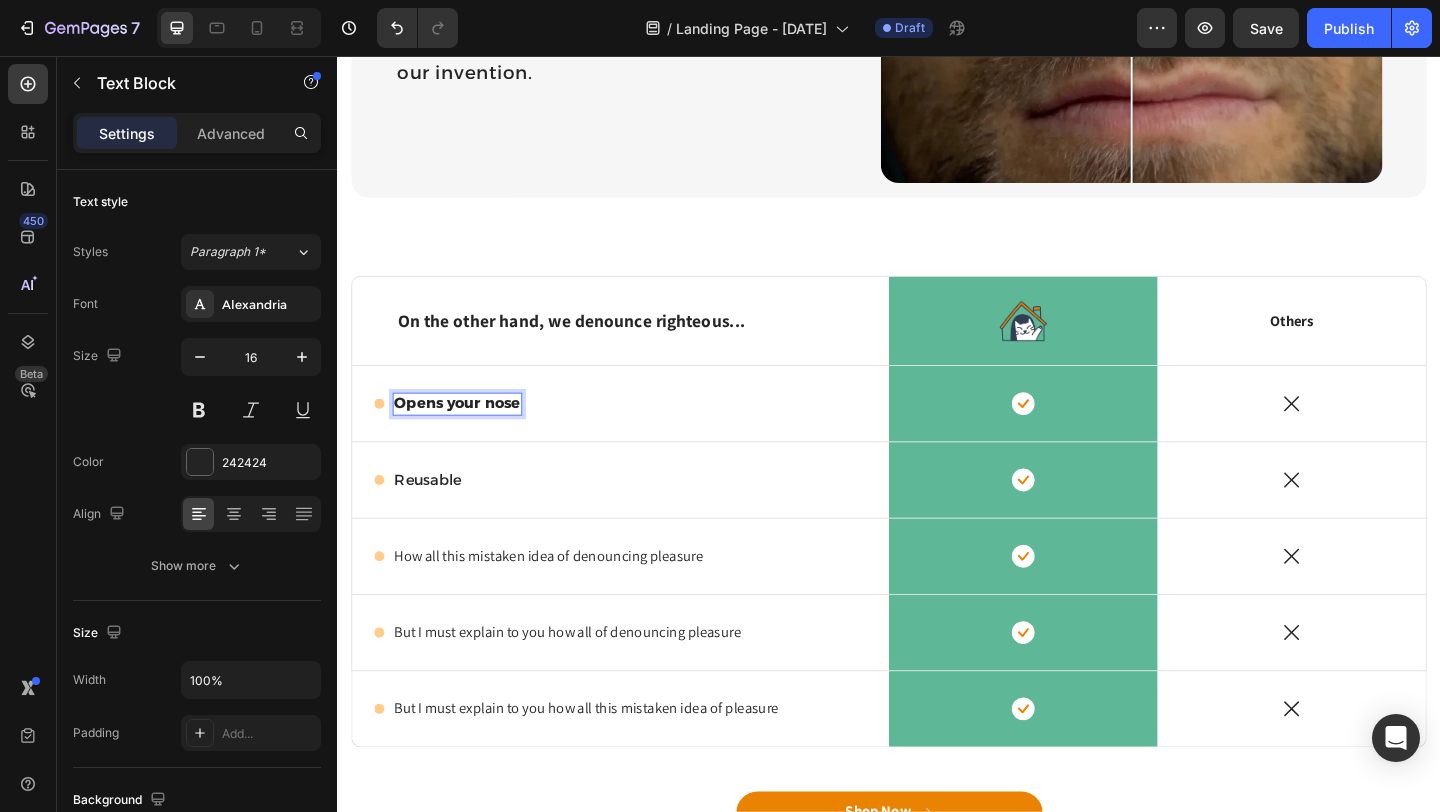 click on "Opens your nose" at bounding box center (467, 433) 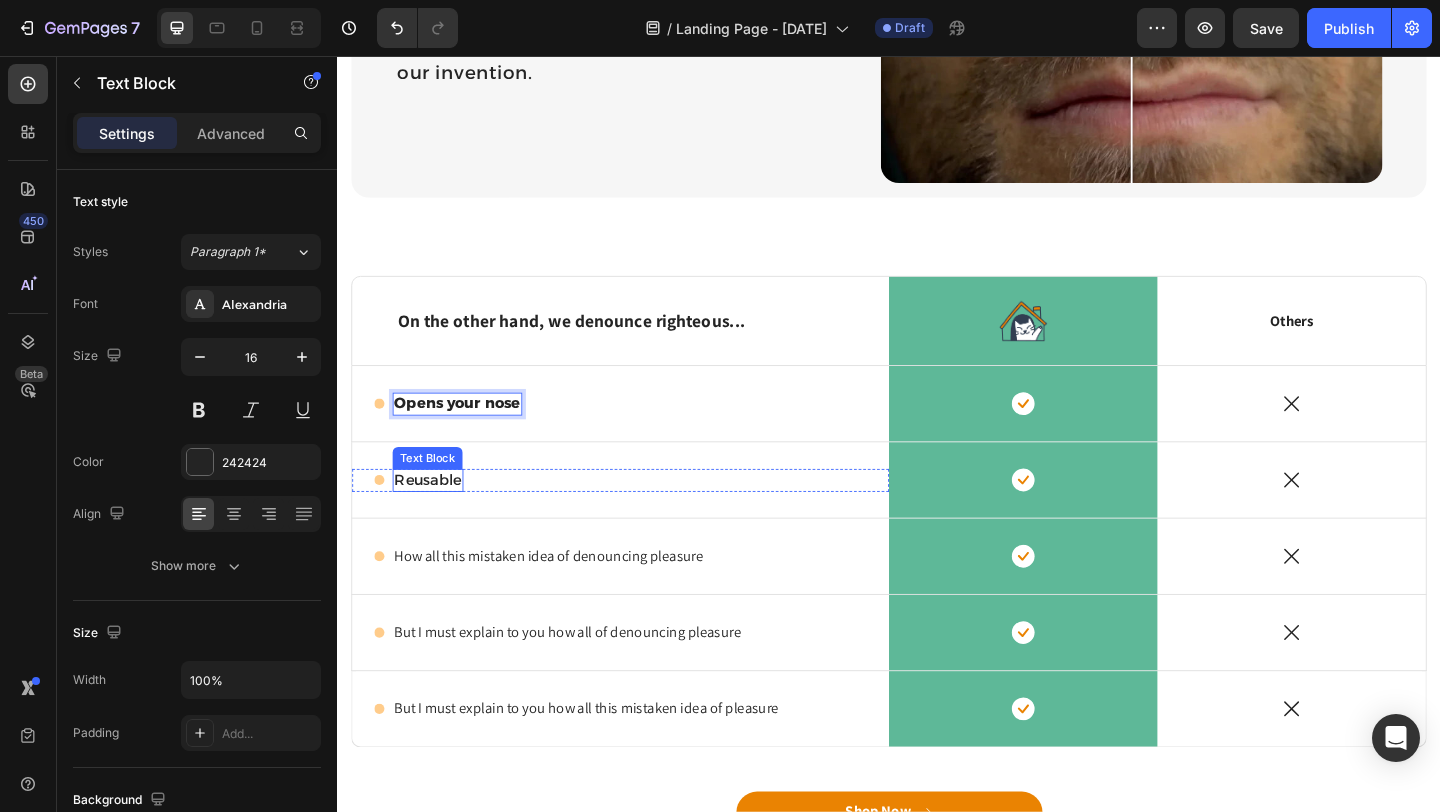 click on "Reusable" at bounding box center [435, 517] 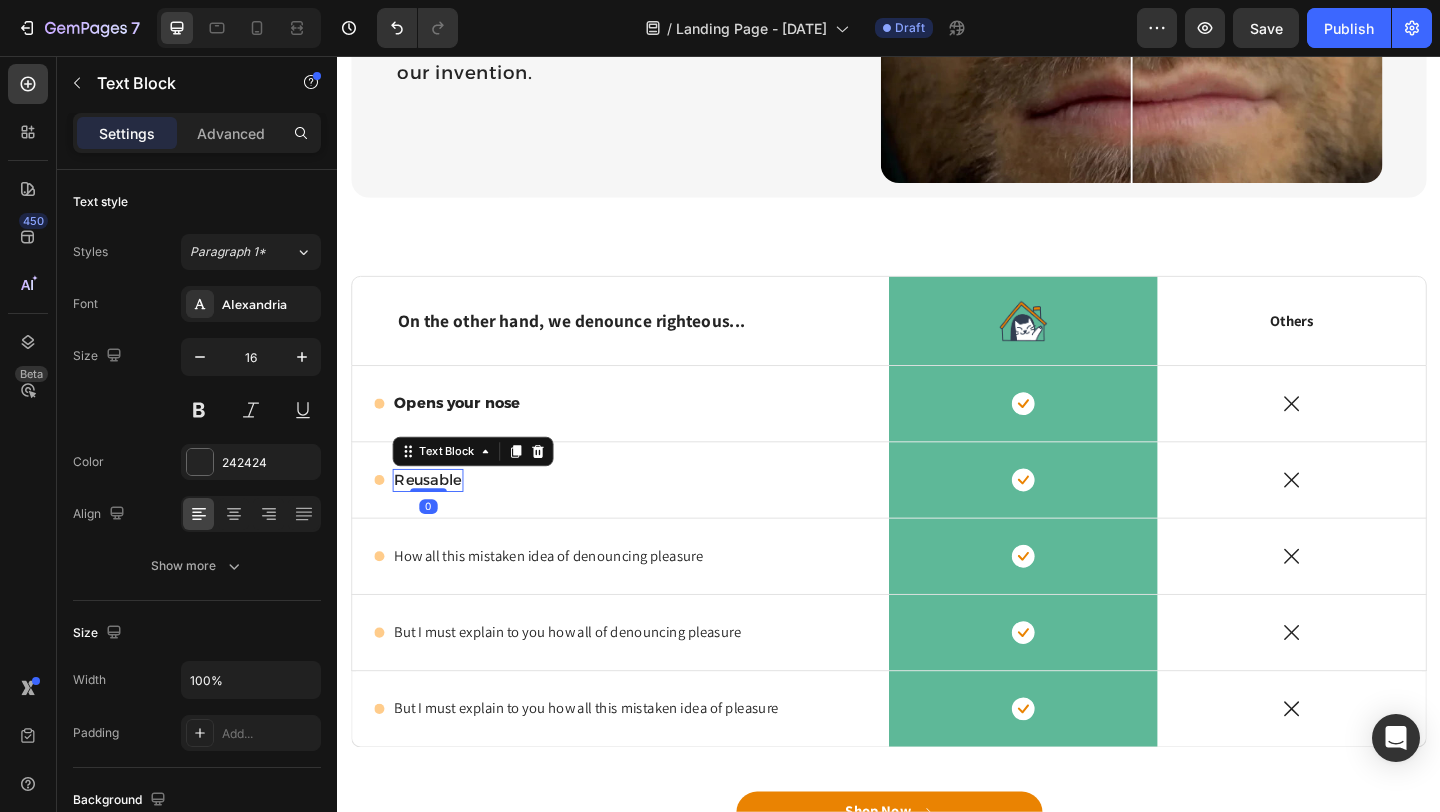 click on "Reusable" at bounding box center [435, 517] 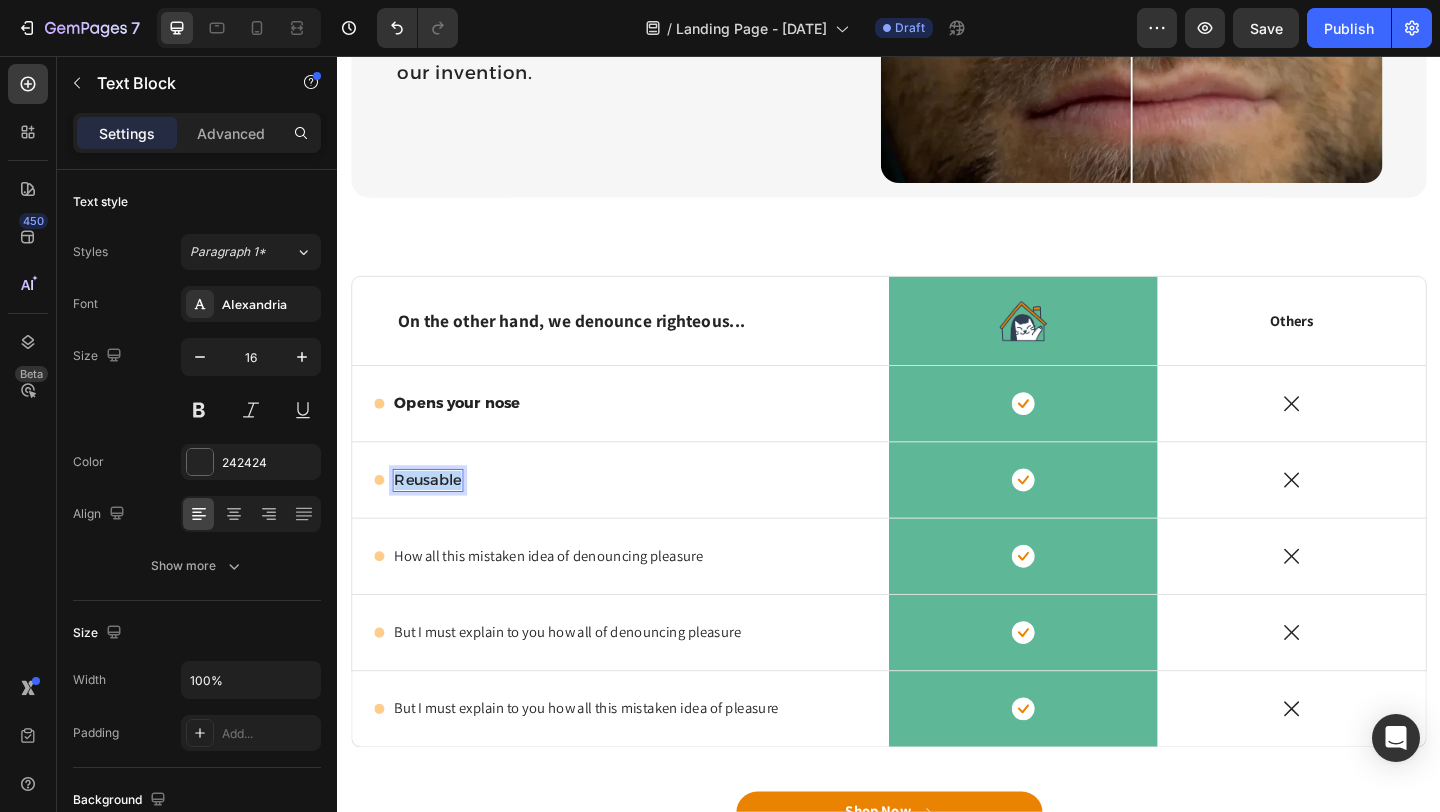 click on "Reusable" at bounding box center [435, 517] 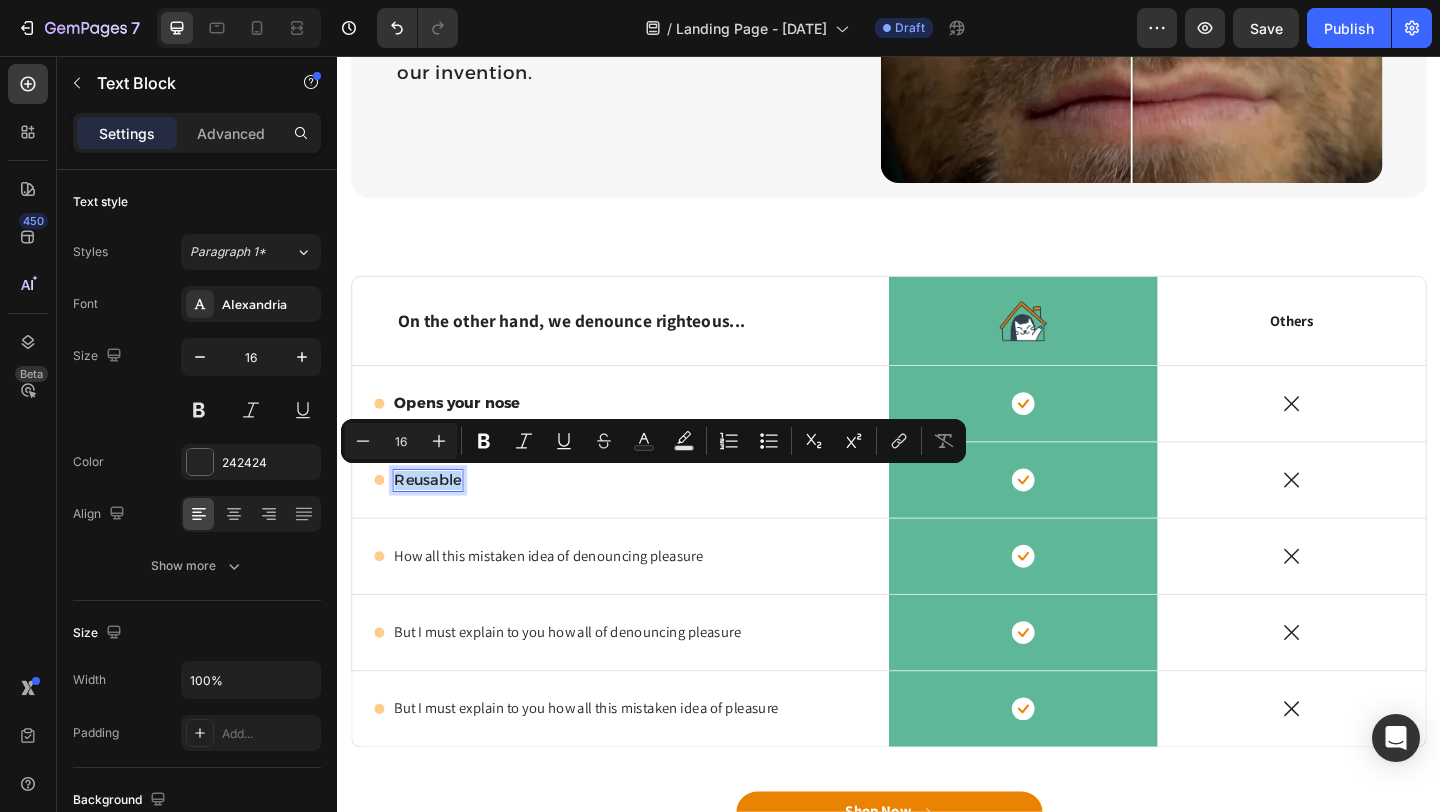 click on "Reusable" at bounding box center [435, 517] 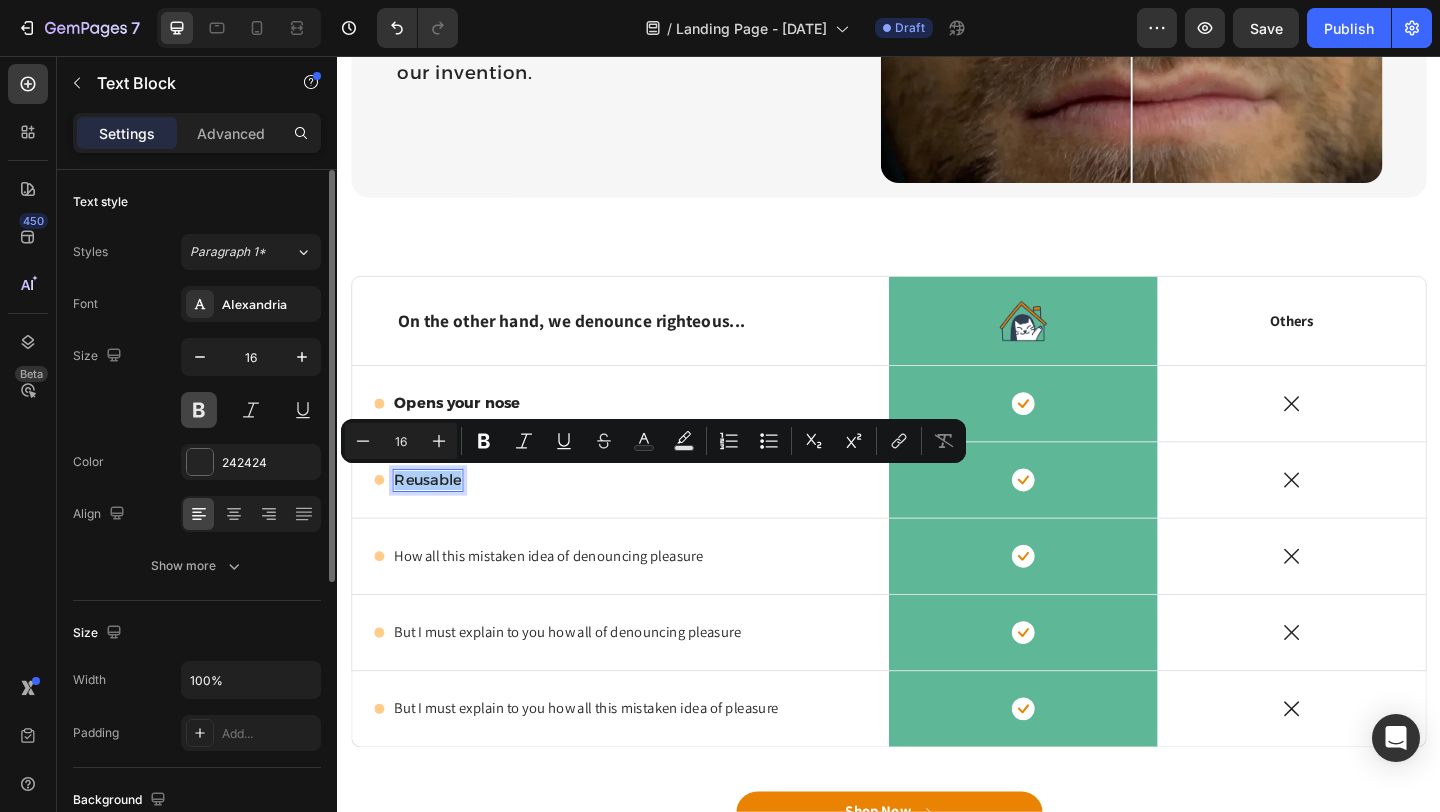click at bounding box center (199, 410) 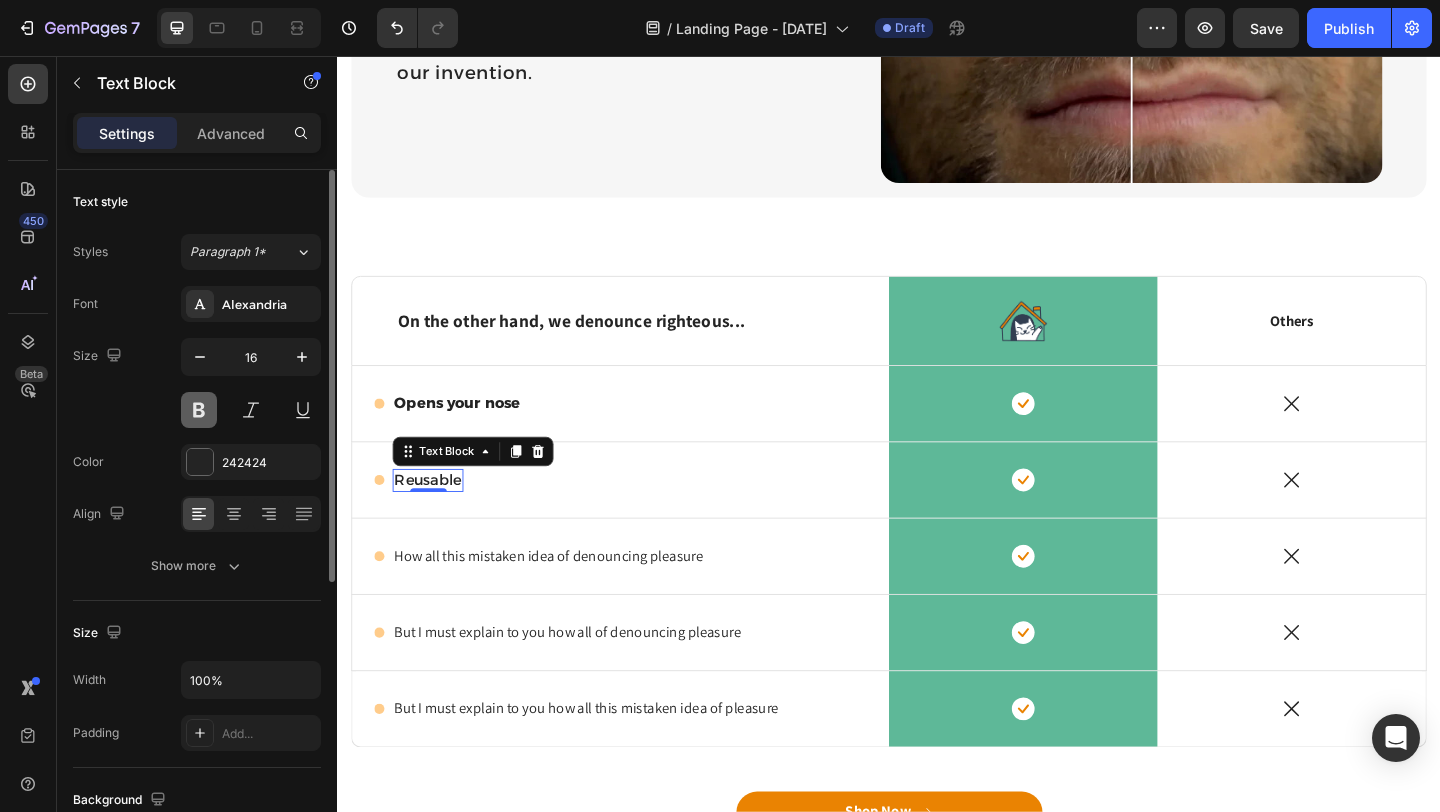 click at bounding box center [199, 410] 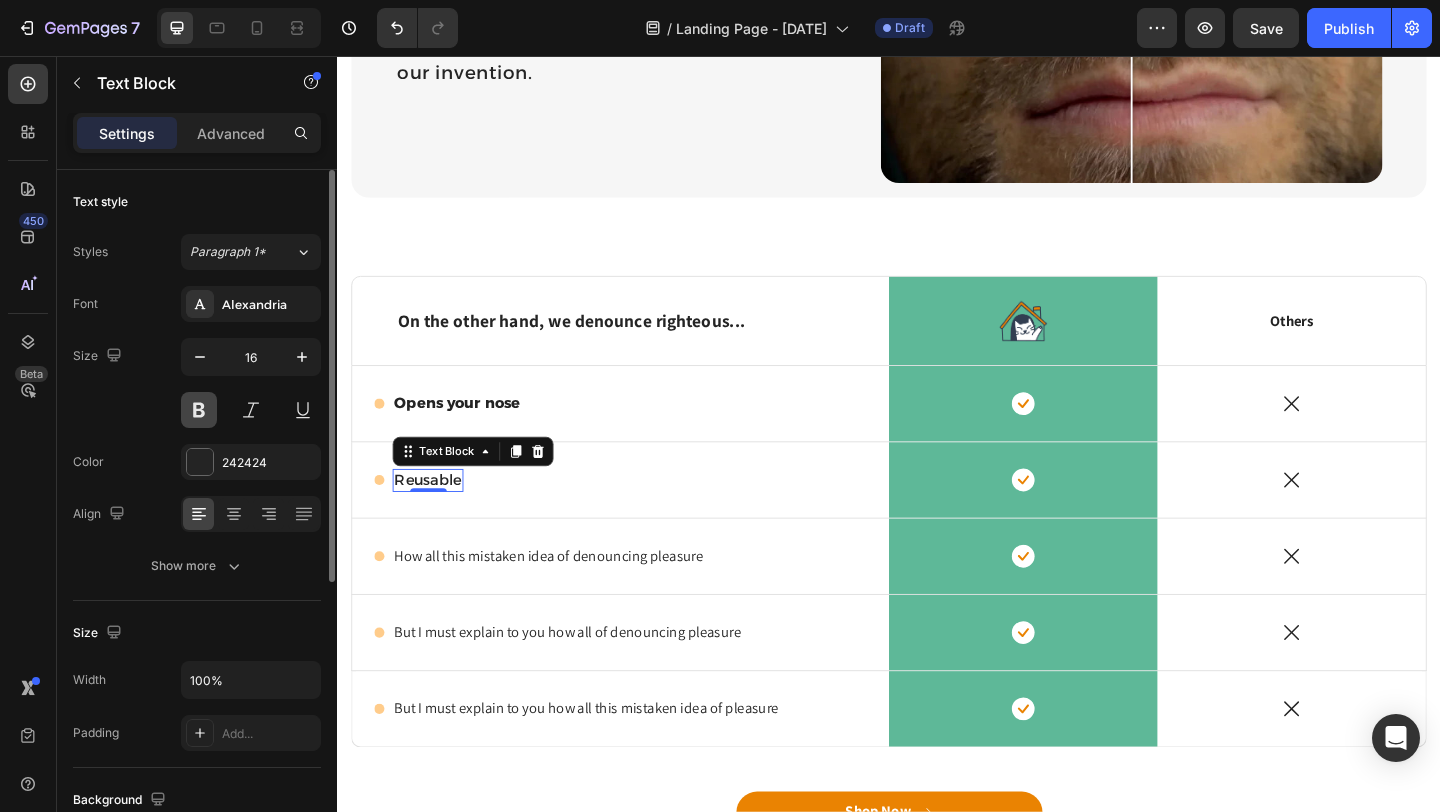 click at bounding box center [199, 410] 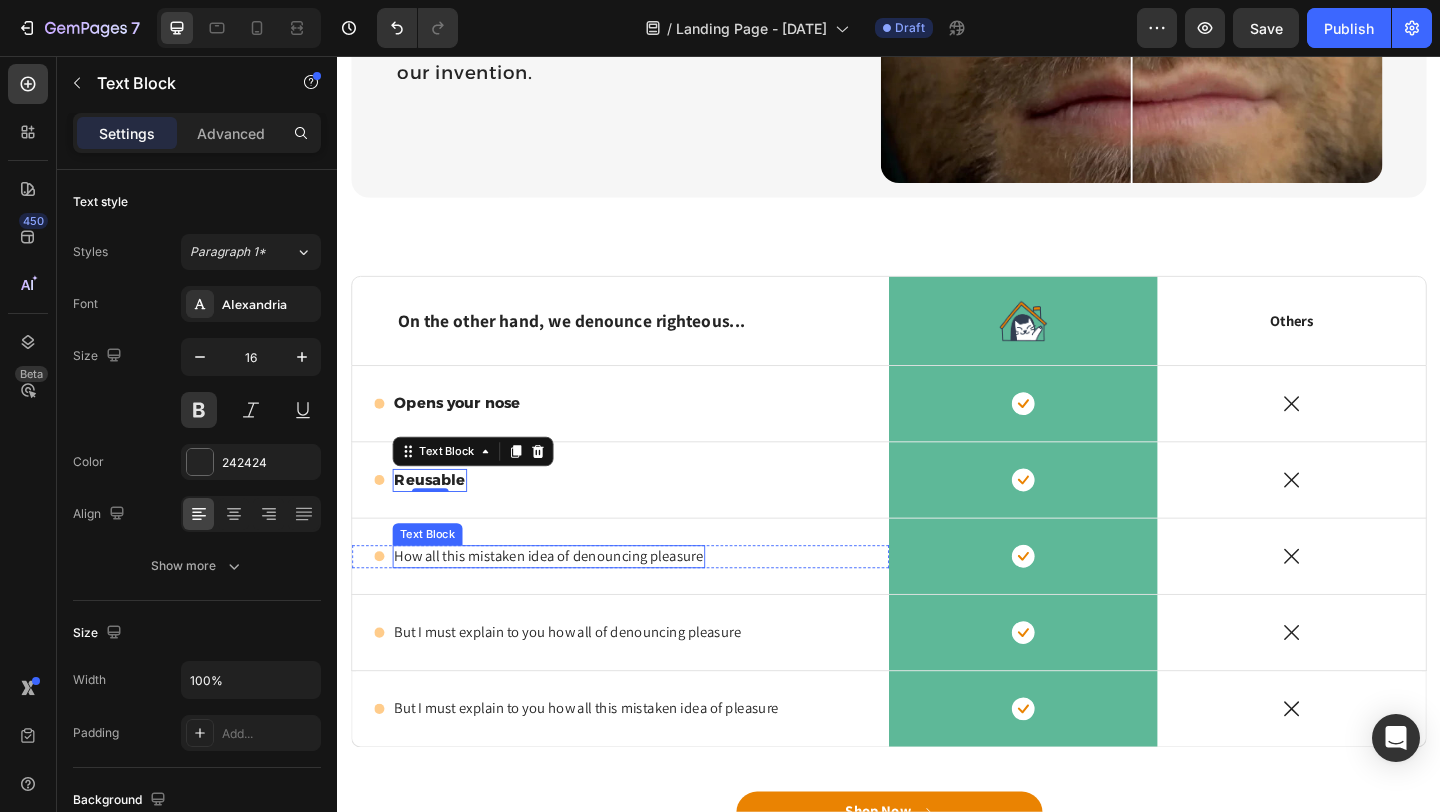 click on "How all this mistaken idea of denouncing pleasure" at bounding box center (567, 600) 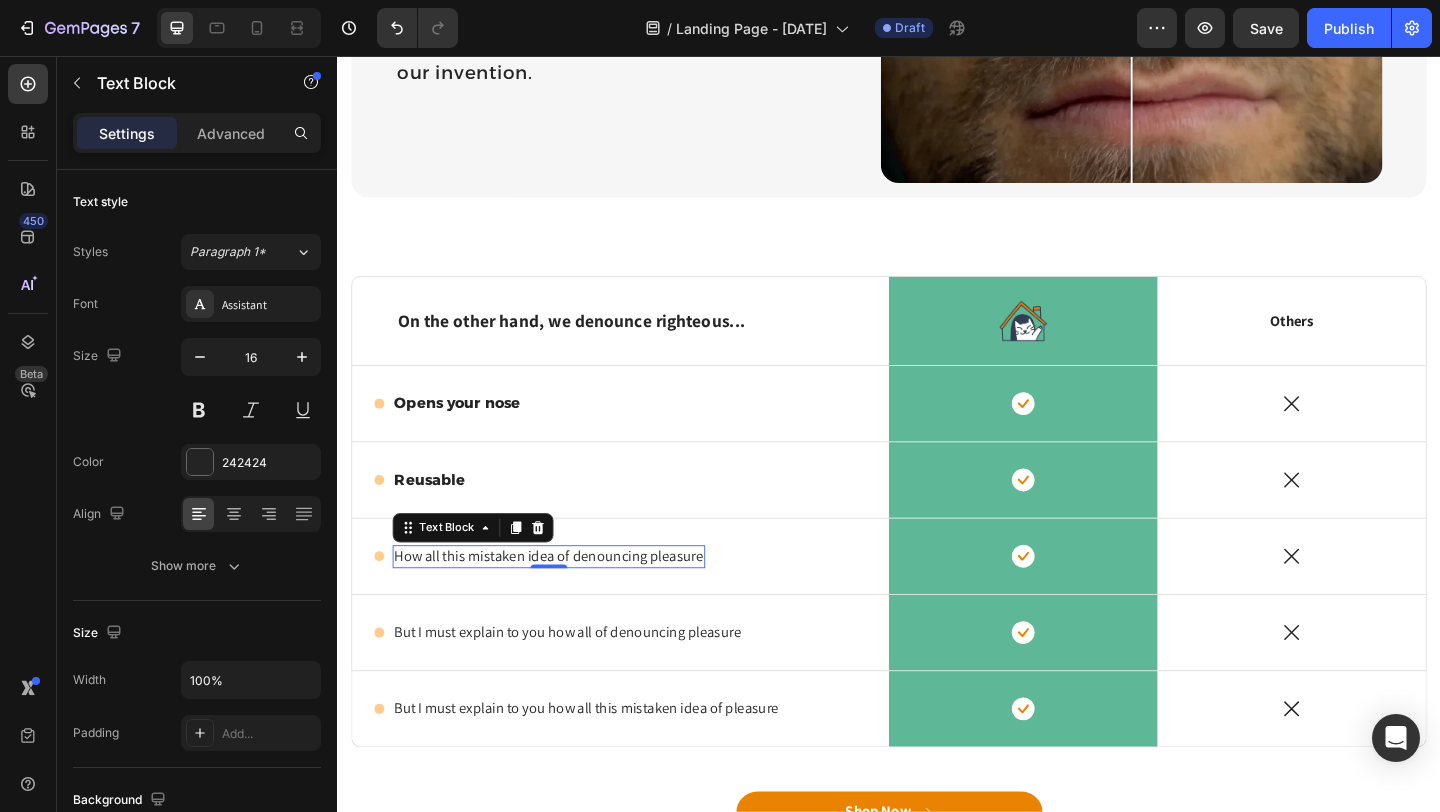click on "How all this mistaken idea of denouncing pleasure" at bounding box center [567, 600] 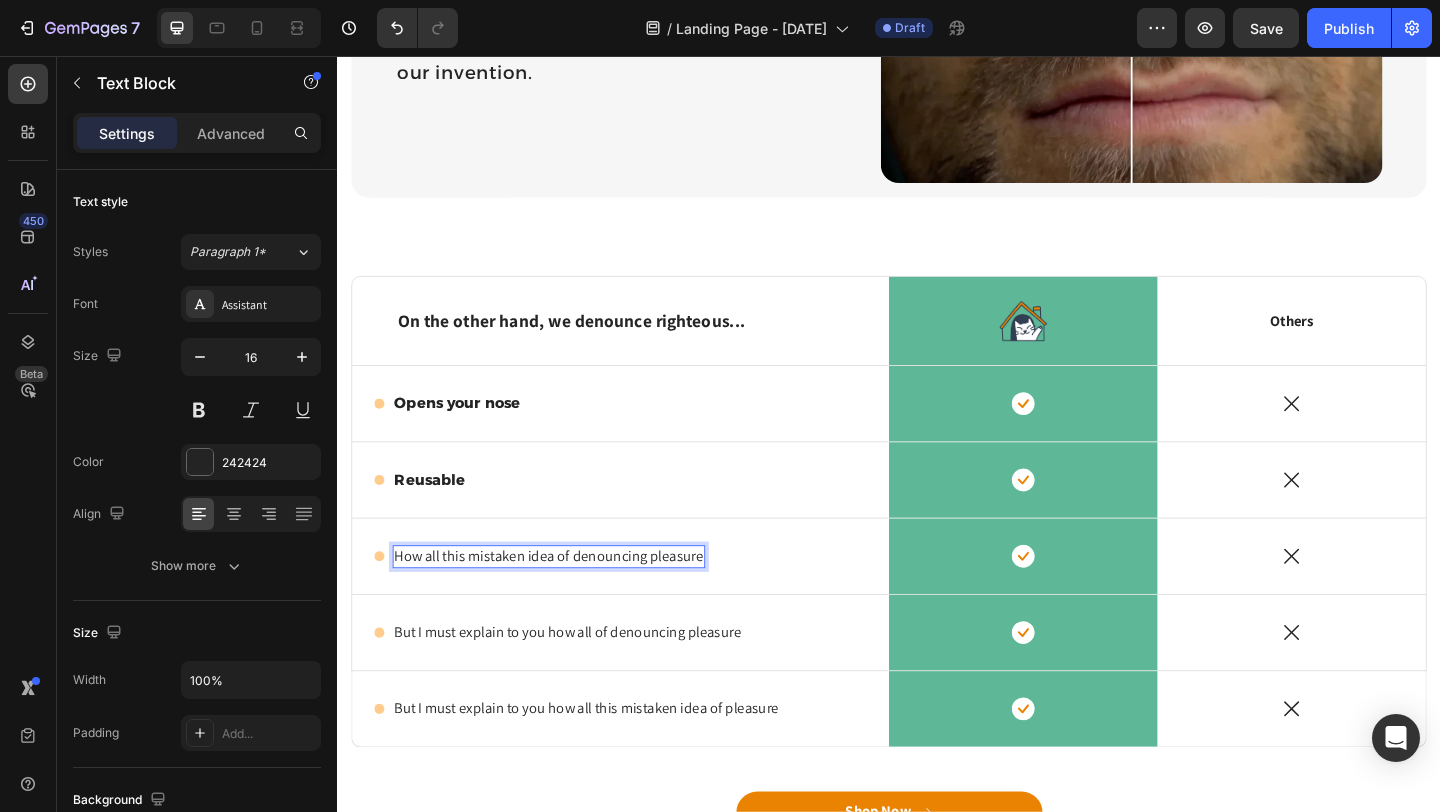 click on "How all this mistaken idea of denouncing pleasure" at bounding box center (567, 600) 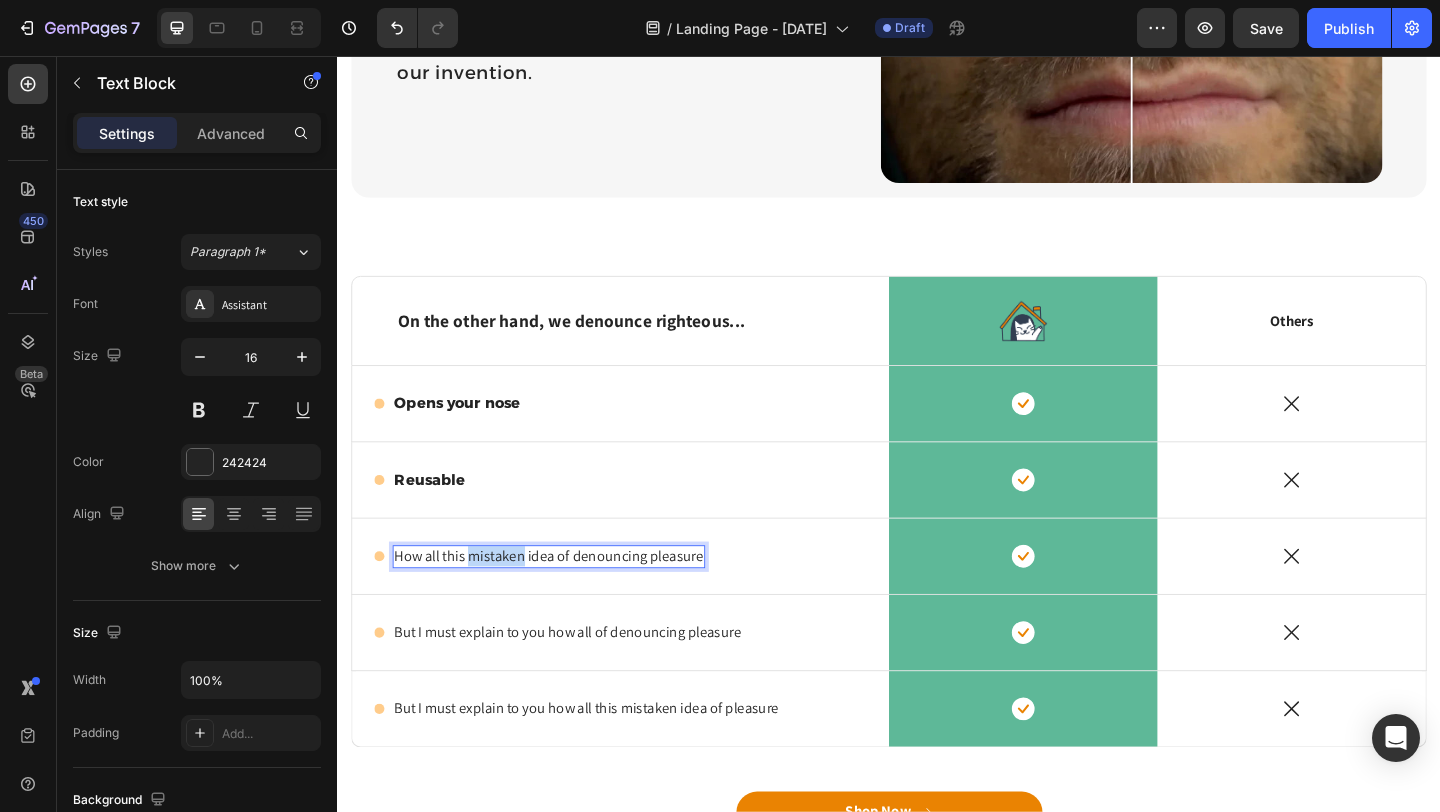 click on "How all this mistaken idea of denouncing pleasure" at bounding box center [567, 600] 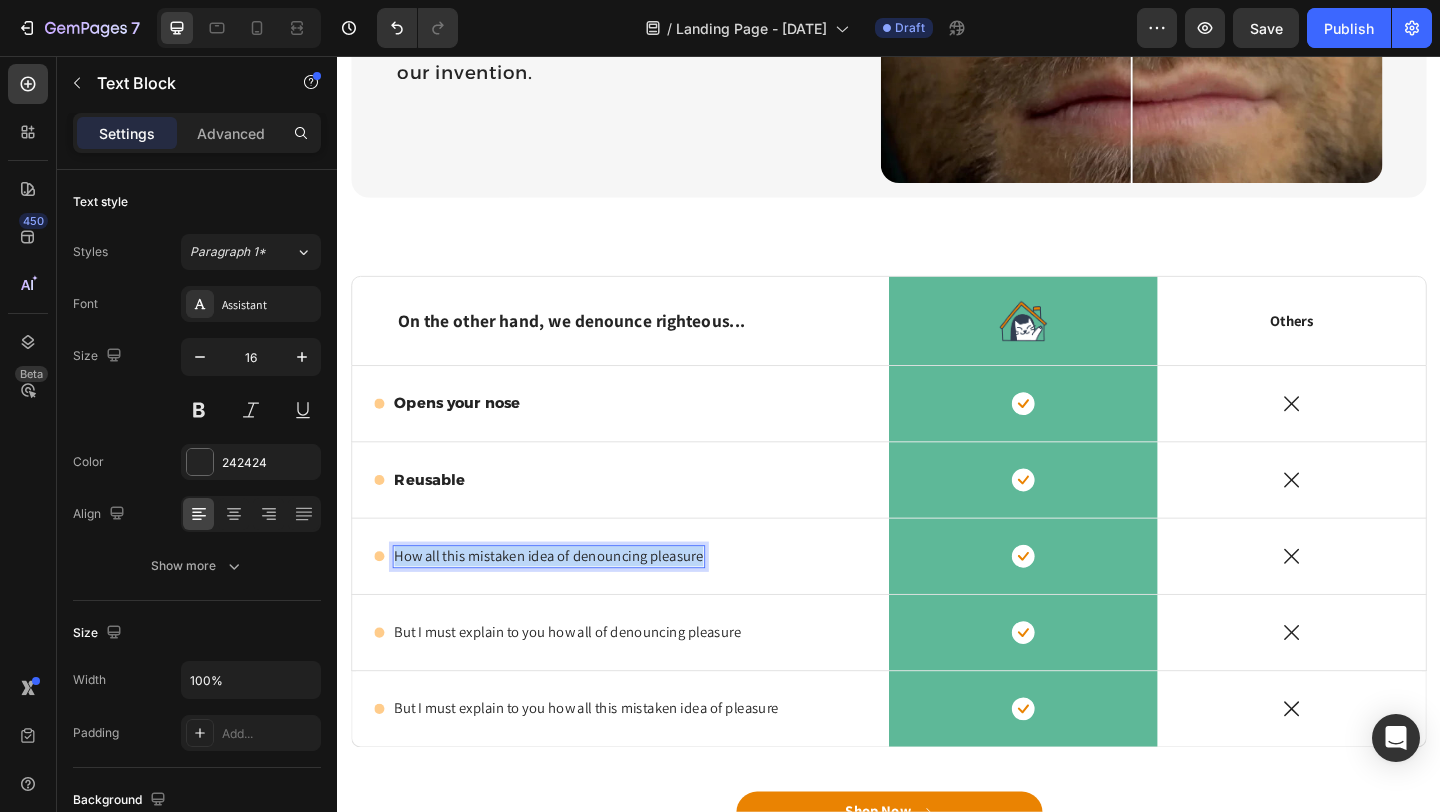 click on "How all this mistaken idea of denouncing pleasure" at bounding box center (567, 600) 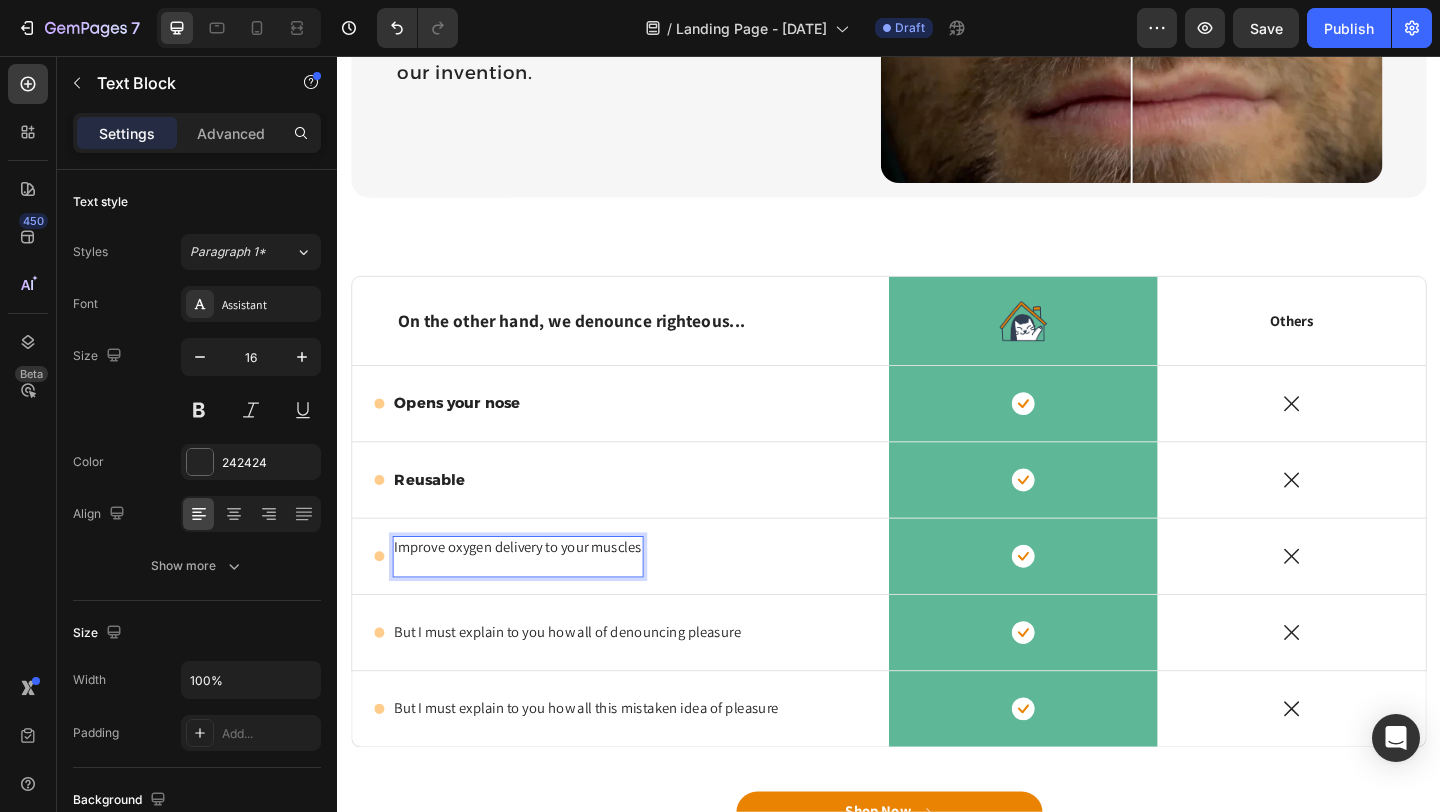click on "Improve oxygen delivery to your muscles" at bounding box center [533, 590] 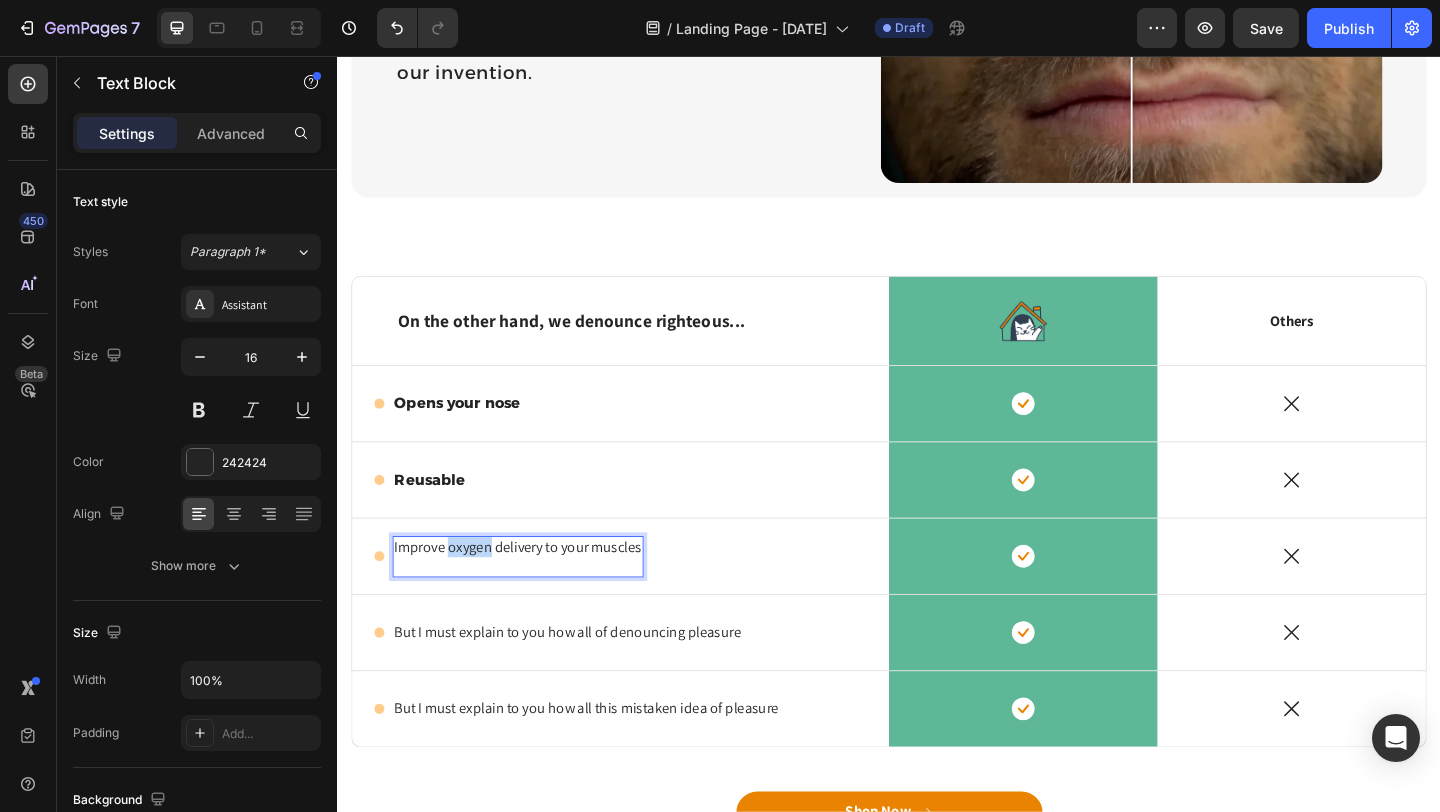 click on "Improve oxygen delivery to your muscles" at bounding box center (533, 590) 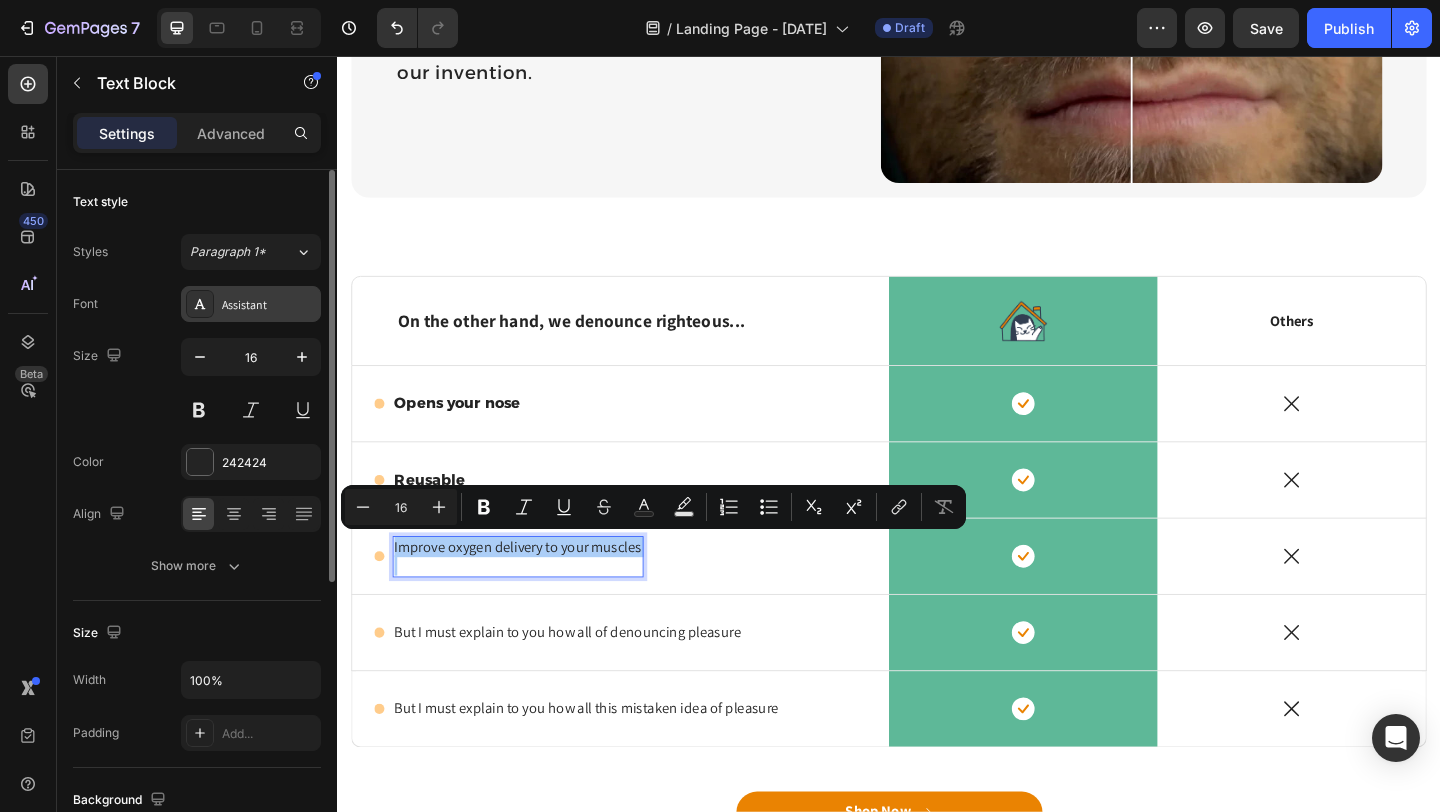 click on "Assistant" at bounding box center (269, 305) 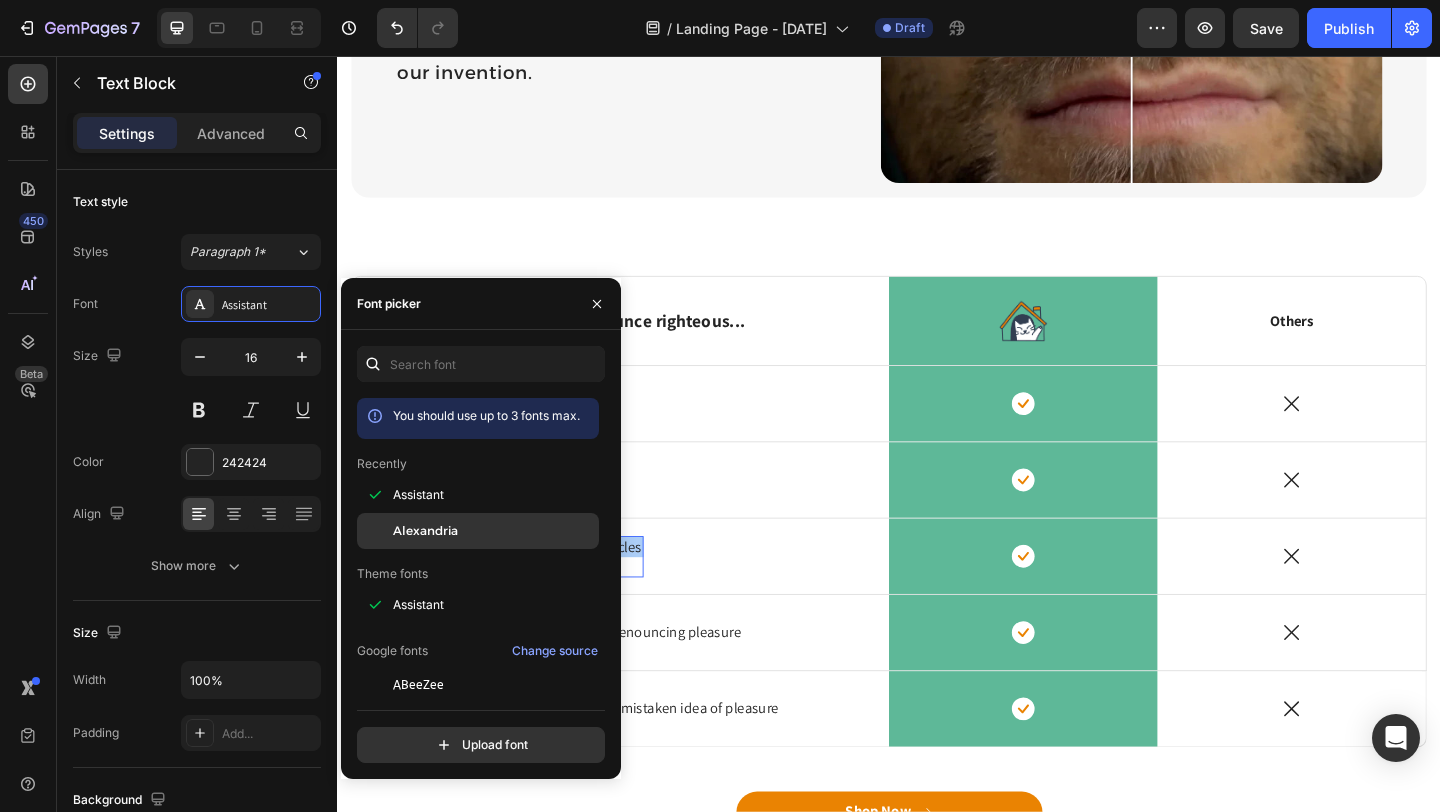 click on "Alexandria" 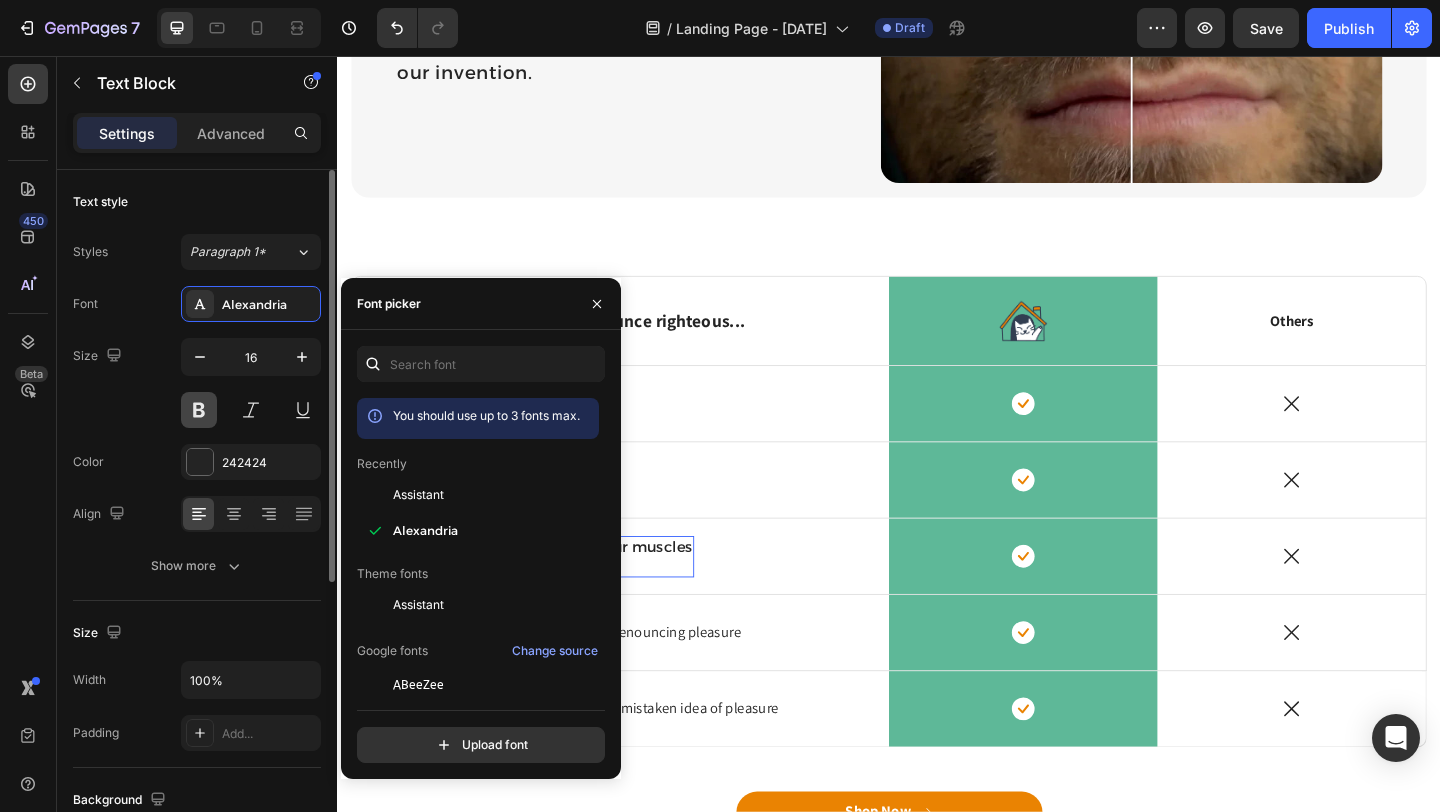 click at bounding box center [199, 410] 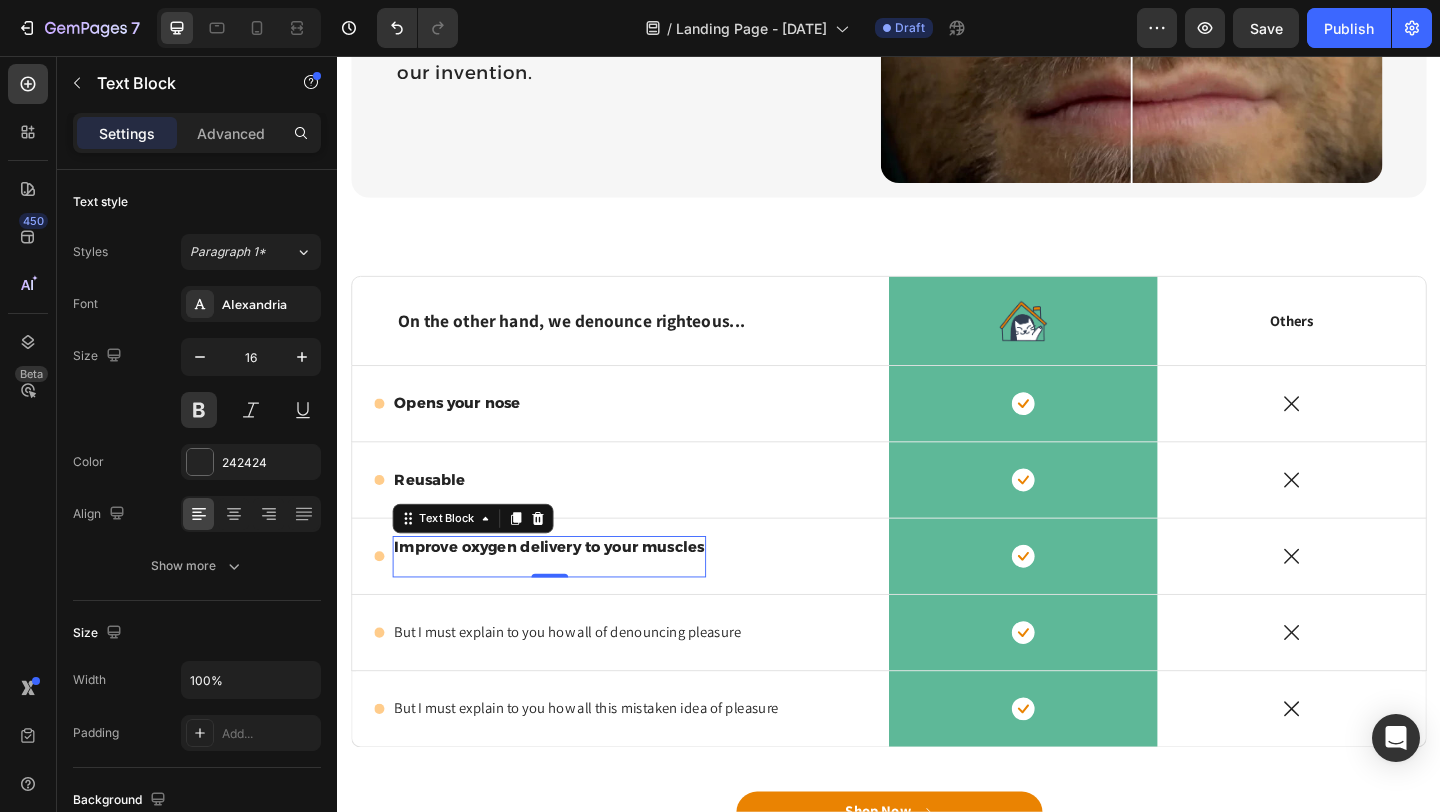 click at bounding box center [567, 610] 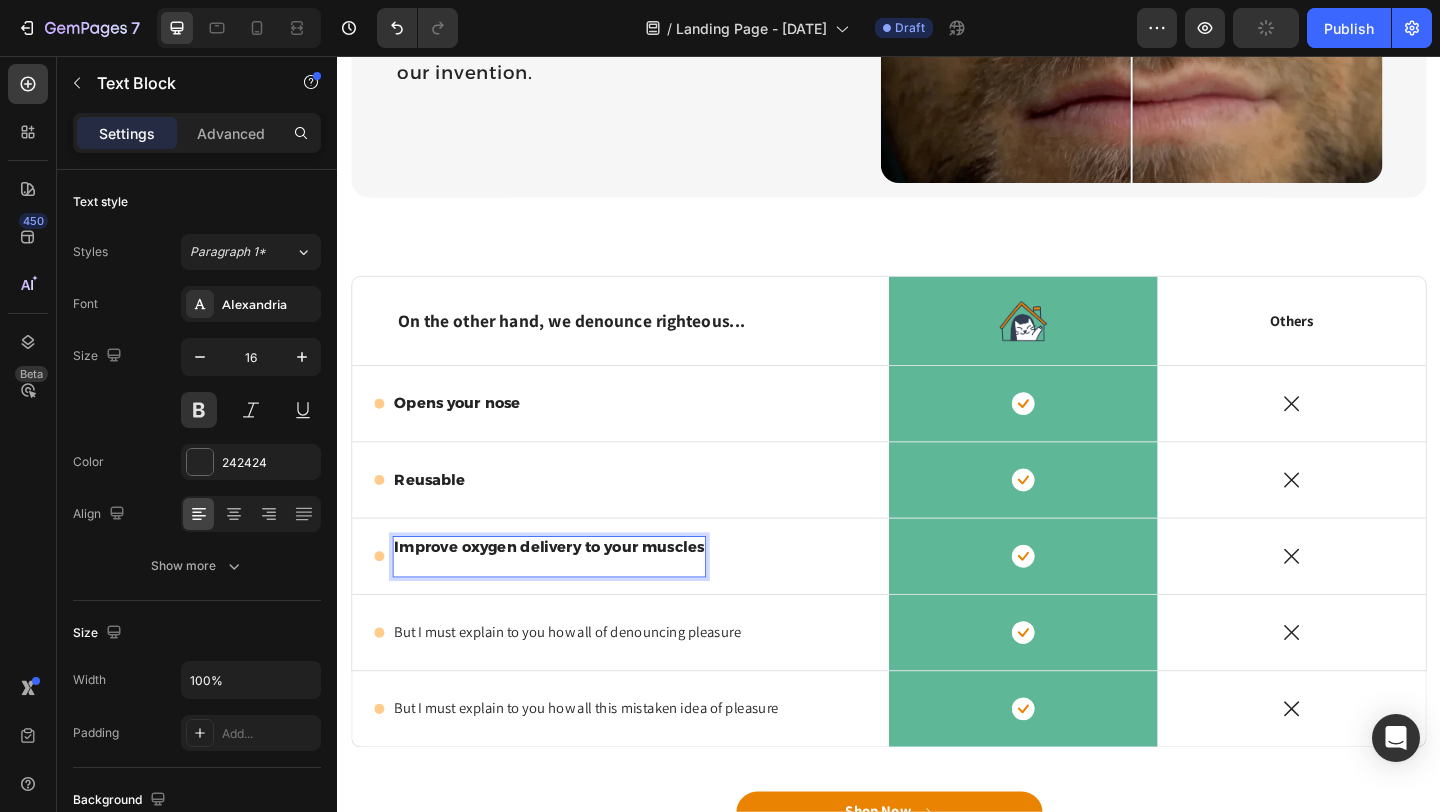 scroll, scrollTop: 3470, scrollLeft: 0, axis: vertical 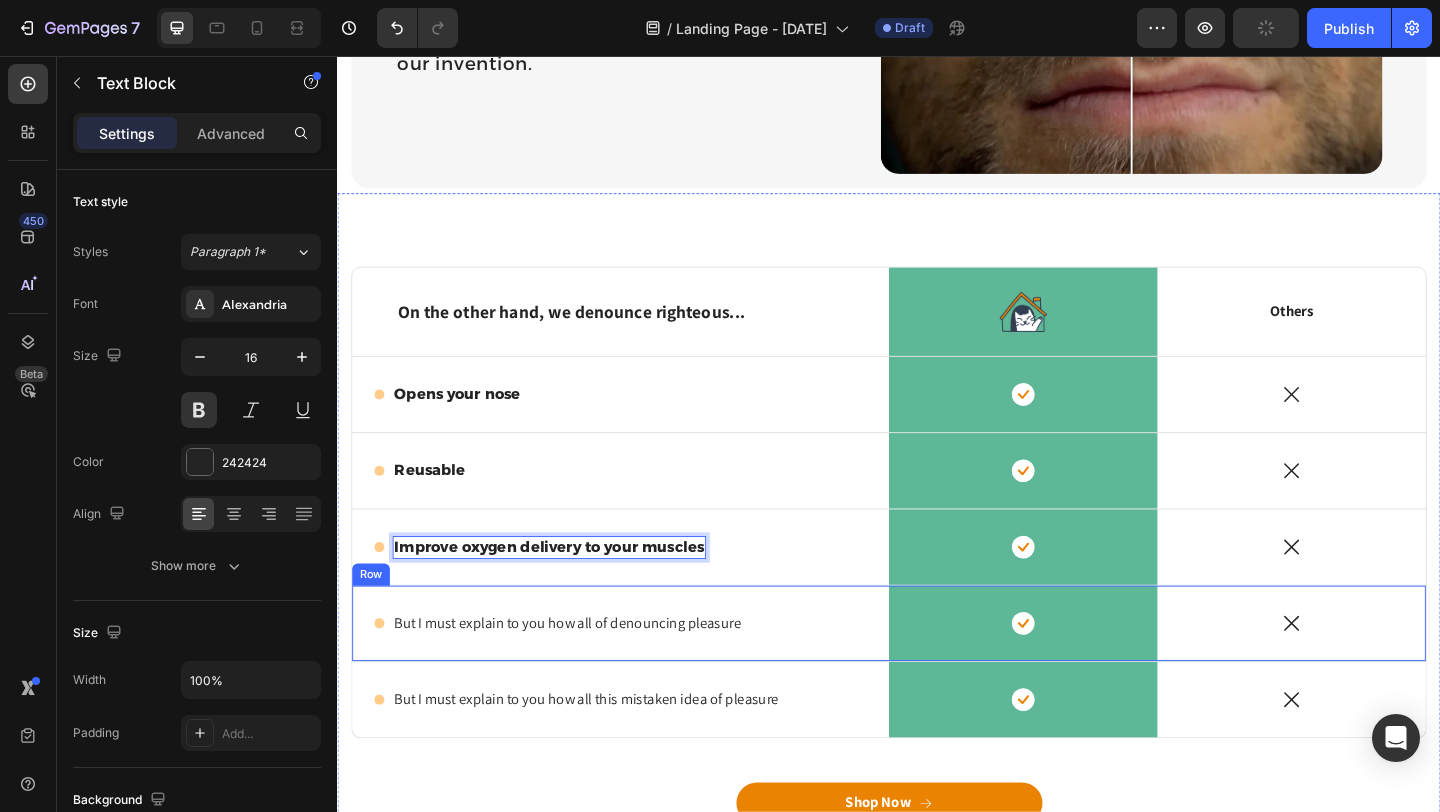 click on "Icon But I must explain to you how all of denouncing pleasure Text Block Row" at bounding box center (645, 673) 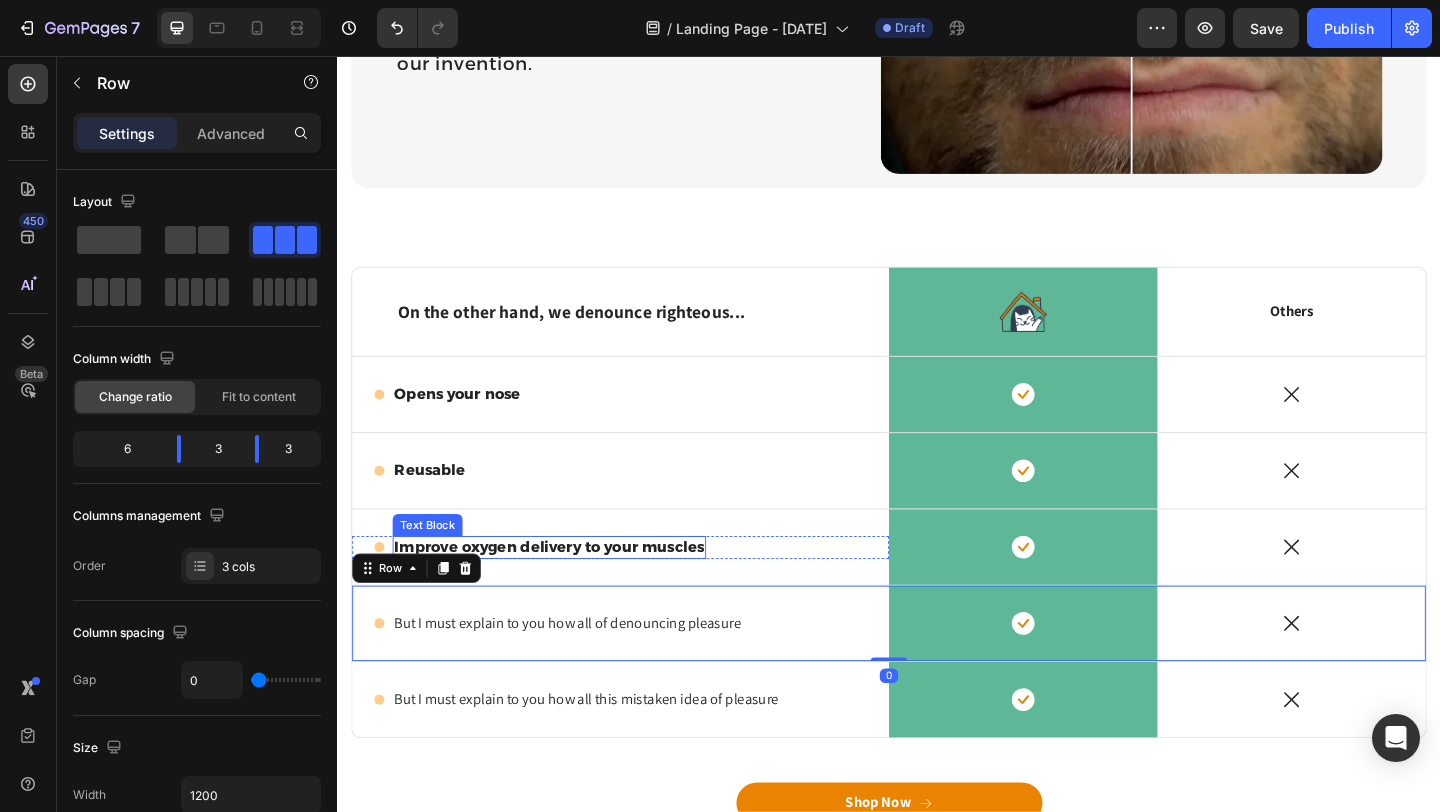 click on "Improve oxygen delivery to your muscles" at bounding box center [567, 590] 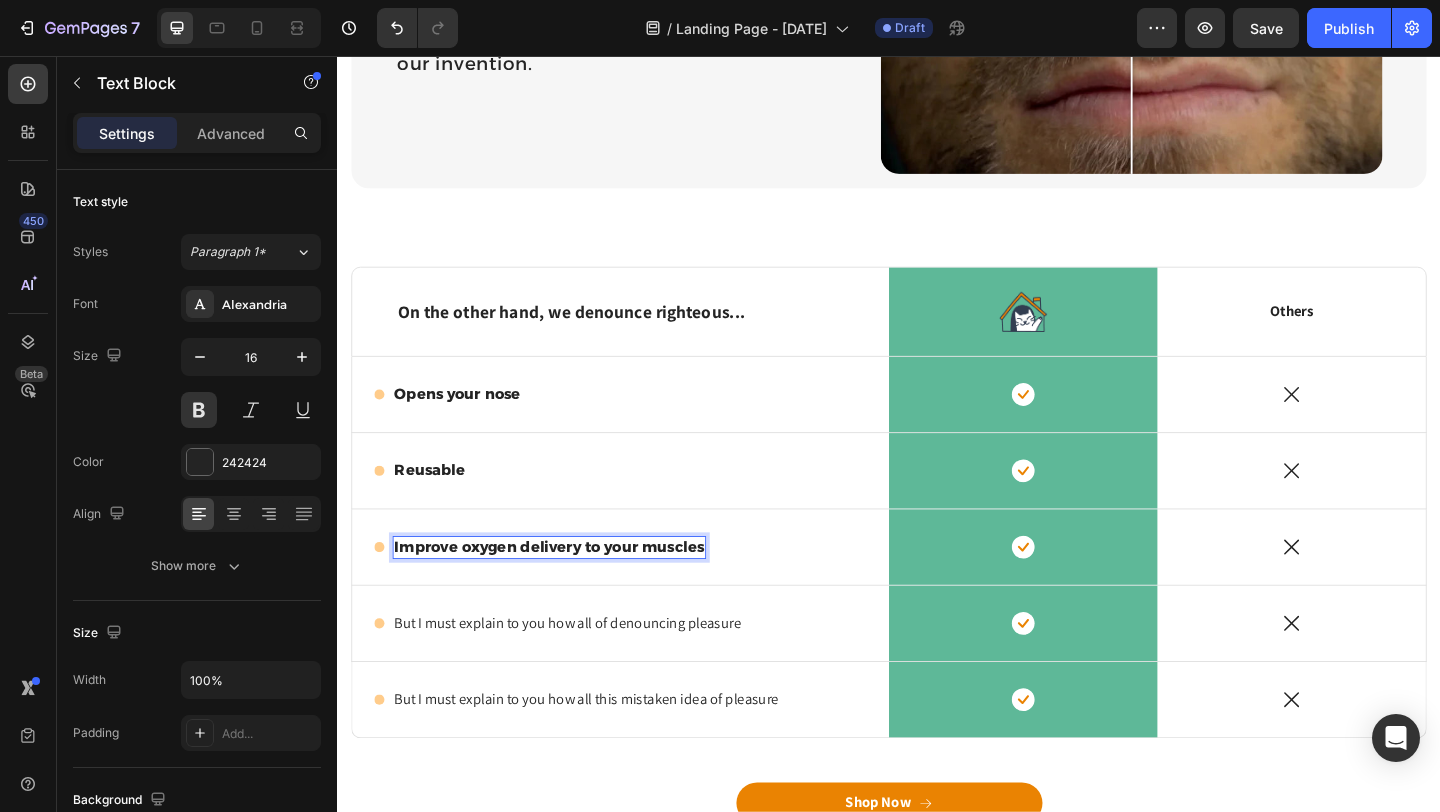 click on "Improve oxygen delivery to your muscles" at bounding box center (567, 590) 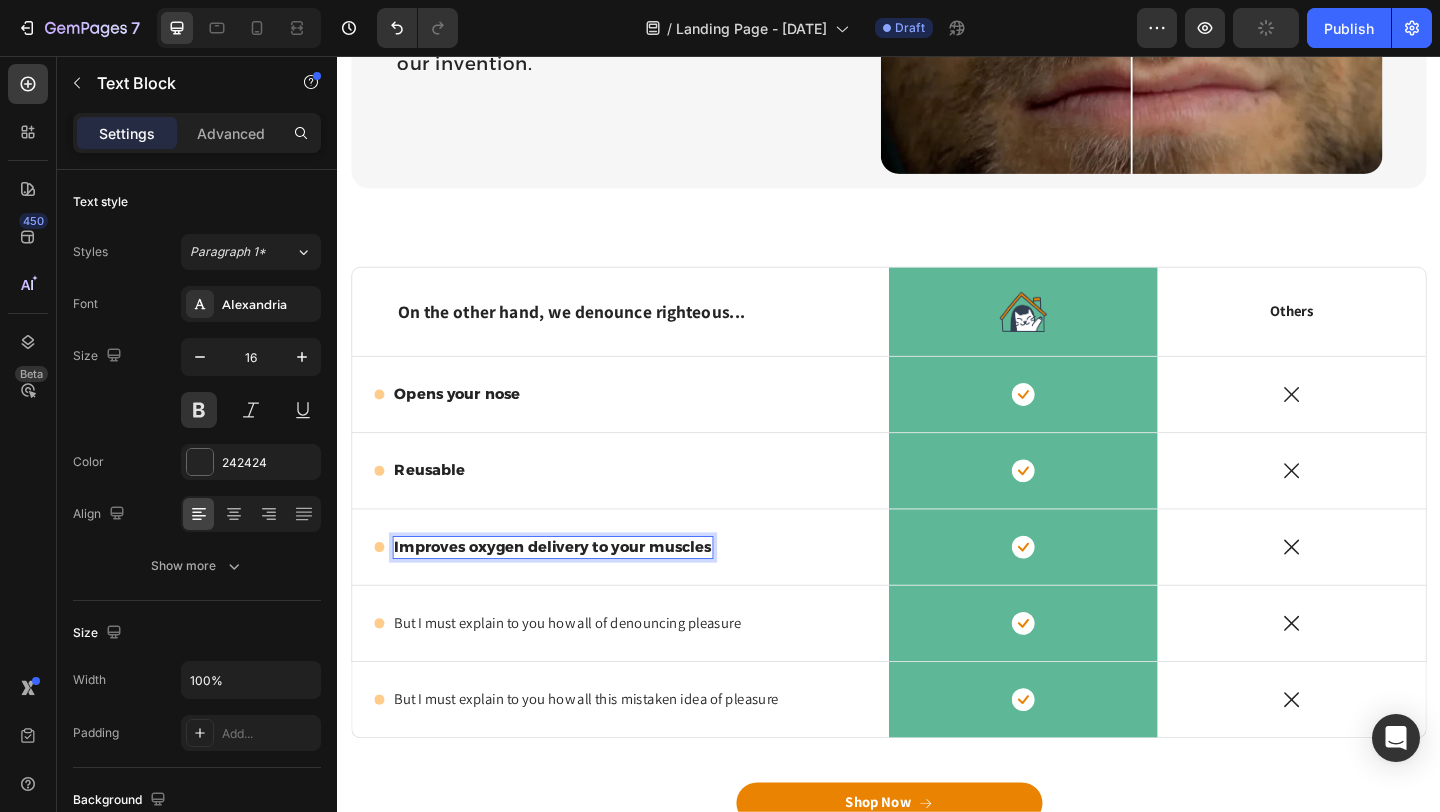 click on "Improves oxygen delivery to your muscles" at bounding box center (571, 590) 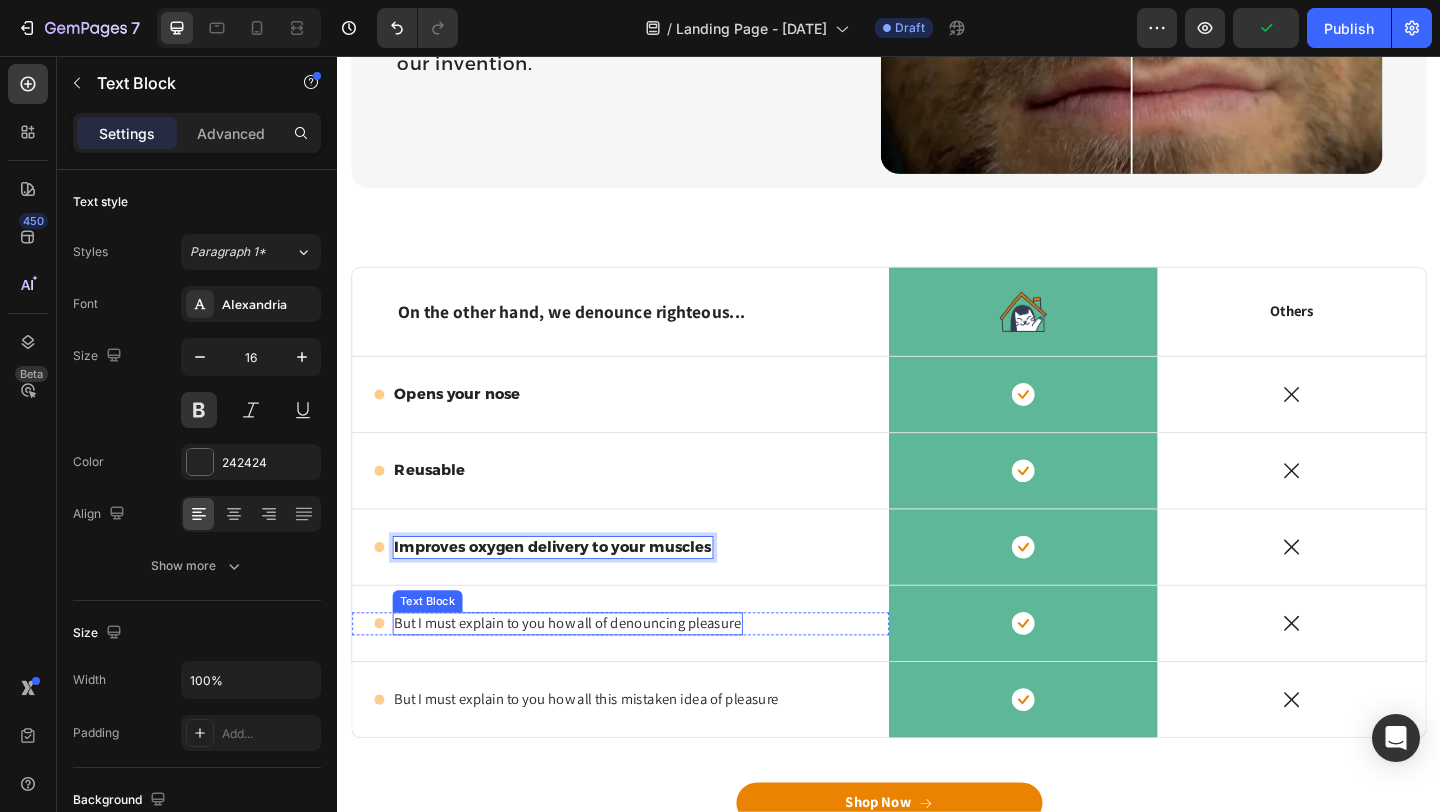 click on "But I must explain to you how all of denouncing pleasure" at bounding box center (587, 673) 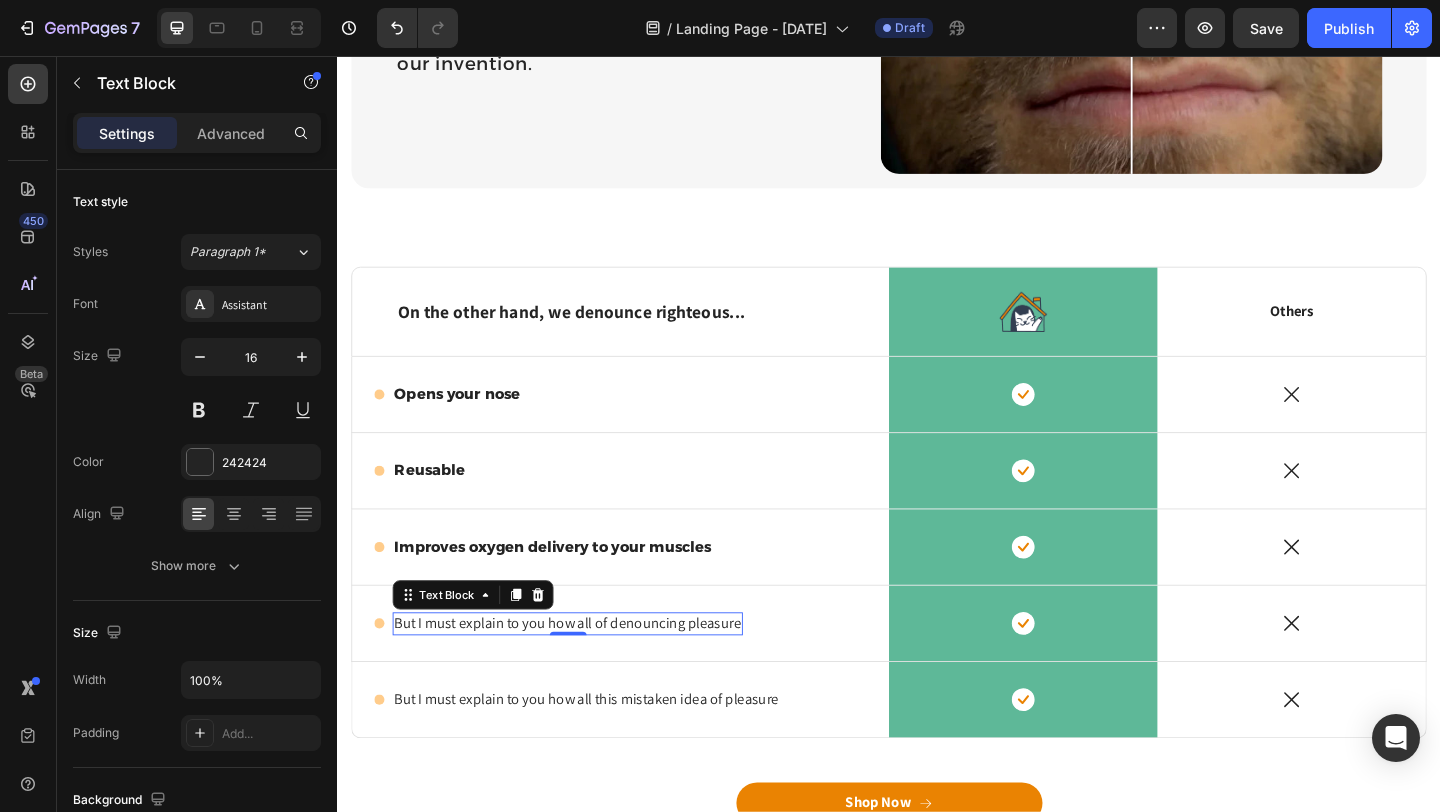 click on "But I must explain to you how all of denouncing pleasure" at bounding box center (587, 673) 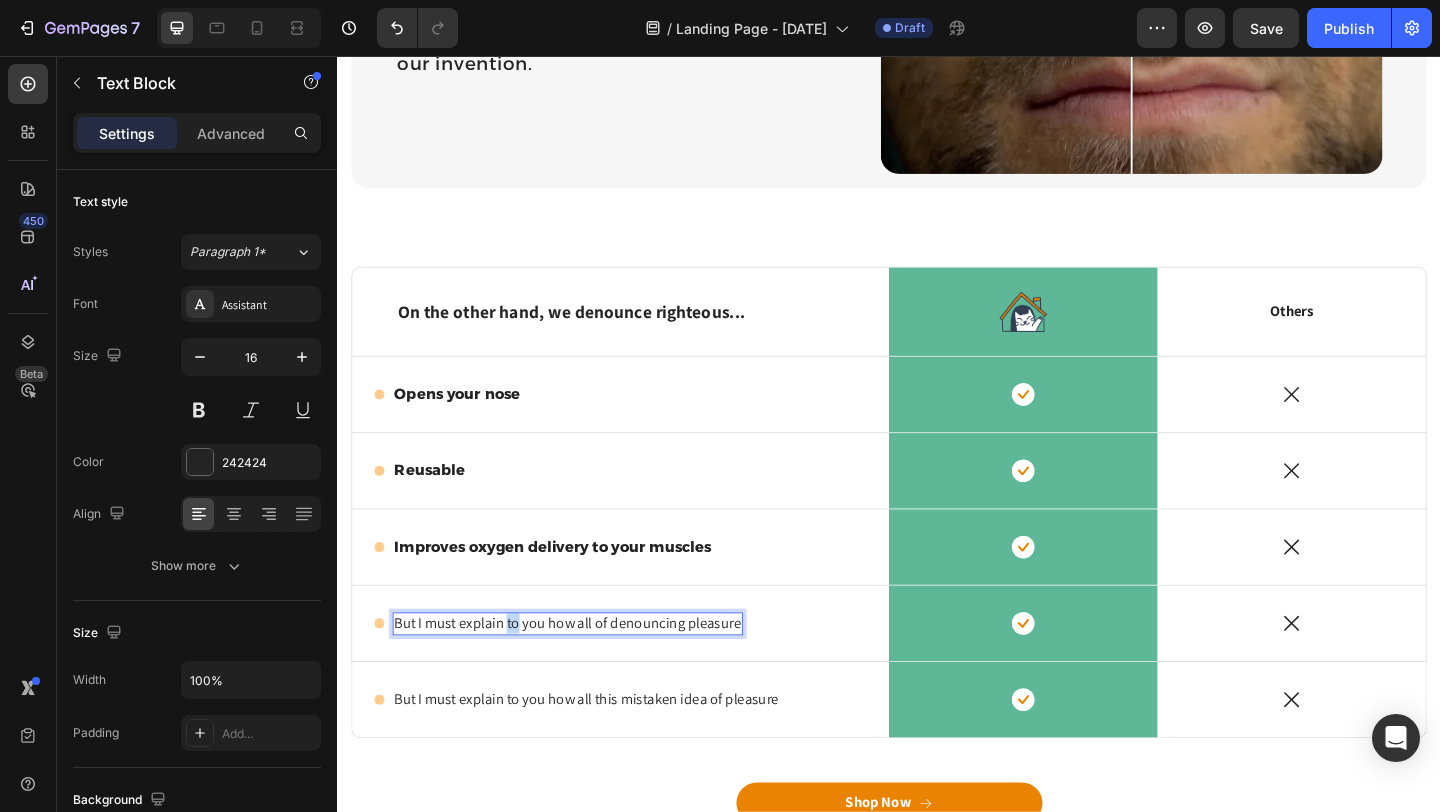 click on "But I must explain to you how all of denouncing pleasure" at bounding box center (587, 673) 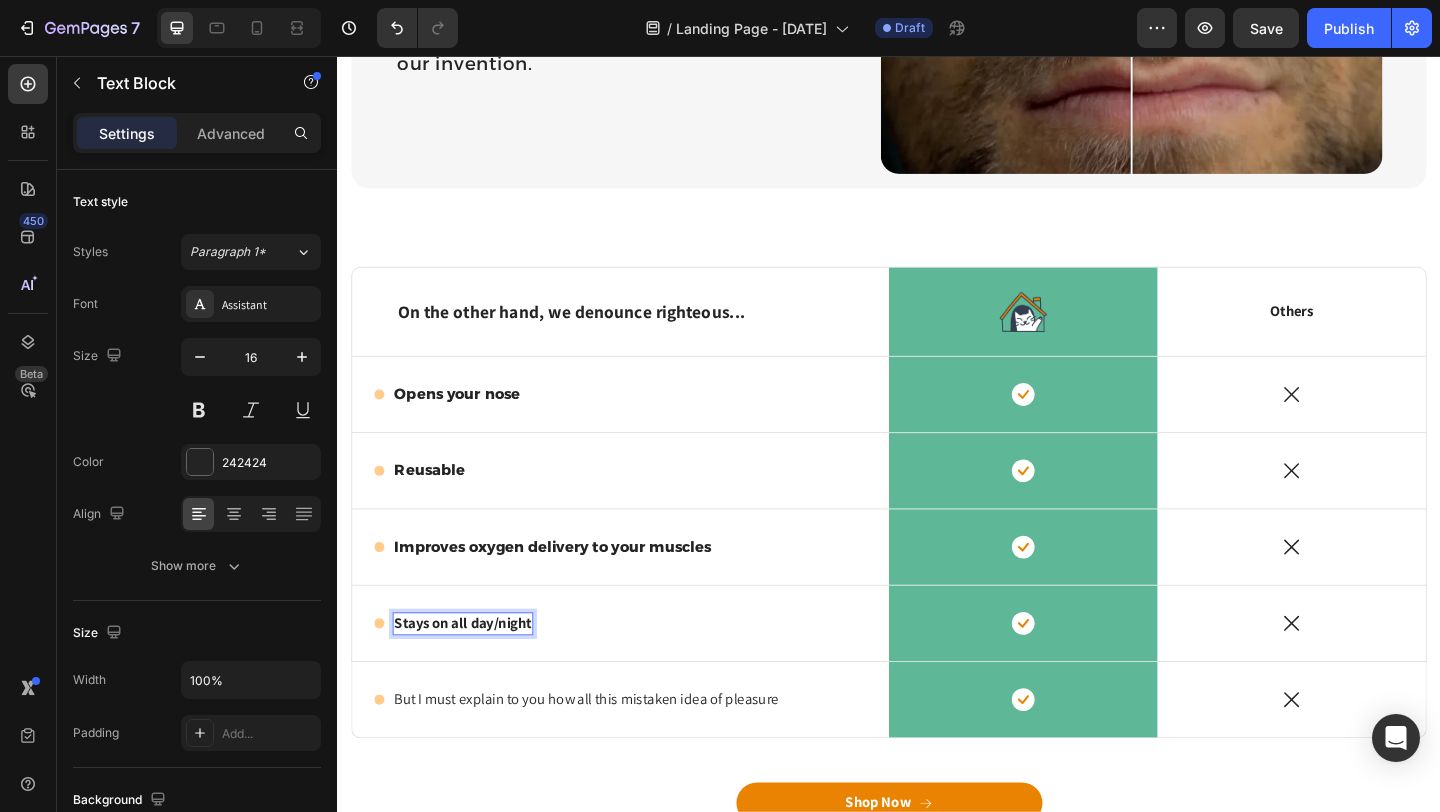 click on "Stays on all day/night" at bounding box center (473, 672) 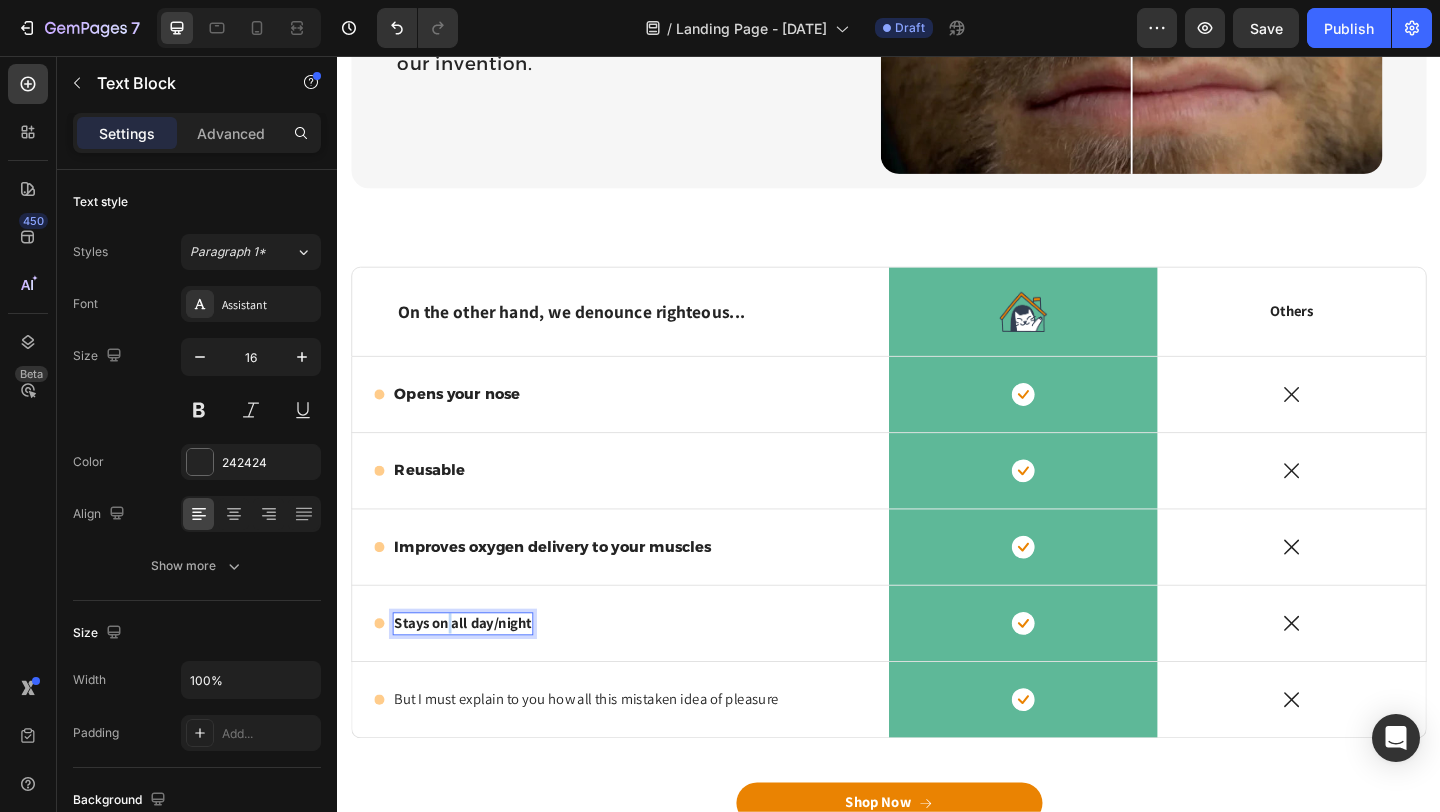 click on "Stays on all day/night" at bounding box center (473, 672) 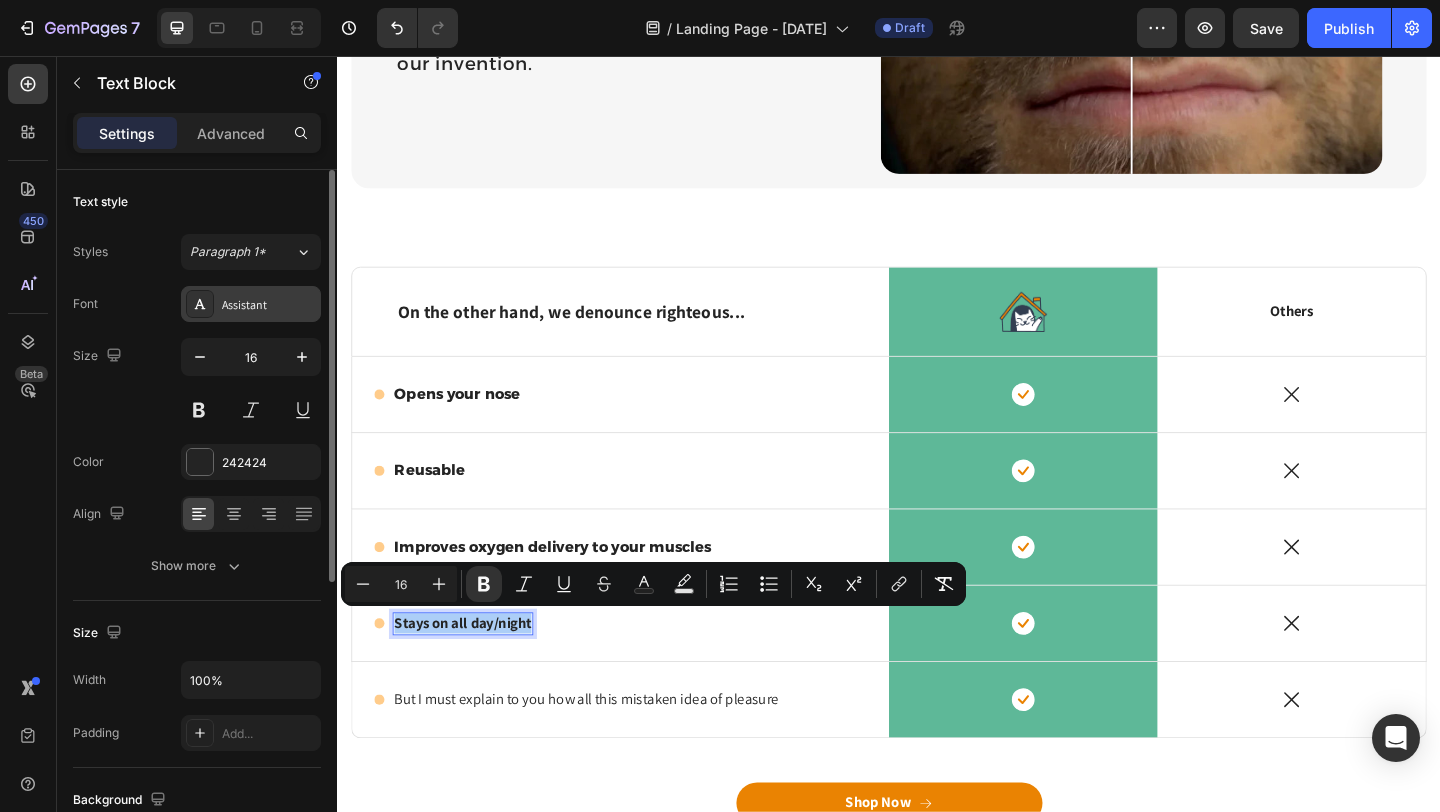click on "Assistant" at bounding box center (269, 305) 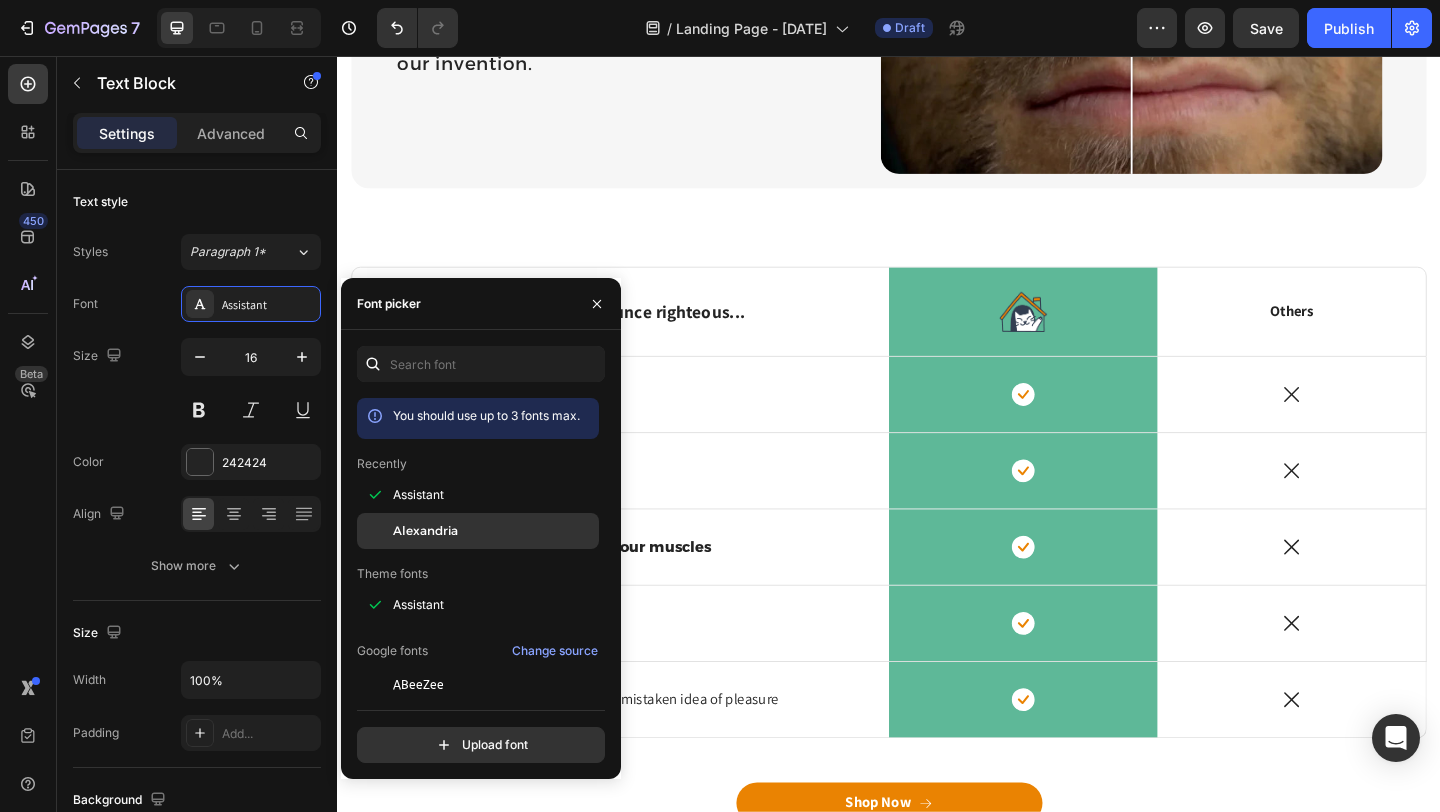 click on "Alexandria" at bounding box center [425, 531] 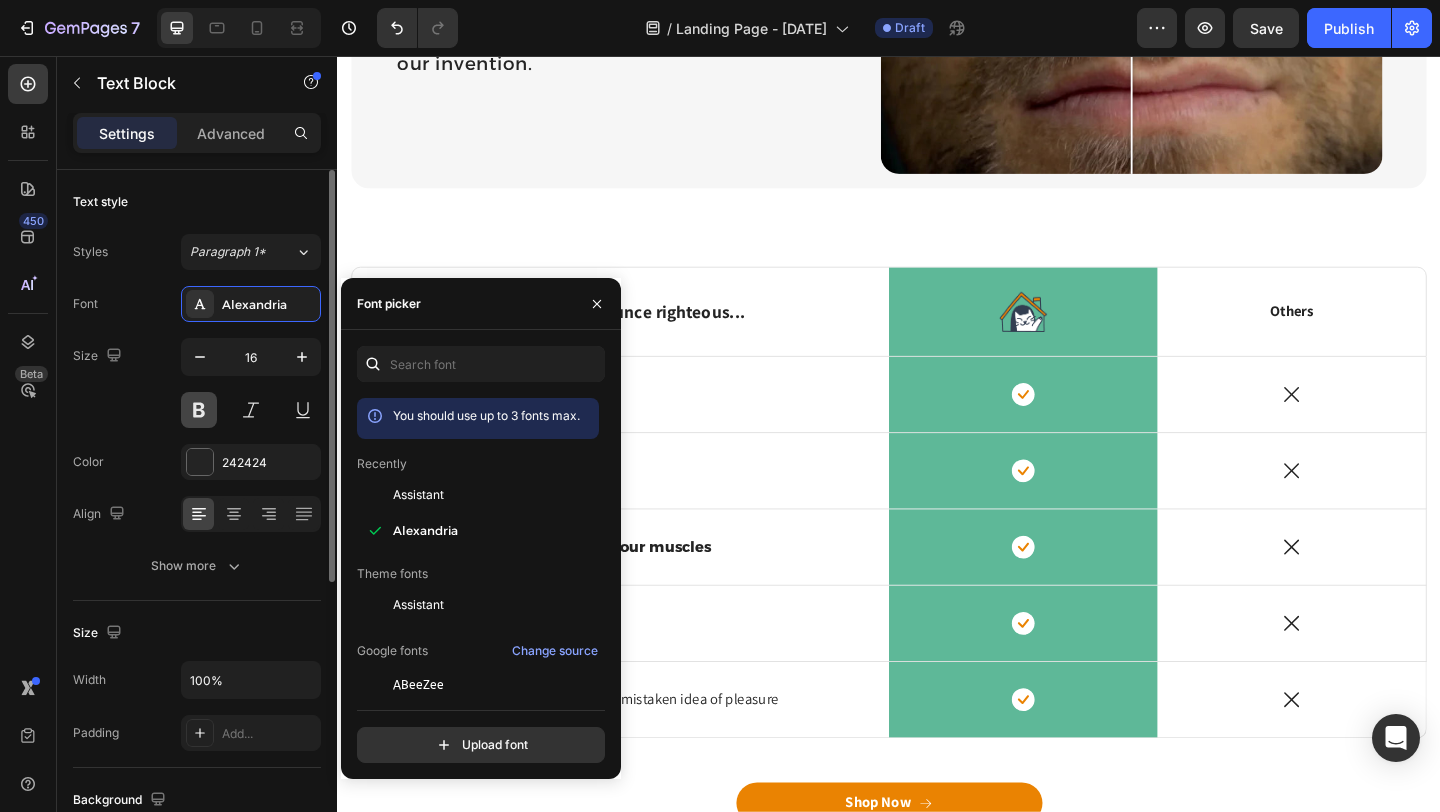 click at bounding box center (199, 410) 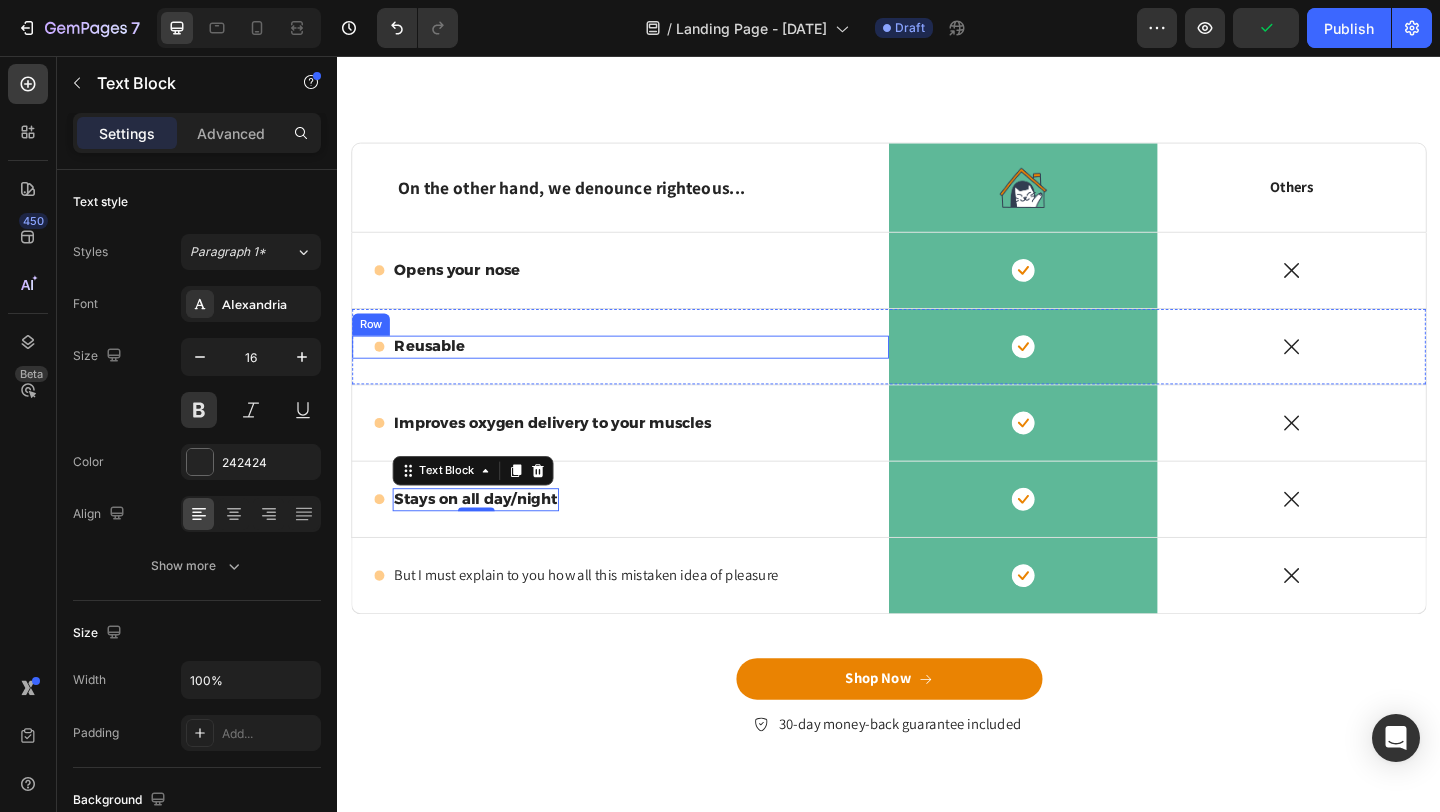 scroll, scrollTop: 3654, scrollLeft: 0, axis: vertical 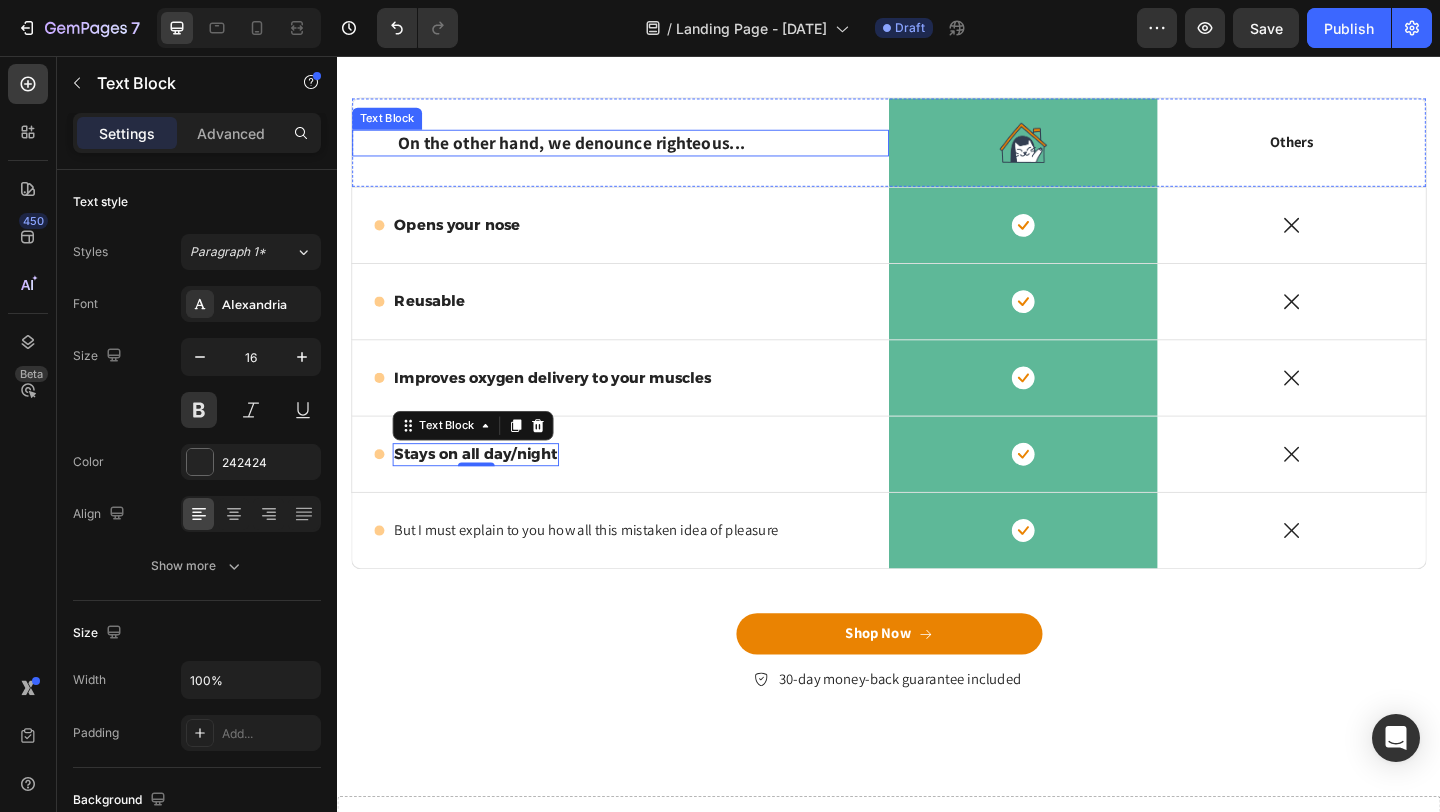 click on "On the other hand, we denounce righteous..." at bounding box center (645, 150) 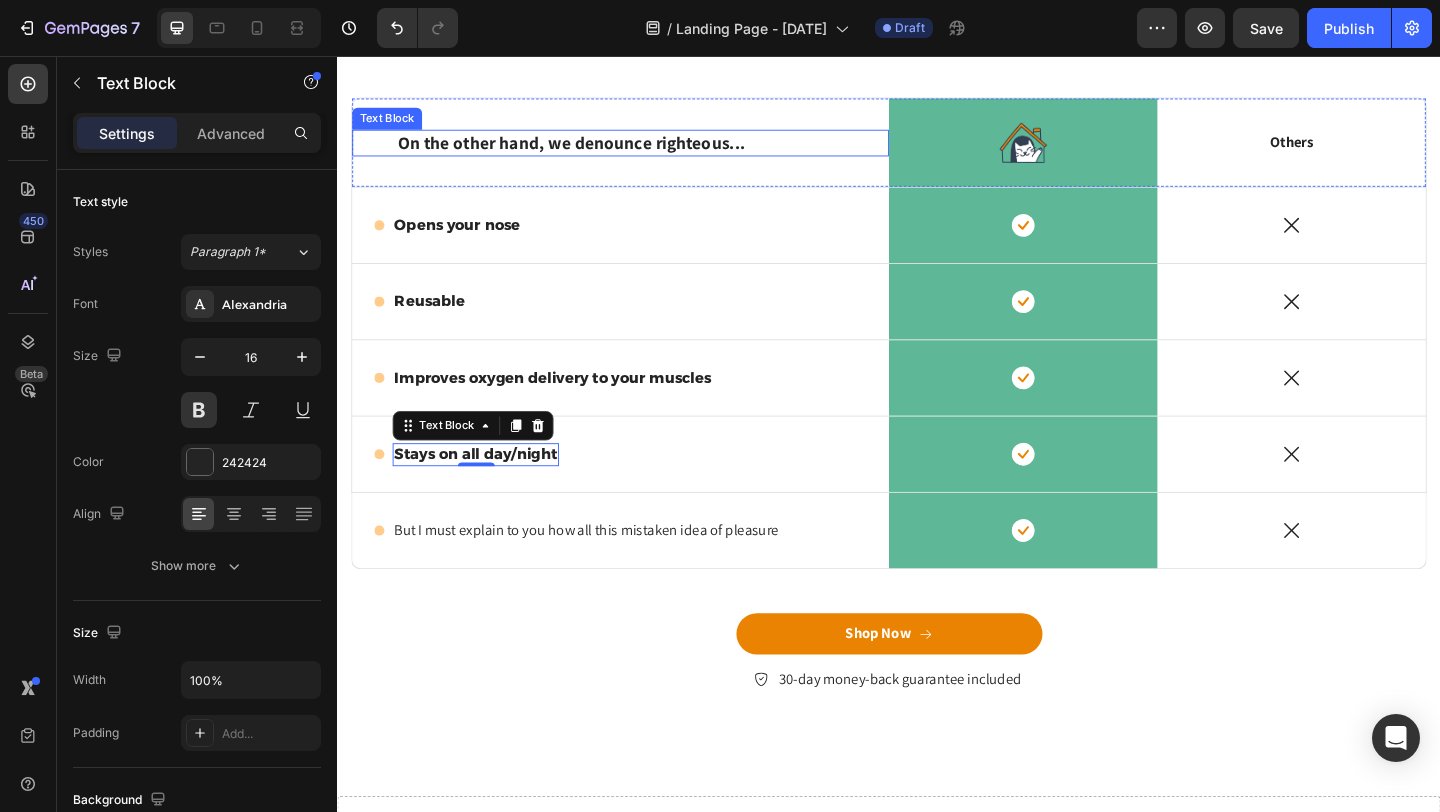 click on "On the other hand, we denounce righteous..." at bounding box center [645, 150] 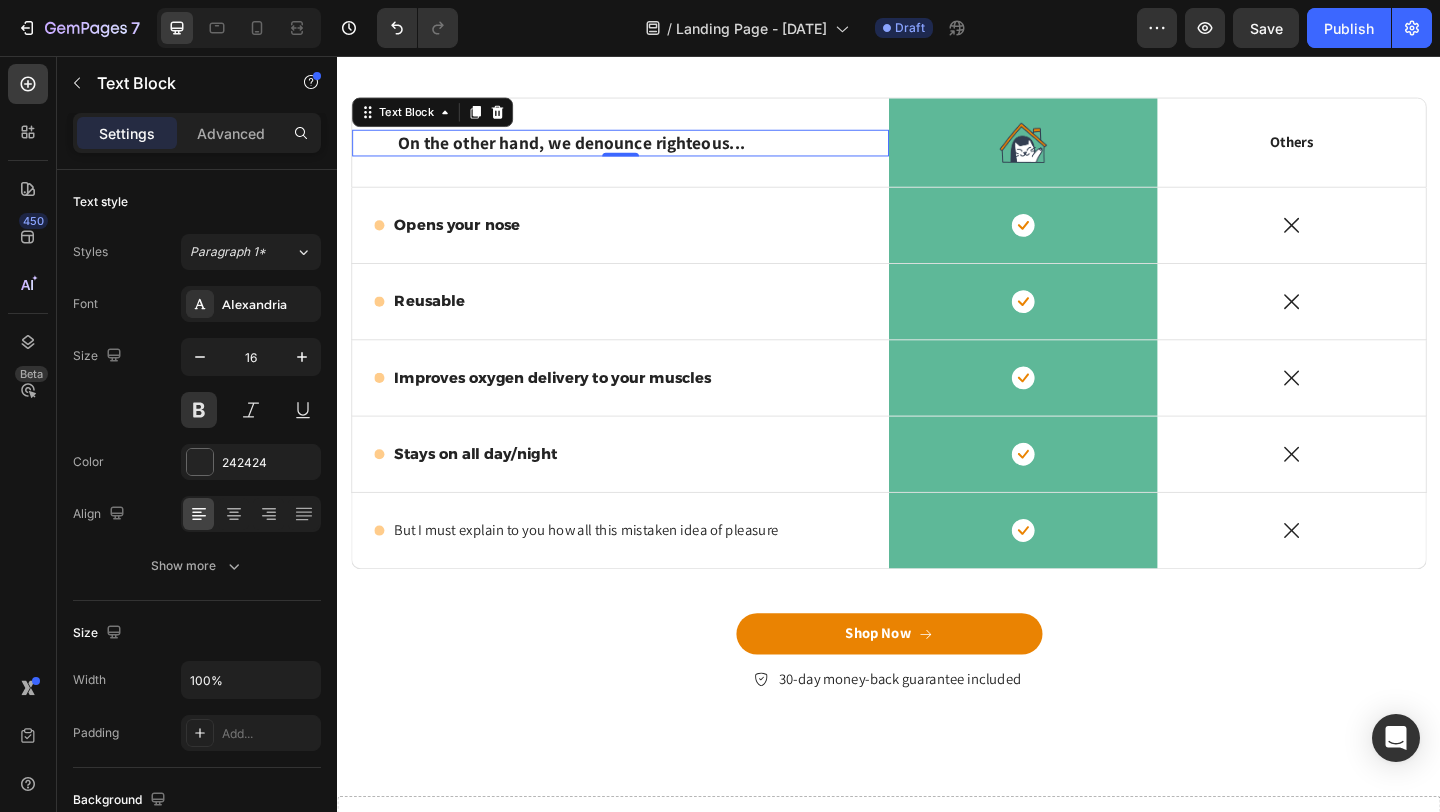 click on "On the other hand, we denounce righteous..." at bounding box center [645, 150] 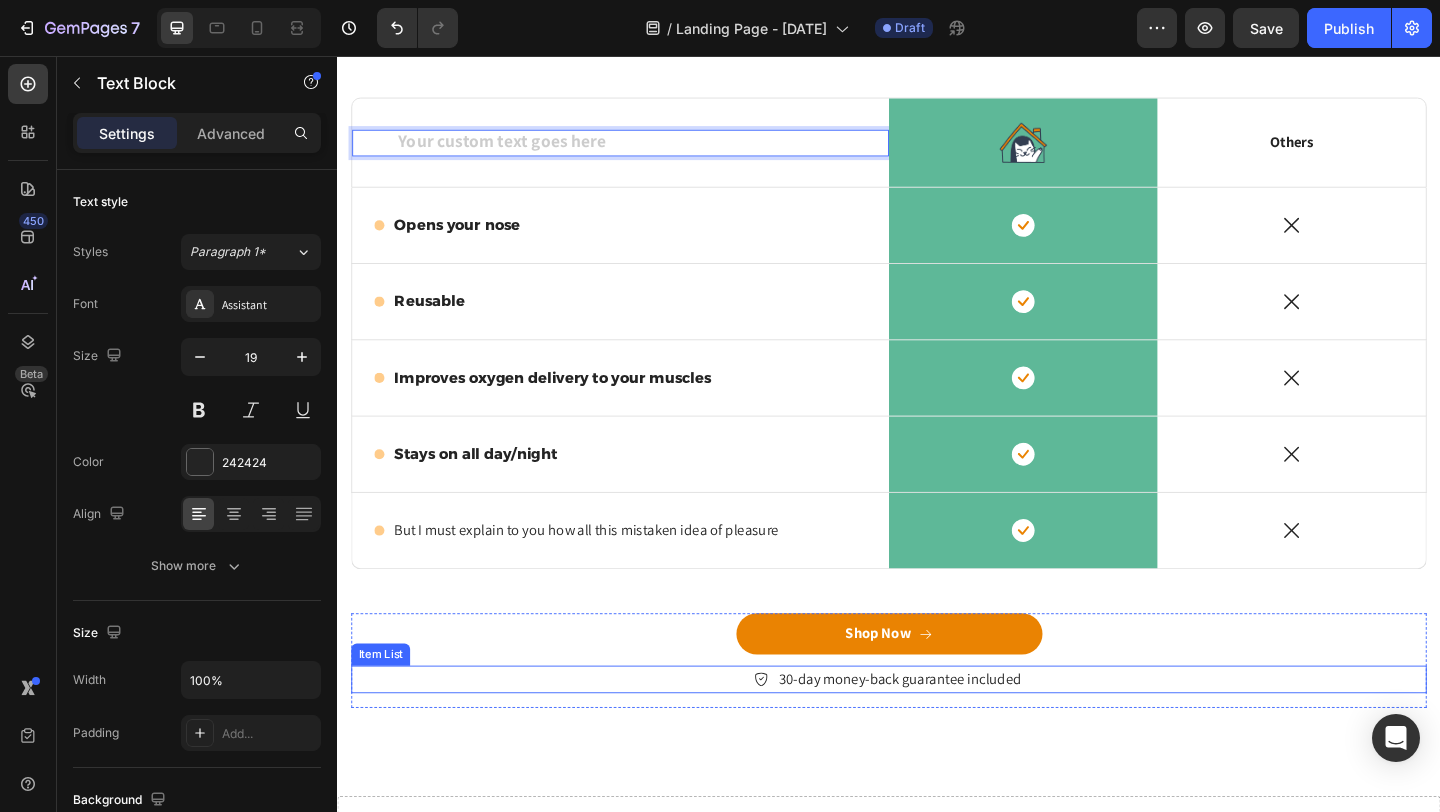 click on "30-day money-back guarantee included" at bounding box center [937, 734] 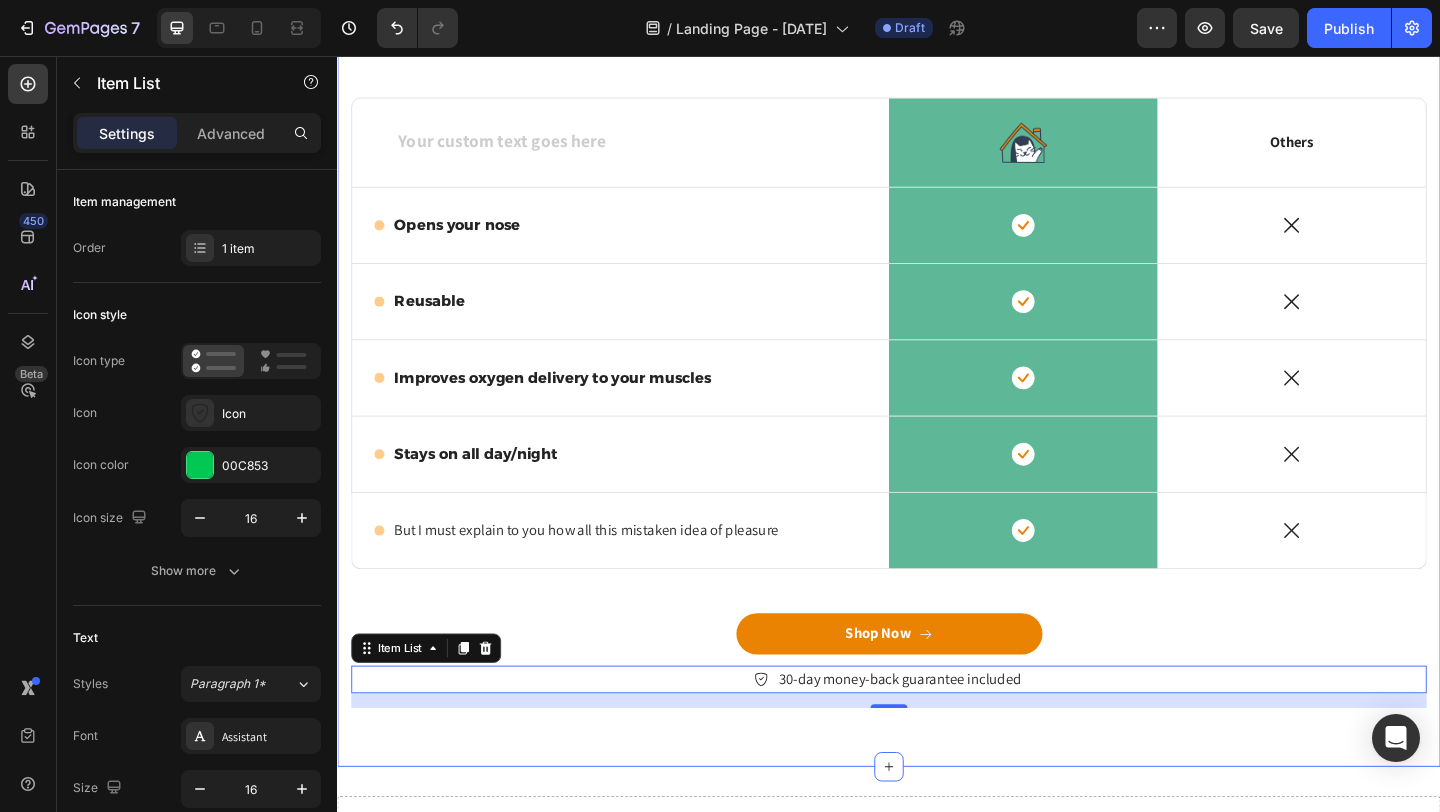 click on "Text Block Image Row Others Text Block Row
Icon Opens your nose Text Block Row
Icon Row
Icon Row
Icon Reusable Text Block Row
Icon Row
Icon Row
Icon Improves oxygen delivery to your muscles Text Block Row
Icon Row
Icon Row
Icon Stays on all day/night Text Block Row
Icon Row
Icon Row
Icon But I must explain to you how all this mistaken idea of pleasure Text Block Row
Icon Row
Icon Row
Shop Now Button
30-day money-back guarantee included  Item List   16 Row" at bounding box center [937, 441] 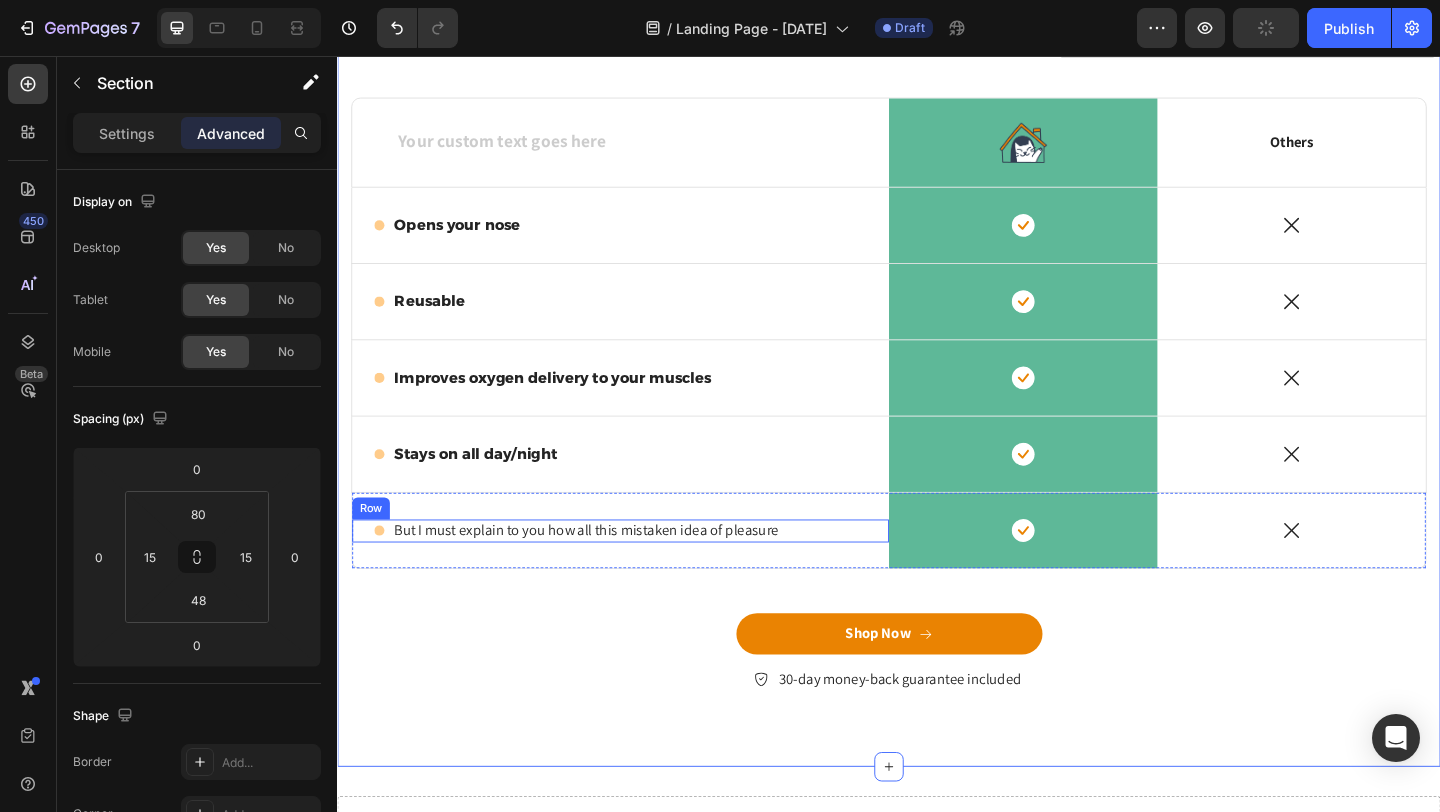 click on "Icon But I must explain to you how all this mistaken idea of pleasure Text Block Row" at bounding box center [645, 572] 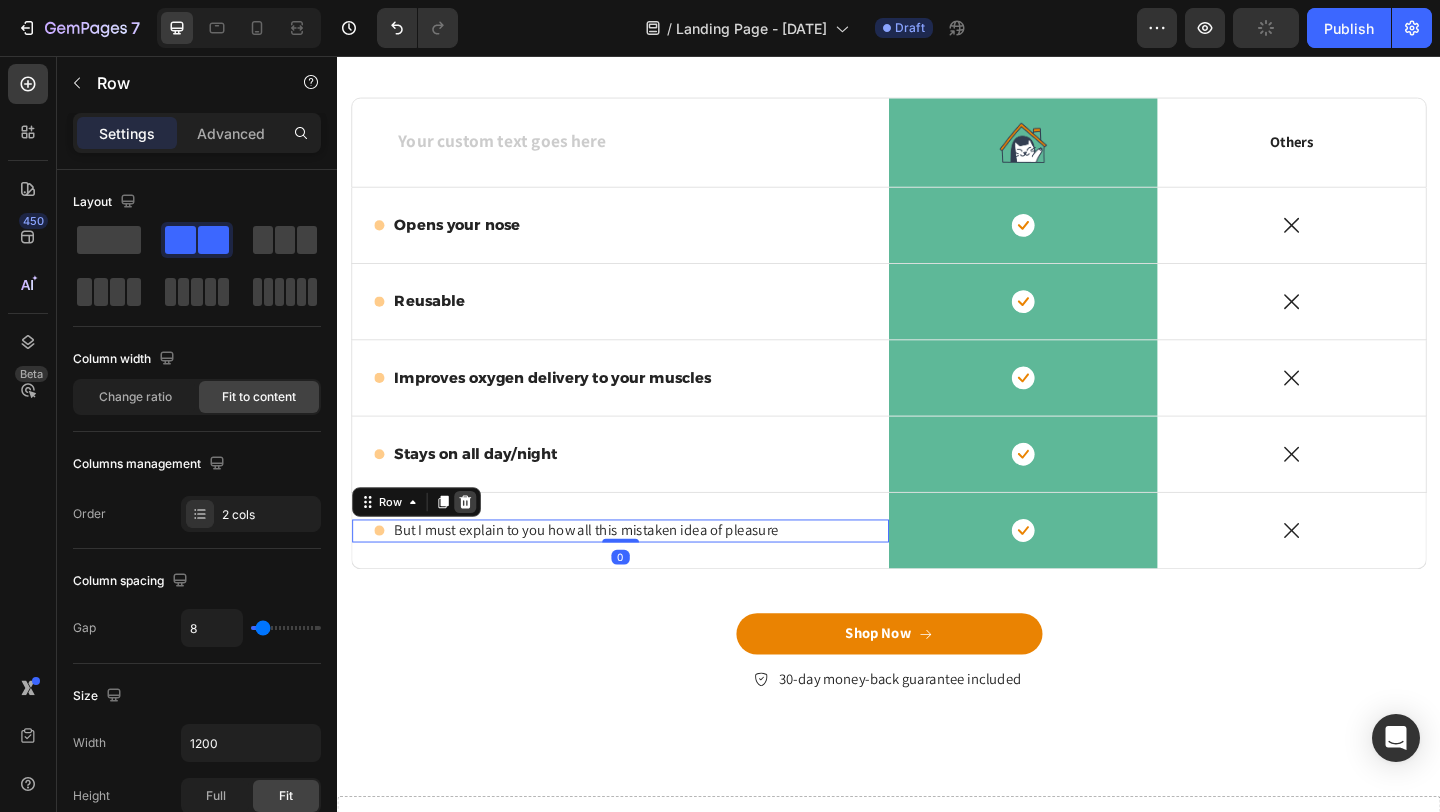 click 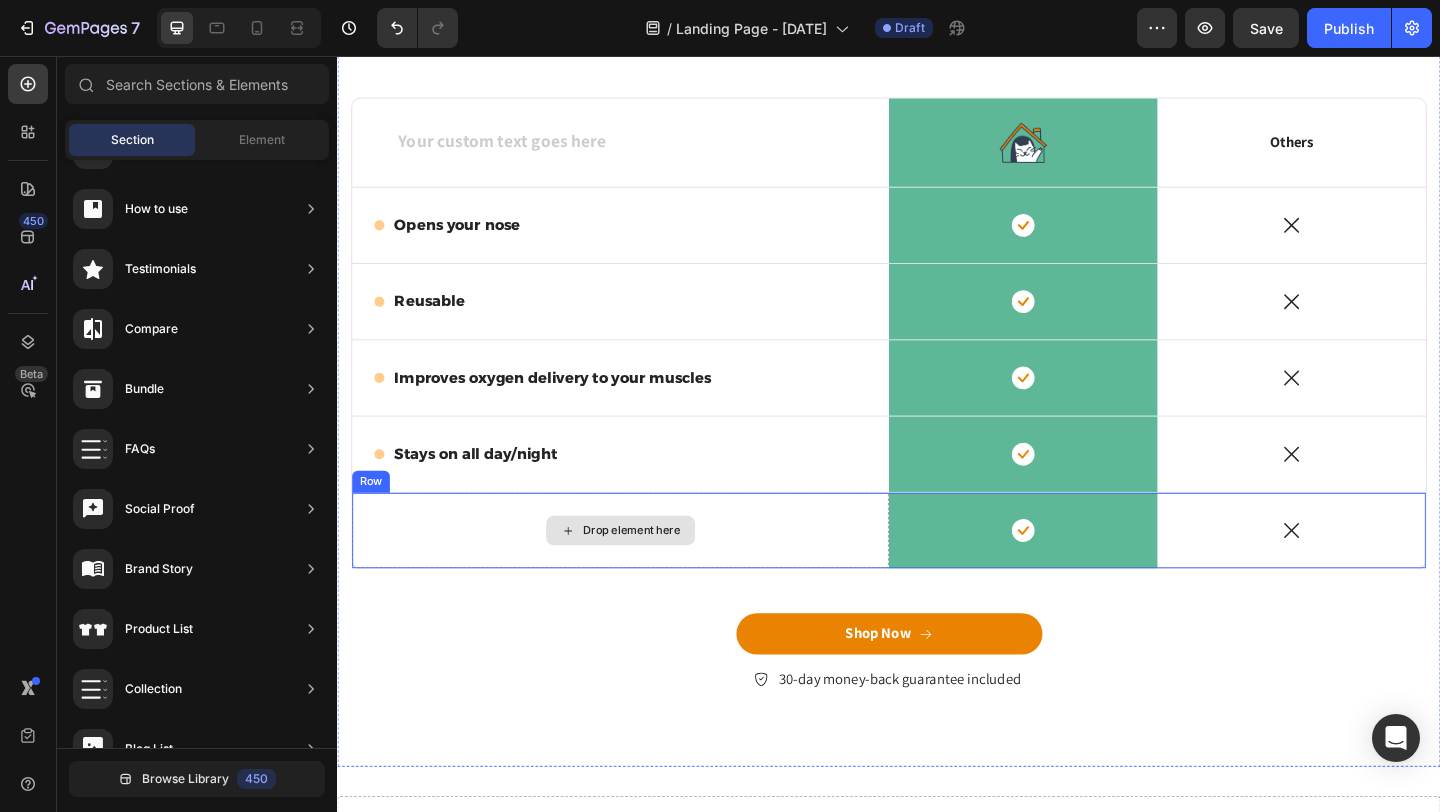 click on "Drop element here" at bounding box center (645, 572) 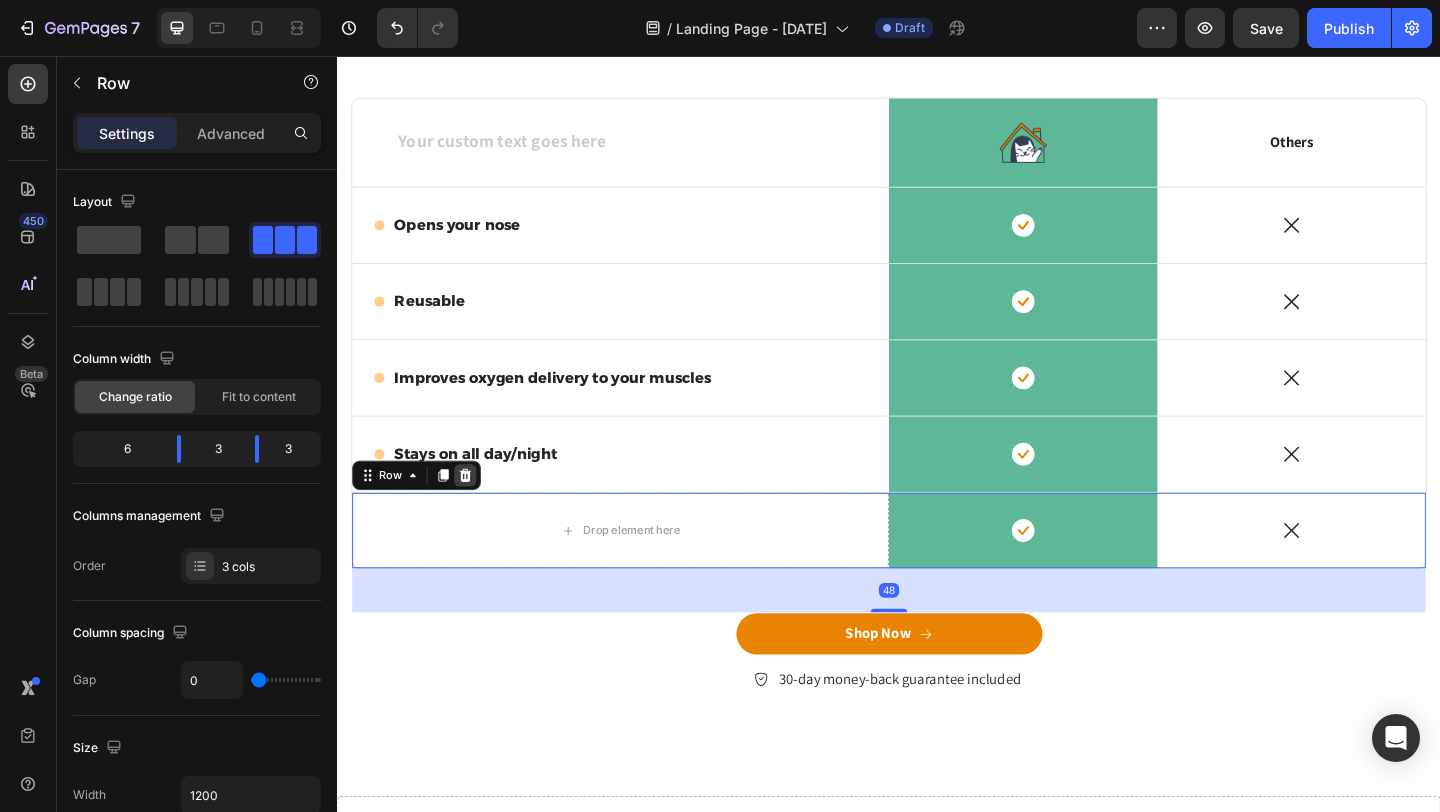 click at bounding box center [476, 512] 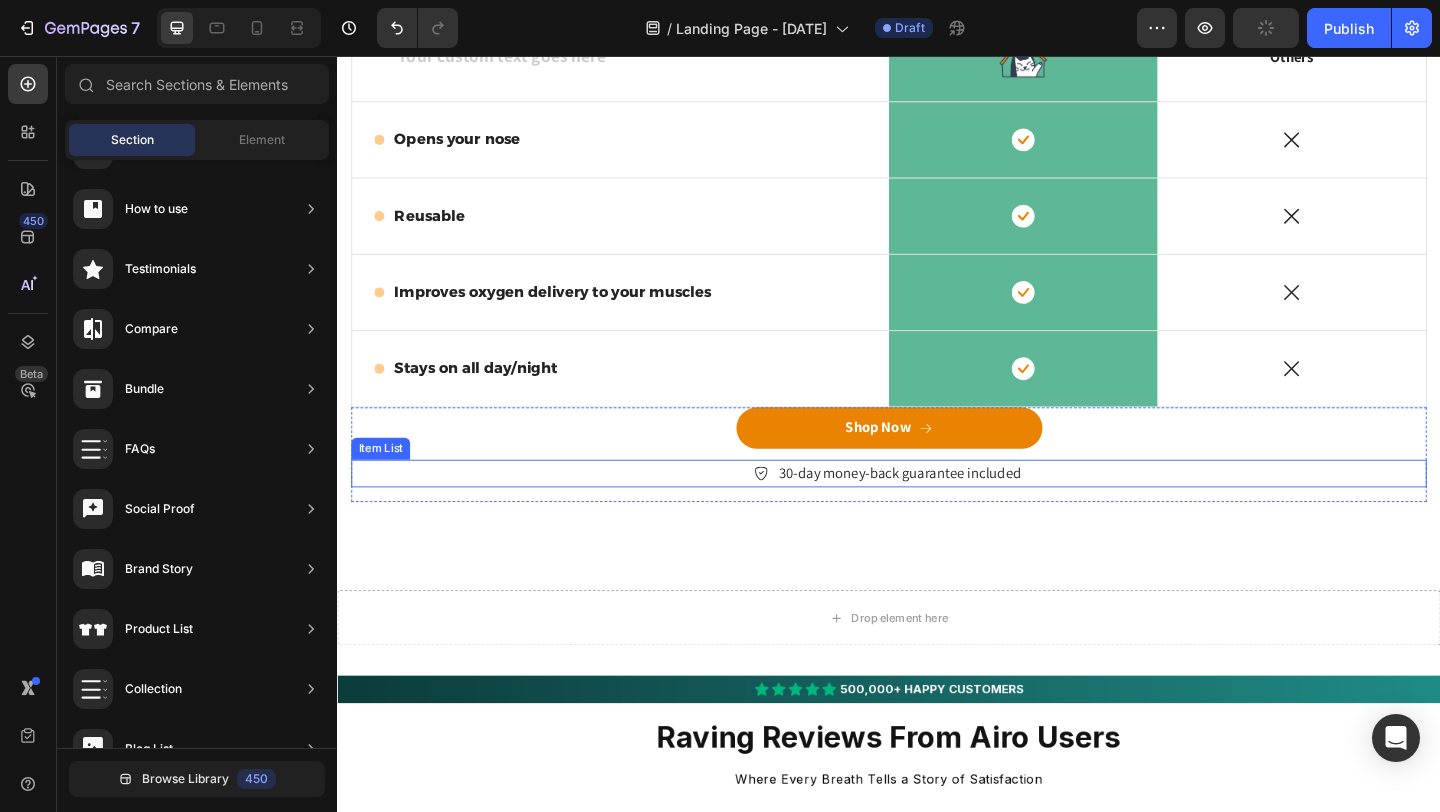 scroll, scrollTop: 3749, scrollLeft: 0, axis: vertical 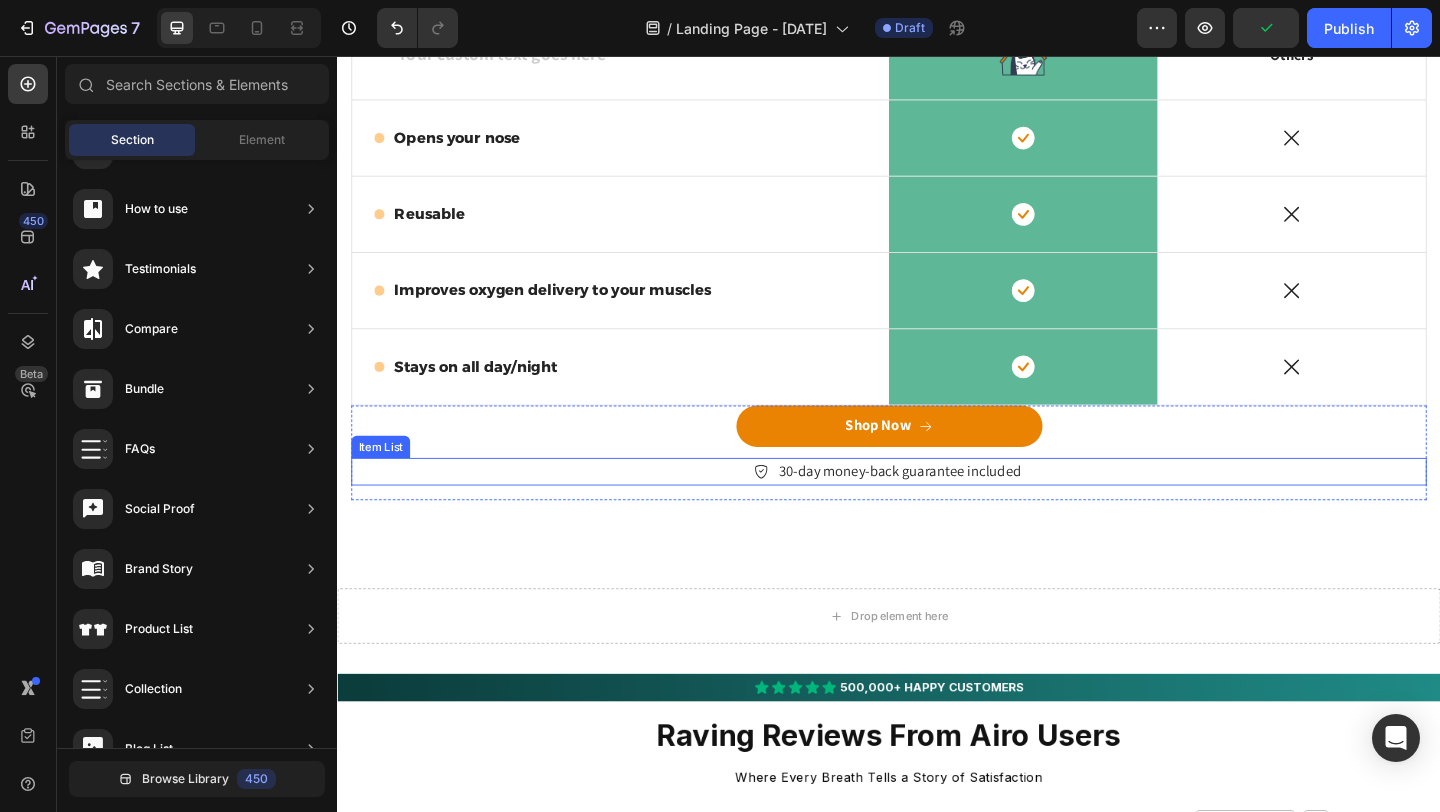 click on "30-day money-back guarantee included" at bounding box center (949, 508) 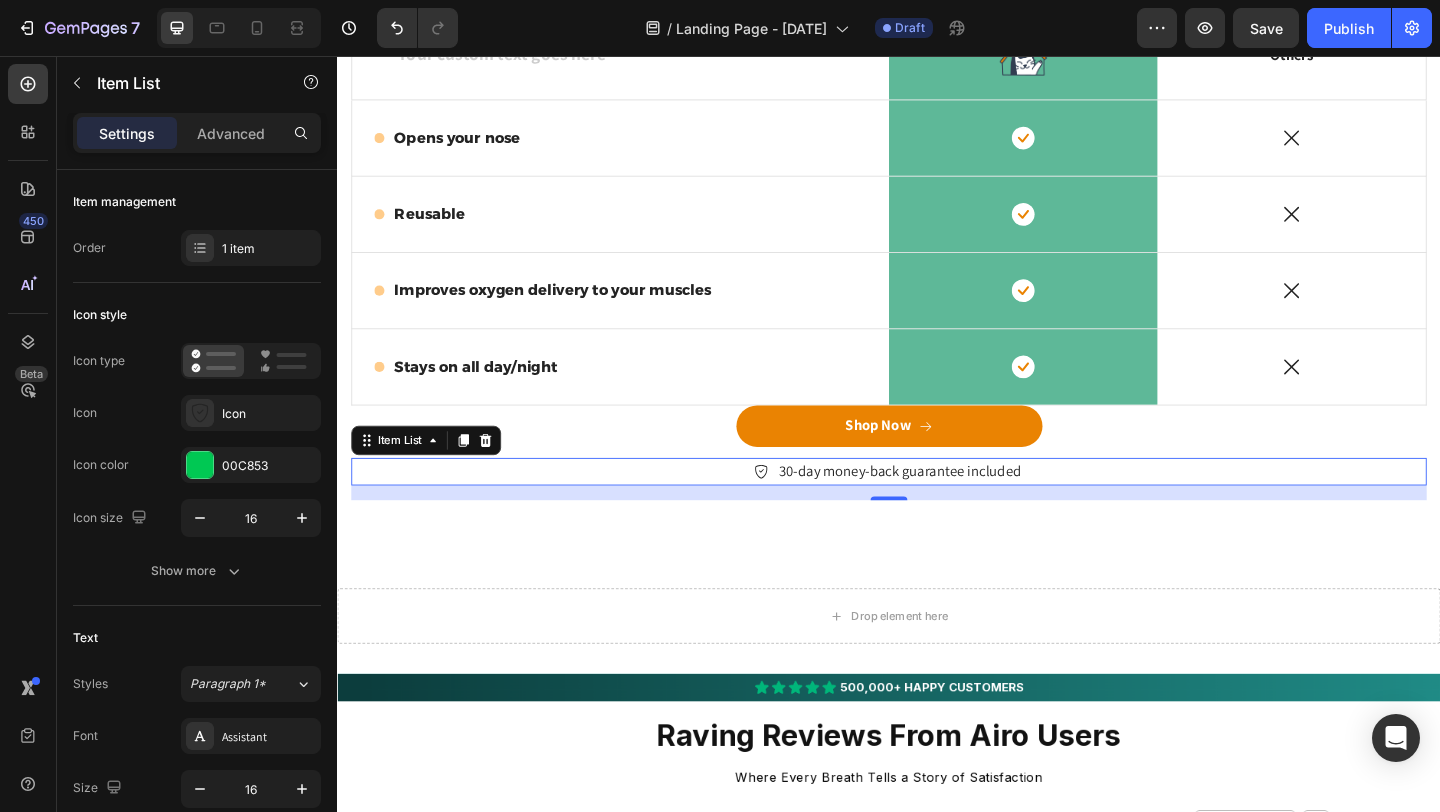 click on "30-day money-back guarantee included" at bounding box center [949, 508] 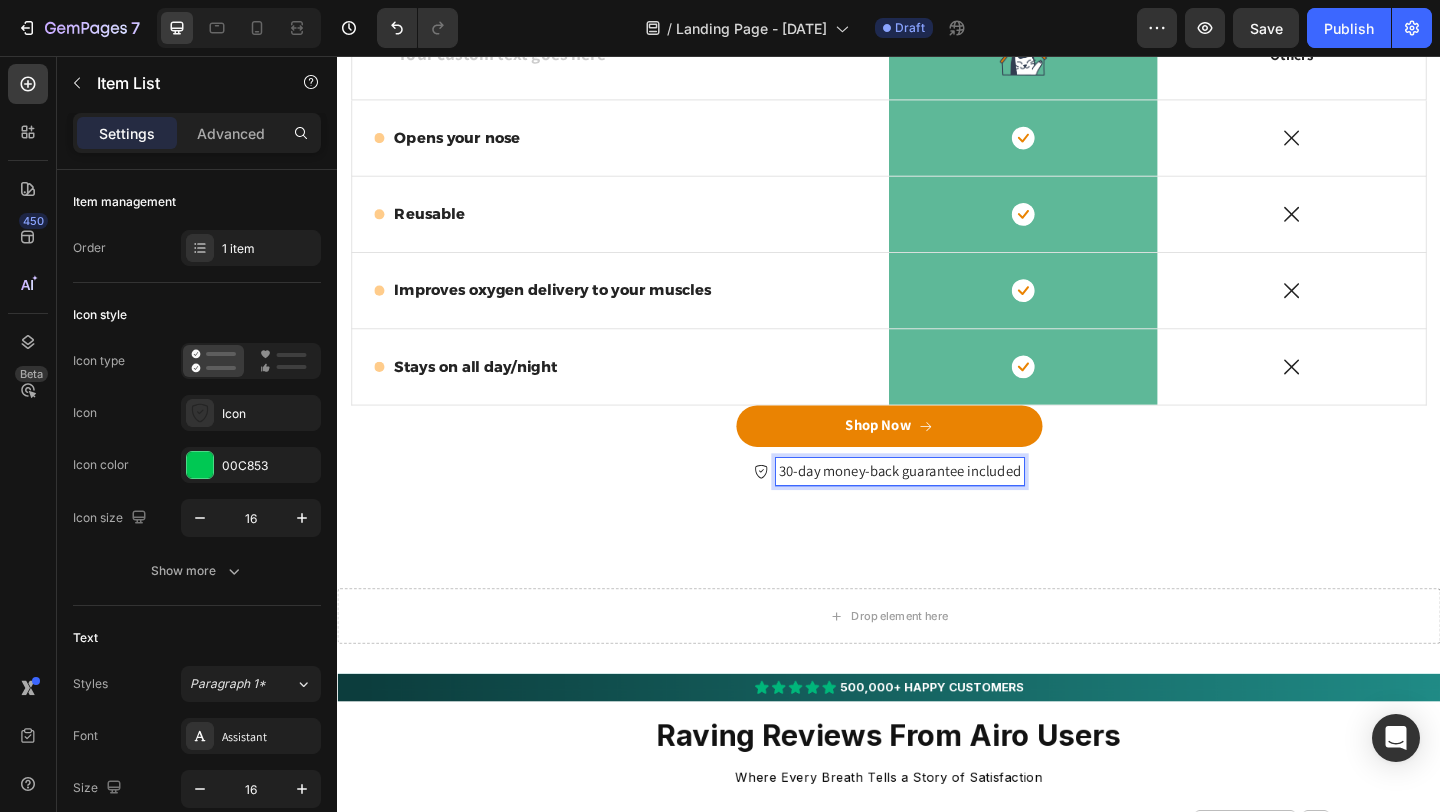 click on "30-day money-back guarantee included" at bounding box center [949, 508] 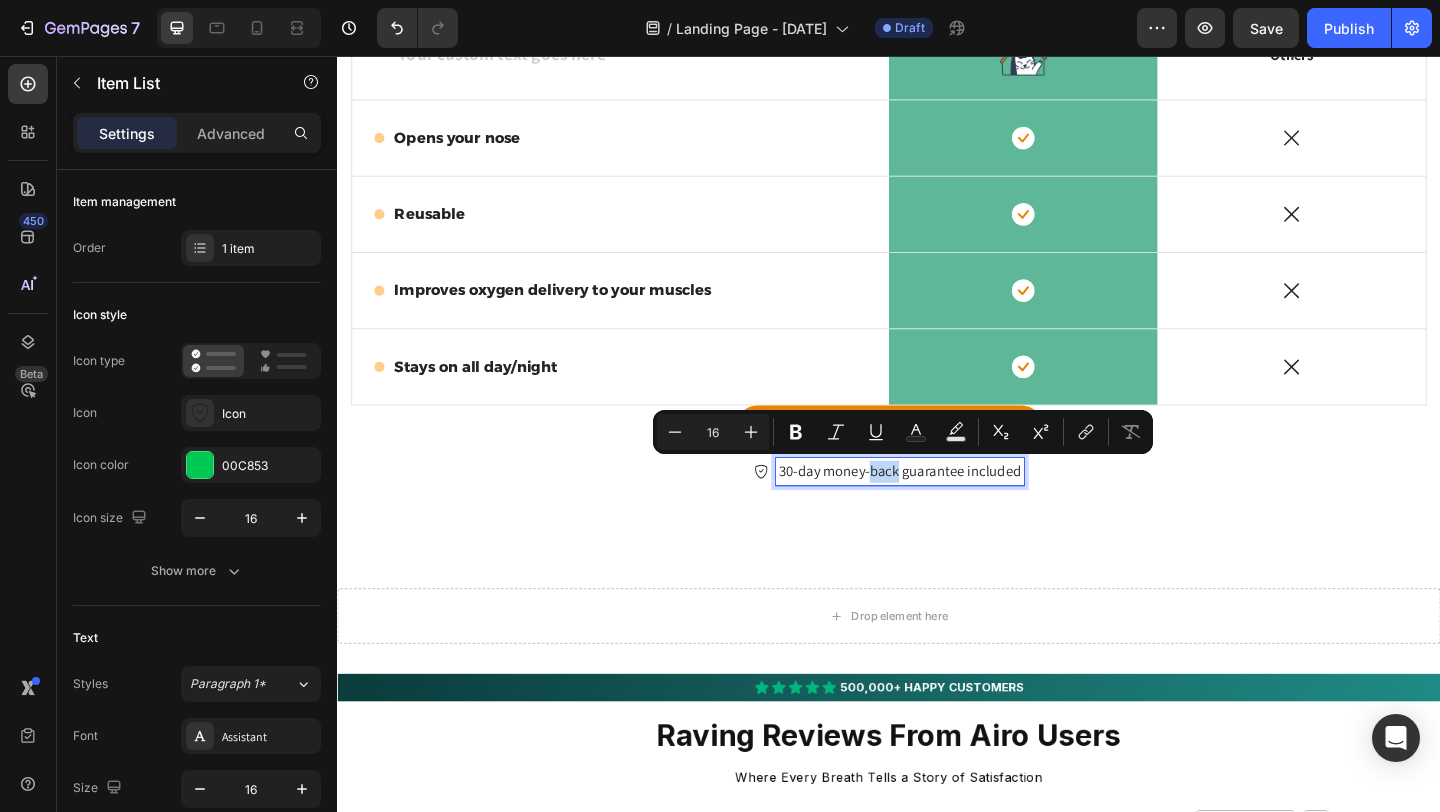 click on "30-day money-back guarantee included" at bounding box center [949, 508] 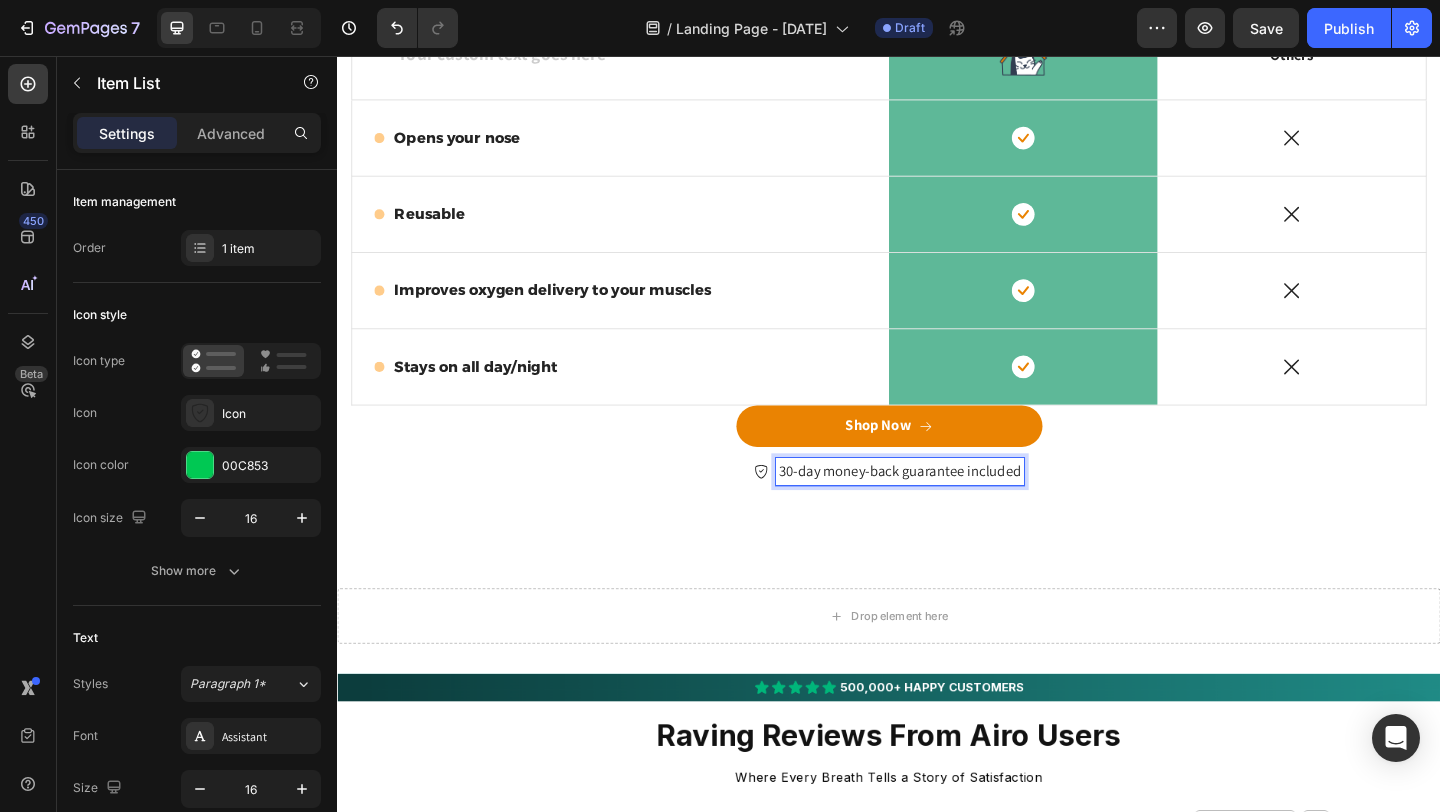 click on "30-day money-back guarantee included" at bounding box center [949, 508] 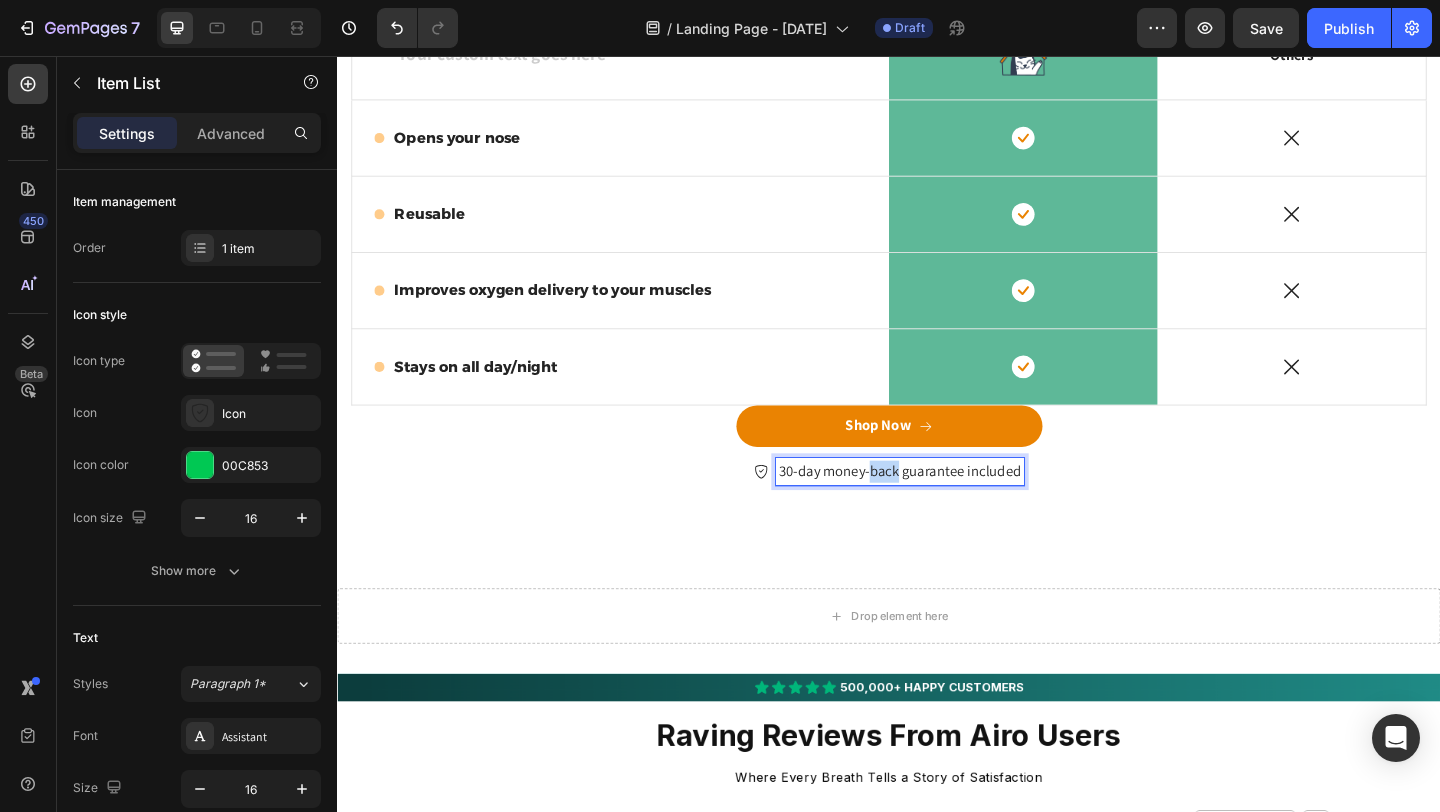 click on "30-day money-back guarantee included" at bounding box center [949, 508] 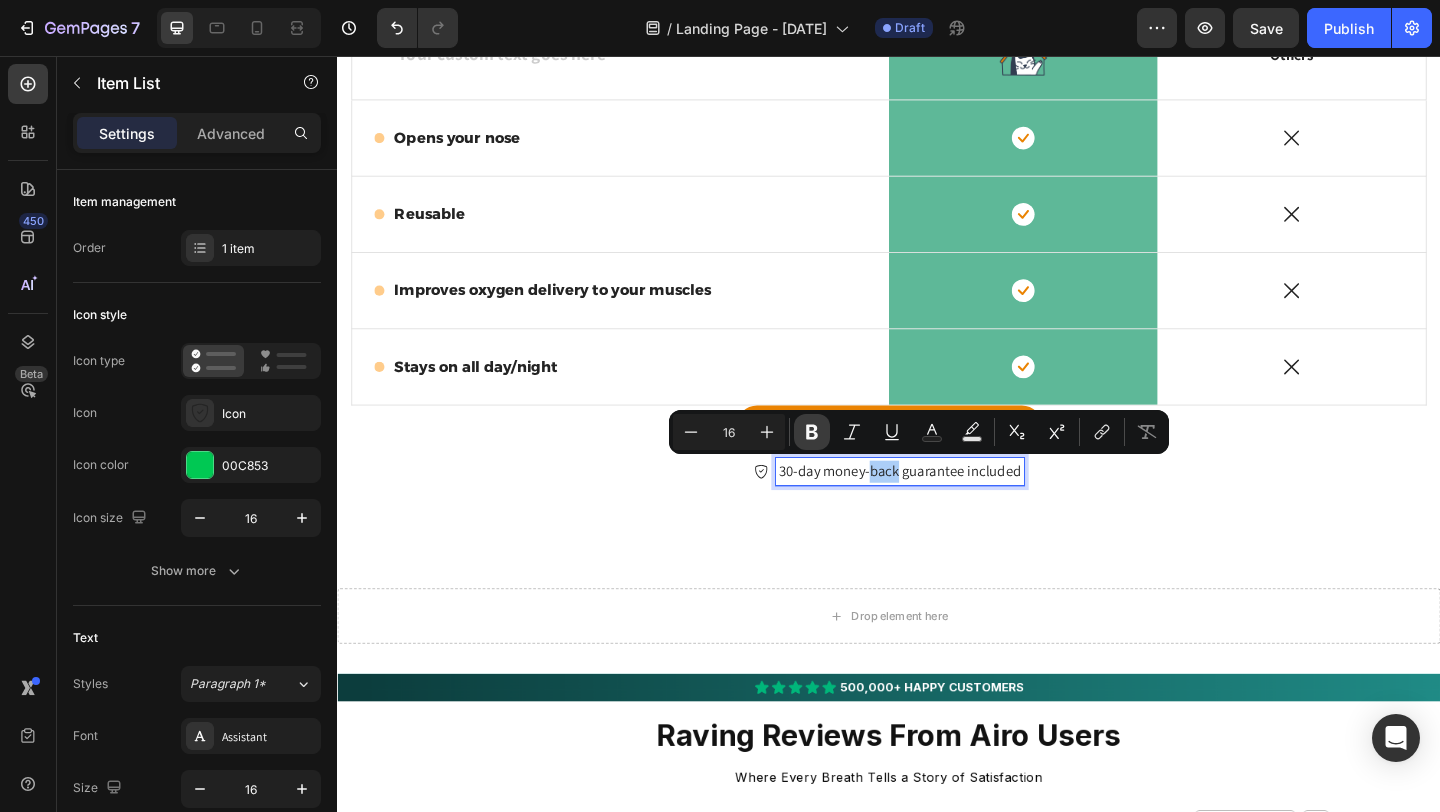 click 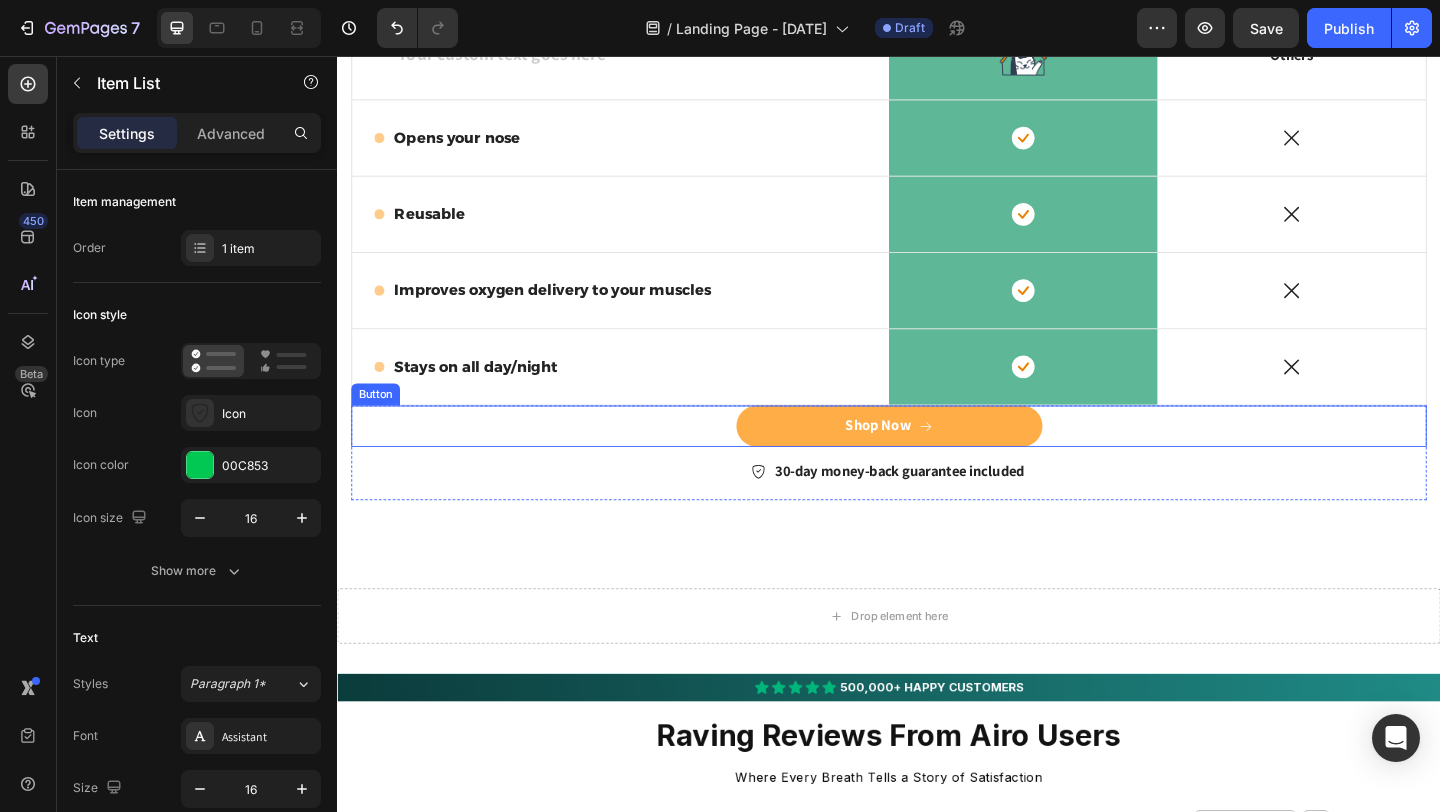 click on "Shop Now" at bounding box center [937, 458] 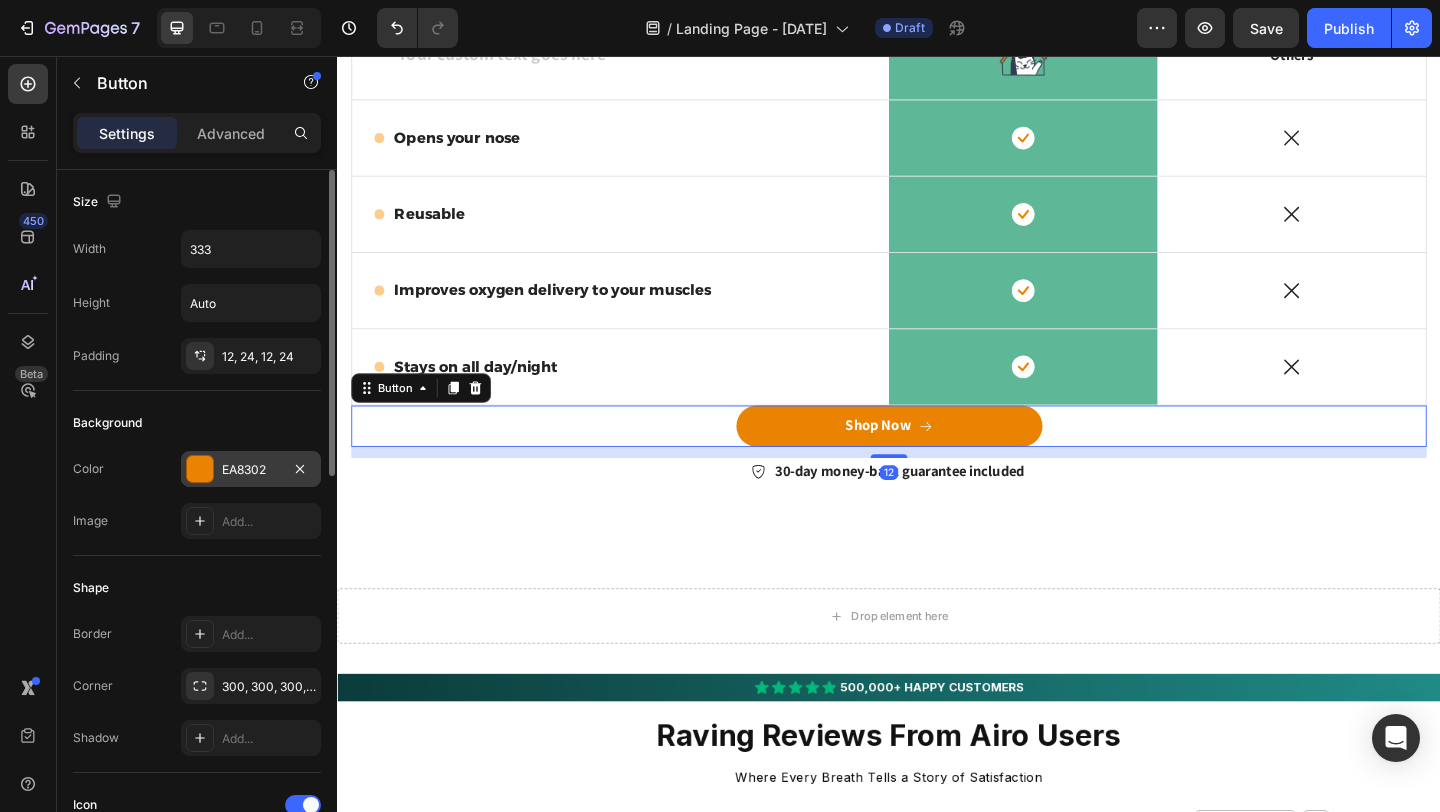 click at bounding box center [200, 469] 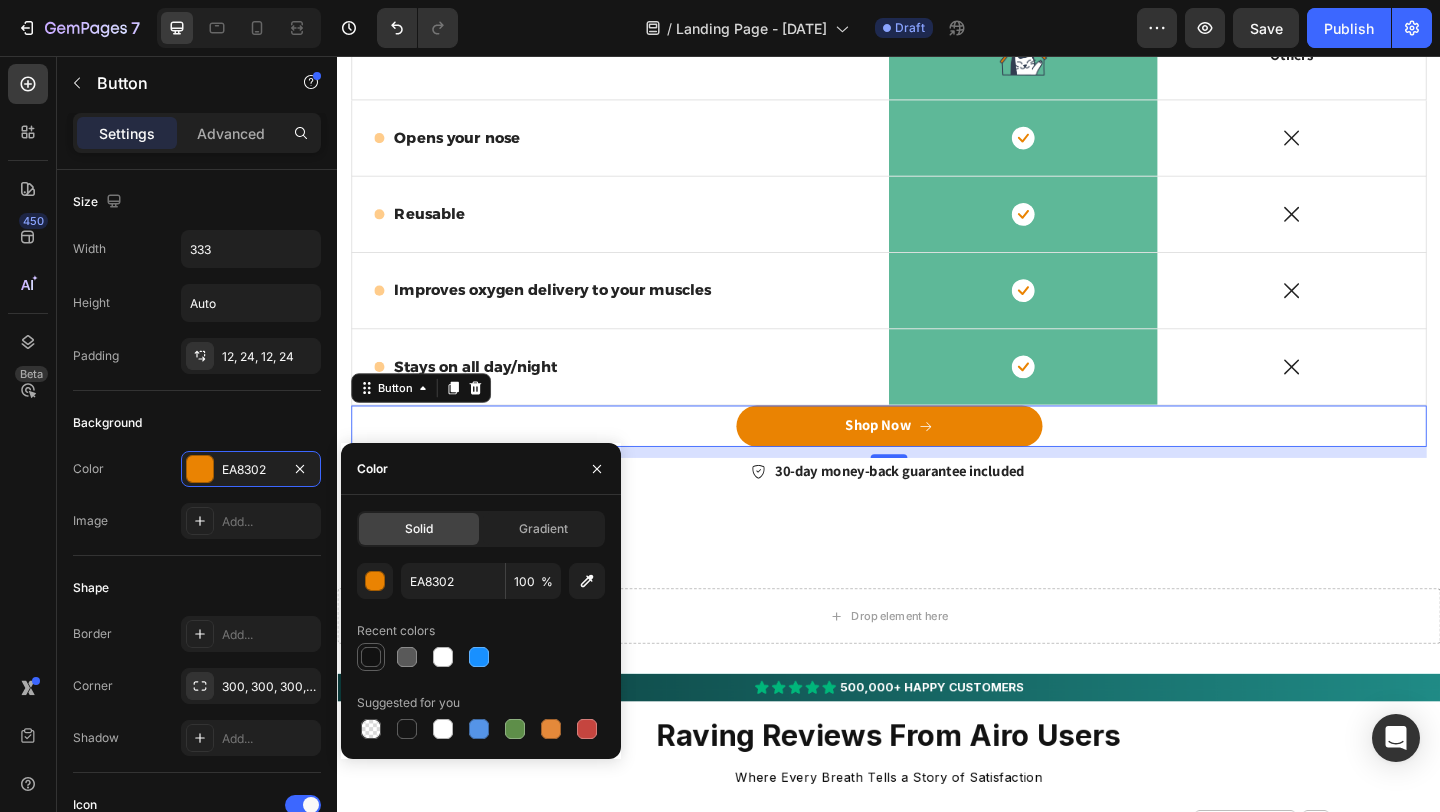 click at bounding box center [371, 657] 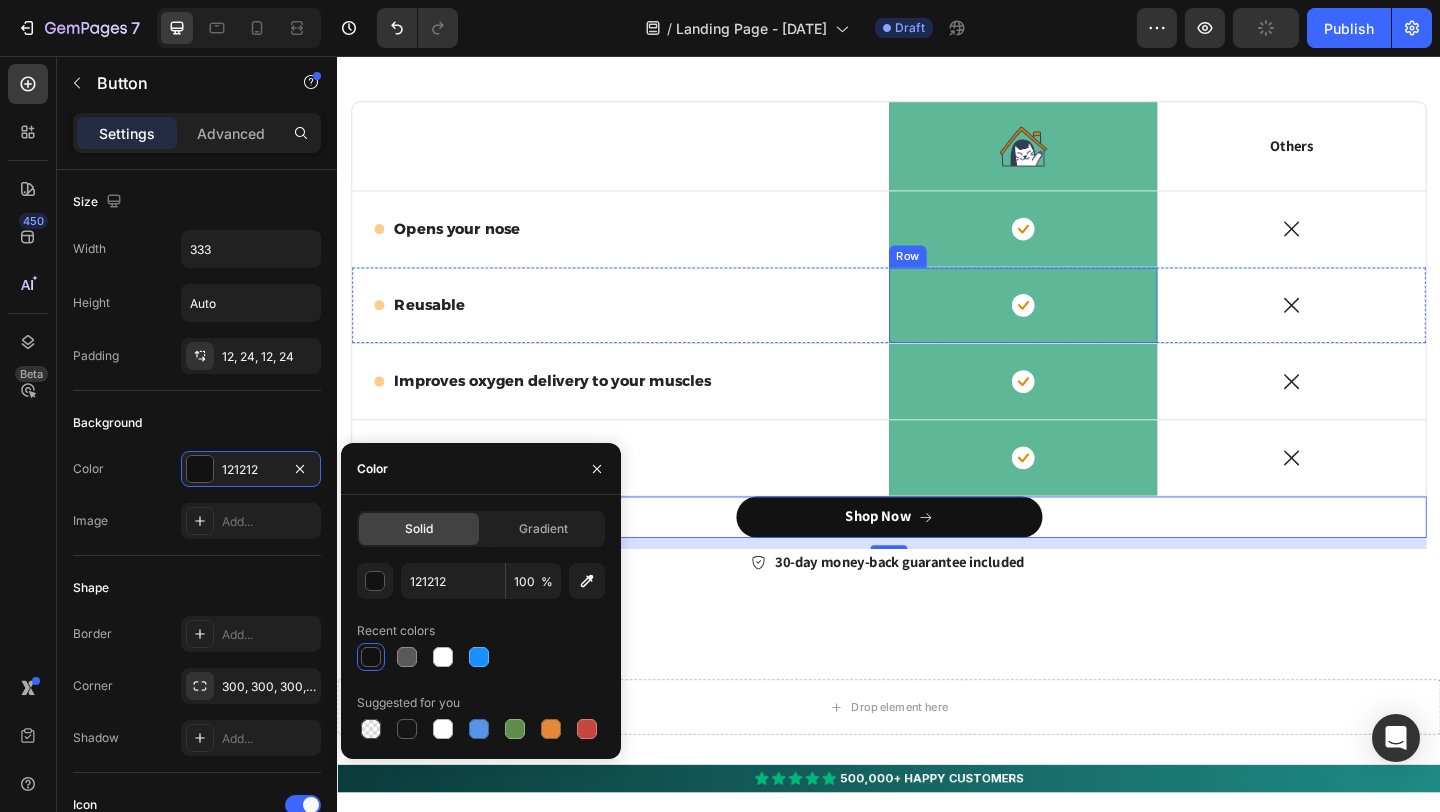 scroll, scrollTop: 3545, scrollLeft: 0, axis: vertical 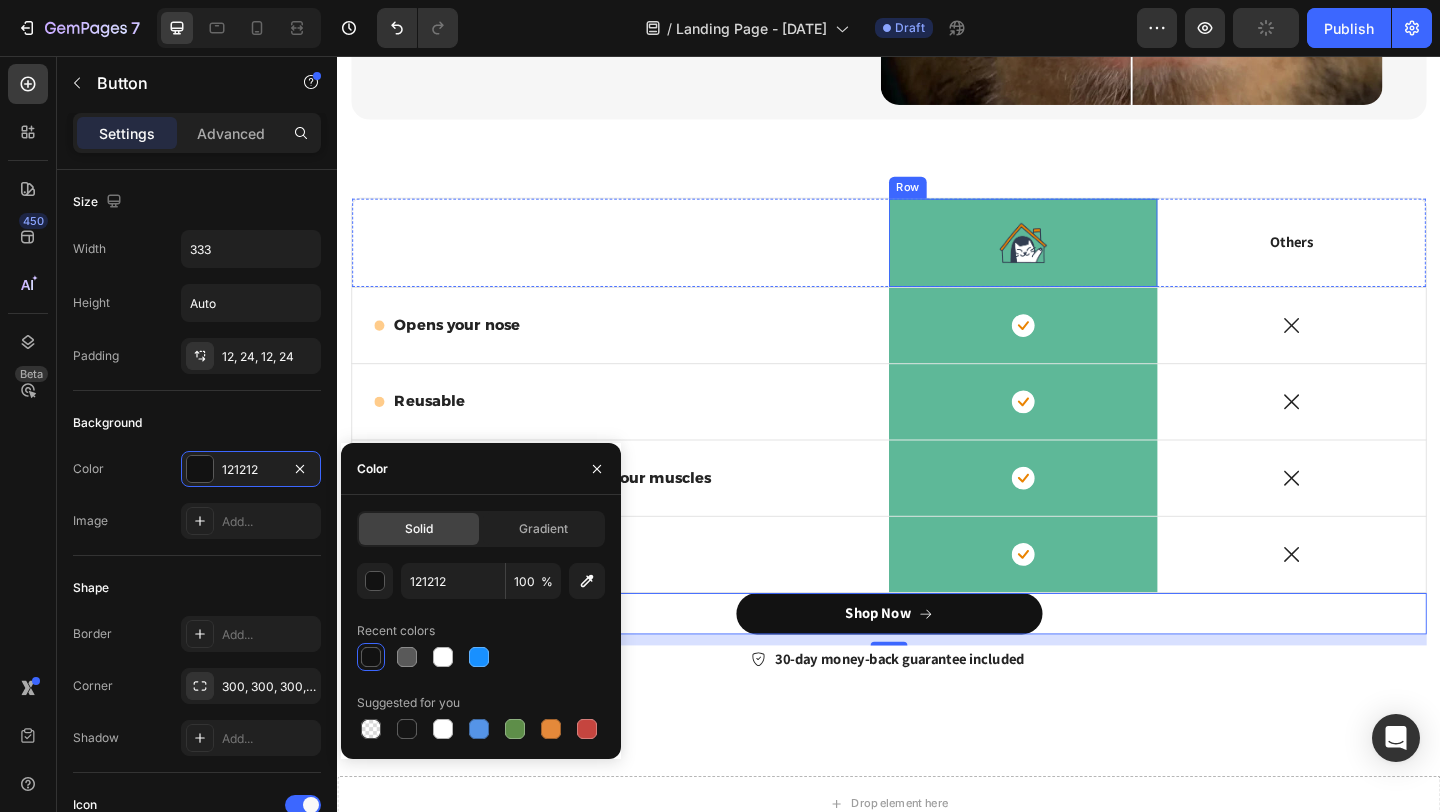 click on "Image Row" at bounding box center [1083, 259] 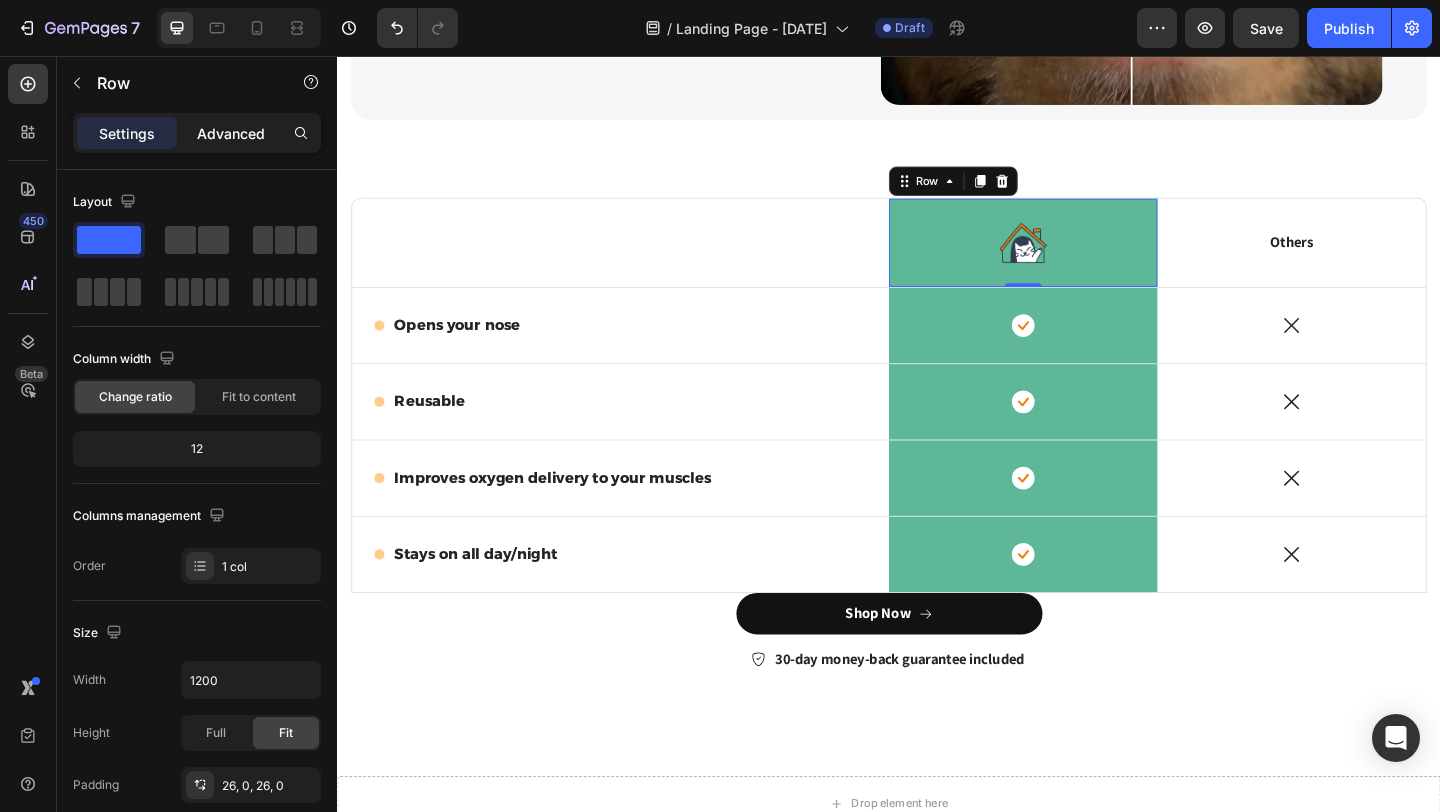 click on "Advanced" 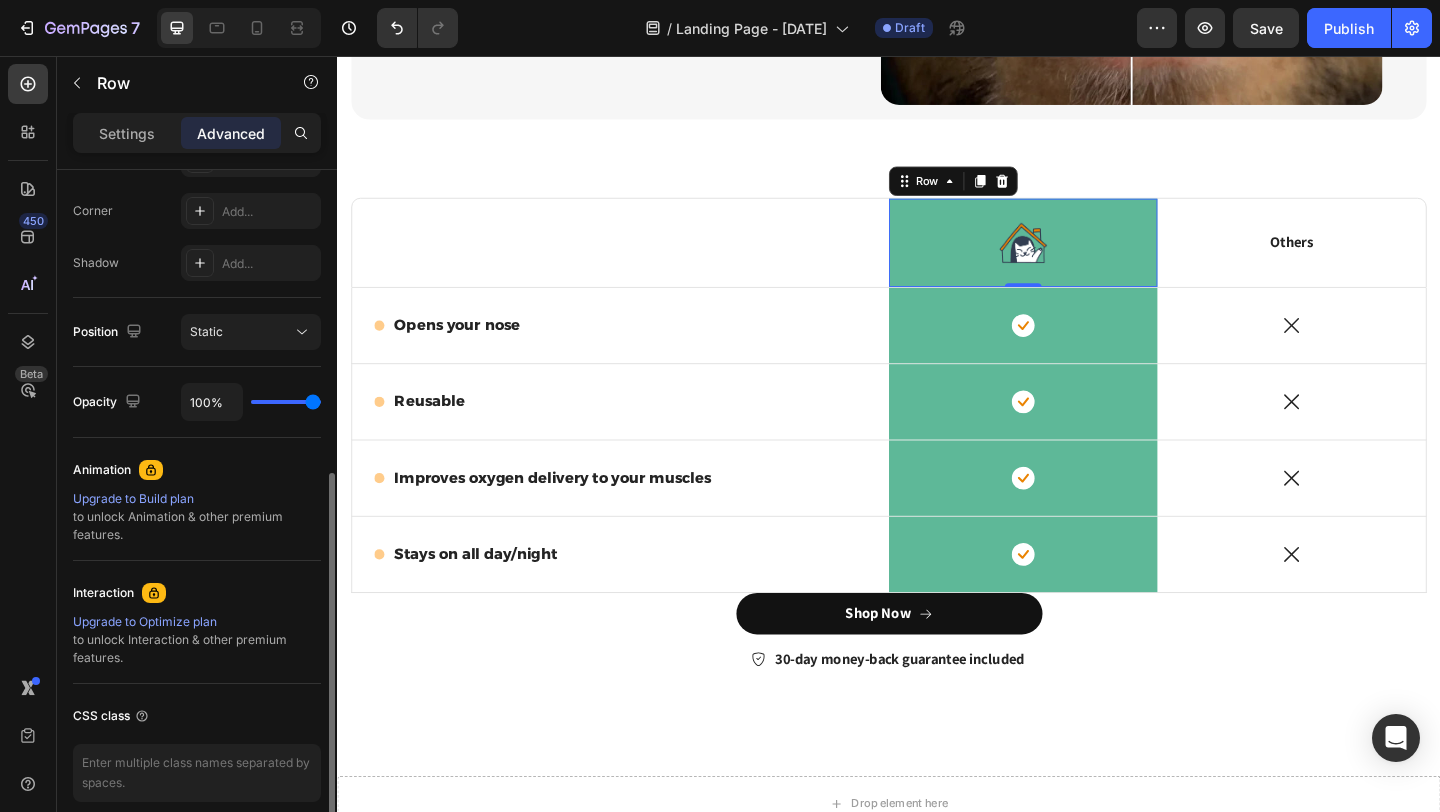 scroll, scrollTop: 689, scrollLeft: 0, axis: vertical 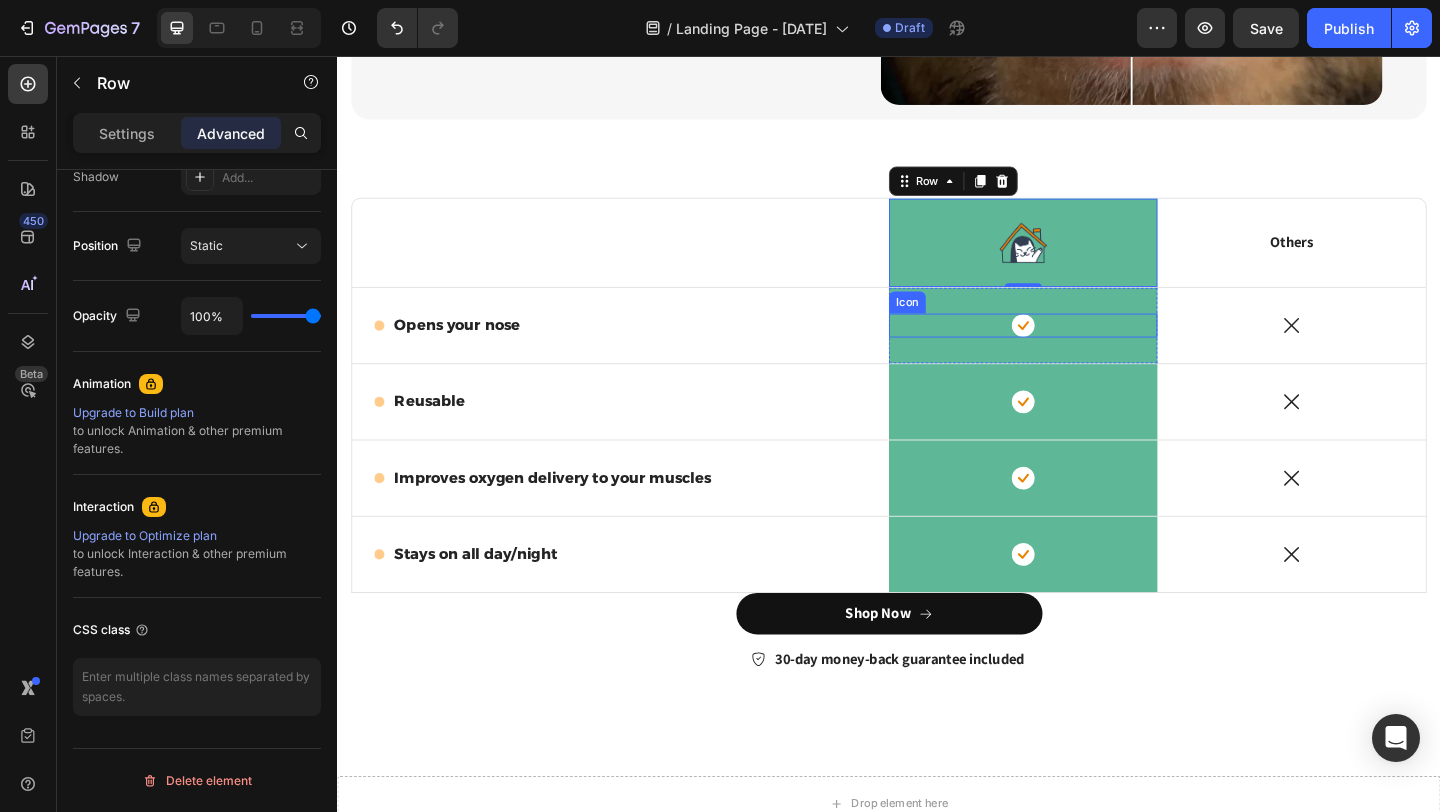 click on "Icon" at bounding box center (1083, 349) 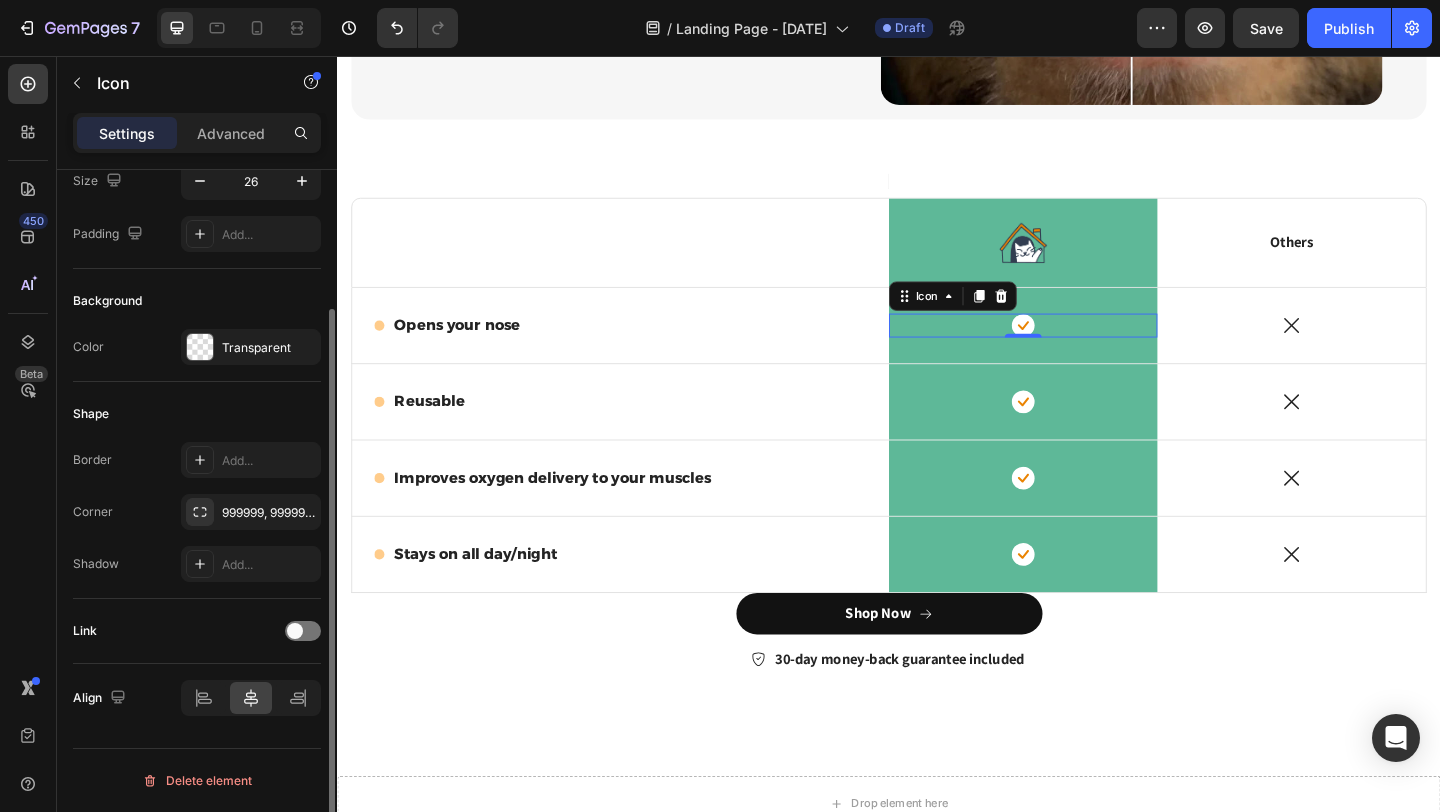 scroll, scrollTop: 0, scrollLeft: 0, axis: both 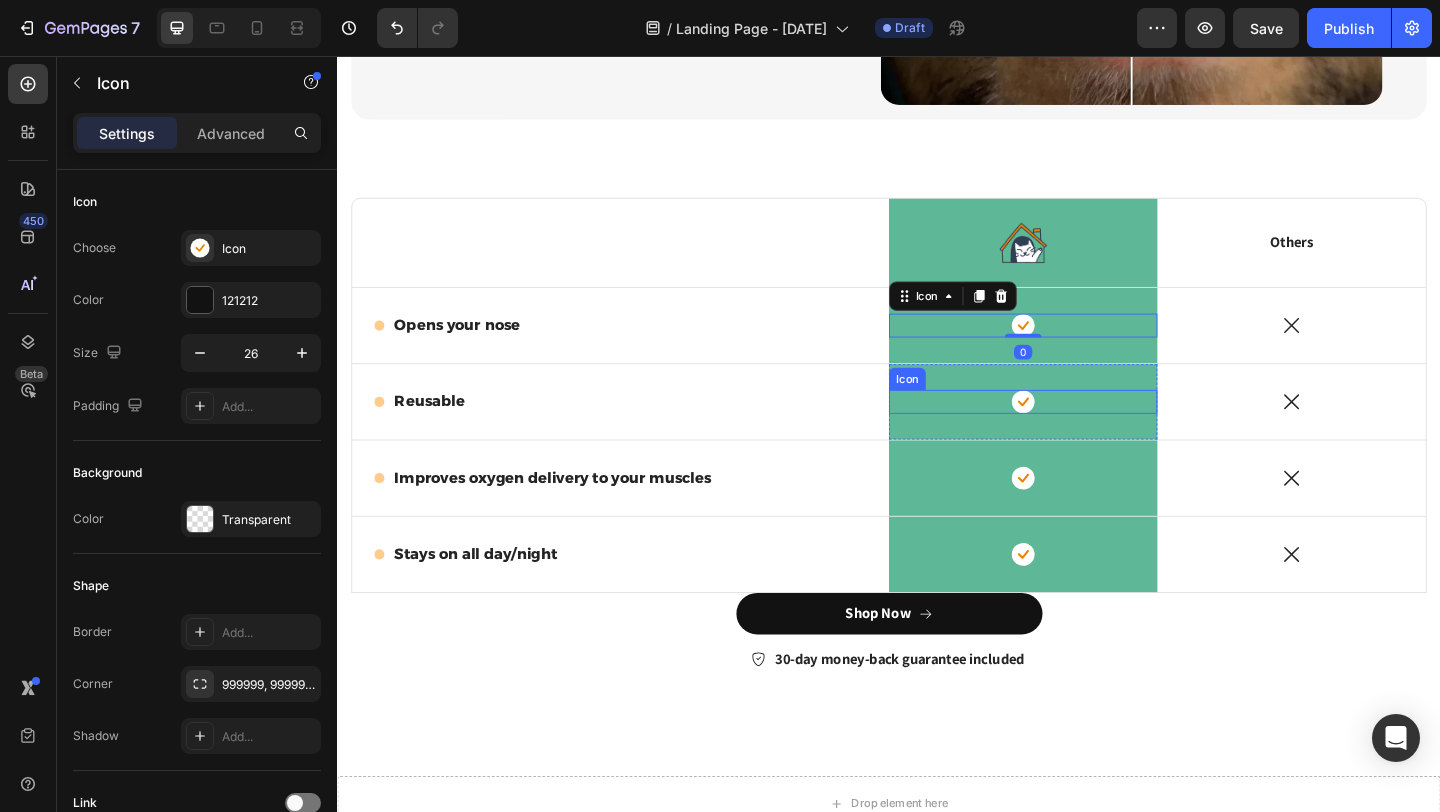 click on "Icon" at bounding box center (1083, 432) 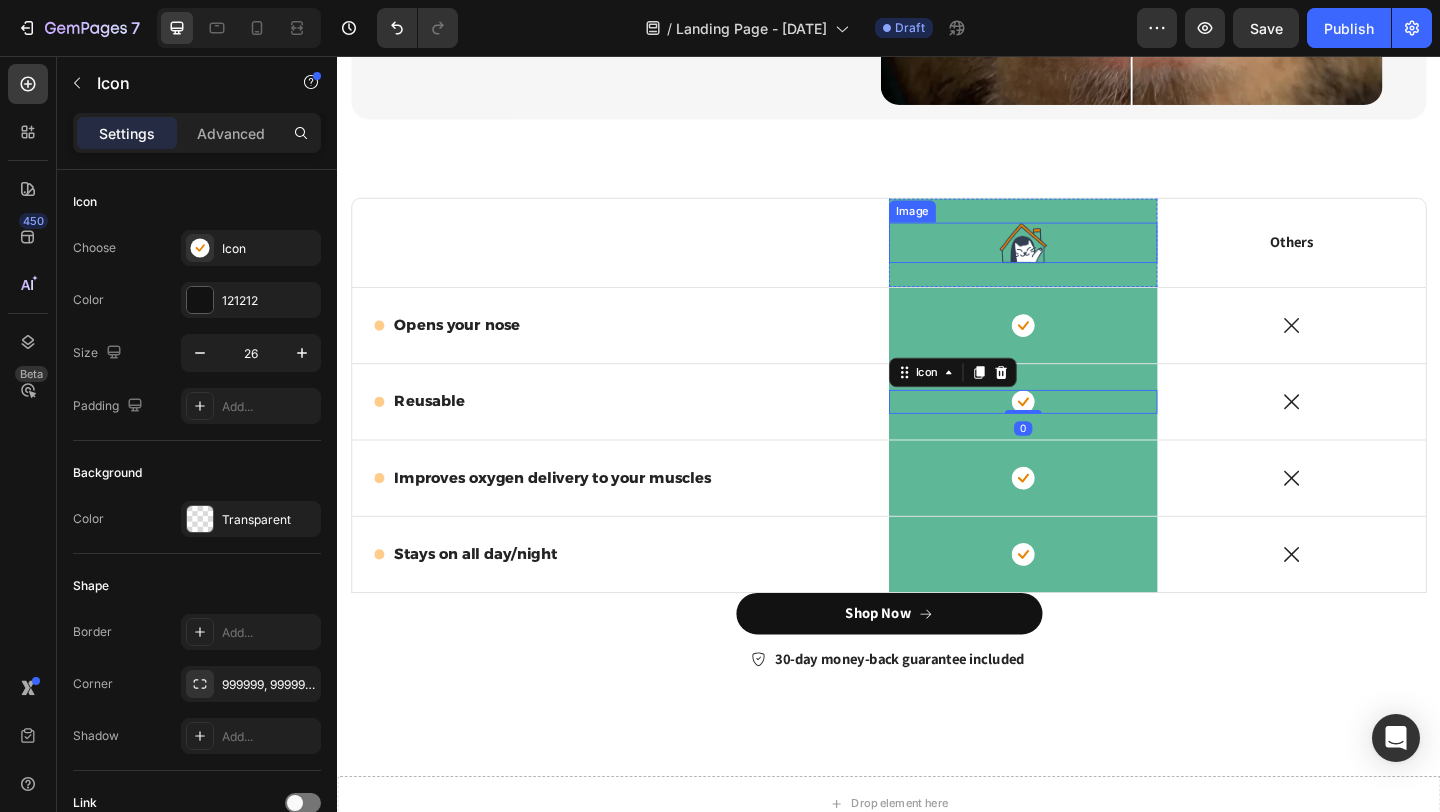 click at bounding box center (1083, 259) 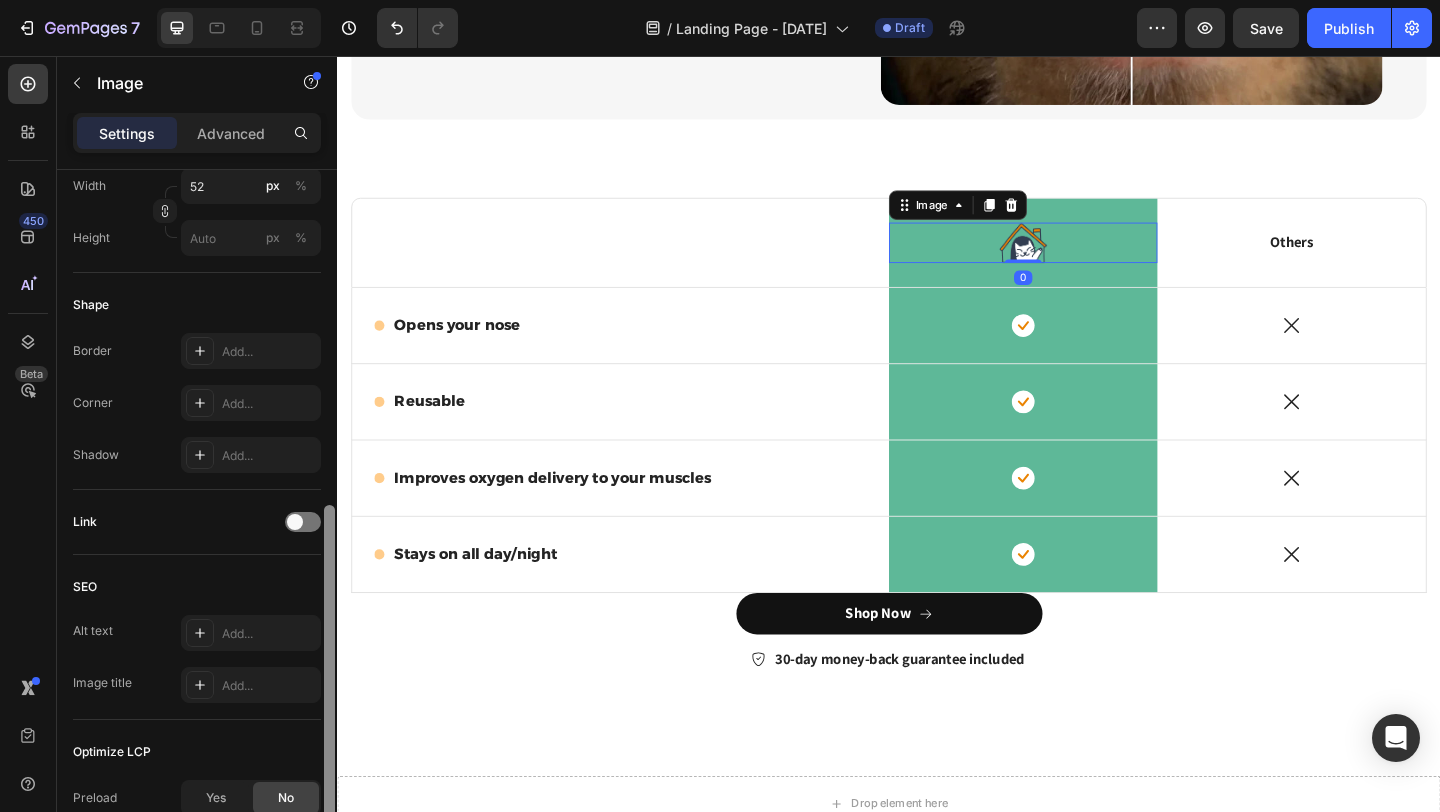 scroll, scrollTop: 632, scrollLeft: 0, axis: vertical 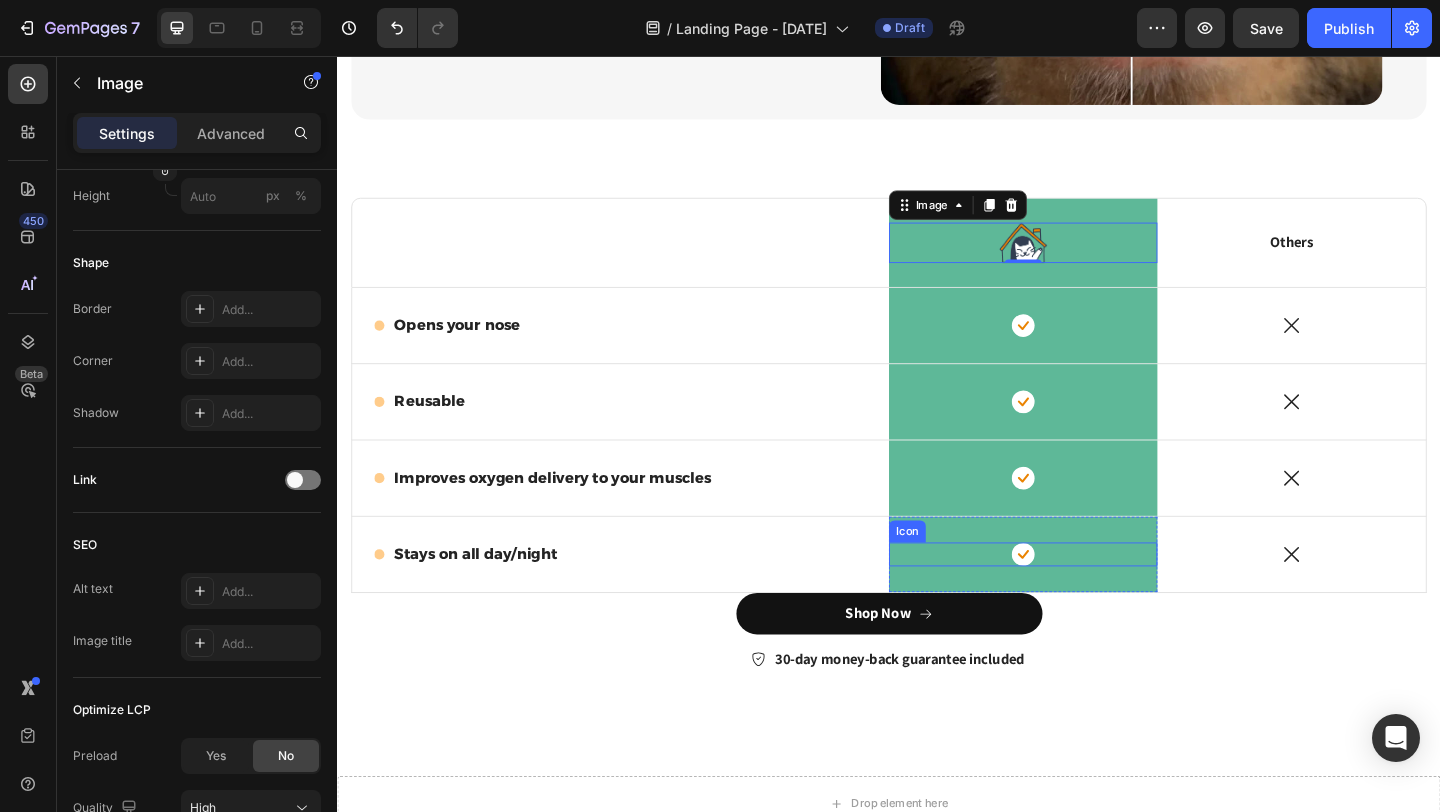 click on "Icon" at bounding box center (1083, 598) 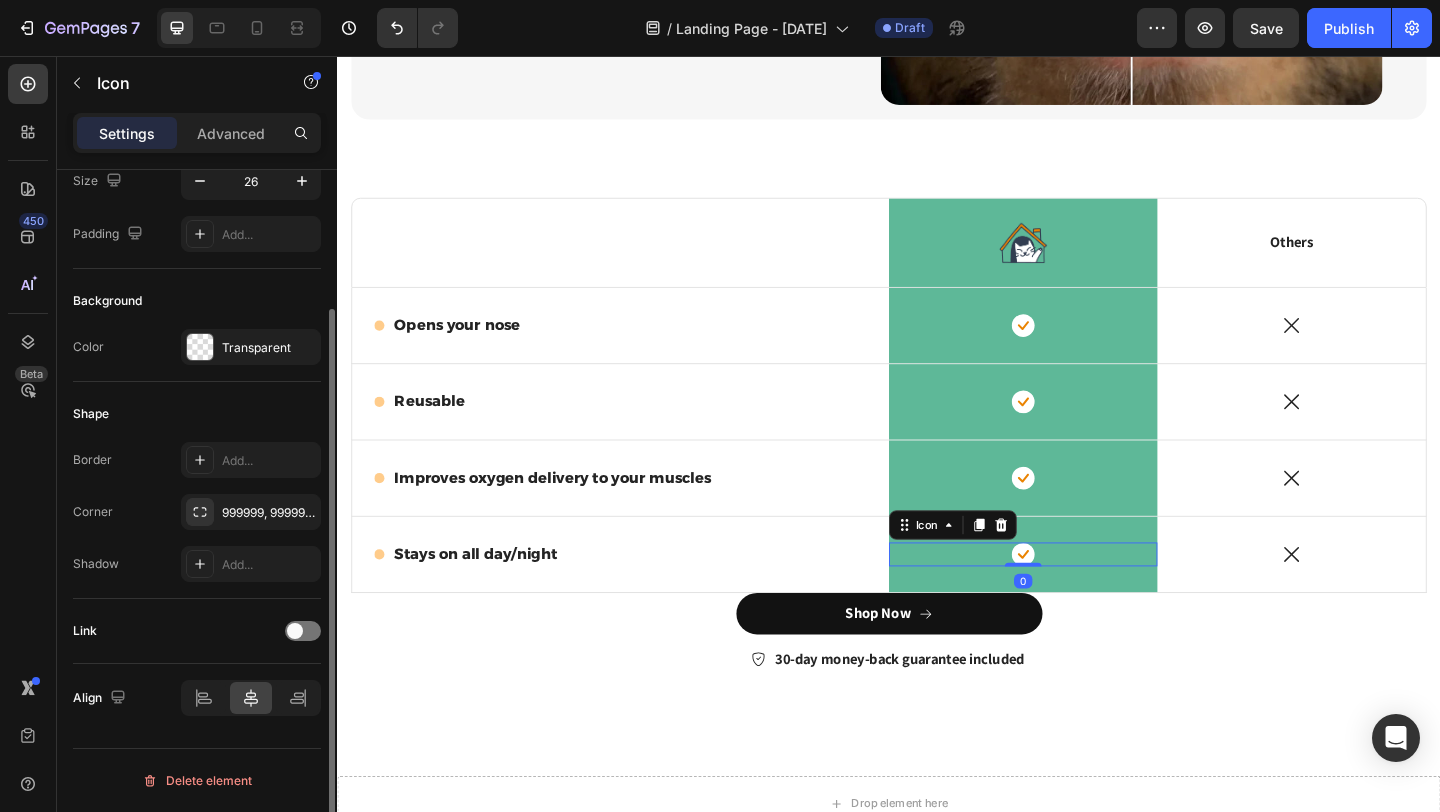 scroll, scrollTop: 0, scrollLeft: 0, axis: both 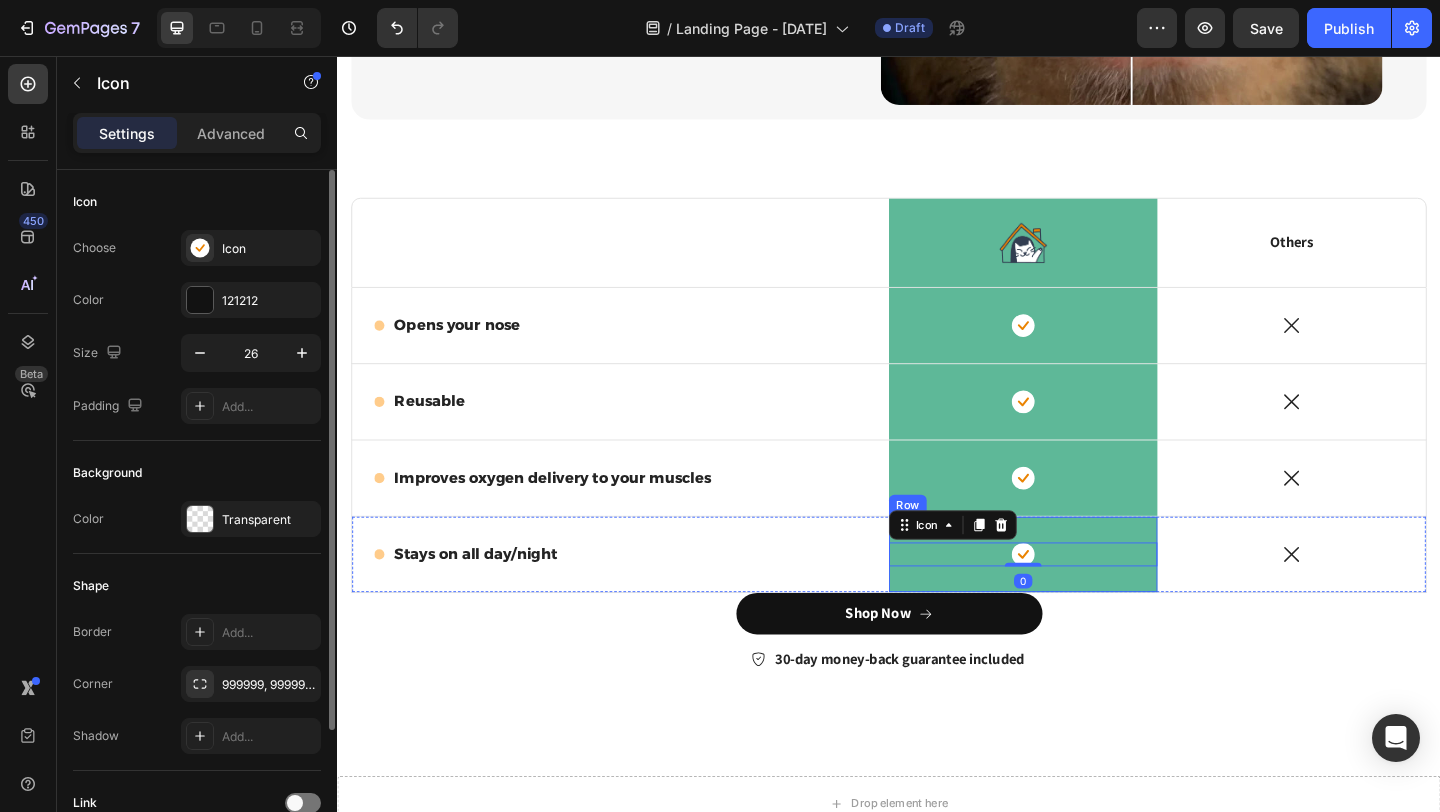 click on "Icon   0 Row" at bounding box center [1083, 598] 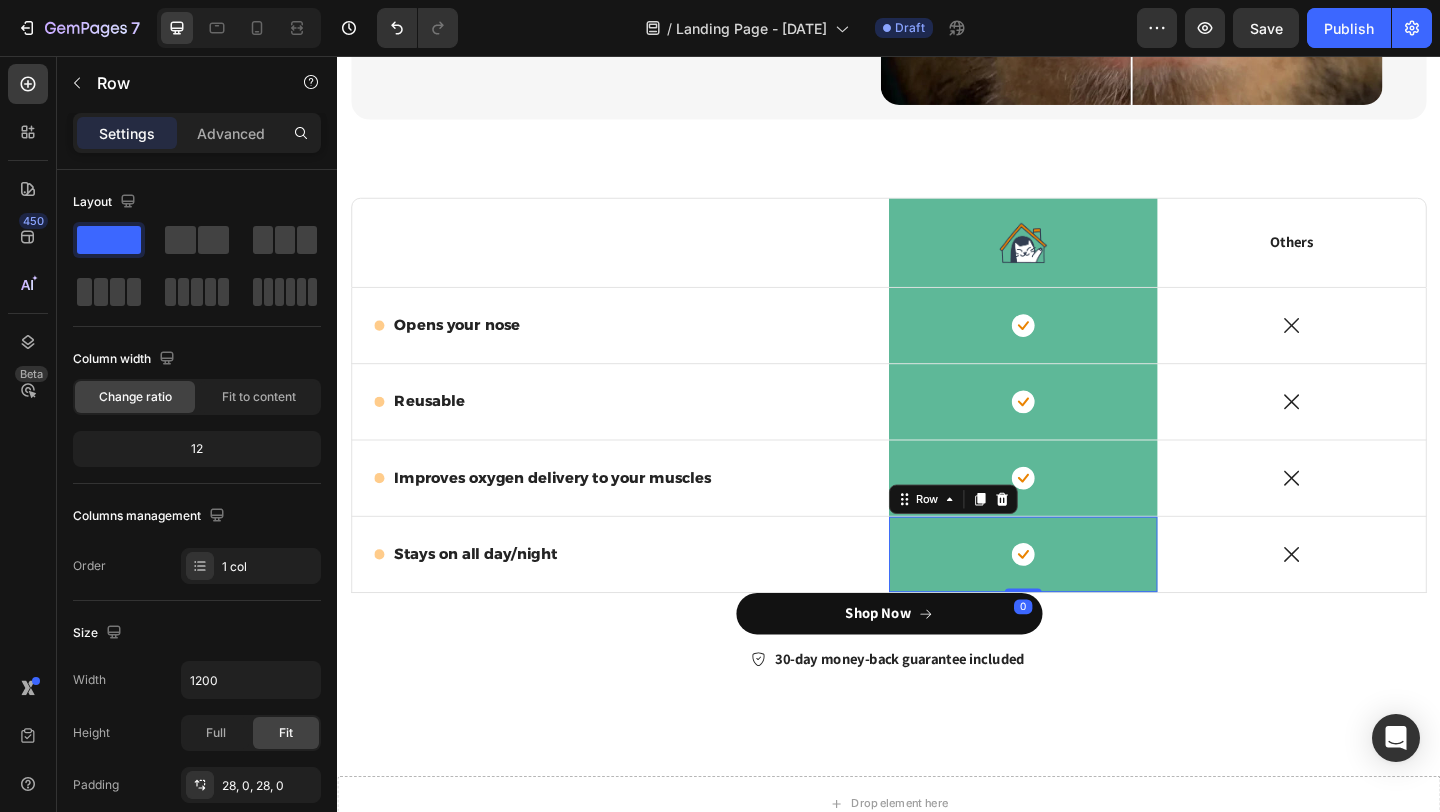 click on "Icon Row   0" at bounding box center [1083, 598] 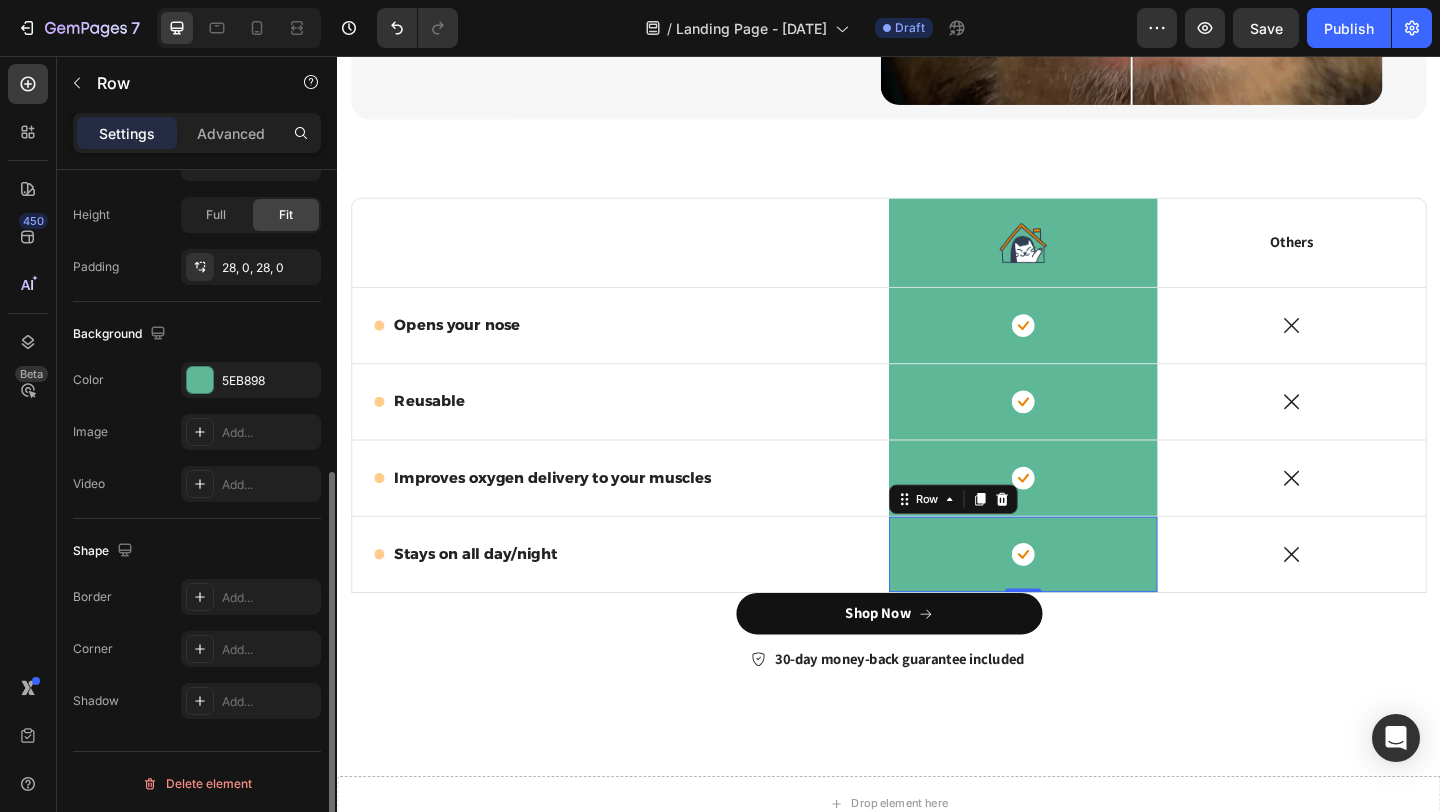 scroll, scrollTop: 521, scrollLeft: 0, axis: vertical 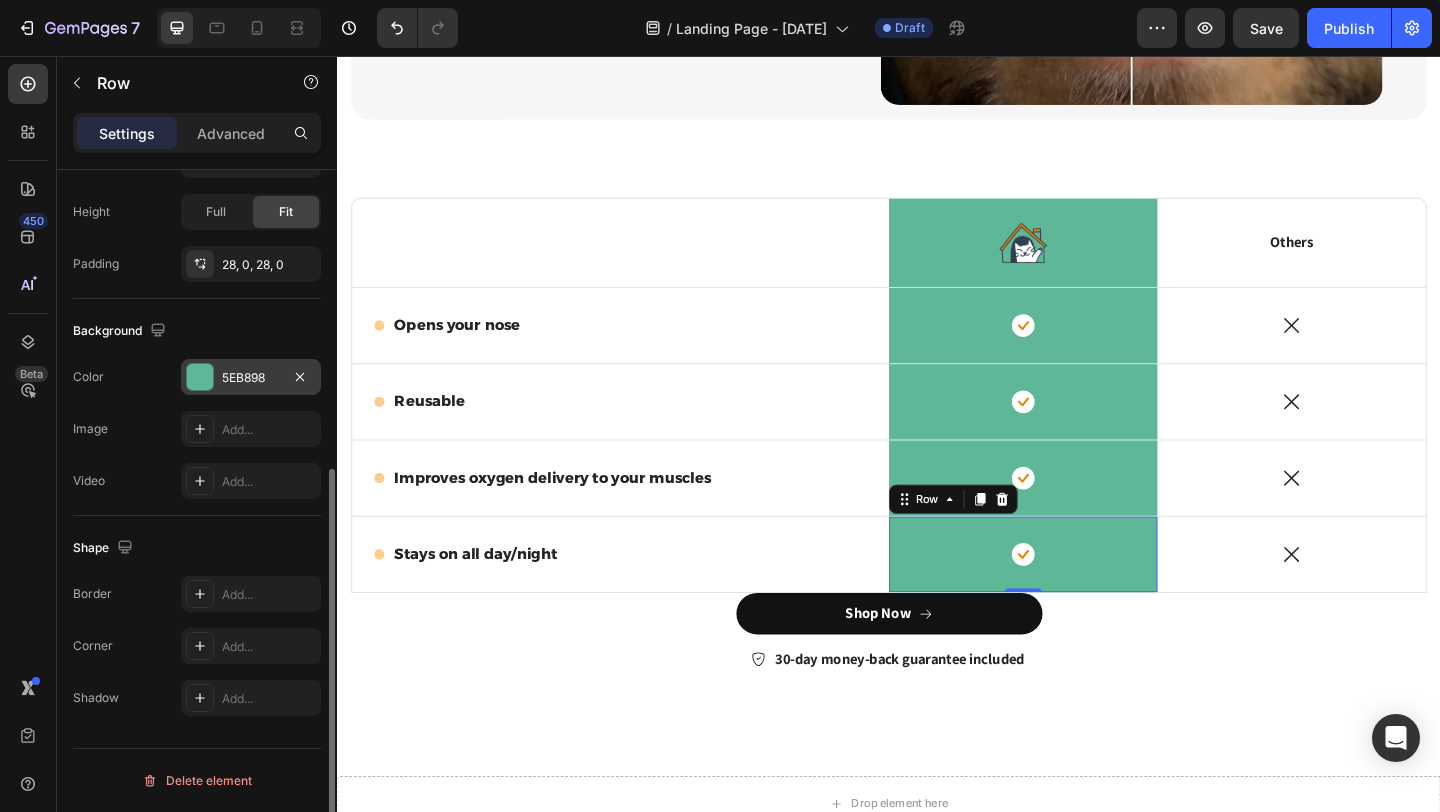 click at bounding box center (200, 377) 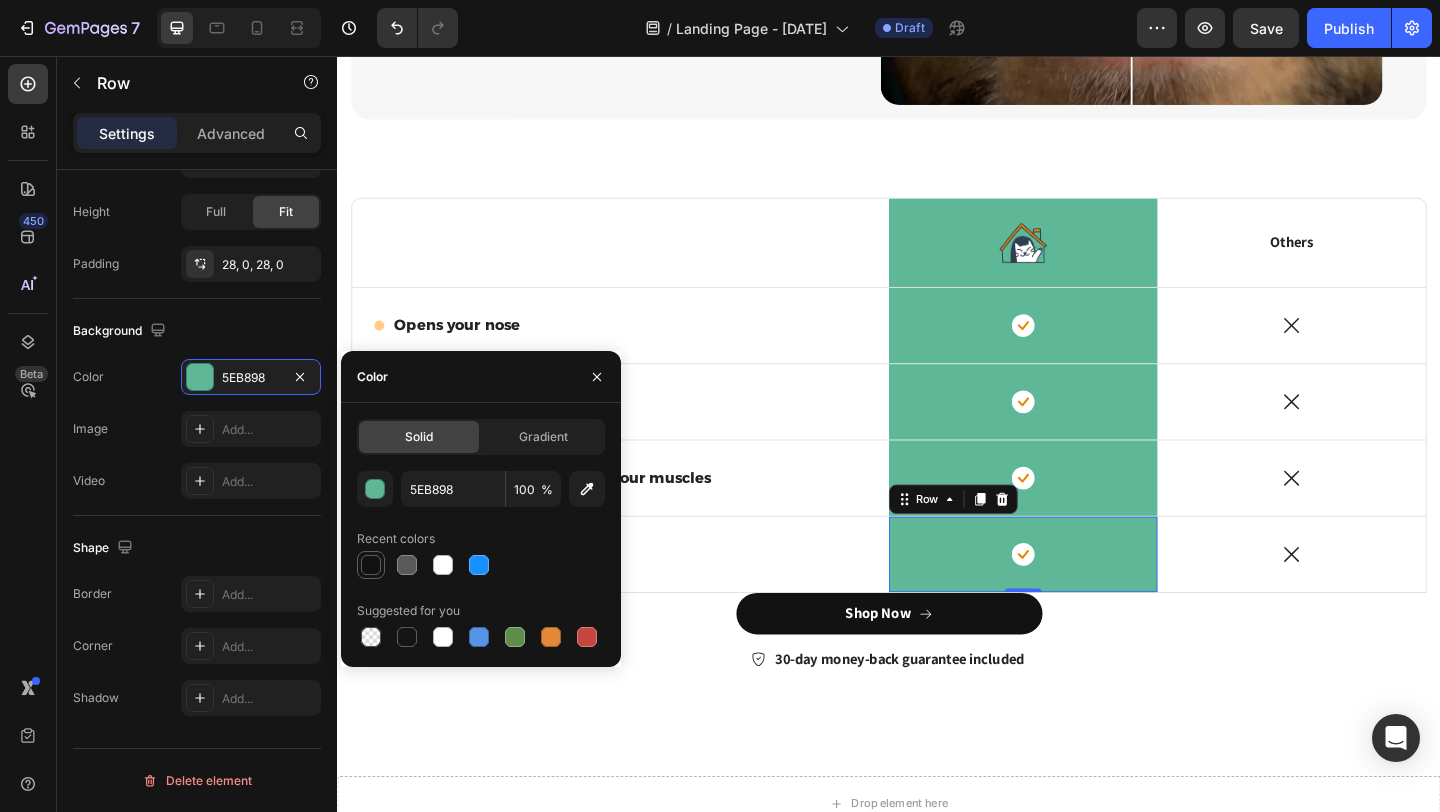 click at bounding box center [371, 565] 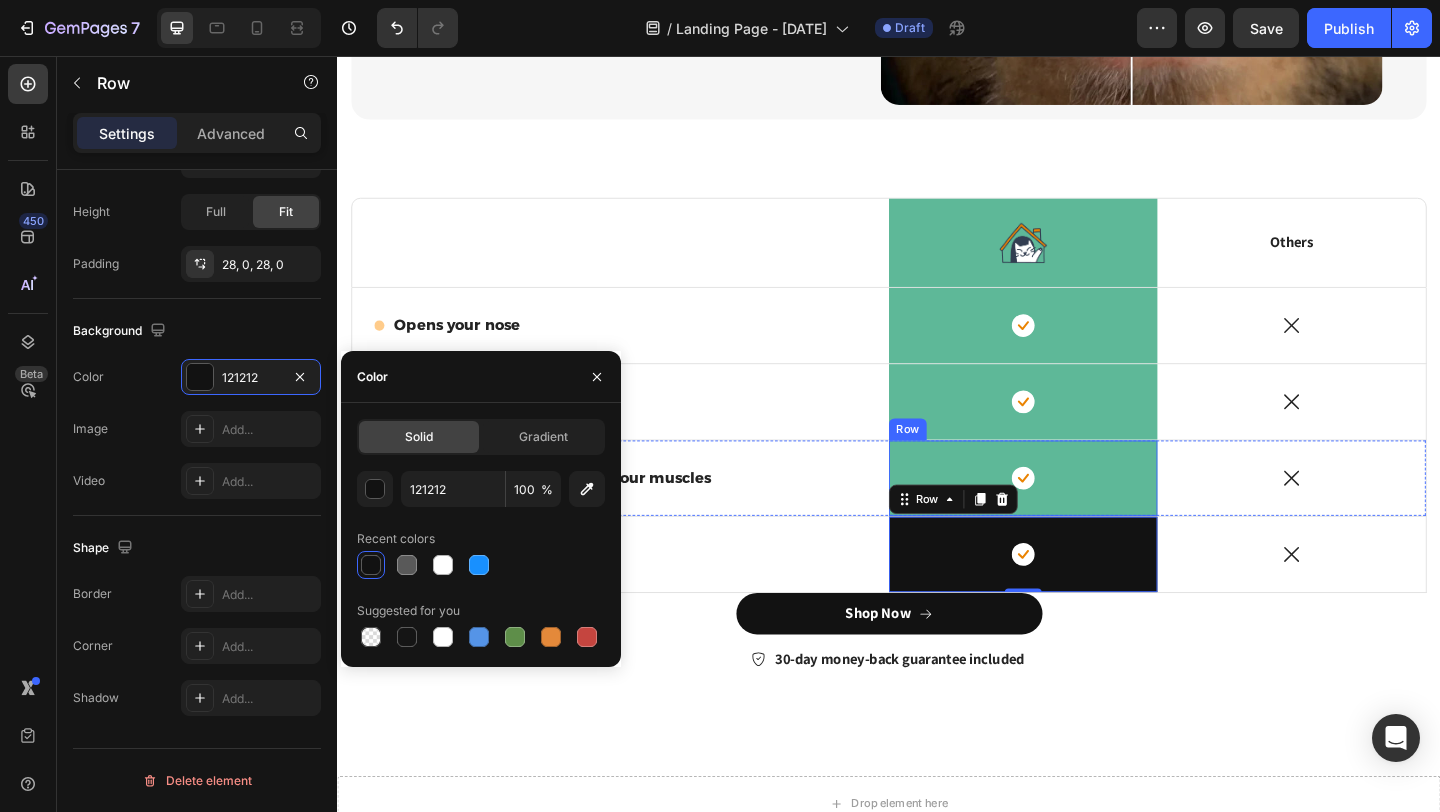 click on "Icon Row" at bounding box center [1083, 515] 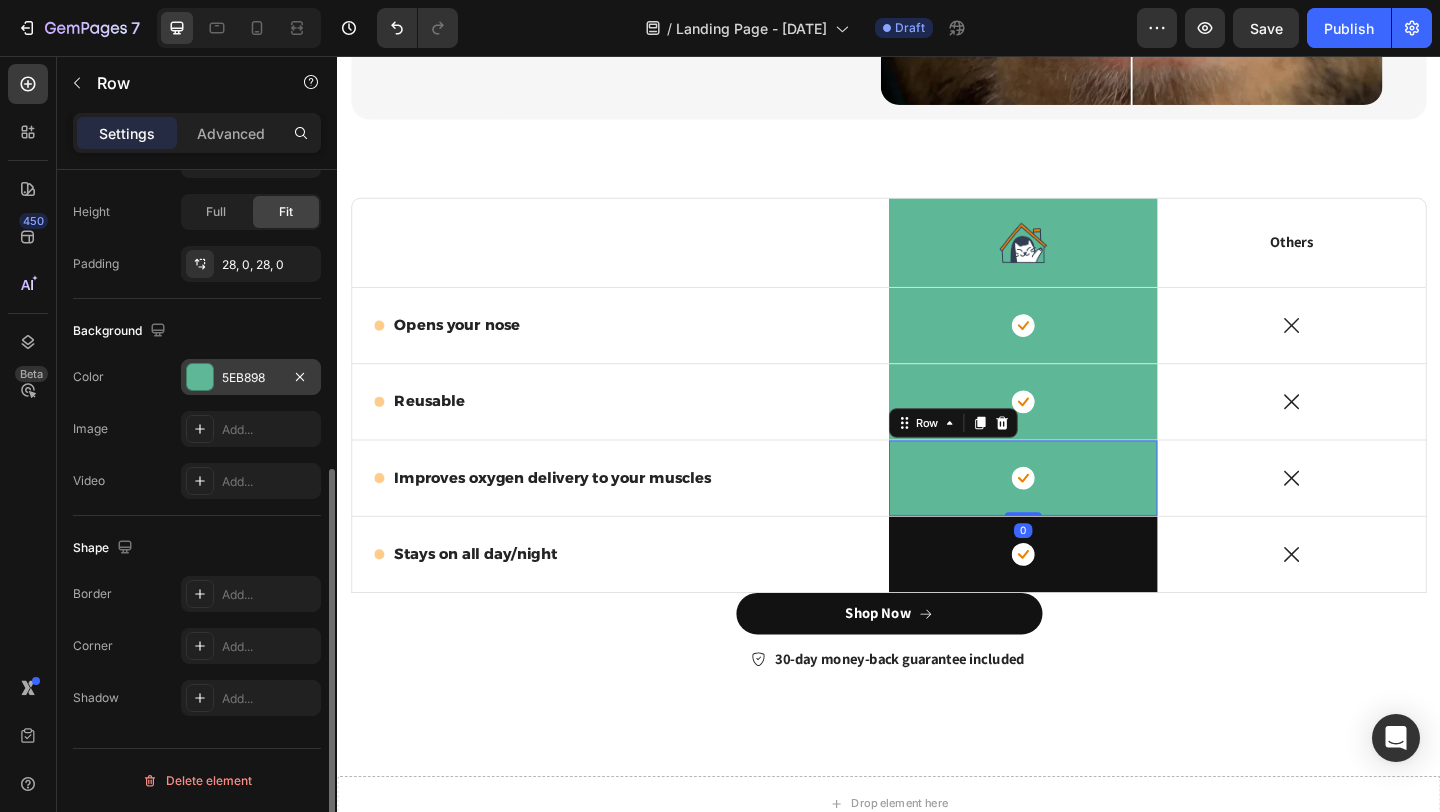 click at bounding box center (200, 377) 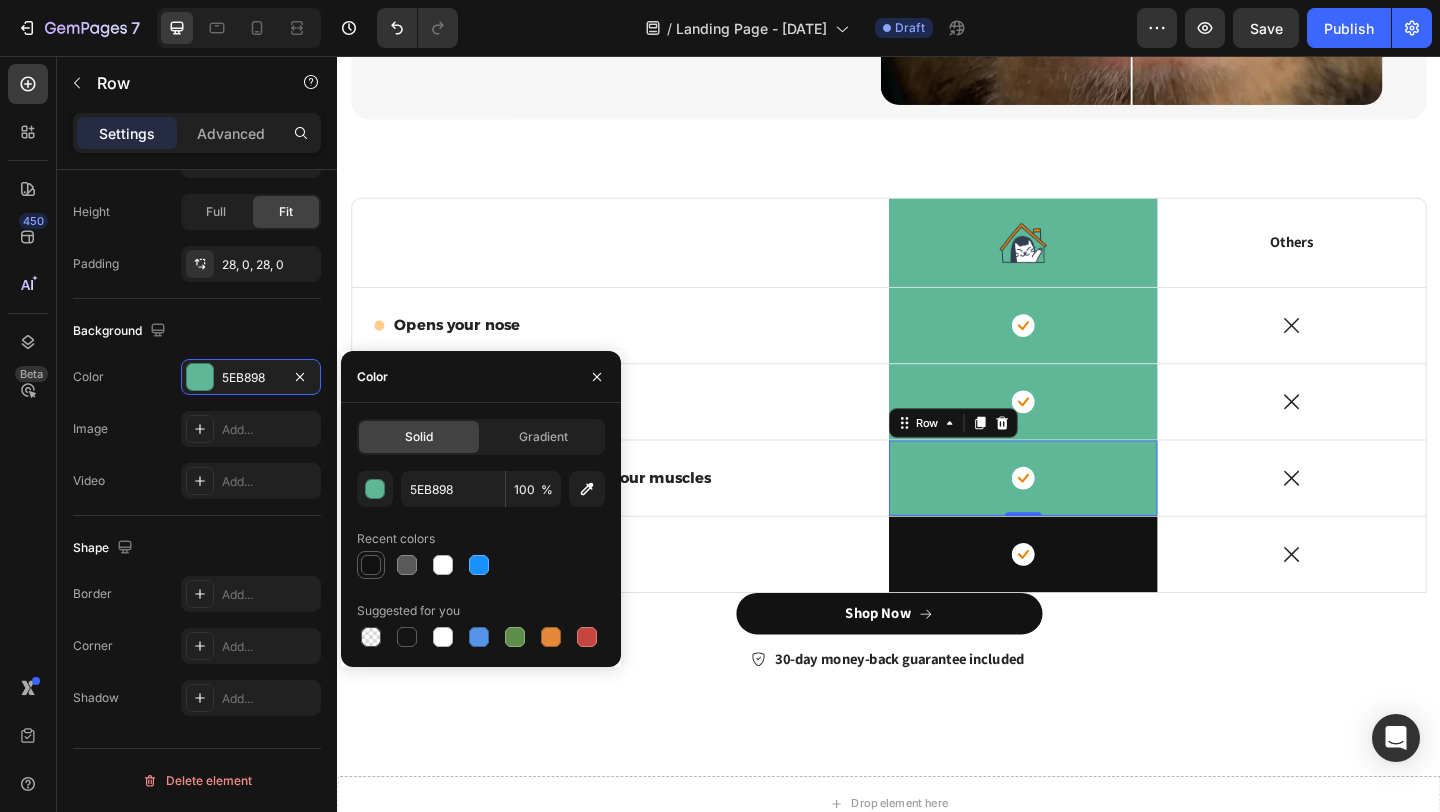 click at bounding box center [371, 565] 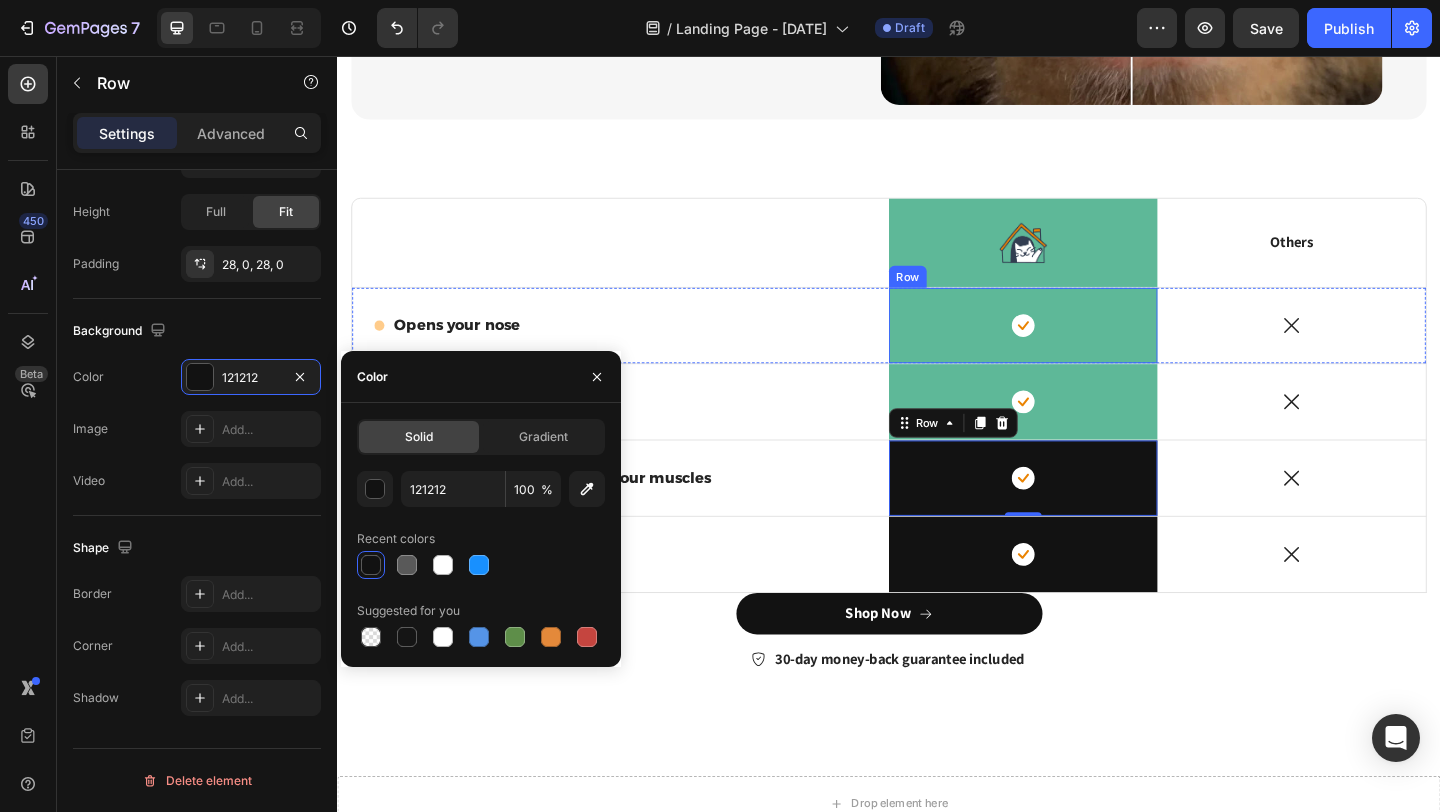 click on "Icon Row" at bounding box center (1083, 349) 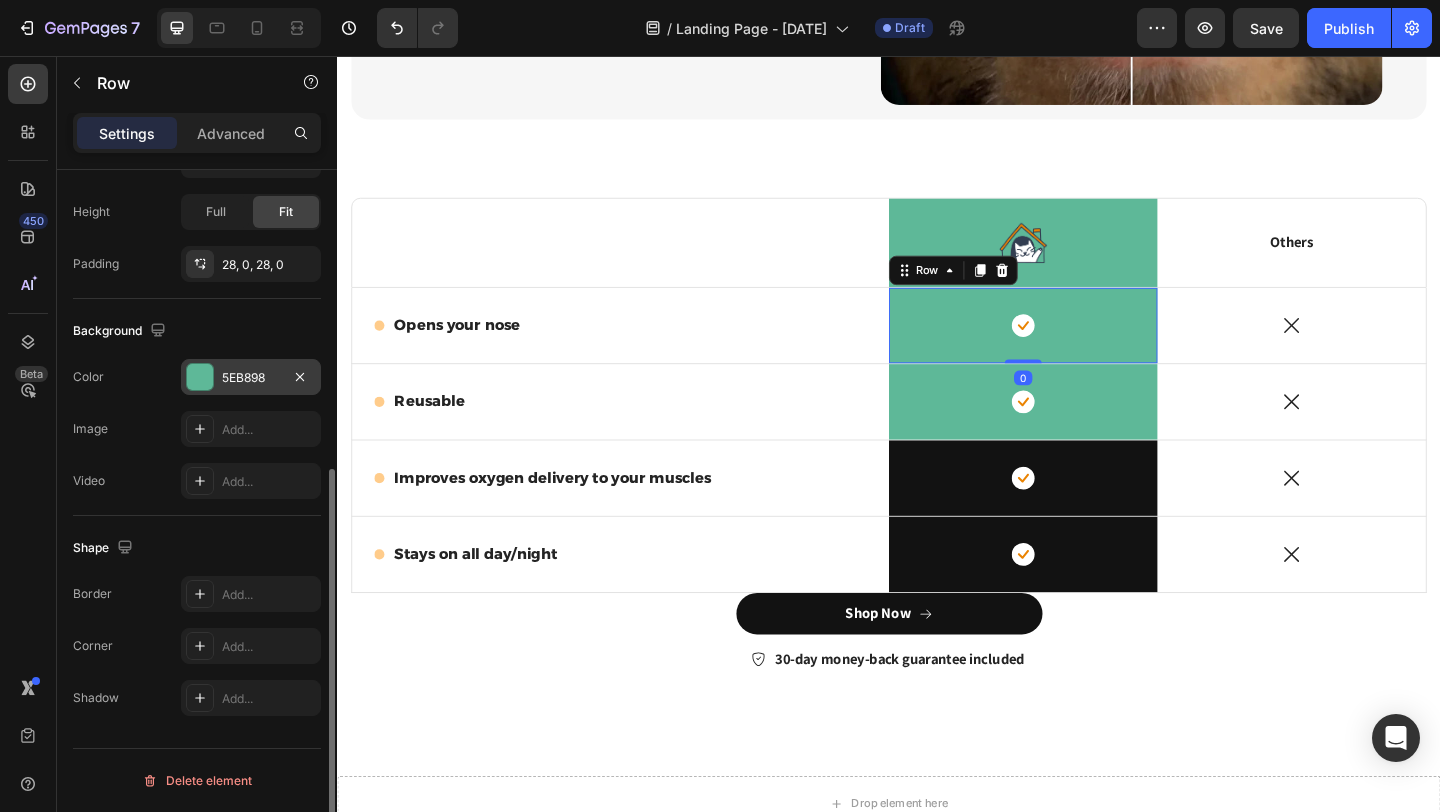click at bounding box center (200, 377) 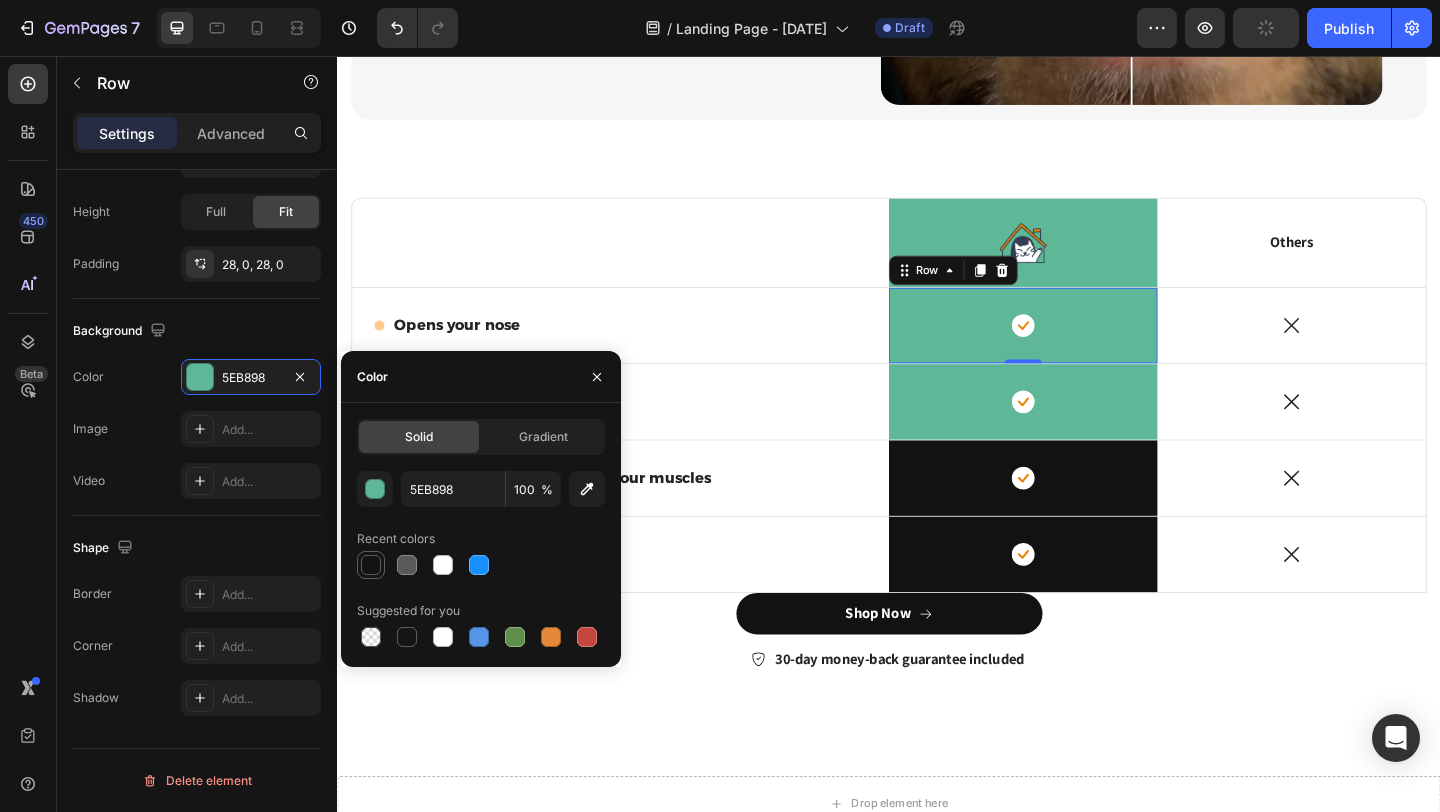 click at bounding box center [371, 565] 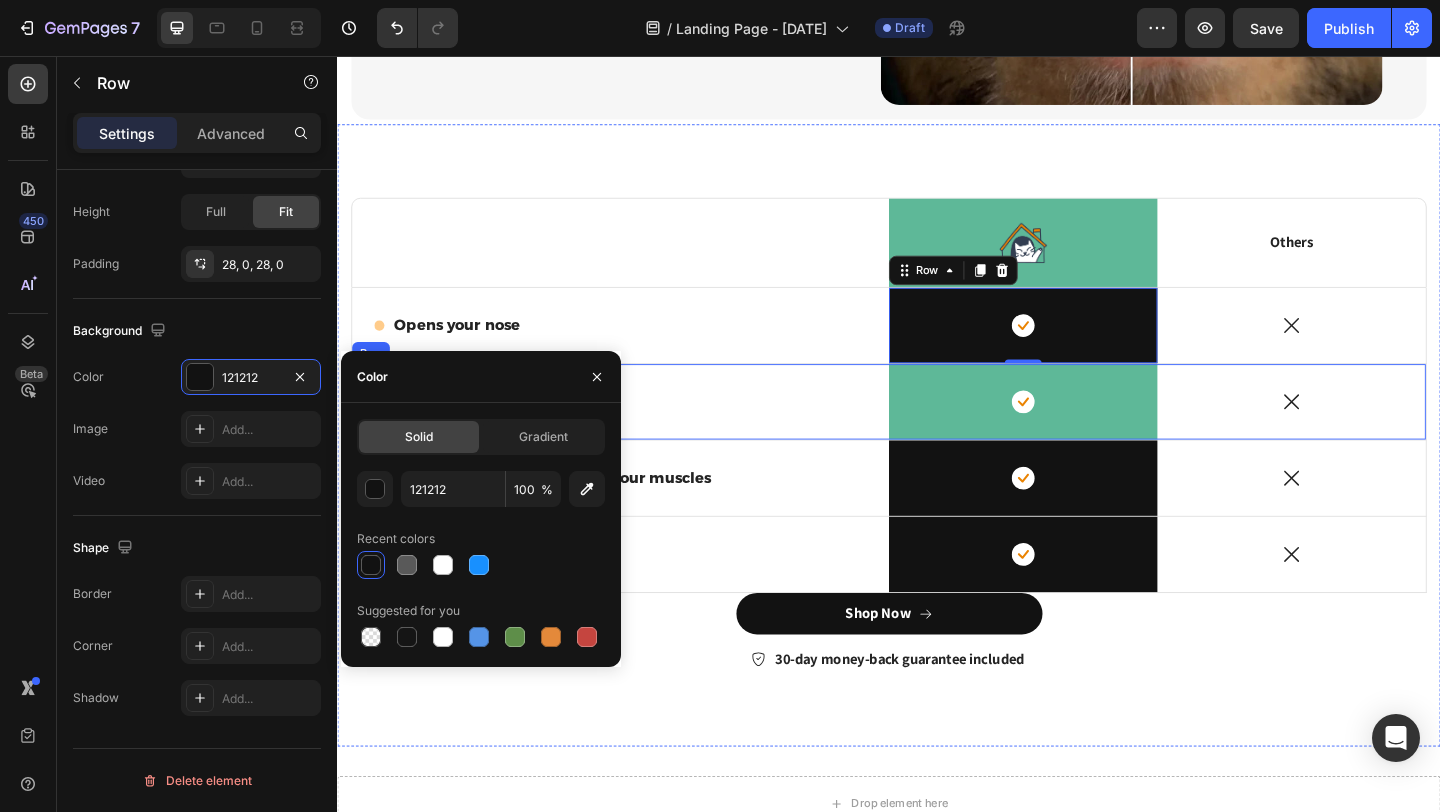 click on "Icon Reusable Text Block Row" at bounding box center (645, 432) 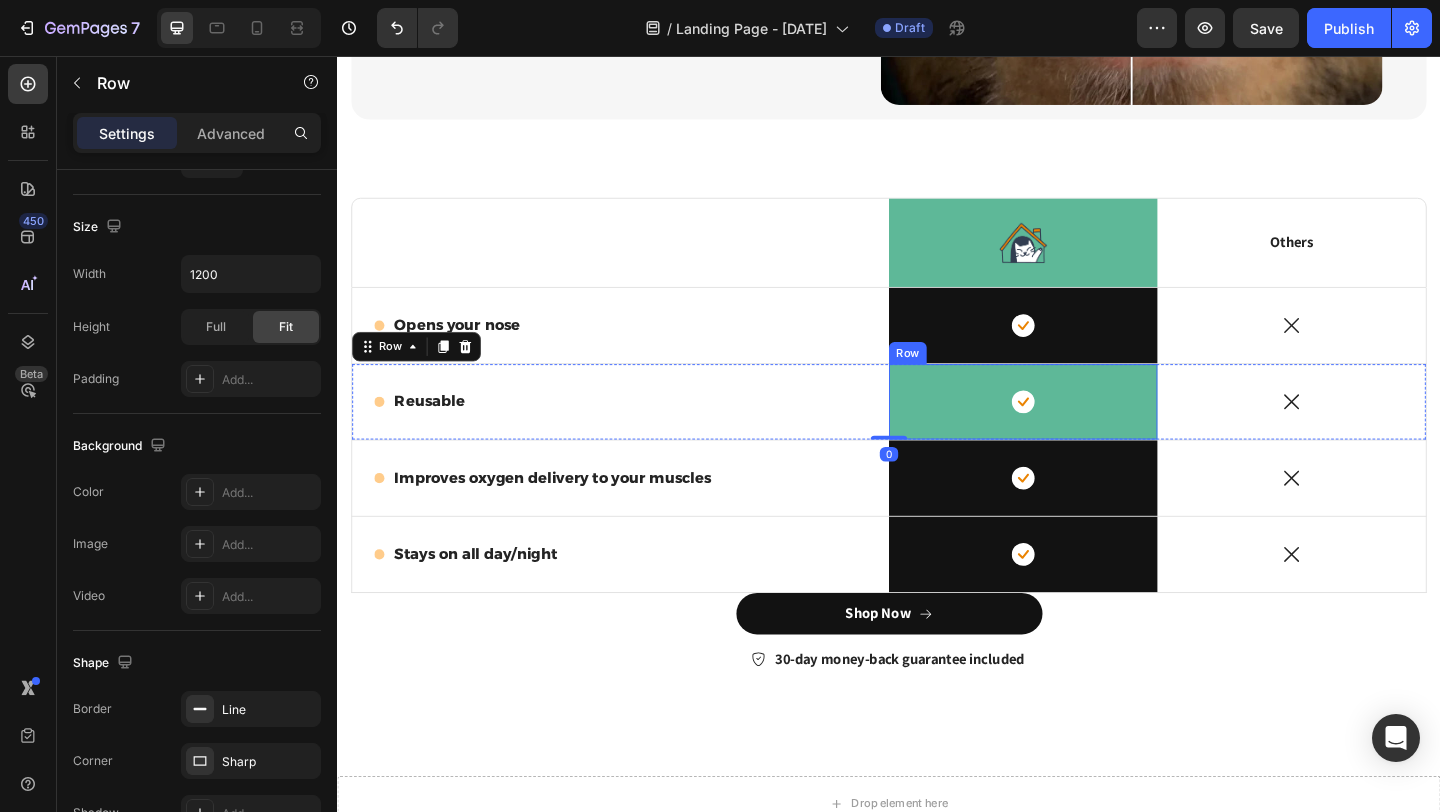 click on "Icon Row" at bounding box center (1083, 432) 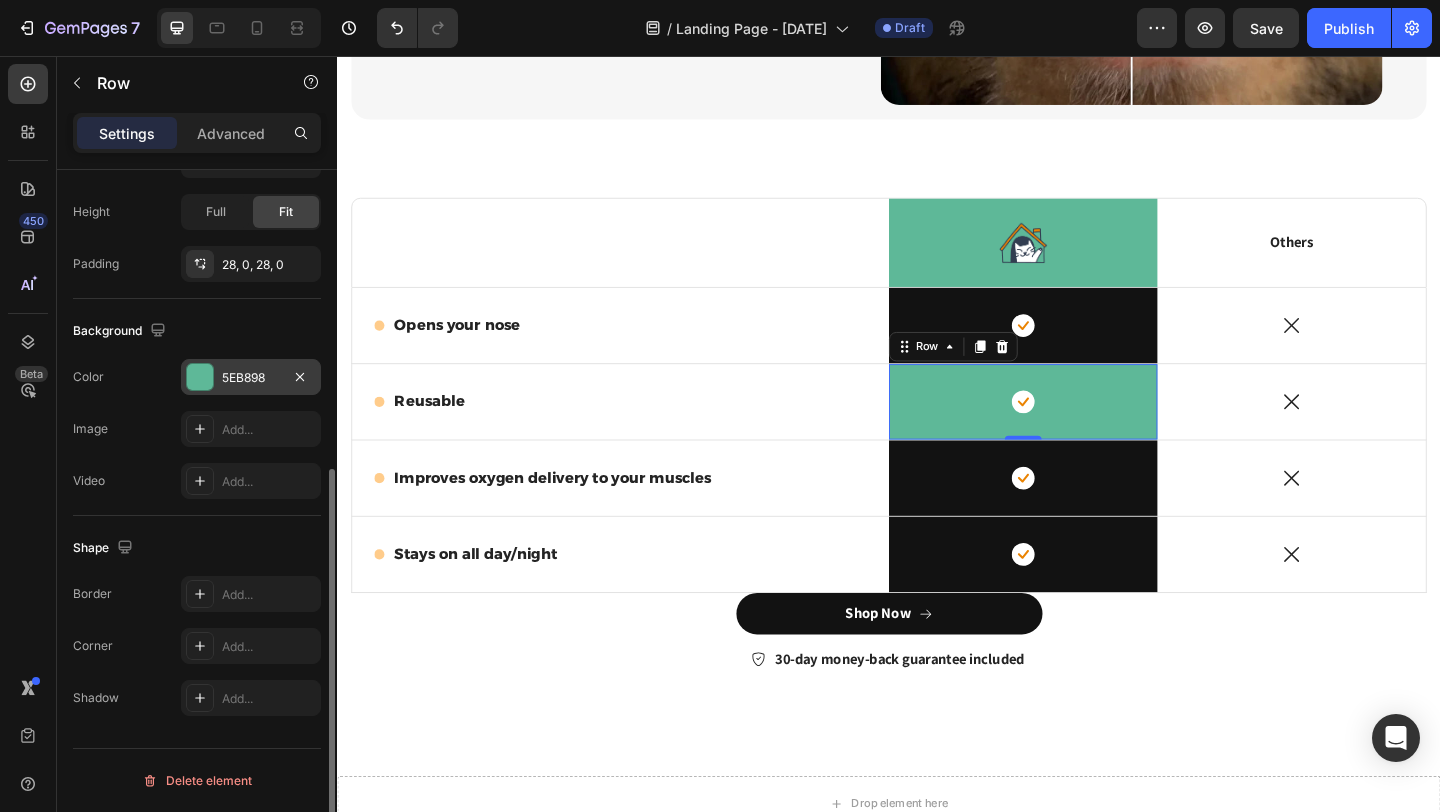 click at bounding box center (200, 377) 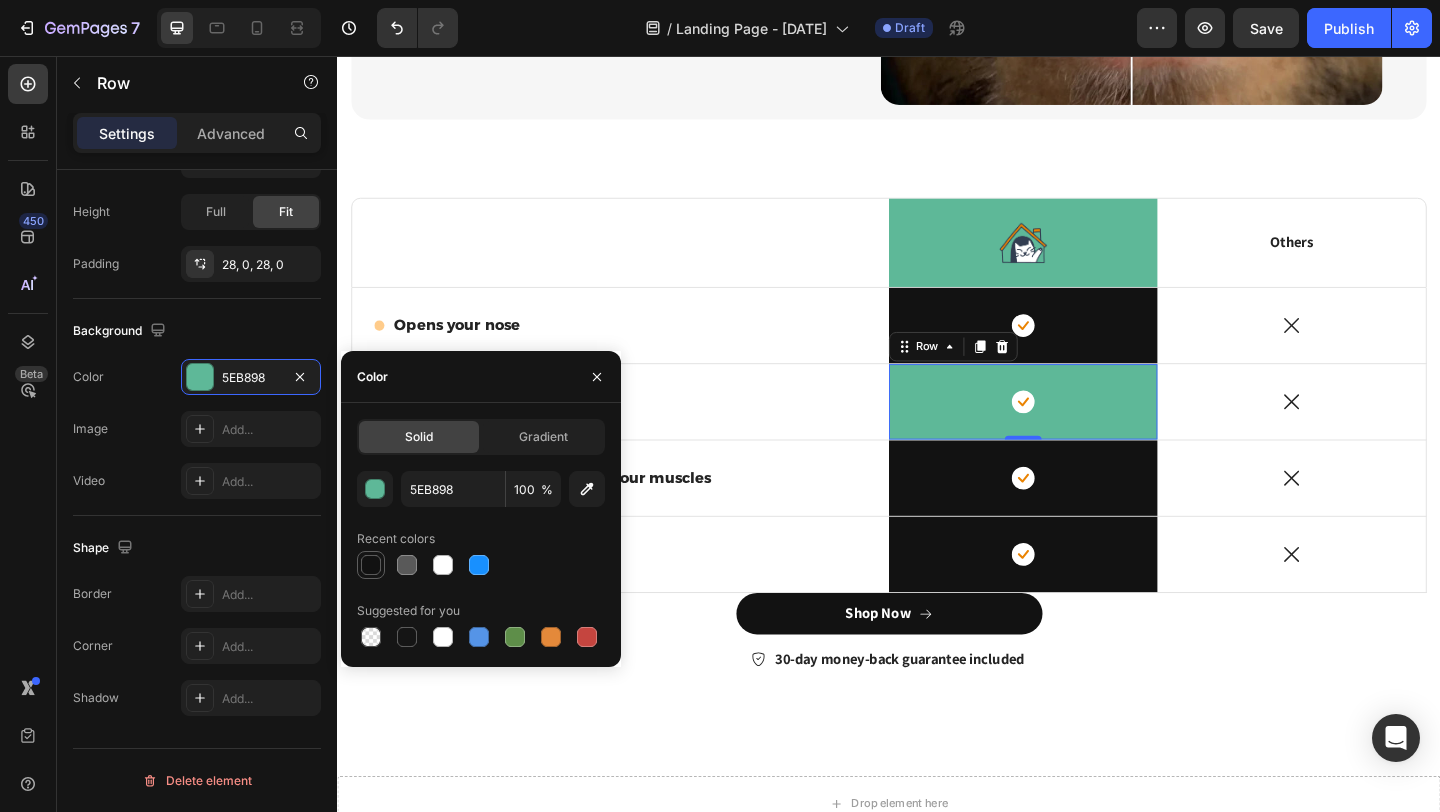 click at bounding box center [371, 565] 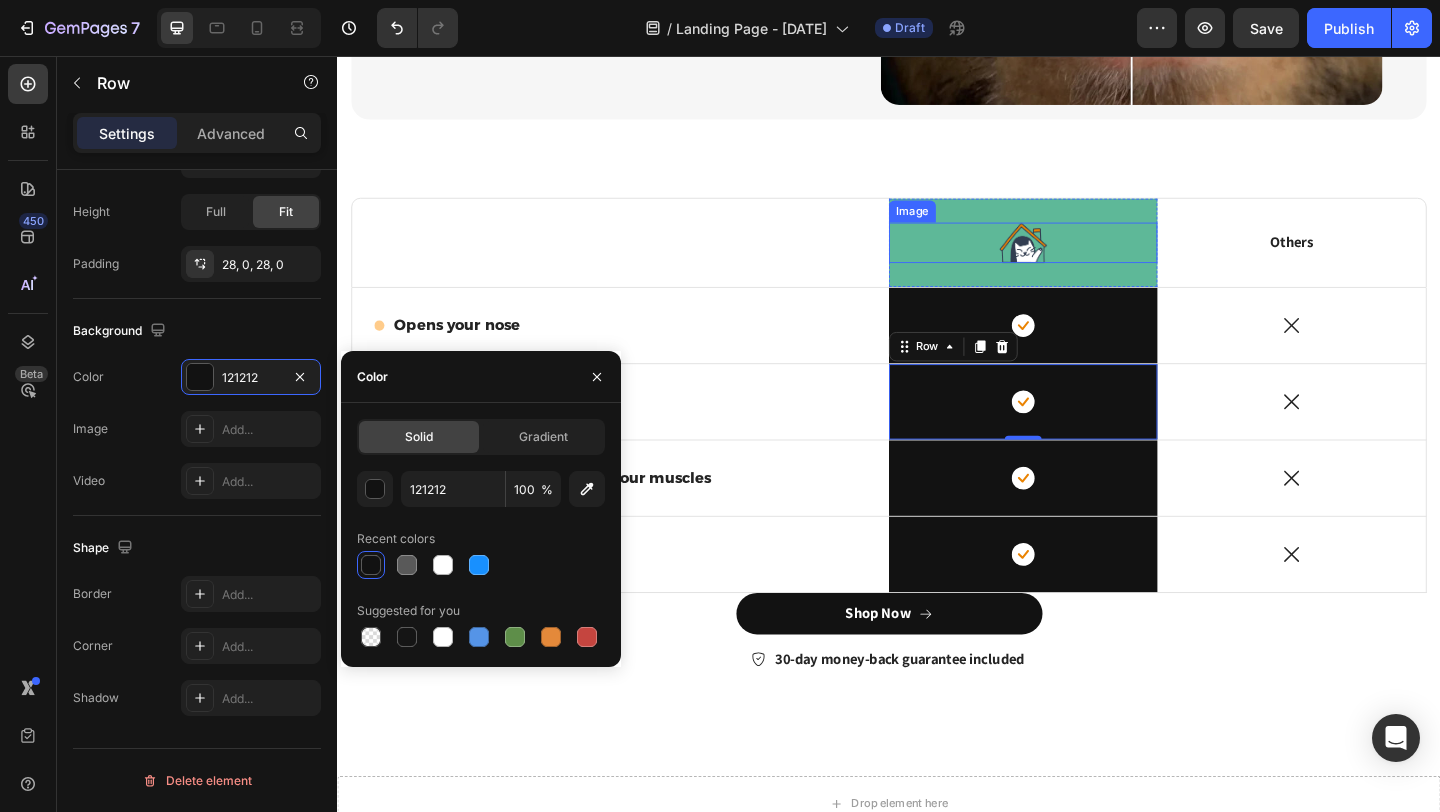 click at bounding box center (1083, 259) 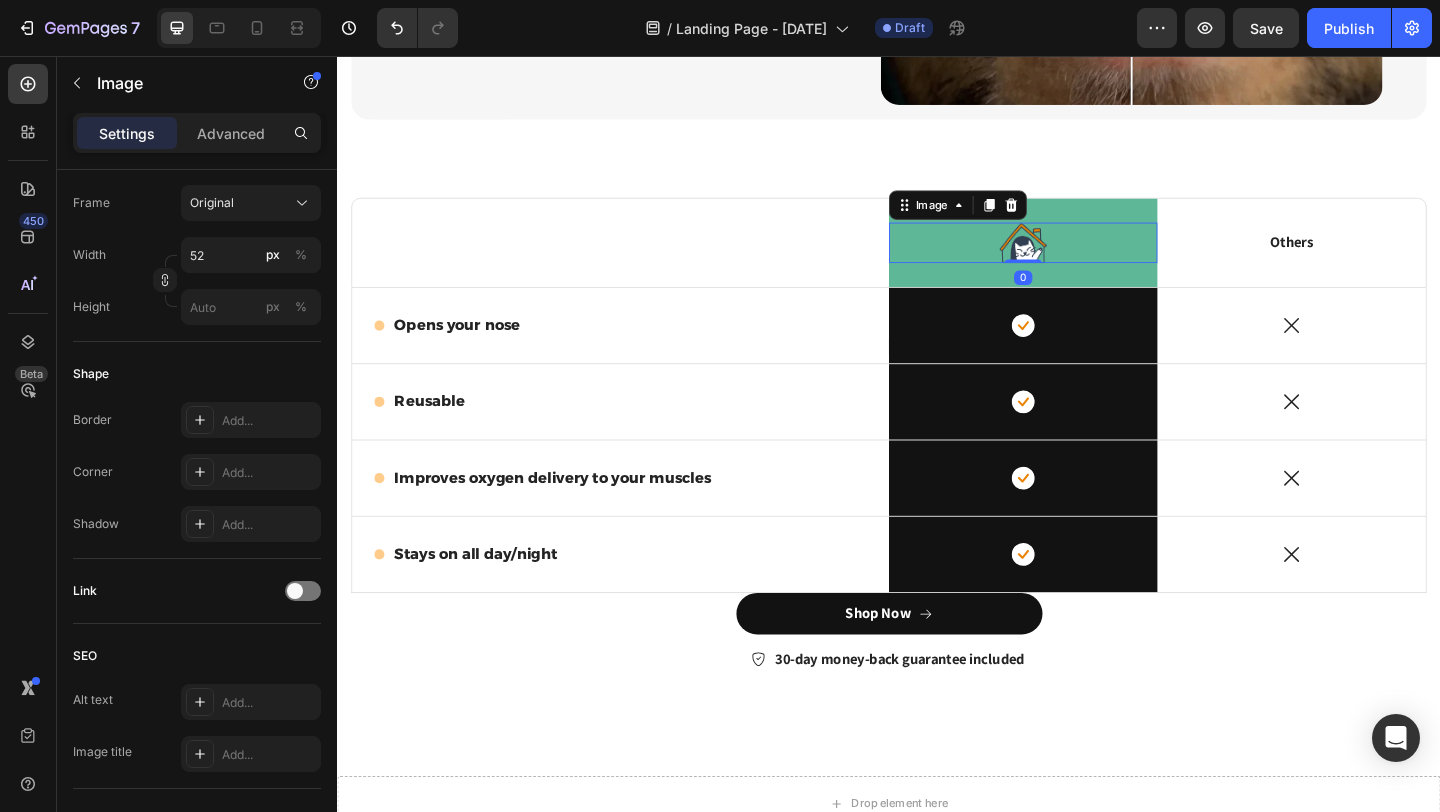 scroll, scrollTop: 0, scrollLeft: 0, axis: both 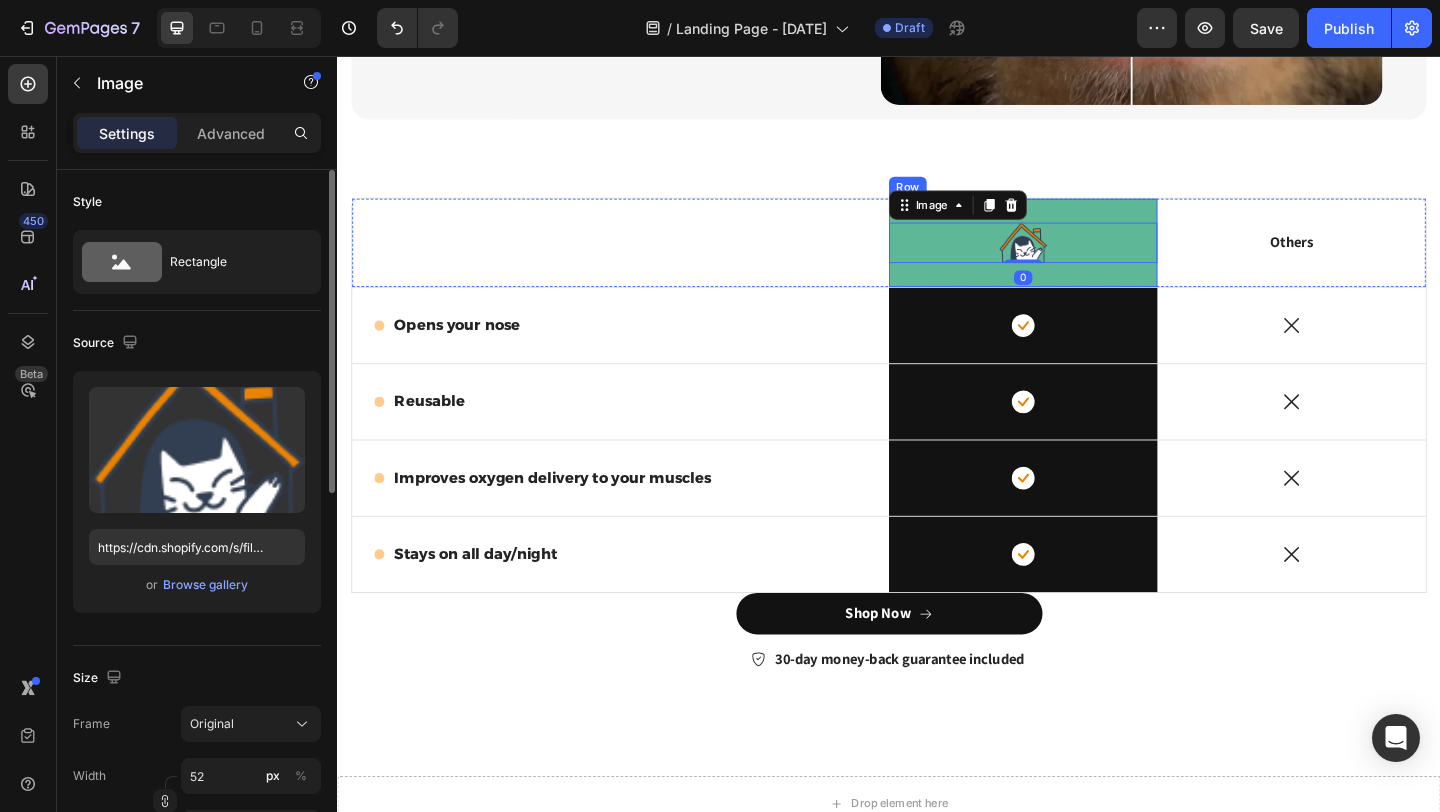 click on "Image   0 Row" at bounding box center (1083, 259) 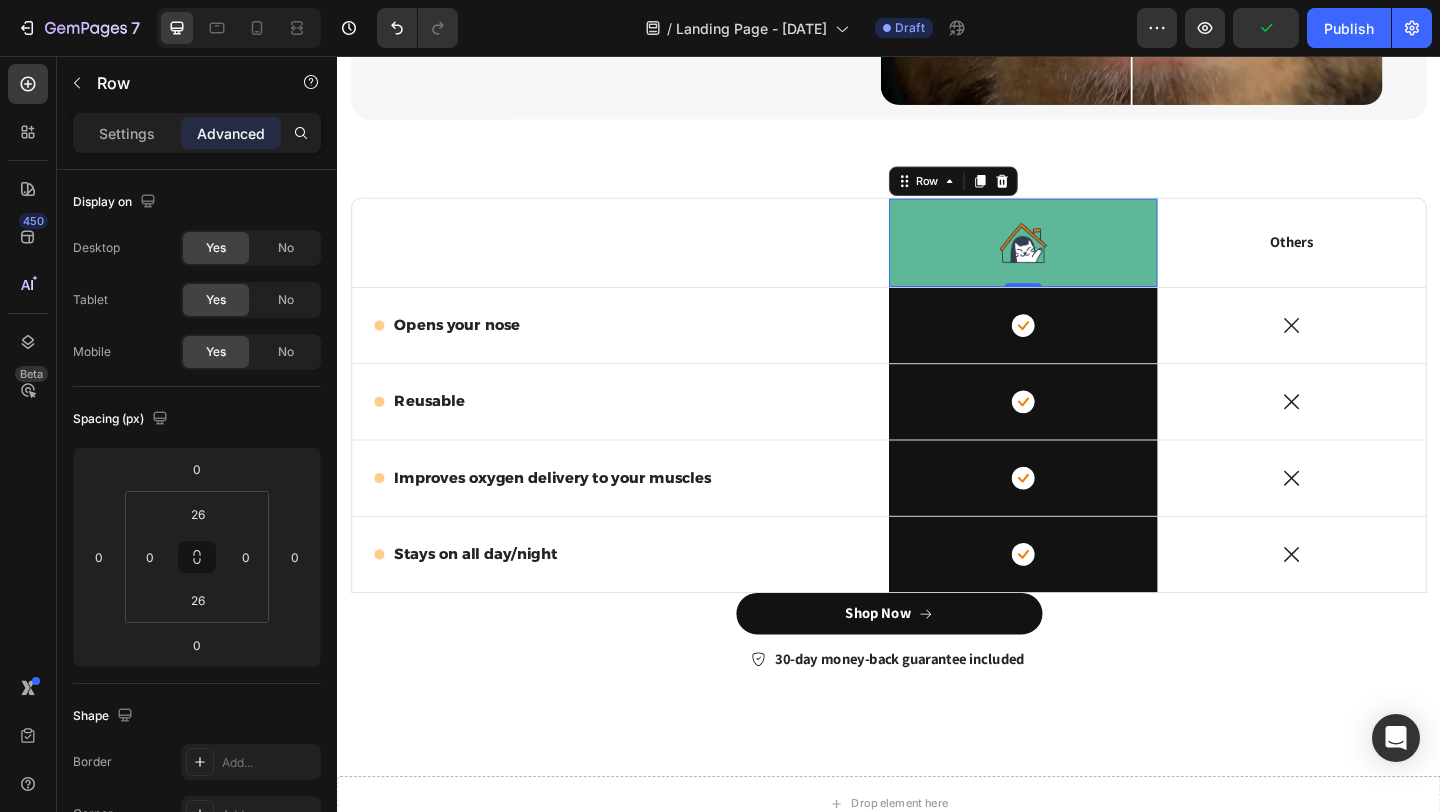 click on "Image Row   0" at bounding box center [1083, 259] 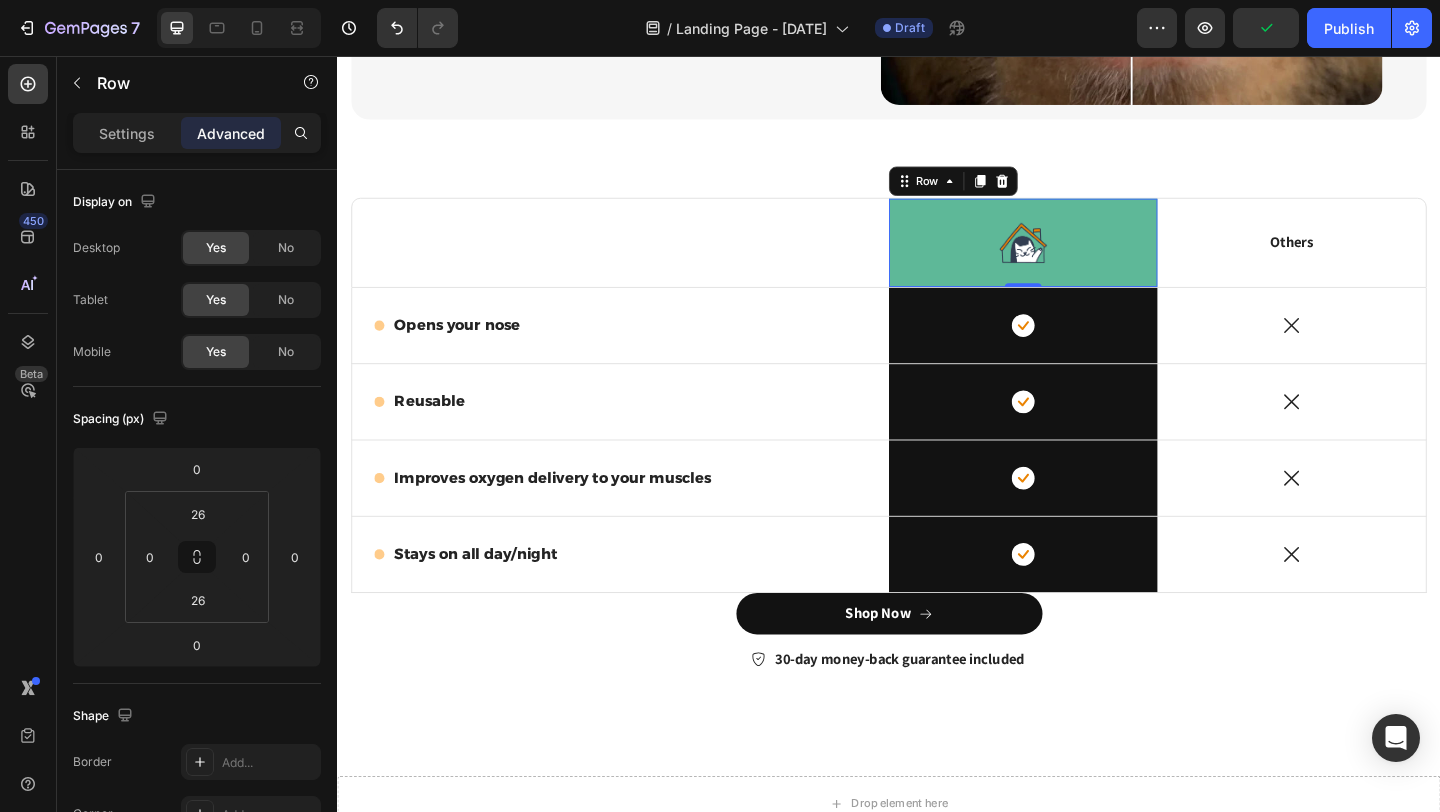 click on "Image Row   0" at bounding box center [1083, 259] 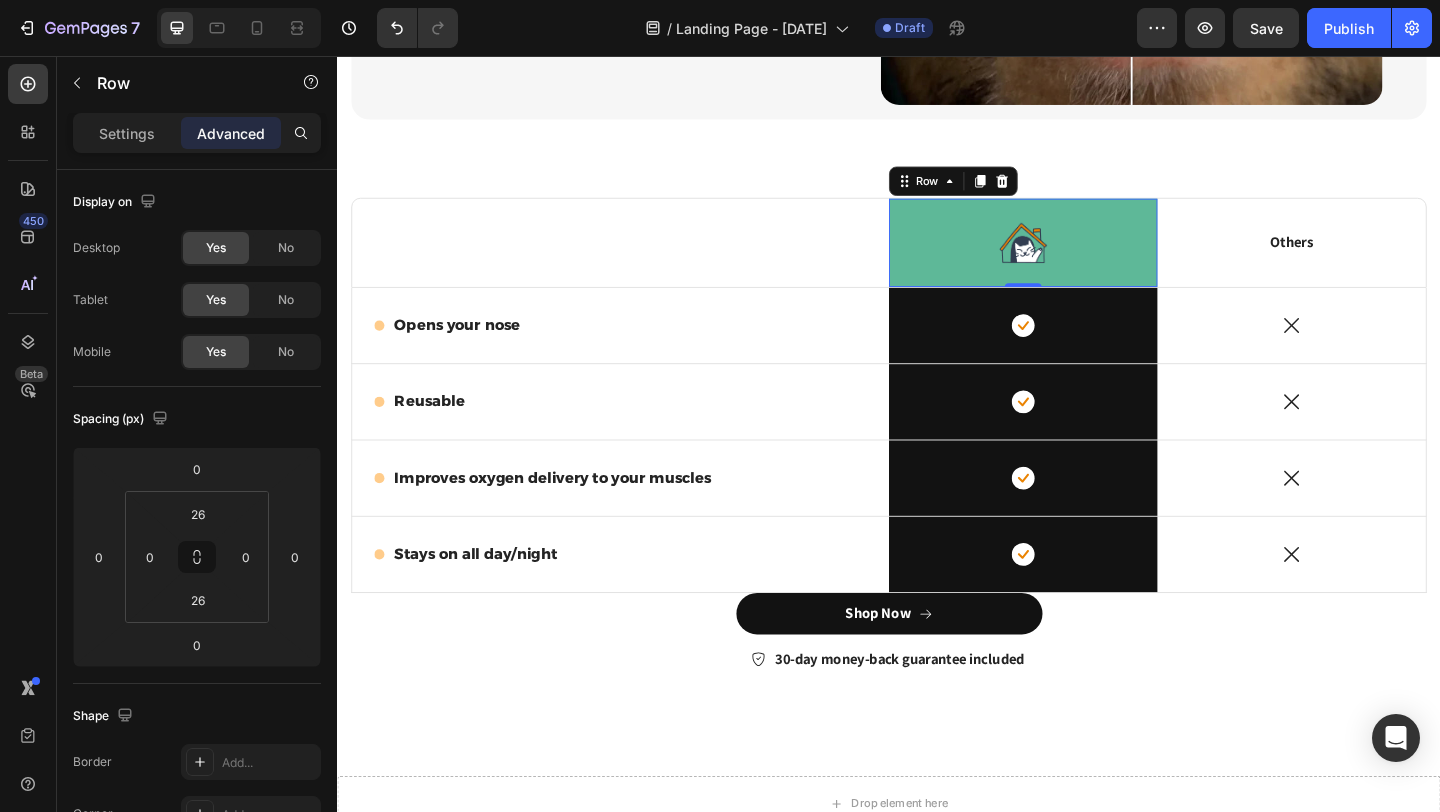 click on "Image Row   0" at bounding box center (1083, 259) 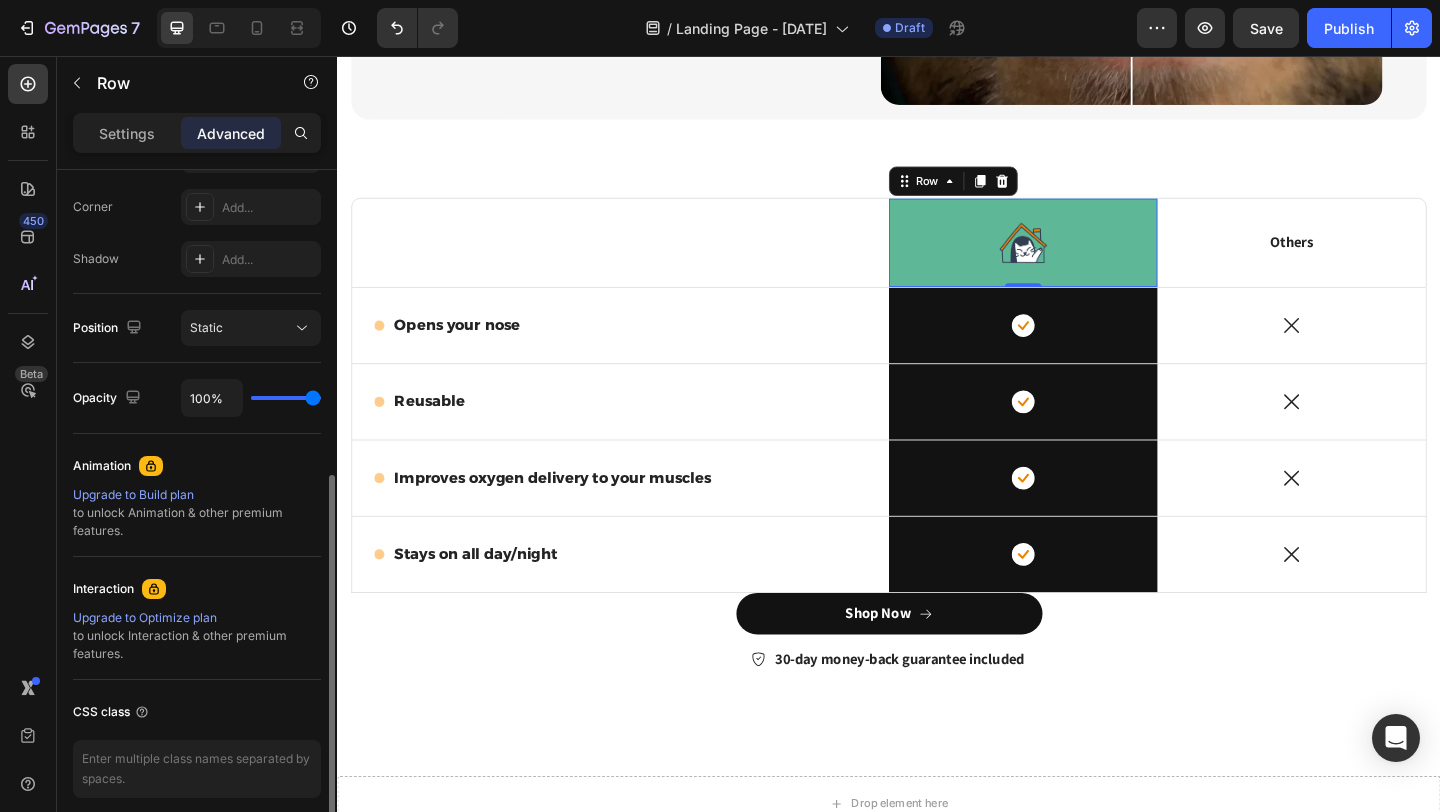 scroll, scrollTop: 689, scrollLeft: 0, axis: vertical 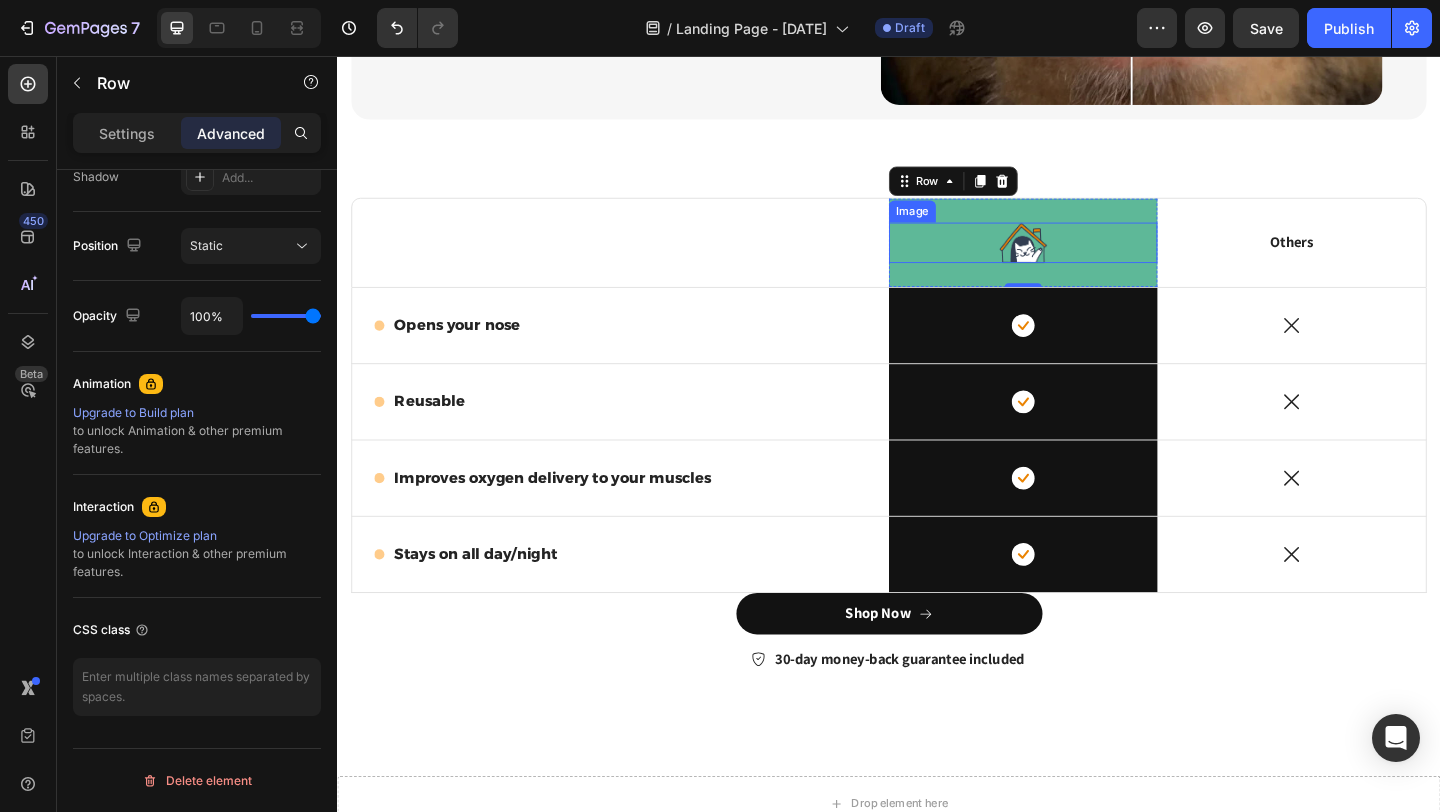 click at bounding box center (1083, 259) 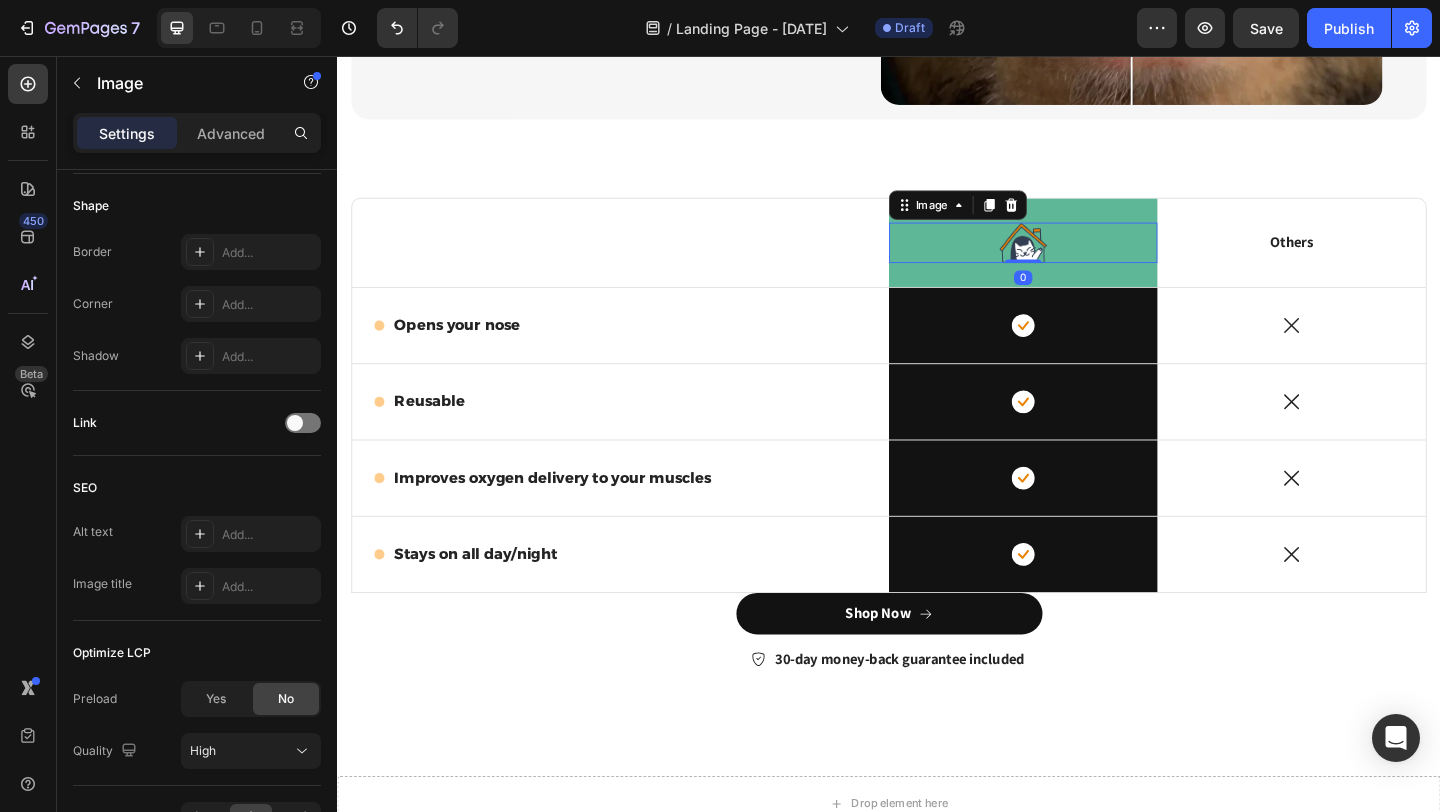 scroll, scrollTop: 0, scrollLeft: 0, axis: both 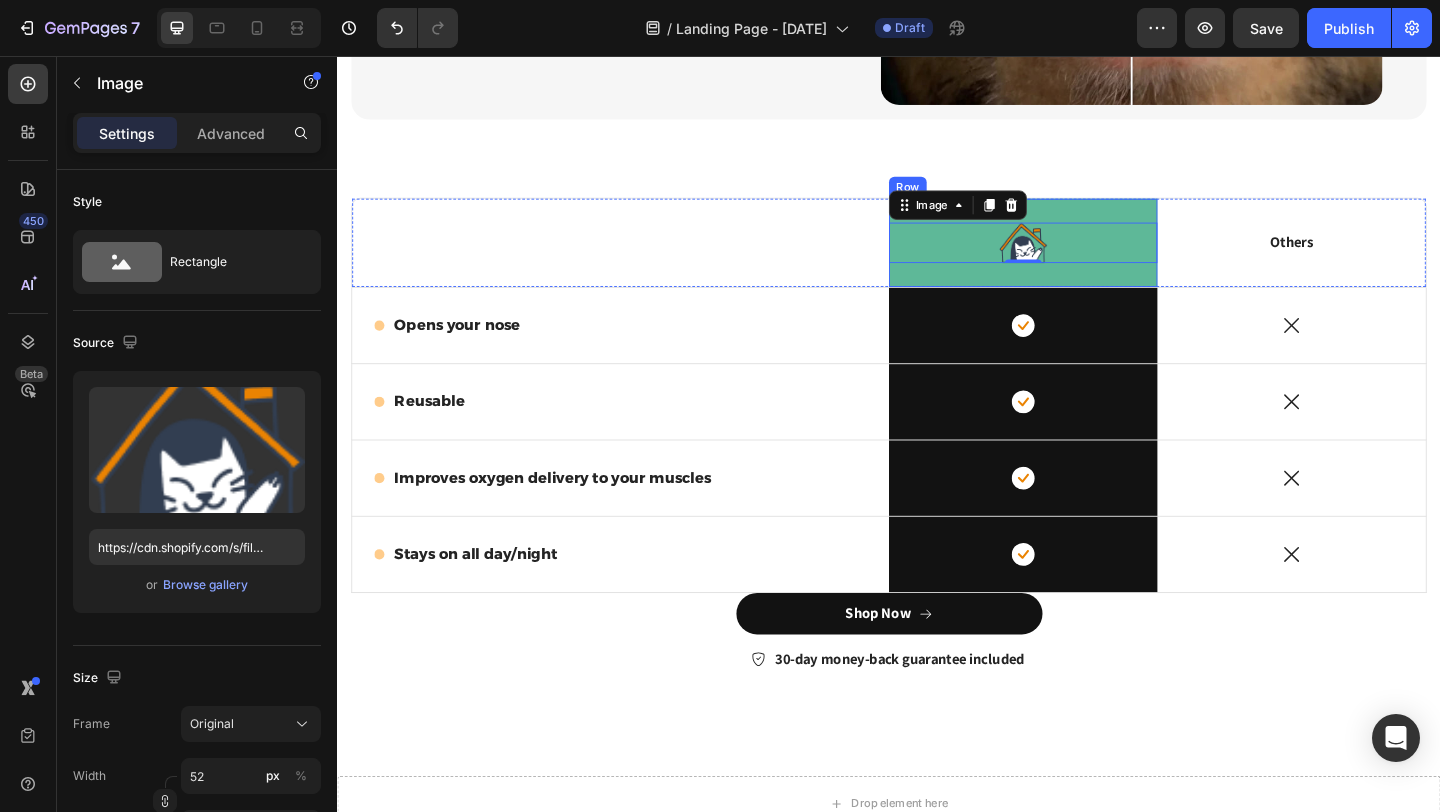 click on "Image   0 Row" at bounding box center (1083, 259) 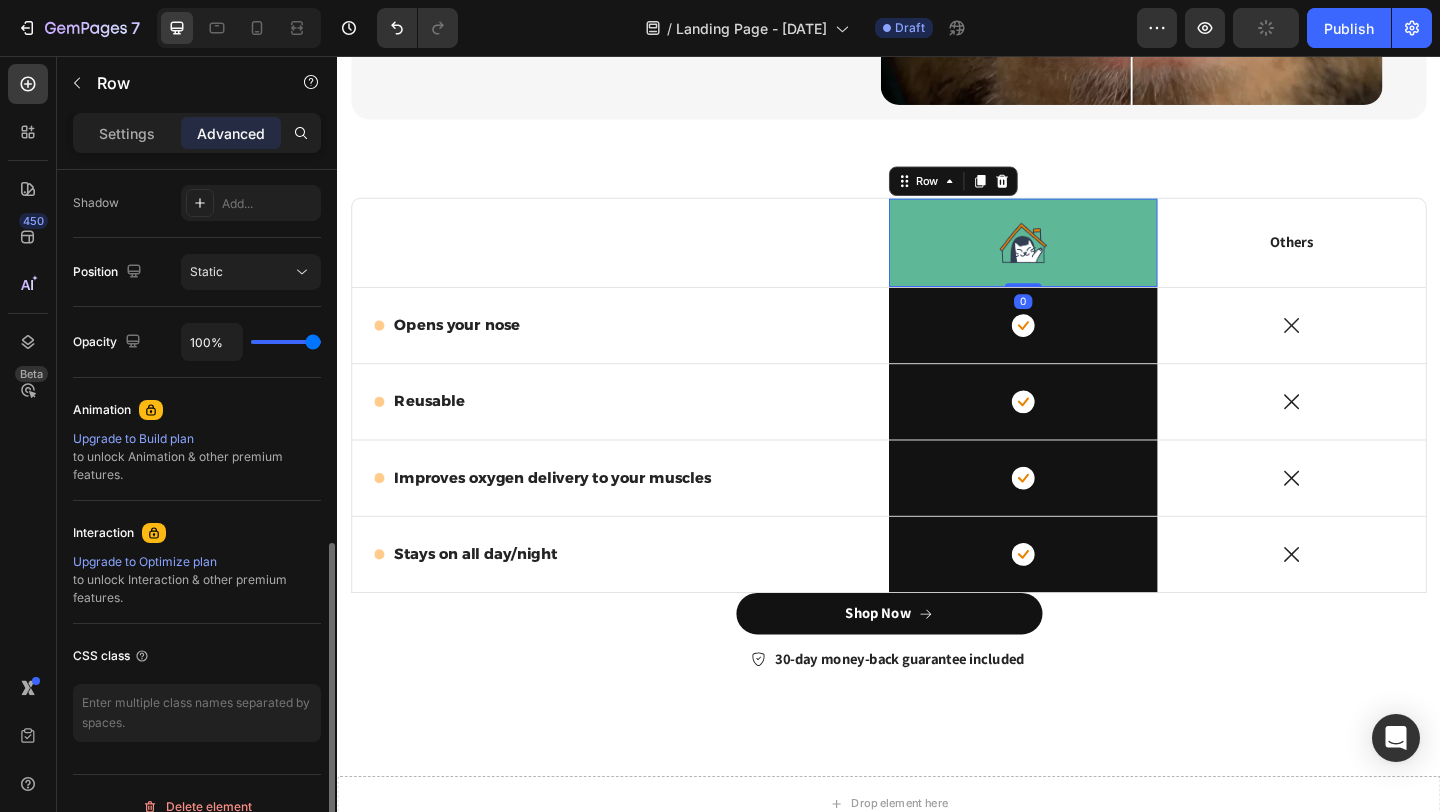 scroll, scrollTop: 689, scrollLeft: 0, axis: vertical 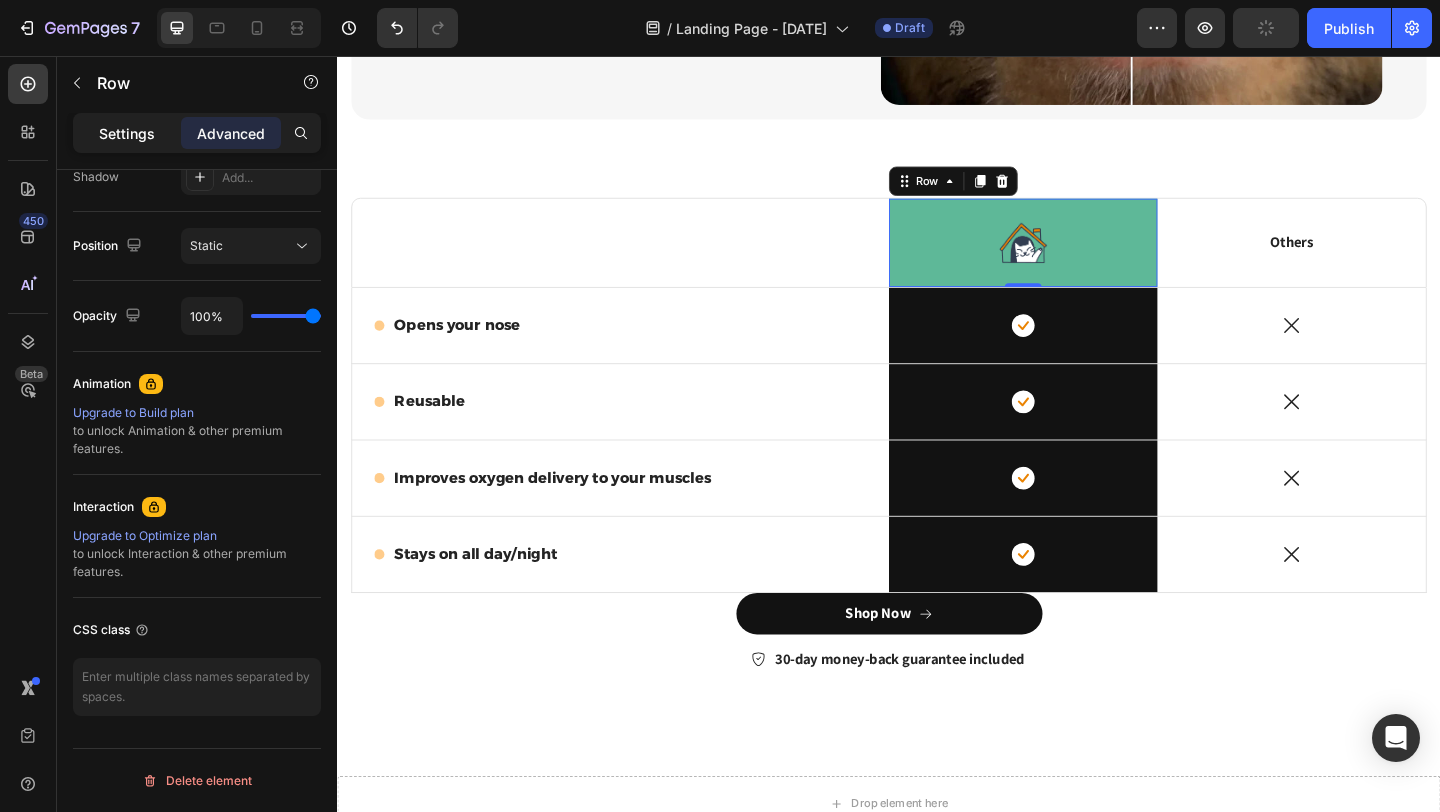 click on "Settings" at bounding box center (127, 133) 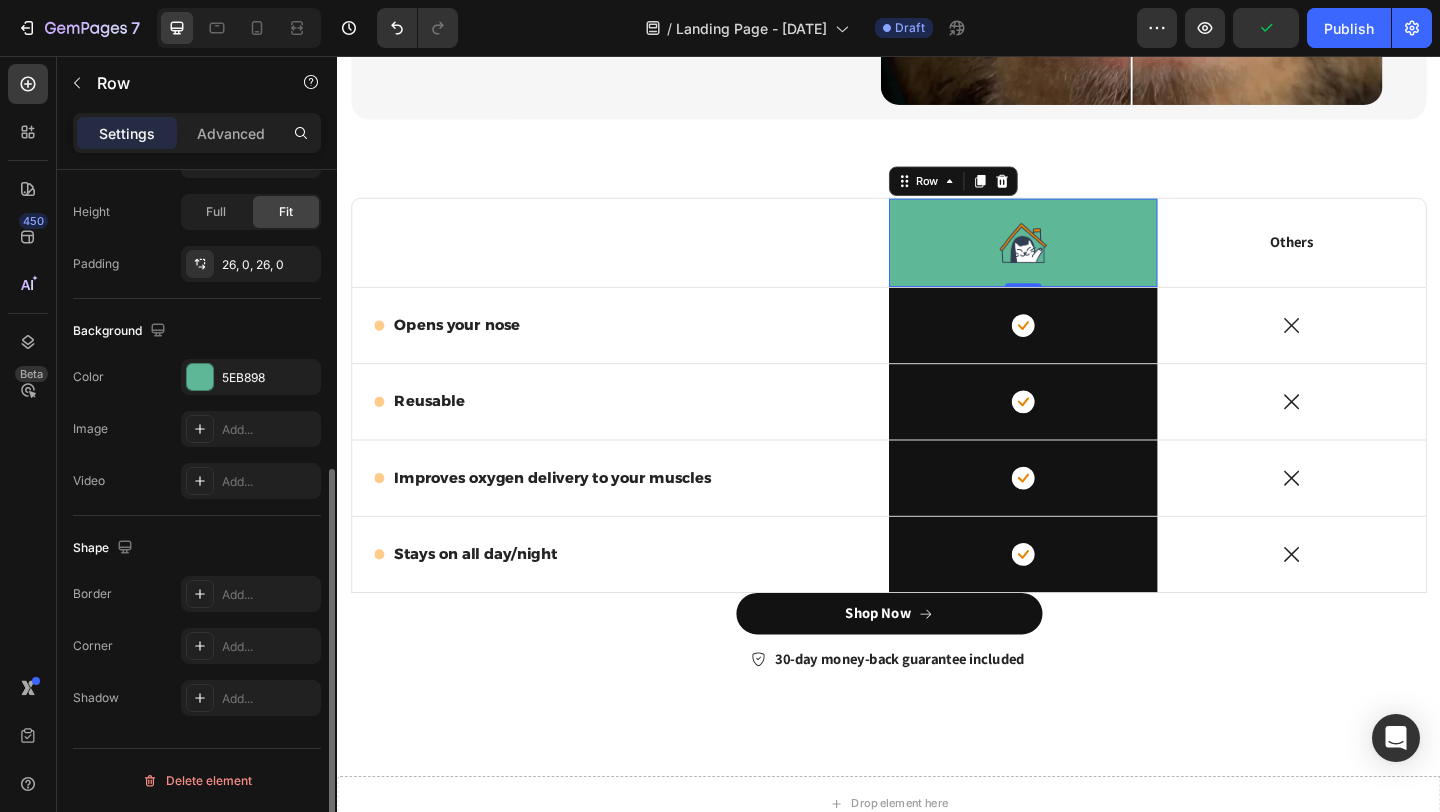 scroll, scrollTop: 521, scrollLeft: 0, axis: vertical 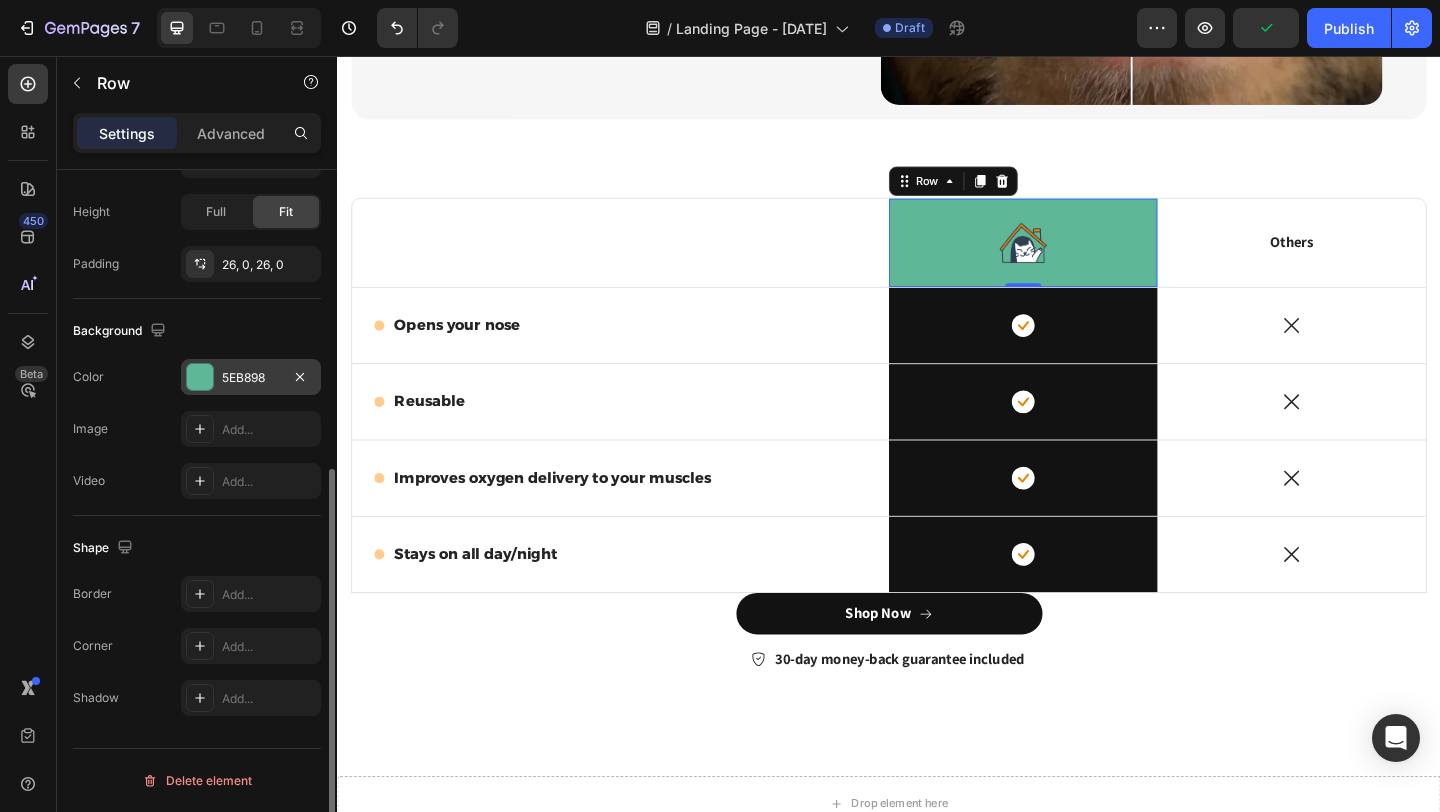 click at bounding box center [200, 377] 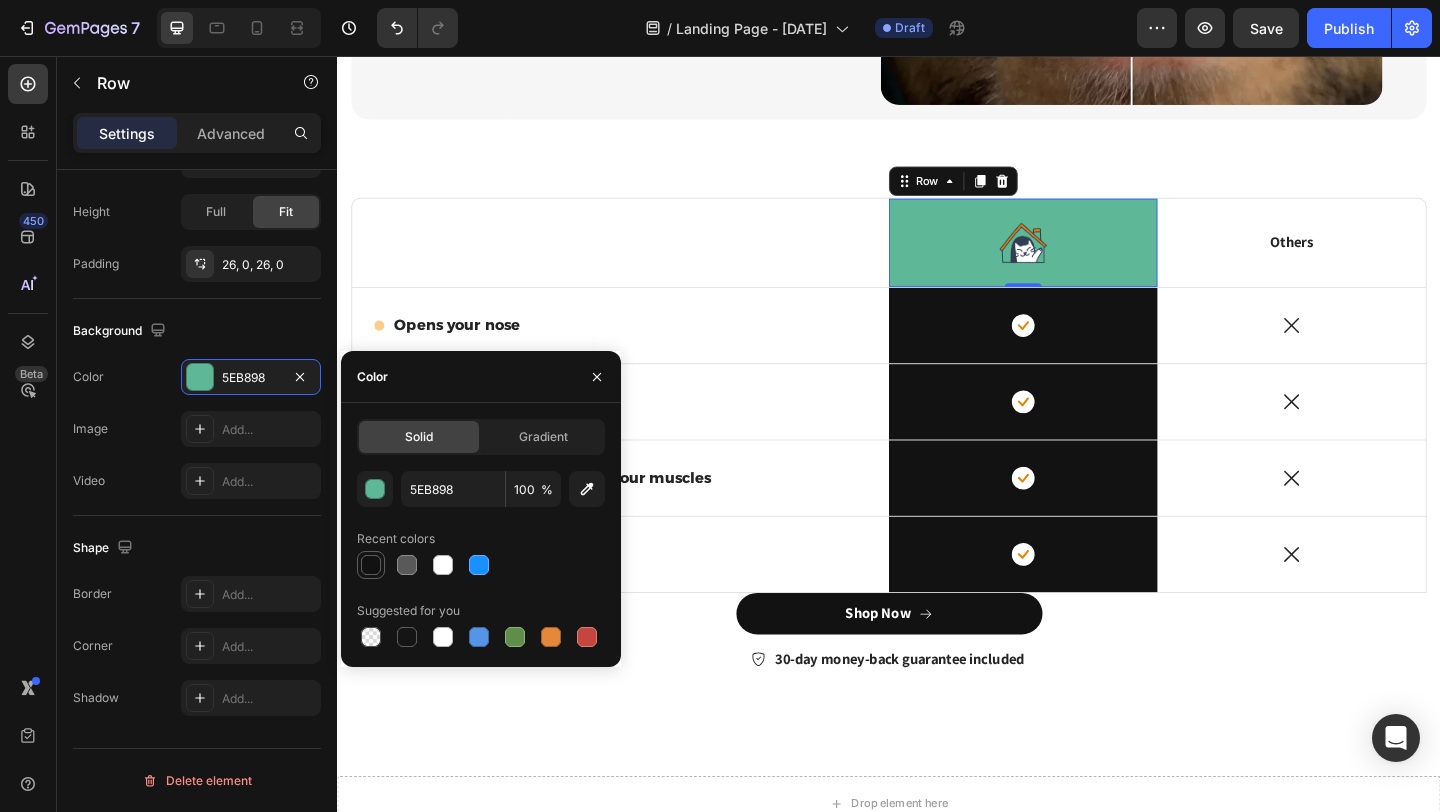 click at bounding box center [371, 565] 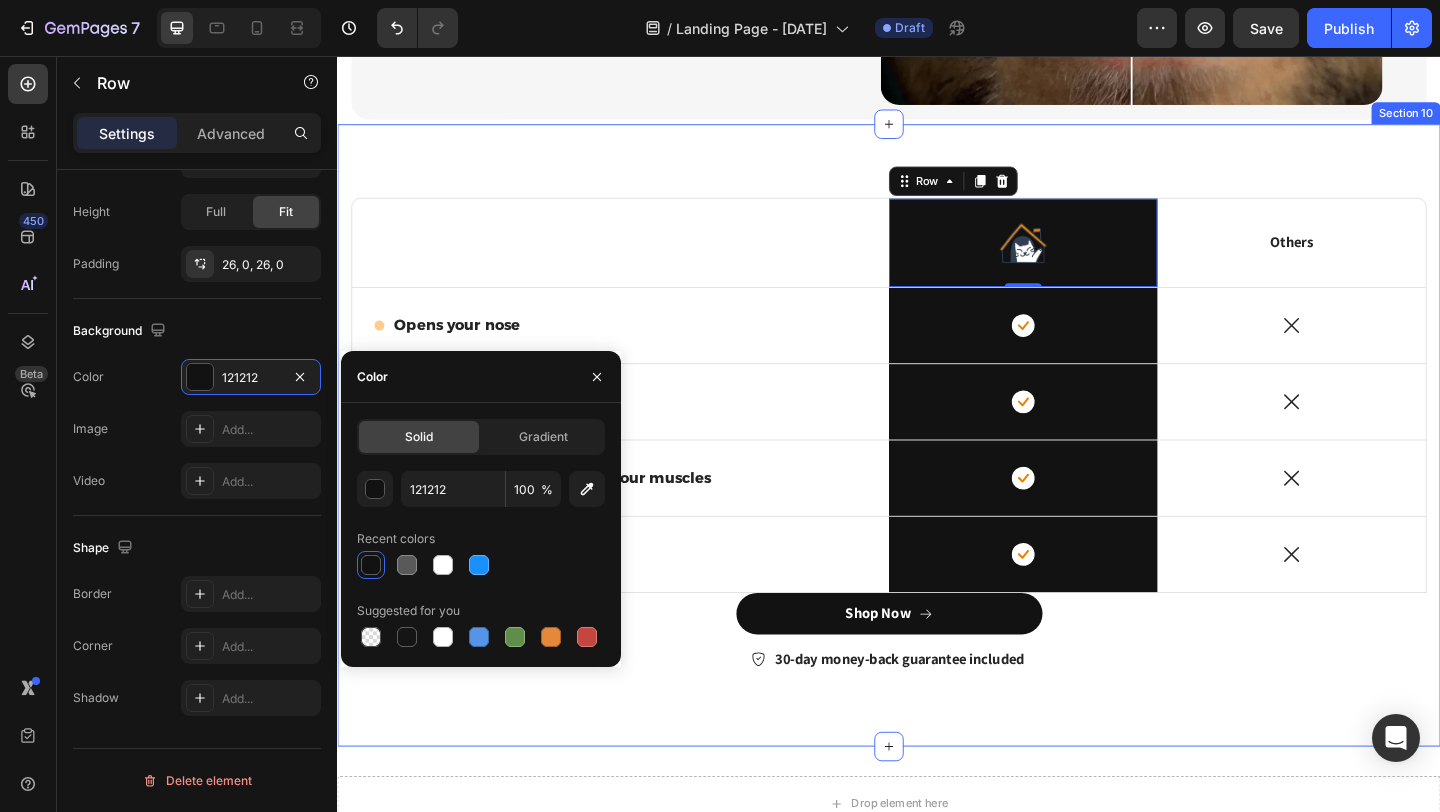 click on "Text Block Image Row   0 Others Text Block Row
Icon Opens your nose Text Block Row
Icon Row
Icon Row
Icon Reusable Text Block Row
Icon Row
Icon Row
Icon Improves oxygen delivery to your muscles Text Block Row
Icon Row
Icon Row
Icon Stays on all day/night Text Block Row
Icon Row
Icon Row
Shop Now Button
30-day money-back guarantee included  Item List Row Section 10" at bounding box center [937, 468] 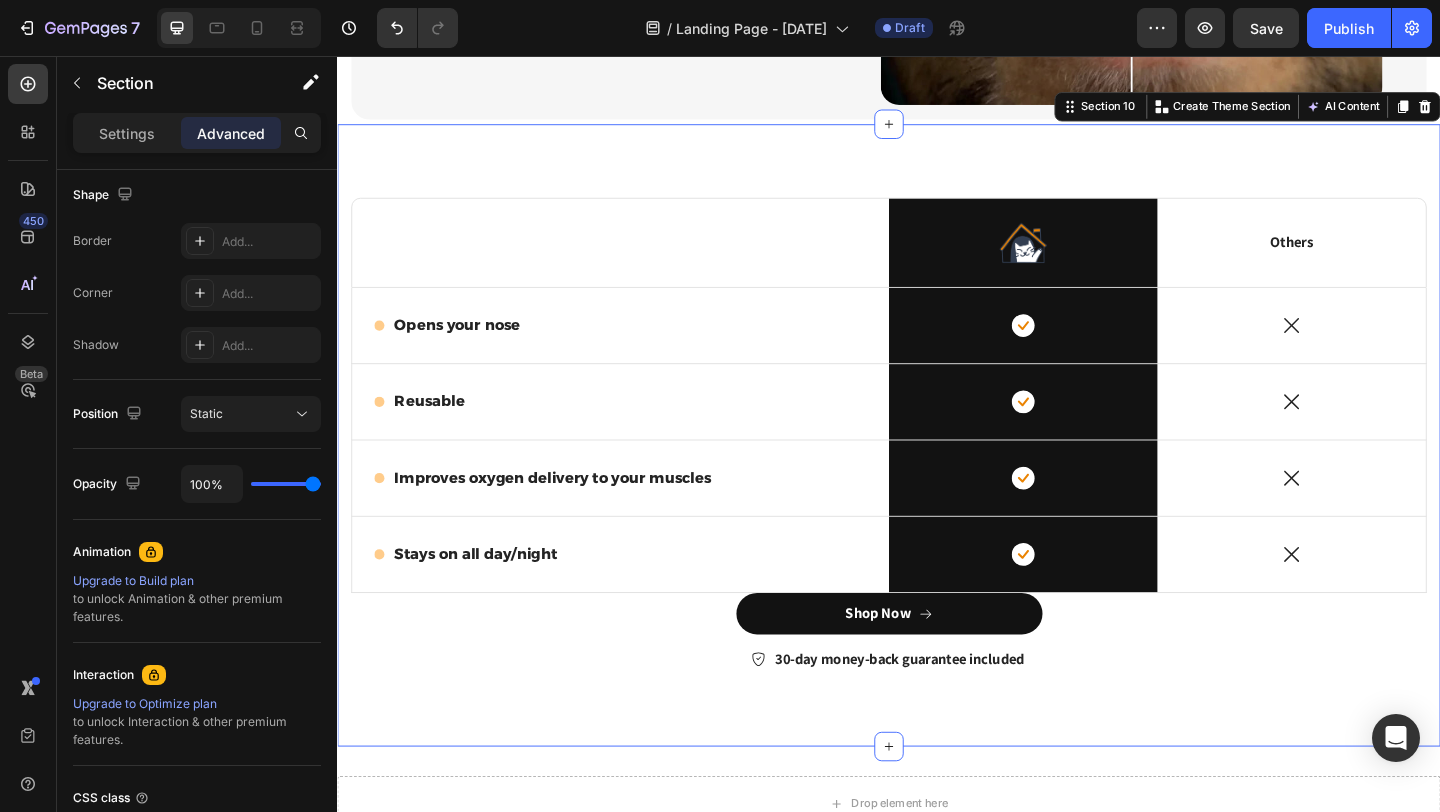 scroll, scrollTop: 0, scrollLeft: 0, axis: both 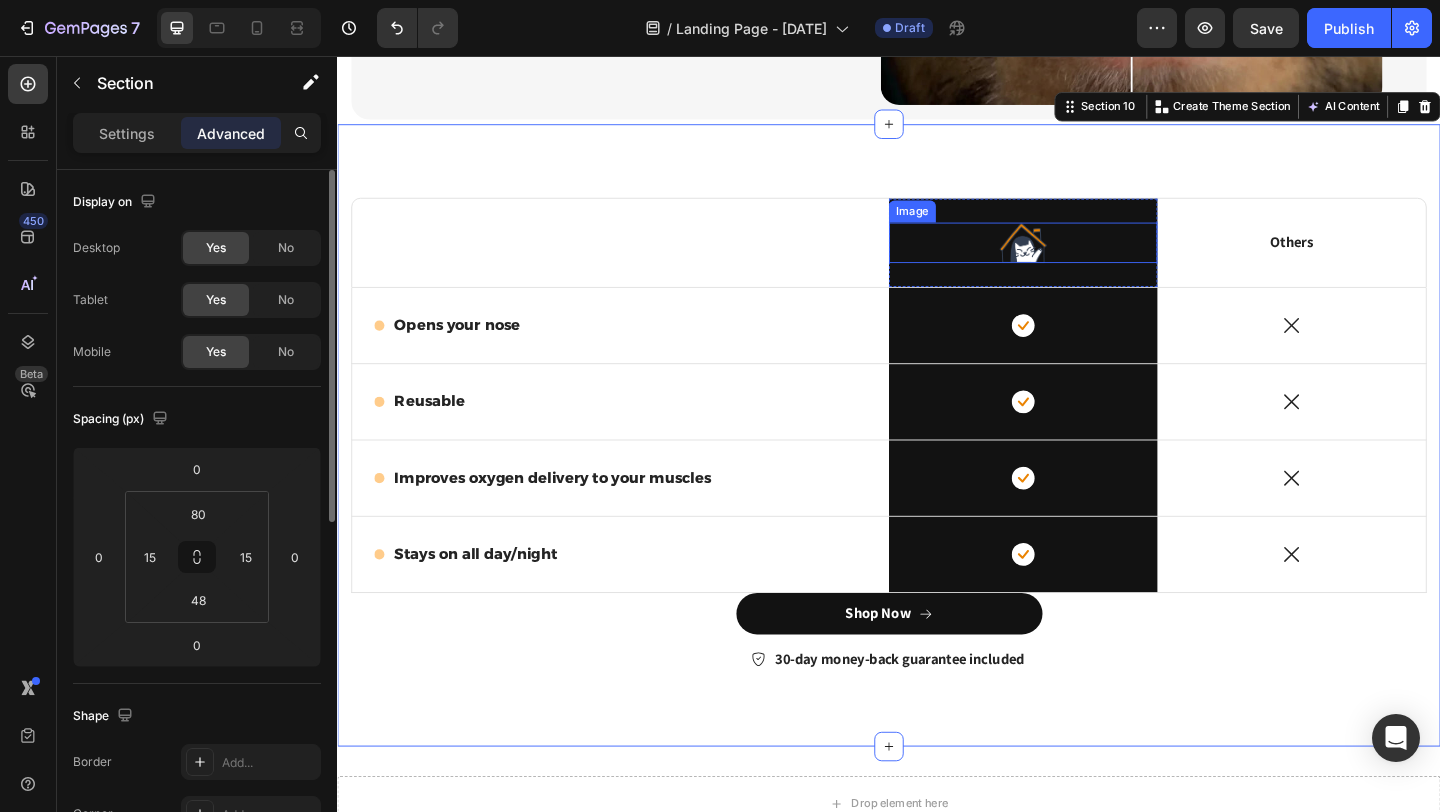 click at bounding box center [1083, 259] 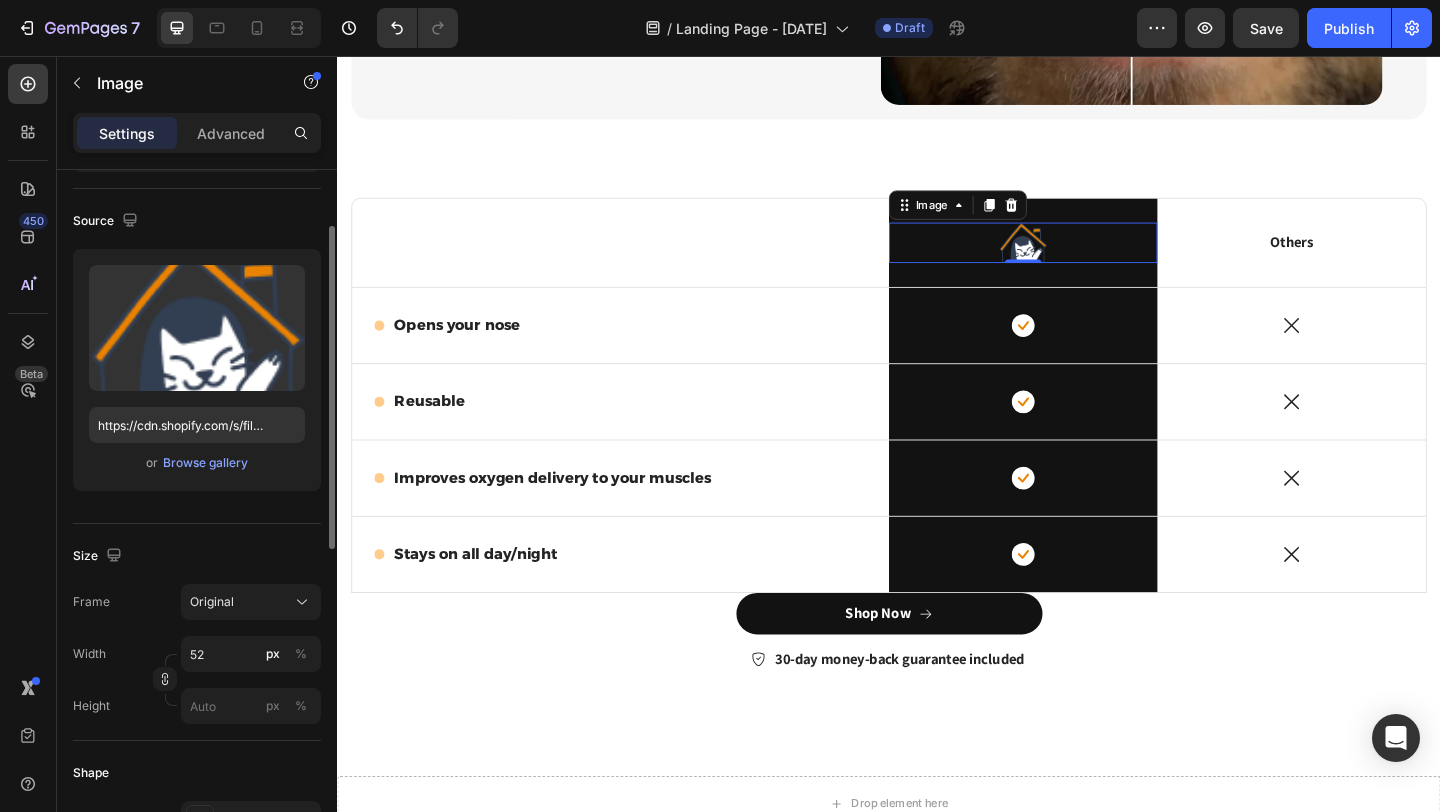 scroll, scrollTop: 129, scrollLeft: 0, axis: vertical 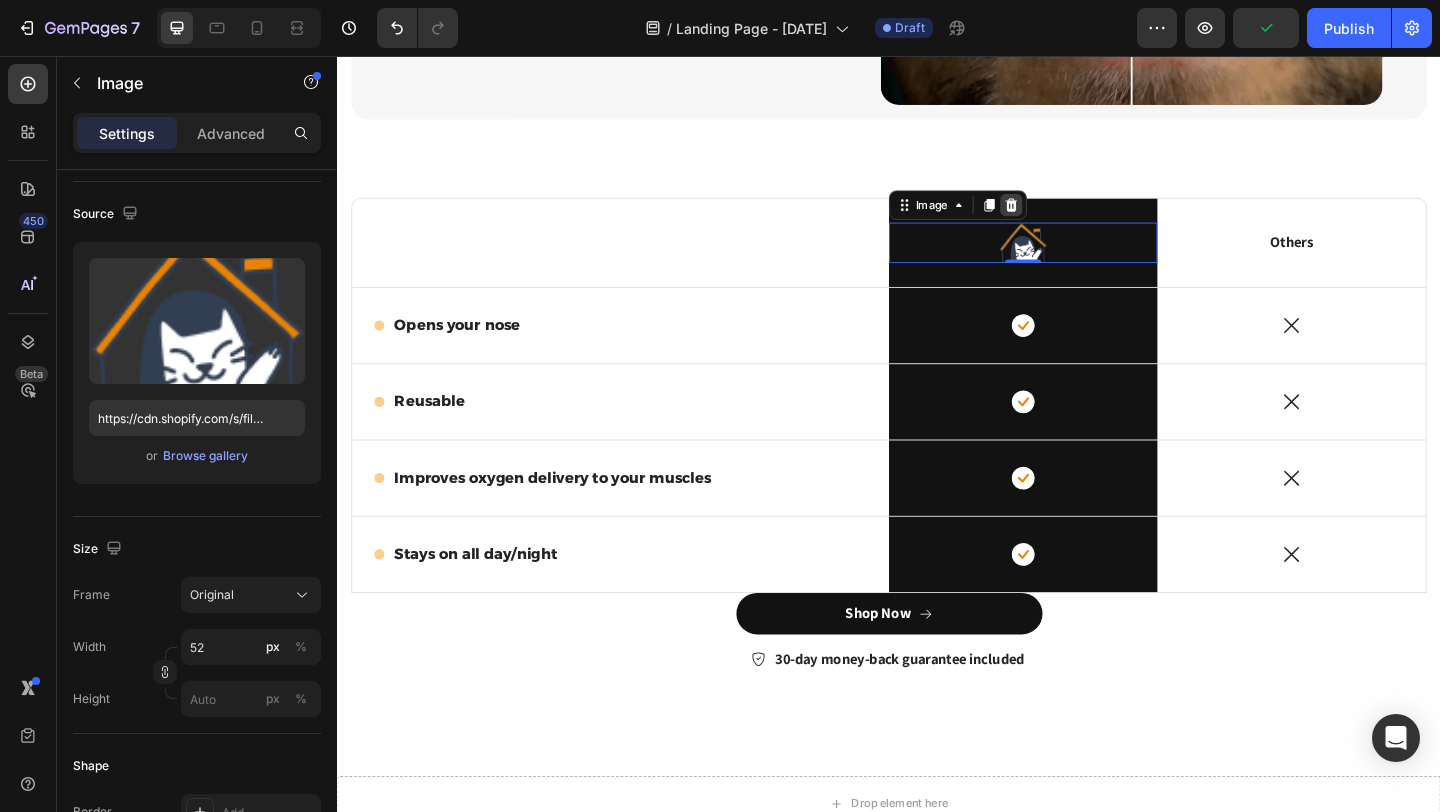 click 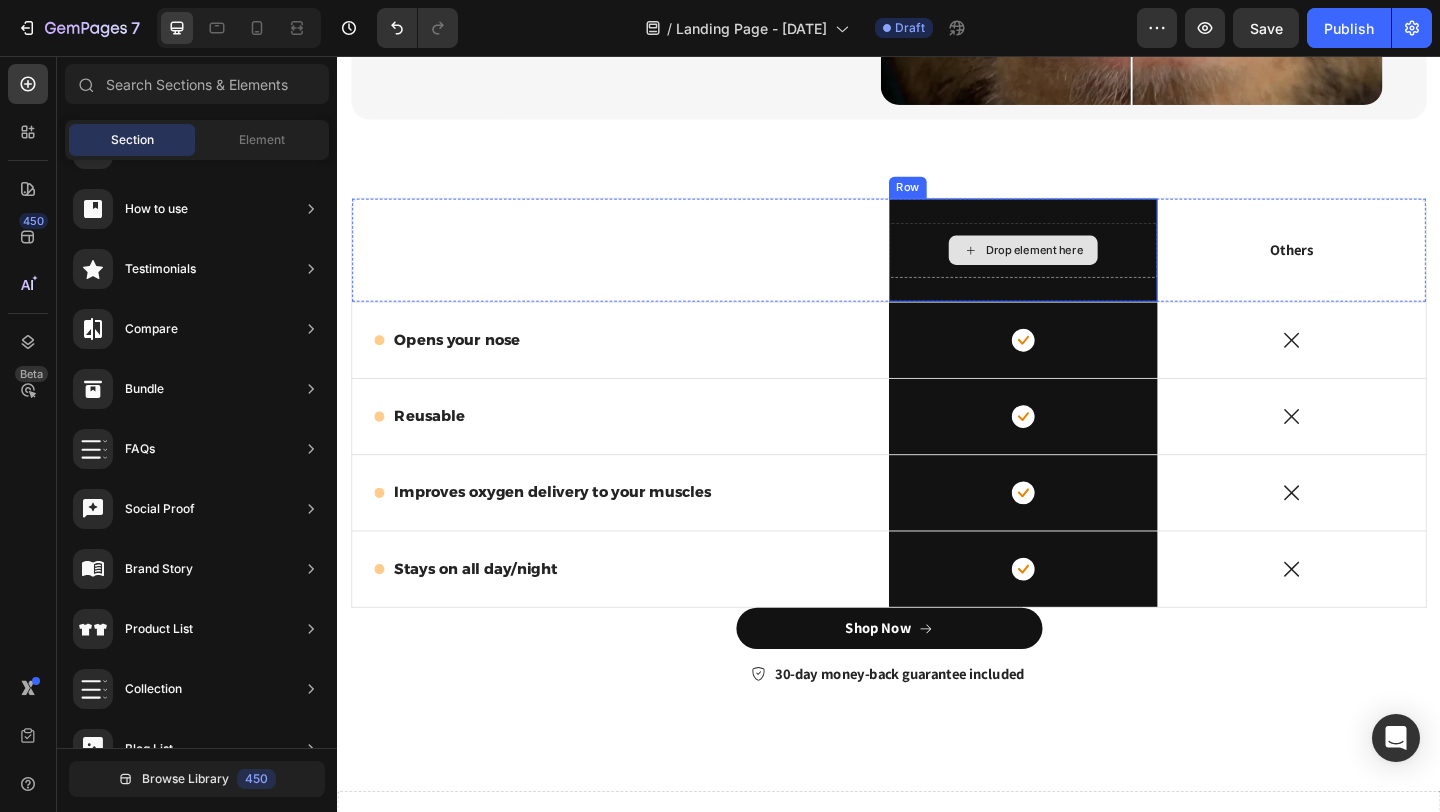 click on "Drop element here" at bounding box center (1095, 267) 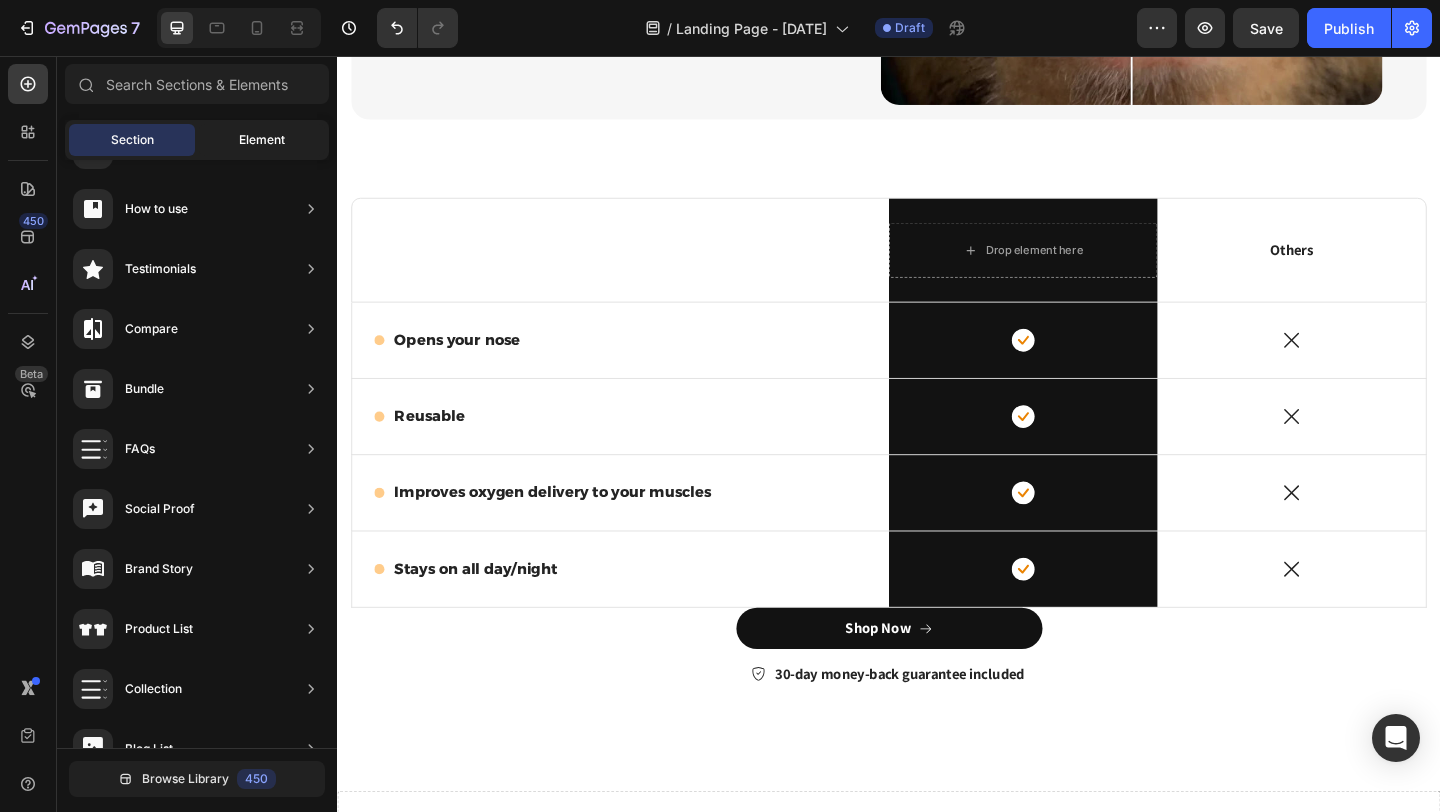 click on "Element" at bounding box center (262, 140) 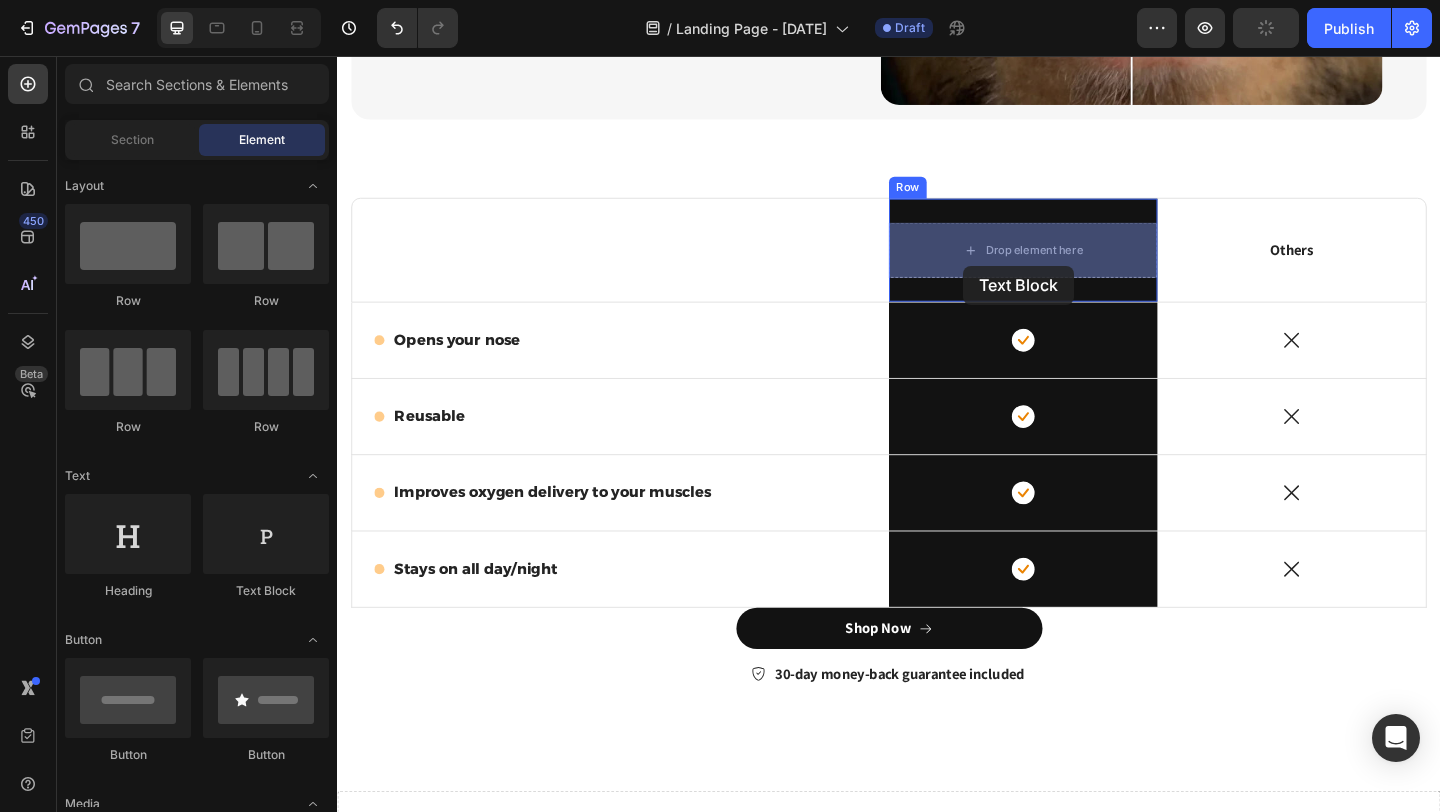 drag, startPoint x: 598, startPoint y: 597, endPoint x: 1018, endPoint y: 281, distance: 525.6006 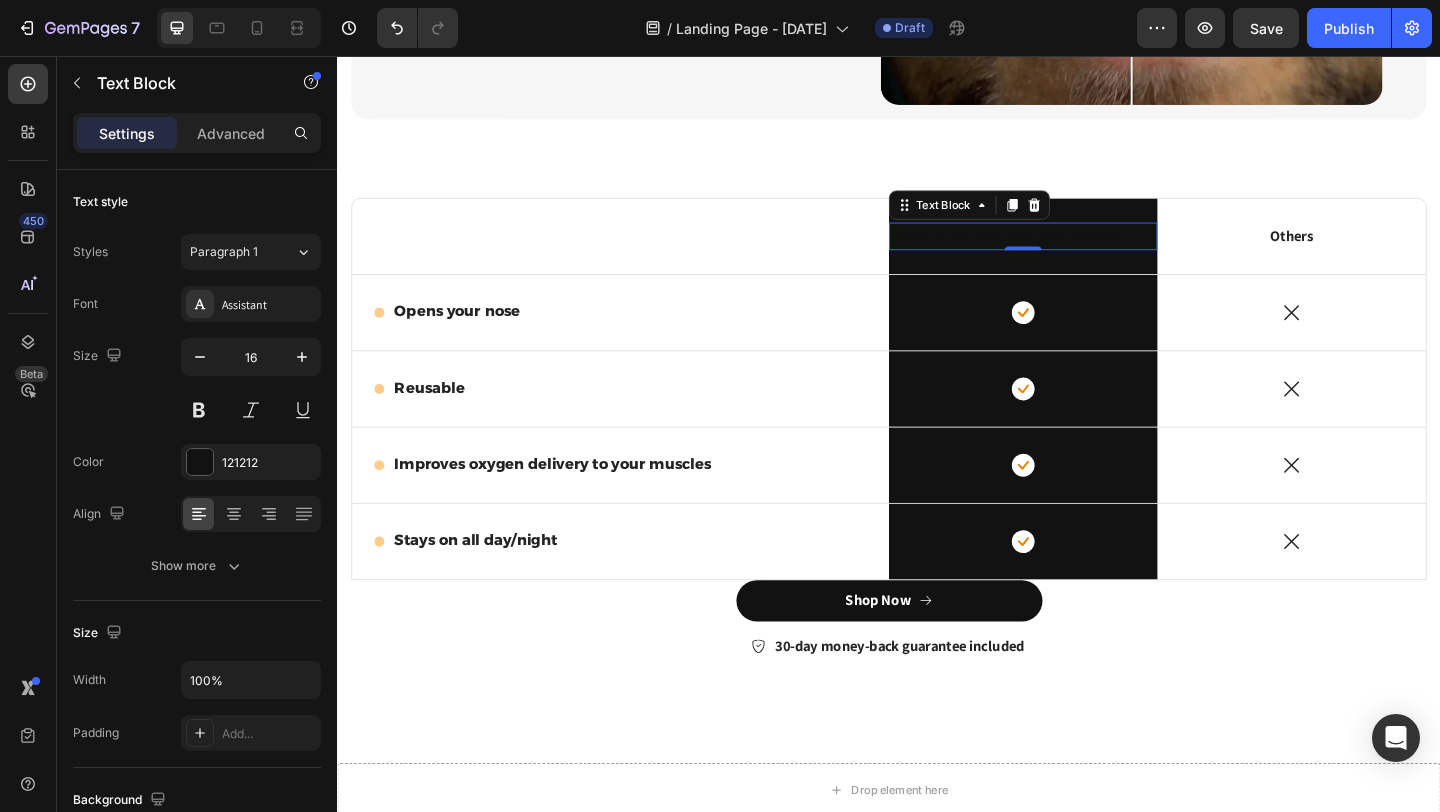 click on "Replace this text with your content" at bounding box center [1083, 252] 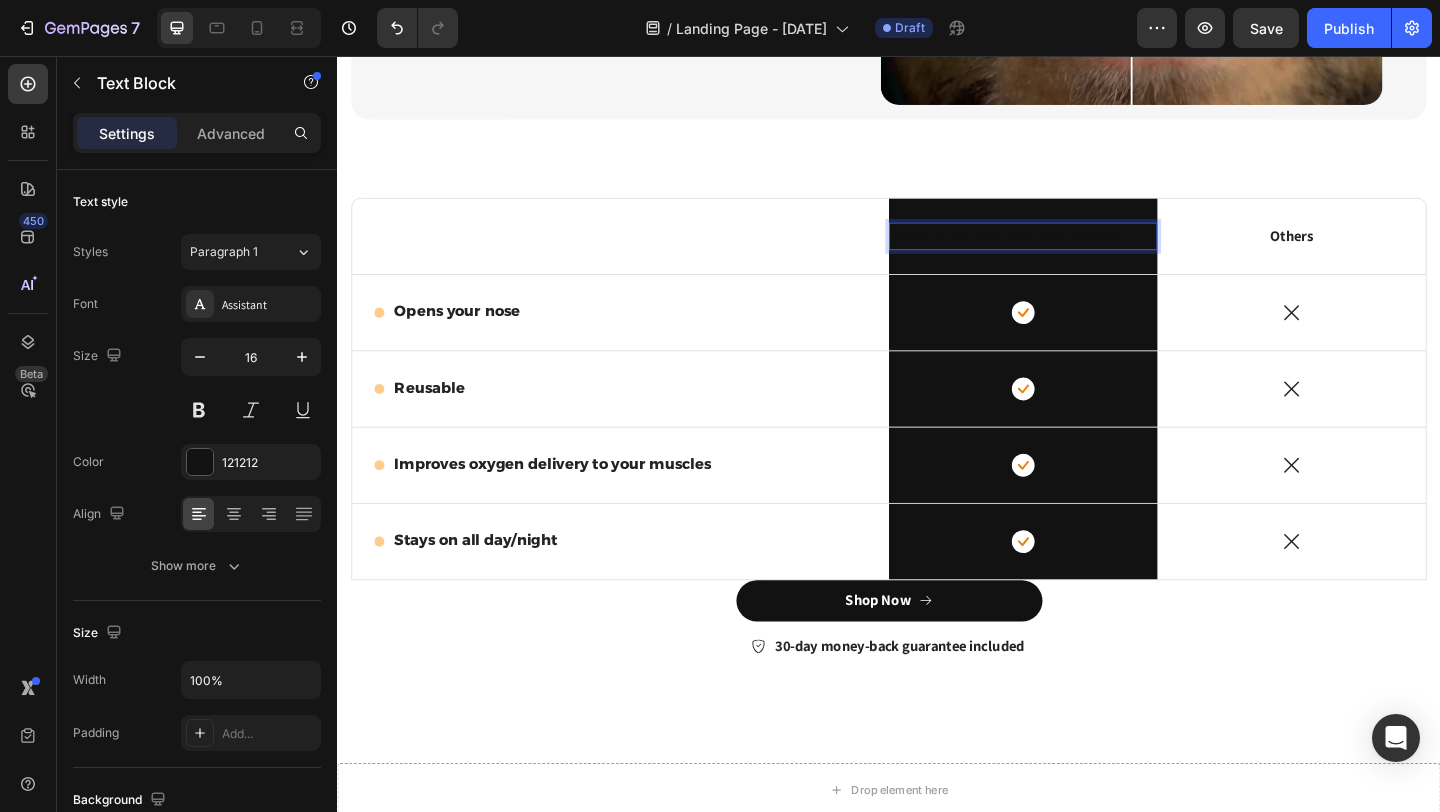 click on "Replace this text with your content" at bounding box center (1083, 252) 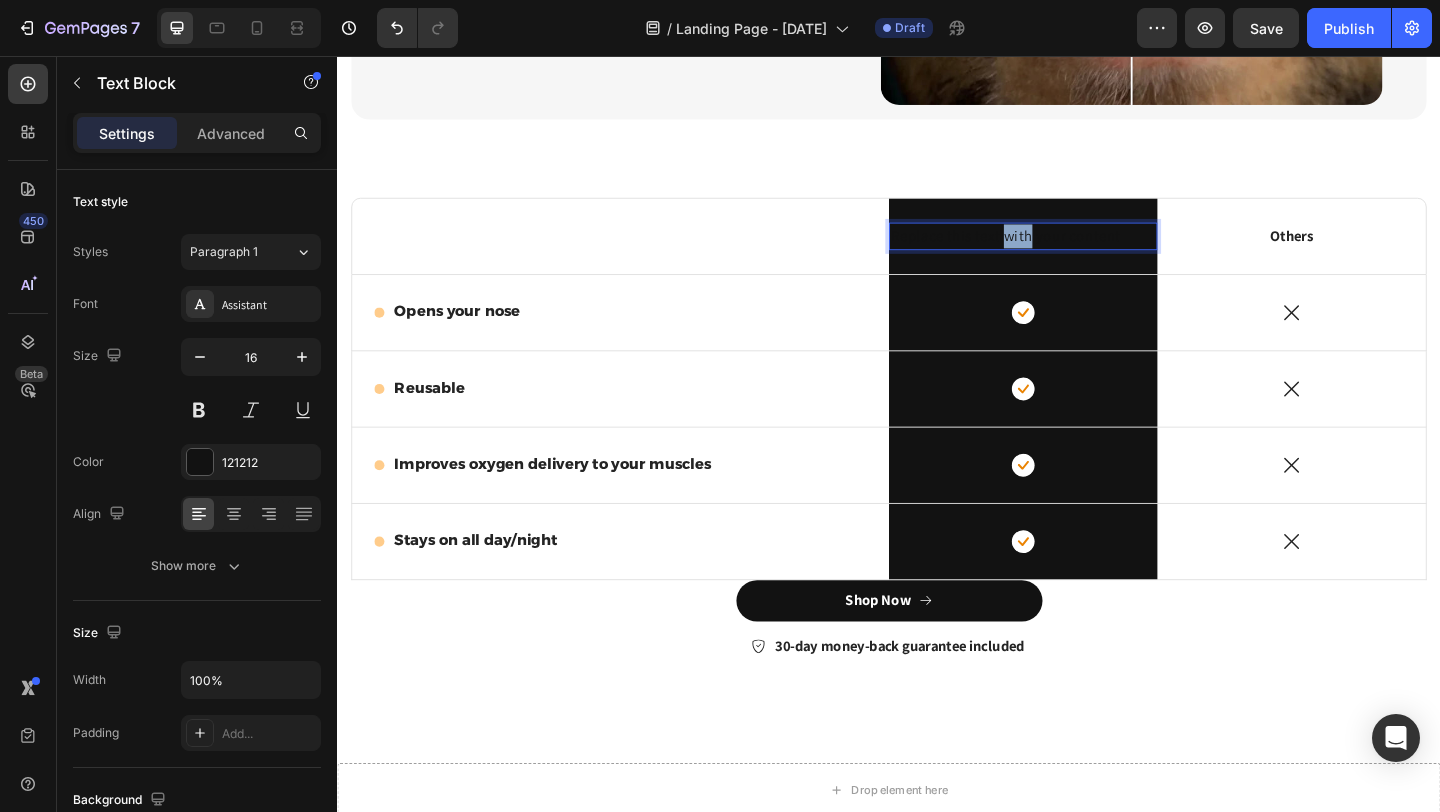 click on "Replace this text with your content" at bounding box center [1083, 252] 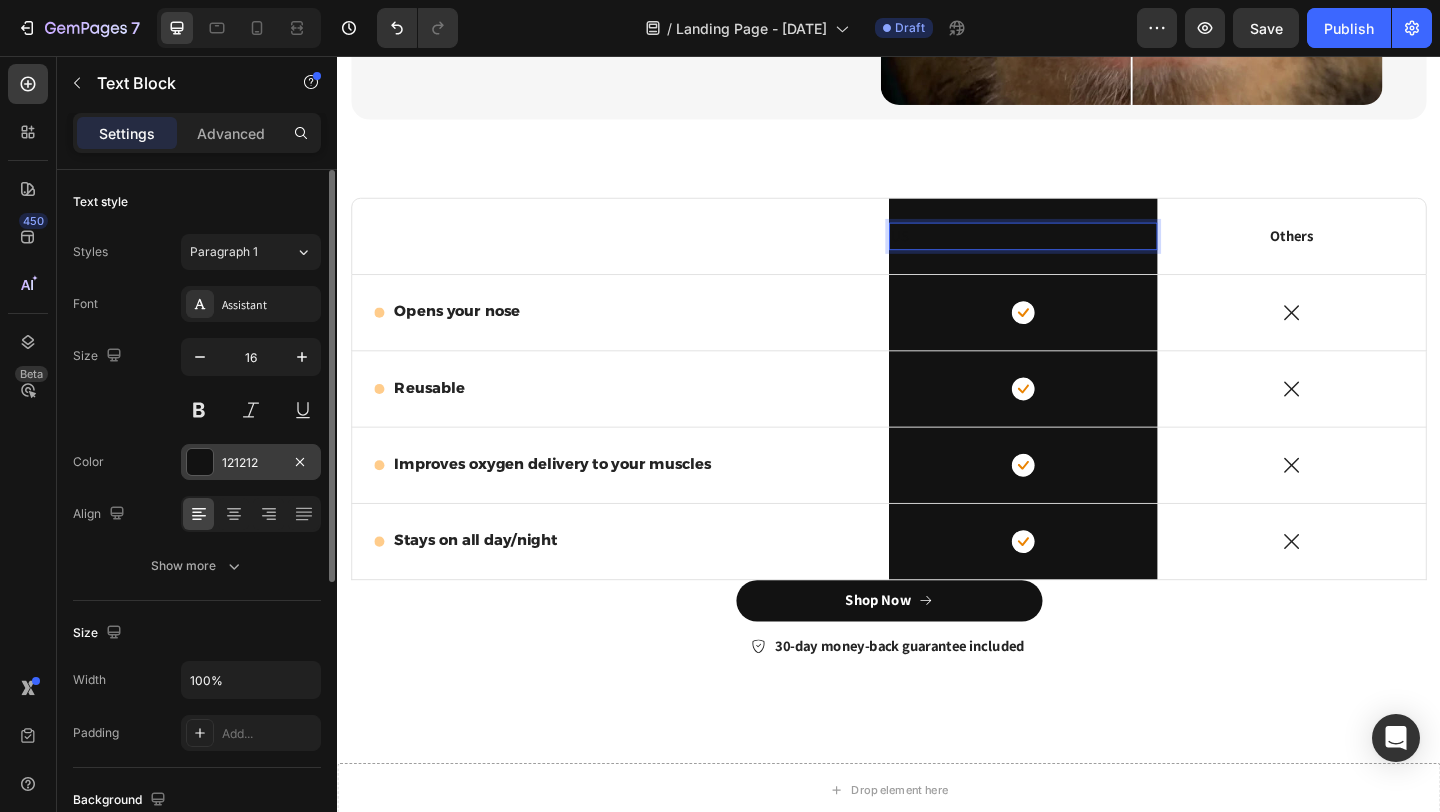 click at bounding box center (200, 462) 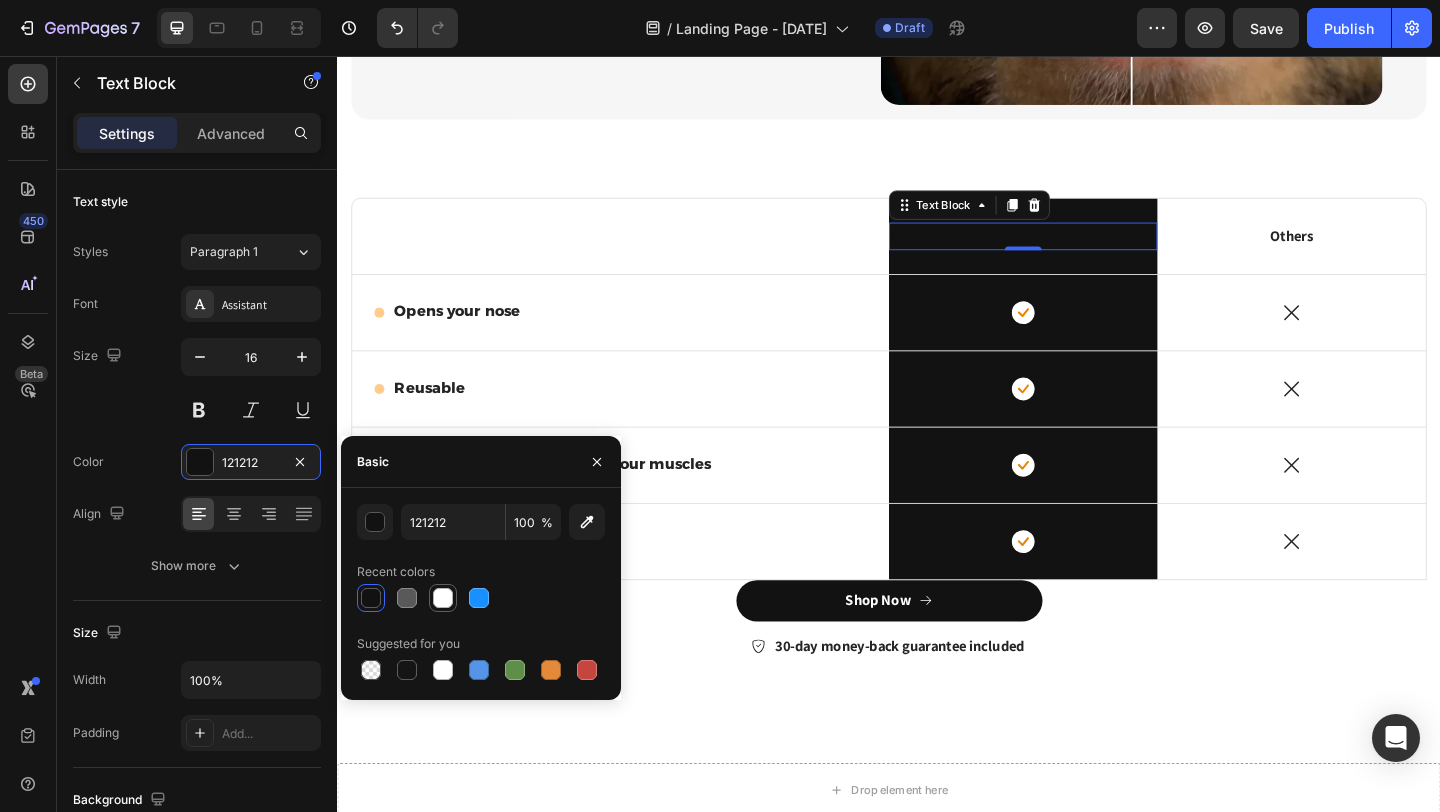 click at bounding box center (443, 598) 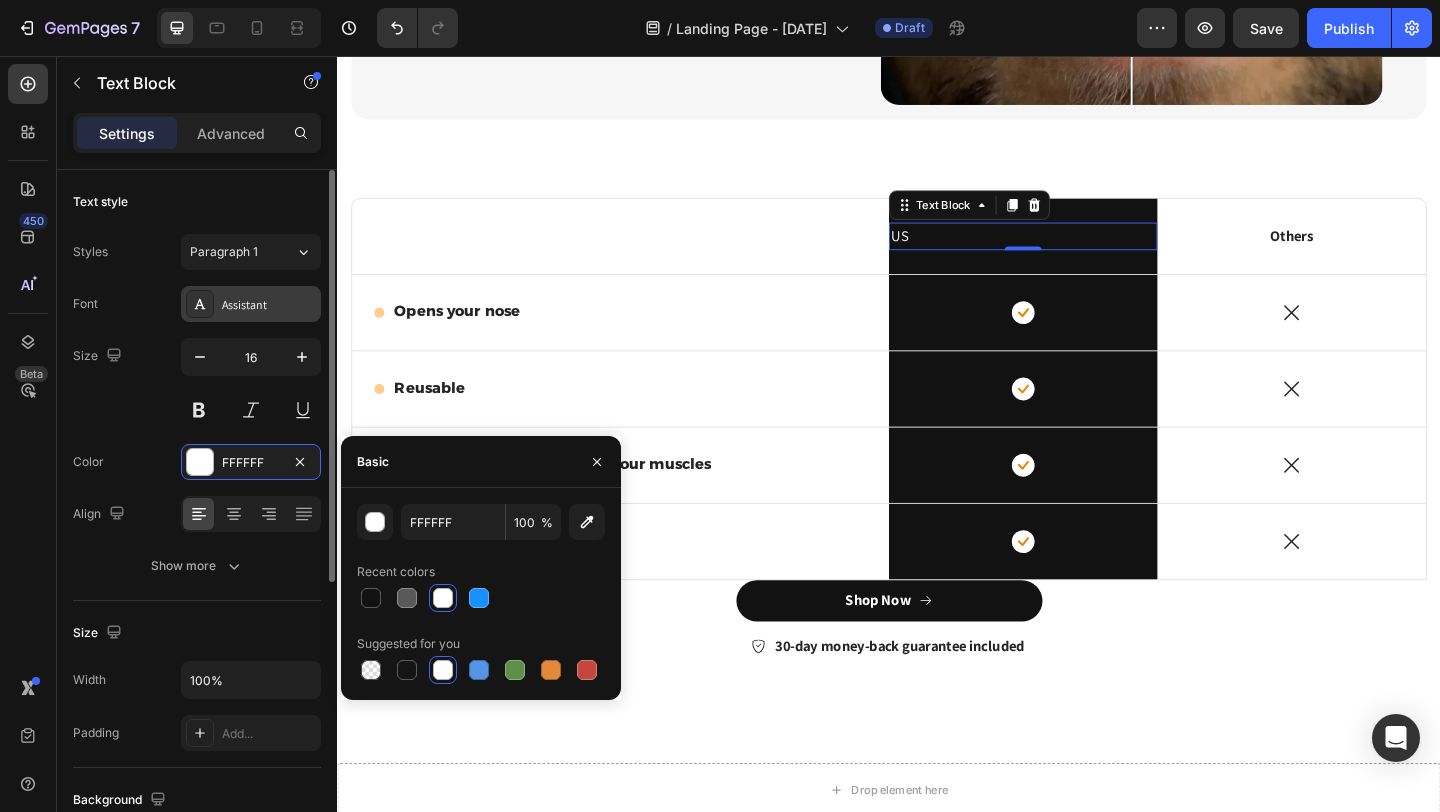 click on "Assistant" at bounding box center (251, 304) 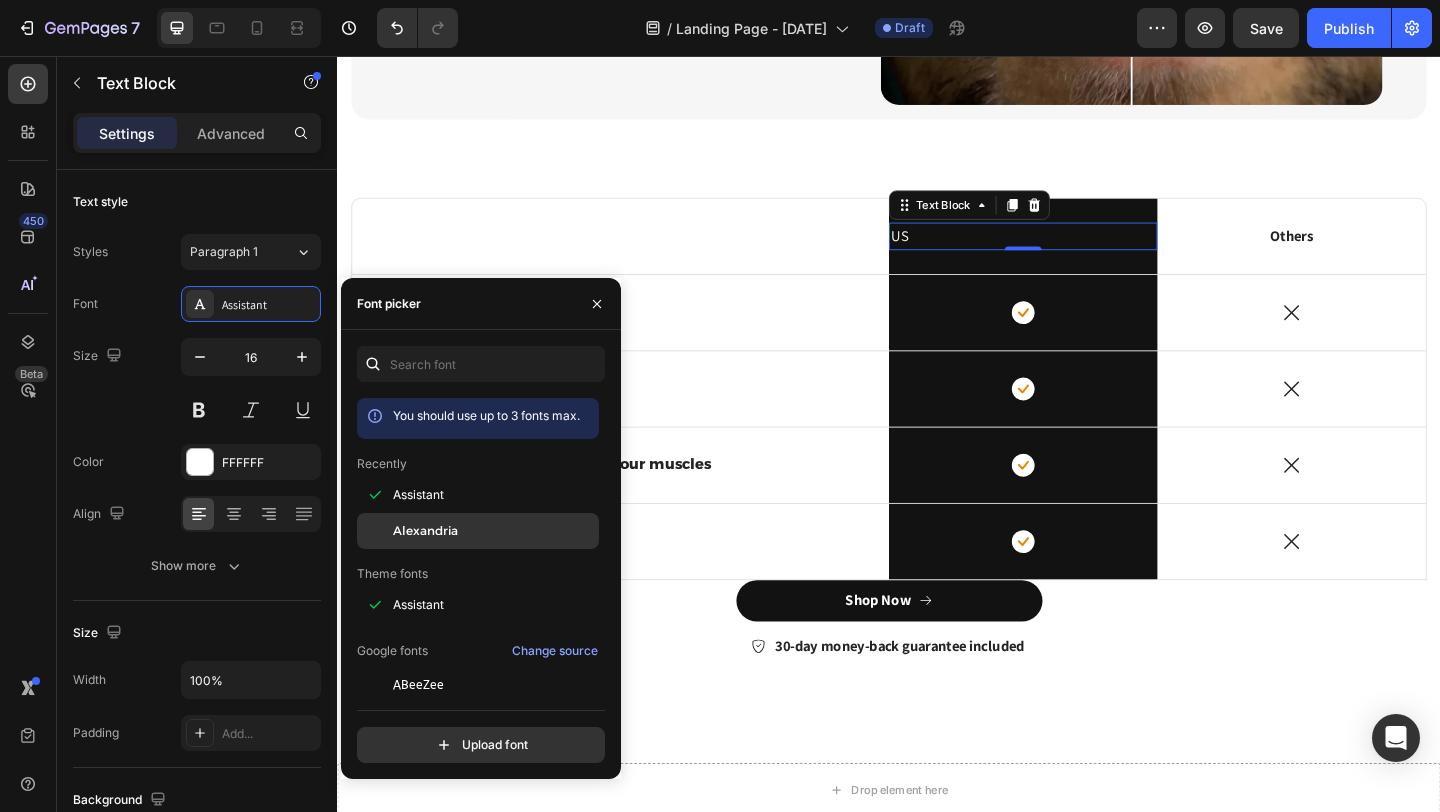 click on "Alexandria" at bounding box center [425, 531] 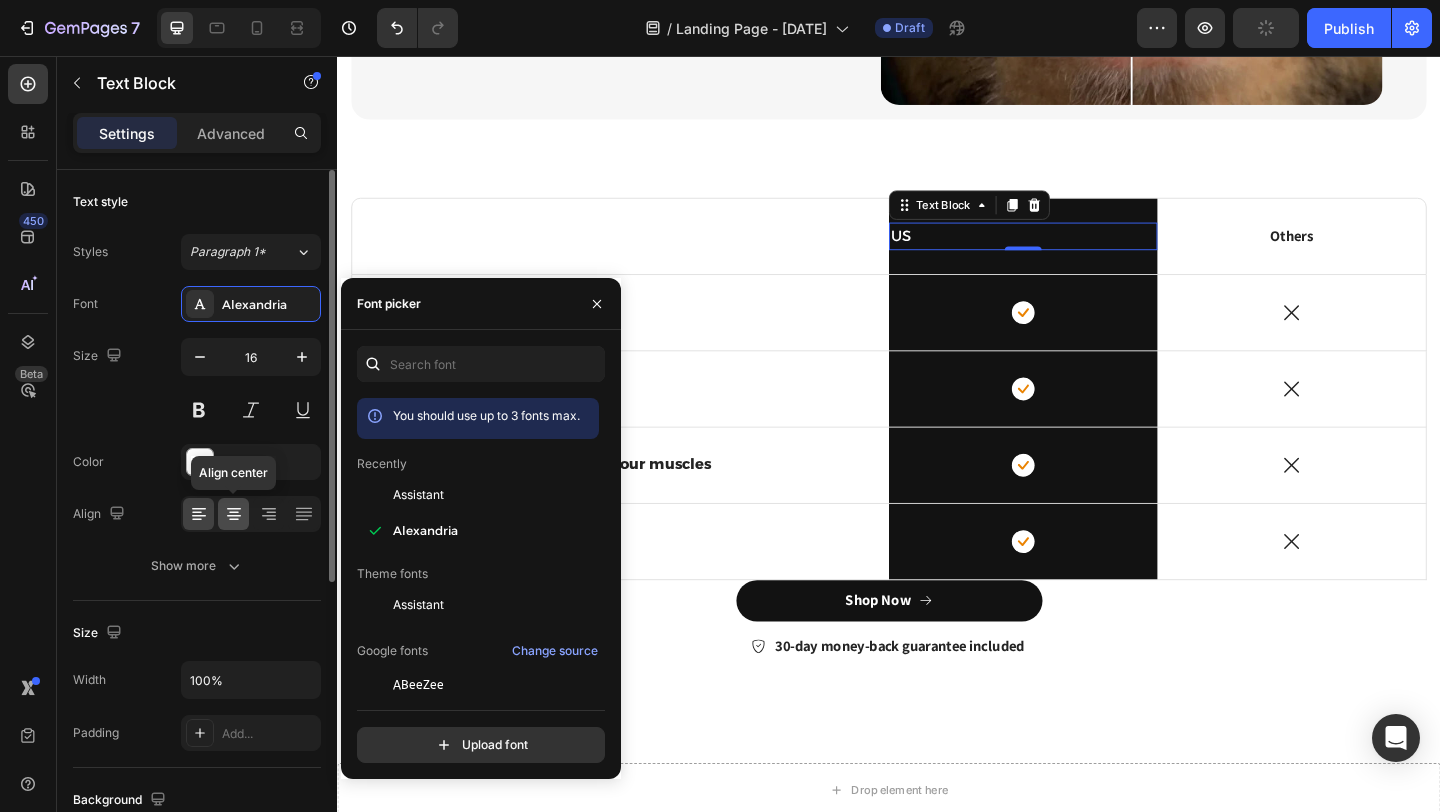 click 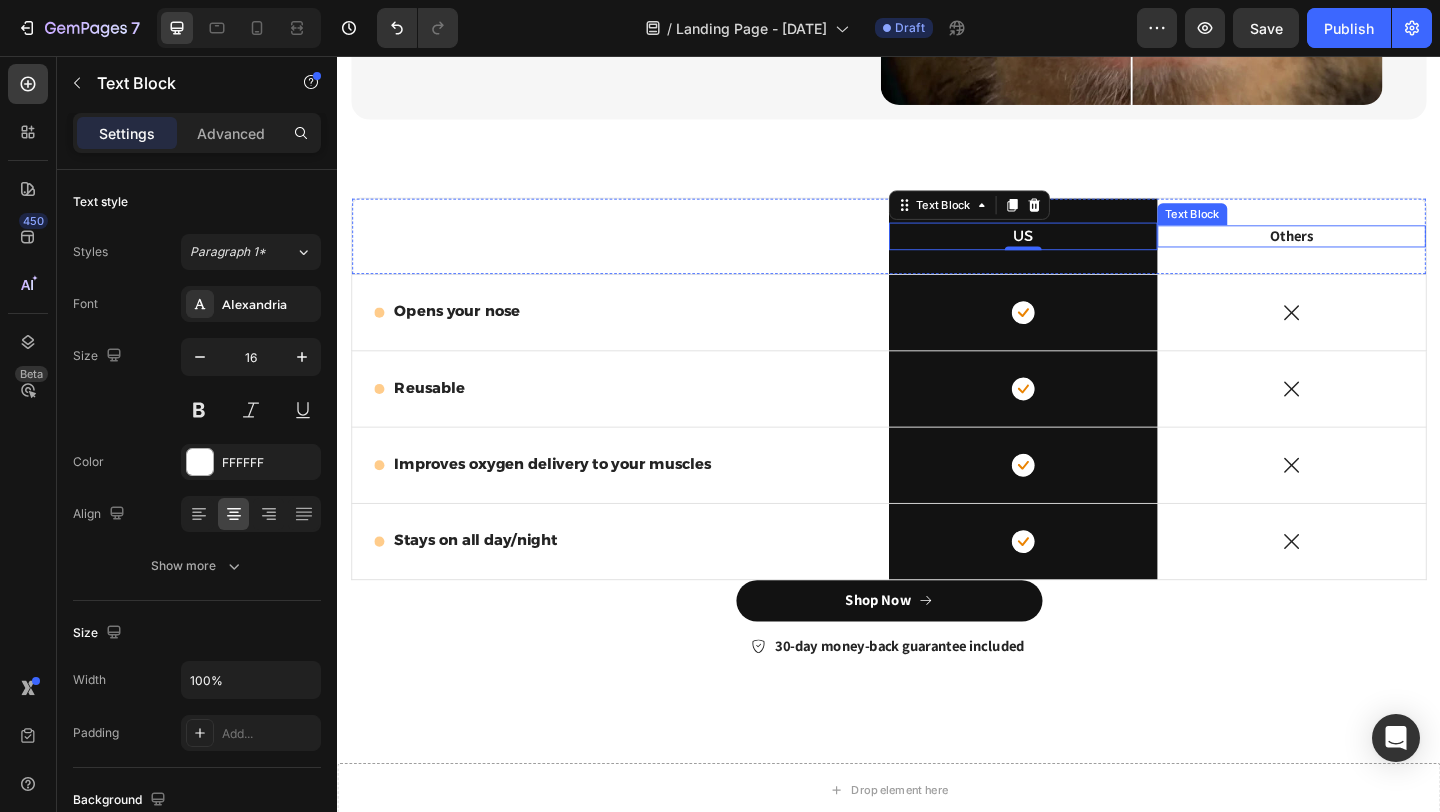 click on "Others" at bounding box center [1375, 252] 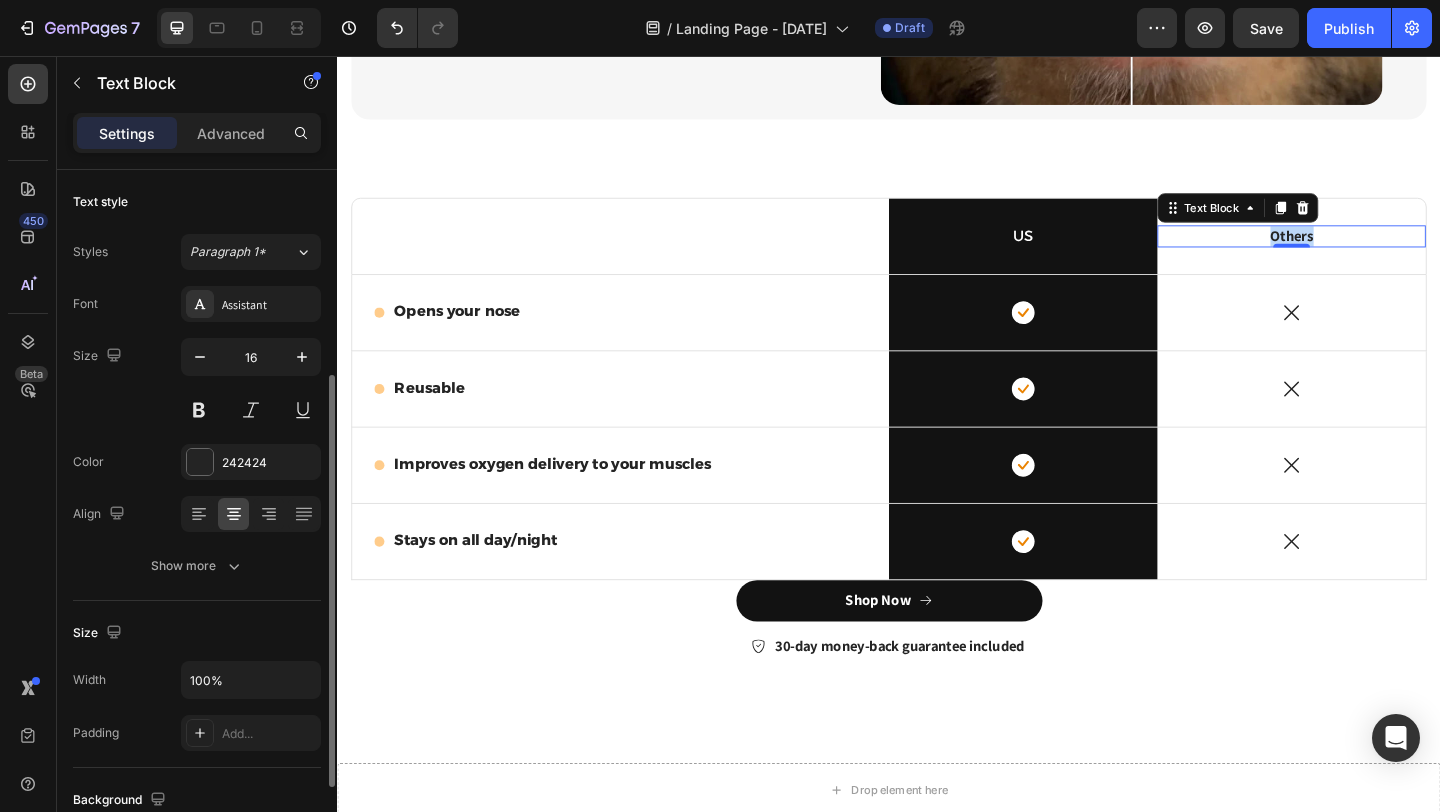 scroll, scrollTop: 129, scrollLeft: 0, axis: vertical 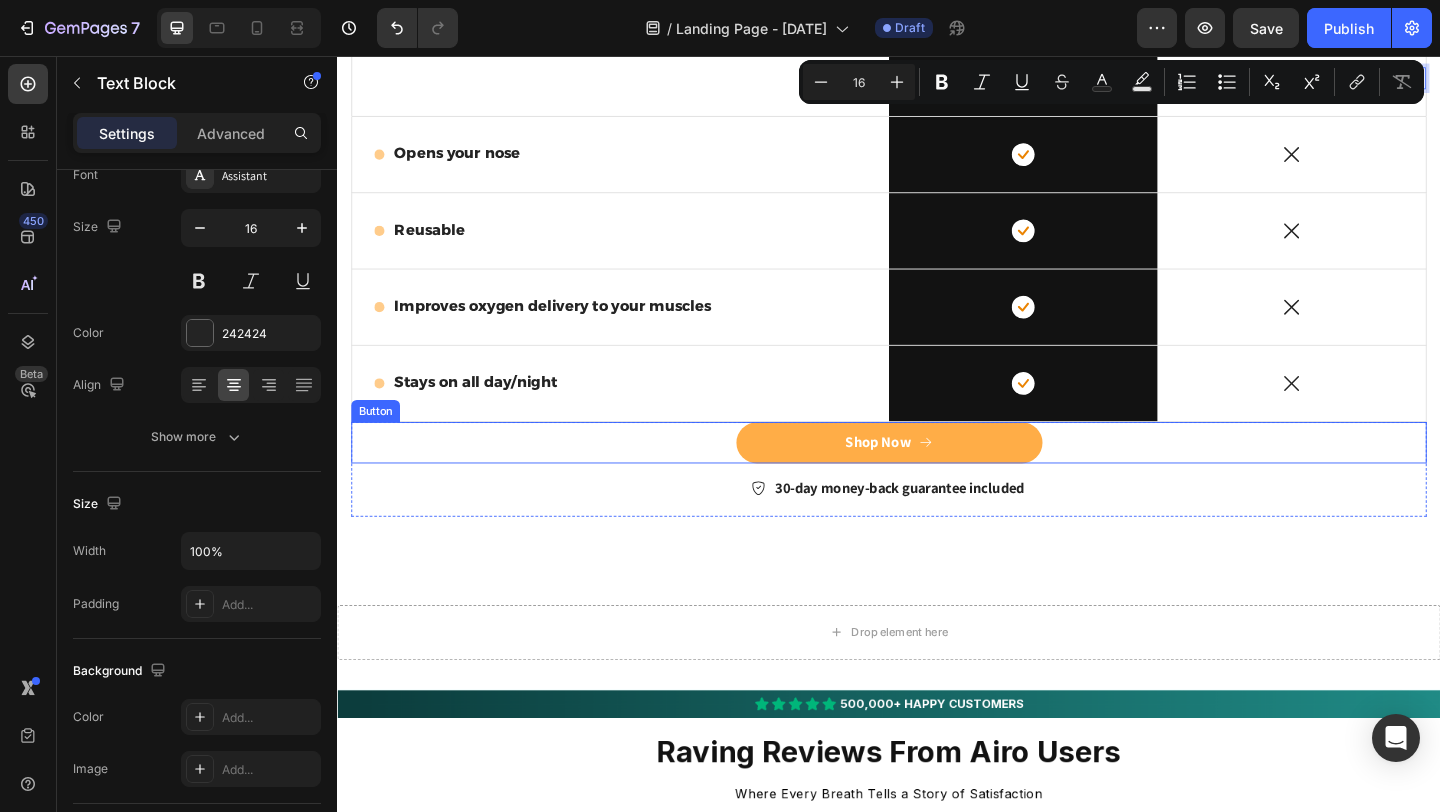 click on "Shop Now" at bounding box center (937, 476) 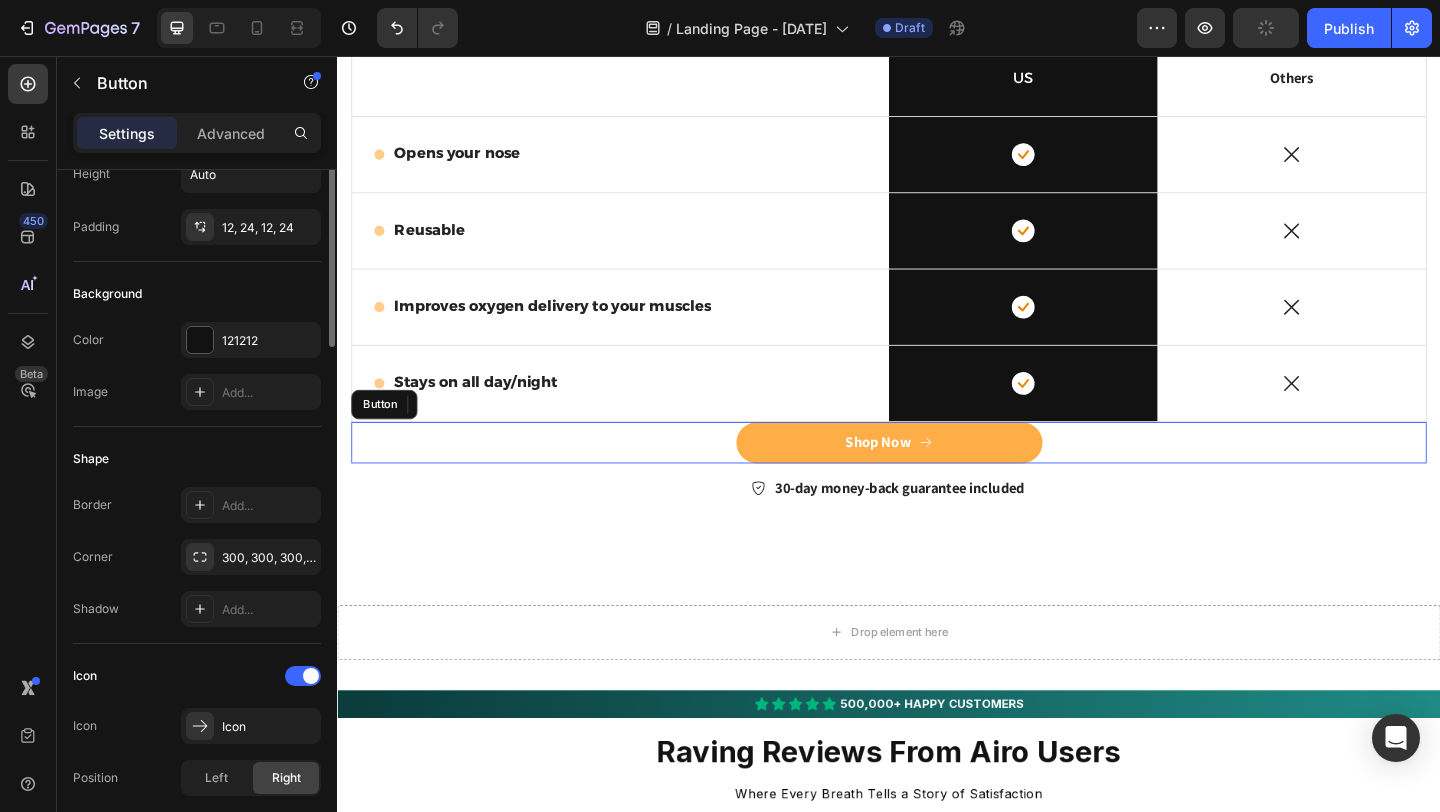 scroll, scrollTop: 0, scrollLeft: 0, axis: both 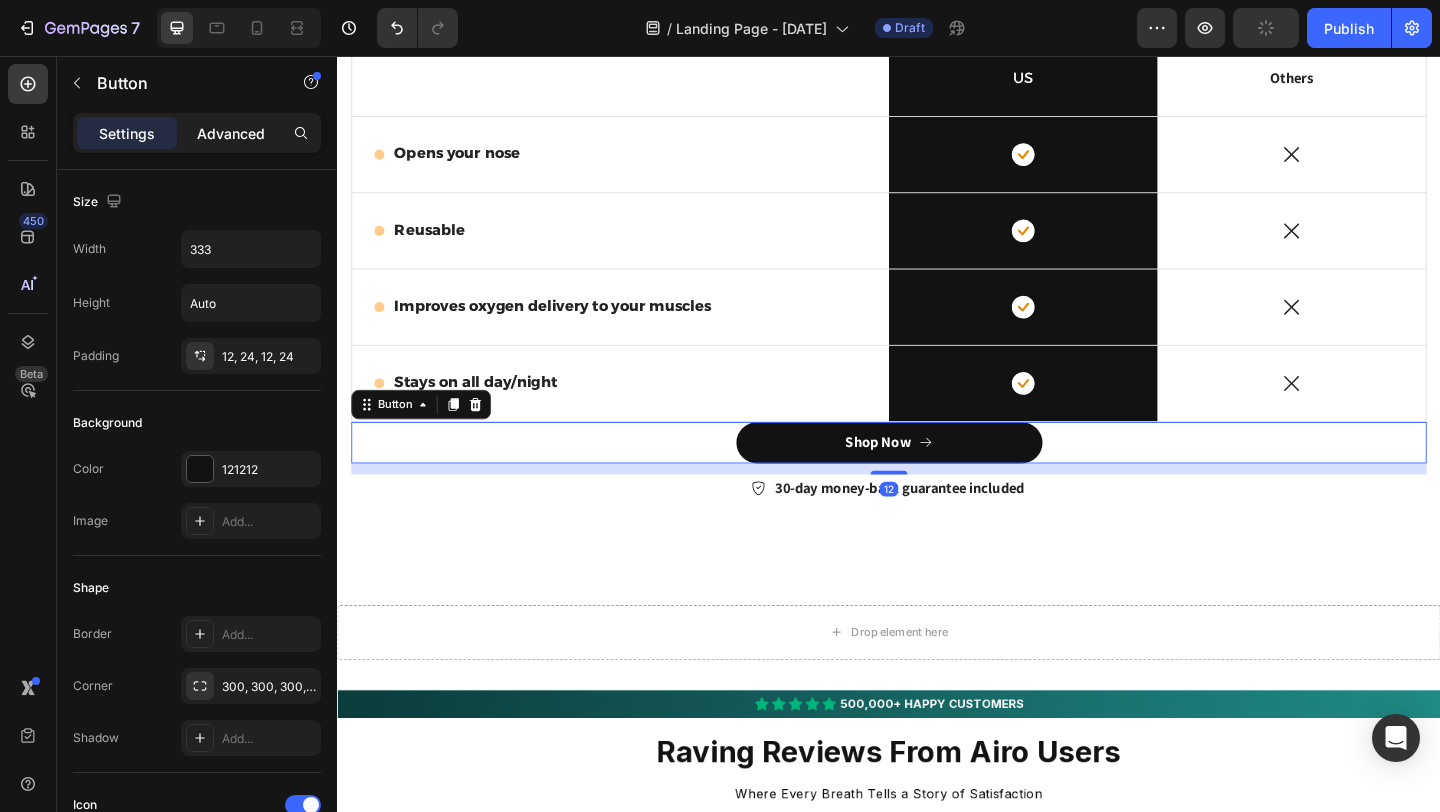 click on "Advanced" at bounding box center (231, 133) 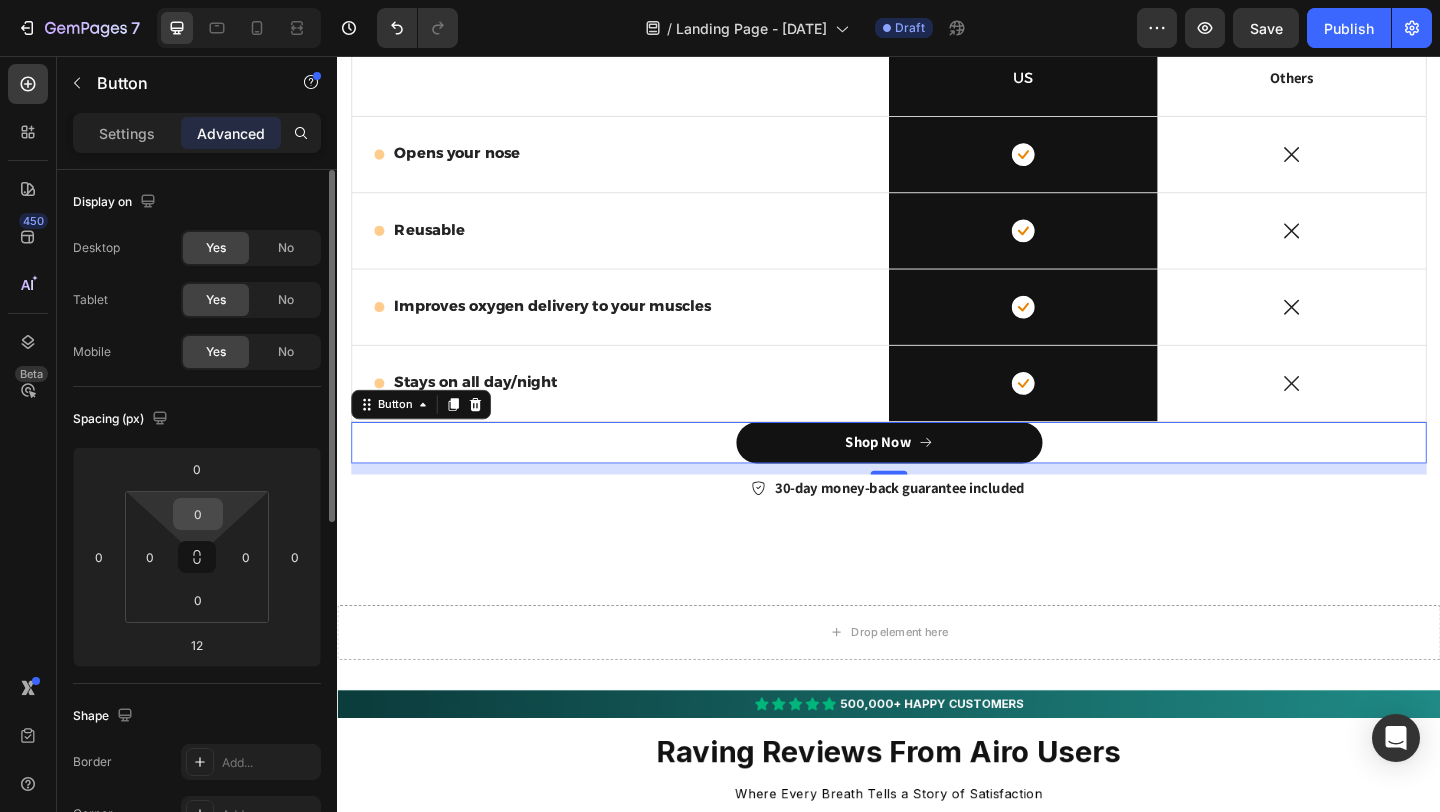 click on "0" at bounding box center [198, 514] 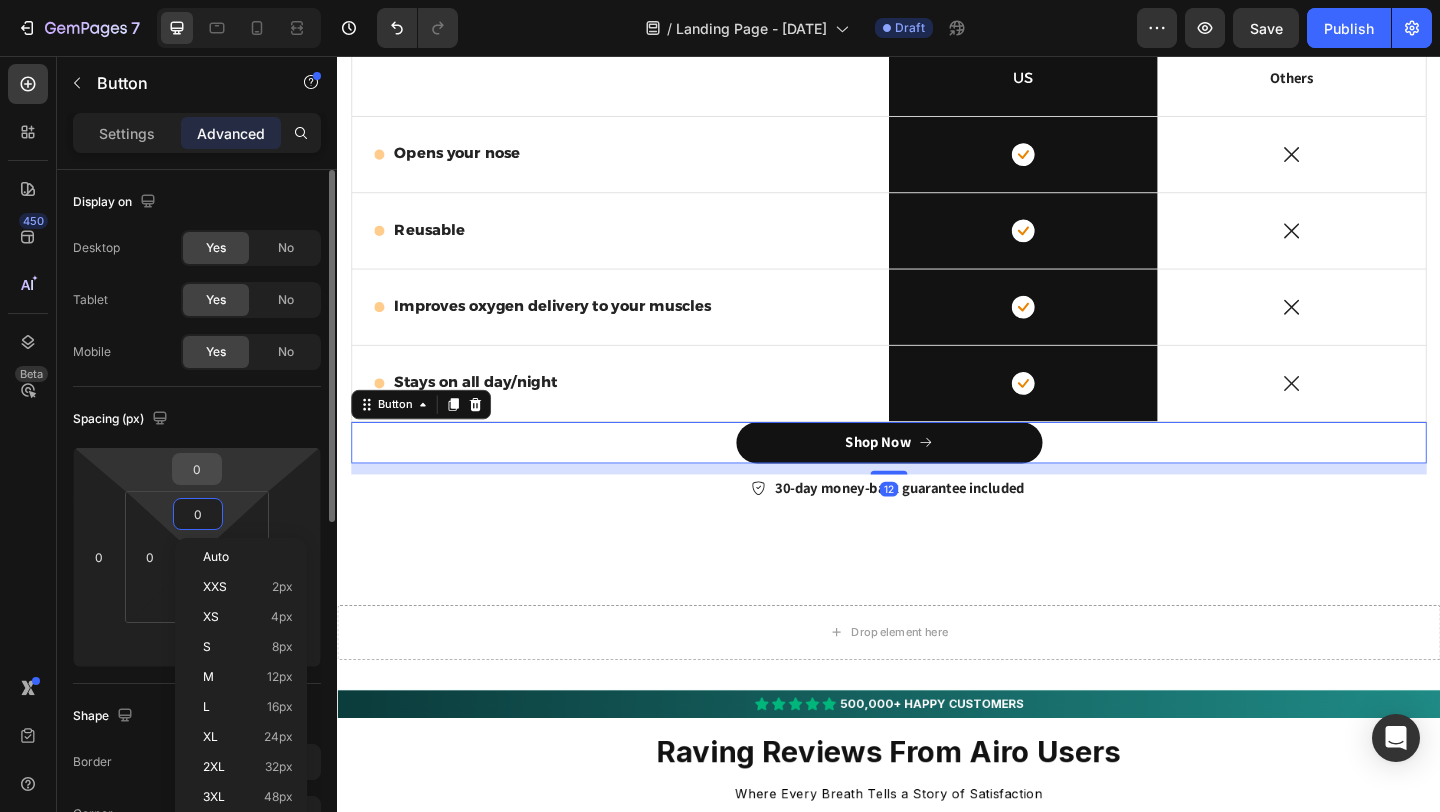 click on "0" at bounding box center [197, 469] 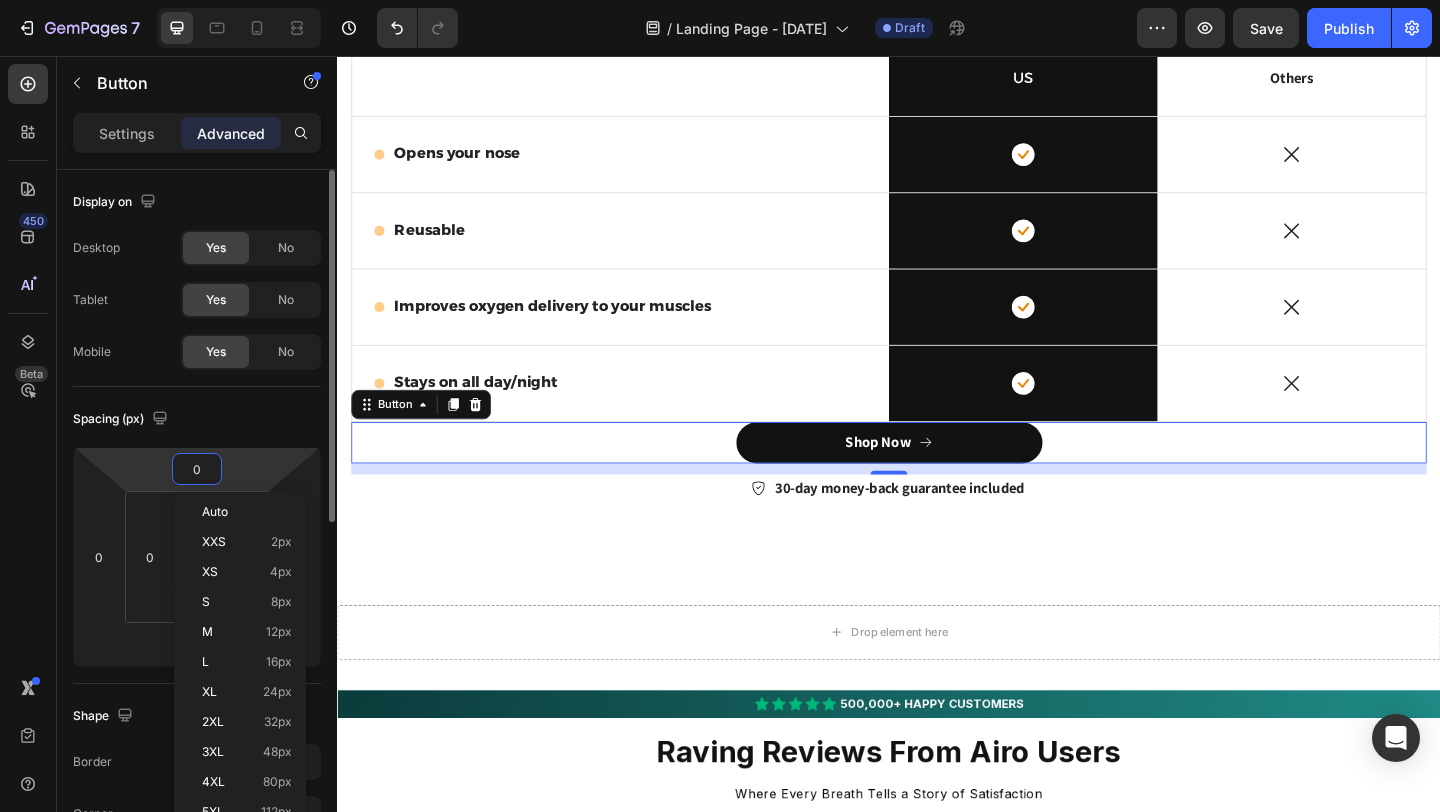 type on "5" 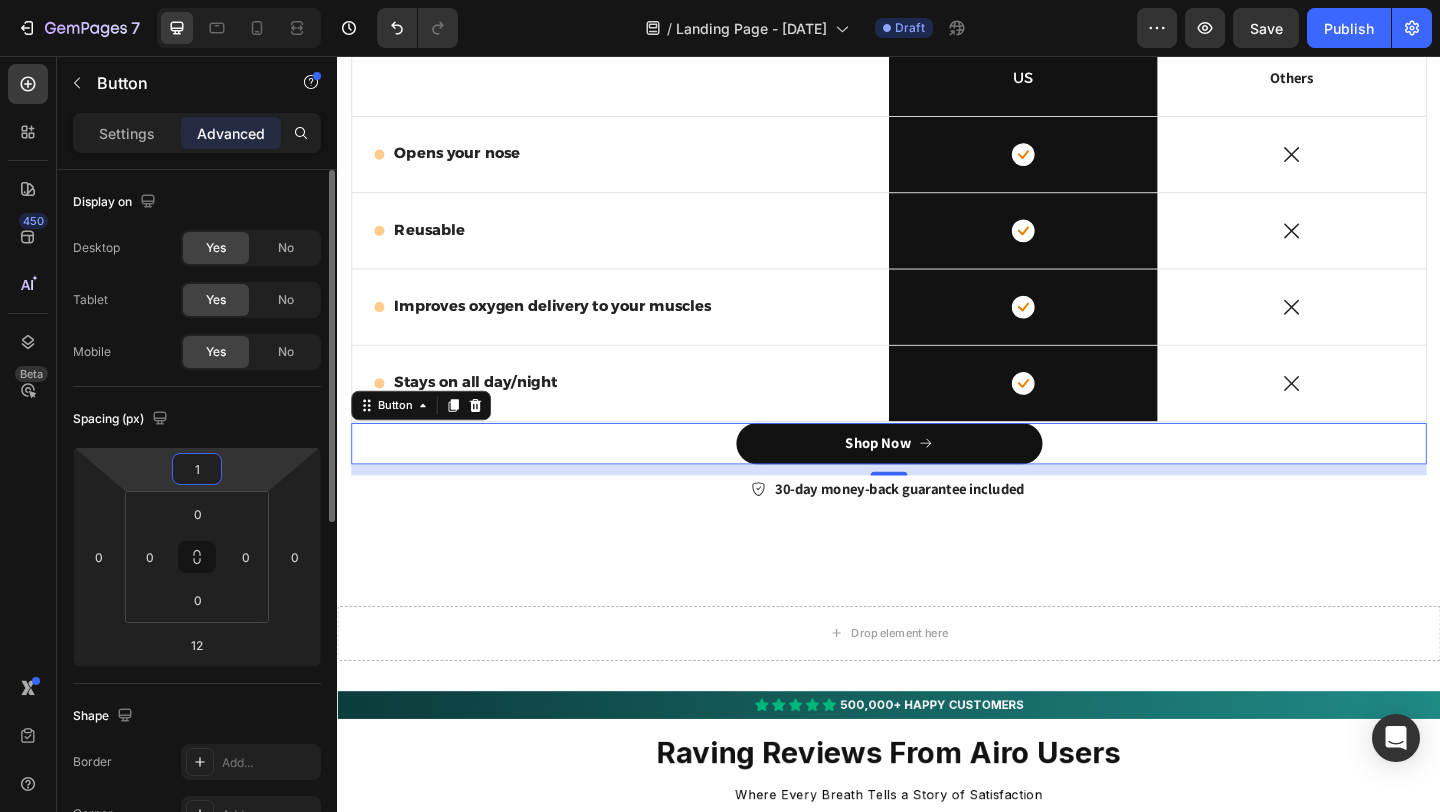 type on "15" 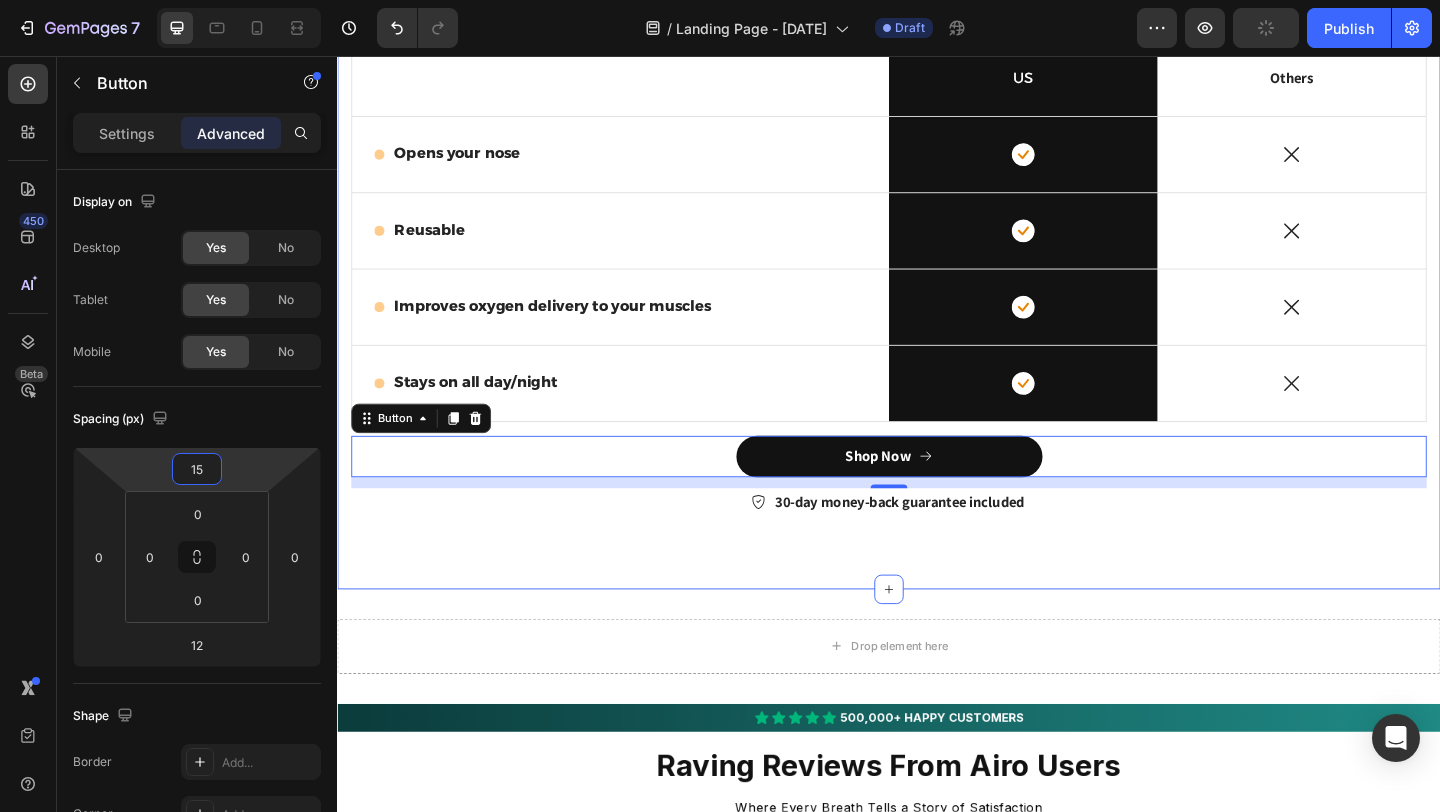 click on "Text Block US Text Block Row Others Text Block Row
Icon Opens your nose Text Block Row
Icon Row
Icon Row
Icon Reusable Text Block Row
Icon Row
Icon Row
Icon Improves oxygen delivery to your muscles Text Block Row
Icon Row
Icon Row
Icon Stays on all day/night Text Block Row
Icon Row
Icon Row
Shop Now Button   12
30-day money-back guarantee included  Item List Row" at bounding box center (937, 312) 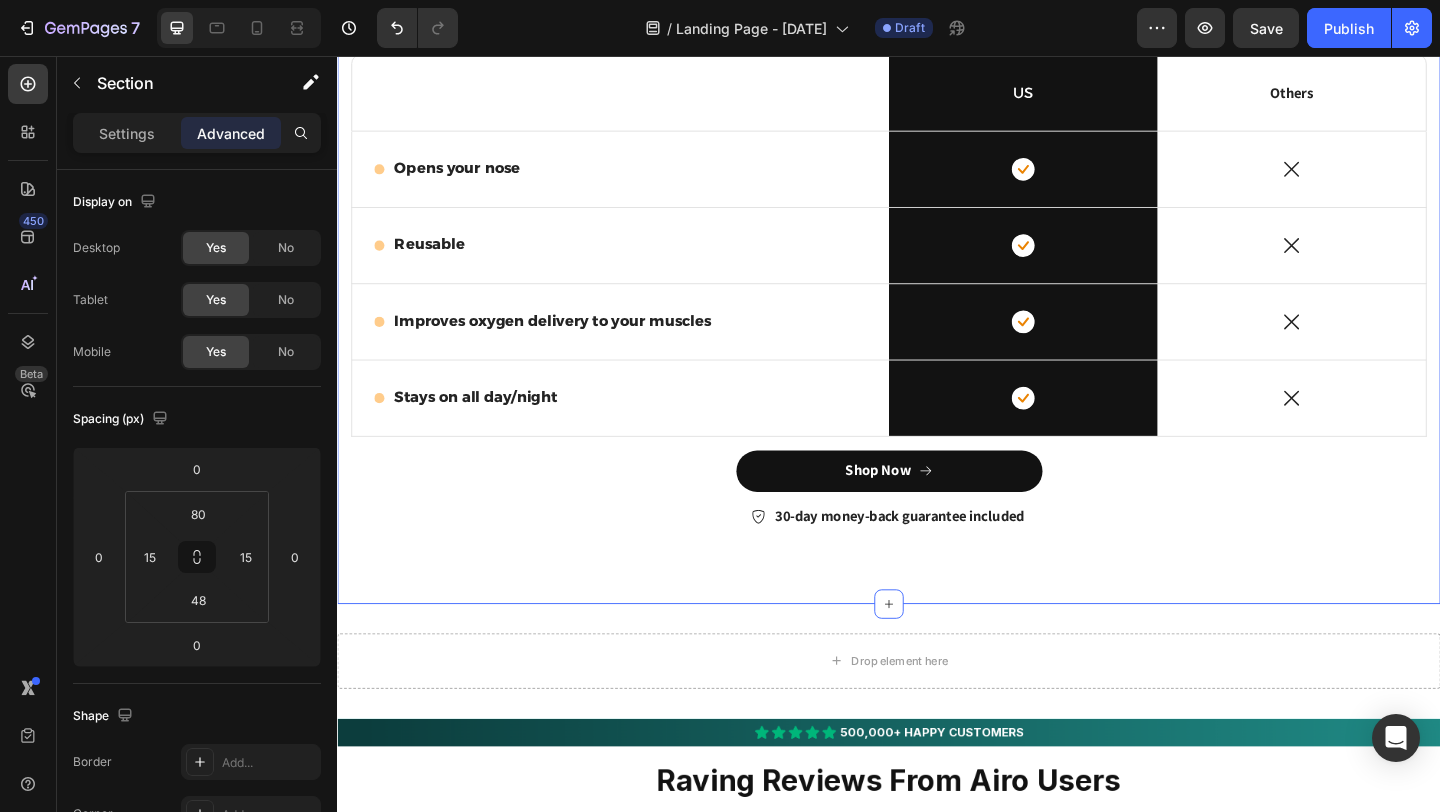 scroll, scrollTop: 3702, scrollLeft: 0, axis: vertical 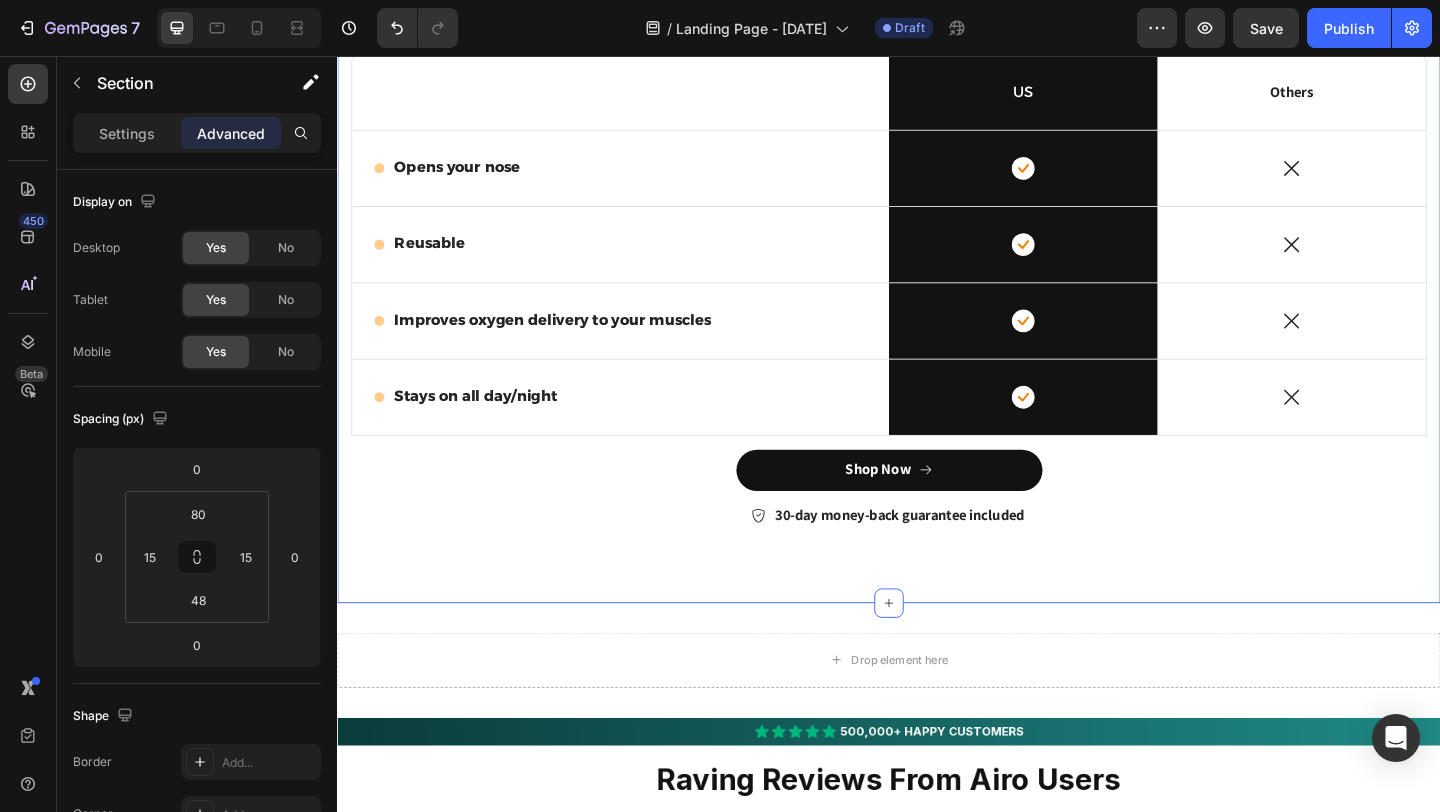 click on "Text Block US Text Block Row Others Text Block Row
Icon Opens your nose Text Block Row
Icon Row
Icon Row
Icon Reusable Text Block Row
Icon Row
Icon Row
Icon Improves oxygen delivery to your muscles Text Block Row
Icon Row
Icon Row
Icon Stays on all day/night Text Block Row
Icon Row
Icon Row
Shop Now Button
30-day money-back guarantee included  Item List Row Section 10   You can create reusable sections Create Theme Section AI Content Write with GemAI What would you like to describe here? Tone and Voice Persuasive Product BreathBoost Magnetic Nasal Band Show more Generate" at bounding box center (937, 311) 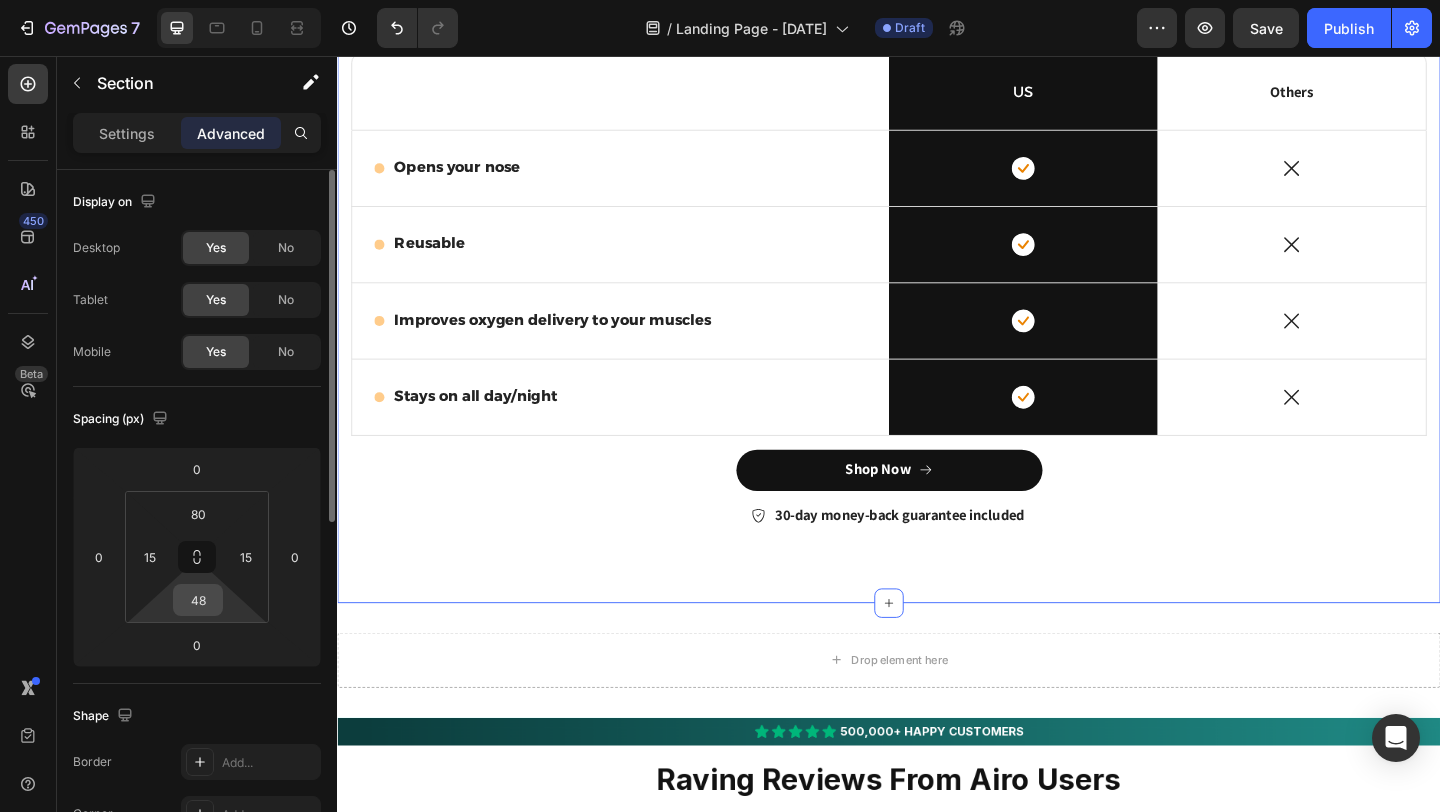 click on "48" at bounding box center [198, 600] 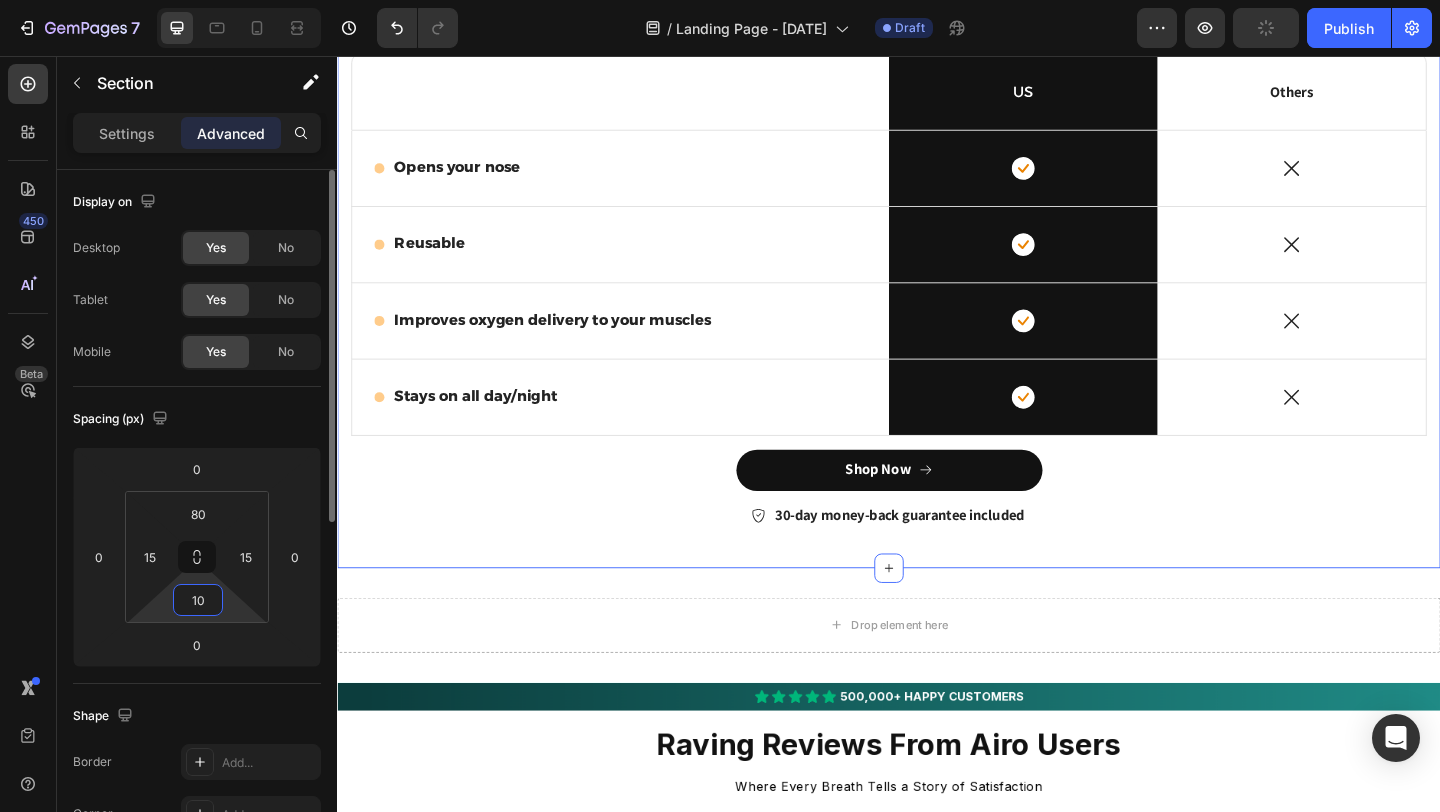 type on "1" 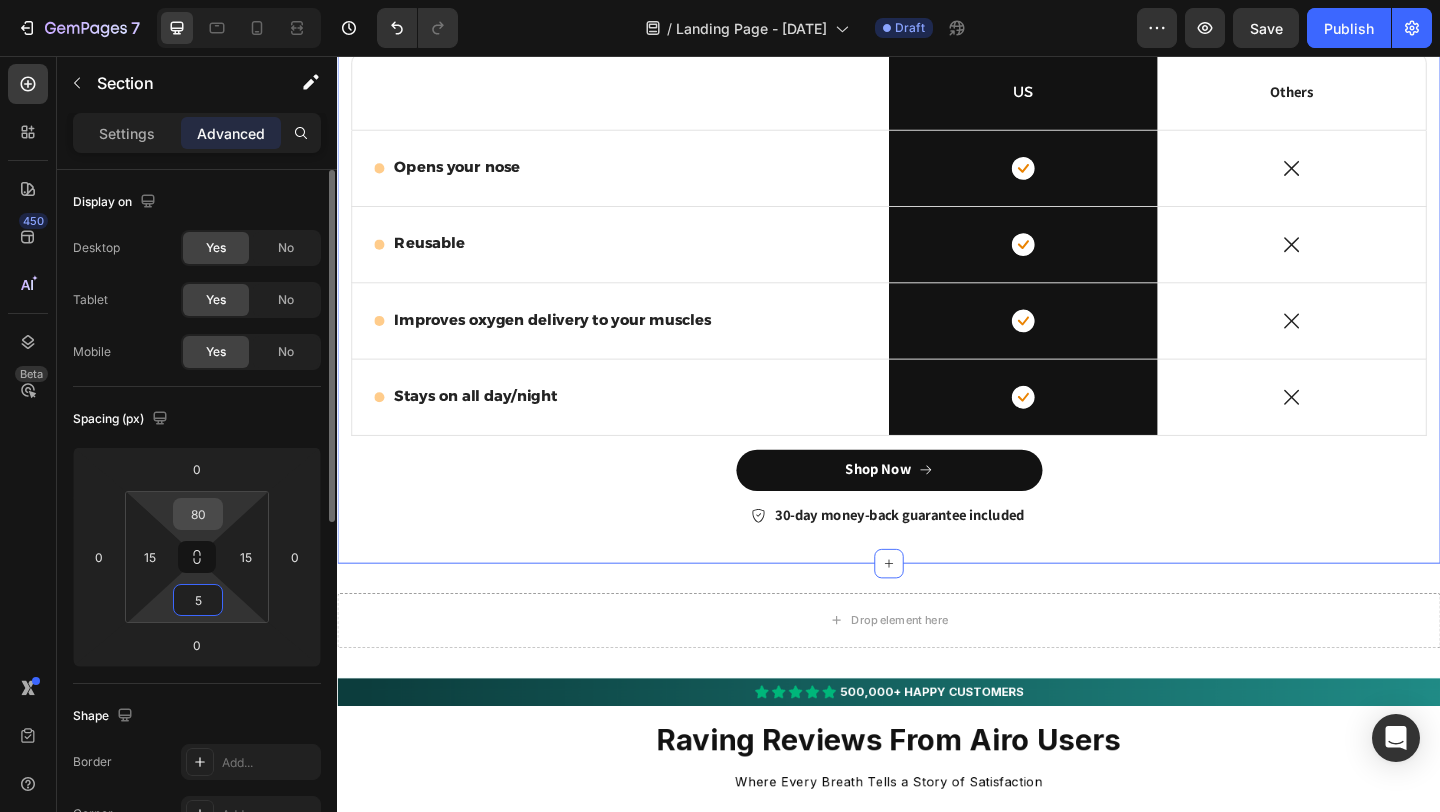 type on "5" 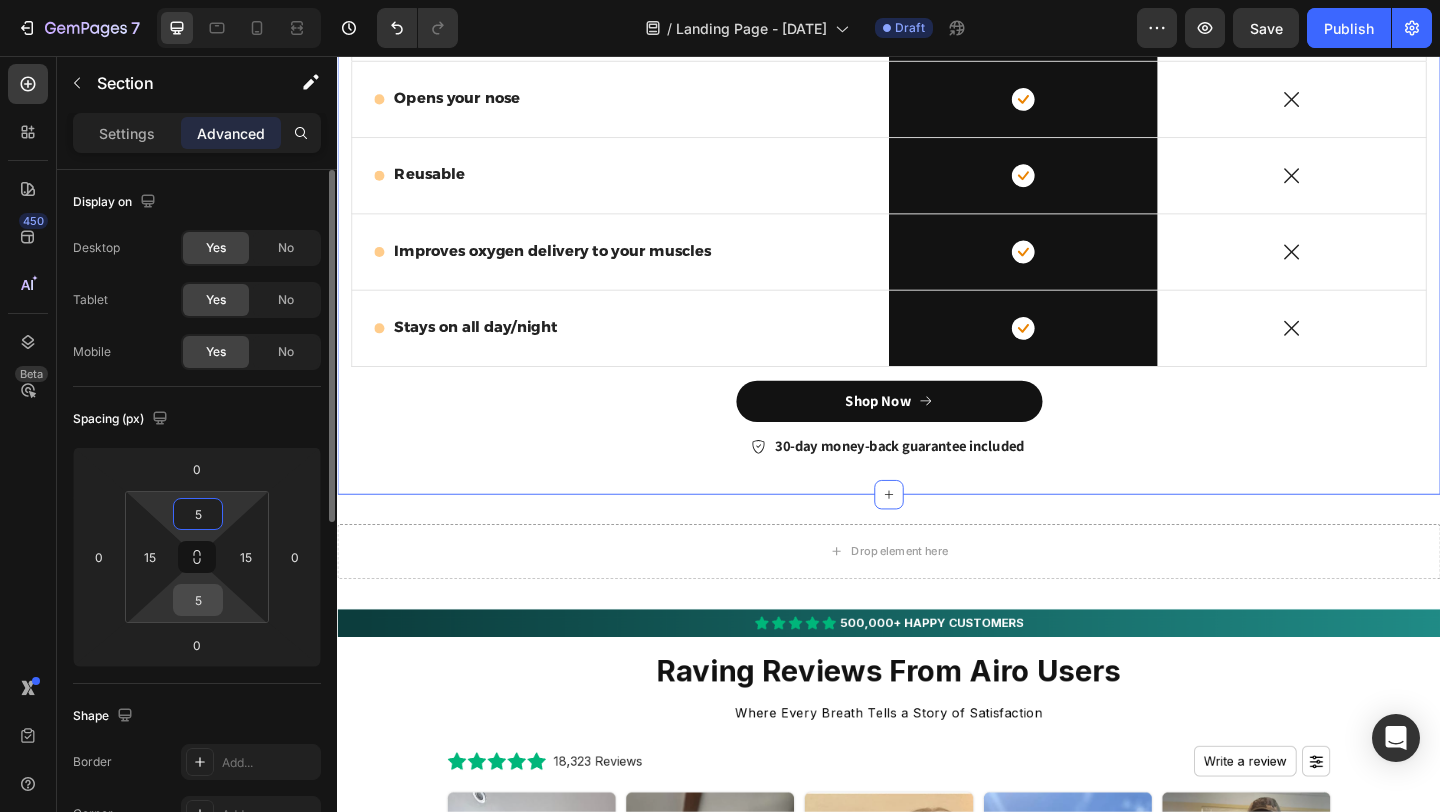 type on "5" 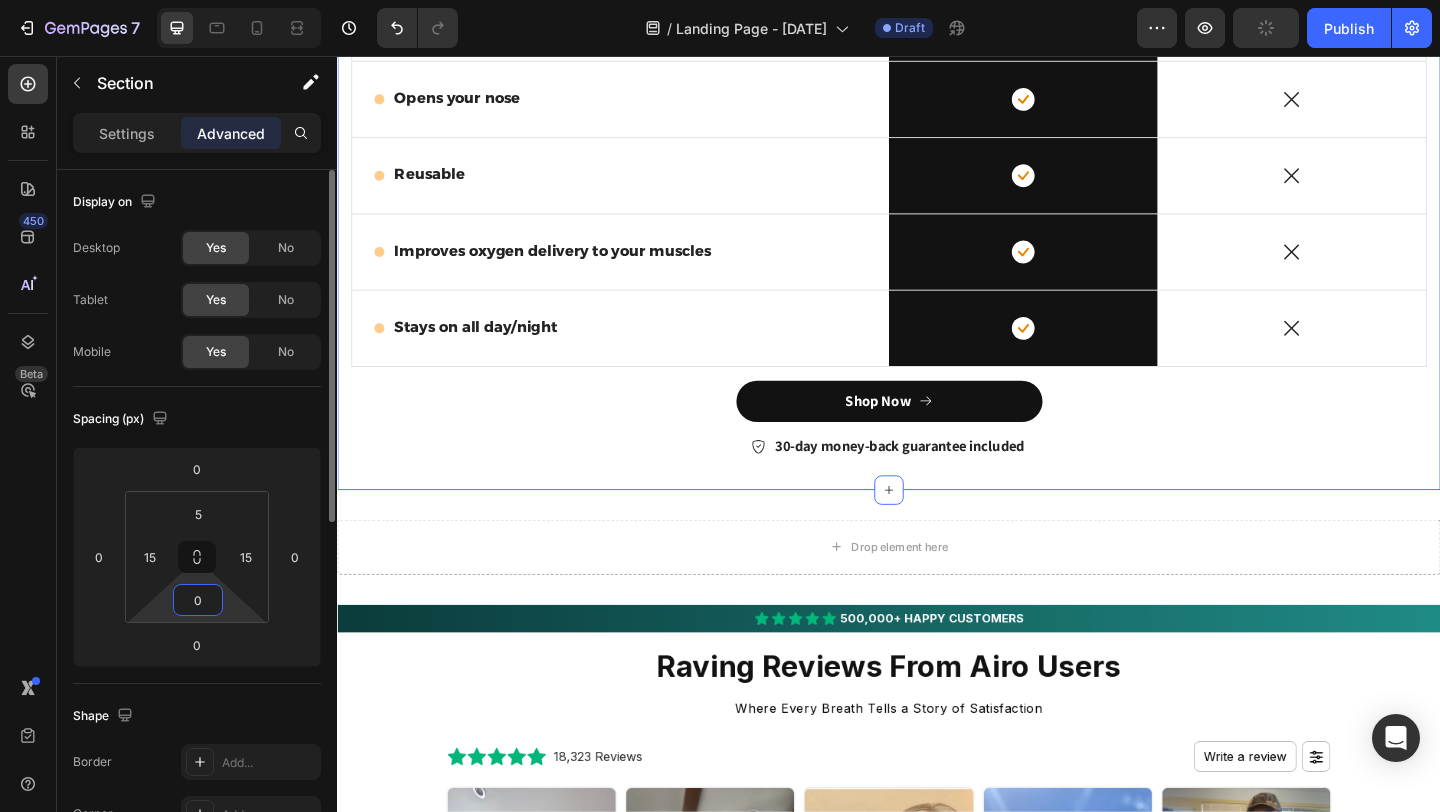 type on "0" 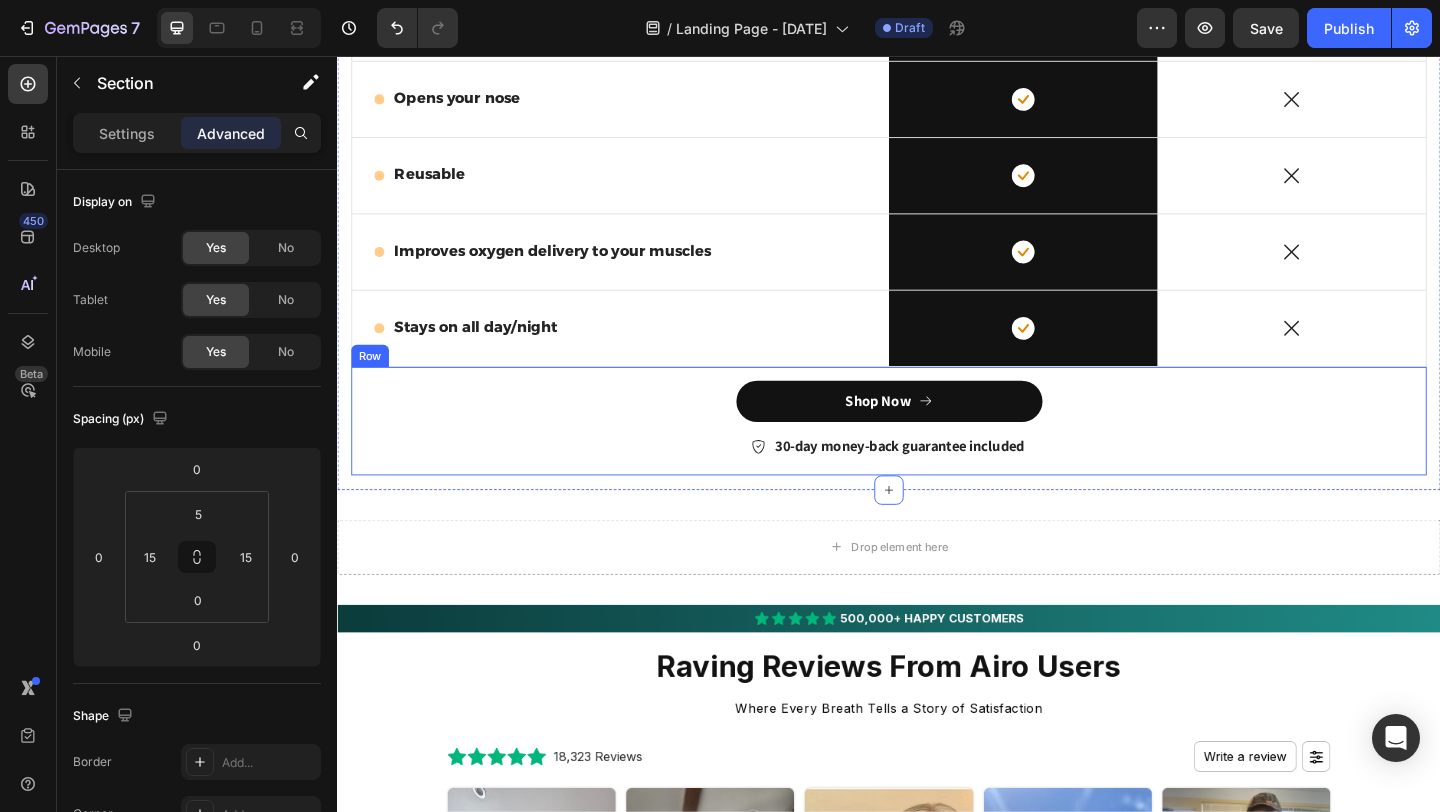 click on "Shop Now Button
30-day money-back guarantee included  Item List" at bounding box center (937, 453) 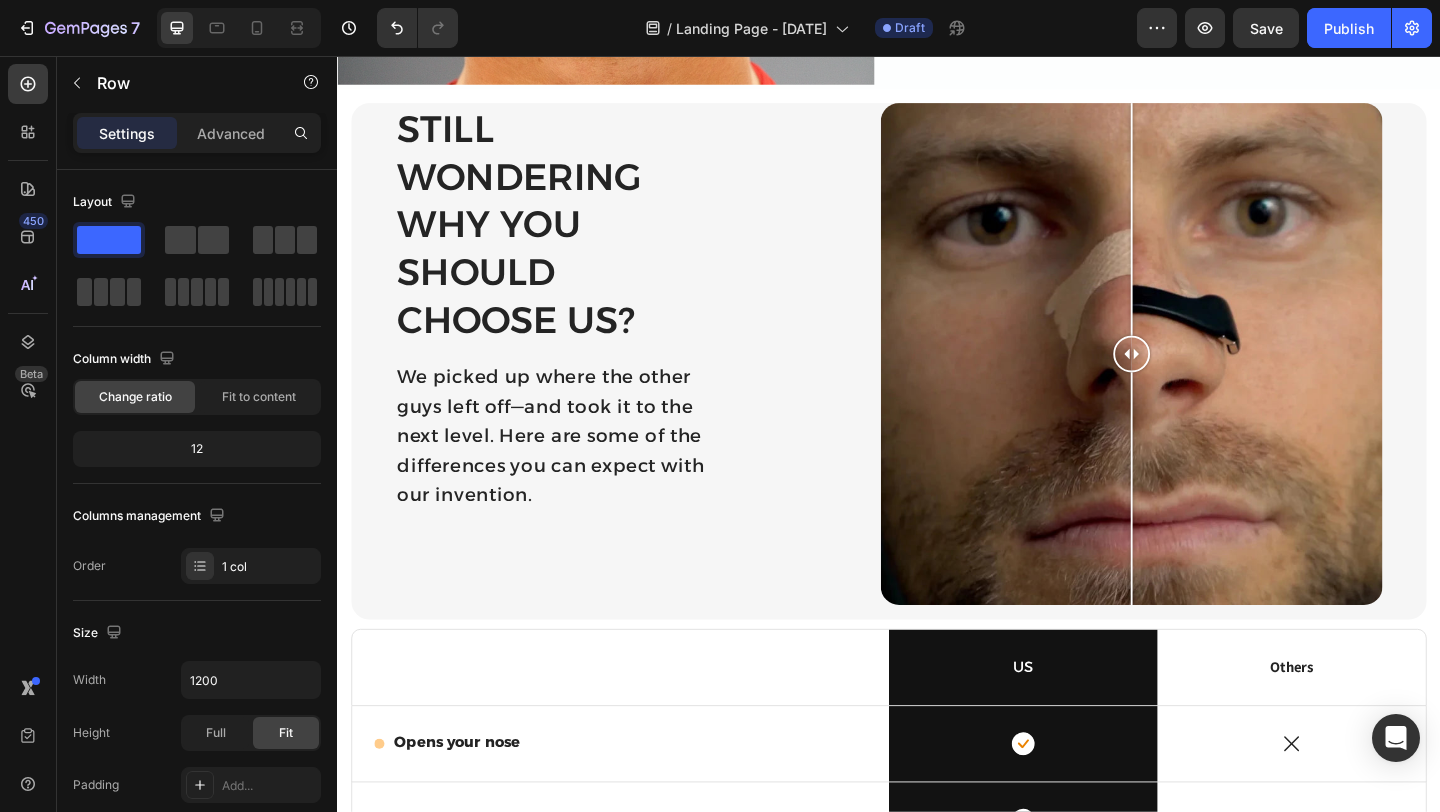 scroll, scrollTop: 3007, scrollLeft: 0, axis: vertical 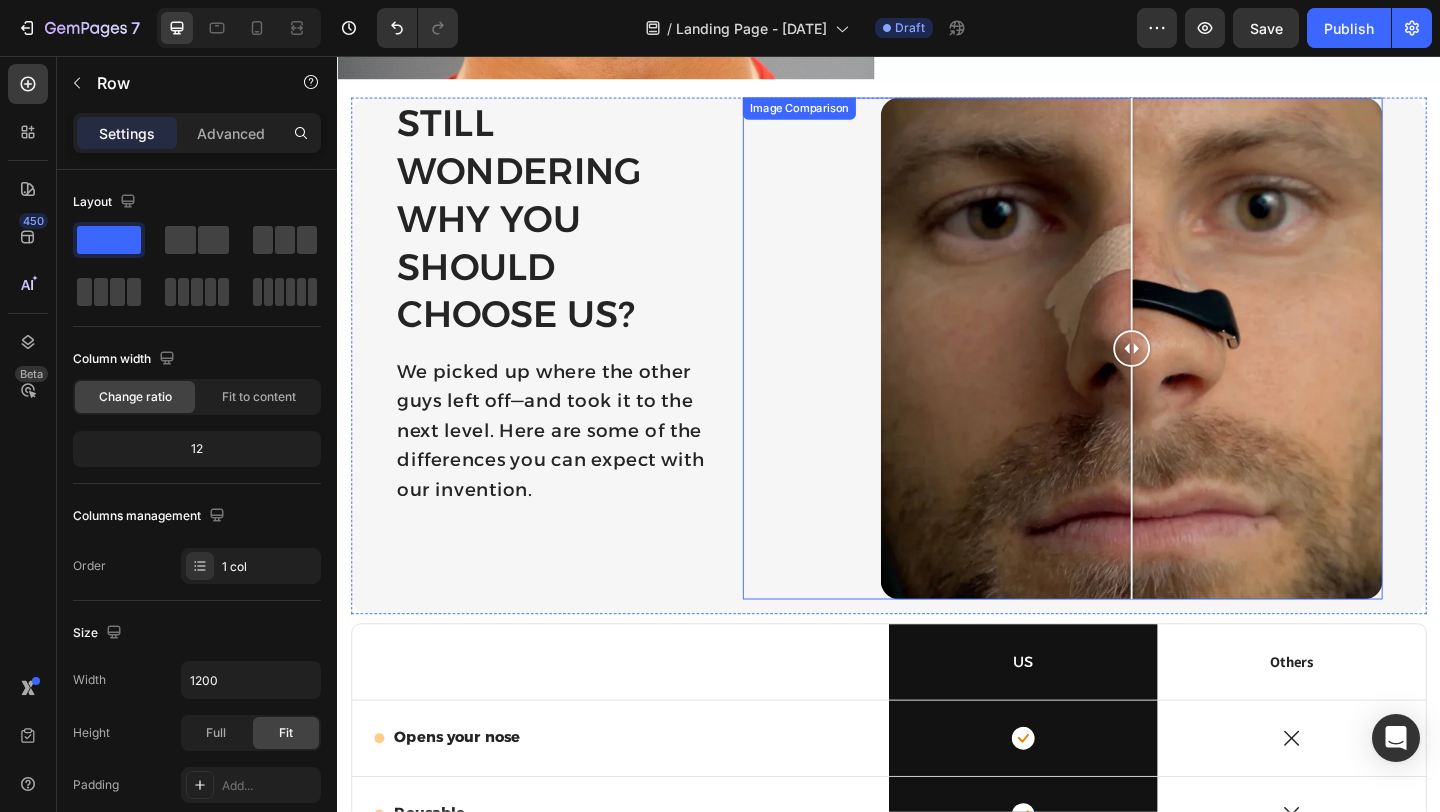 click at bounding box center (1201, 374) 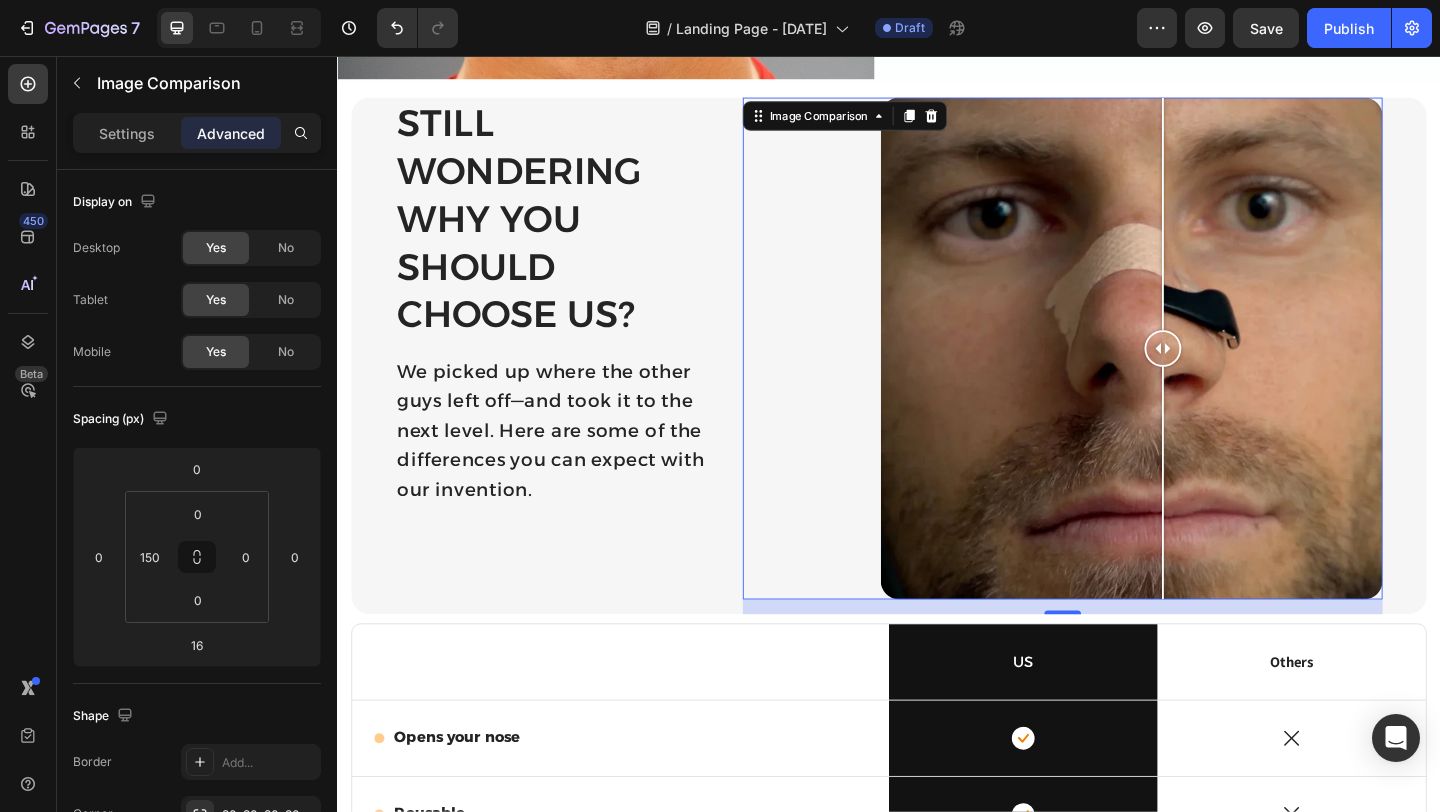 drag, startPoint x: 1121, startPoint y: 381, endPoint x: 1219, endPoint y: 458, distance: 124.631454 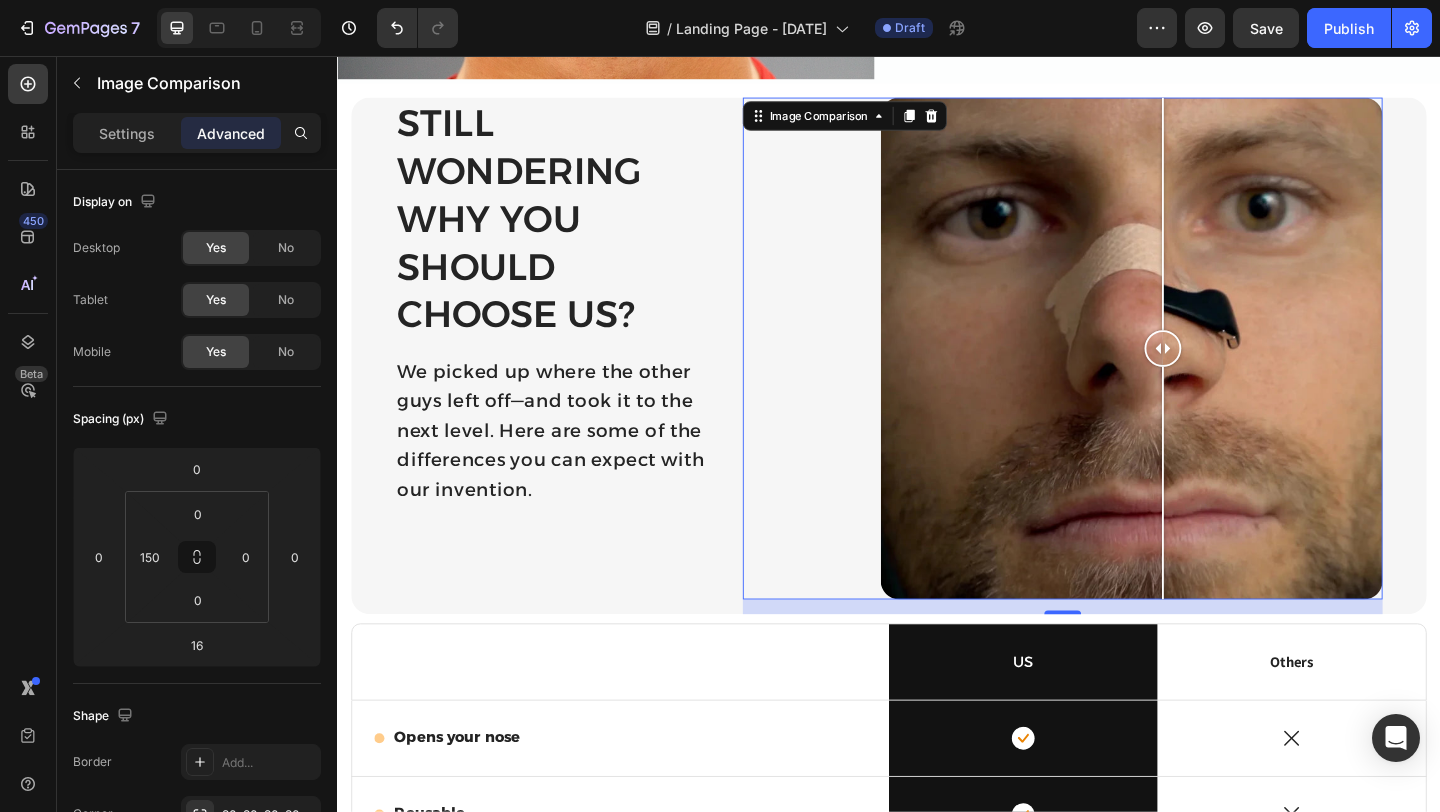 click at bounding box center (1235, 374) 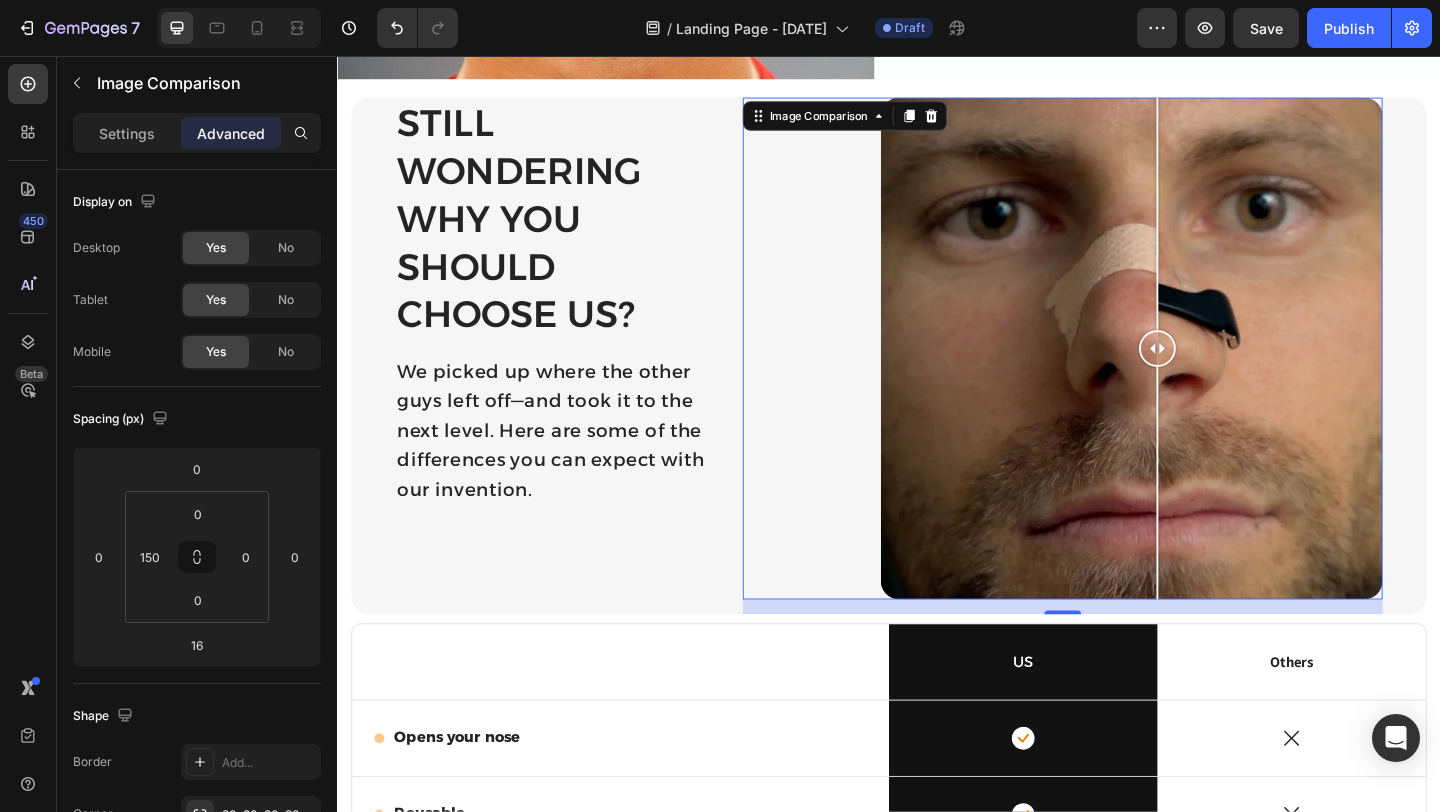 click at bounding box center (1201, 374) 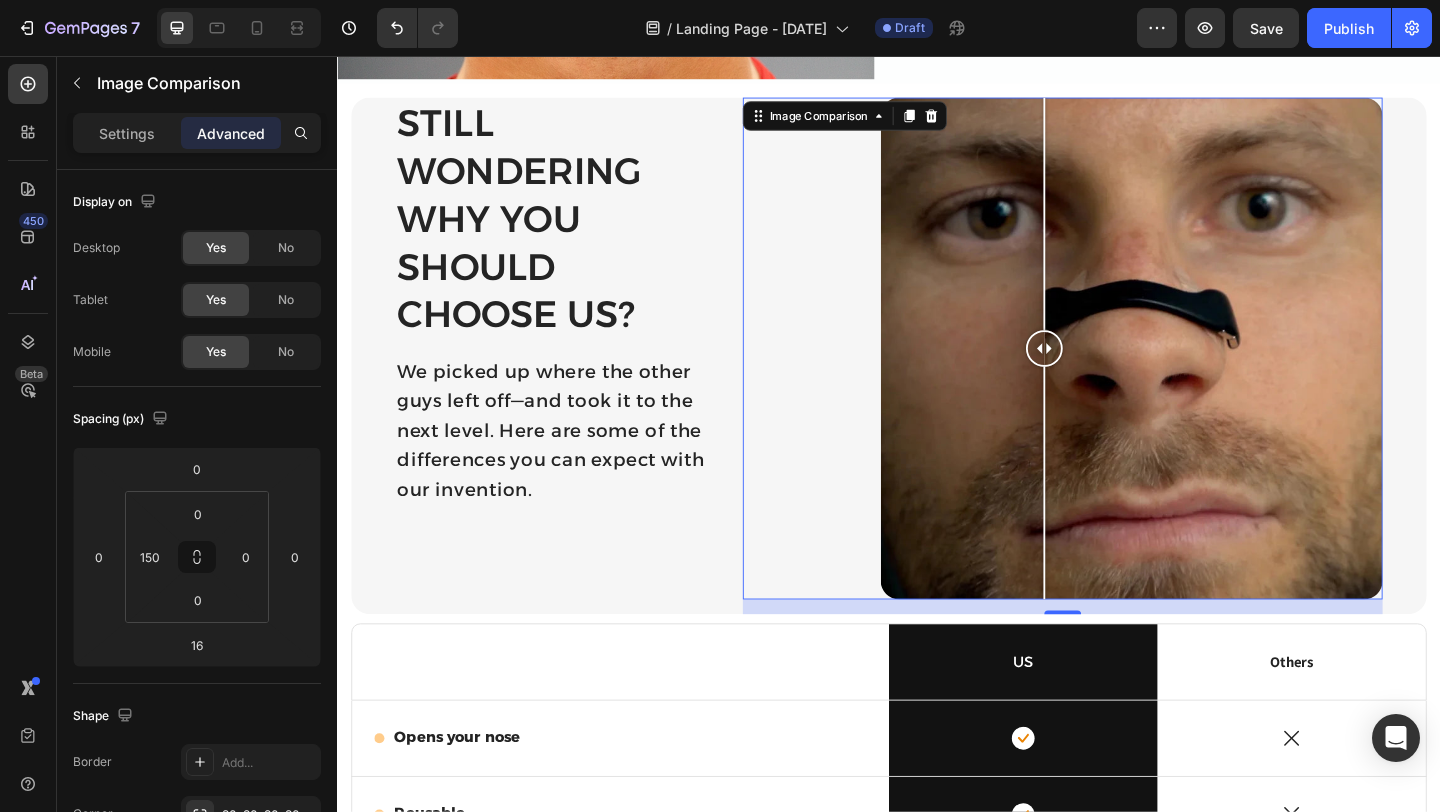 click at bounding box center (1201, 374) 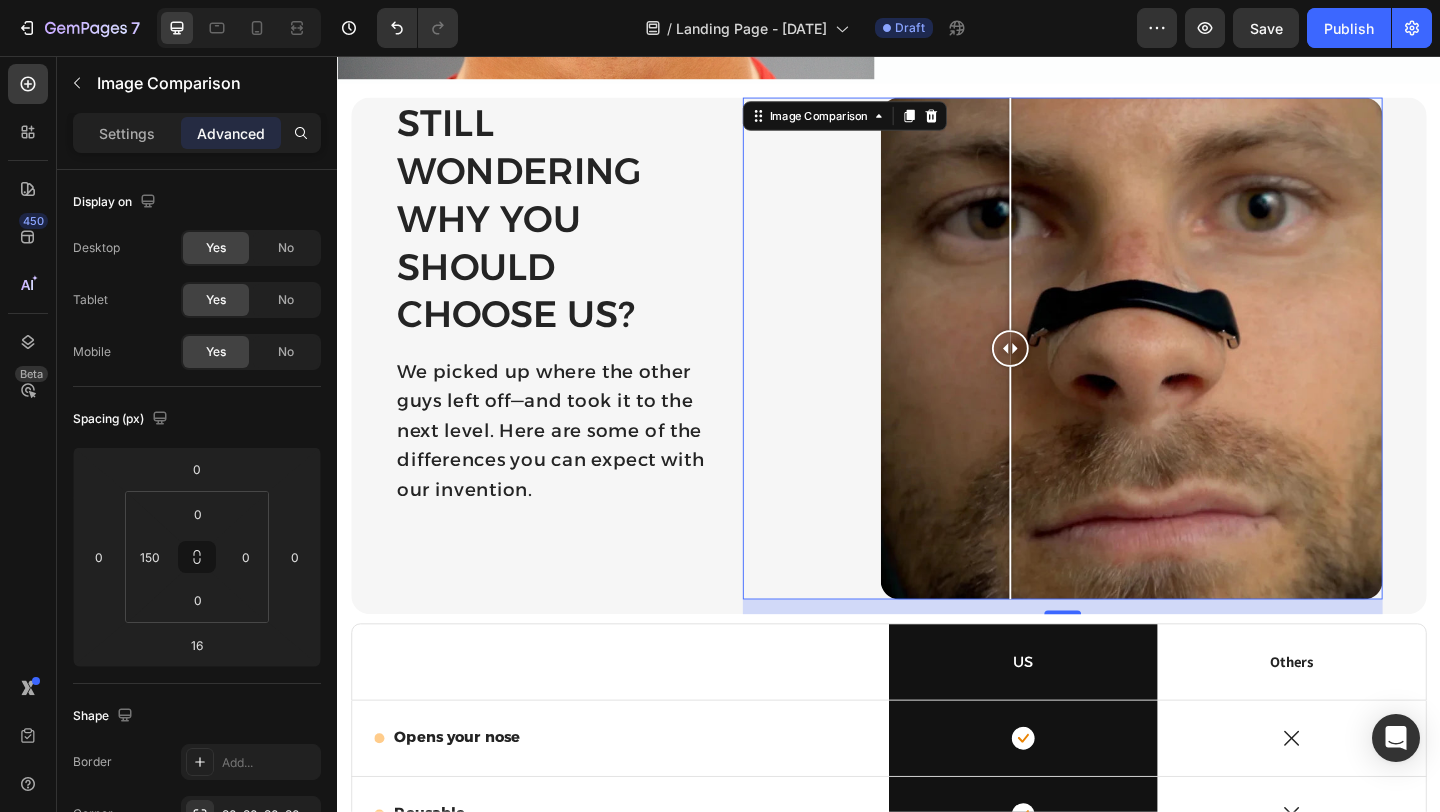click at bounding box center [1201, 374] 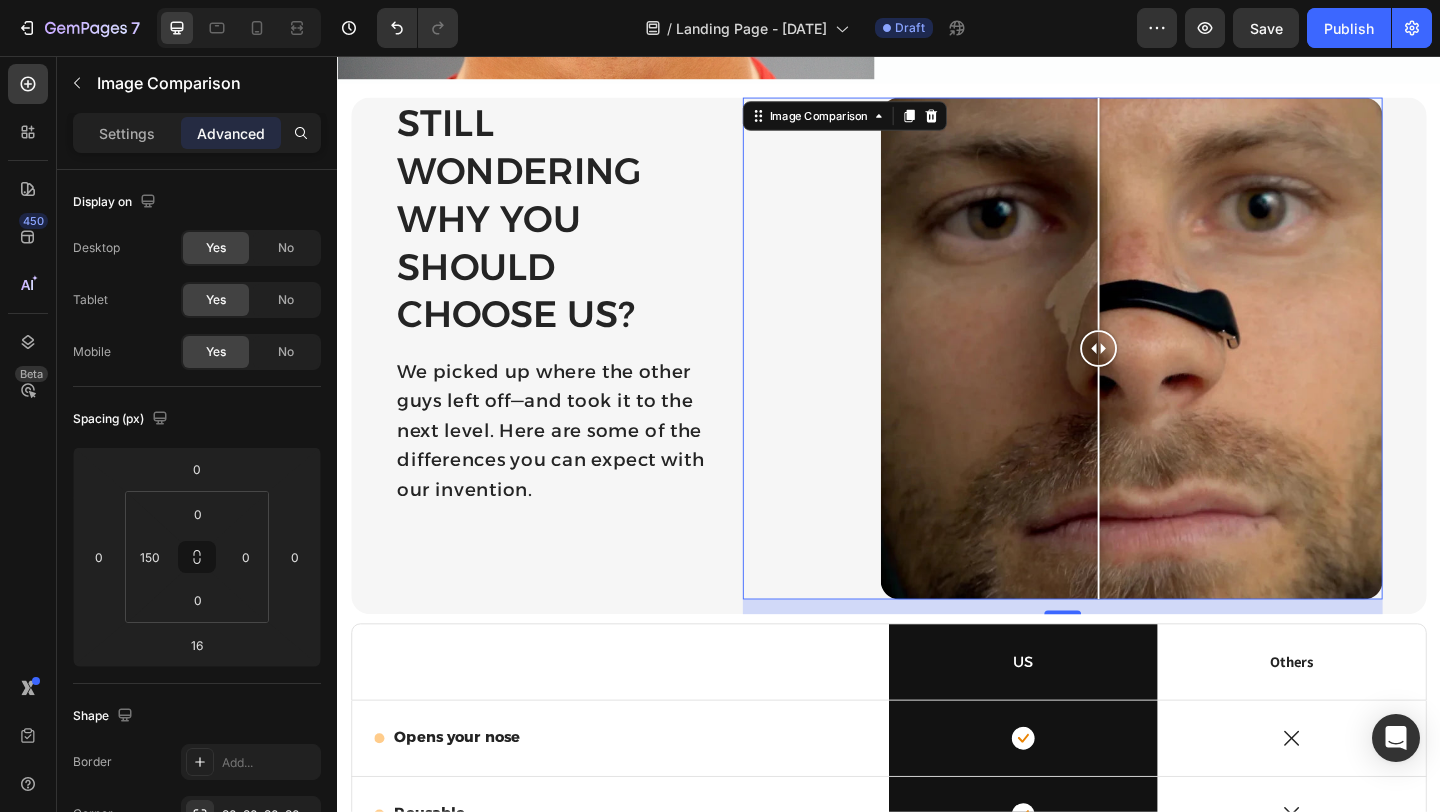 click at bounding box center [1165, 227] 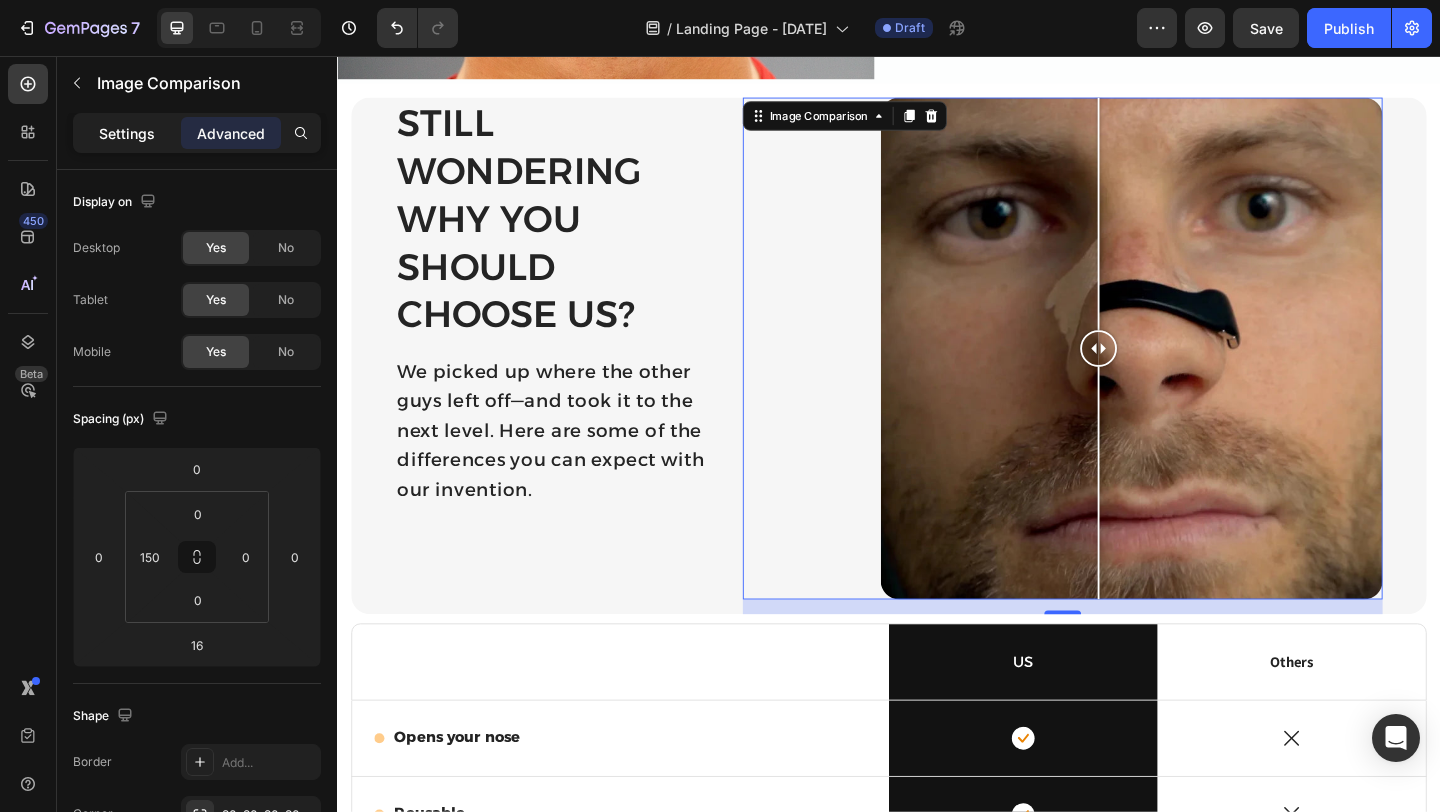 click on "Settings" at bounding box center [127, 133] 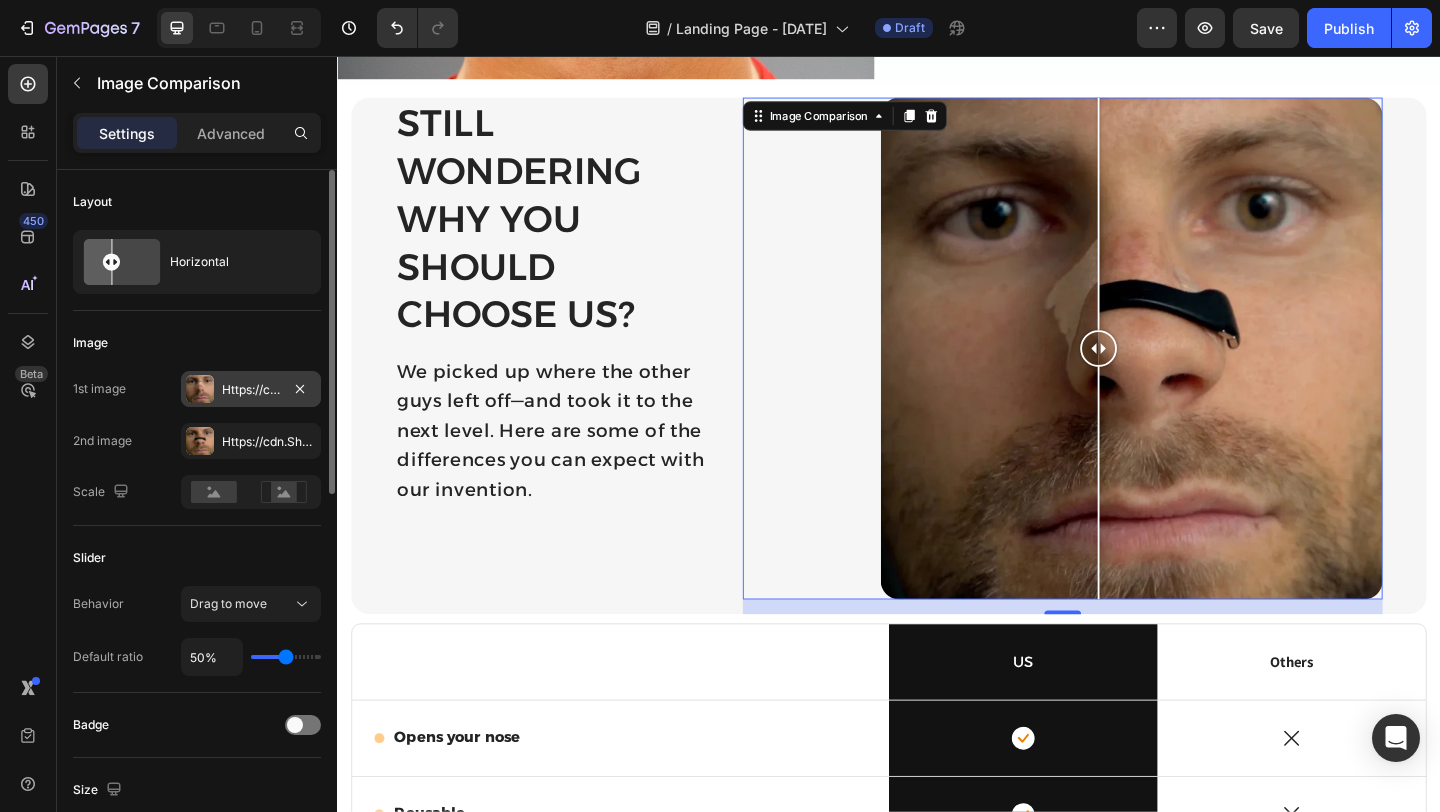 click on "Https://cdn.Shopify.Com/s/files/1/0777/3074/2512/files/gempages_578068718450377404-29c4a7cf-355f-44d5-a108-c4cb78fadf37.Webp" at bounding box center (251, 390) 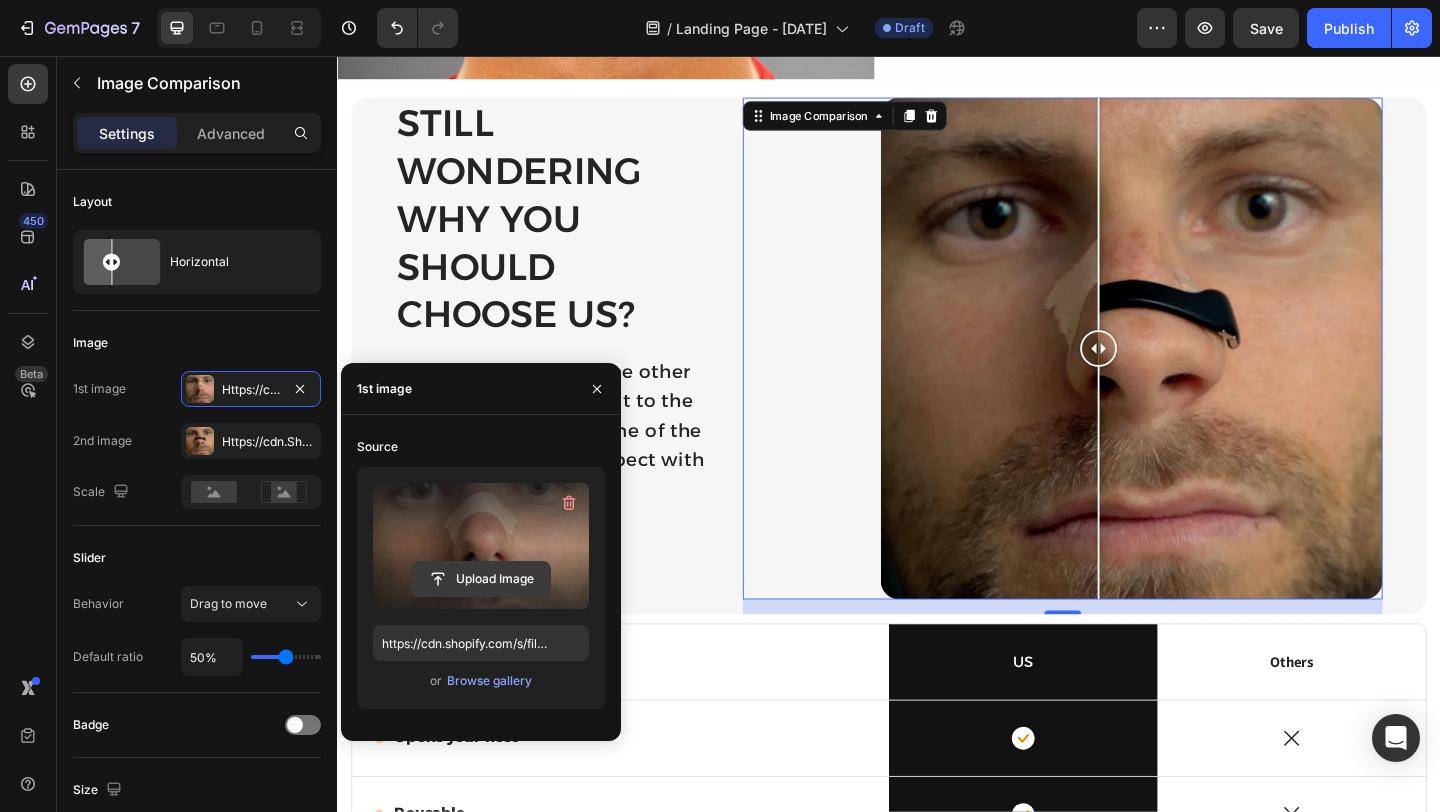 click 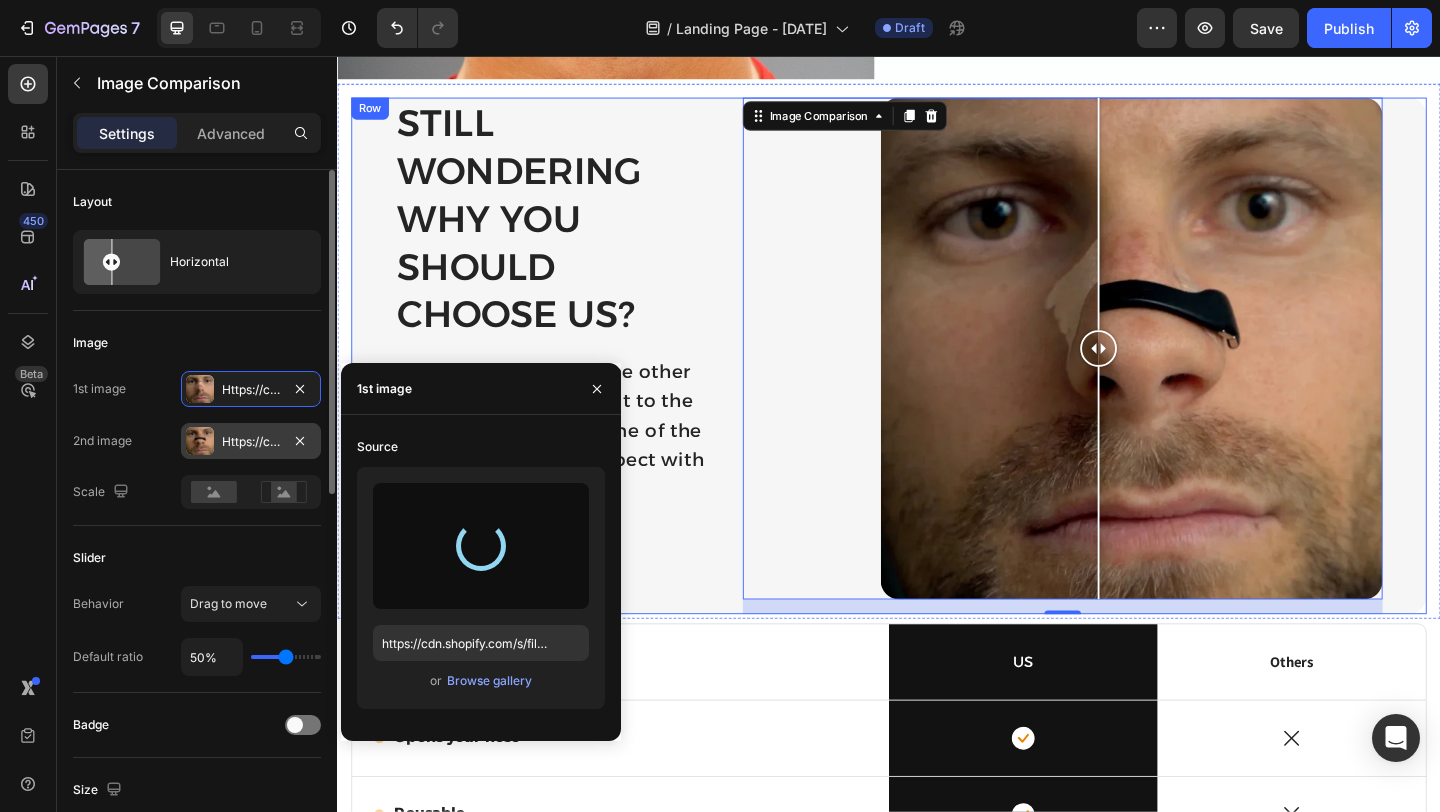 click on "Https://cdn.Shopify.Com/s/files/1/0777/3074/2512/files/gempages_578068718450377404-cc736b77-6163-46e5-ae3d-2c65dc3b43dd.Webp" at bounding box center [251, 442] 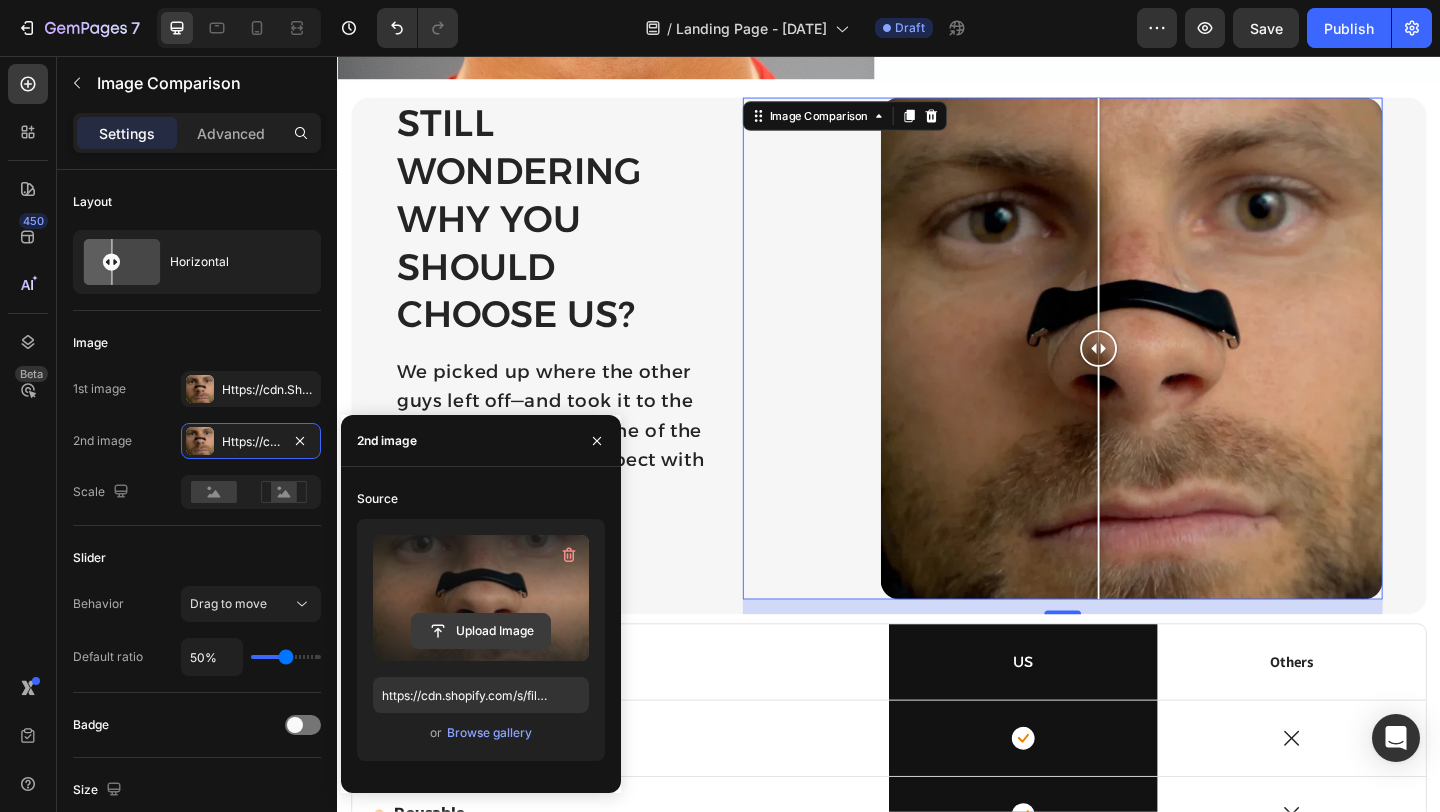 click 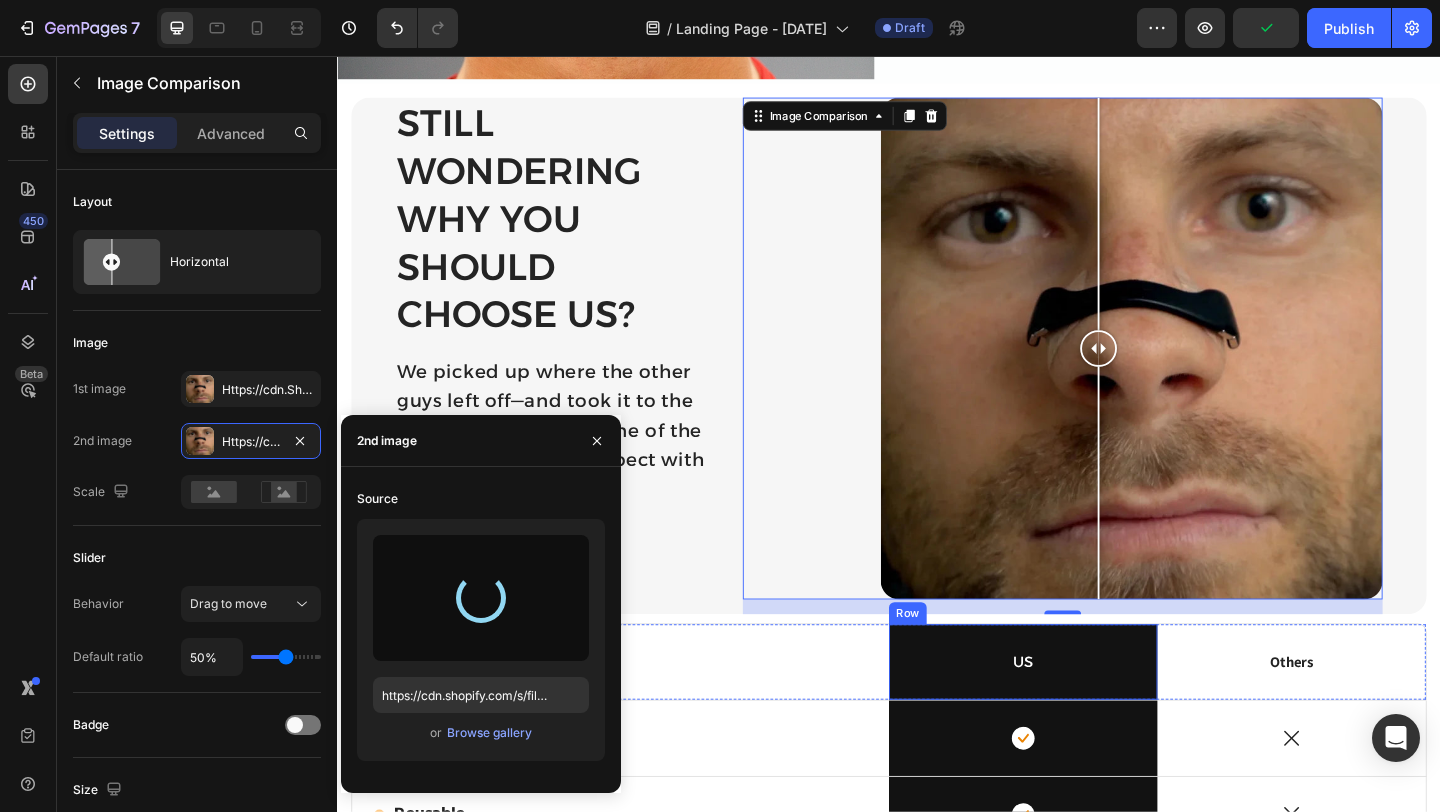 type on "https://cdn.shopify.com/s/files/1/0777/3074/2512/files/gempages_578068718450377404-29c4a7cf-355f-44d5-a108-c4cb78fadf37.webp" 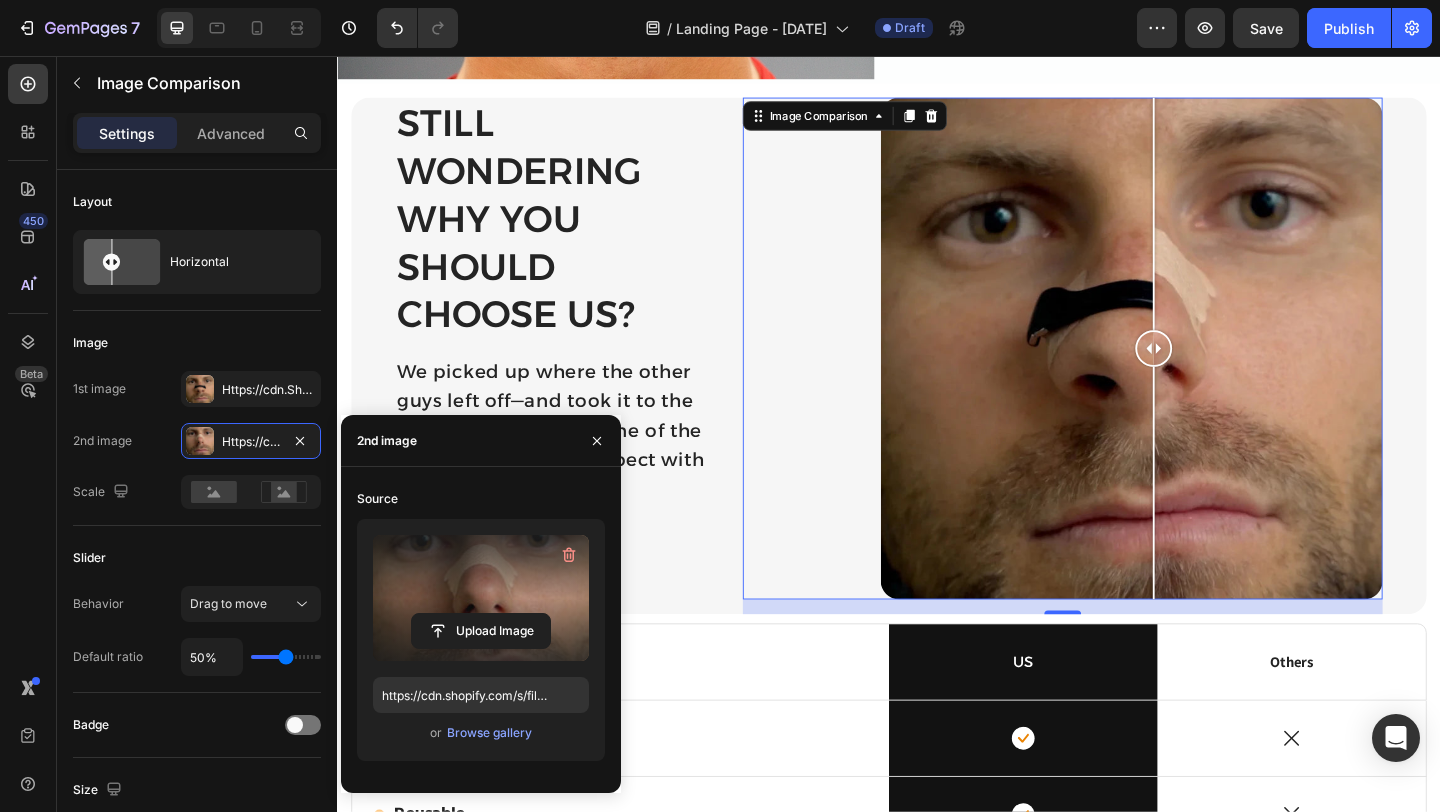 drag, startPoint x: 1202, startPoint y: 380, endPoint x: 1225, endPoint y: 384, distance: 23.345236 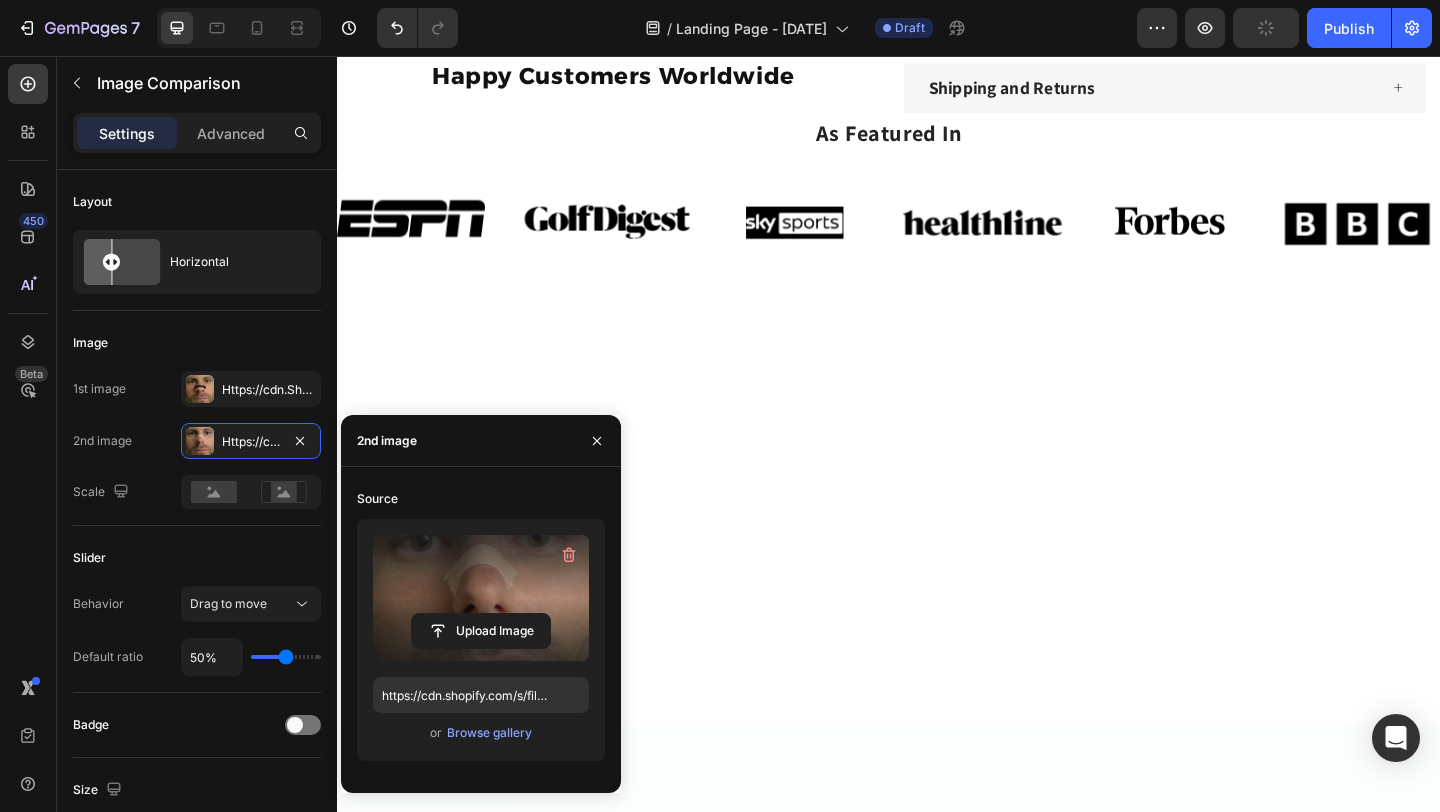 scroll, scrollTop: 269, scrollLeft: 0, axis: vertical 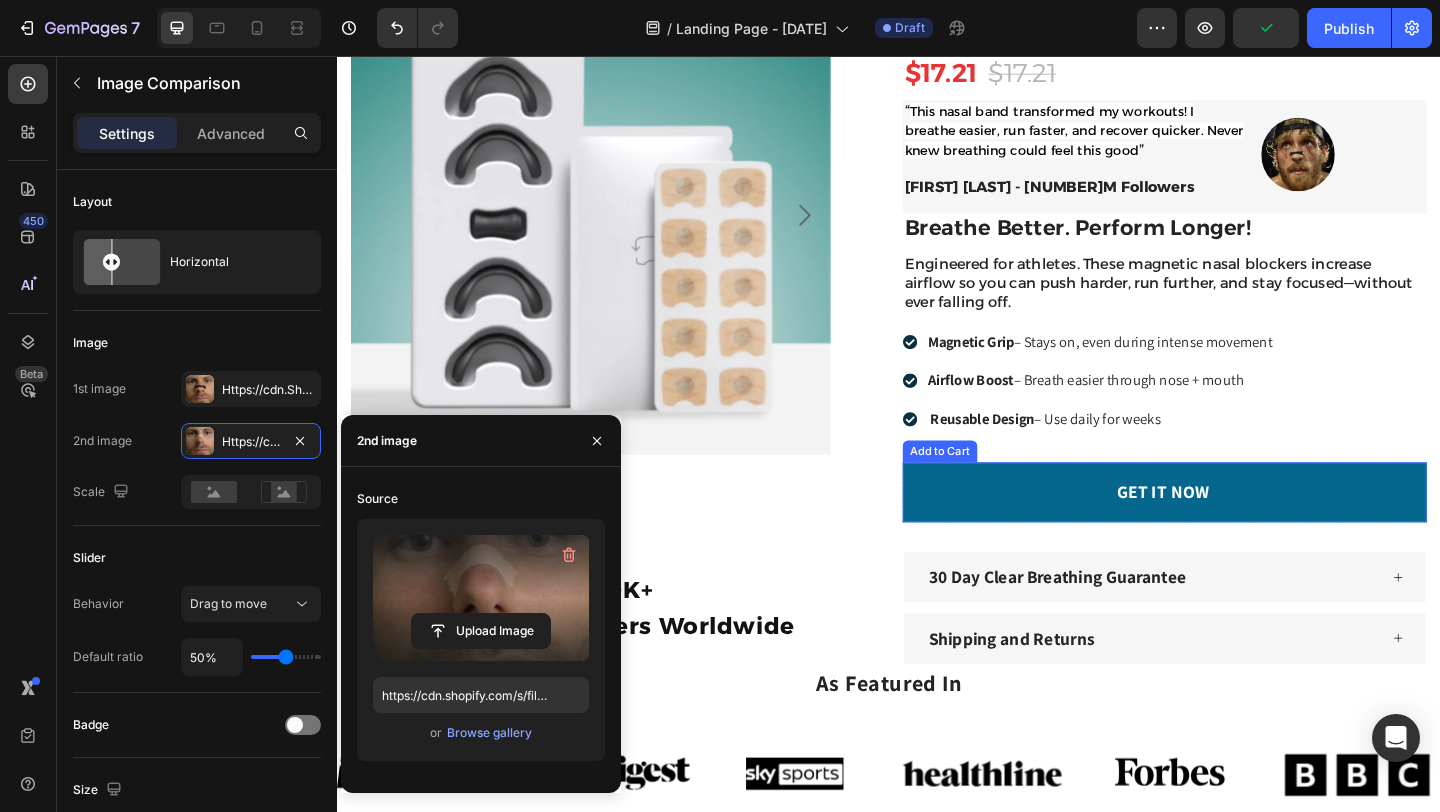 click on "GET IT NOW" at bounding box center [1237, 530] 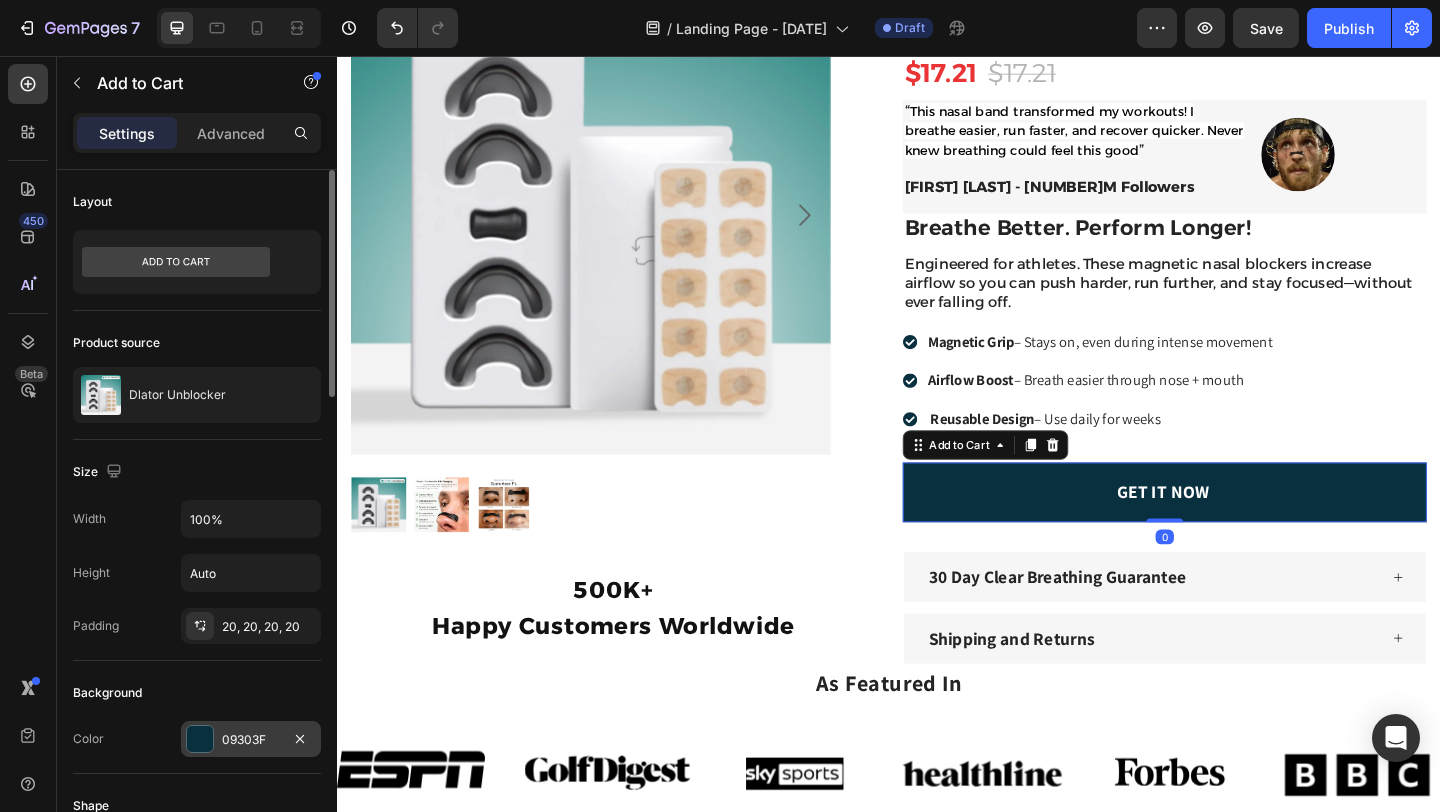 click at bounding box center (200, 739) 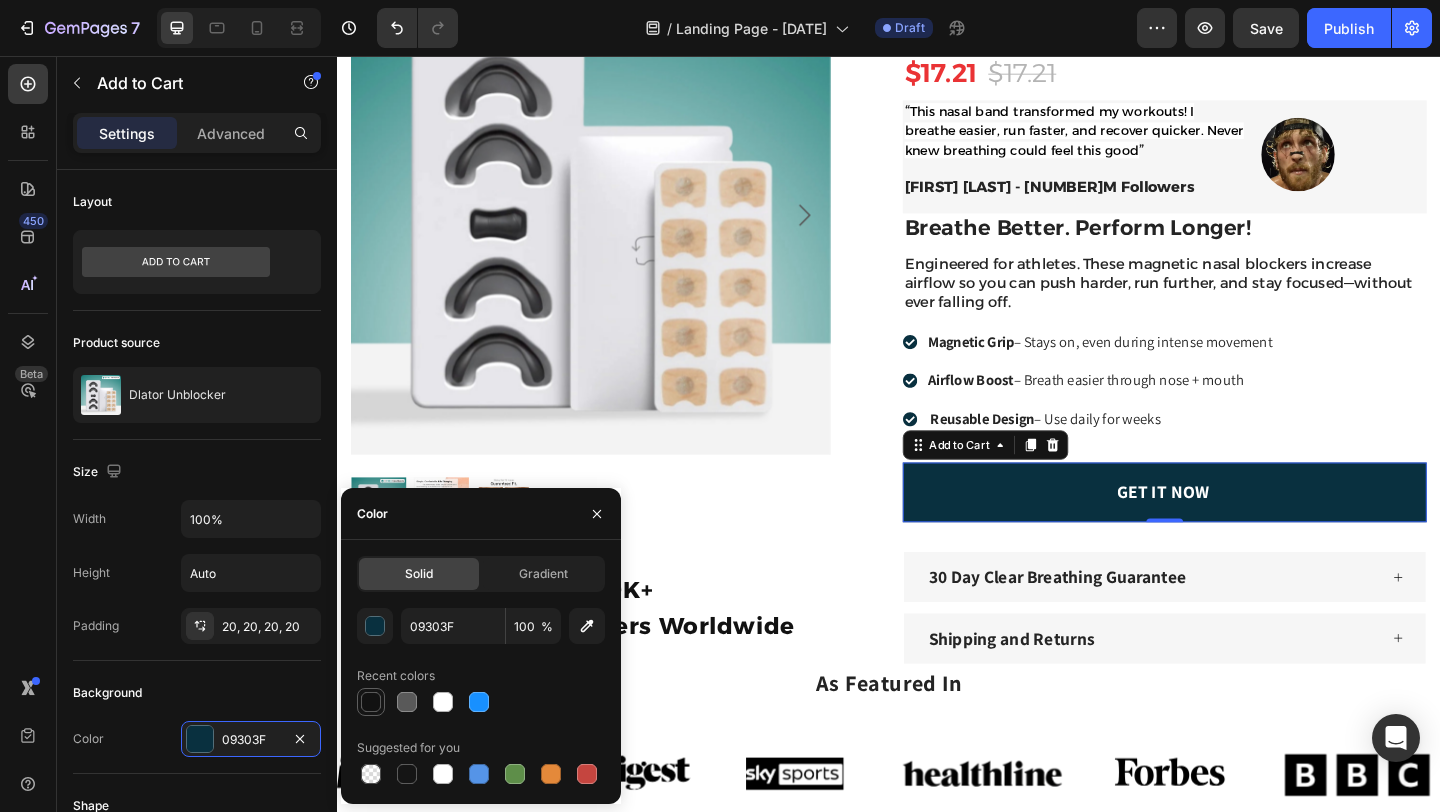 click at bounding box center (371, 702) 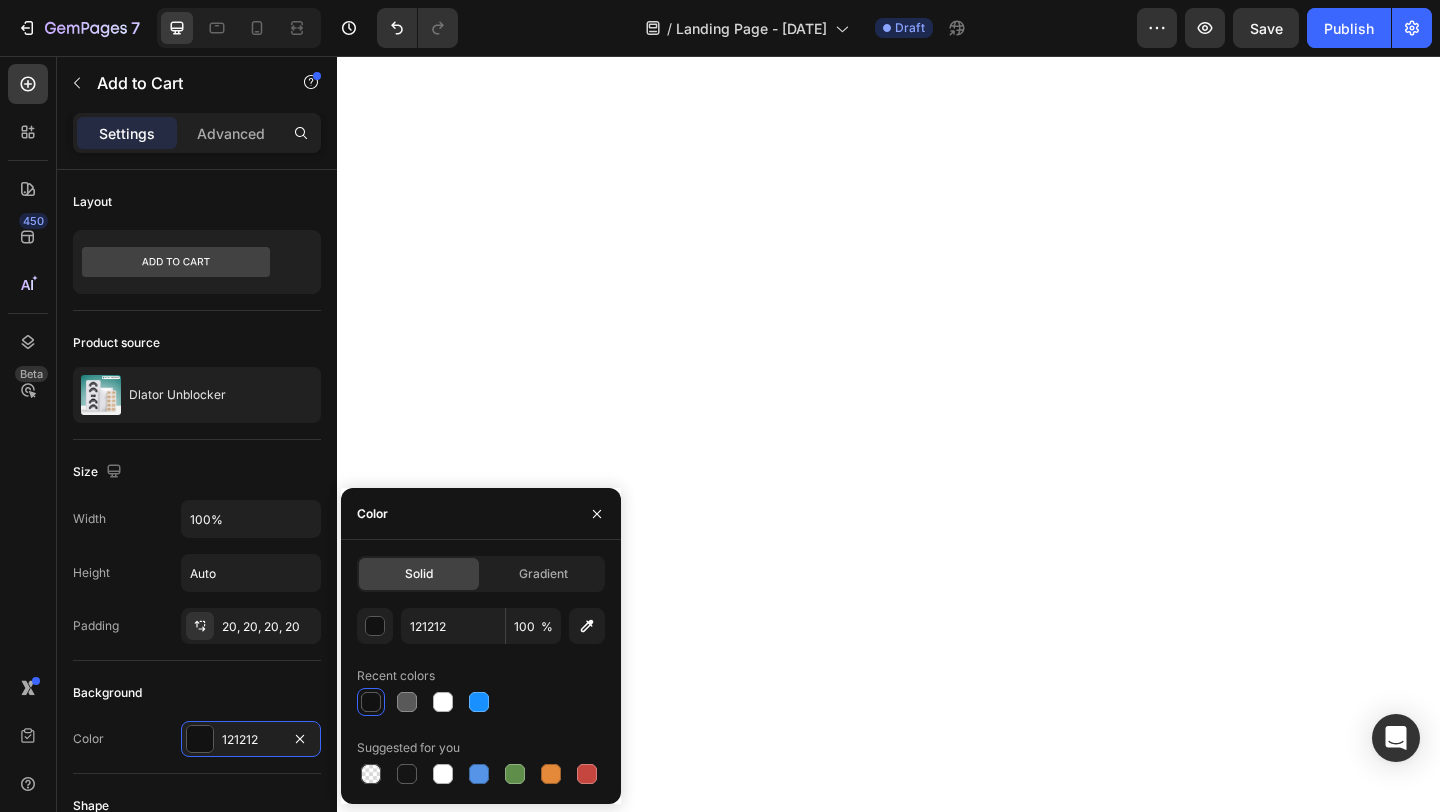 scroll, scrollTop: 0, scrollLeft: 0, axis: both 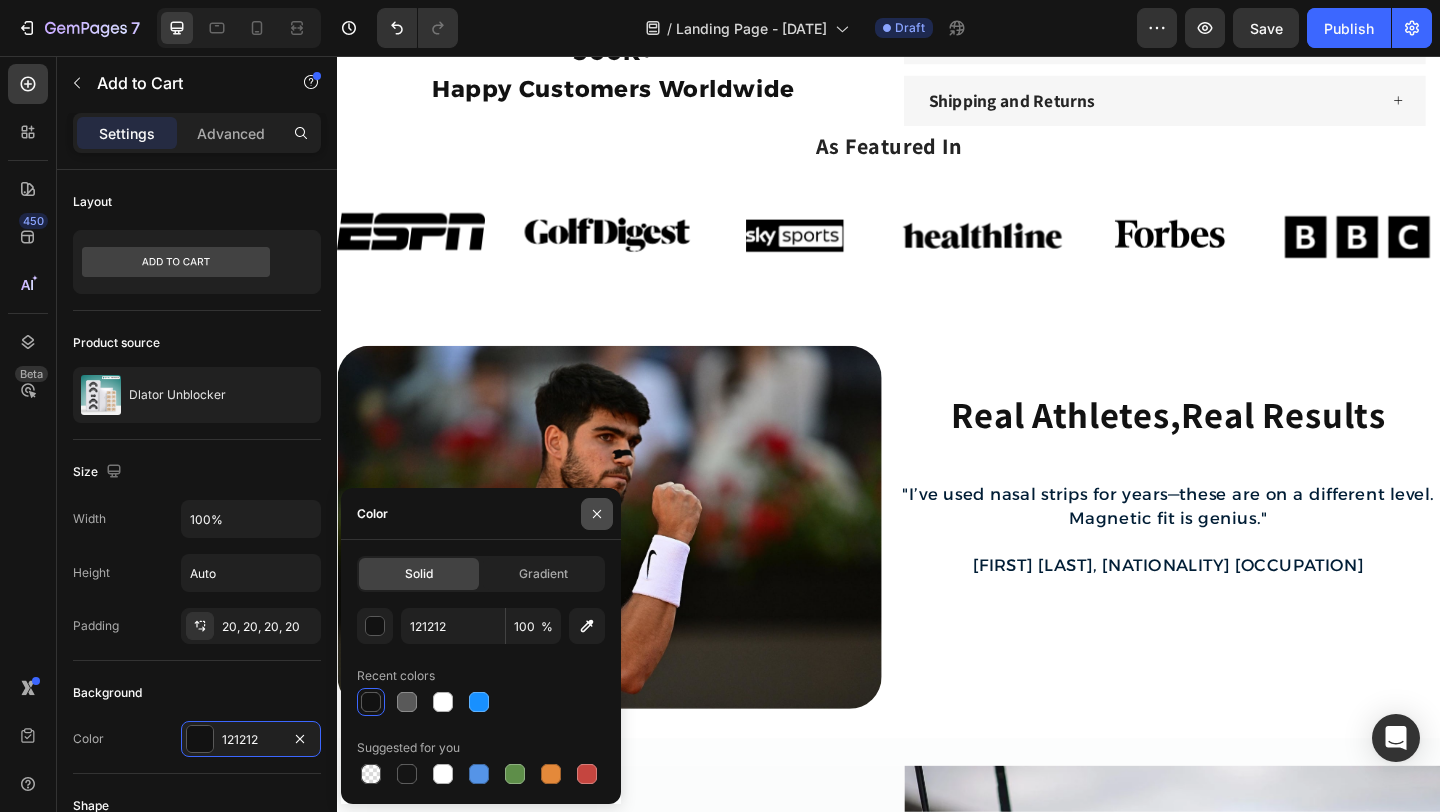 click 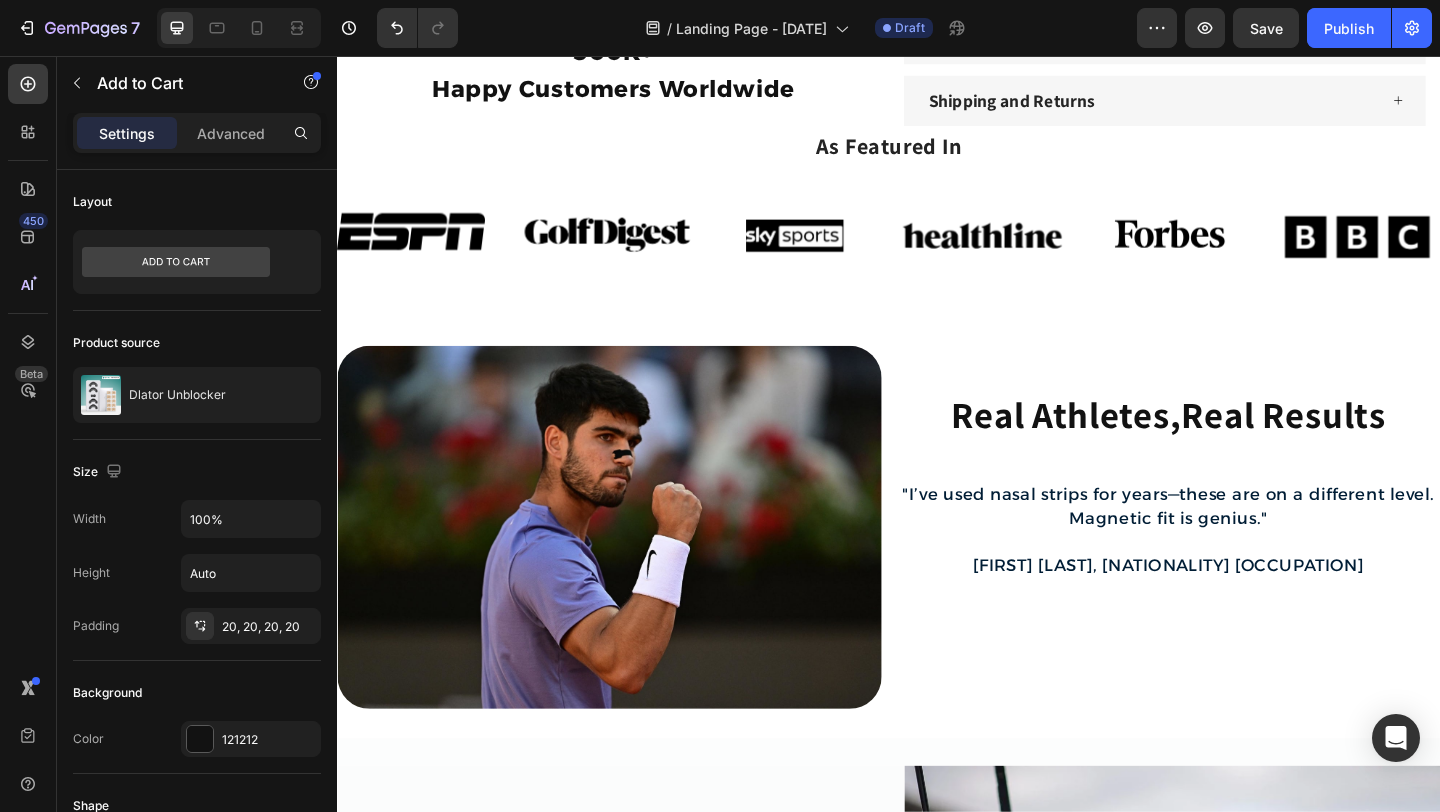 click at bounding box center [633, 568] 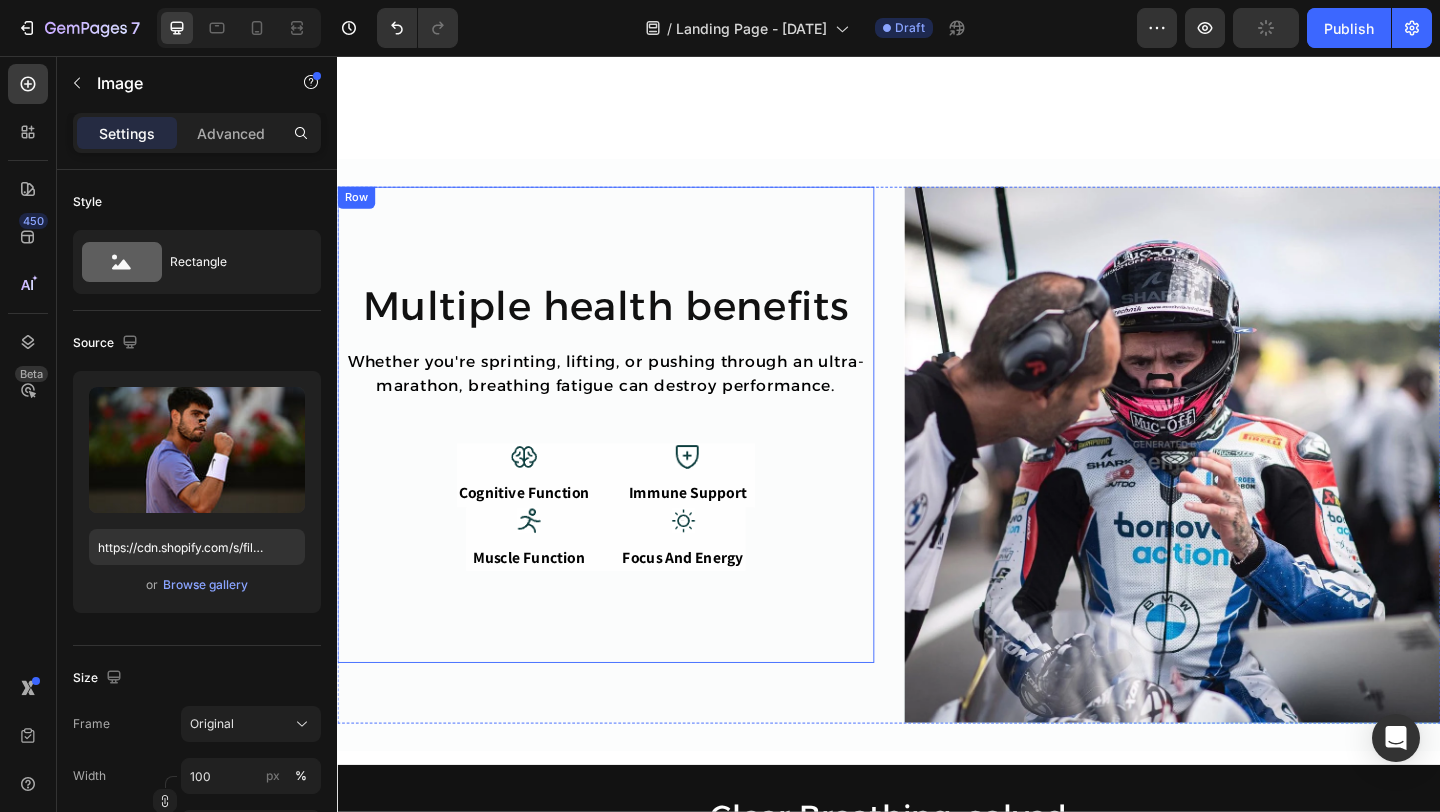 scroll, scrollTop: 1718, scrollLeft: 0, axis: vertical 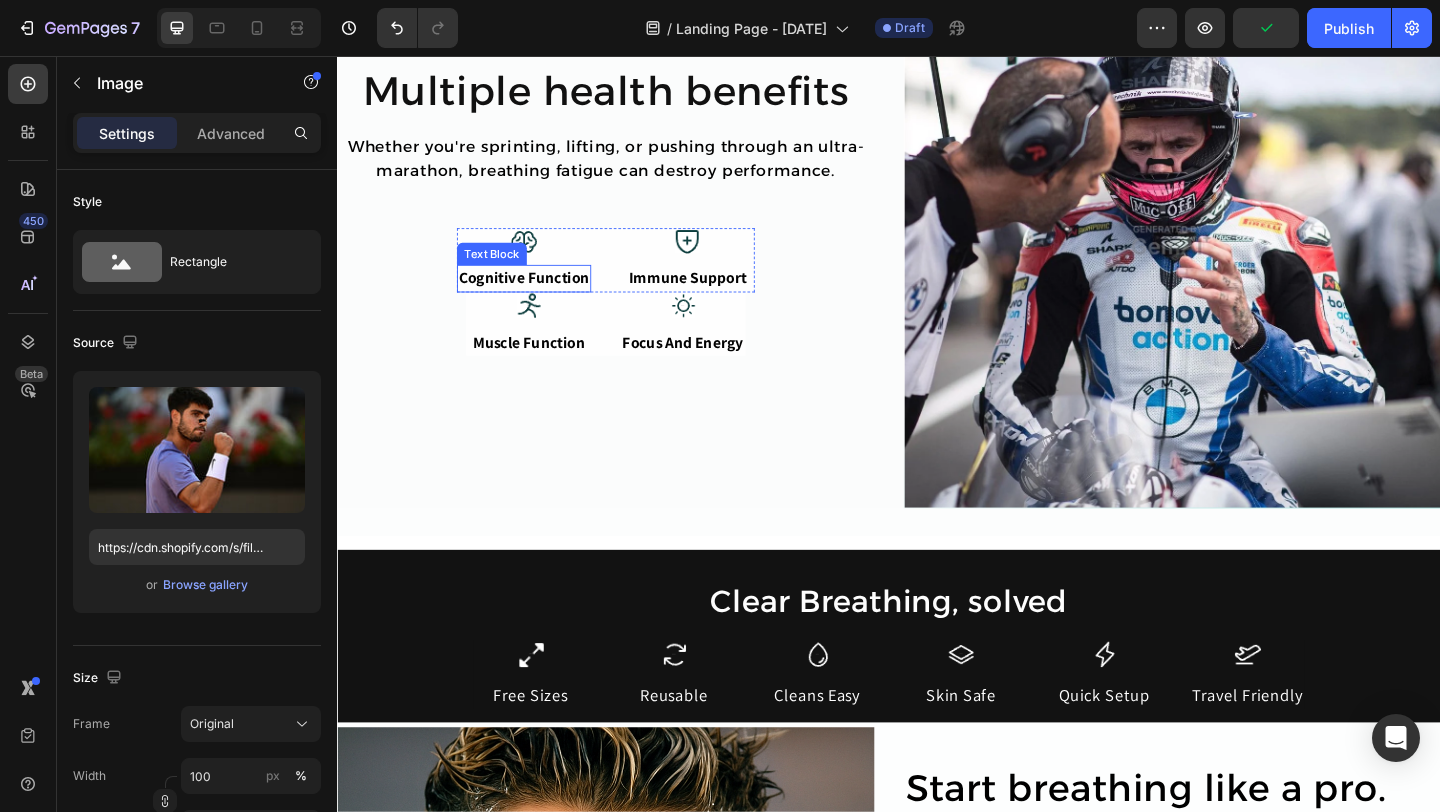 click on "Text Block" at bounding box center (505, 271) 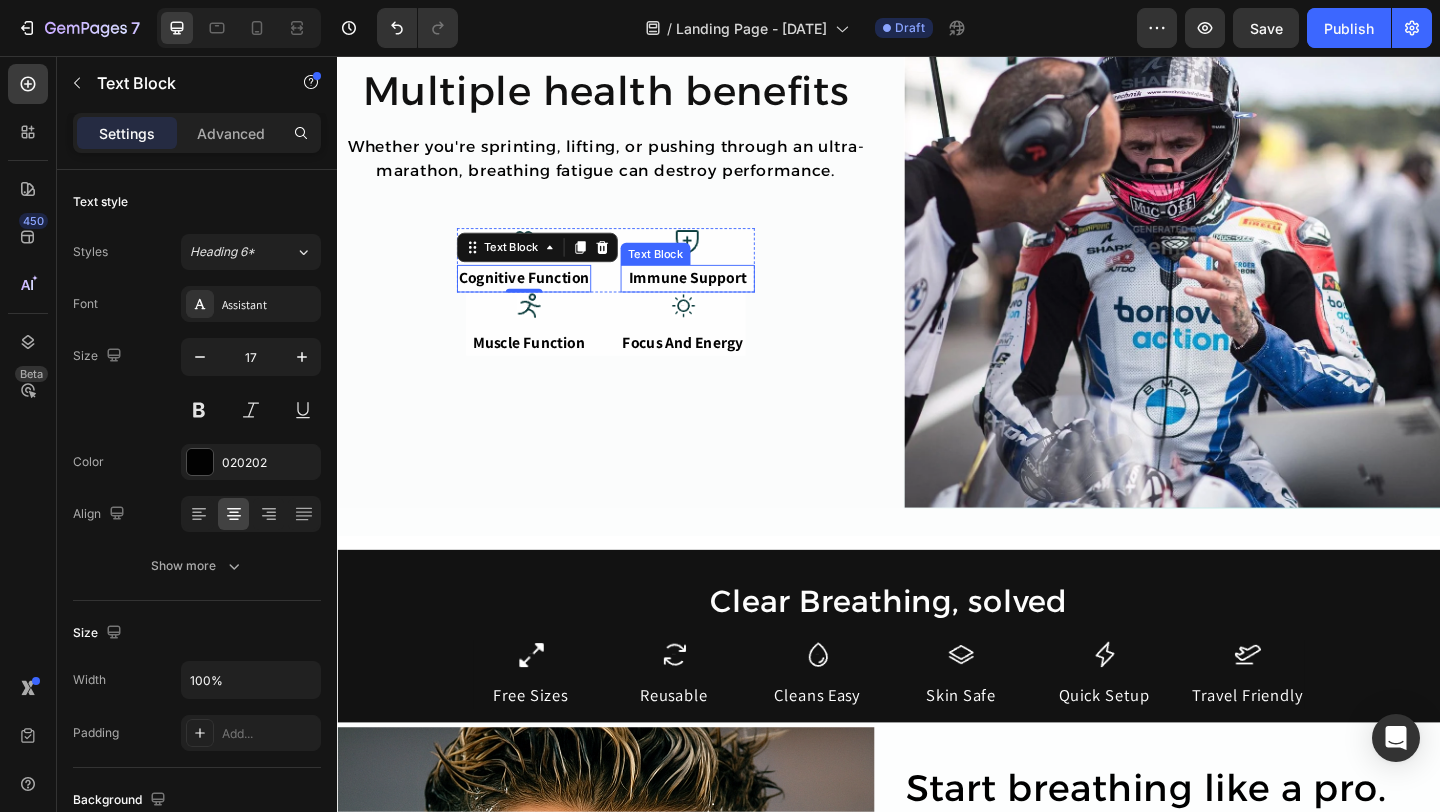click on "Text Block" at bounding box center [683, 271] 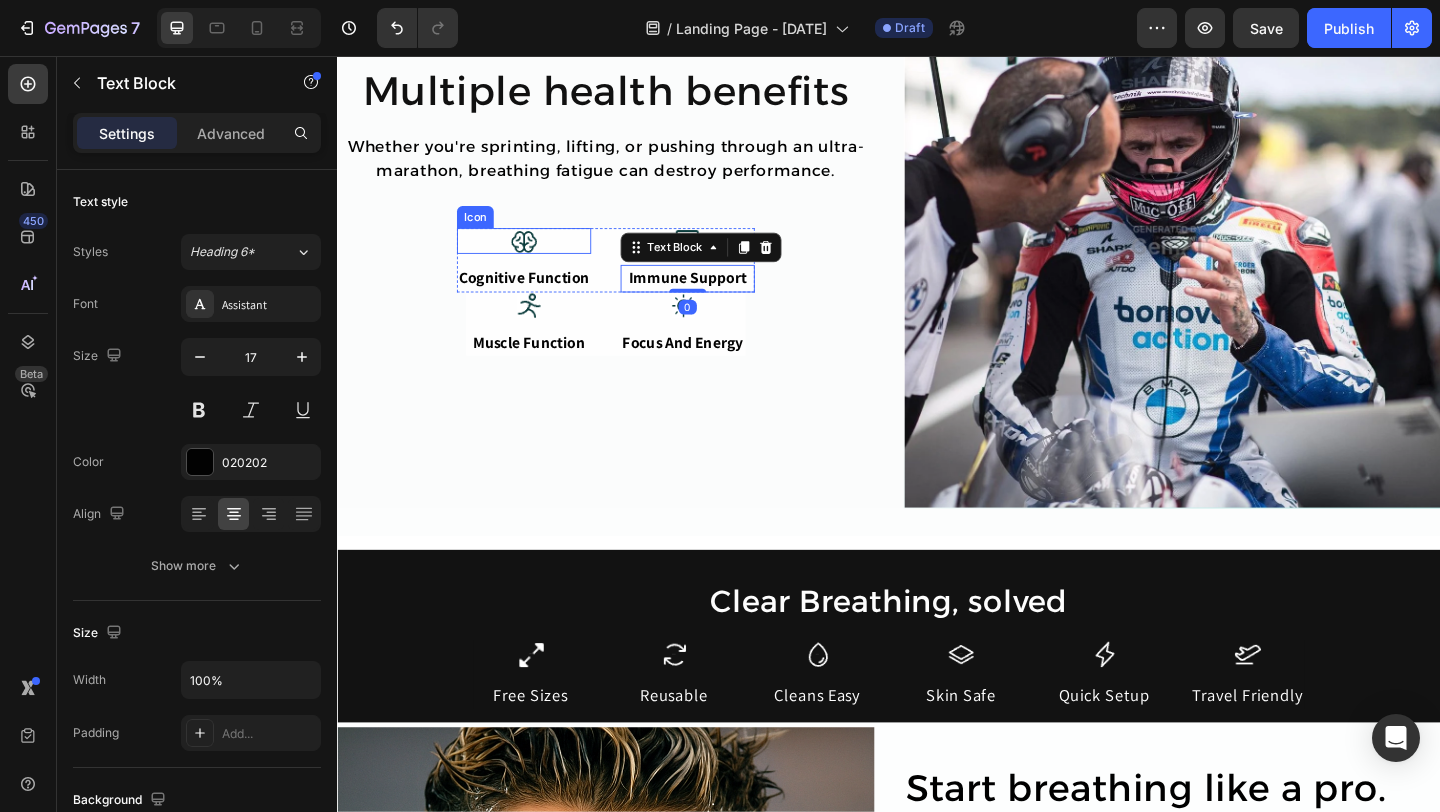 click 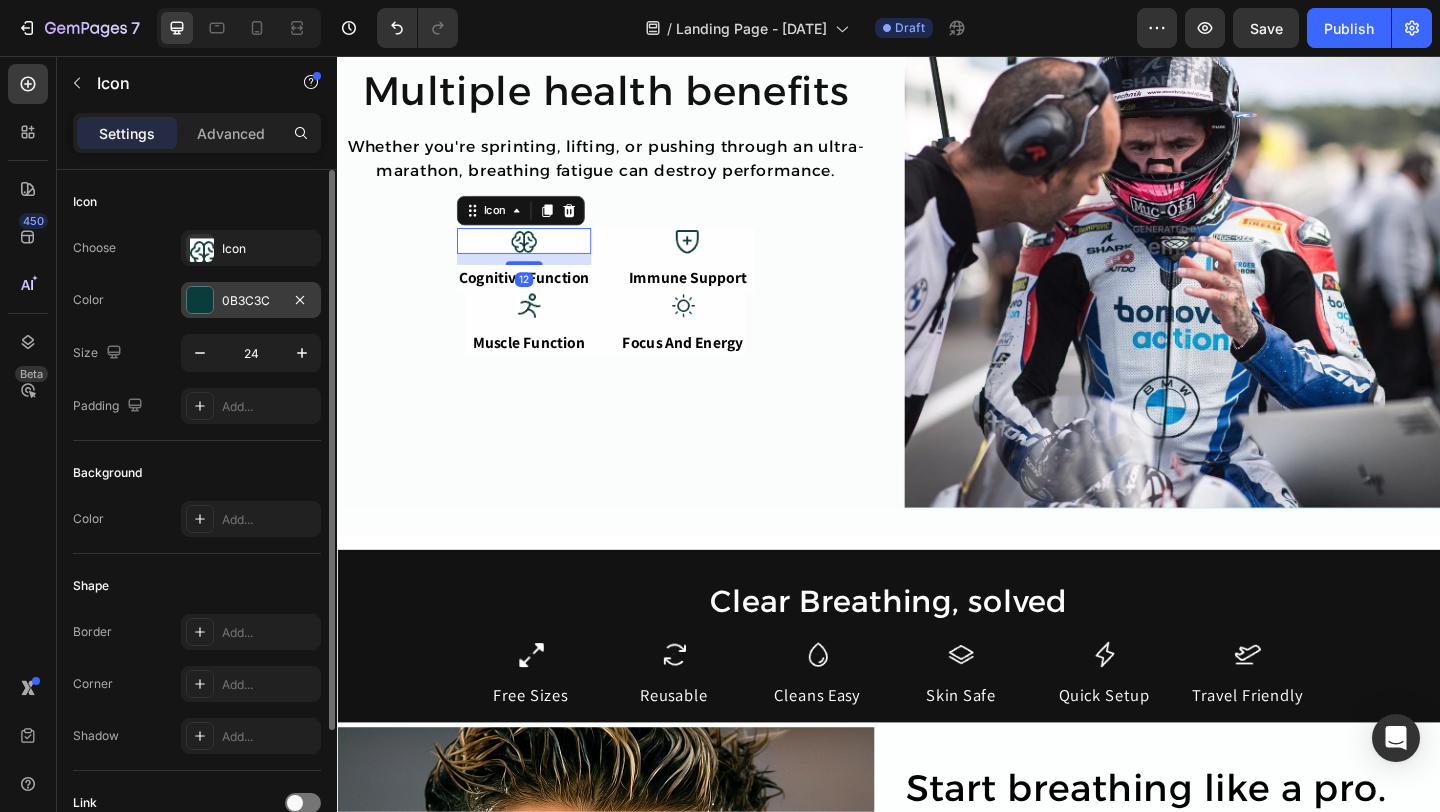 click at bounding box center (200, 300) 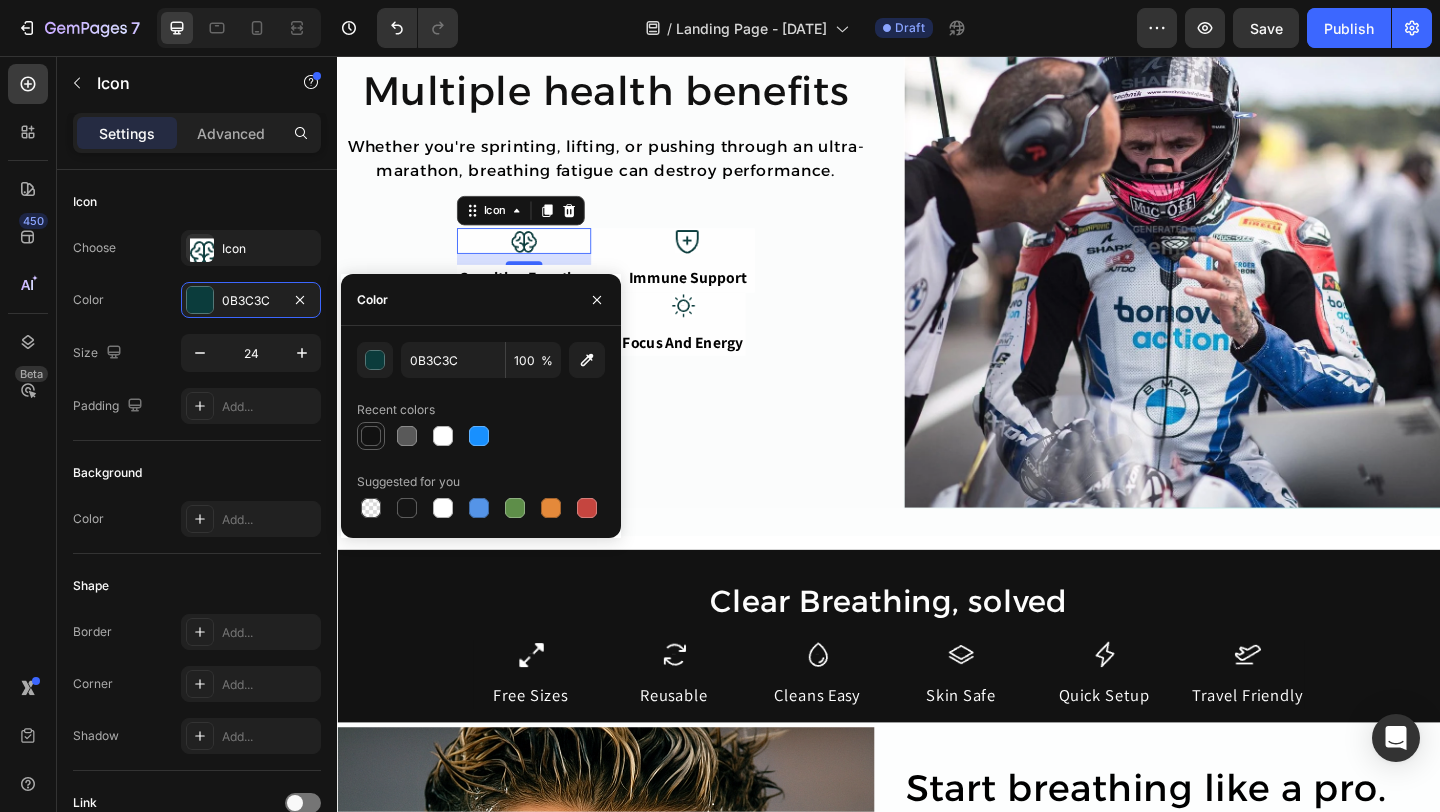 click at bounding box center (371, 436) 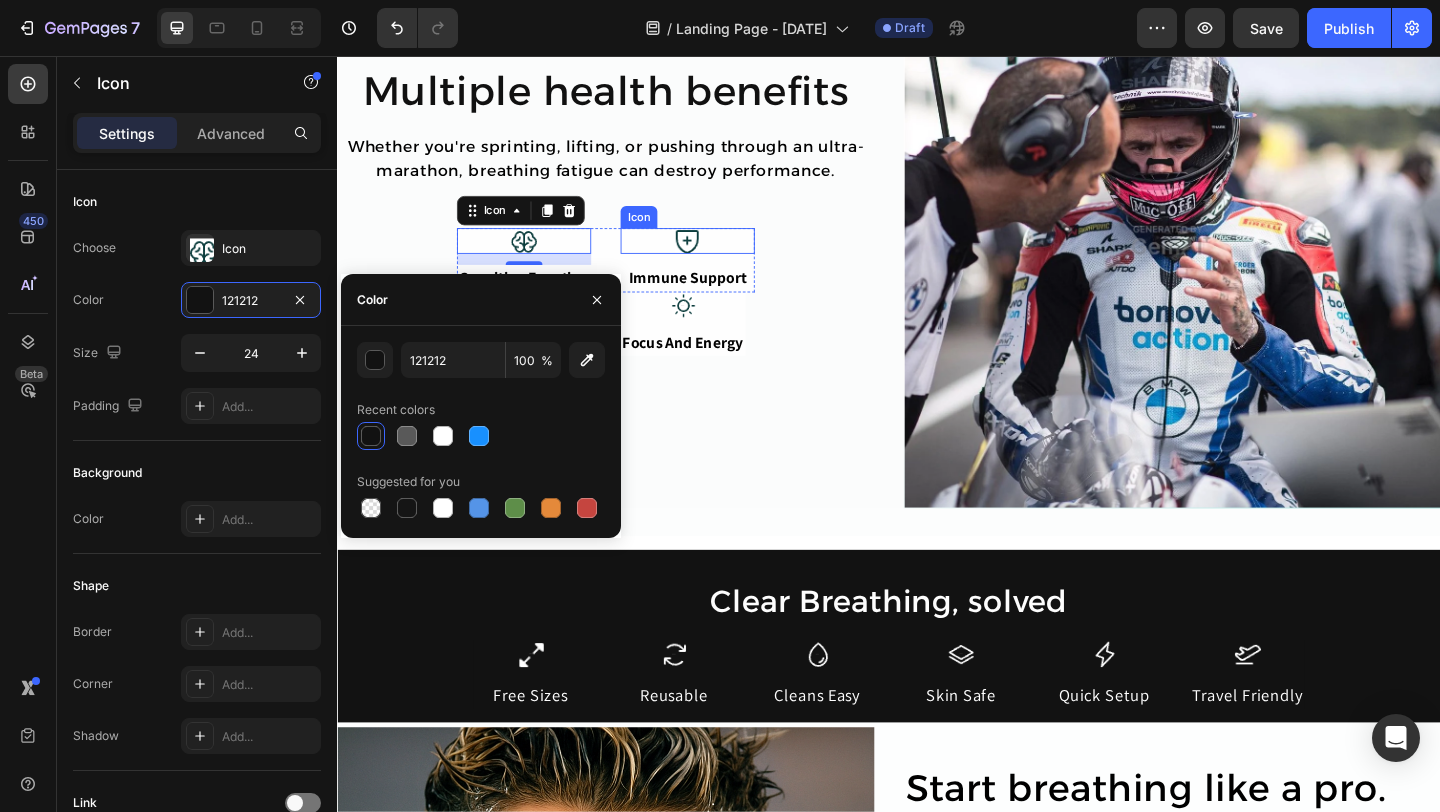click 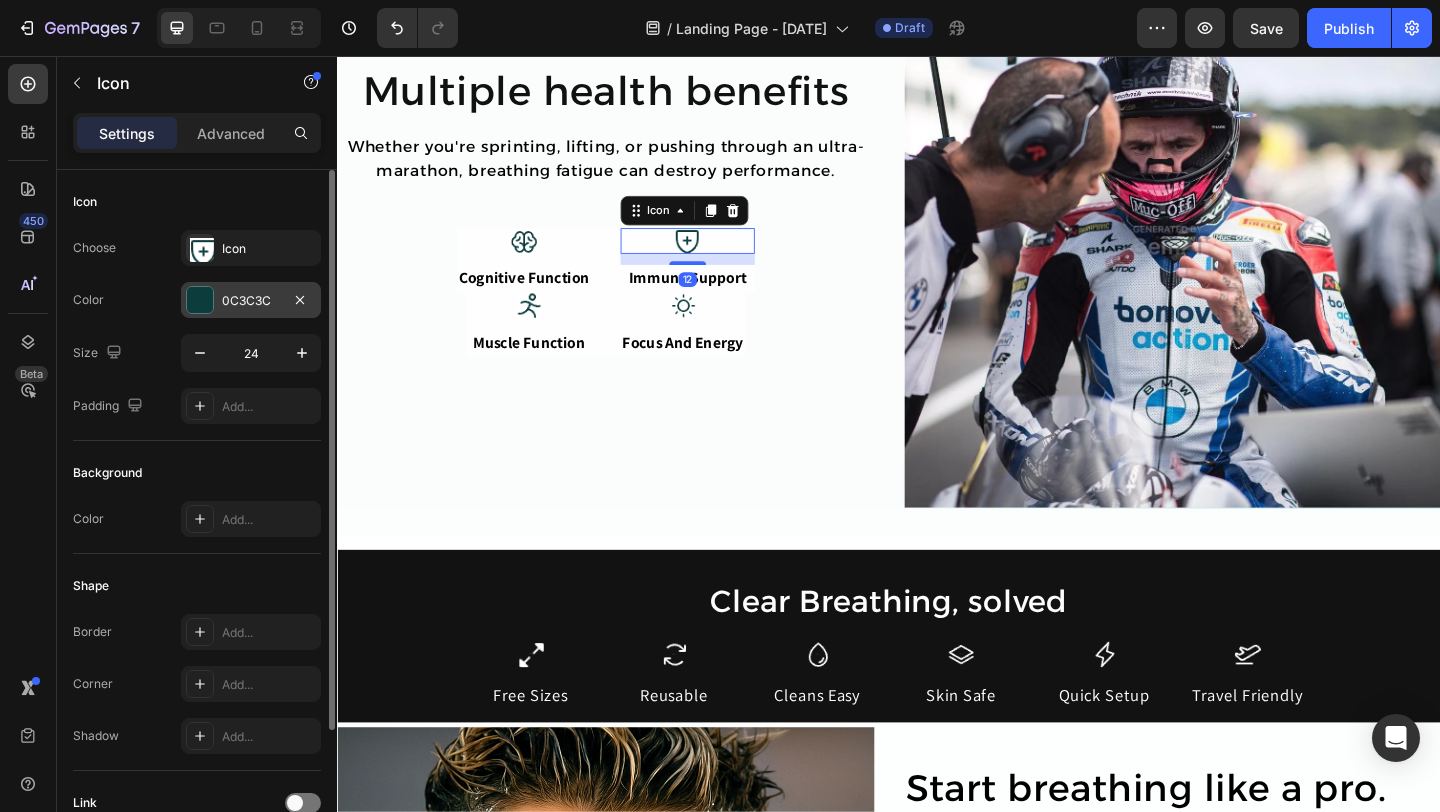 click at bounding box center (200, 300) 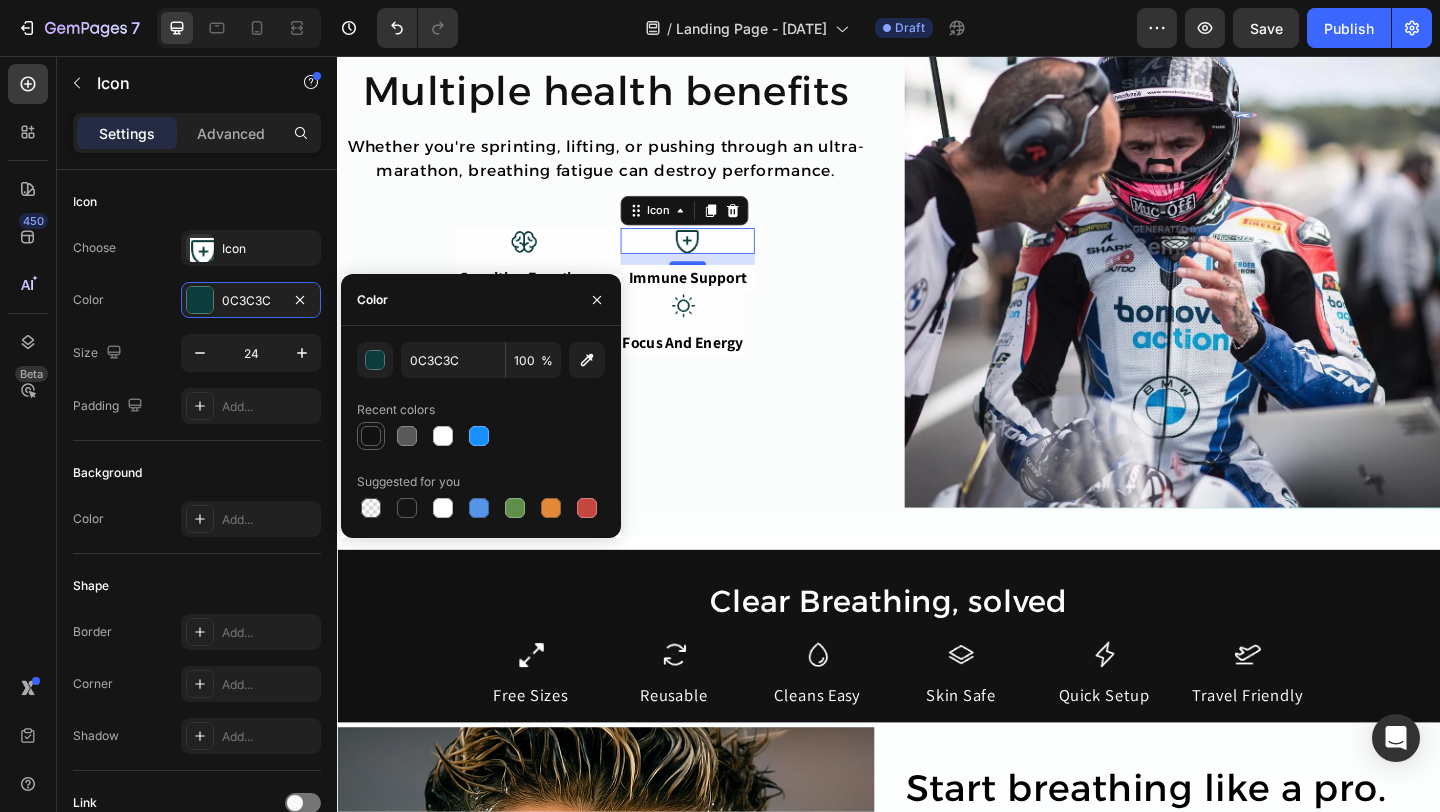 click at bounding box center [371, 436] 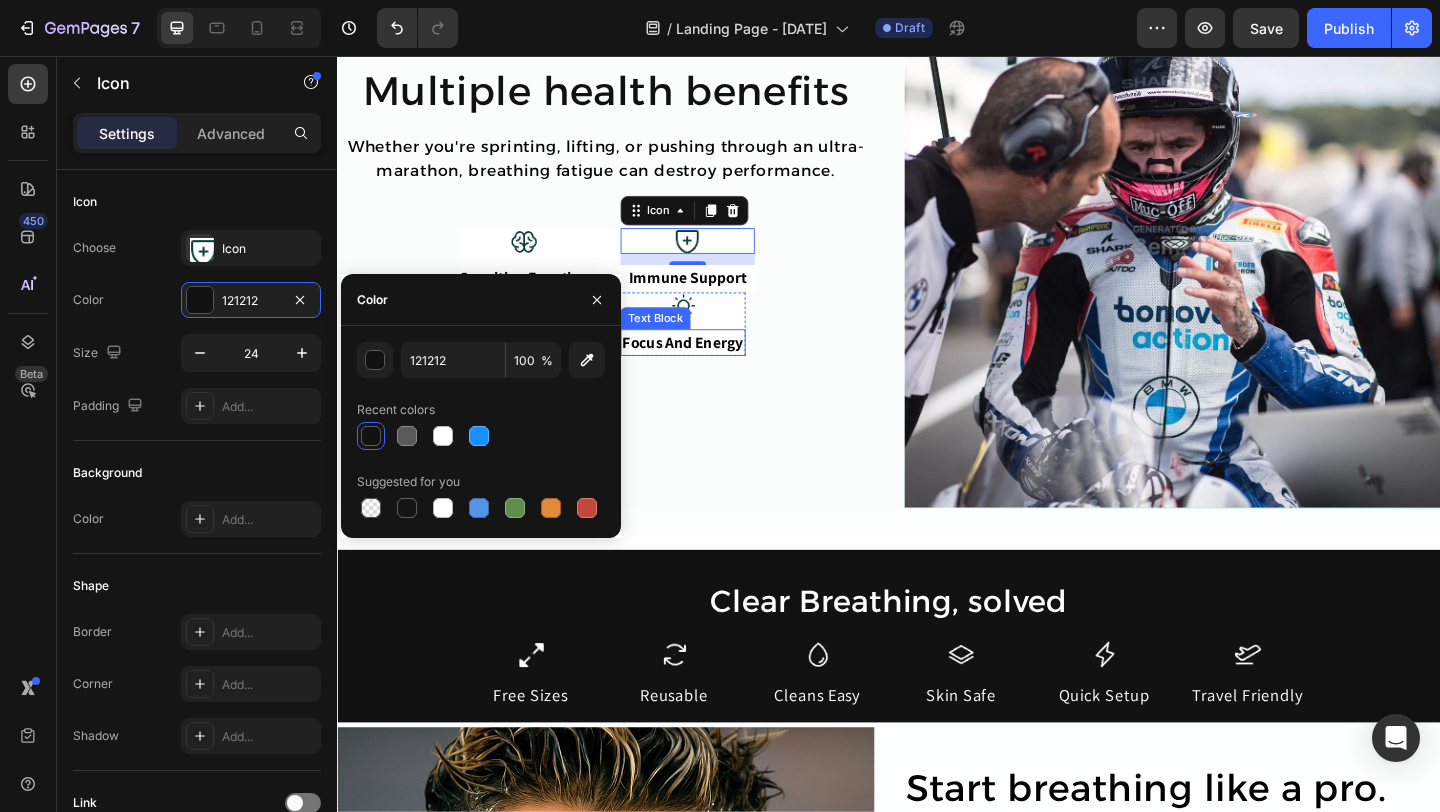 click on "Text Block" at bounding box center (683, 341) 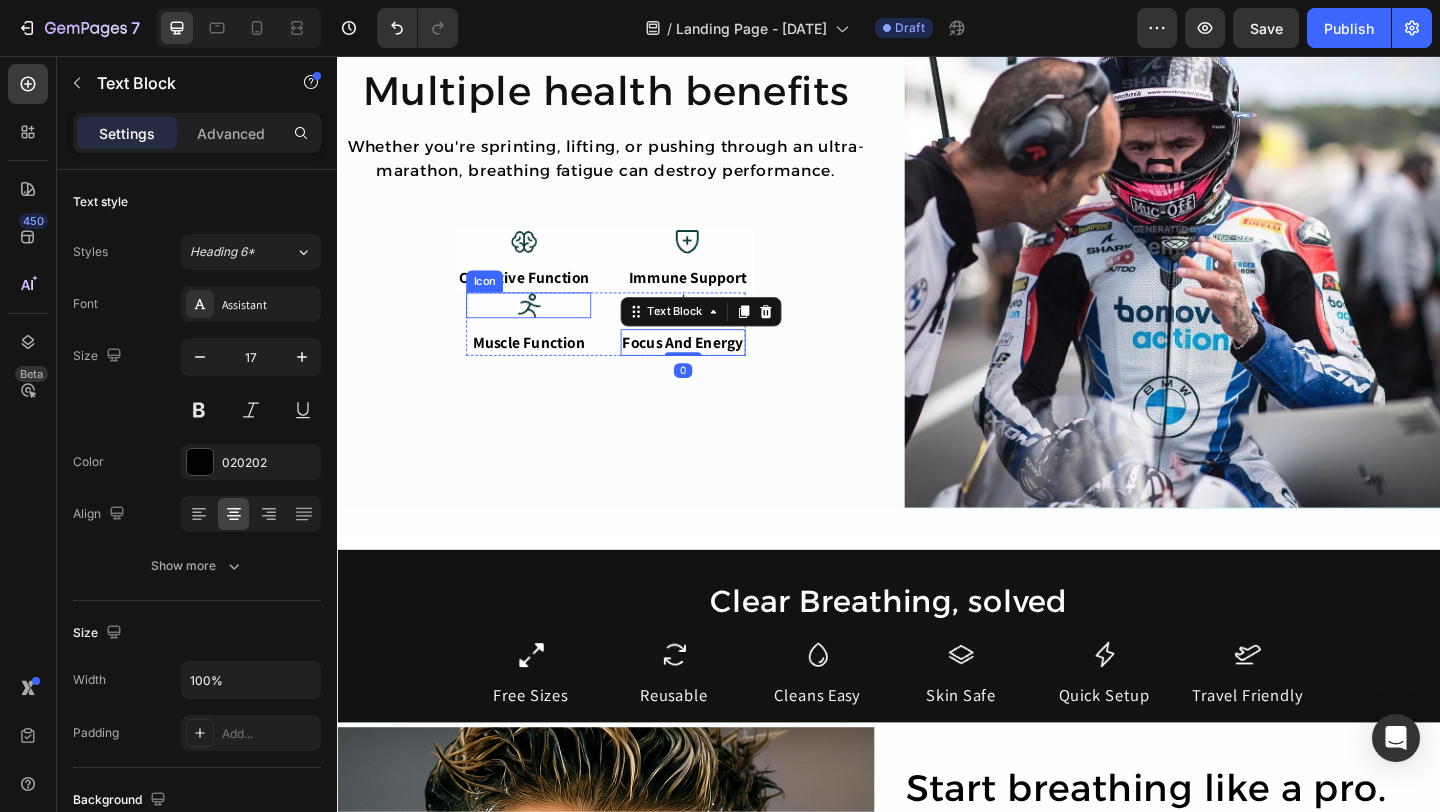 click 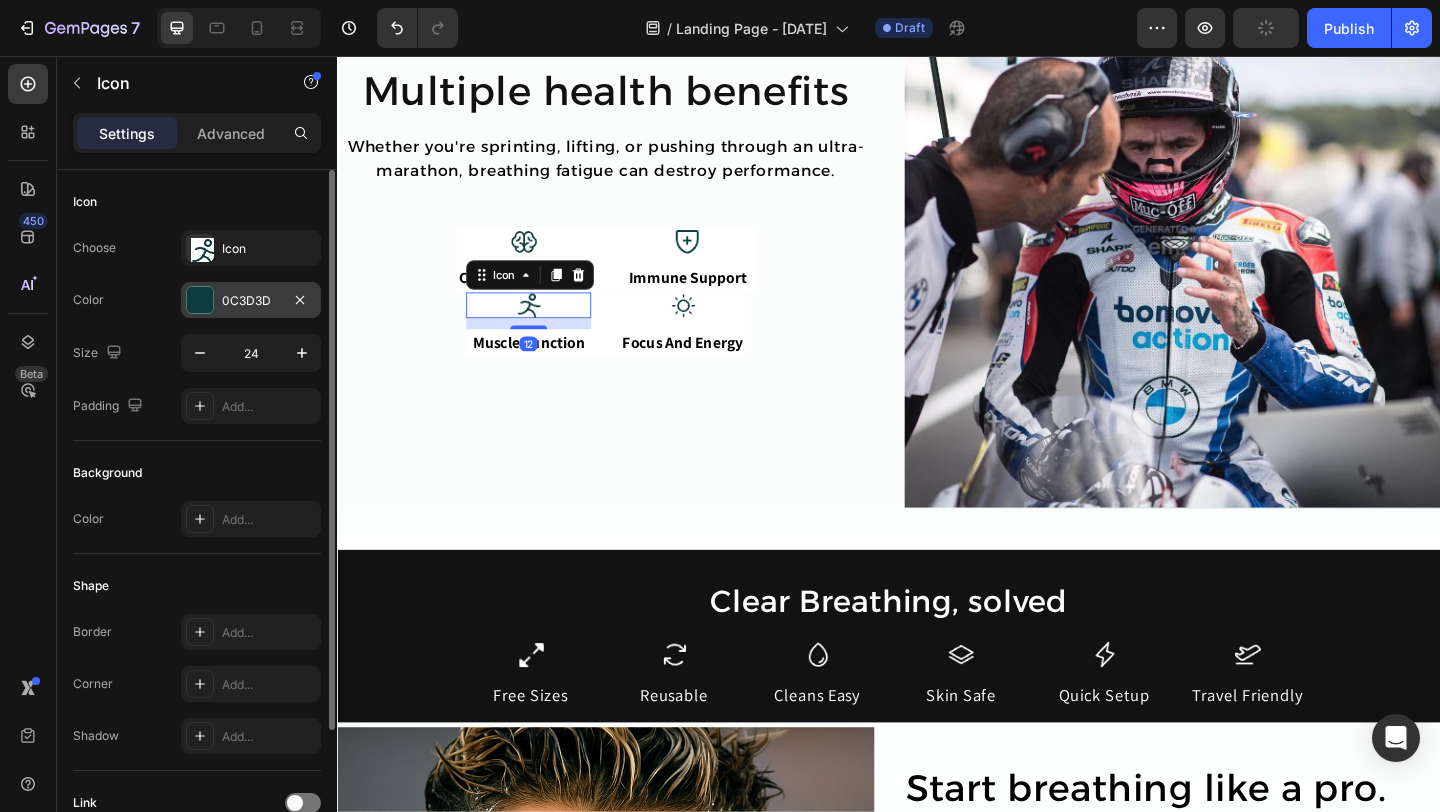 click on "0C3D3D" at bounding box center [251, 300] 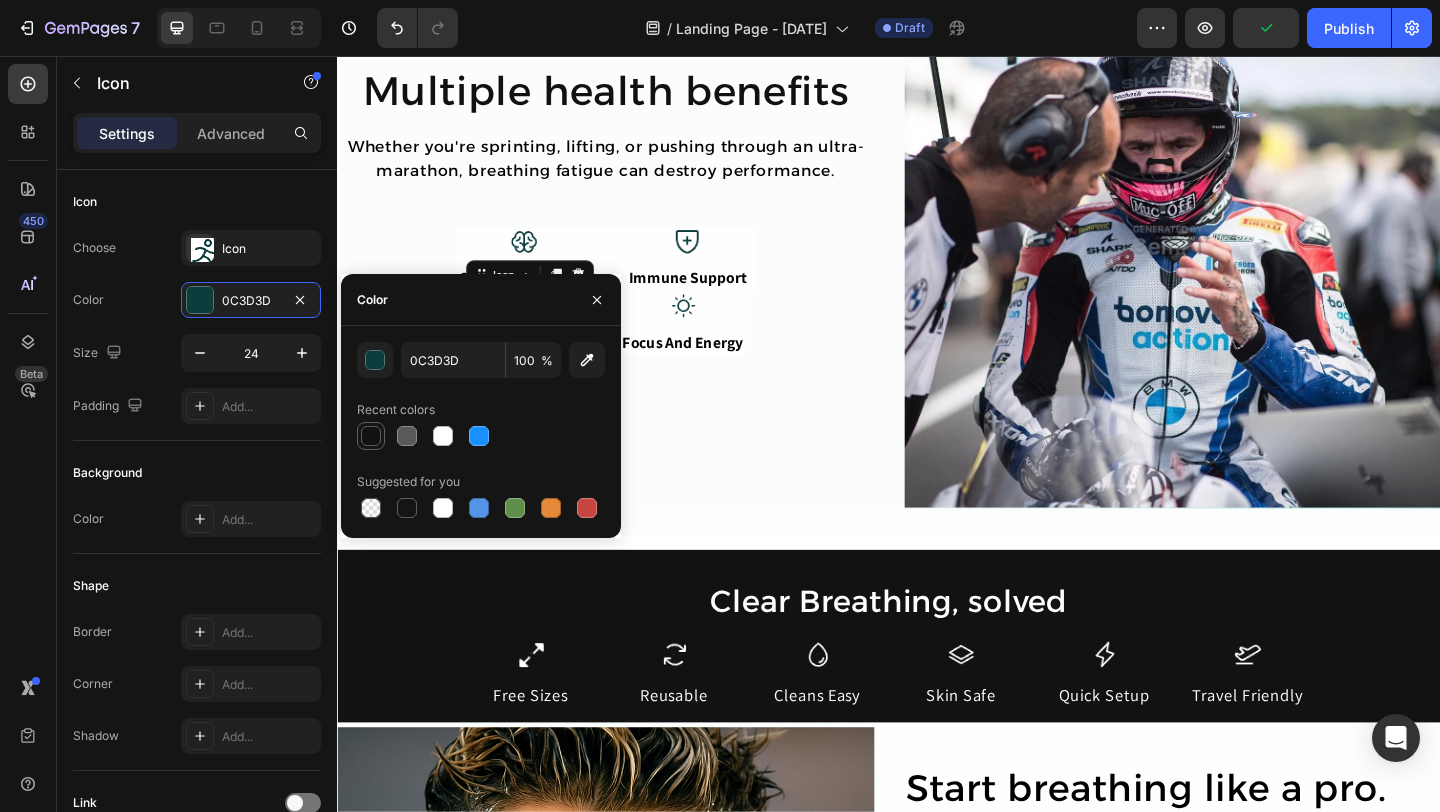 click at bounding box center [371, 436] 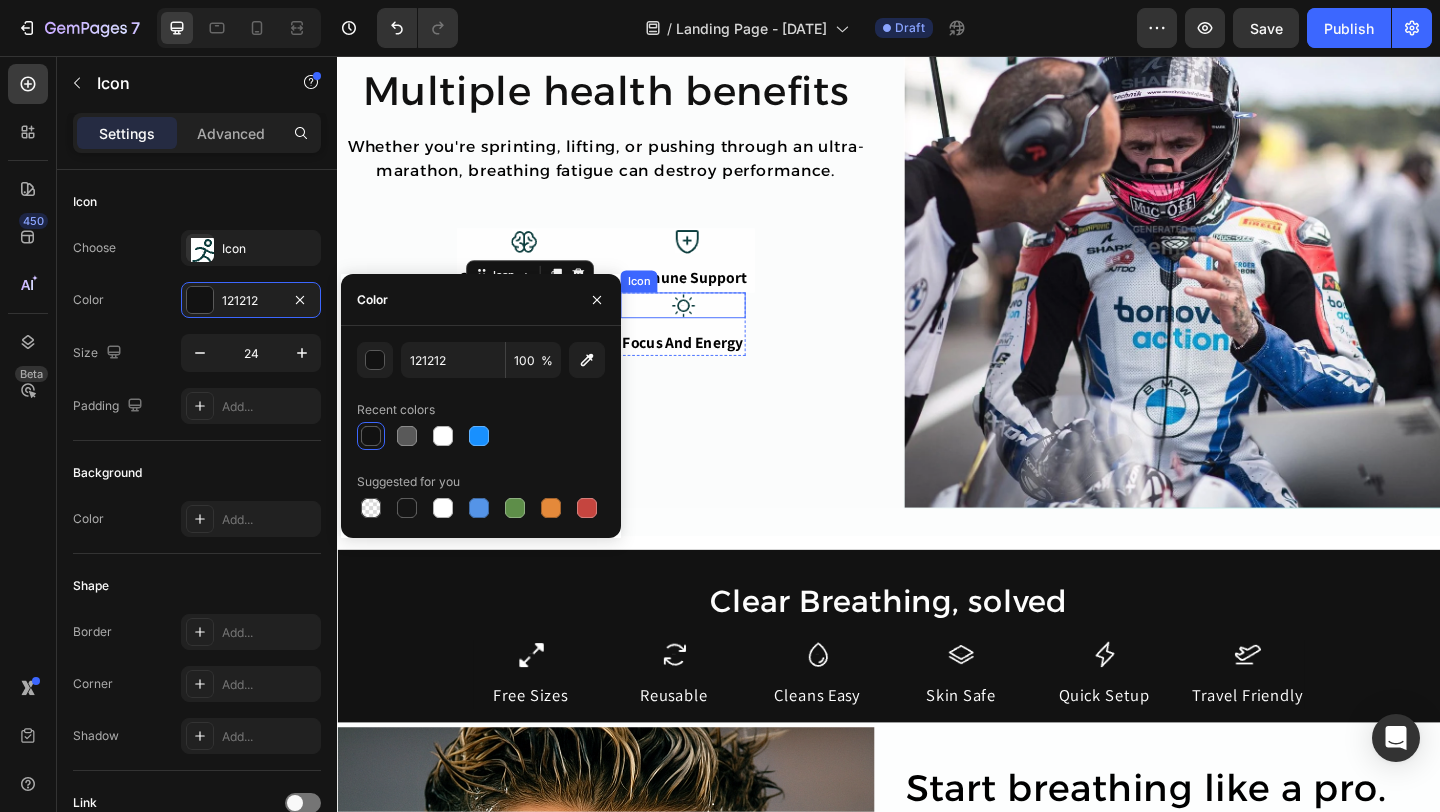 click 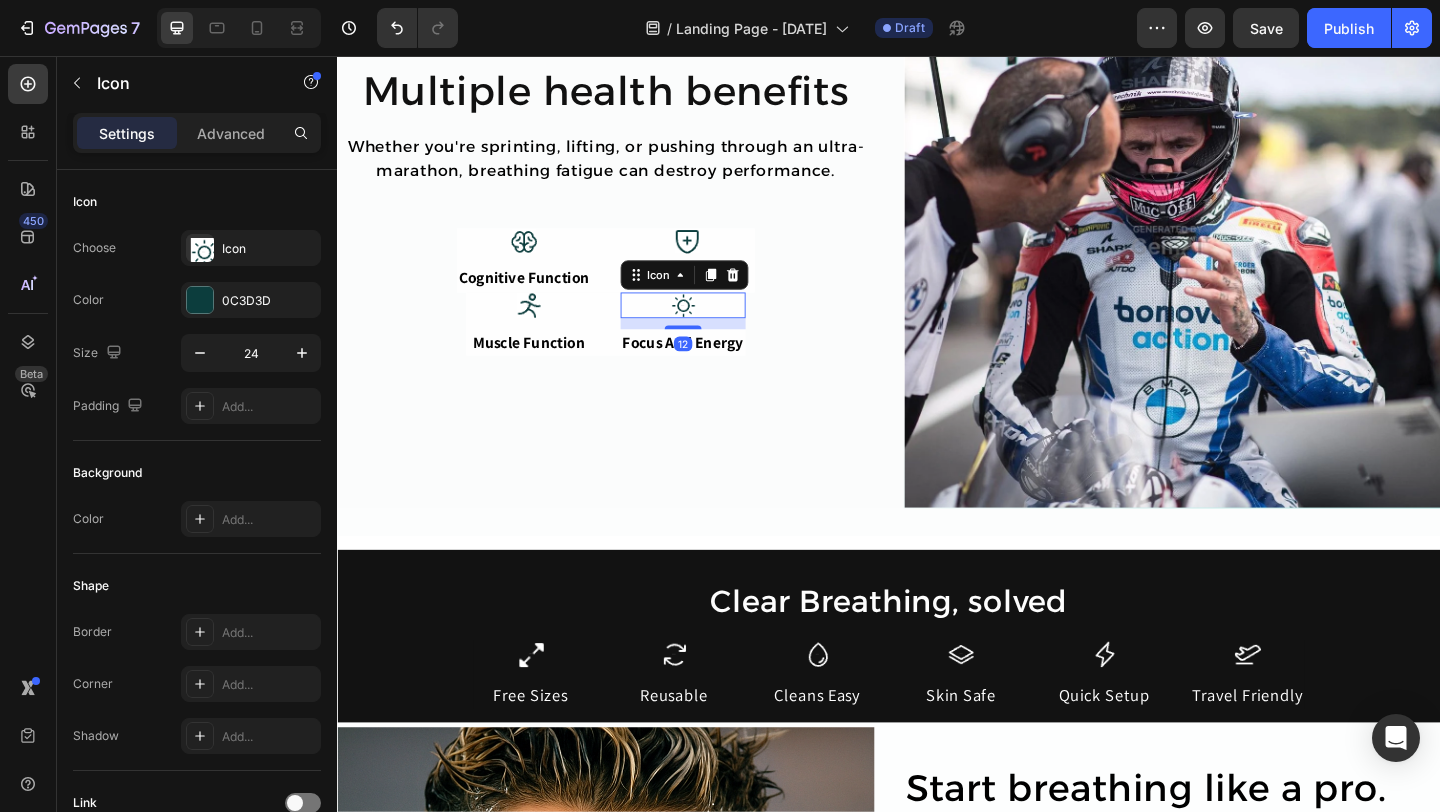 click 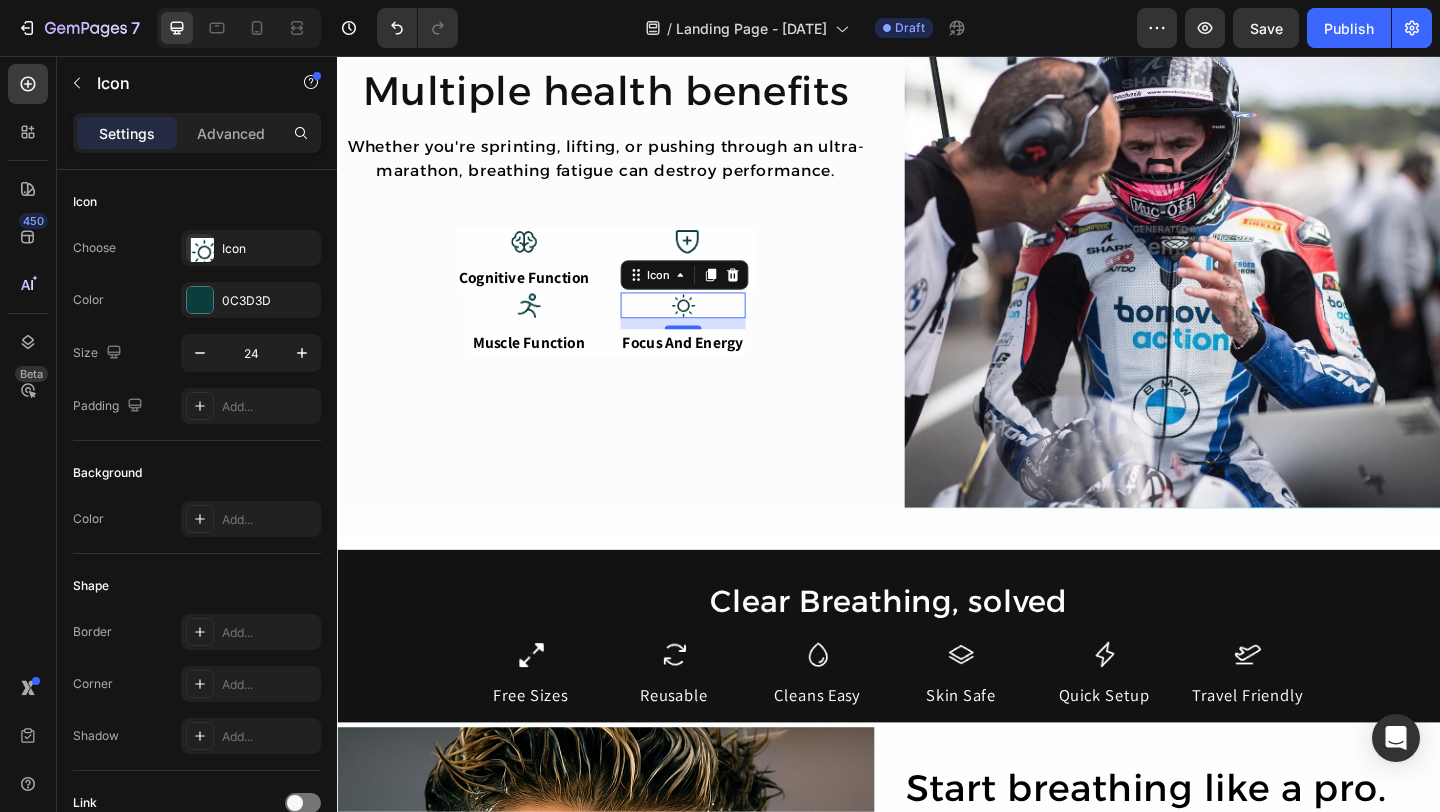 click 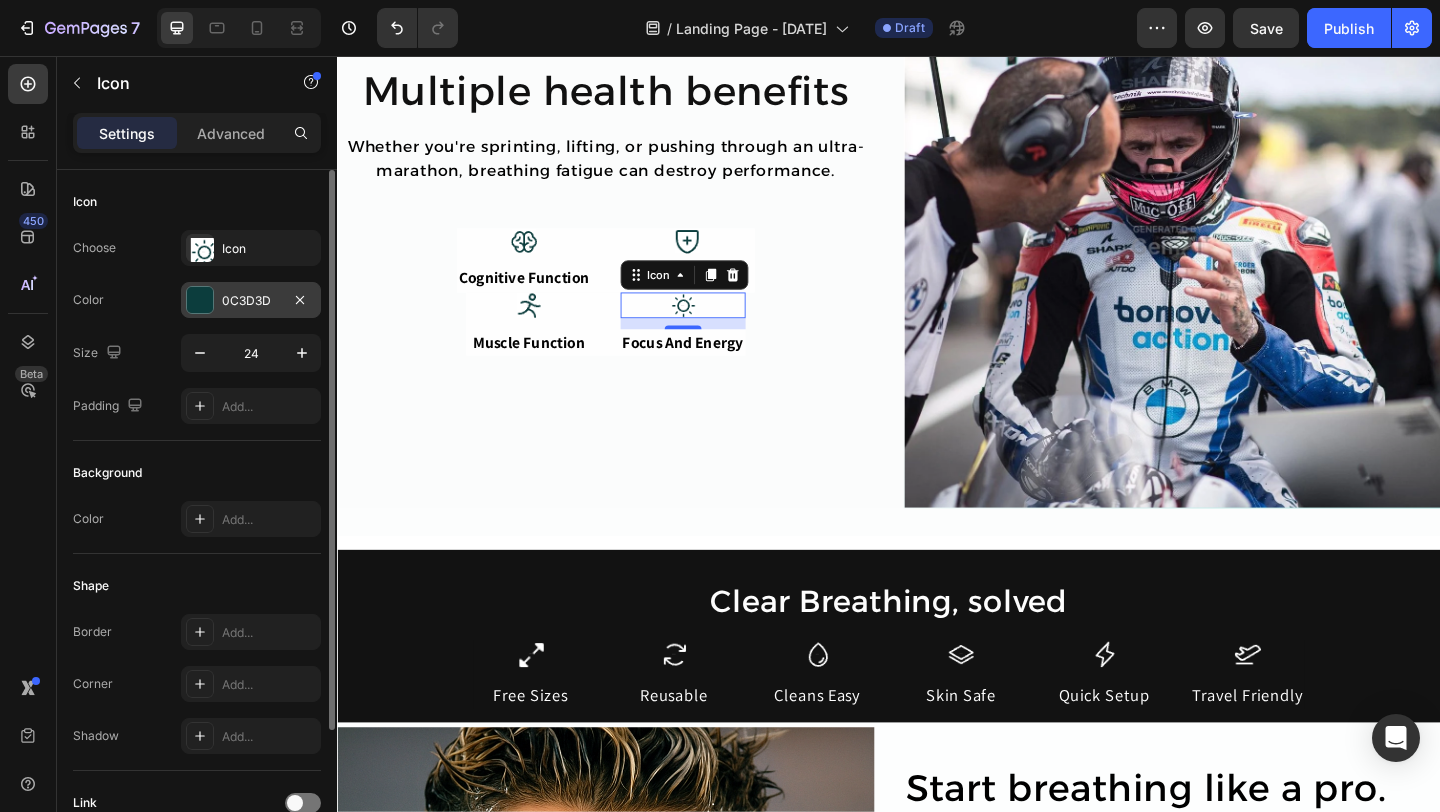 click at bounding box center (200, 300) 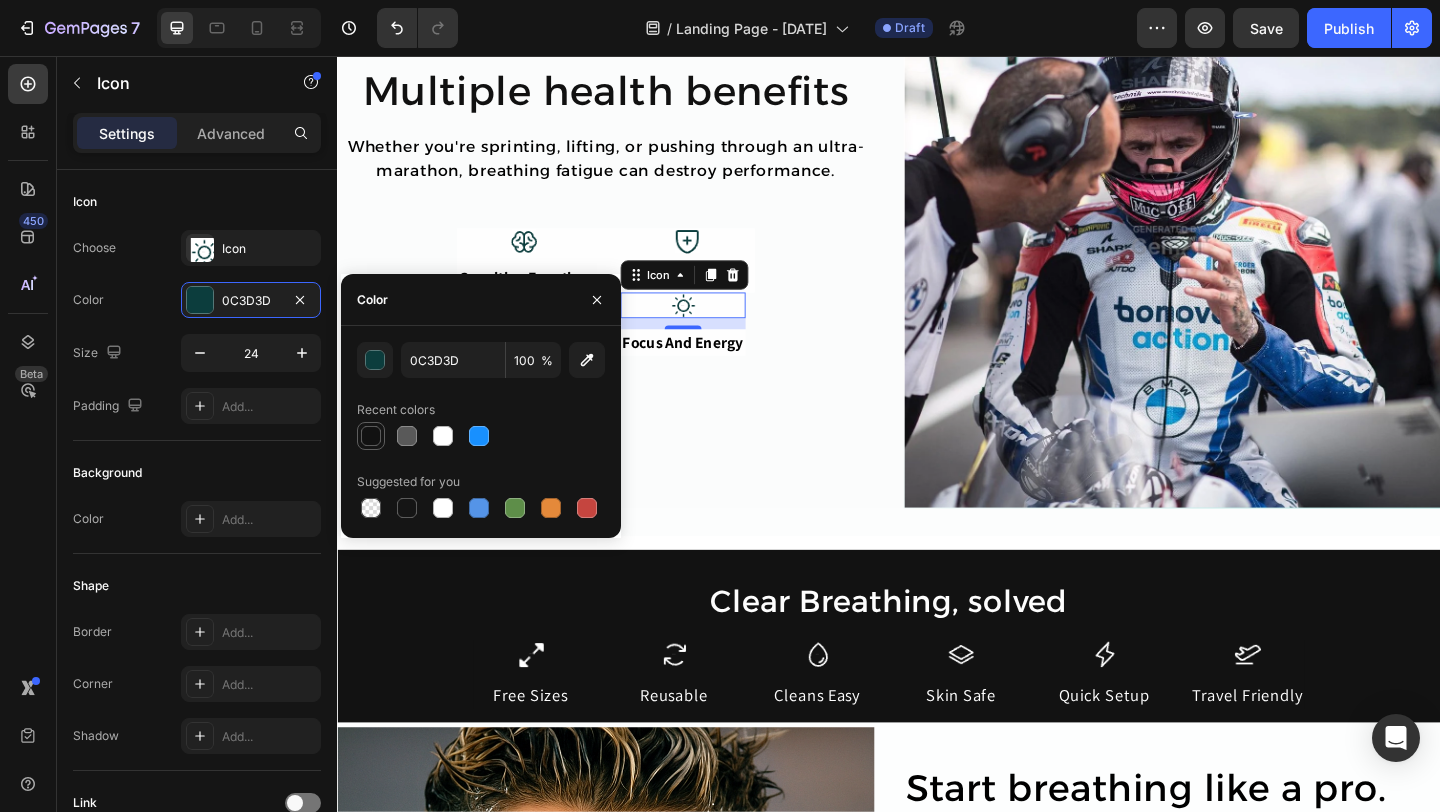 click at bounding box center (371, 436) 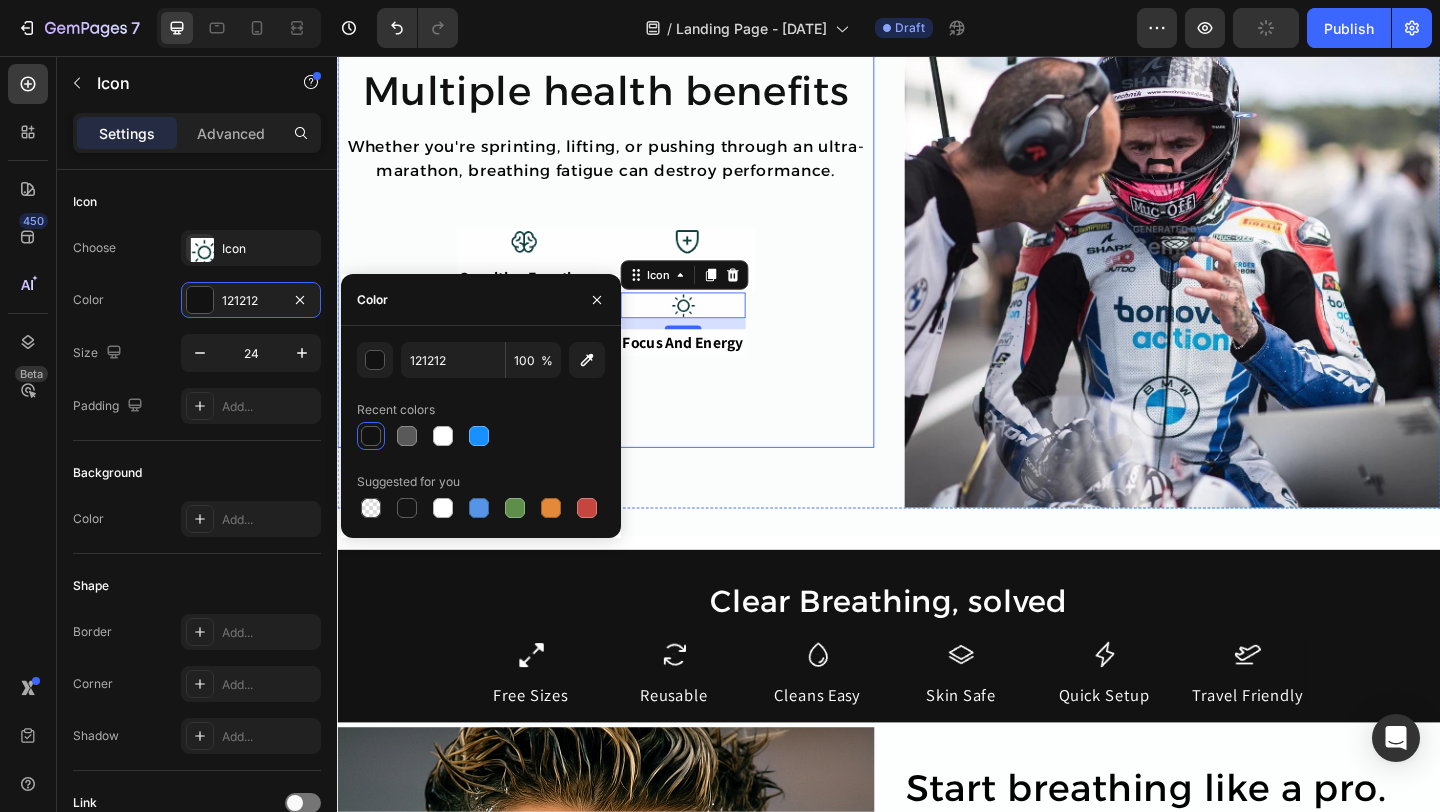 click on "Multiple health benefits Heading Whether you're sprinting, lifting, or pushing through an ultra-marathon, breathing fatigue can destroy performance. Text Block Row     Icon Cognitive Function Text Block     Icon Immune Support Text Block Row     Icon Muscle Function Text Block     Icon   12 Focus And Energy Text Block Row Row" at bounding box center (629, 221) 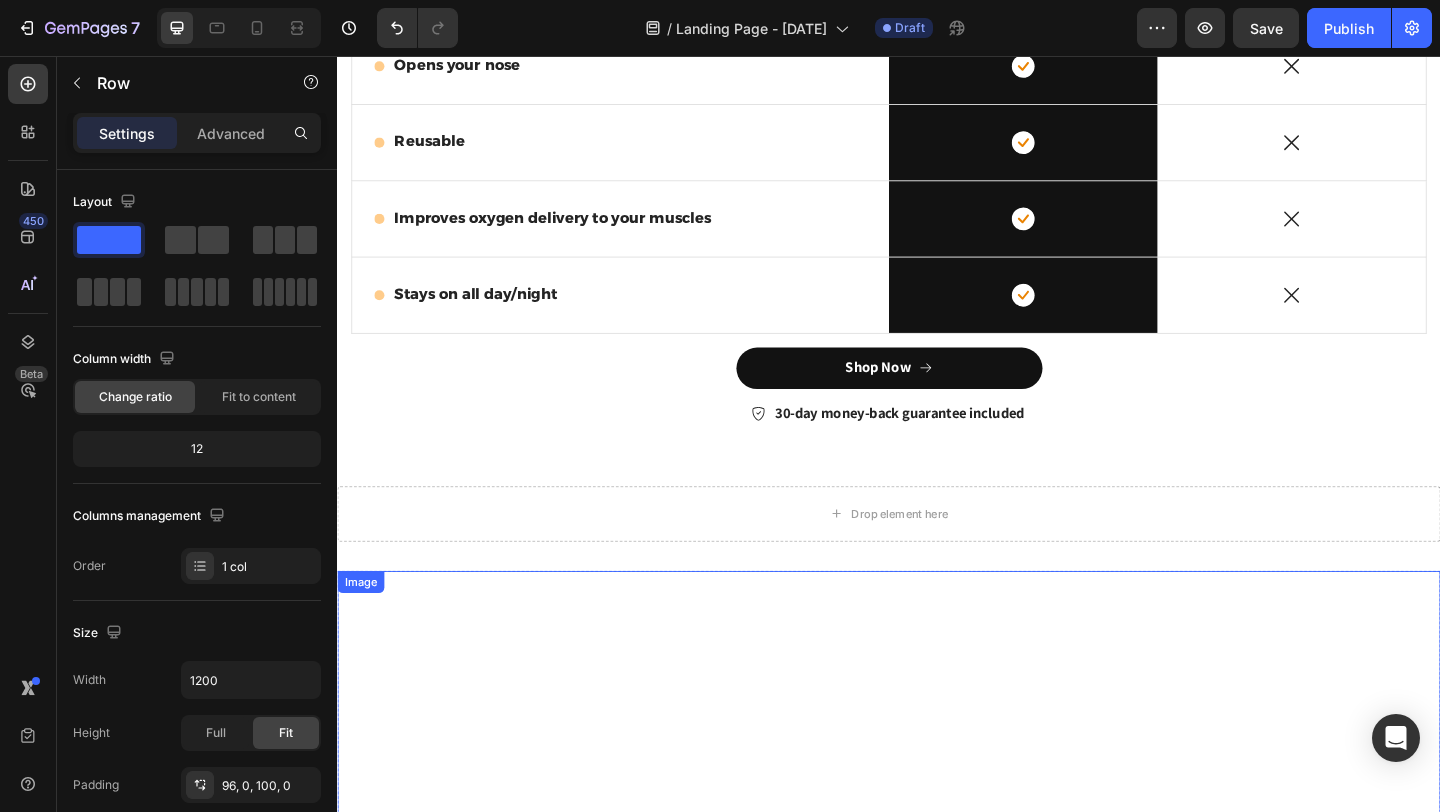 scroll, scrollTop: 3737, scrollLeft: 0, axis: vertical 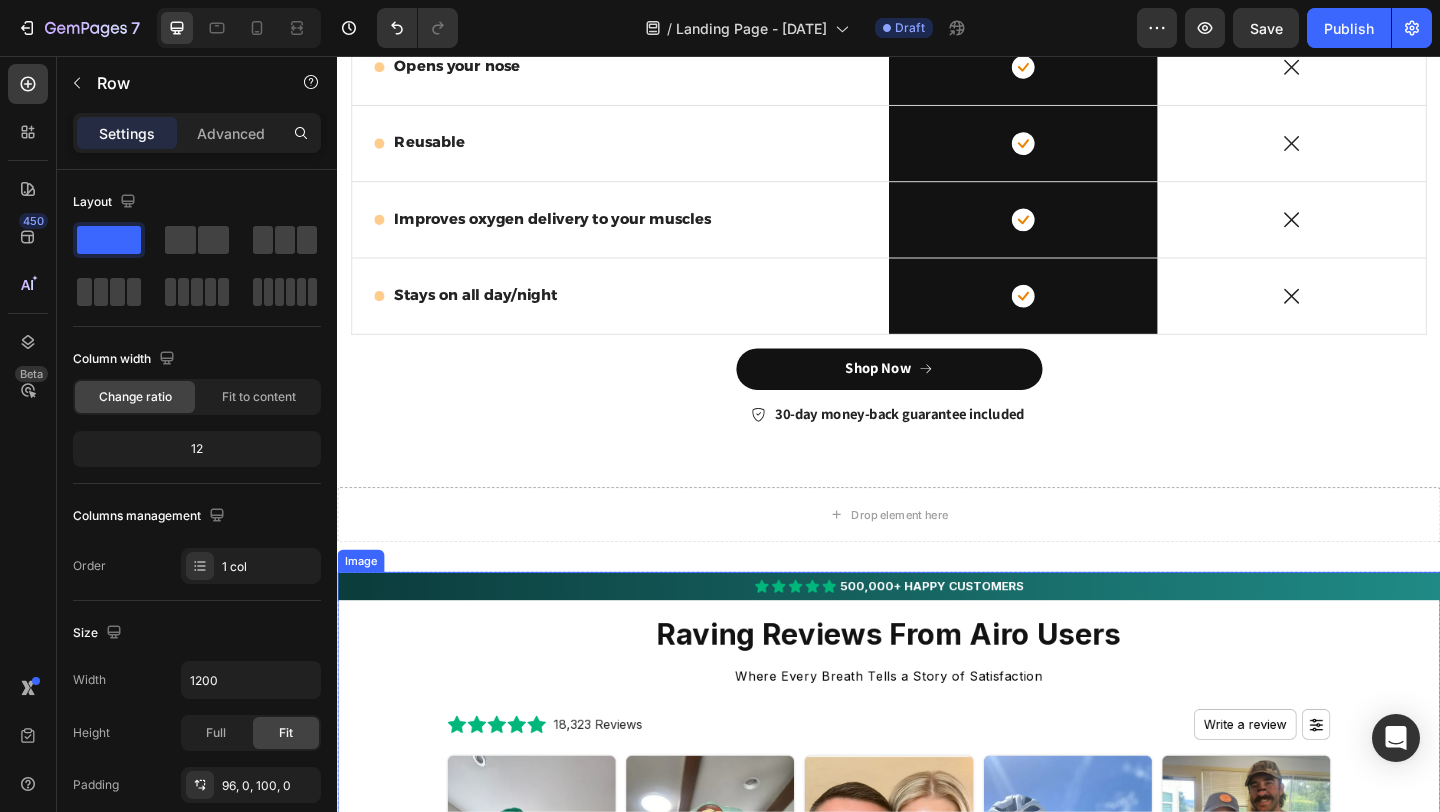 click at bounding box center (937, 1658) 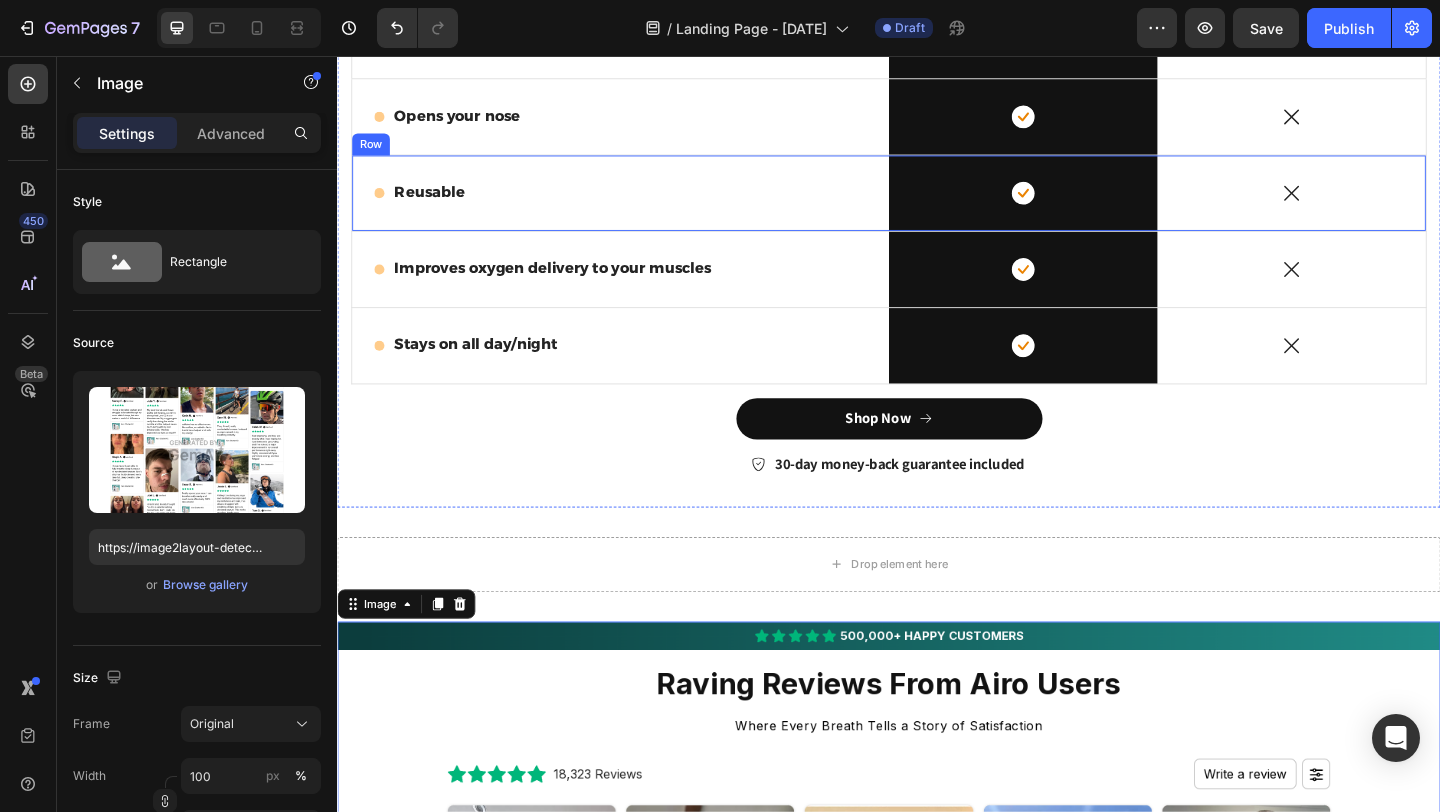scroll, scrollTop: 3438, scrollLeft: 0, axis: vertical 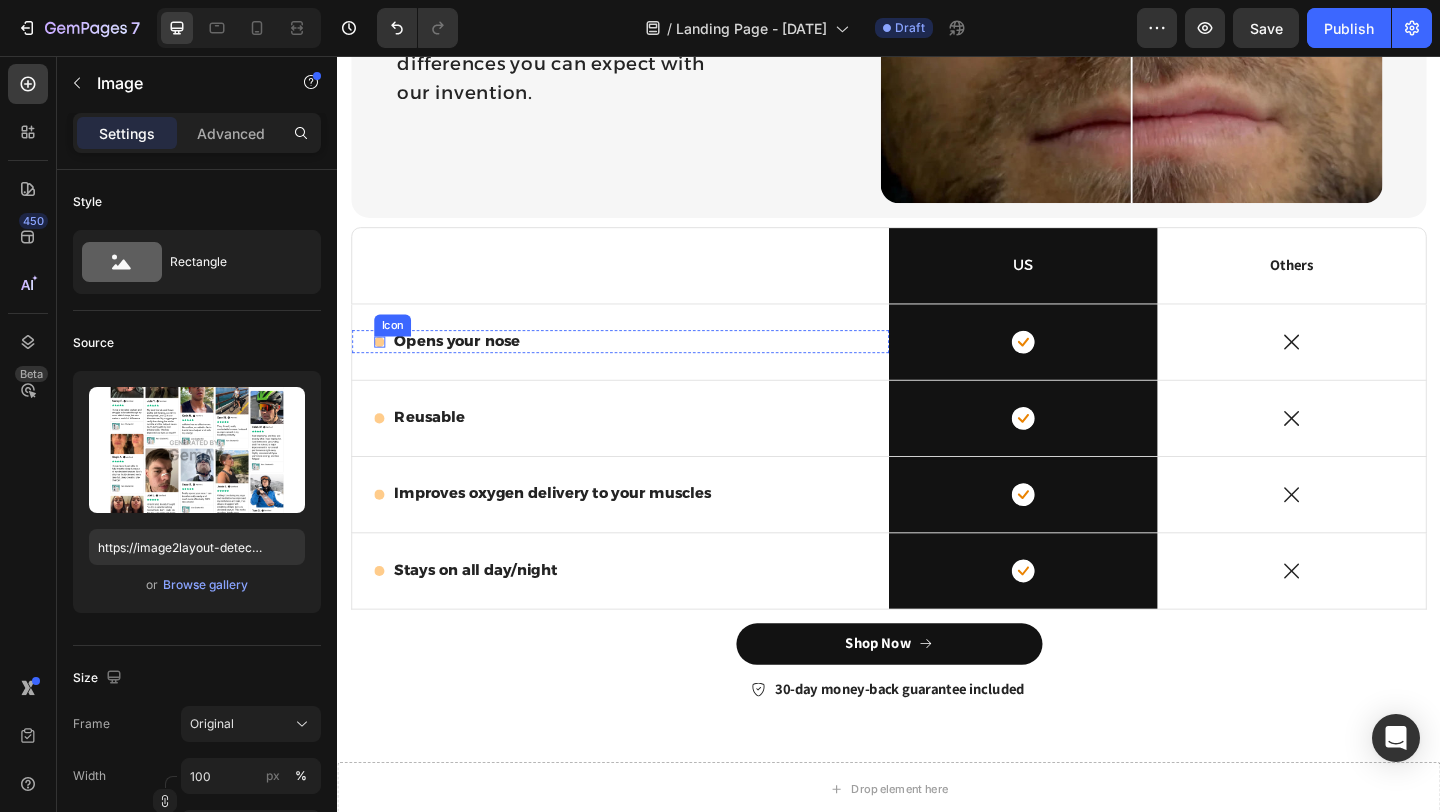 click 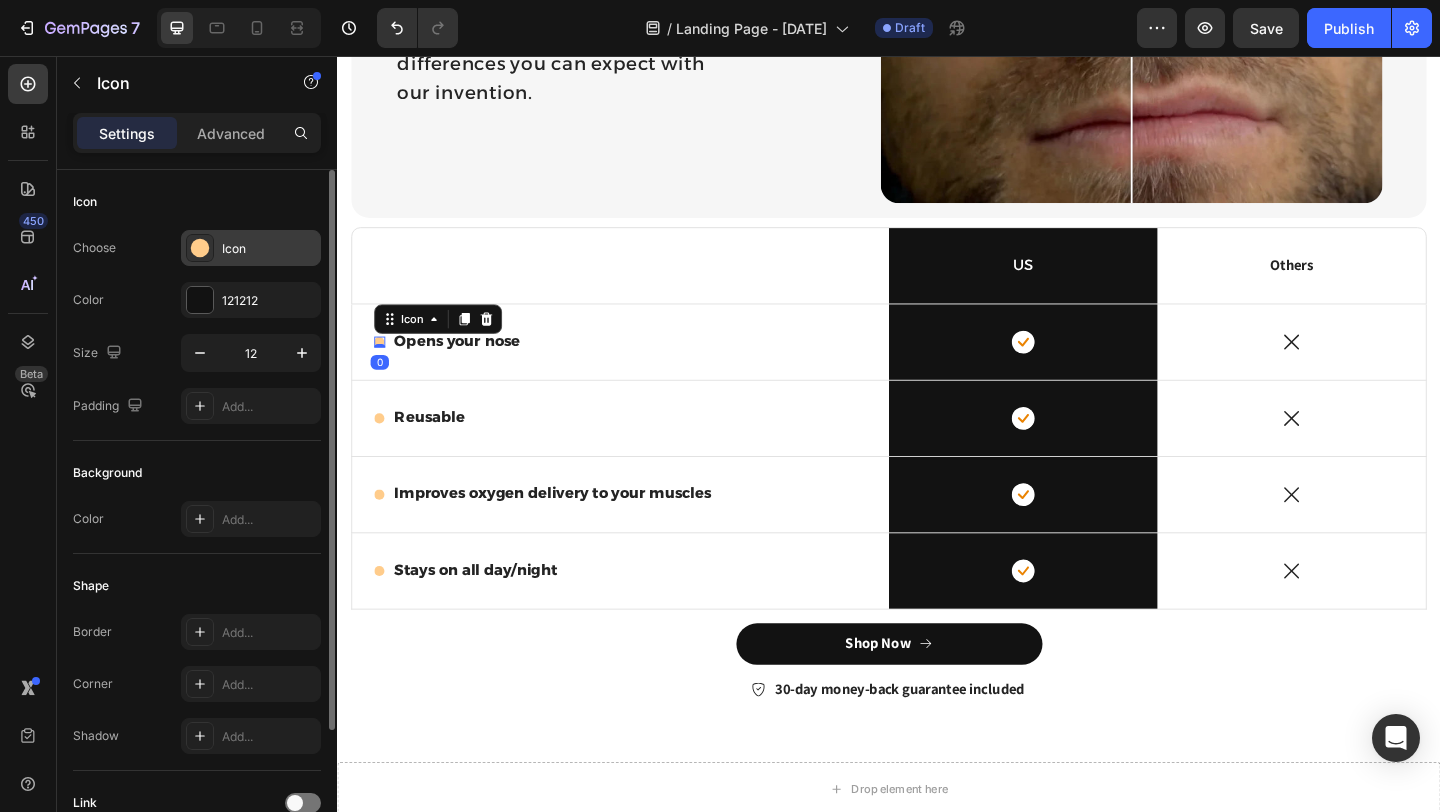 click 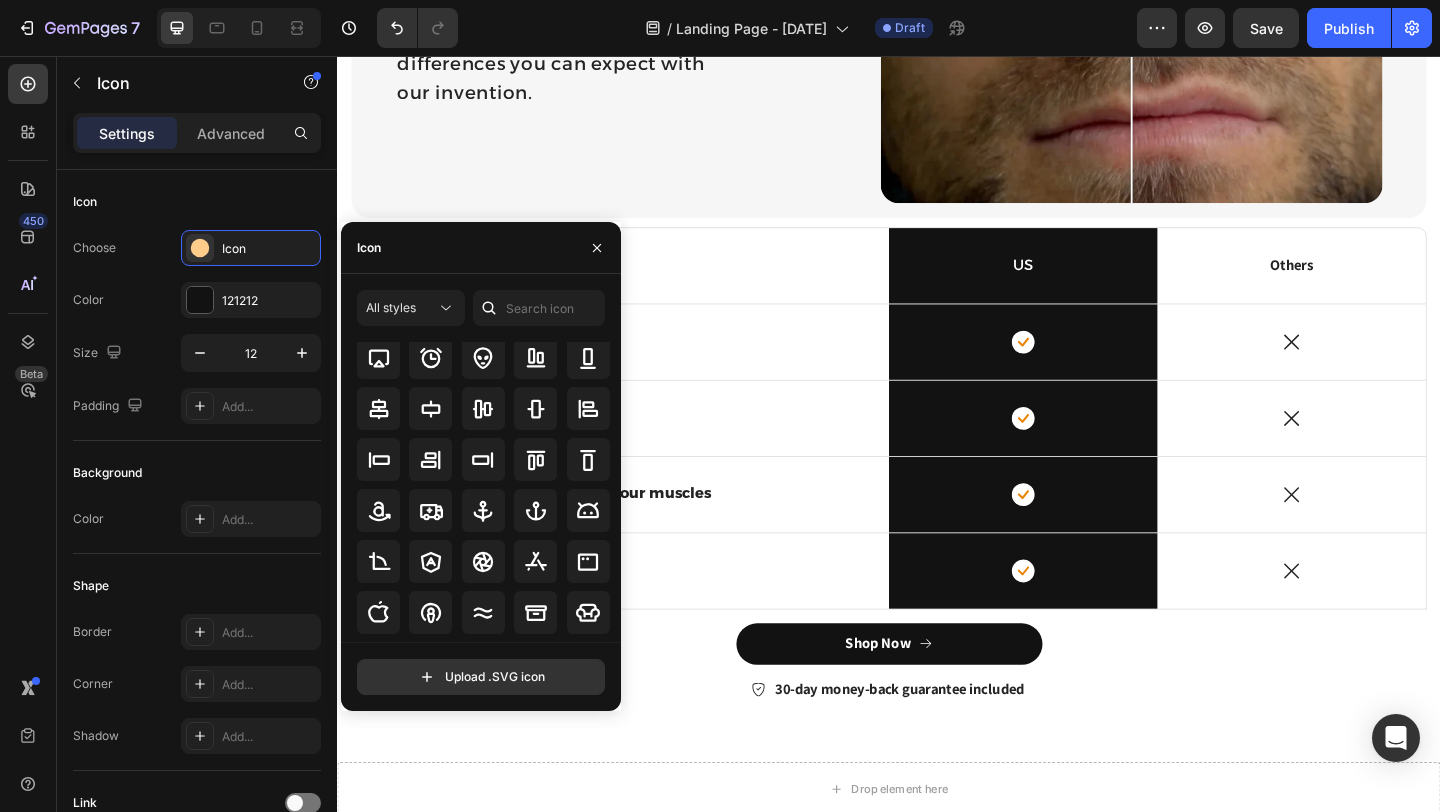 scroll, scrollTop: 220, scrollLeft: 0, axis: vertical 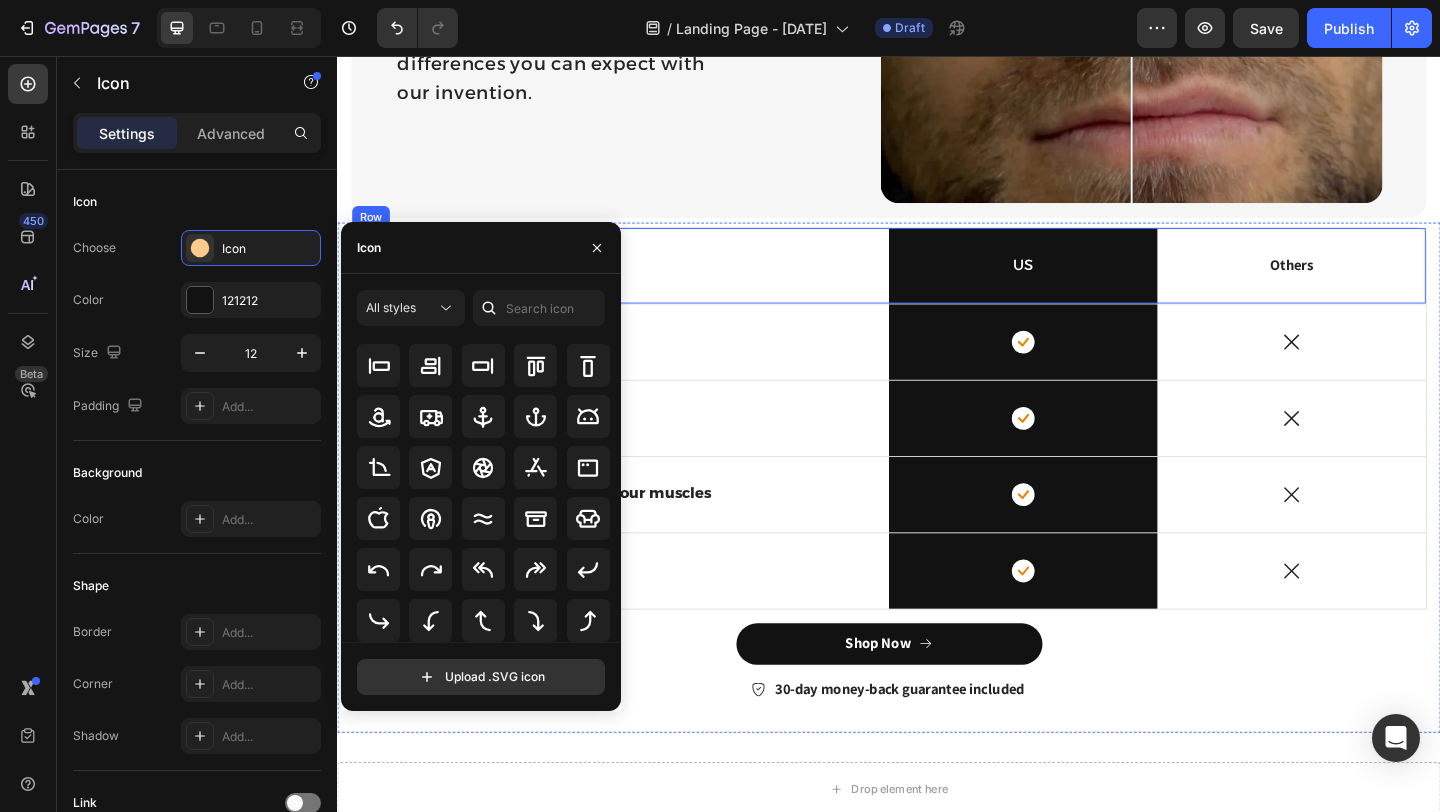 click on "Text Block" at bounding box center (645, 284) 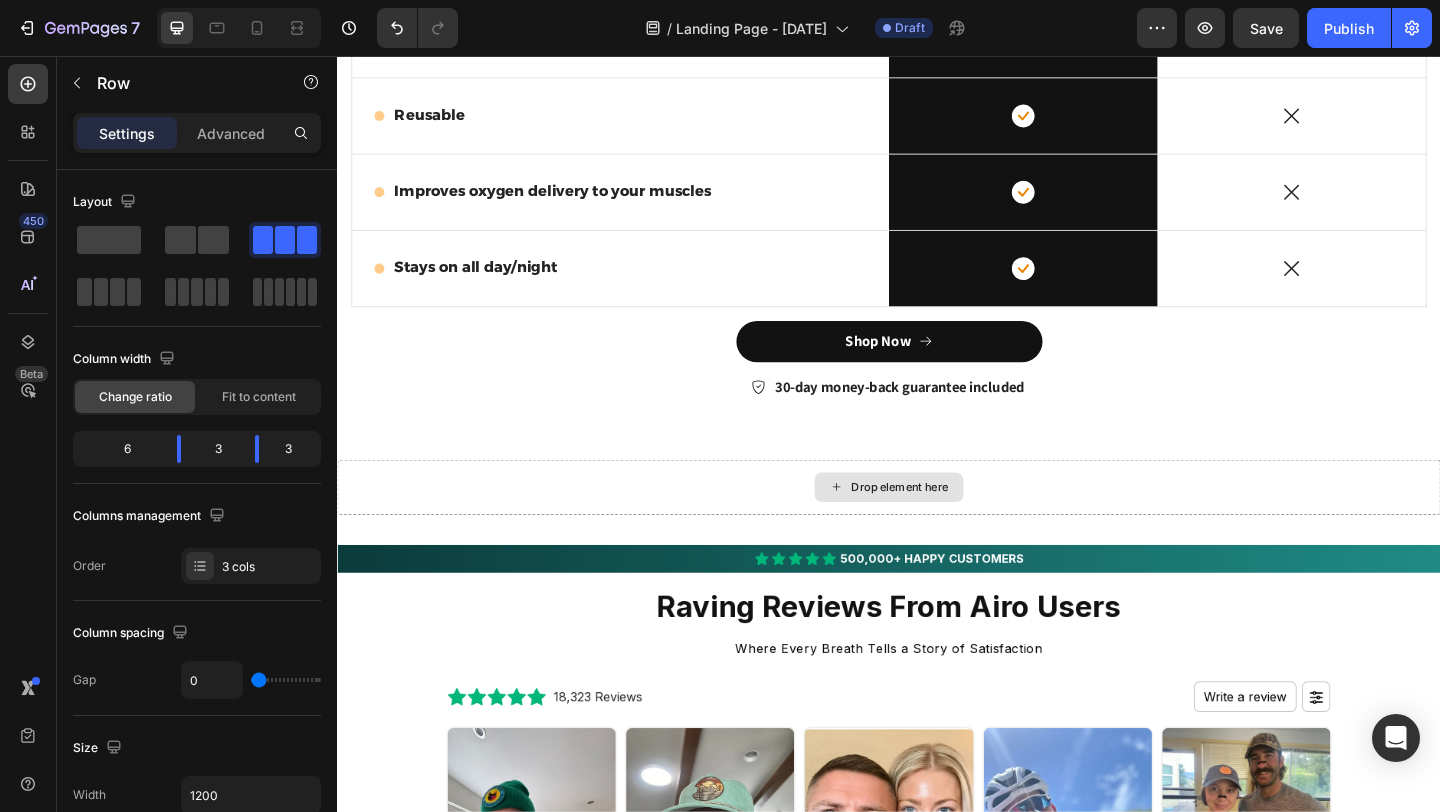 scroll, scrollTop: 3776, scrollLeft: 0, axis: vertical 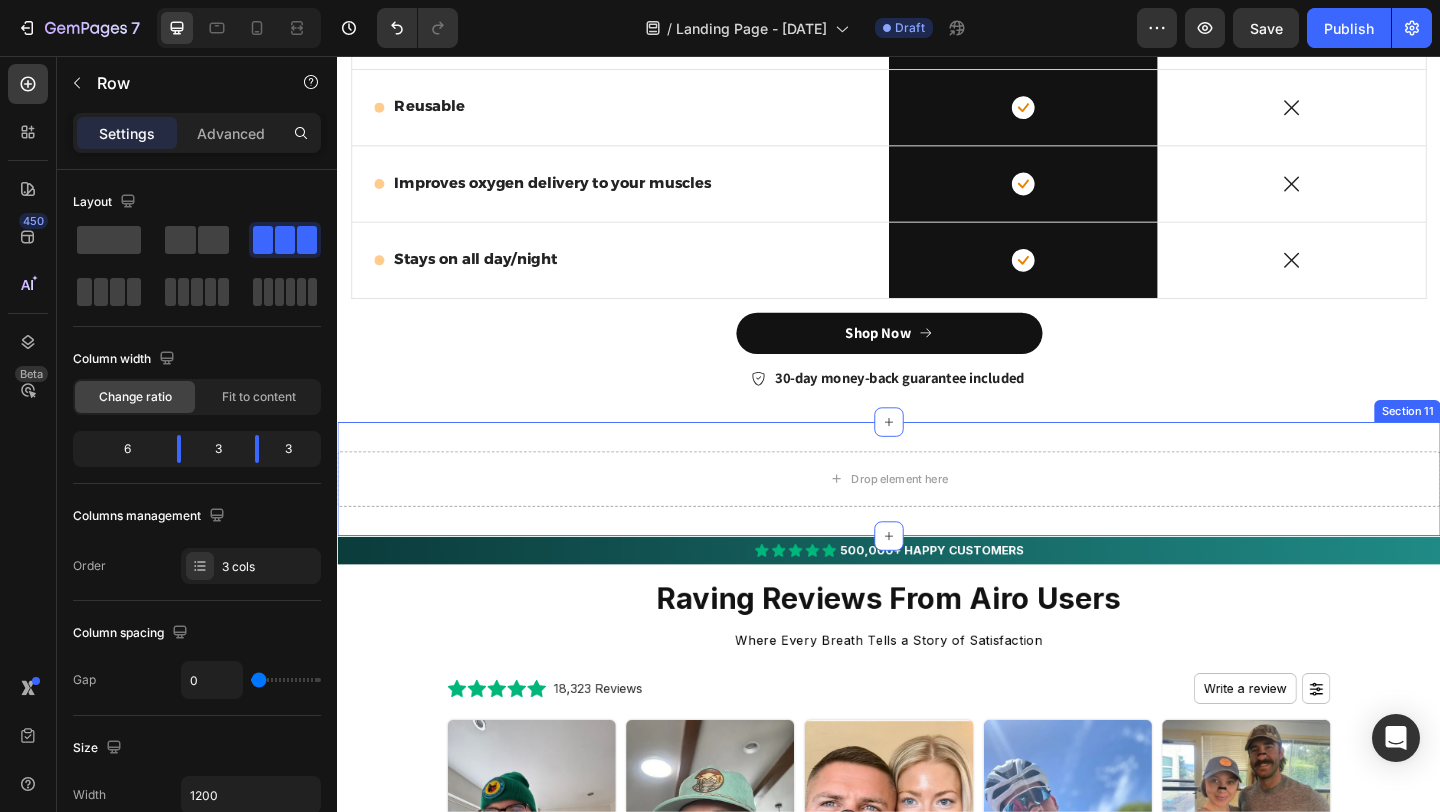 click on "Drop element here Section 11" at bounding box center [937, 516] 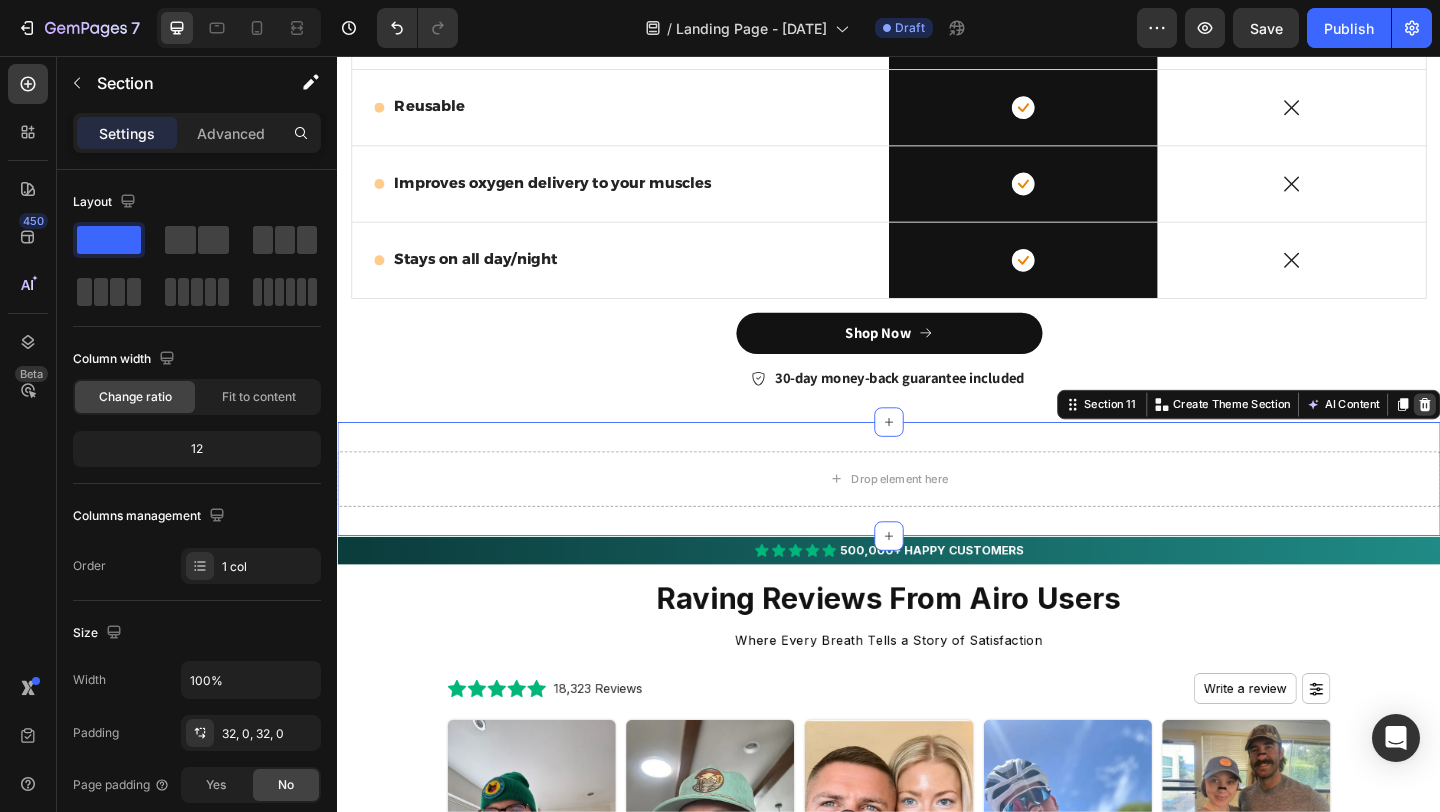 click at bounding box center (1520, 435) 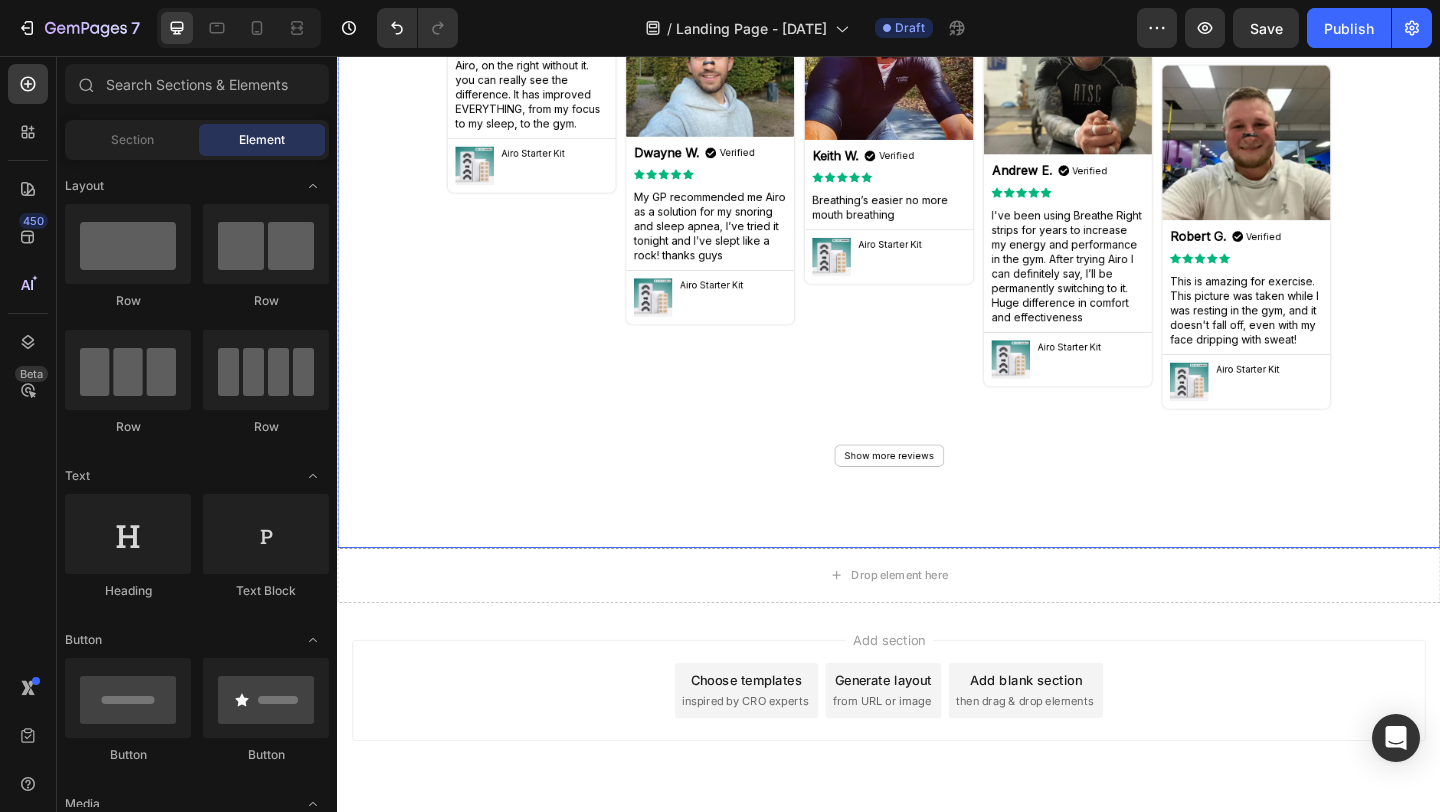 scroll, scrollTop: 5783, scrollLeft: 0, axis: vertical 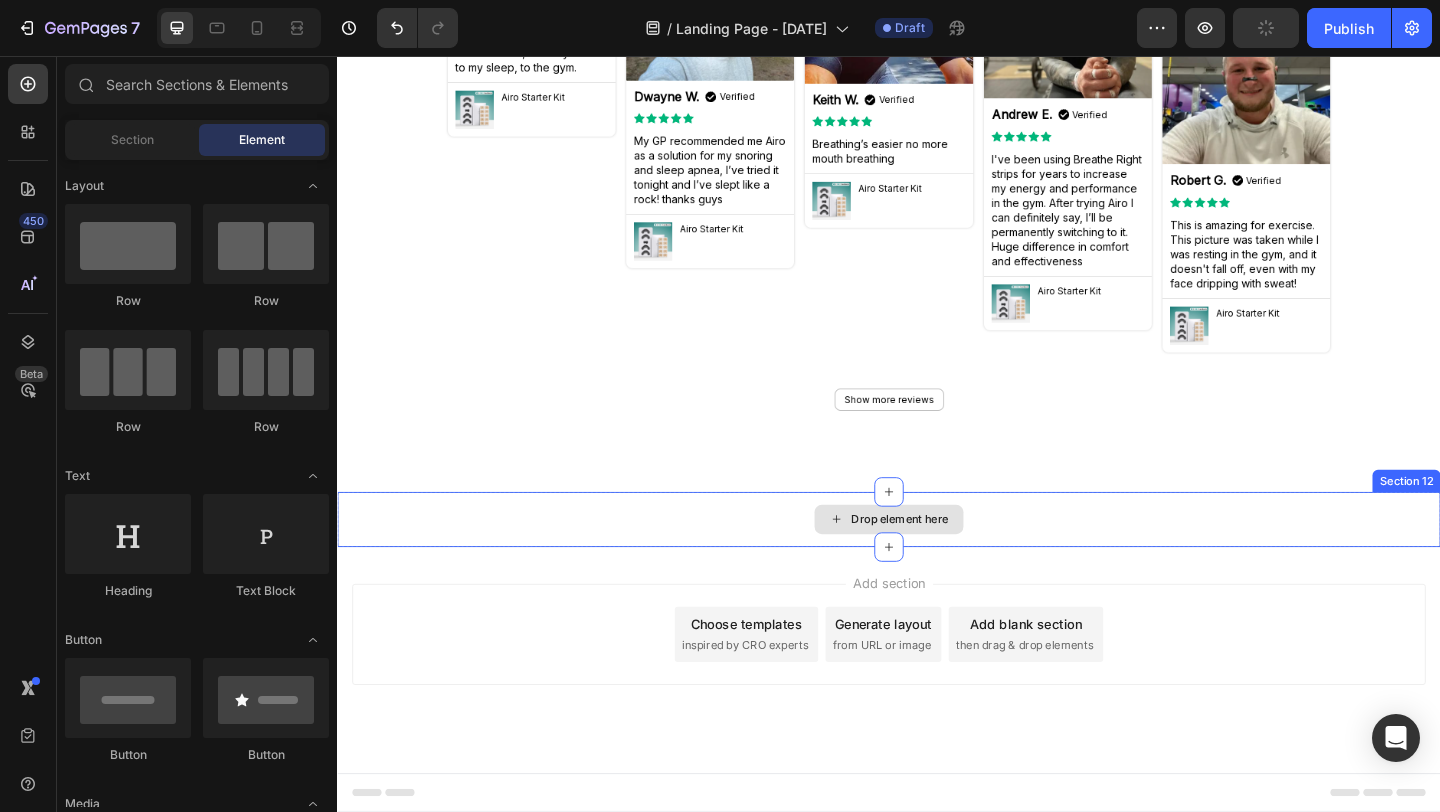 click on "Drop element here" at bounding box center [937, 560] 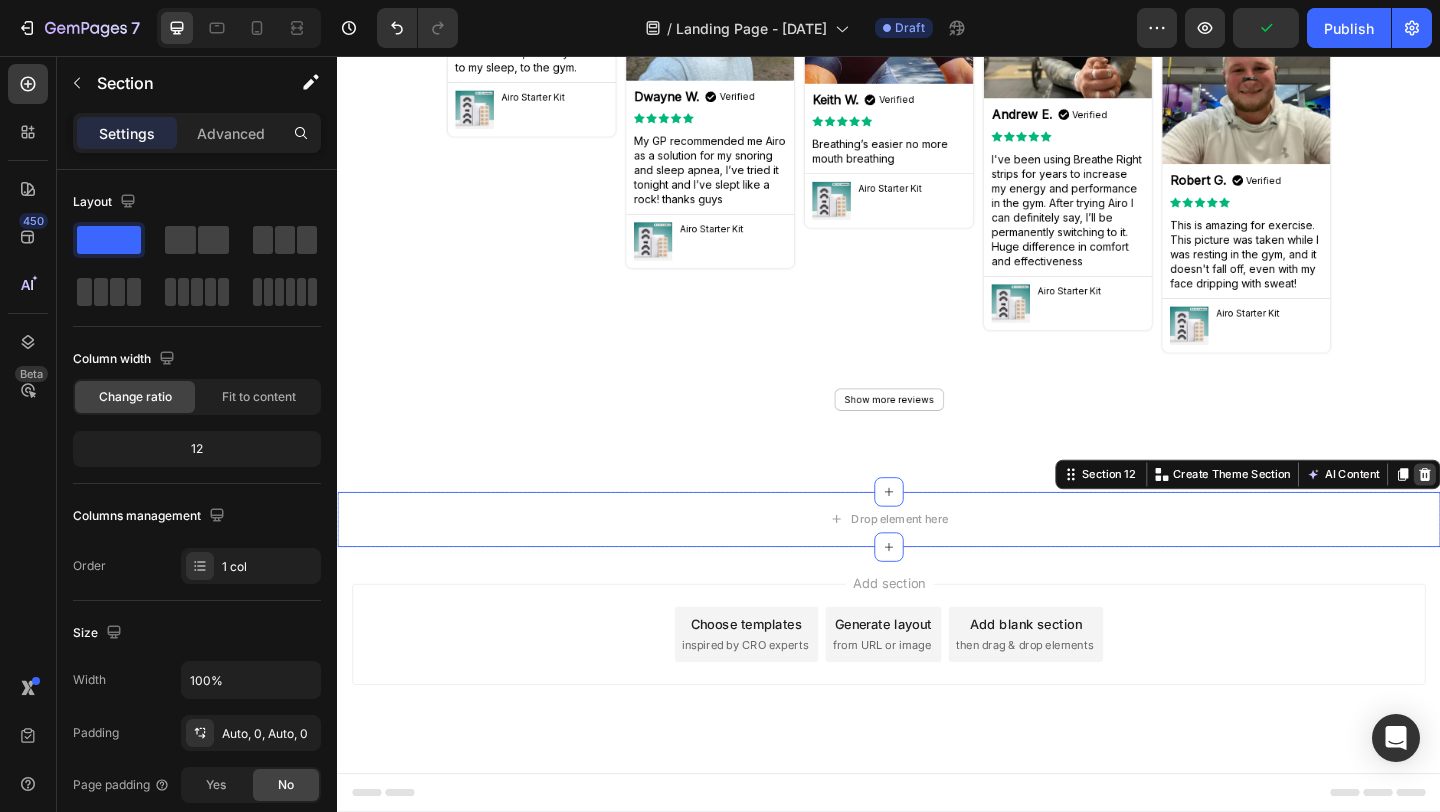 click 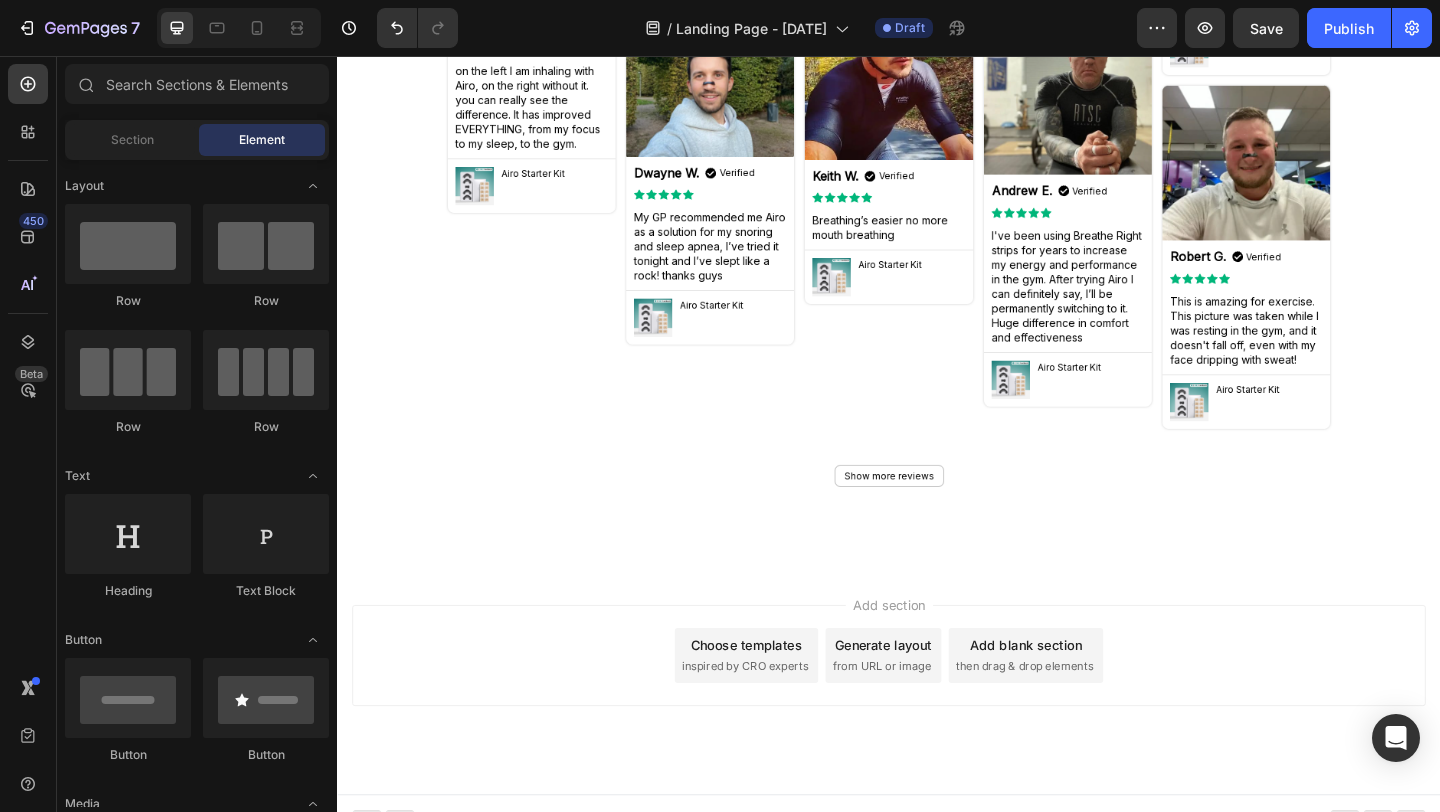 scroll, scrollTop: 5723, scrollLeft: 0, axis: vertical 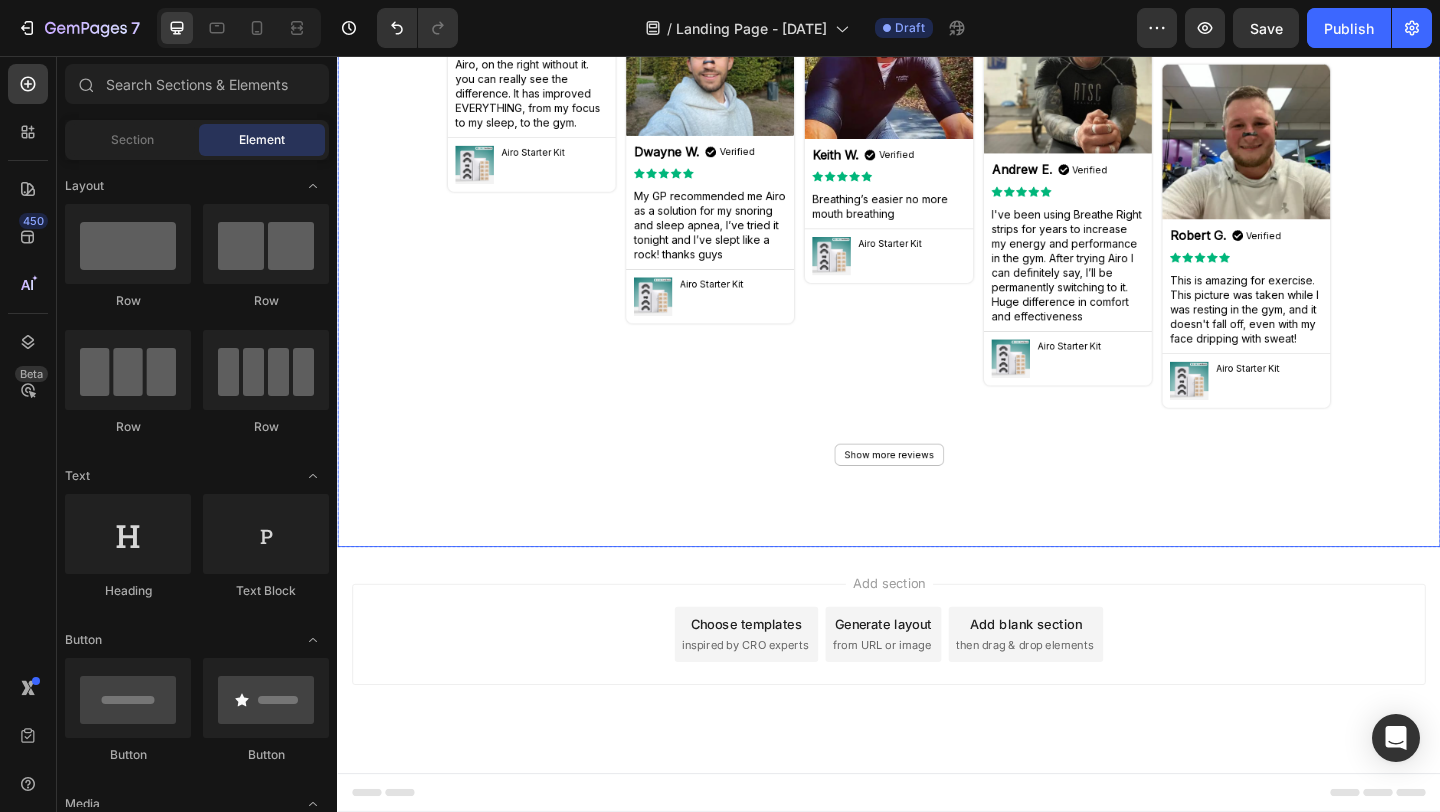 click at bounding box center [937, -452] 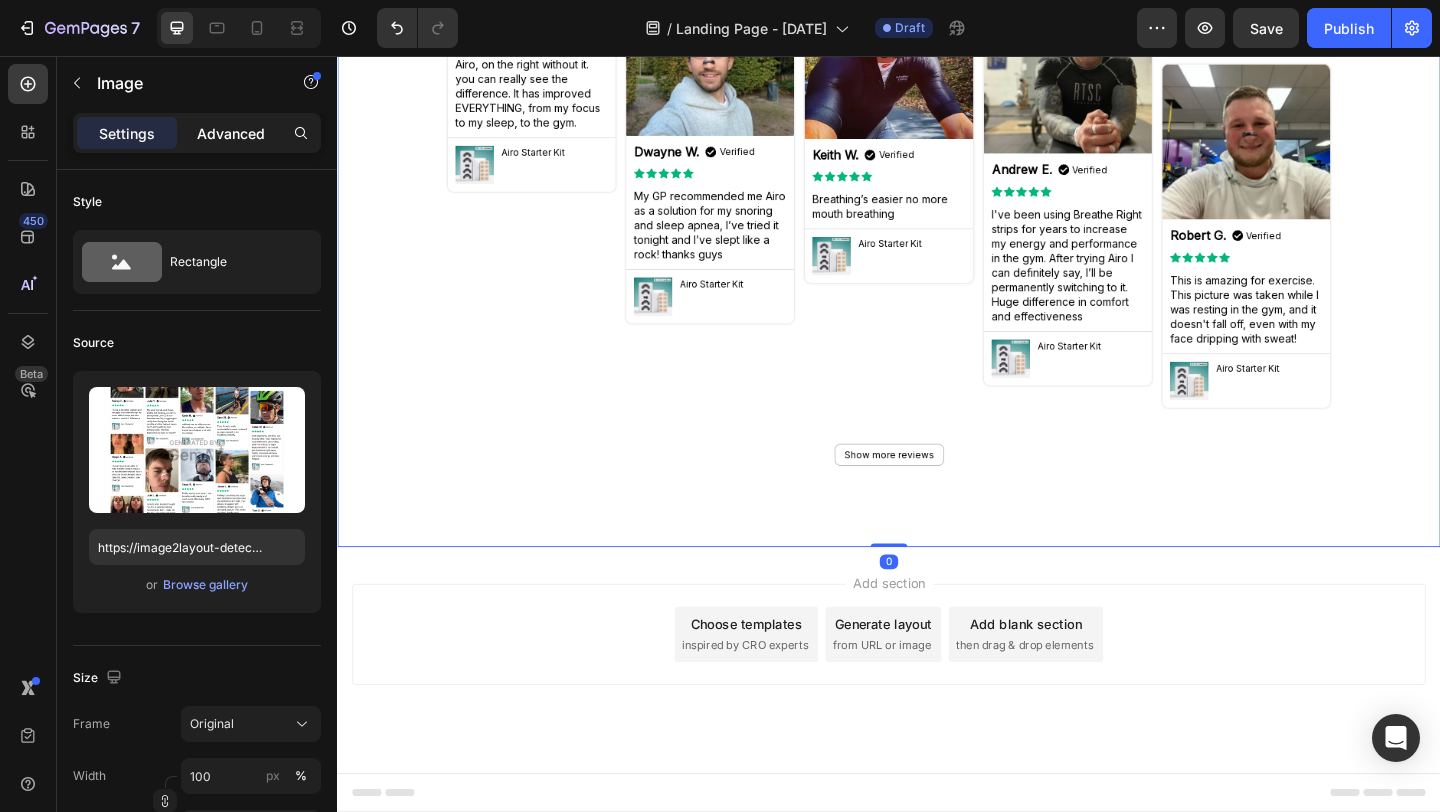 click on "Advanced" at bounding box center [231, 133] 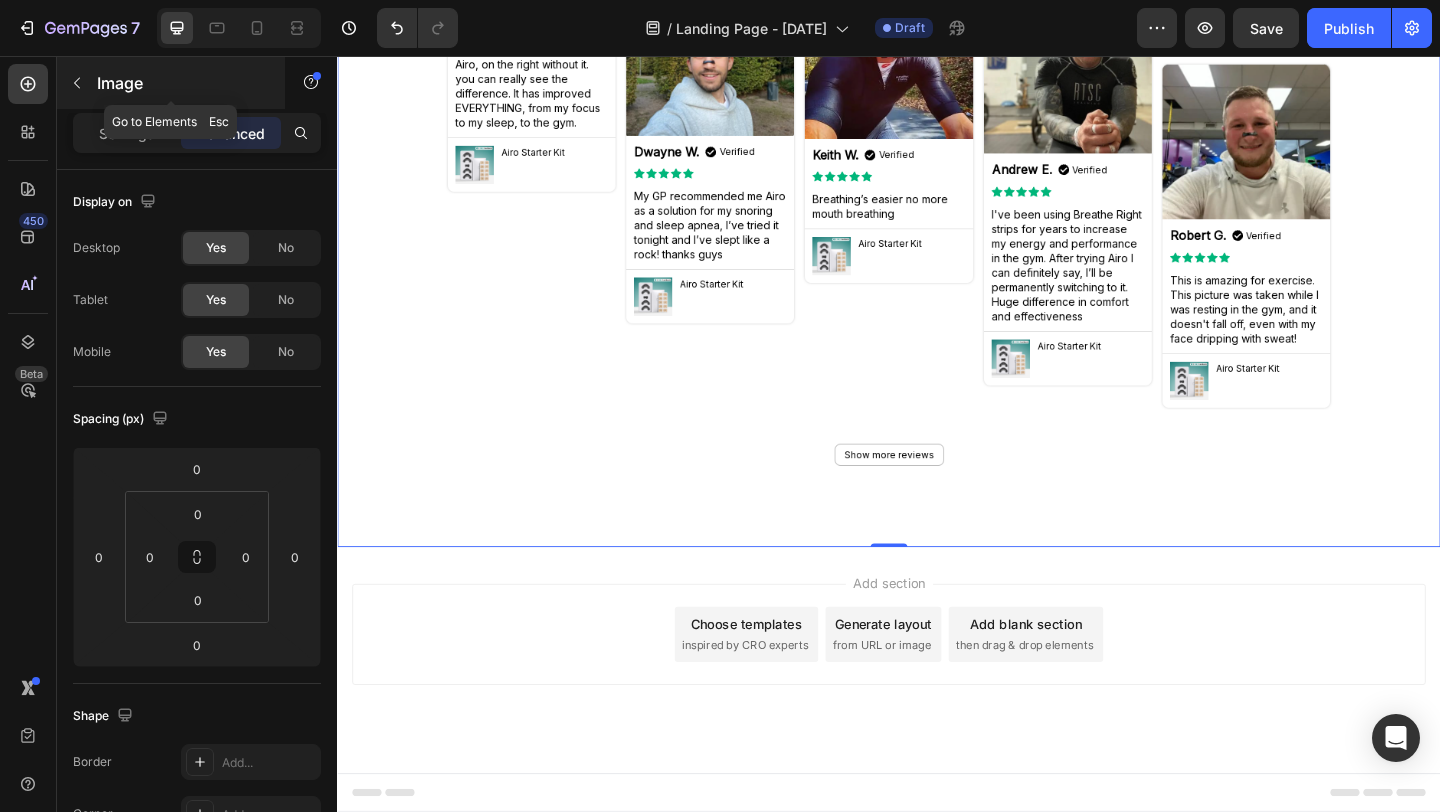 click at bounding box center [77, 83] 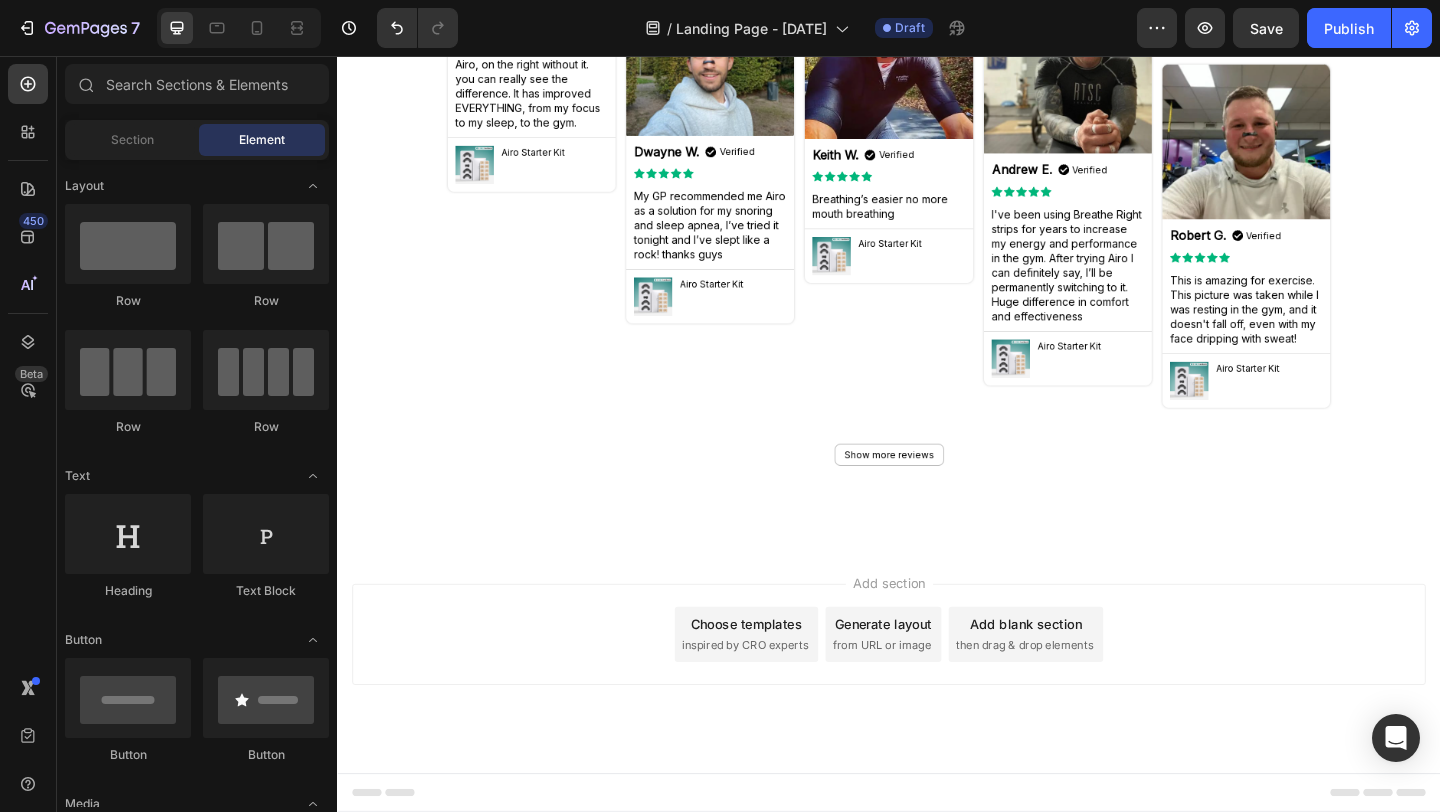 click on "Add blank section" at bounding box center (1086, 673) 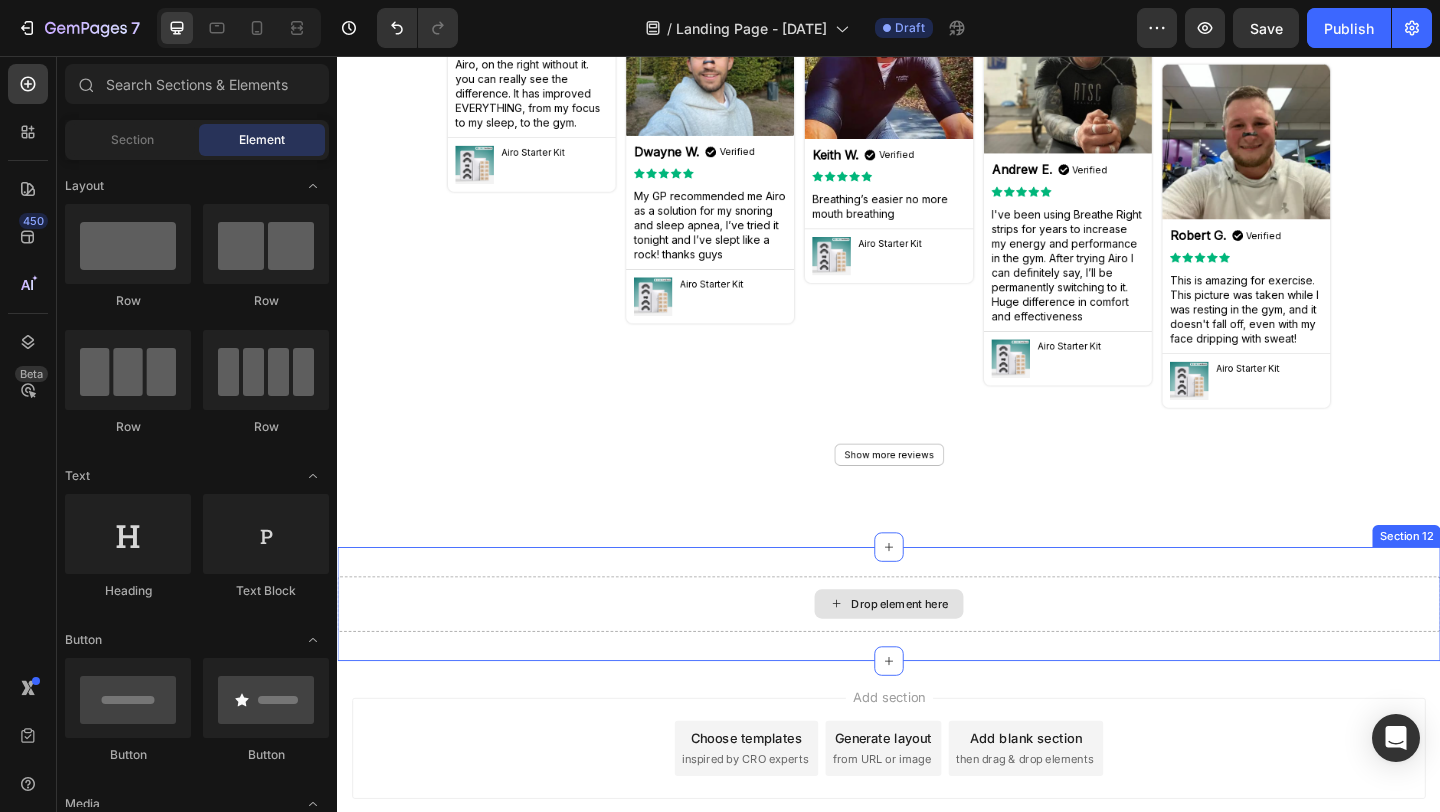 click on "Drop element here" at bounding box center (949, 652) 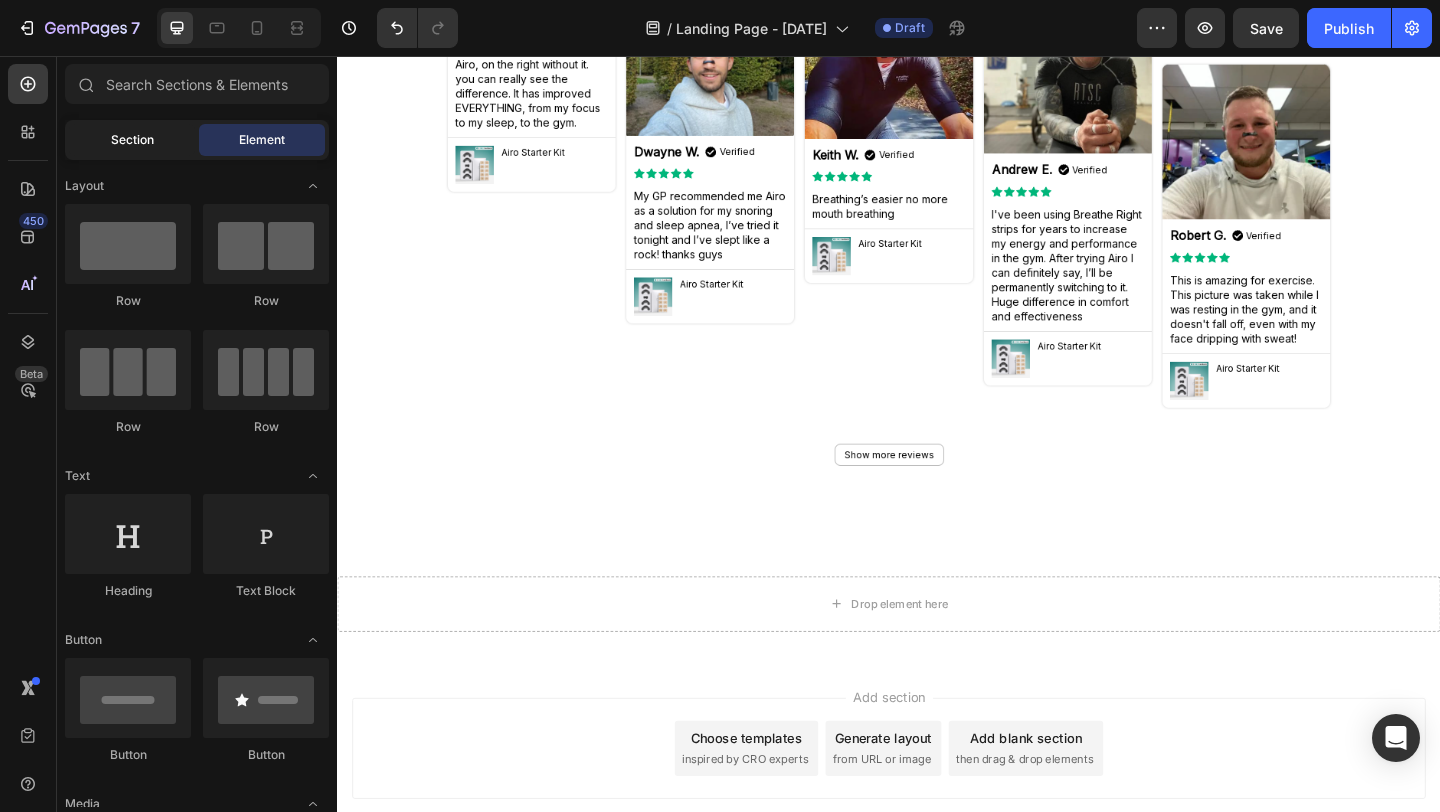 click on "Section" at bounding box center [132, 140] 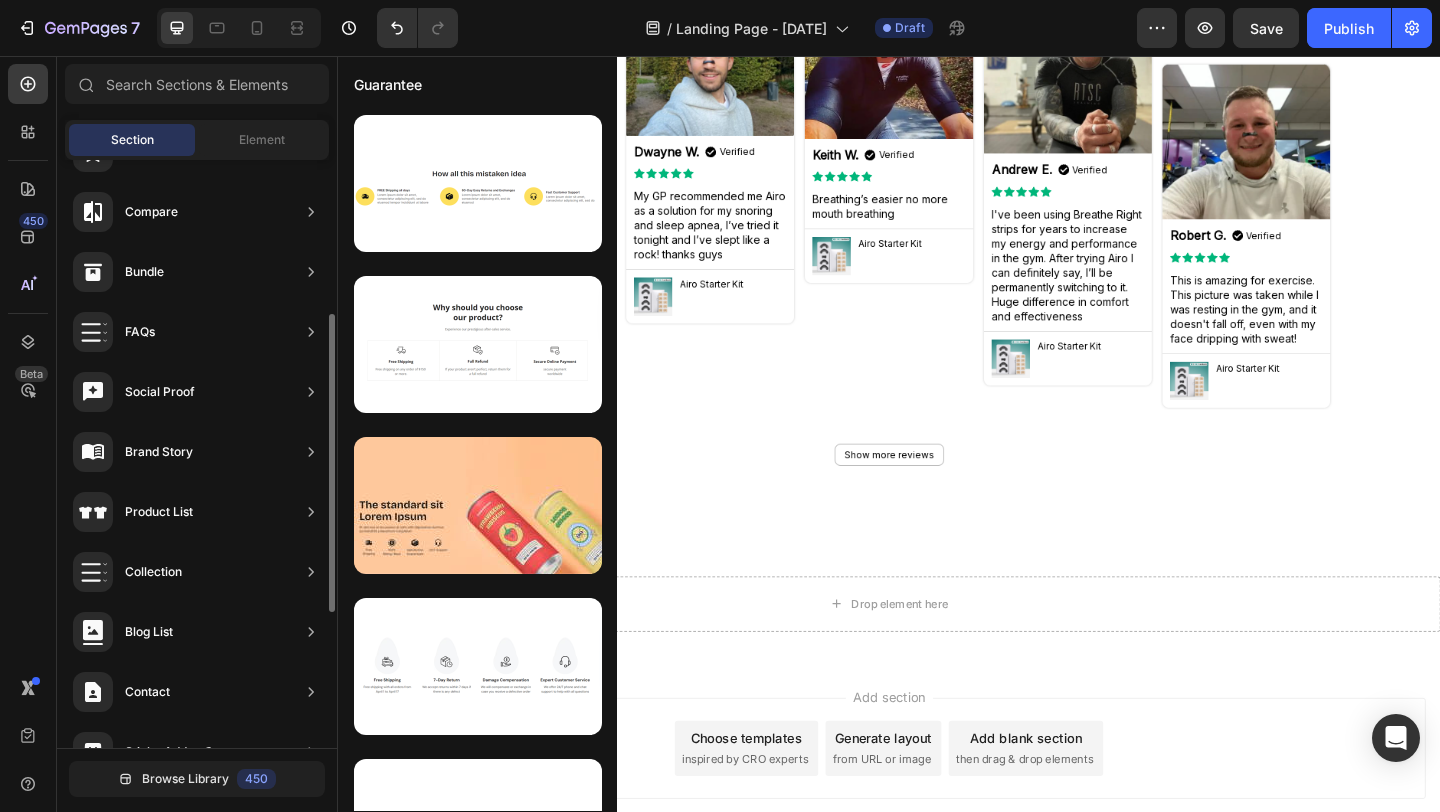 scroll, scrollTop: 572, scrollLeft: 0, axis: vertical 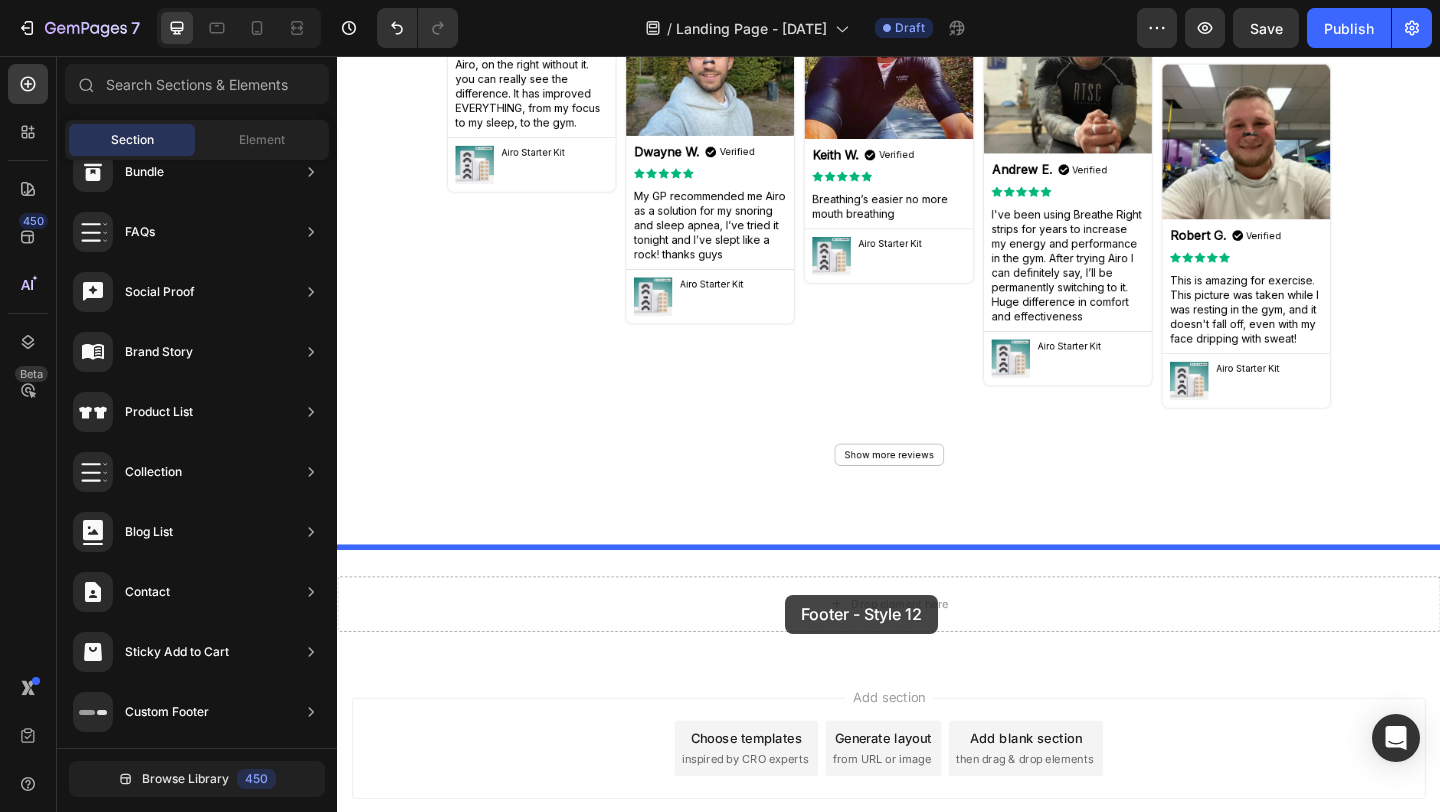 drag, startPoint x: 810, startPoint y: 538, endPoint x: 824, endPoint y: 642, distance: 104.93808 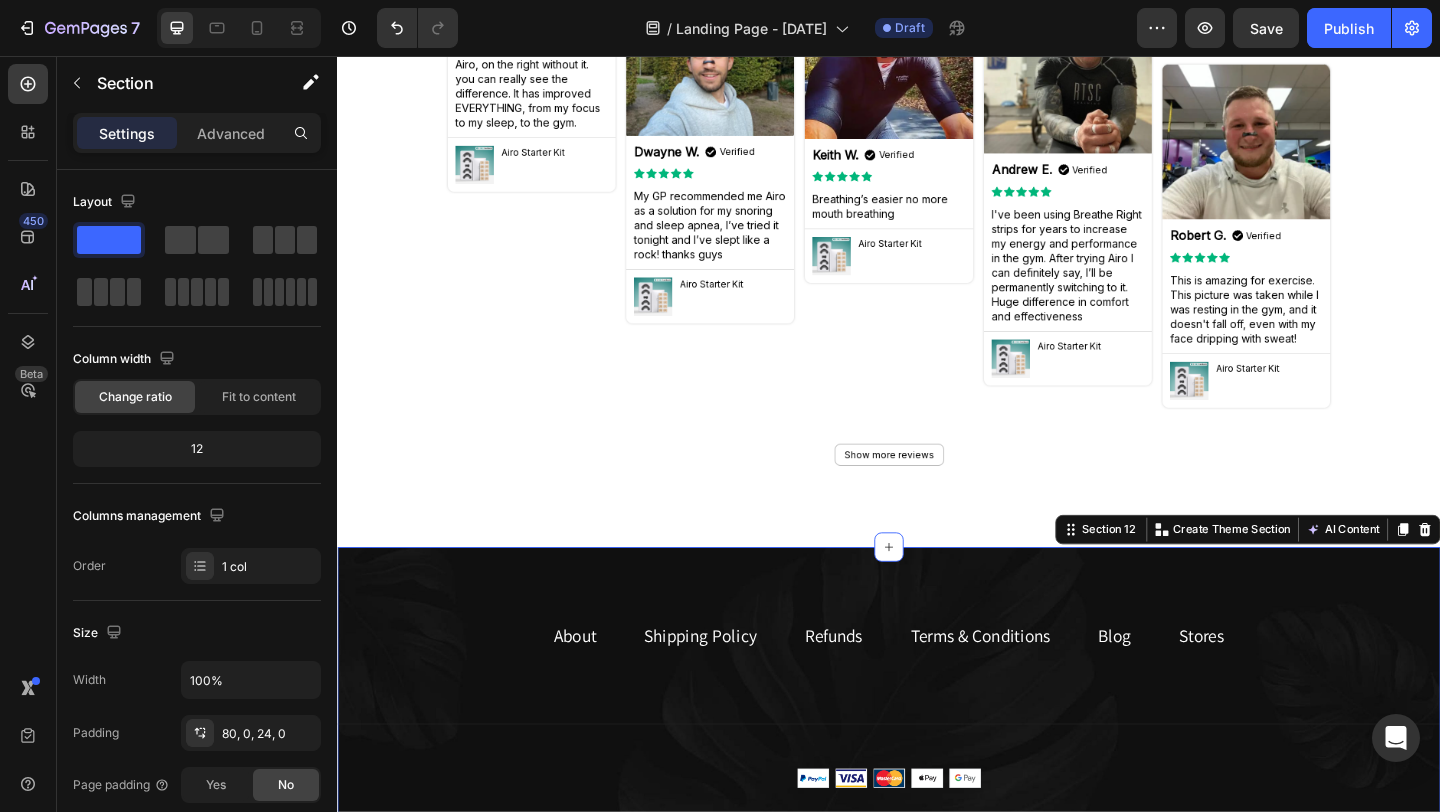 scroll, scrollTop: 6195, scrollLeft: 0, axis: vertical 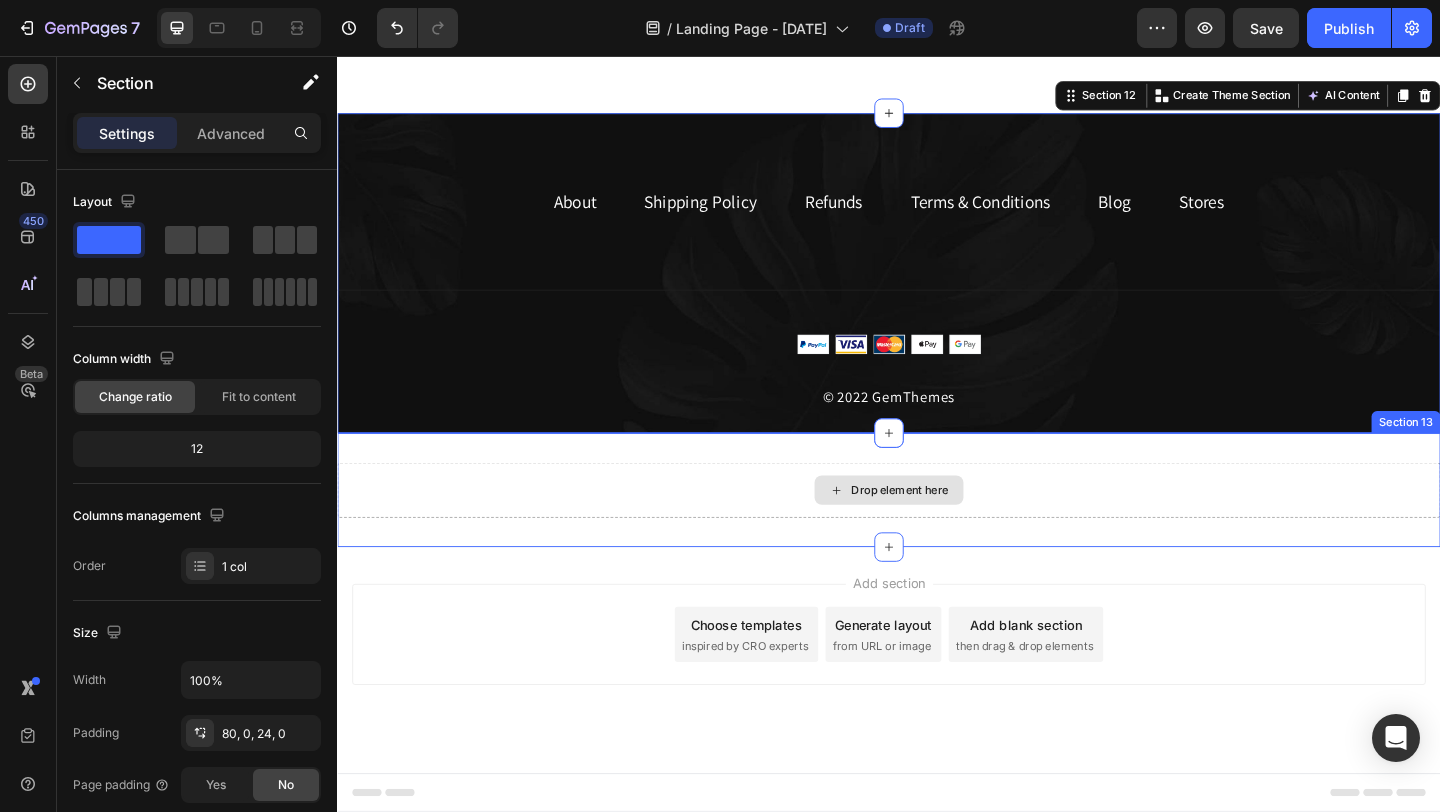 click on "Drop element here" at bounding box center (937, 528) 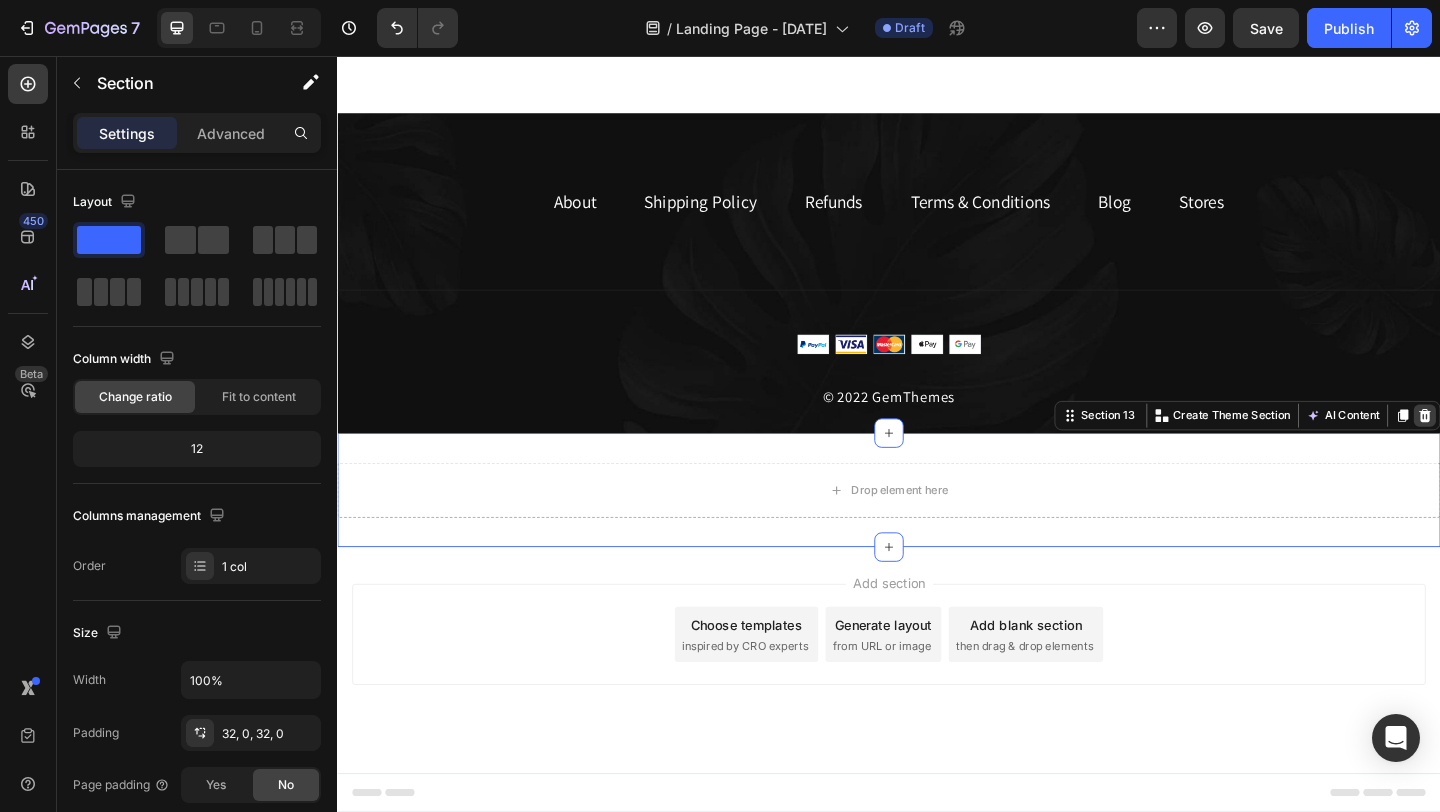 click 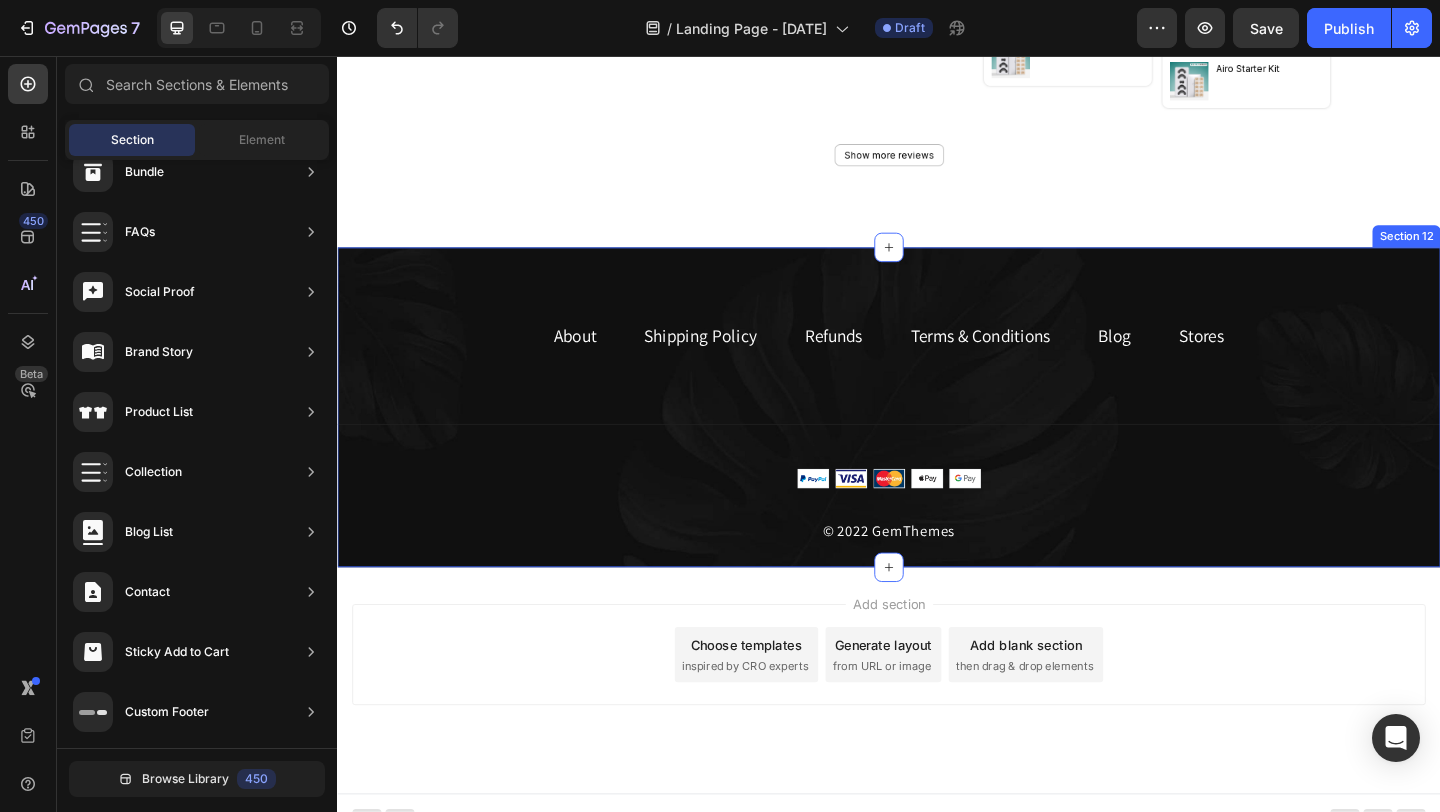 scroll, scrollTop: 6047, scrollLeft: 0, axis: vertical 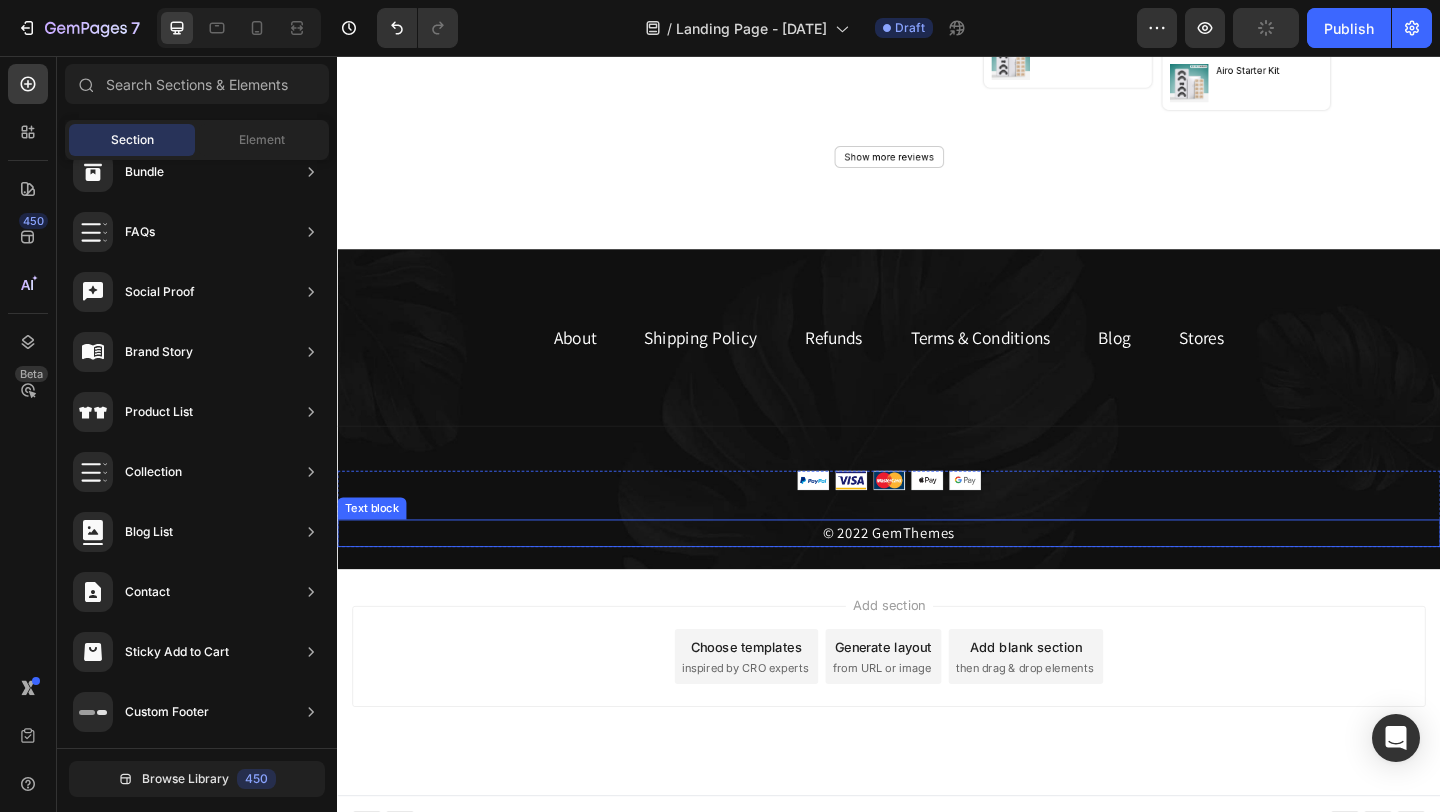 click on "© 2022 GemThemes" at bounding box center (937, 575) 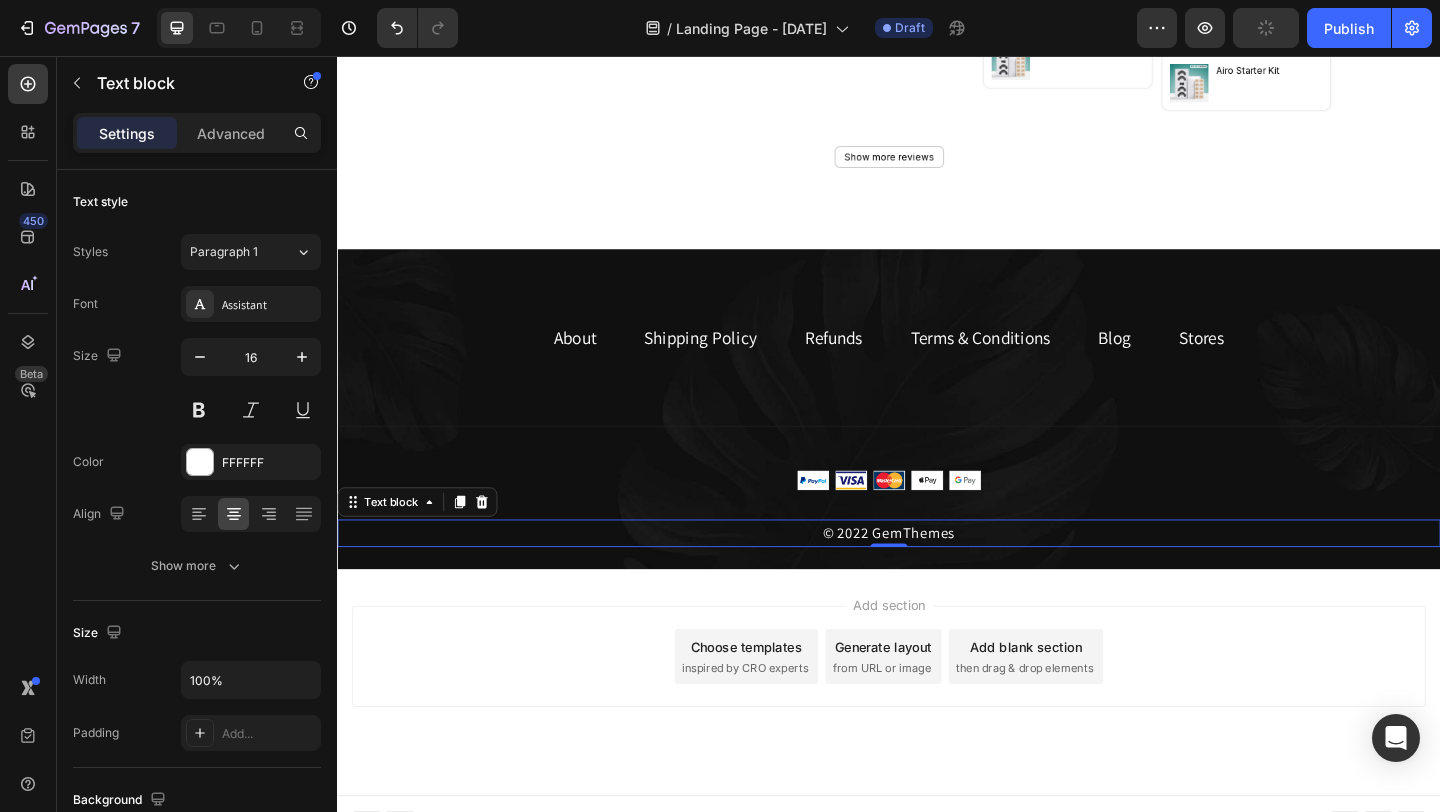 click on "© 2022 GemThemes" at bounding box center (937, 575) 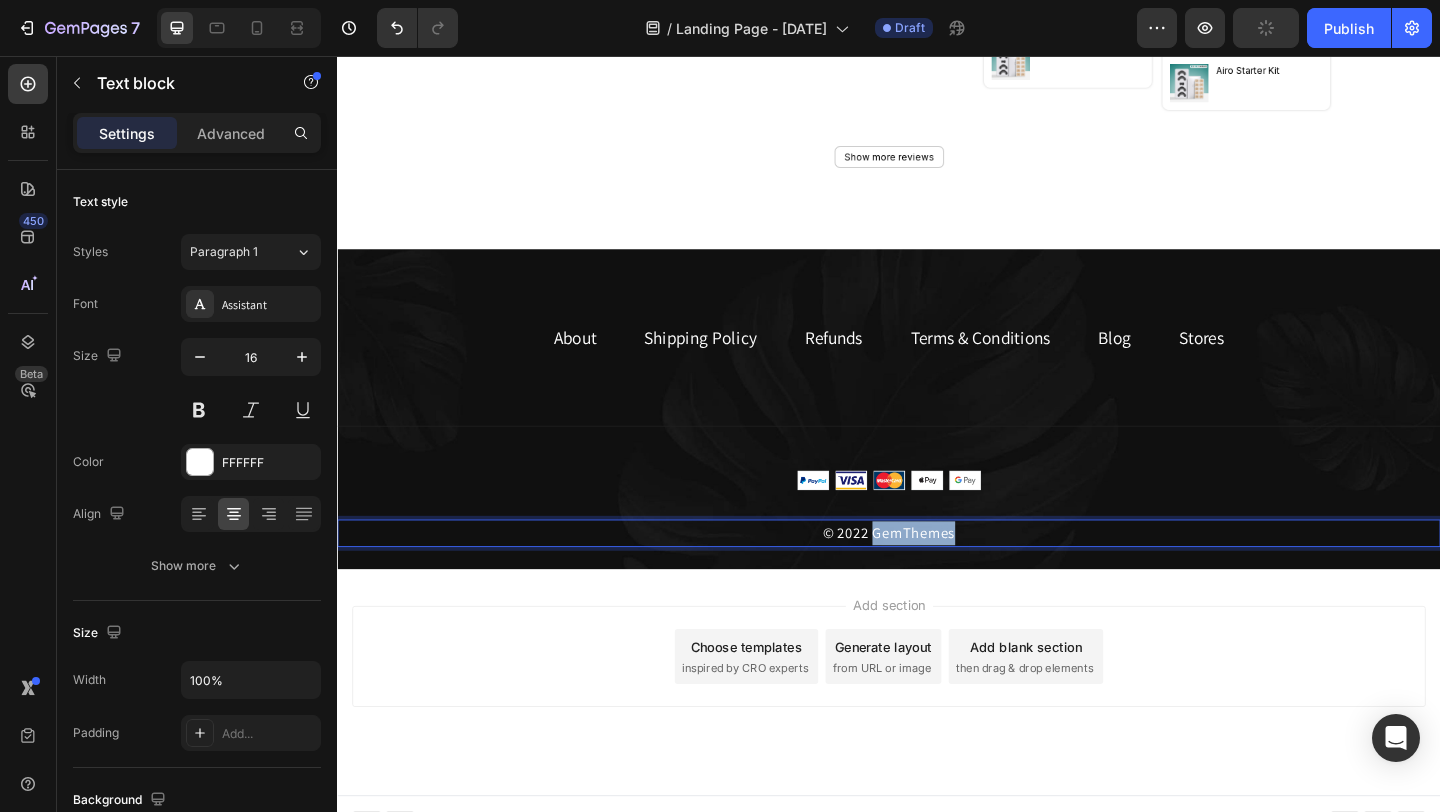 click on "© 2022 GemThemes" at bounding box center (937, 575) 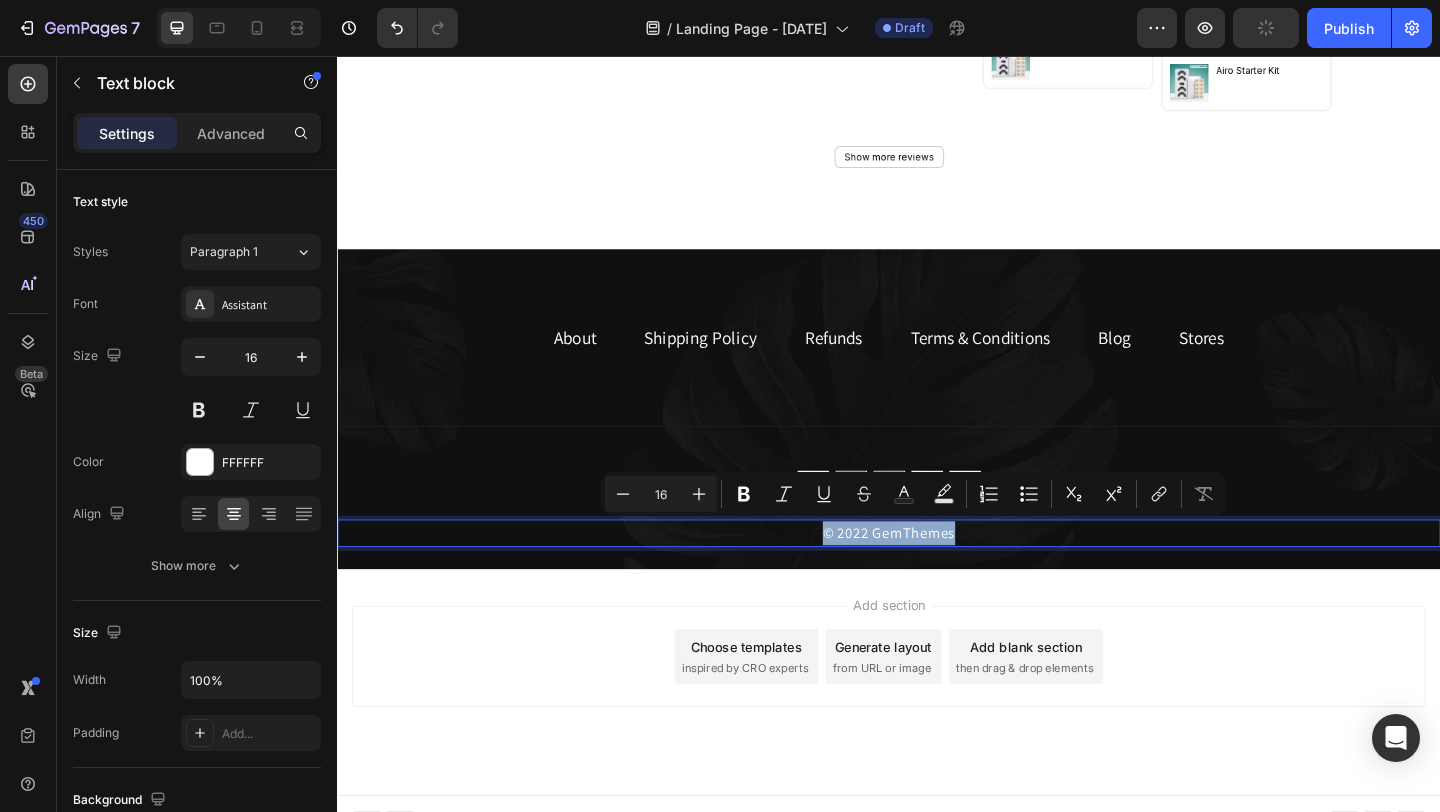 click on "© 2022 GemThemes" at bounding box center (937, 575) 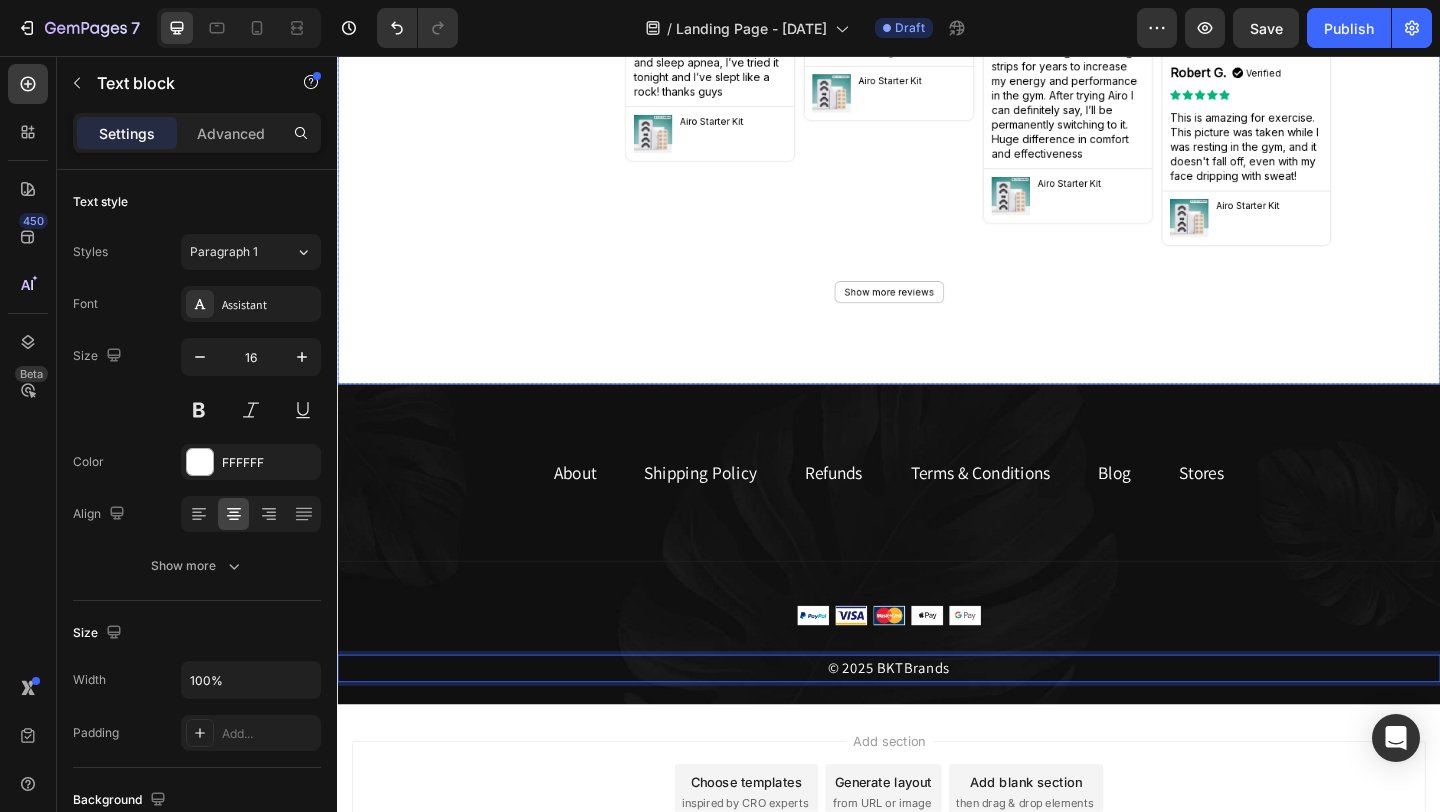 scroll, scrollTop: 5891, scrollLeft: 0, axis: vertical 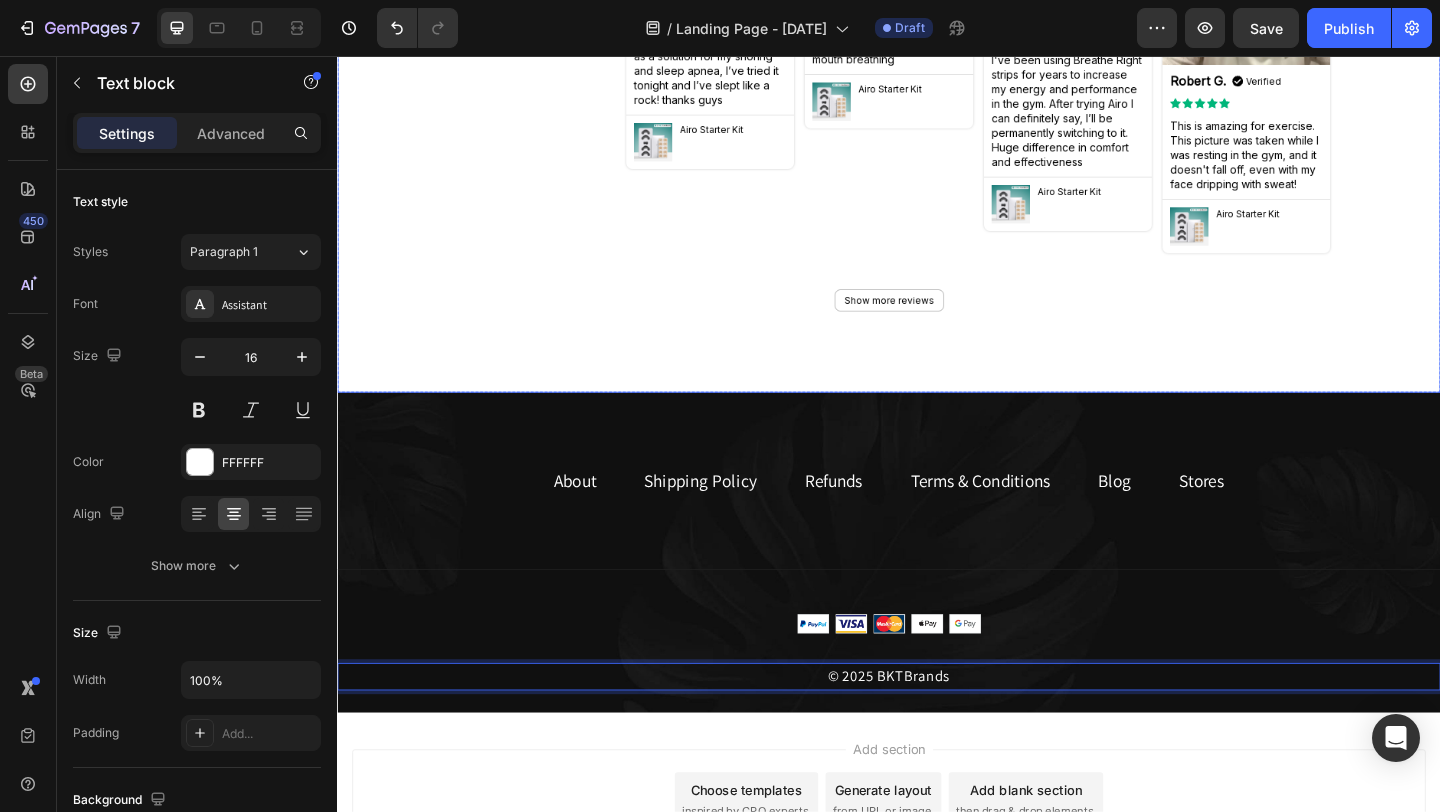 click at bounding box center [937, -620] 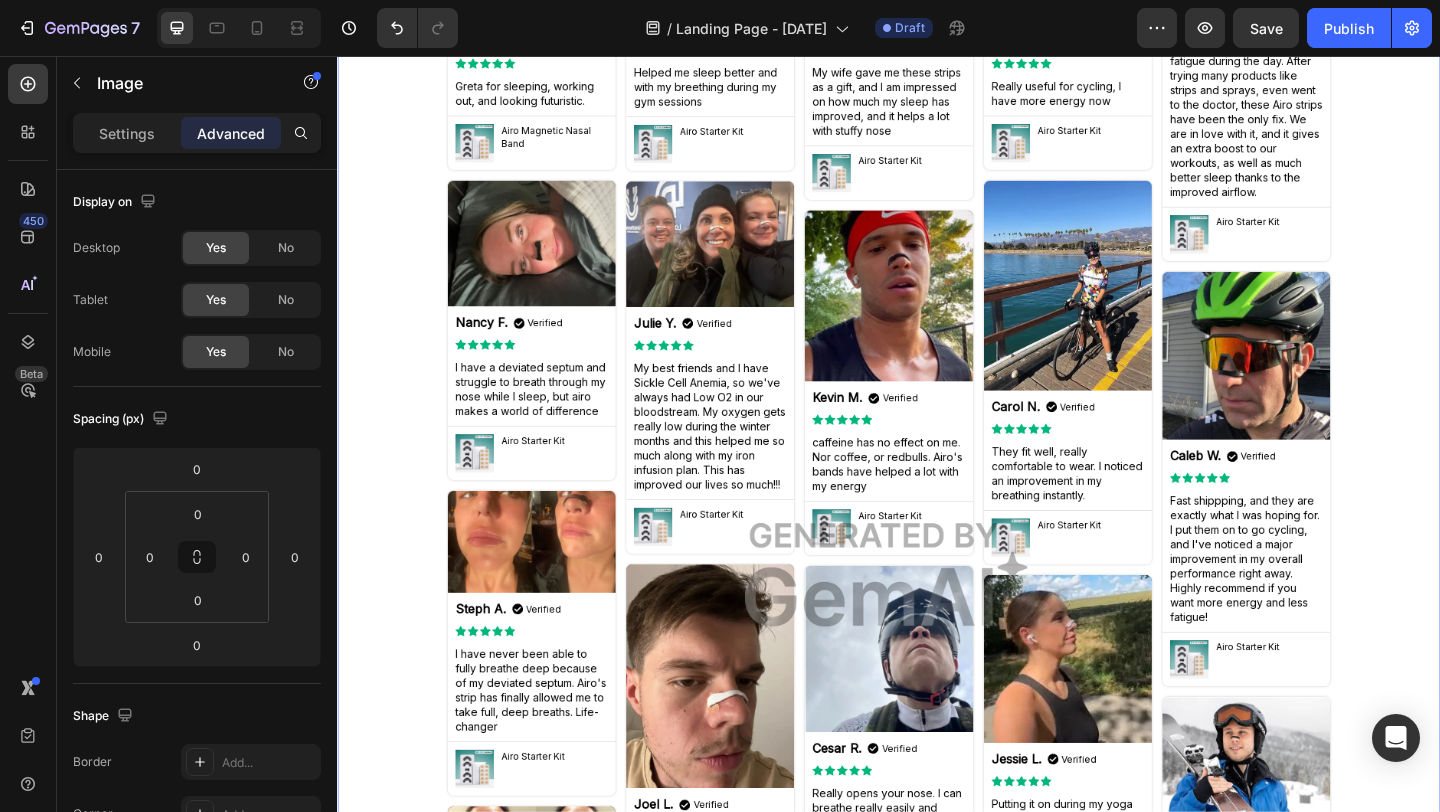 scroll, scrollTop: 4319, scrollLeft: 0, axis: vertical 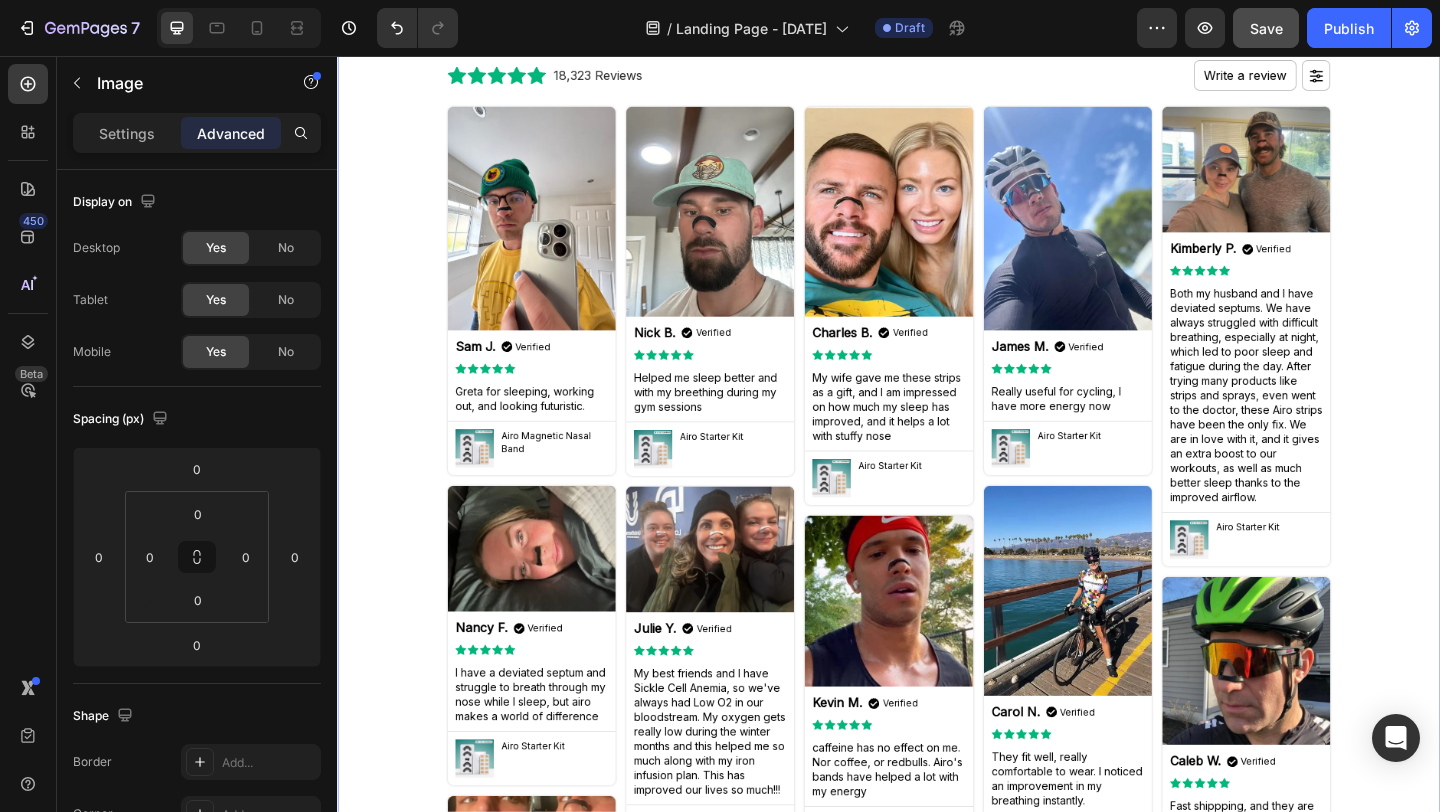 click on "Save" 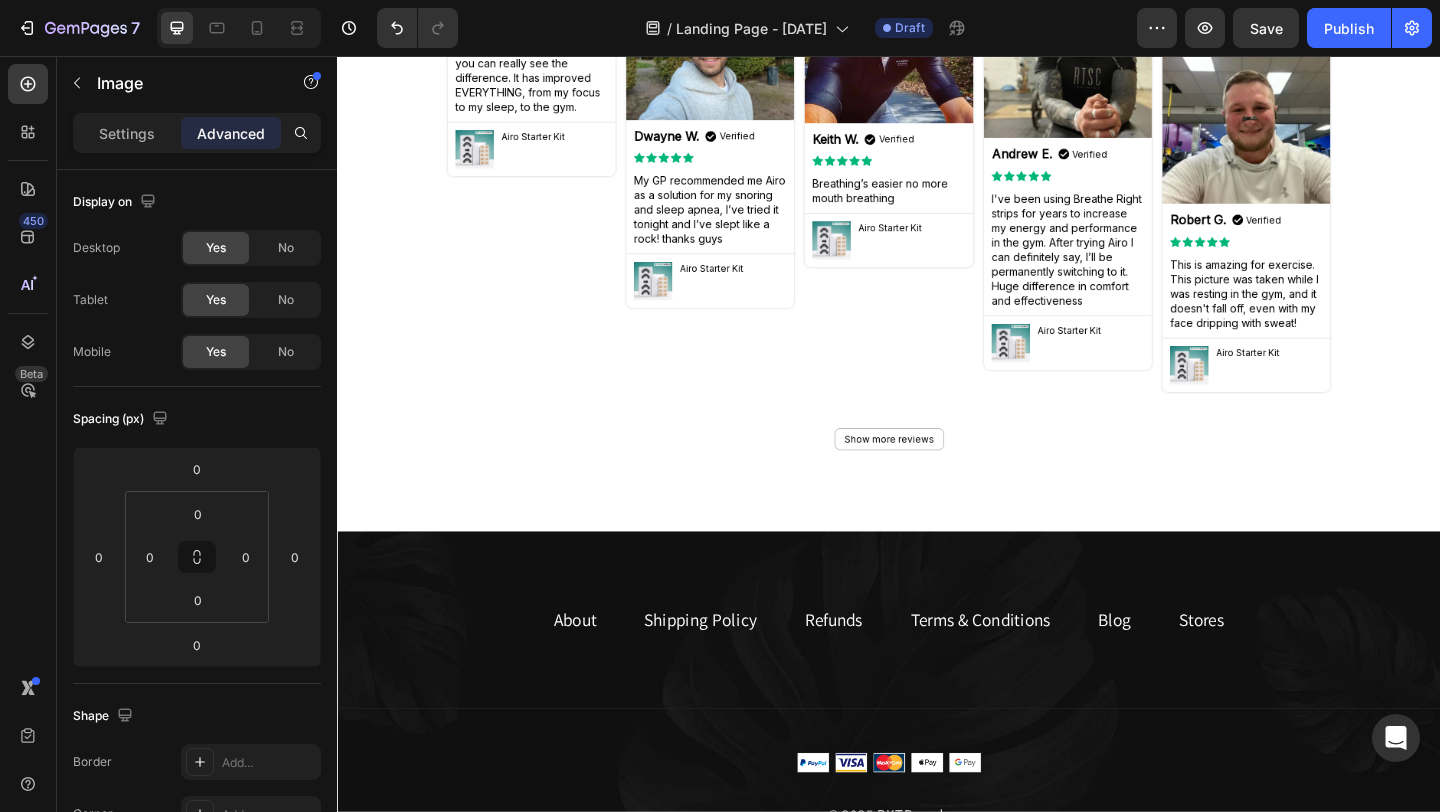 scroll, scrollTop: 5736, scrollLeft: 0, axis: vertical 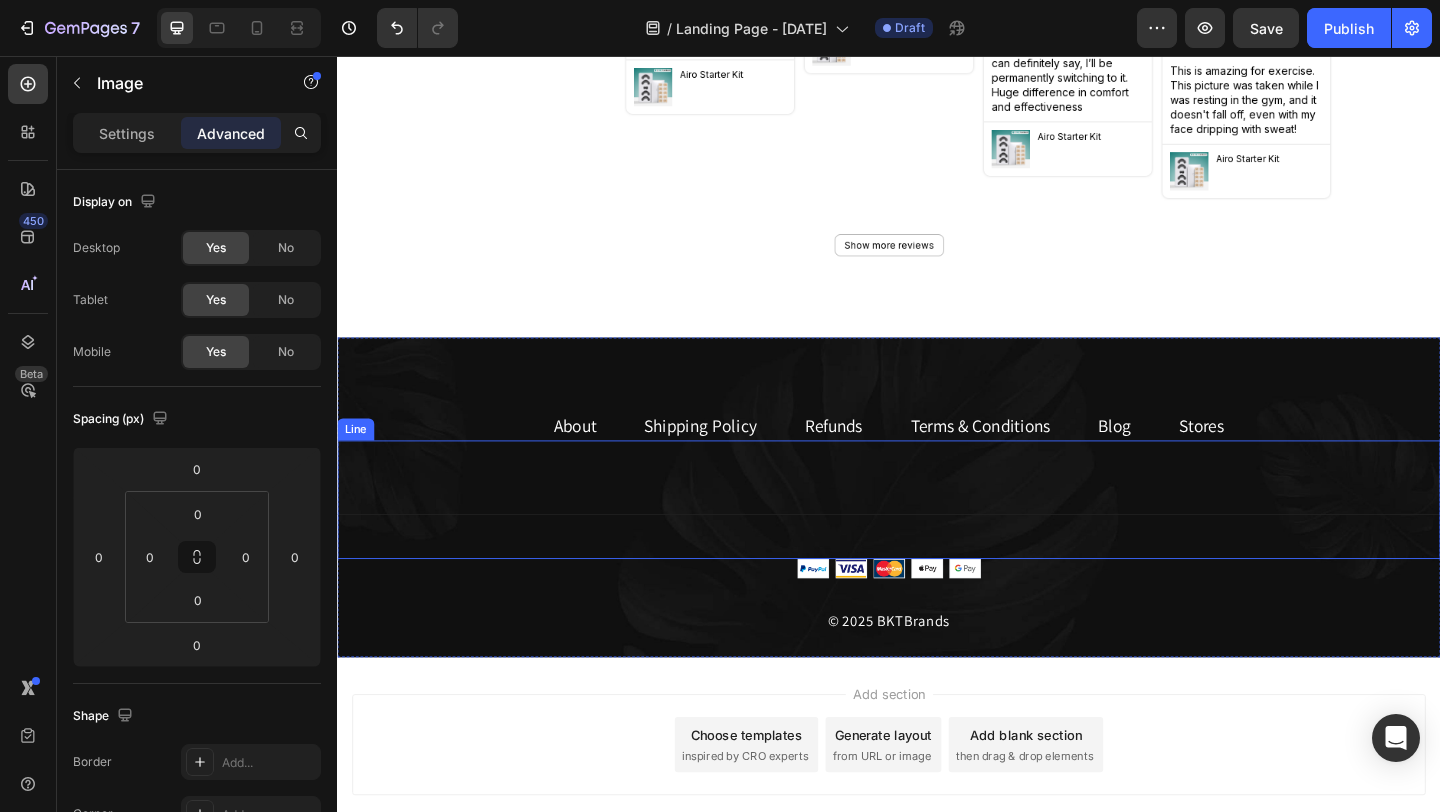 click on "Title Line" at bounding box center [937, 538] 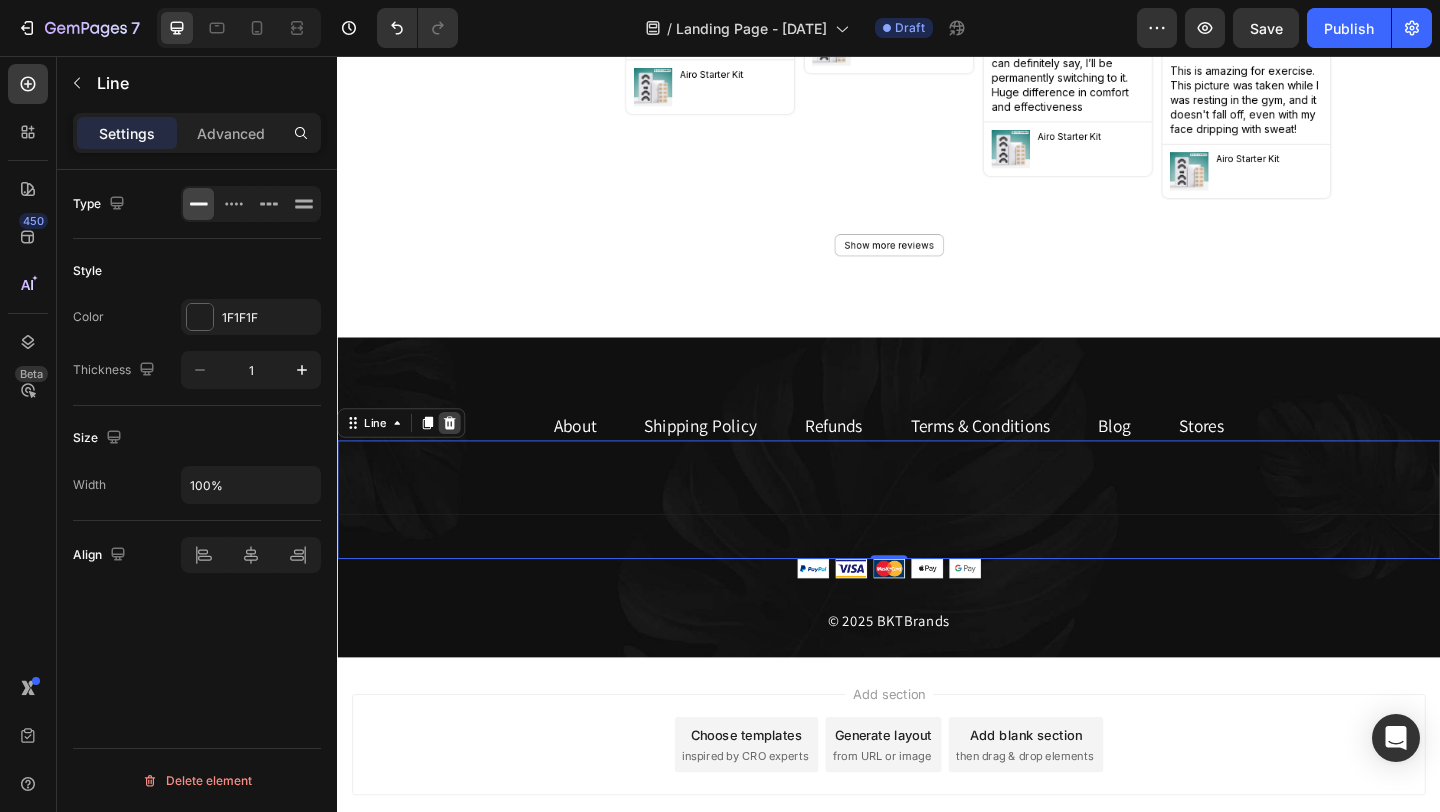 click 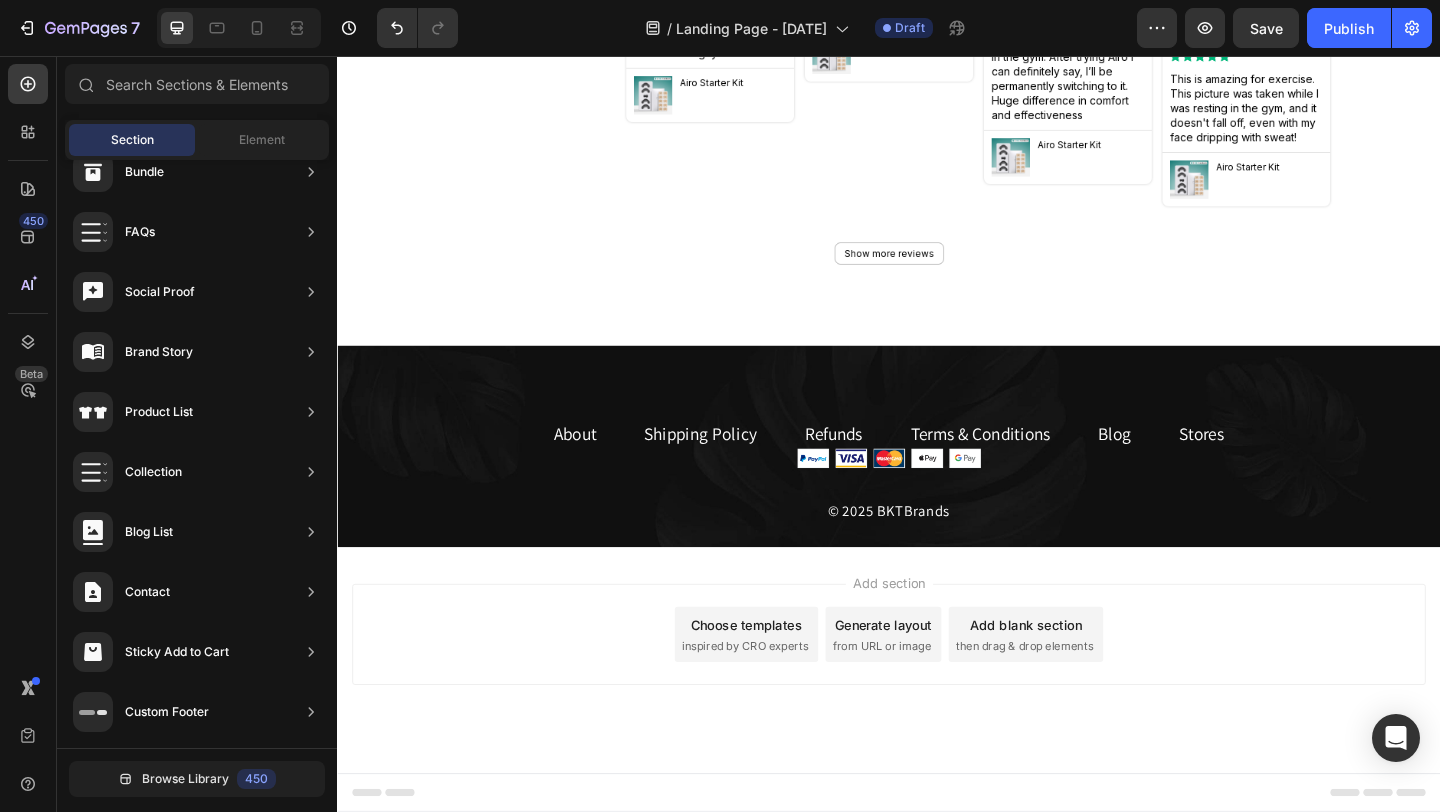 scroll, scrollTop: 5942, scrollLeft: 0, axis: vertical 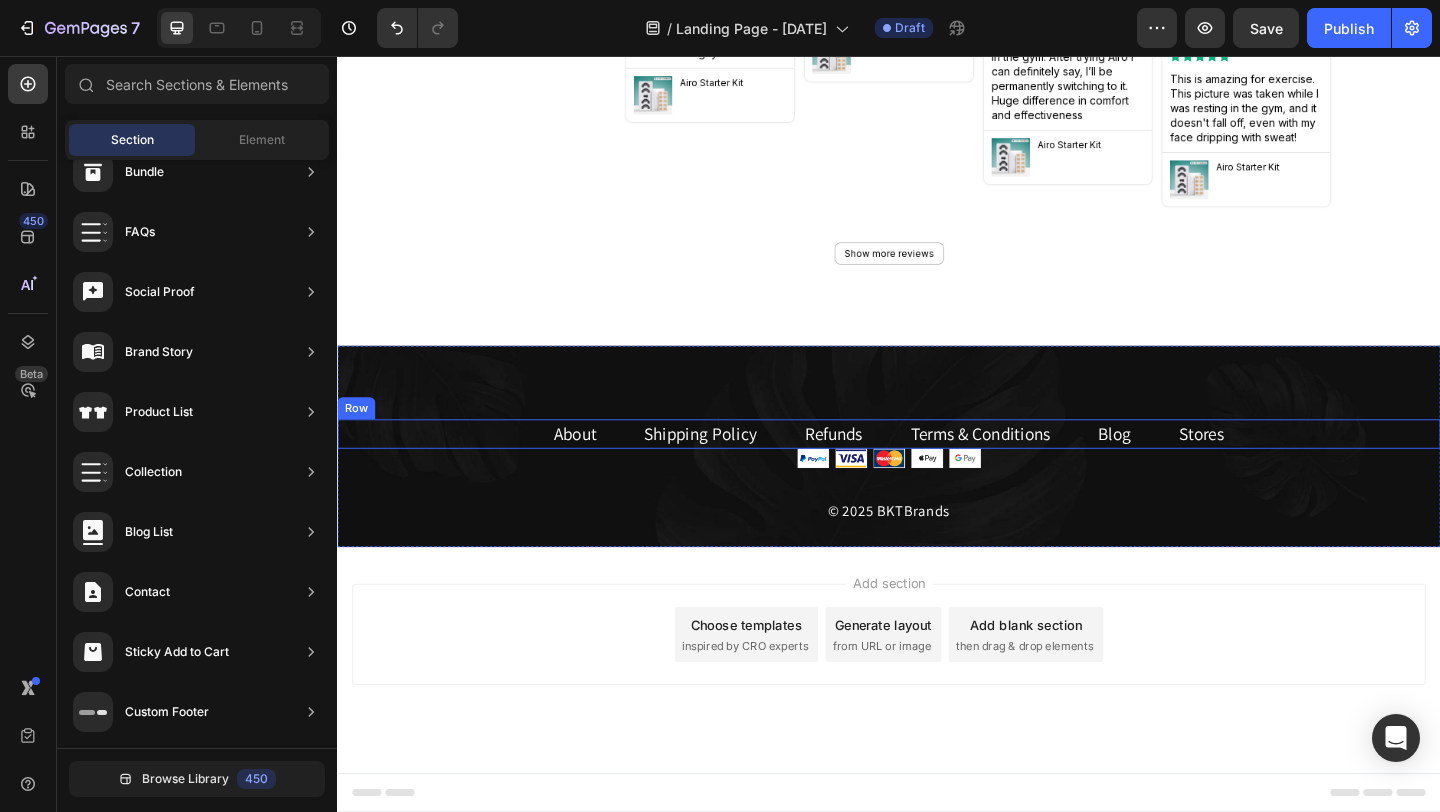 click on "About Text block Shipping Policy Text block Refunds Text block Terms & Conditions Text block Blog Text block Stores Text block Row" at bounding box center [937, 467] 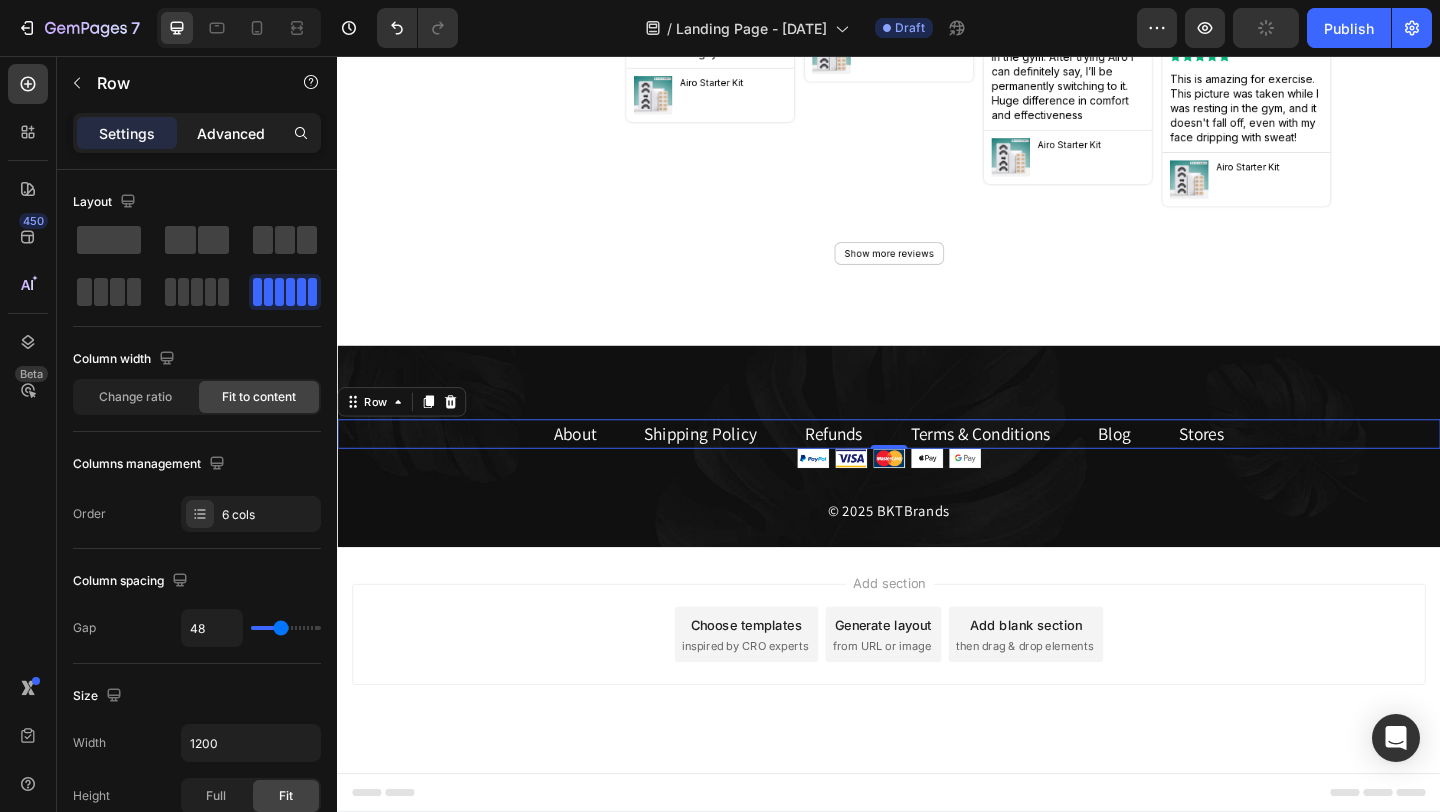 click on "Advanced" at bounding box center (231, 133) 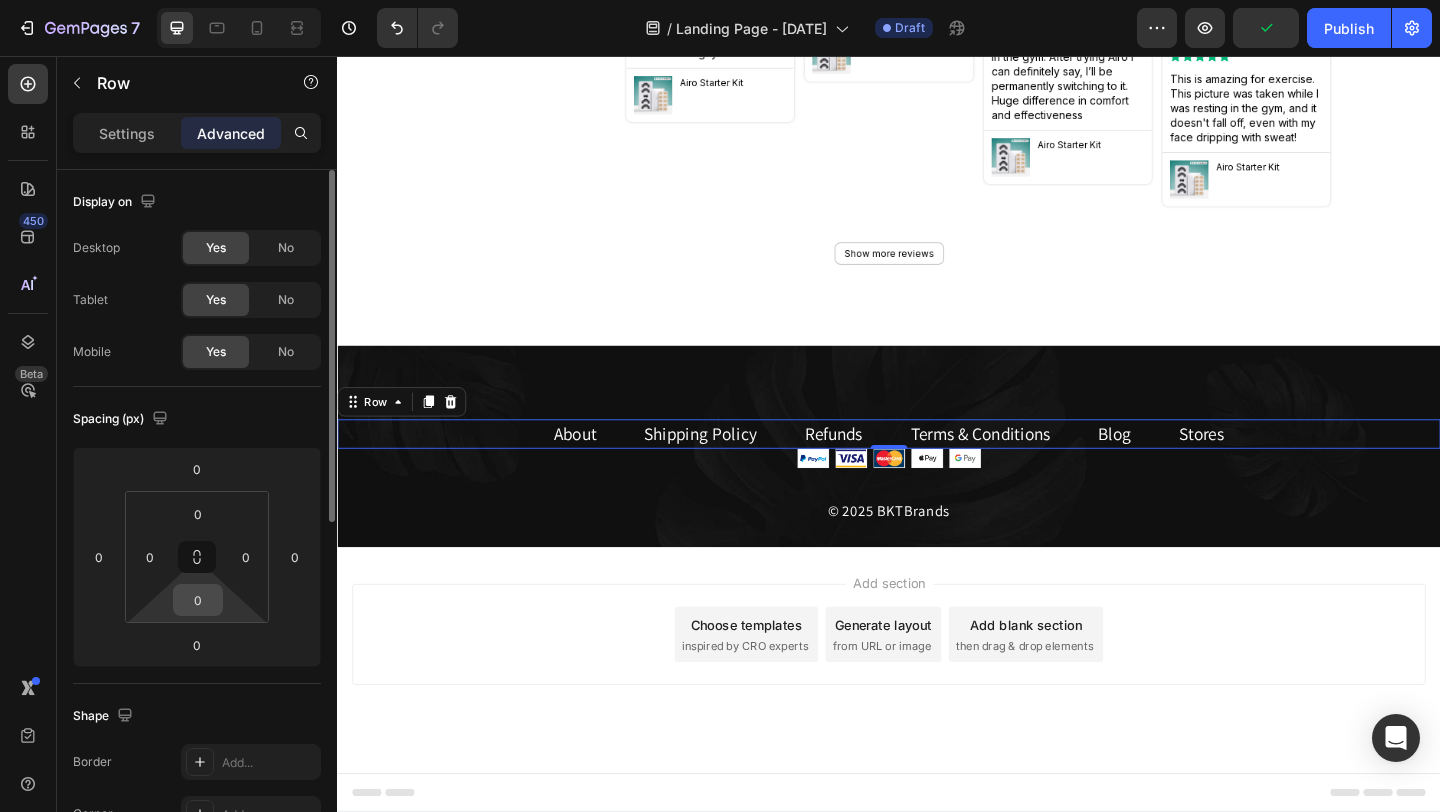 click on "0" at bounding box center (198, 600) 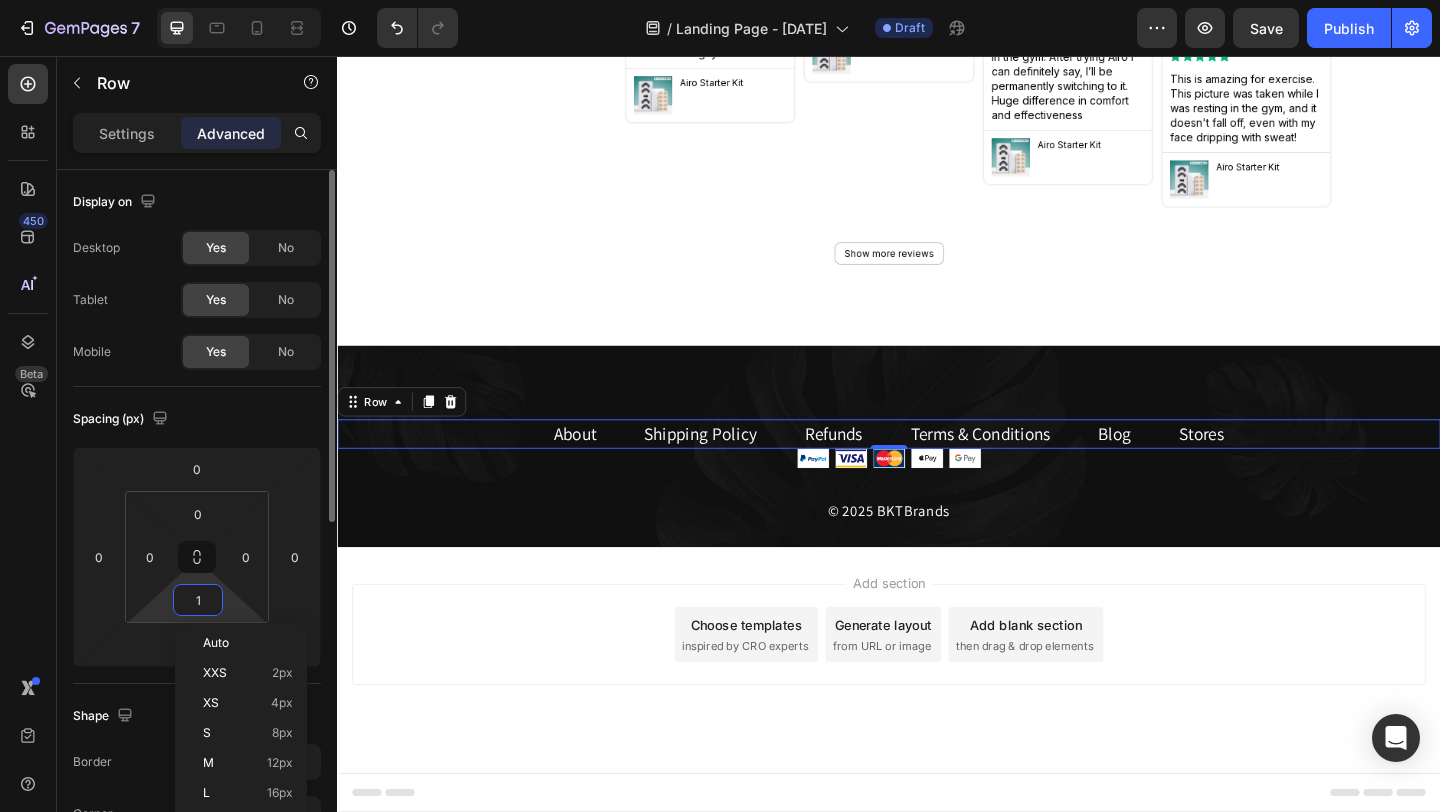 scroll, scrollTop: 5943, scrollLeft: 0, axis: vertical 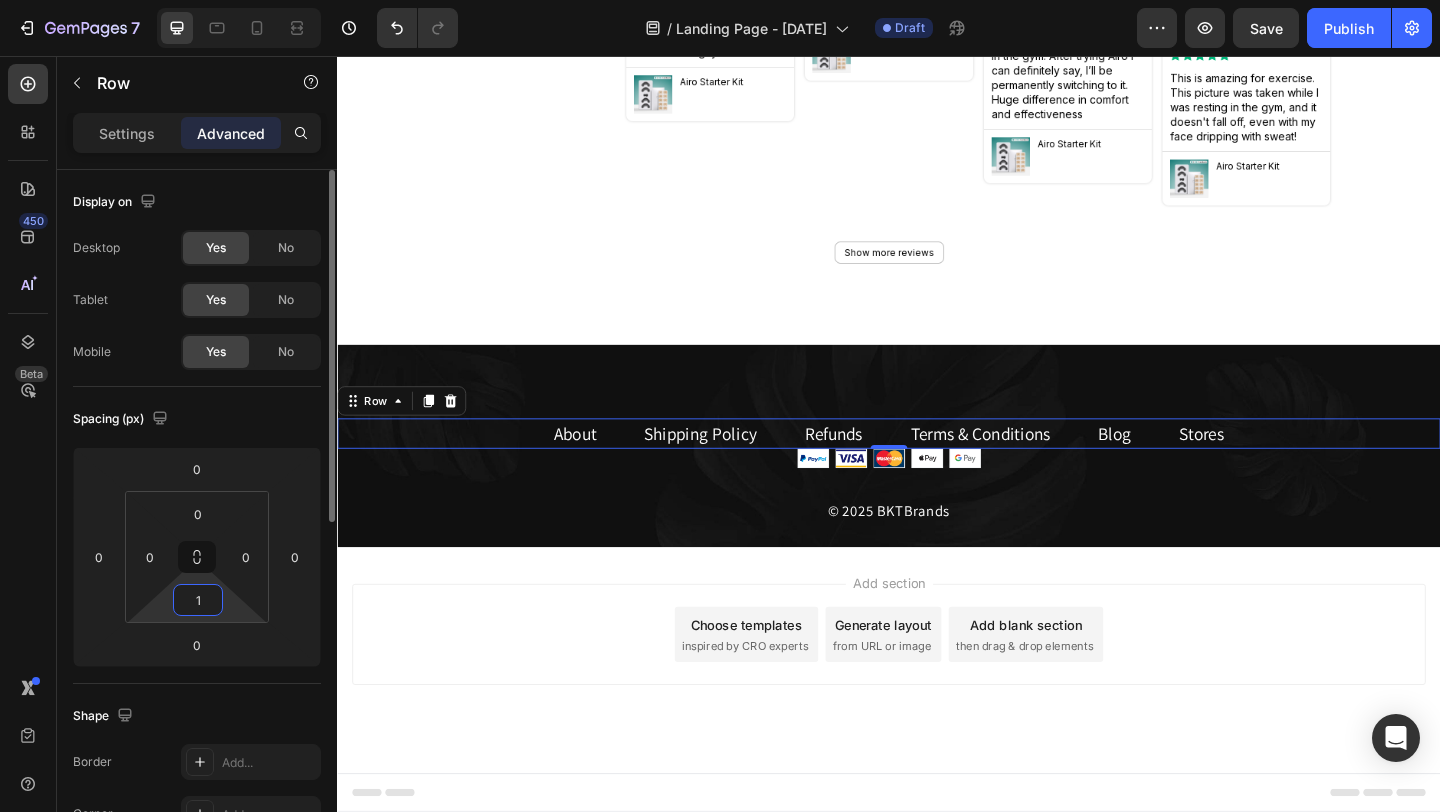 type on "15" 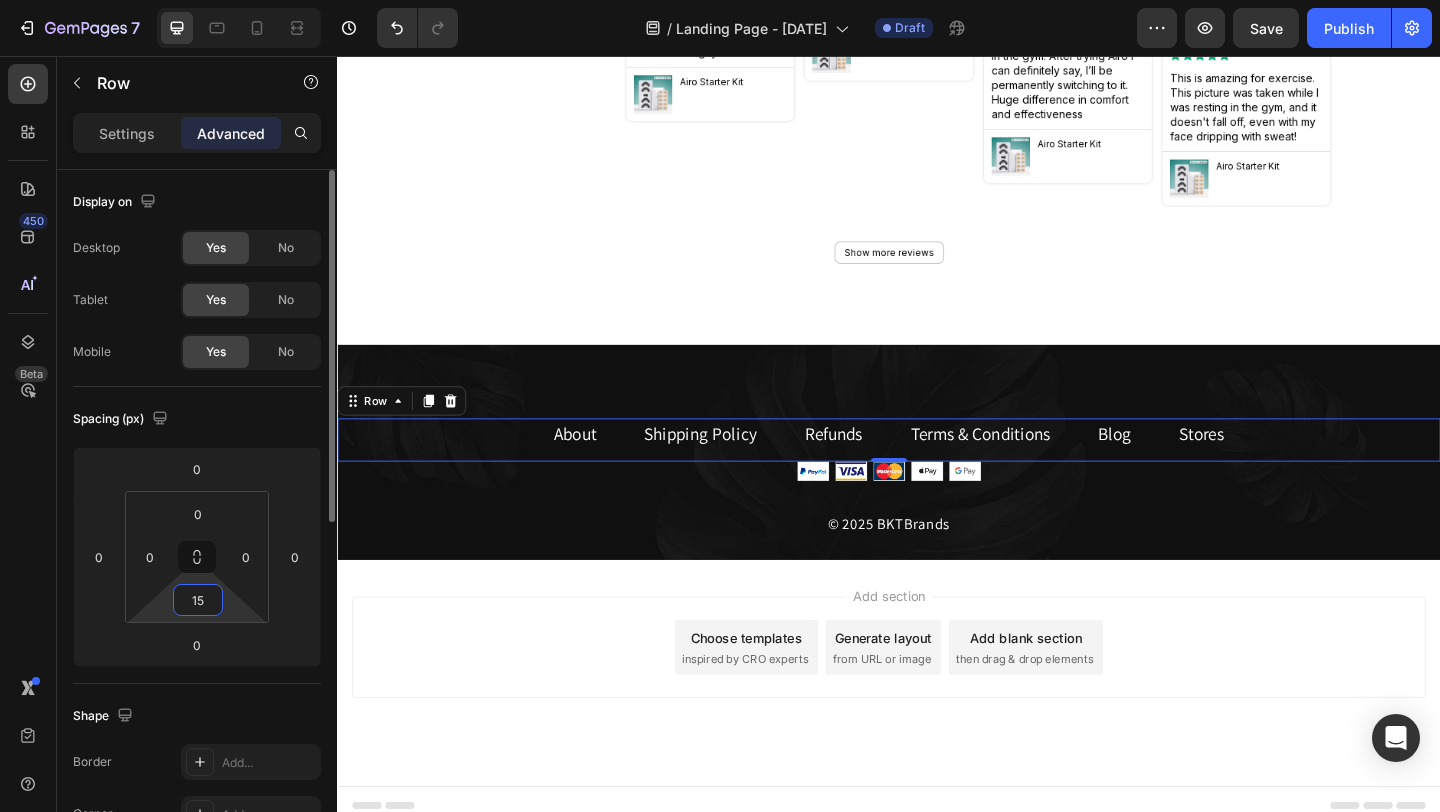 scroll, scrollTop: 5951, scrollLeft: 0, axis: vertical 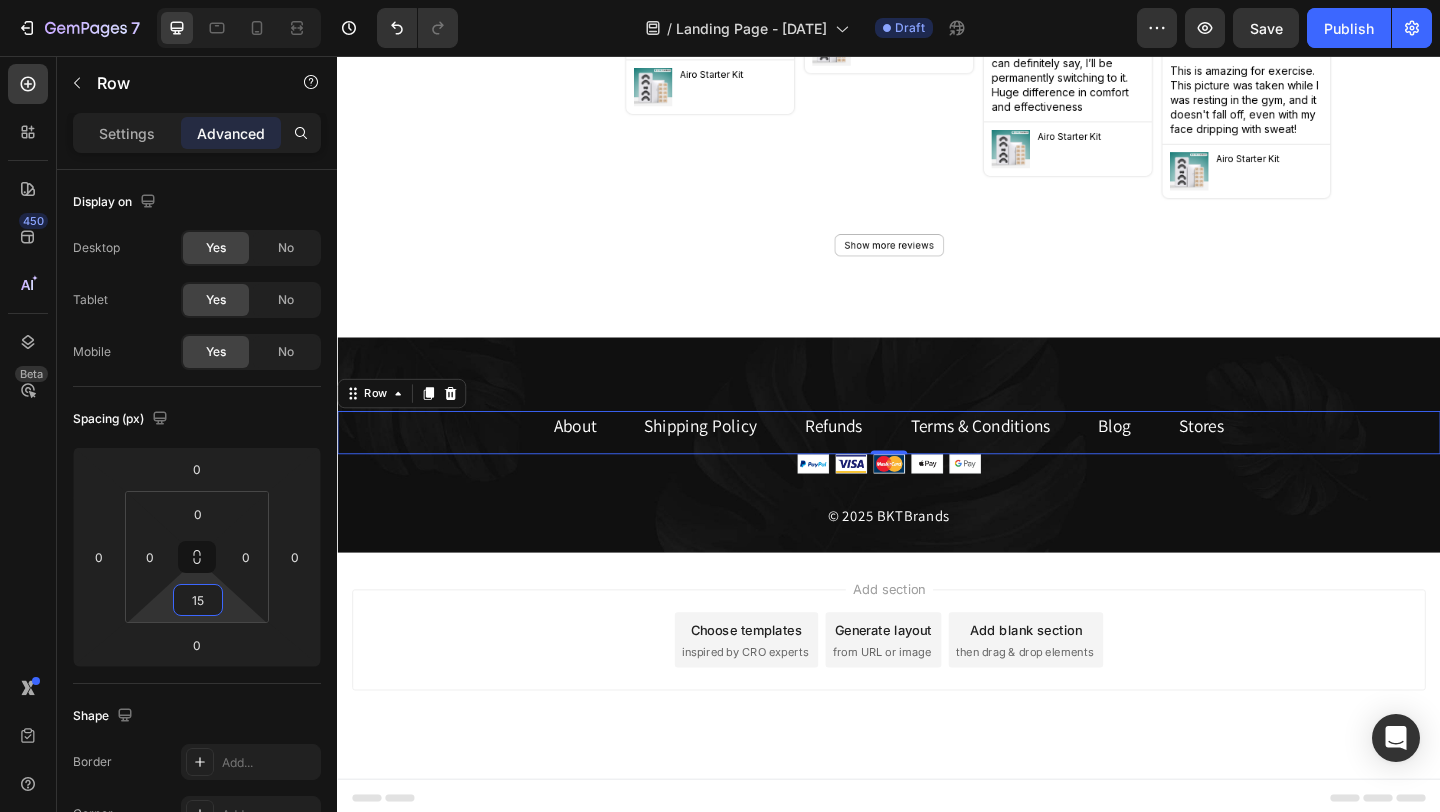 click on "Add section Choose templates inspired by CRO experts Generate layout from URL or image Add blank section then drag & drop elements" at bounding box center [937, 691] 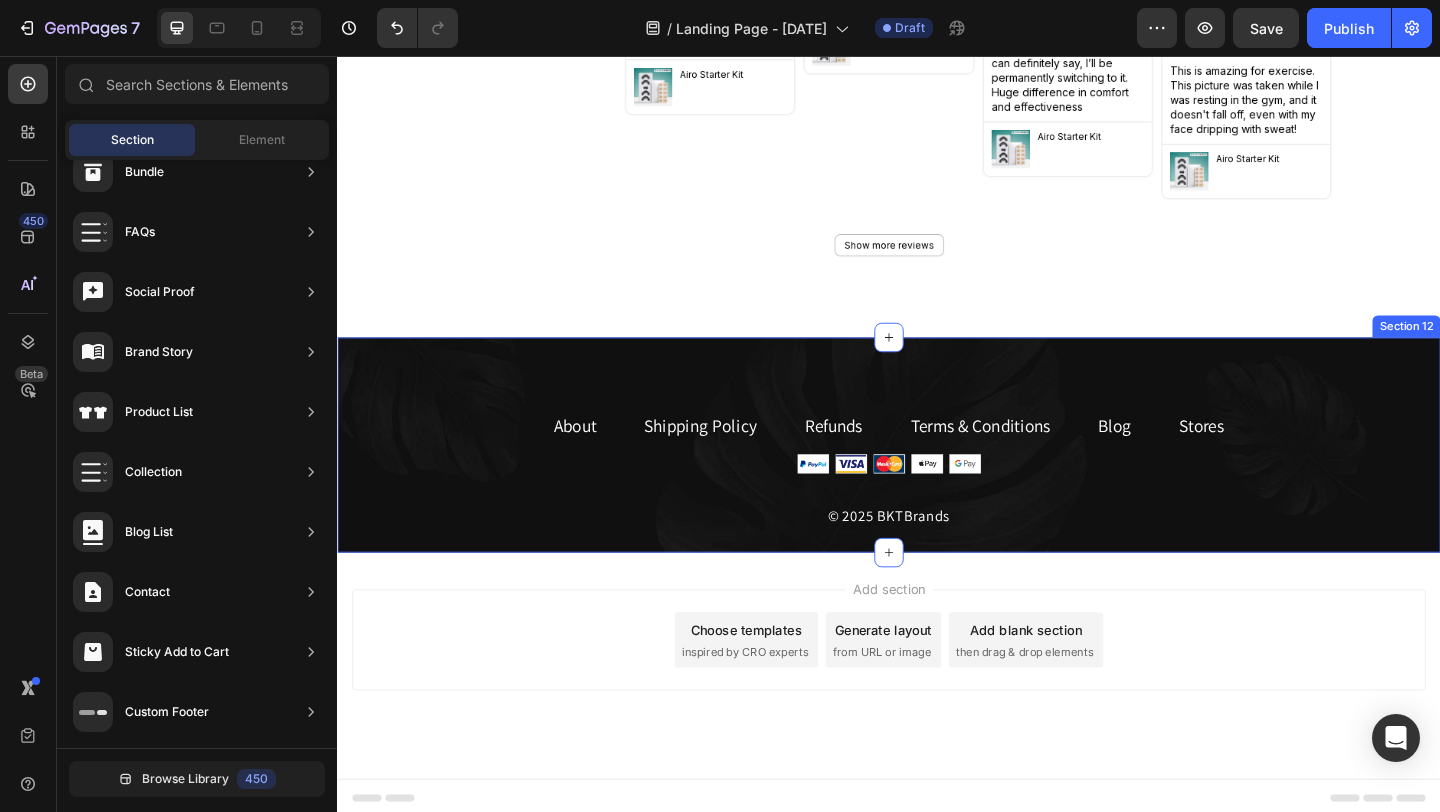 click on "About Text block Shipping Policy Text block Refunds Text block Terms & Conditions Text block Blog Text block Stores Text block Row Image © 2025 BKTBrands Text block Row Section 12" at bounding box center (937, 479) 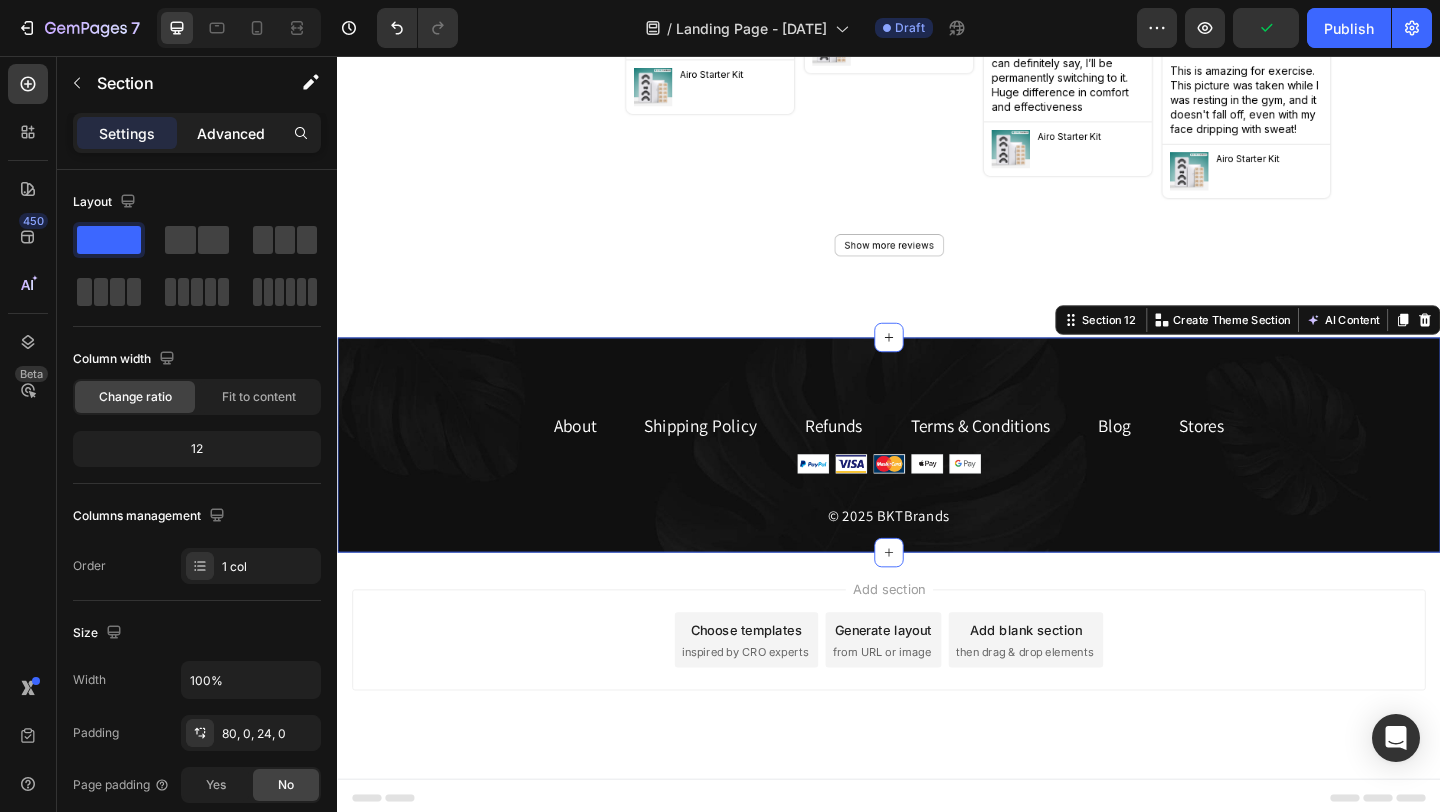 click on "Advanced" 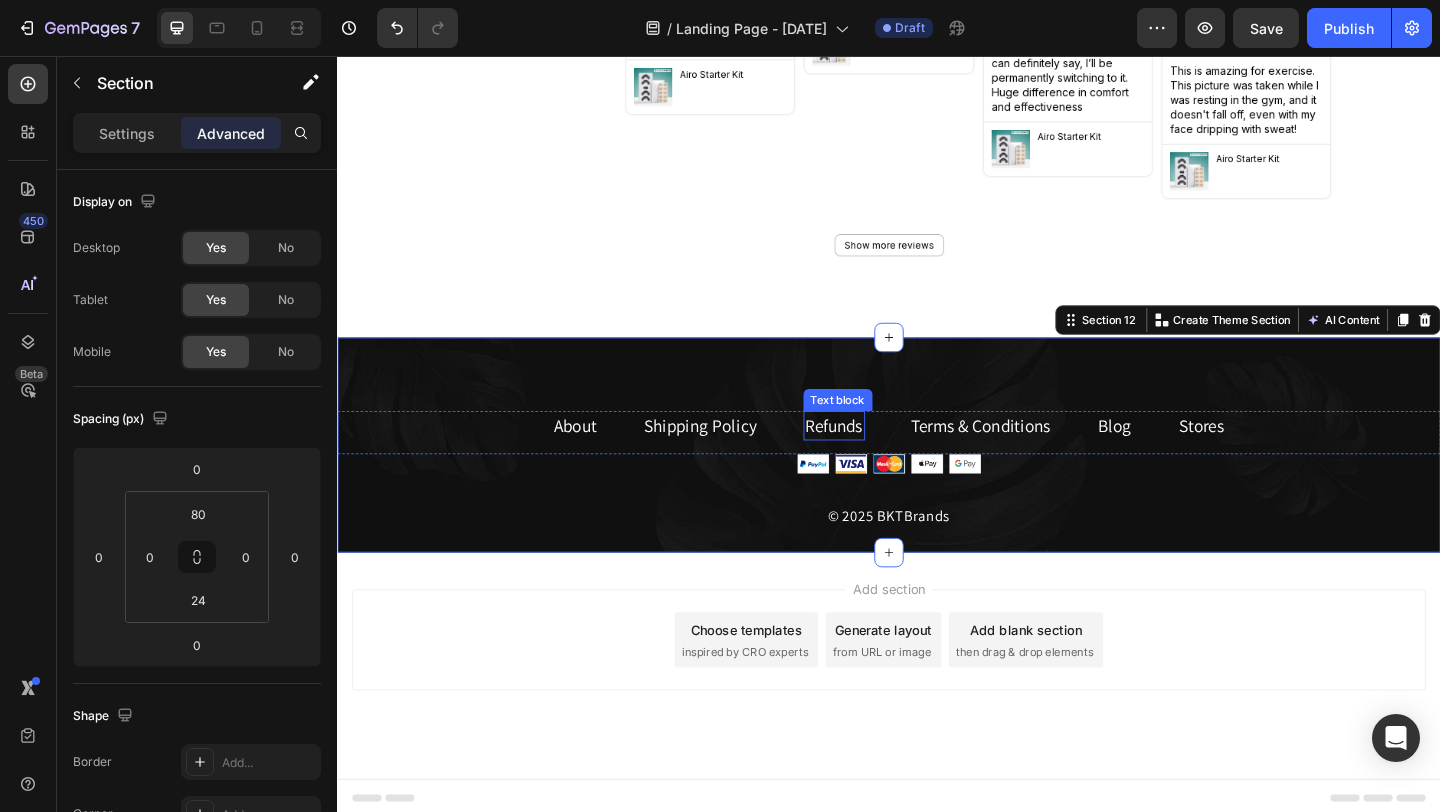 click on "Text block" at bounding box center (881, 430) 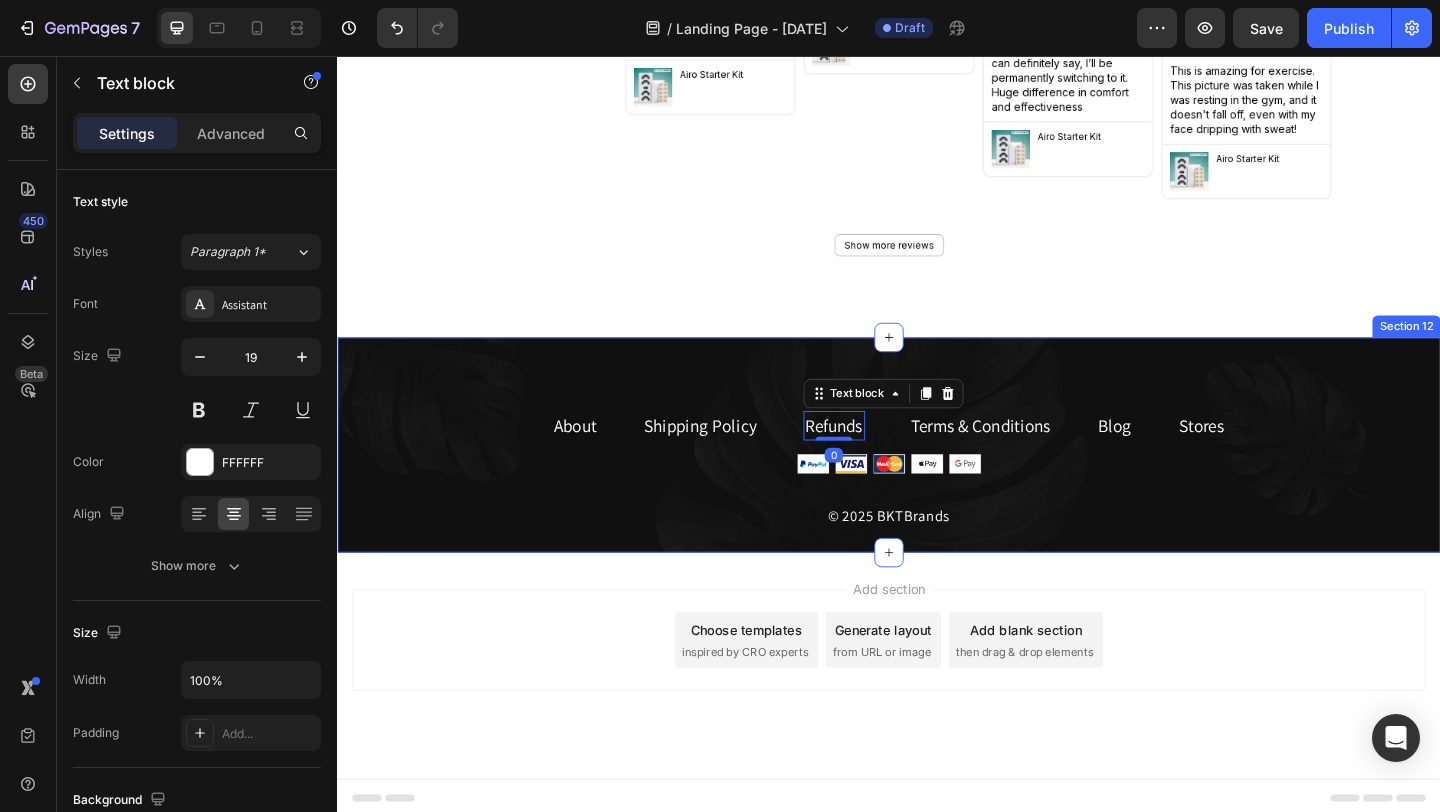 click on "About Text block Shipping Policy Text block Refunds Text block   0 Terms & Conditions Text block Blog Text block Stores Text block Row Image © 2025 BKTBrands Text block Row Section 12" at bounding box center (937, 479) 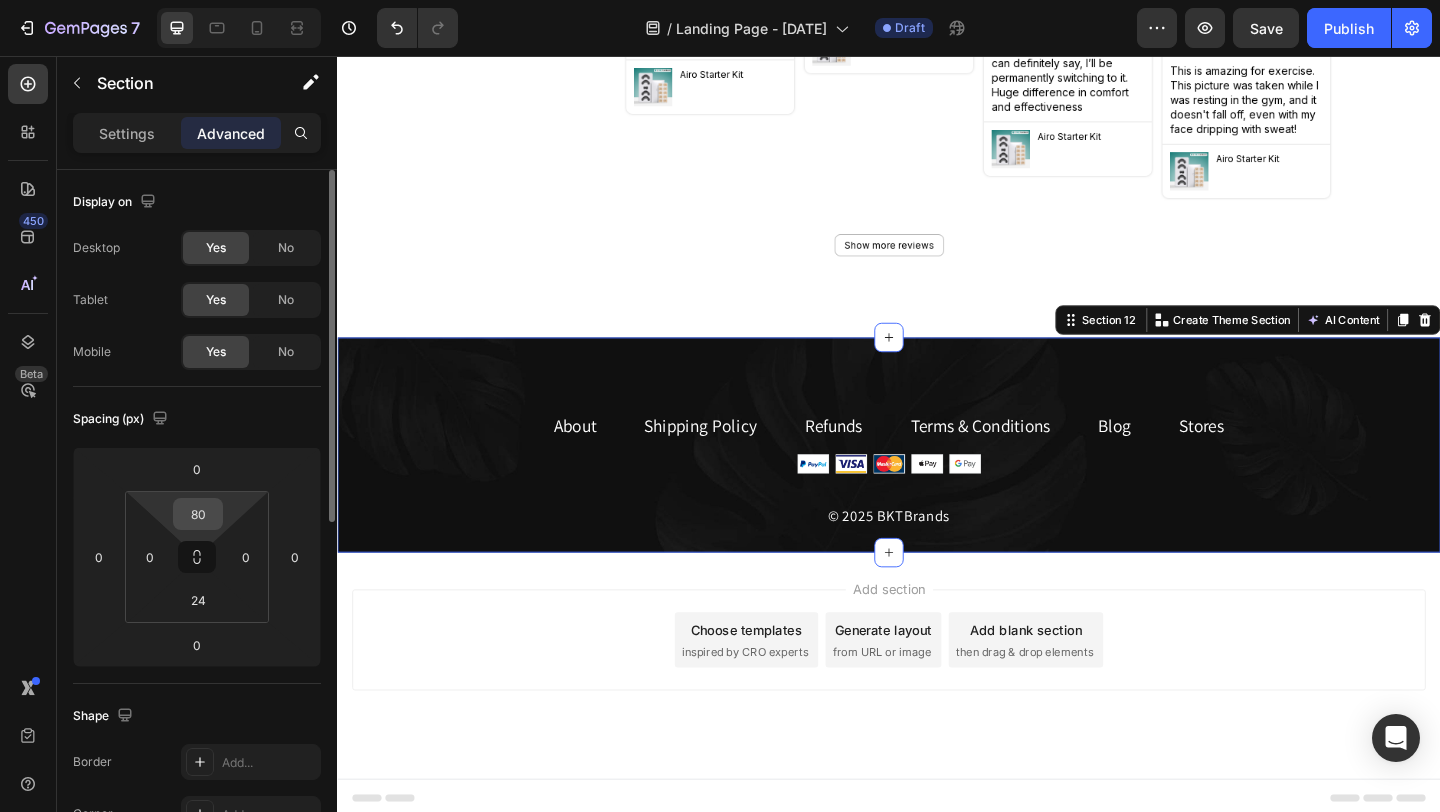 click on "80" at bounding box center [198, 514] 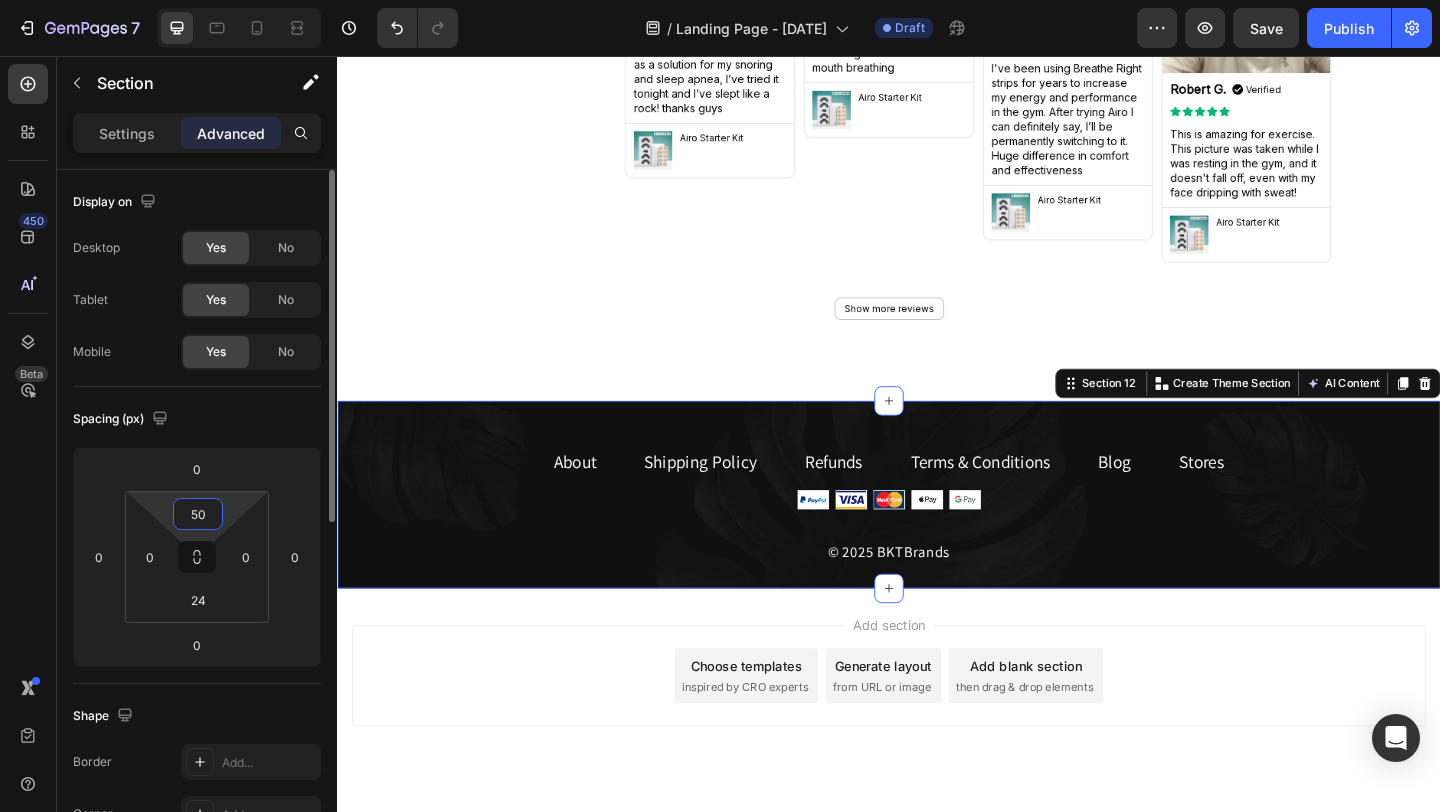 scroll, scrollTop: 5927, scrollLeft: 0, axis: vertical 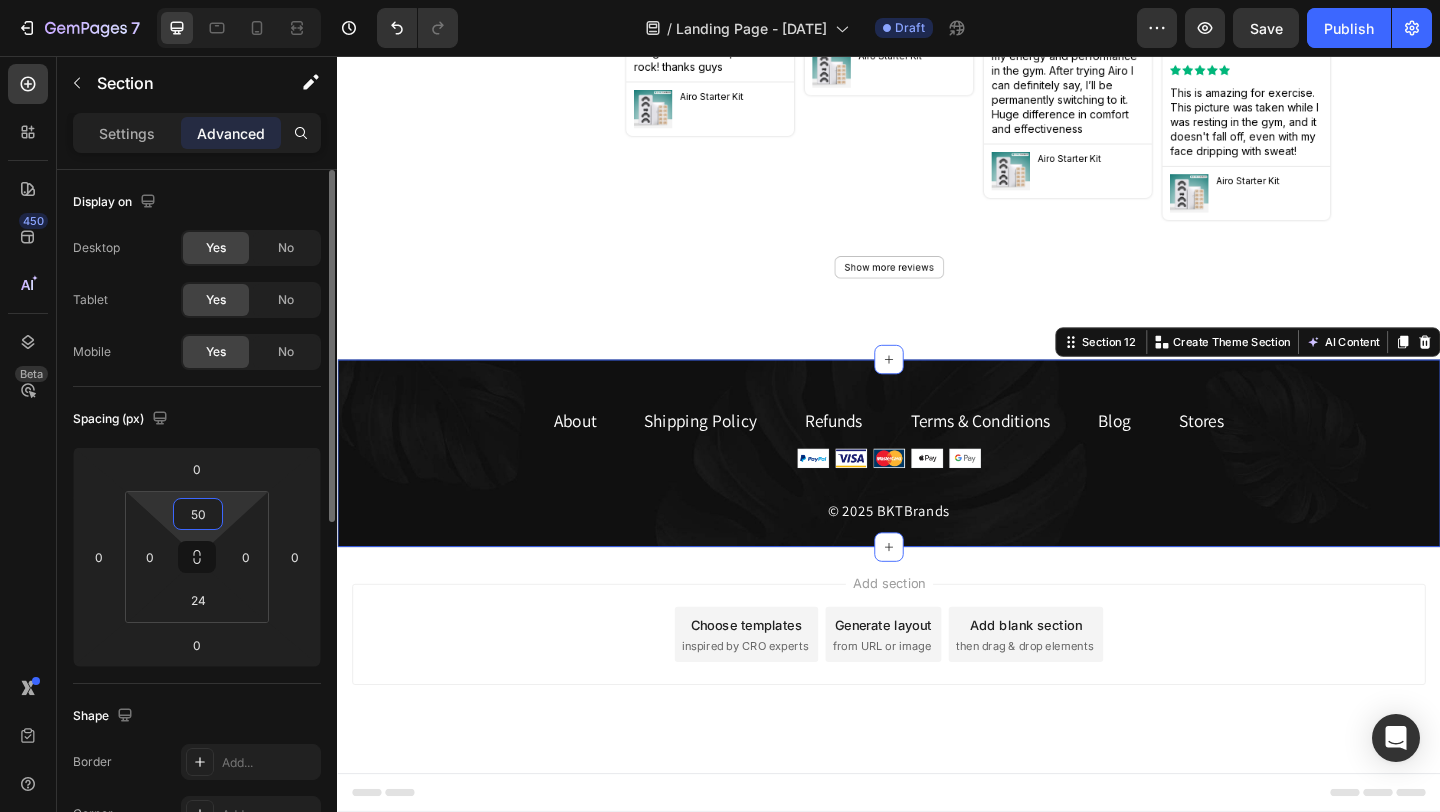 type on "5" 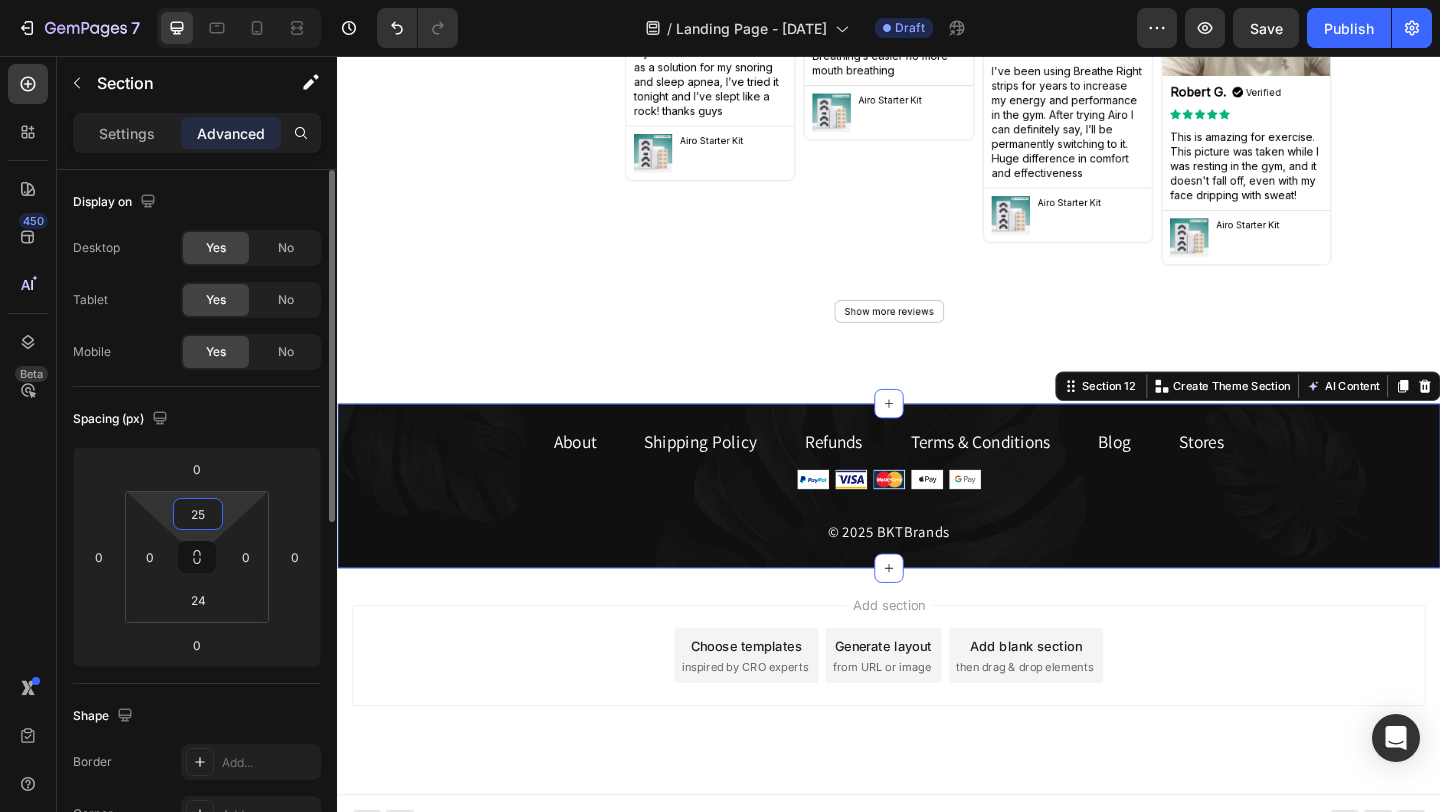 scroll, scrollTop: 5902, scrollLeft: 0, axis: vertical 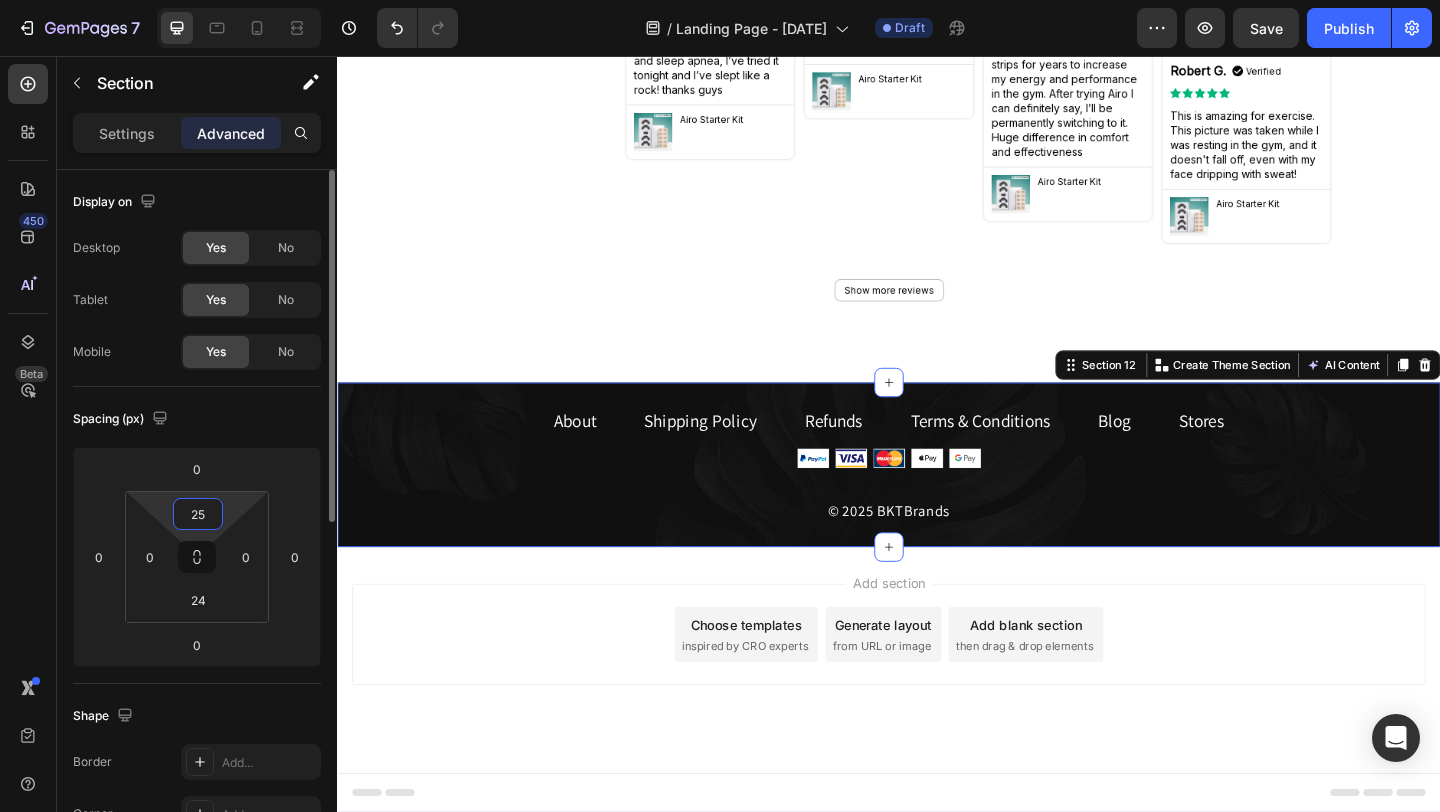 type on "2" 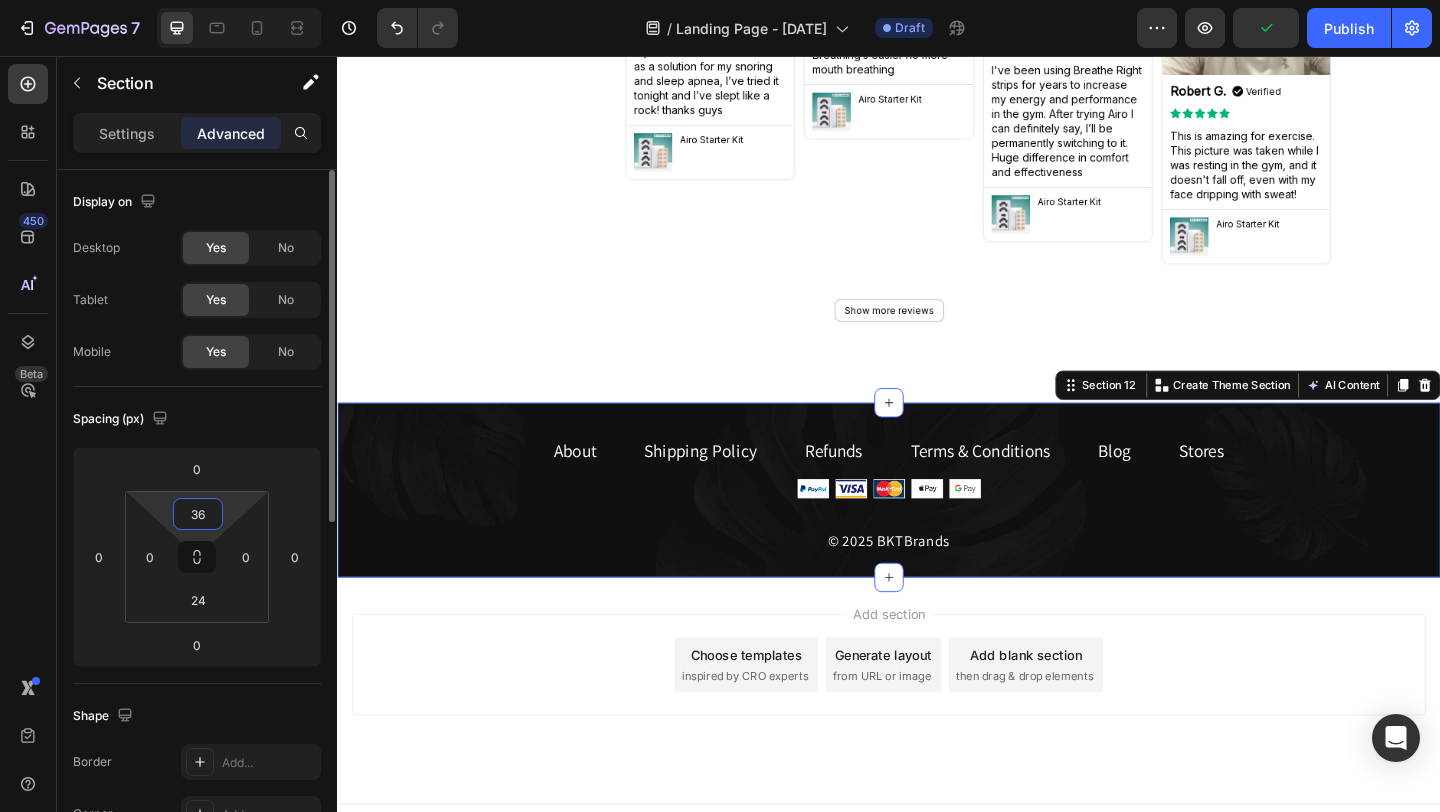 scroll, scrollTop: 5913, scrollLeft: 0, axis: vertical 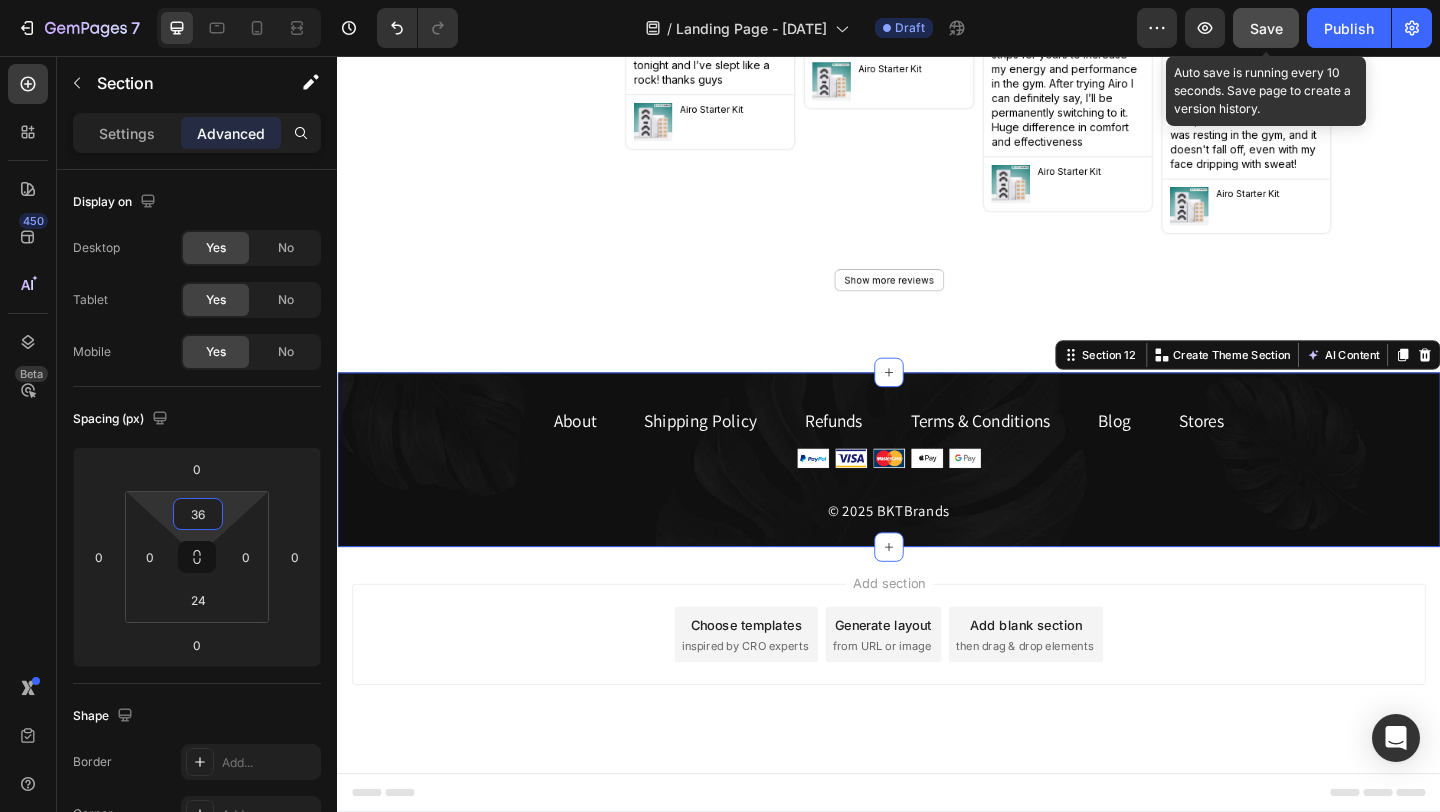 type on "36" 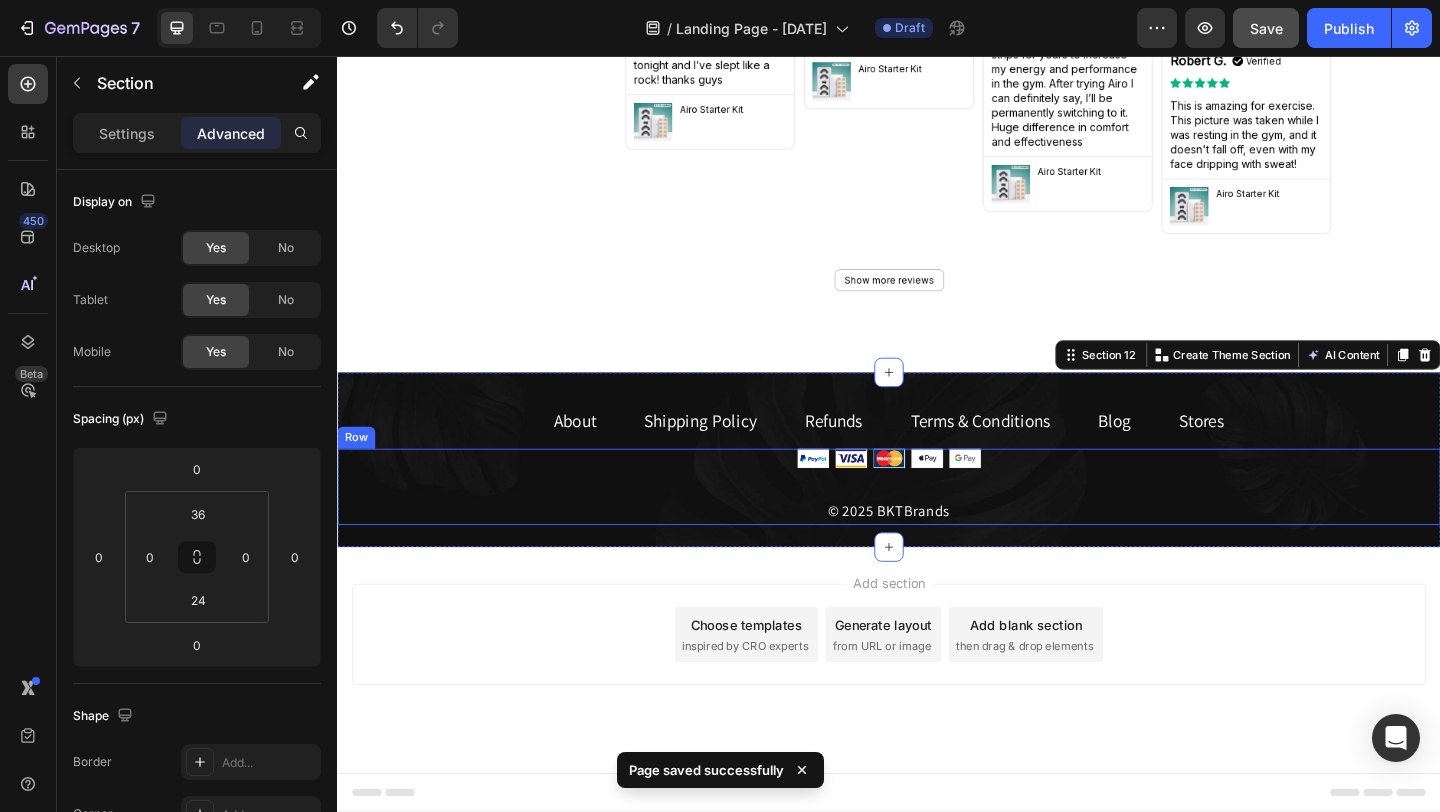 click on "Image © 2025 BKTBrands Text block" at bounding box center (937, 524) 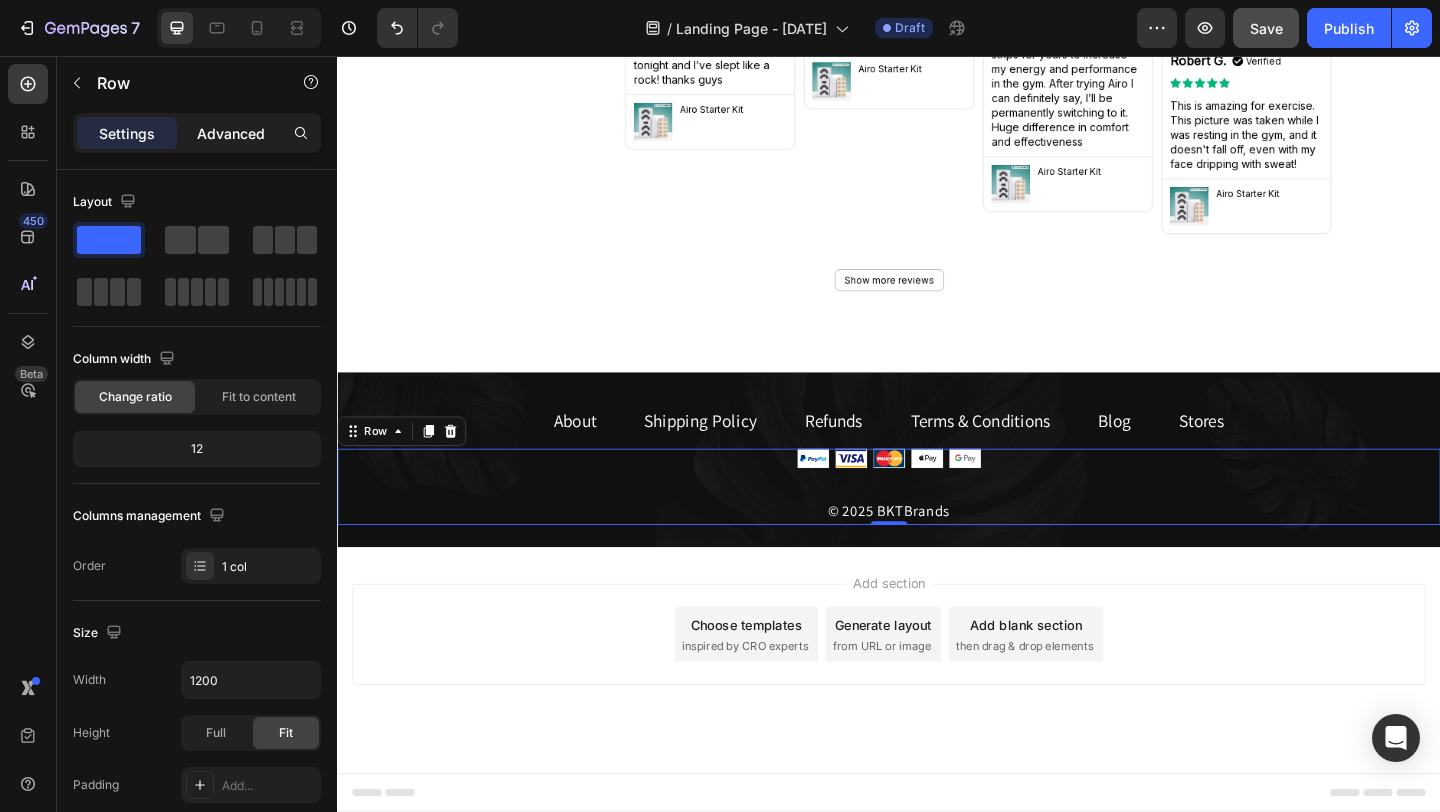 click on "Advanced" 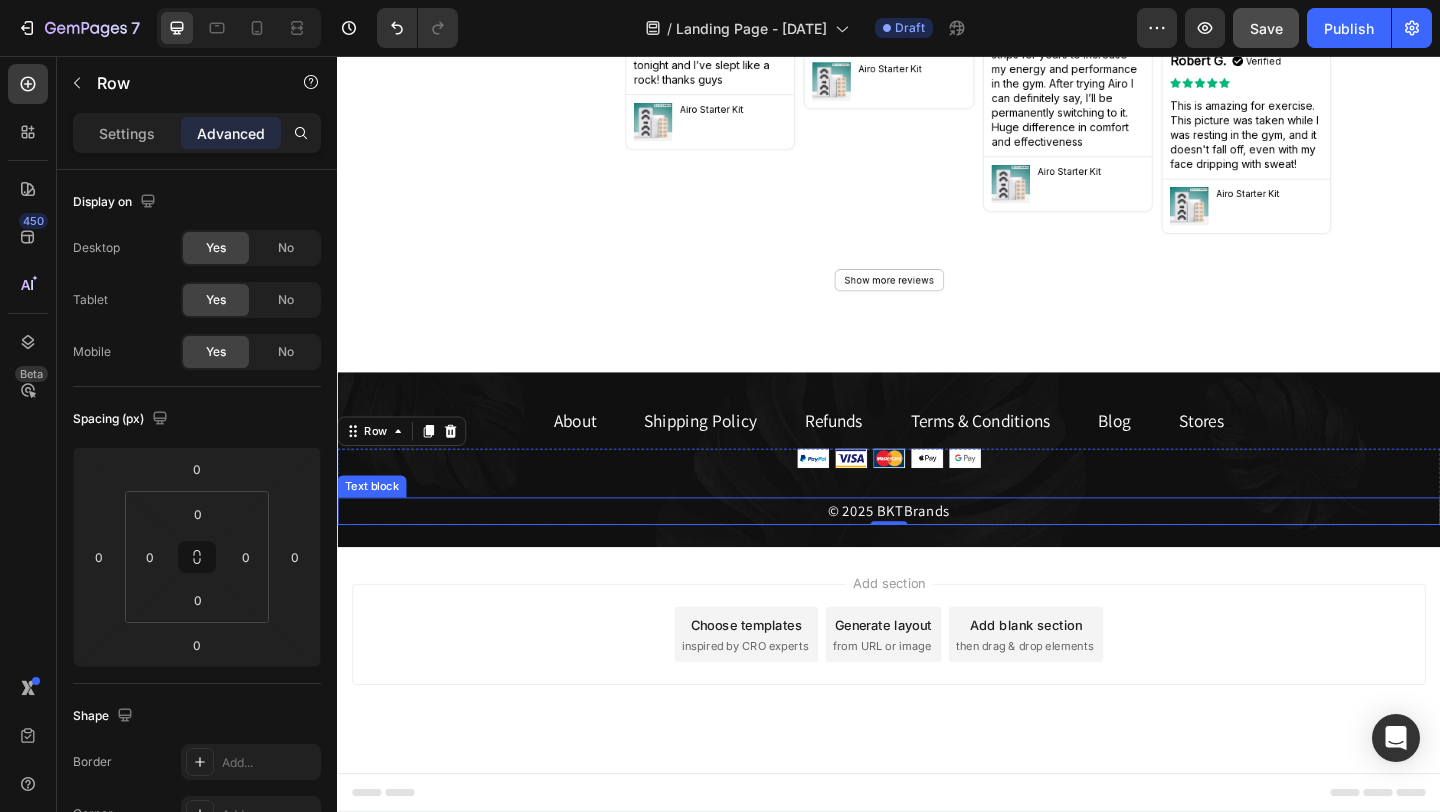 click on "© 2025 BKTBrands" at bounding box center (937, 551) 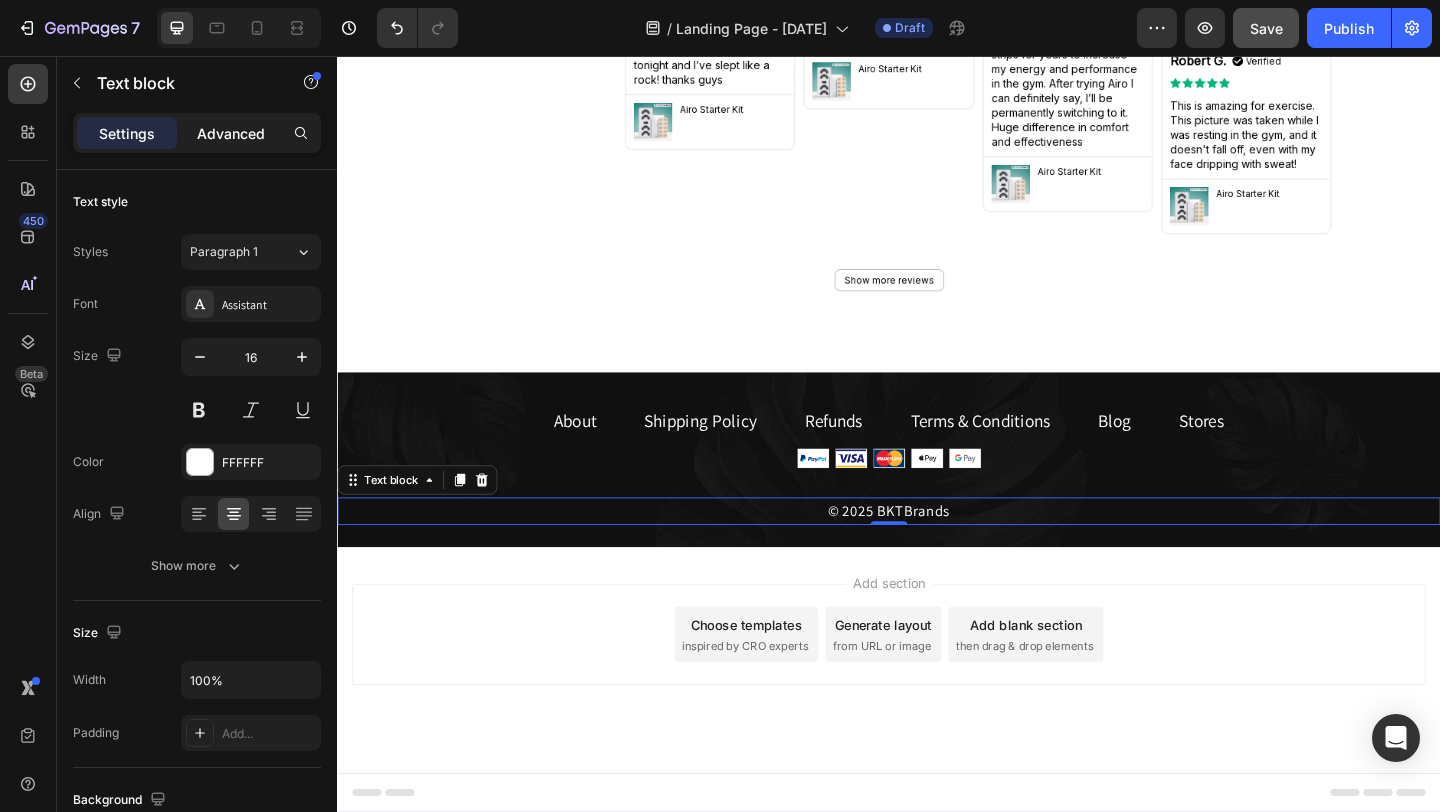 click on "Advanced" at bounding box center [231, 133] 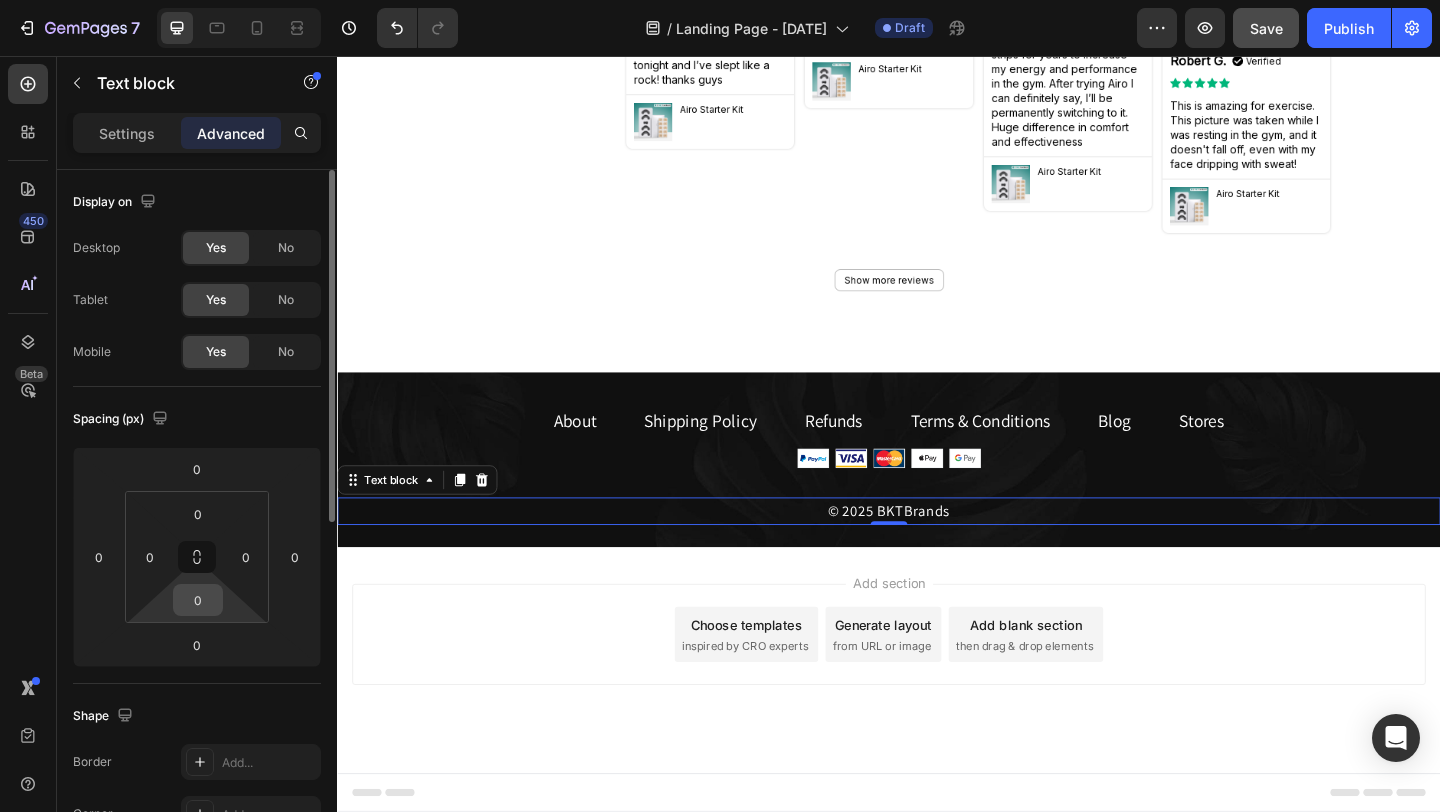 click on "0" at bounding box center [198, 600] 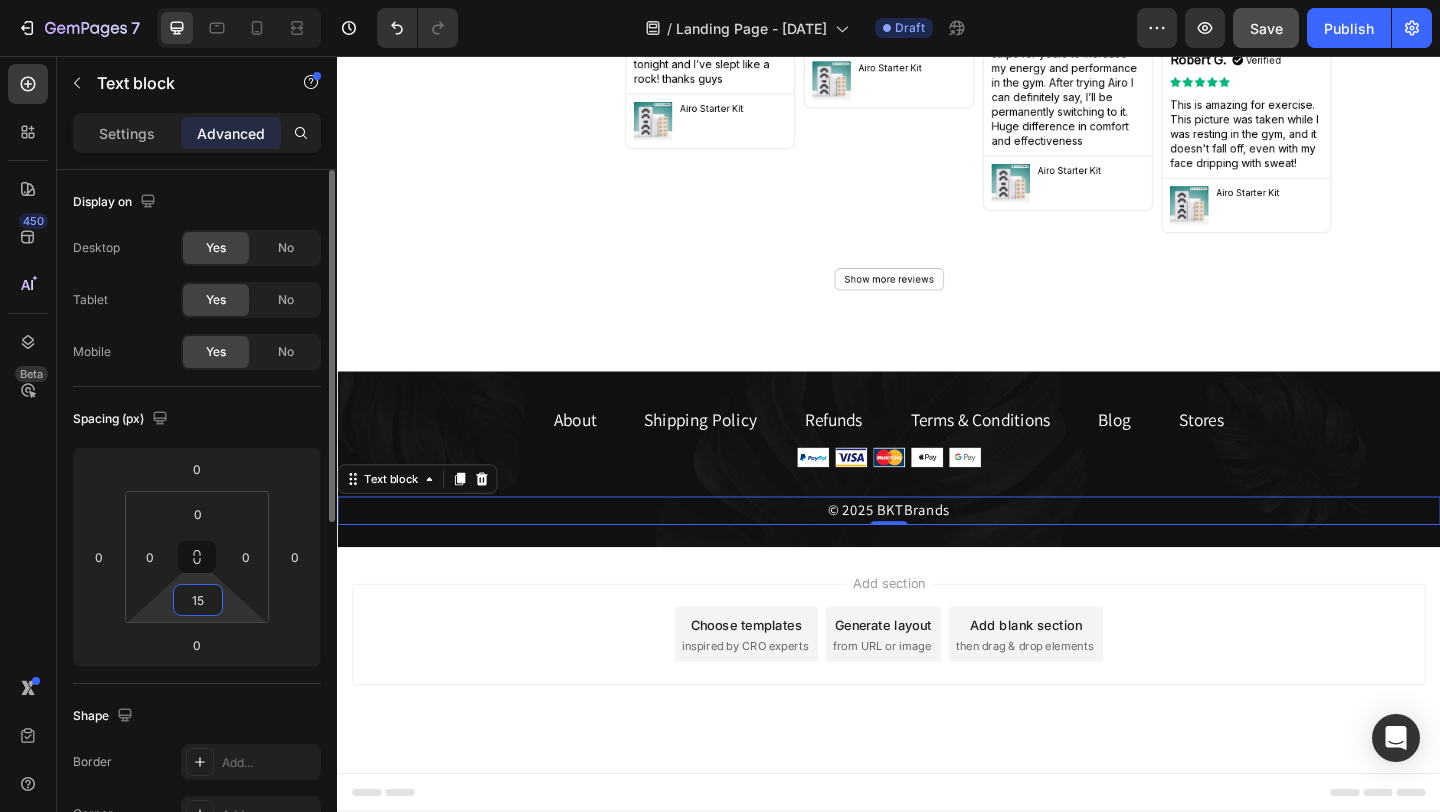 scroll, scrollTop: 5928, scrollLeft: 0, axis: vertical 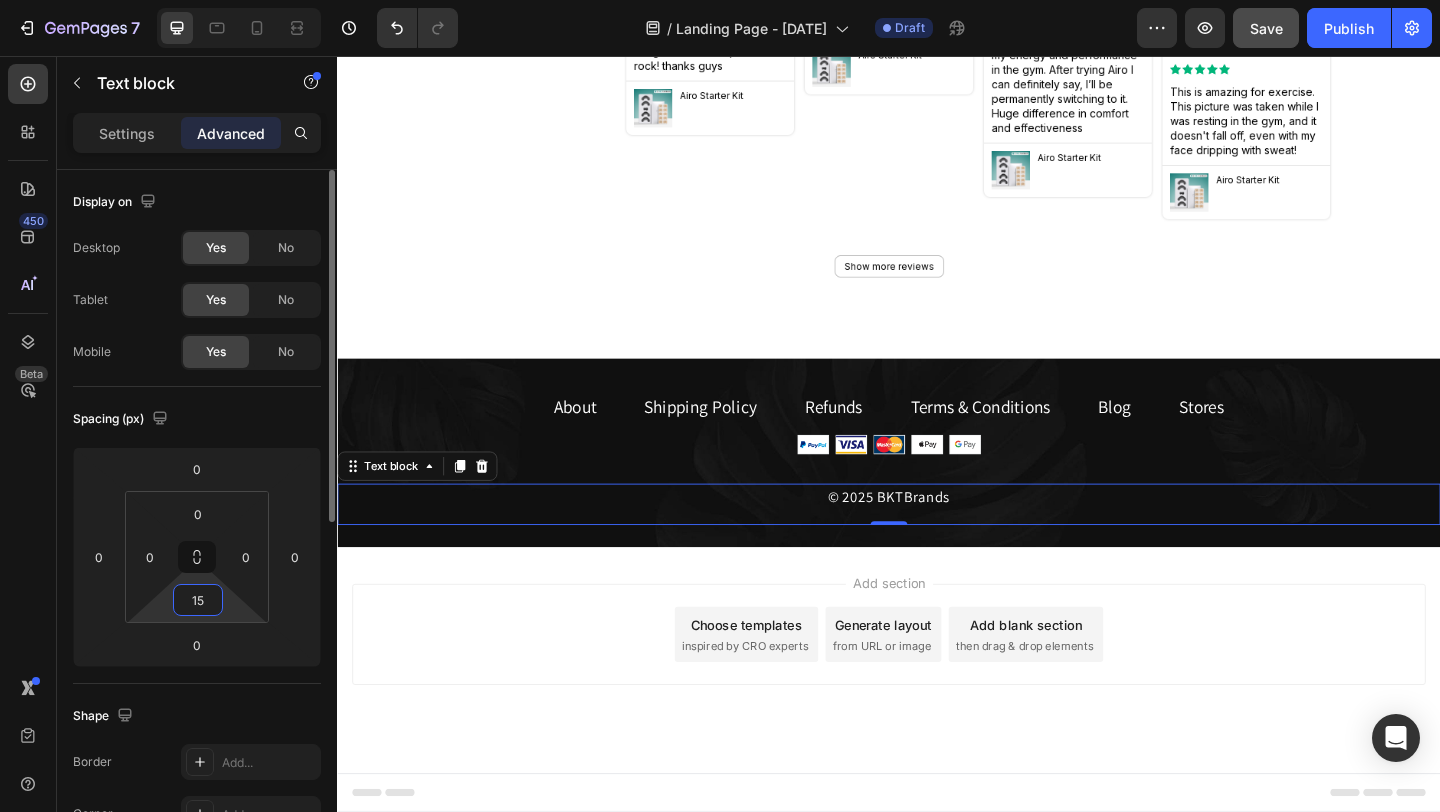 type on "1" 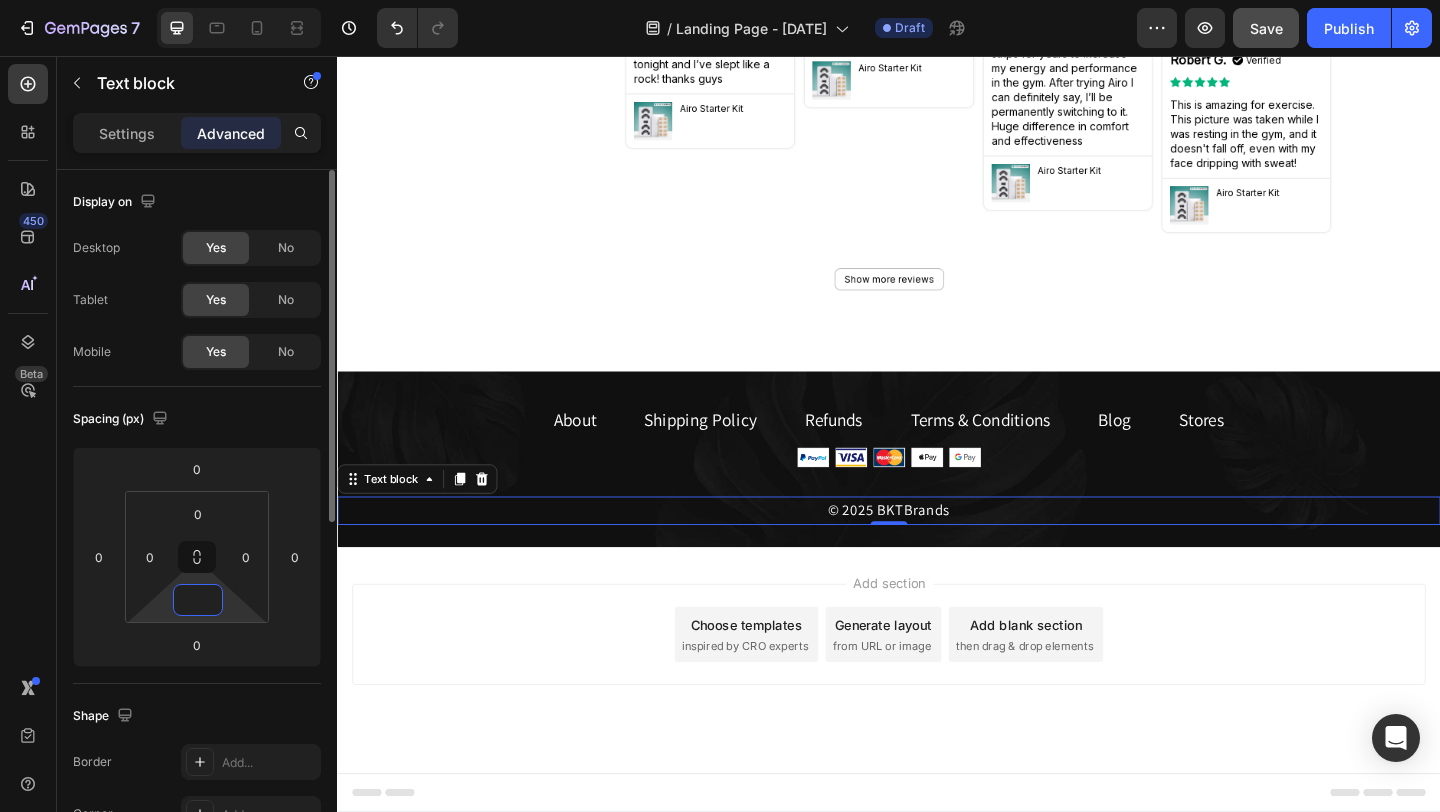 scroll, scrollTop: 5913, scrollLeft: 0, axis: vertical 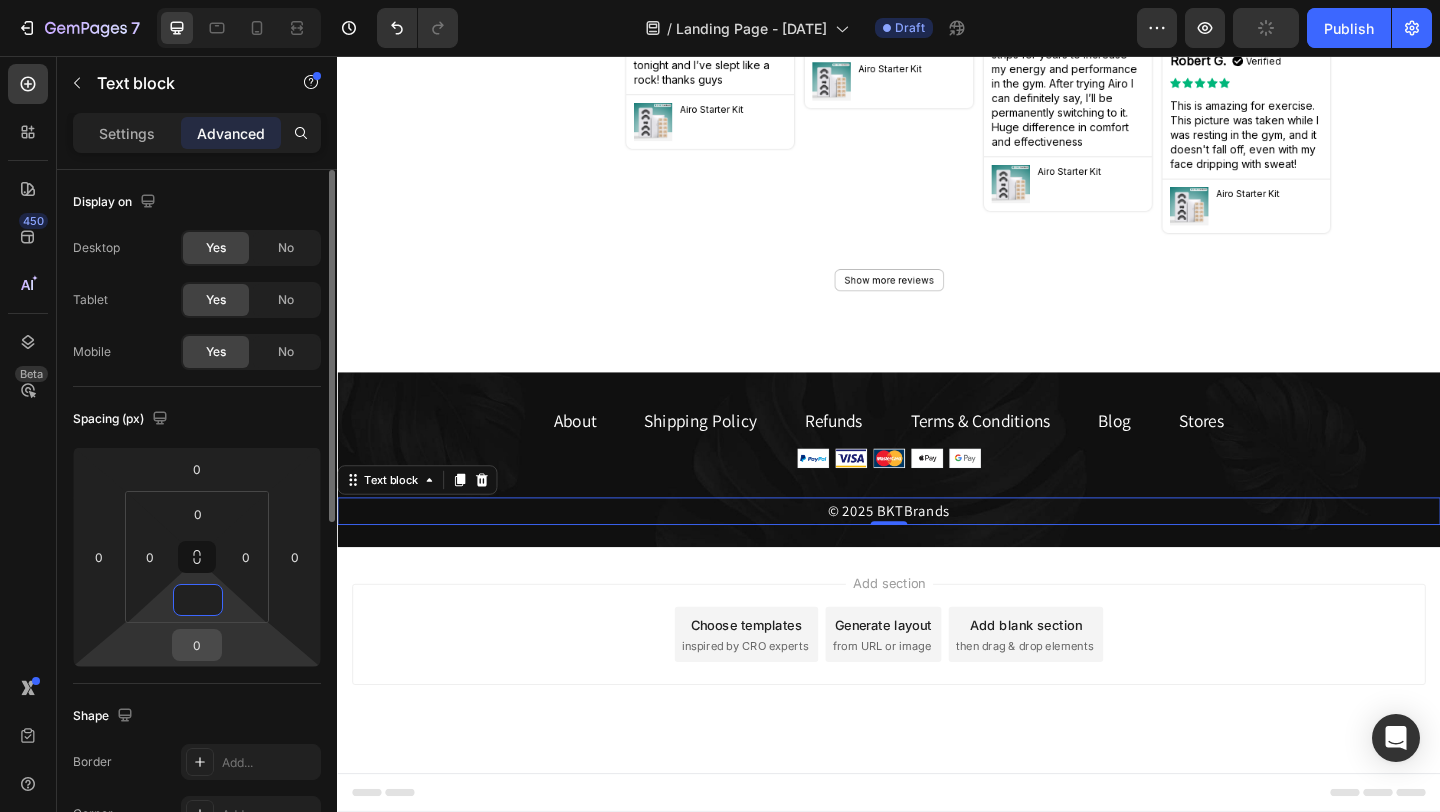 click on "0" at bounding box center (197, 645) 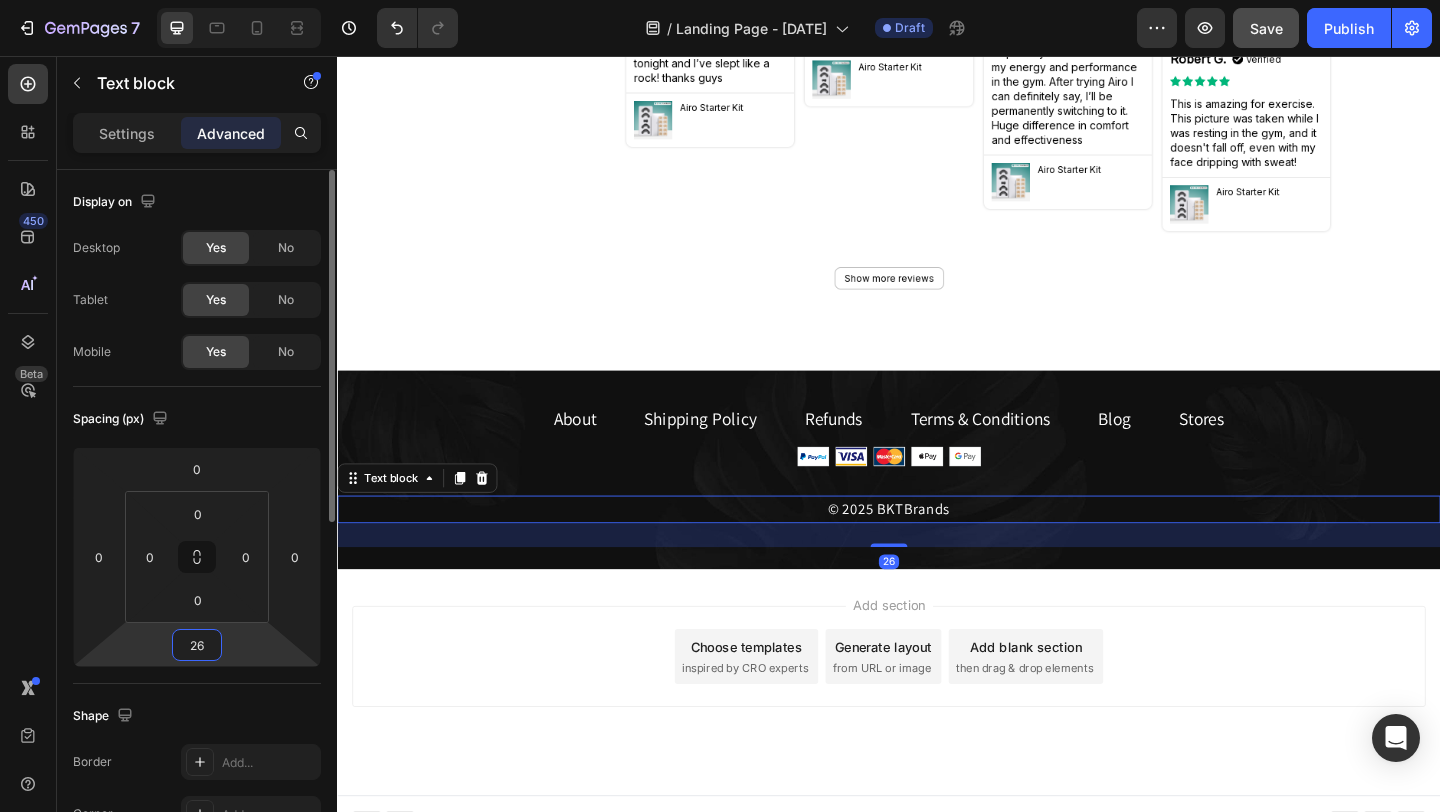 scroll, scrollTop: 5939, scrollLeft: 0, axis: vertical 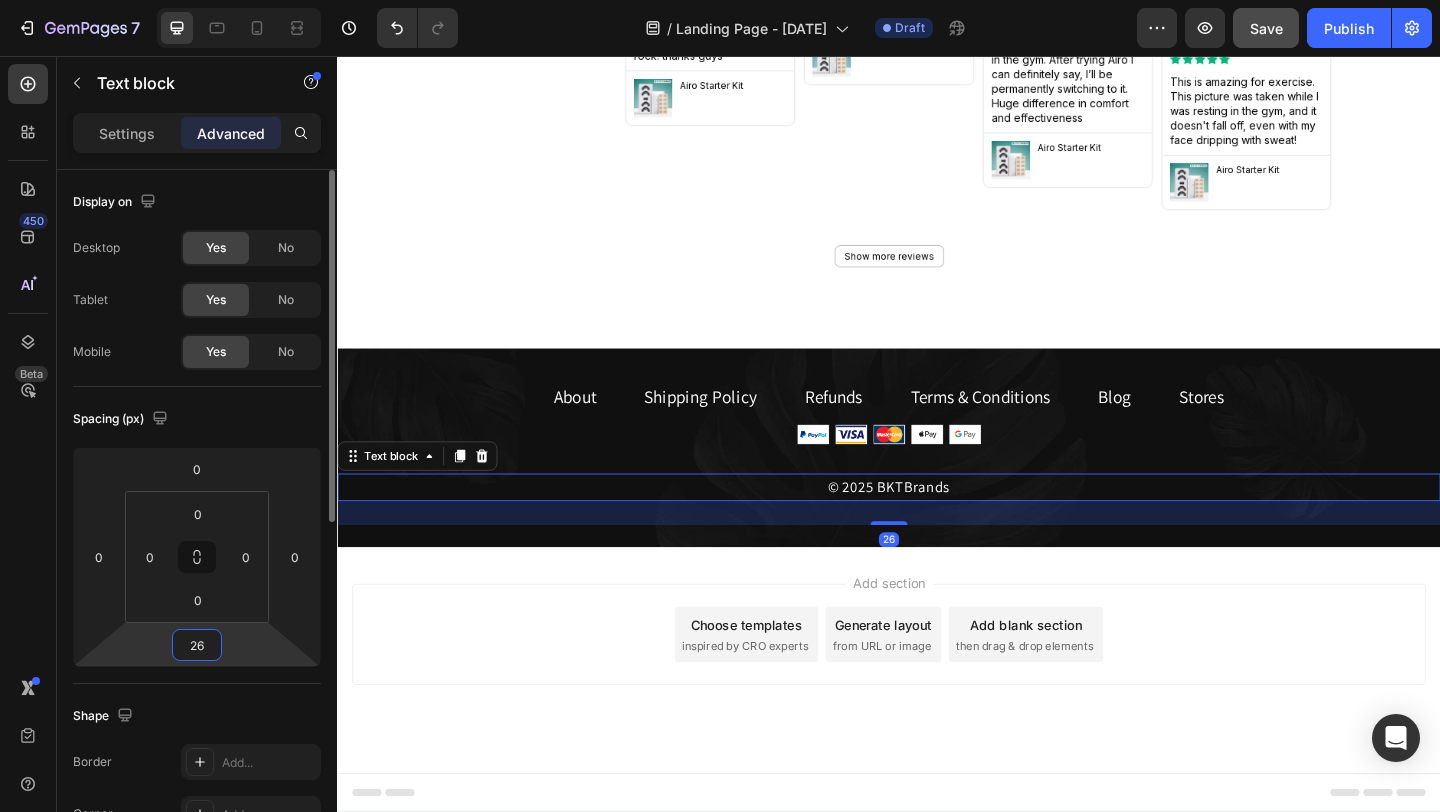 type on "2" 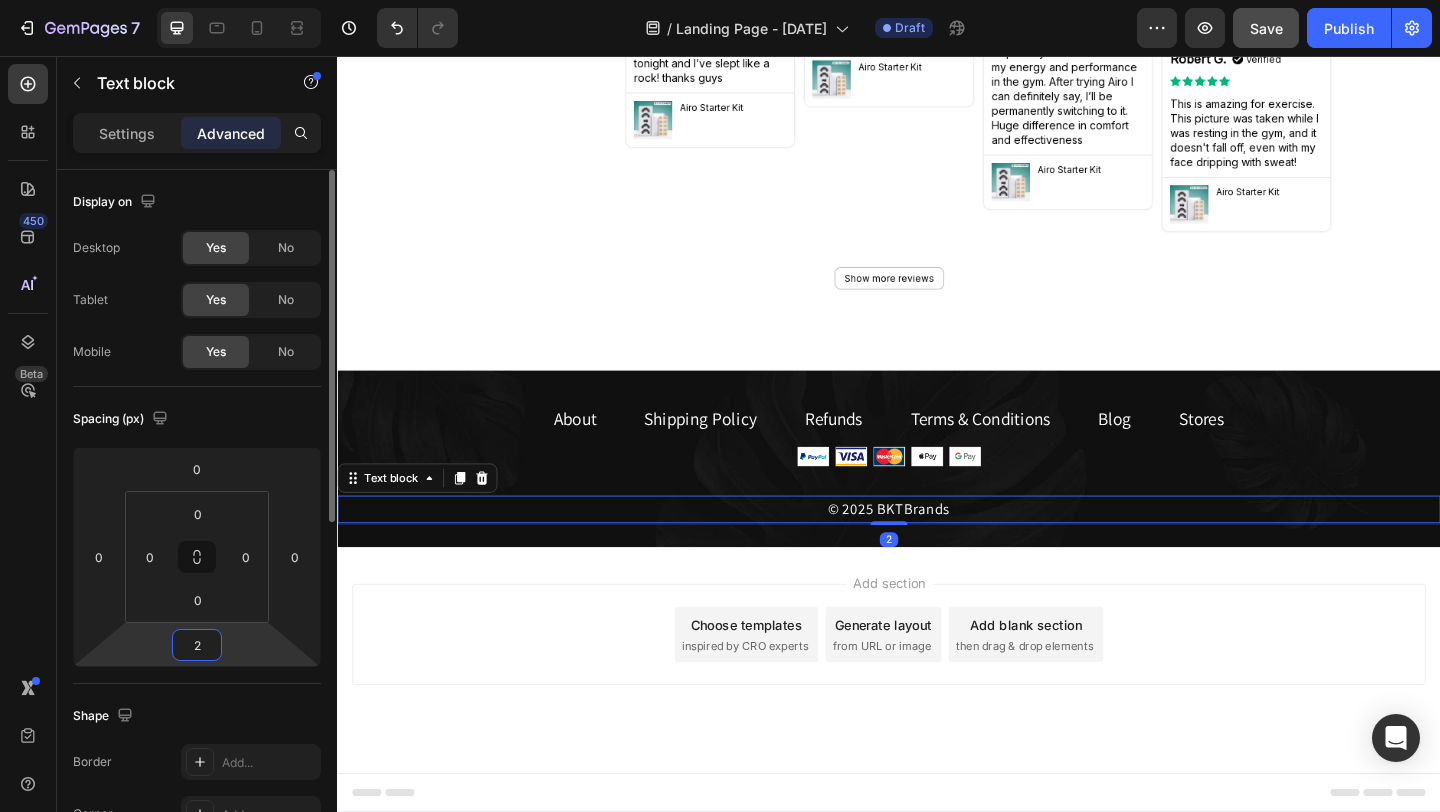 type 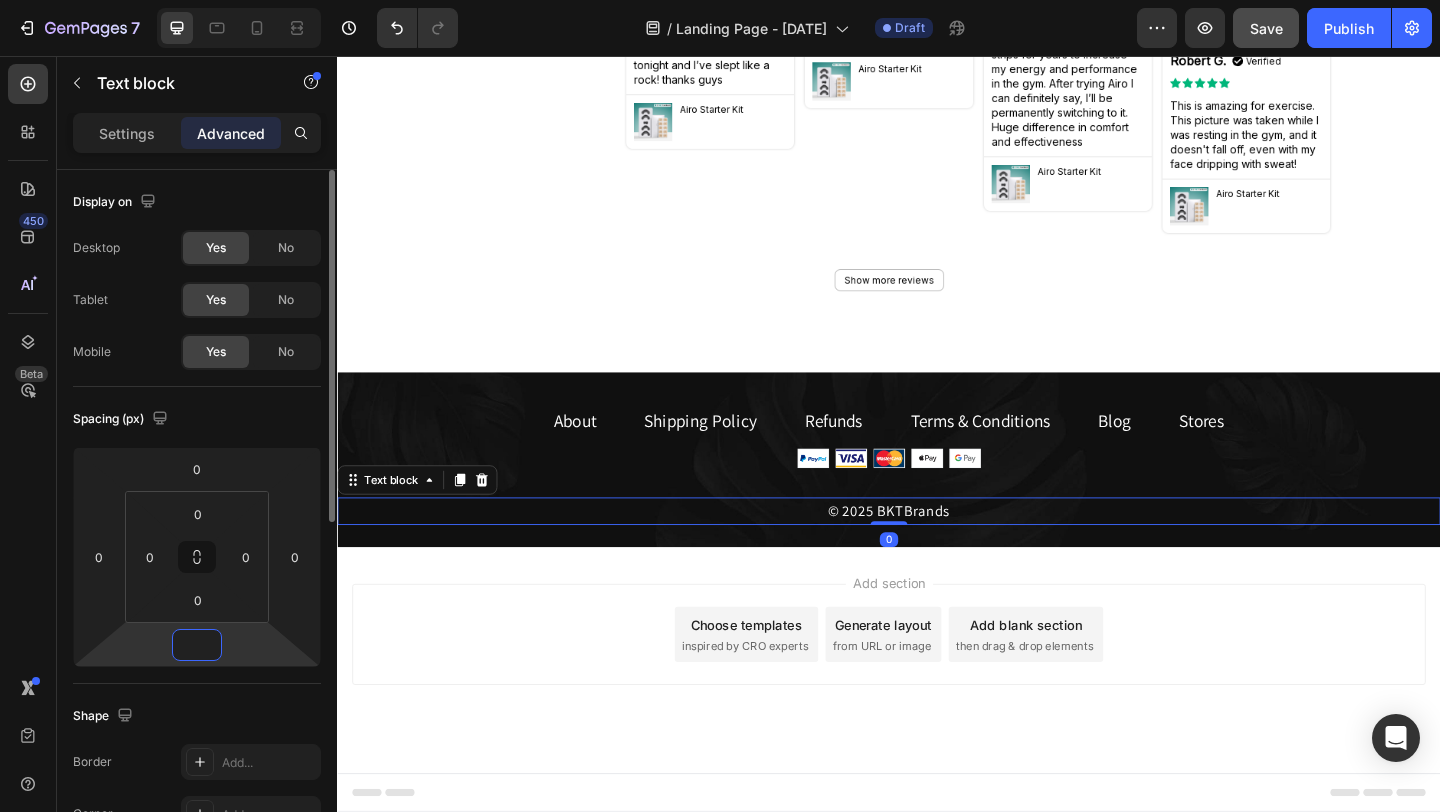 scroll, scrollTop: 5913, scrollLeft: 0, axis: vertical 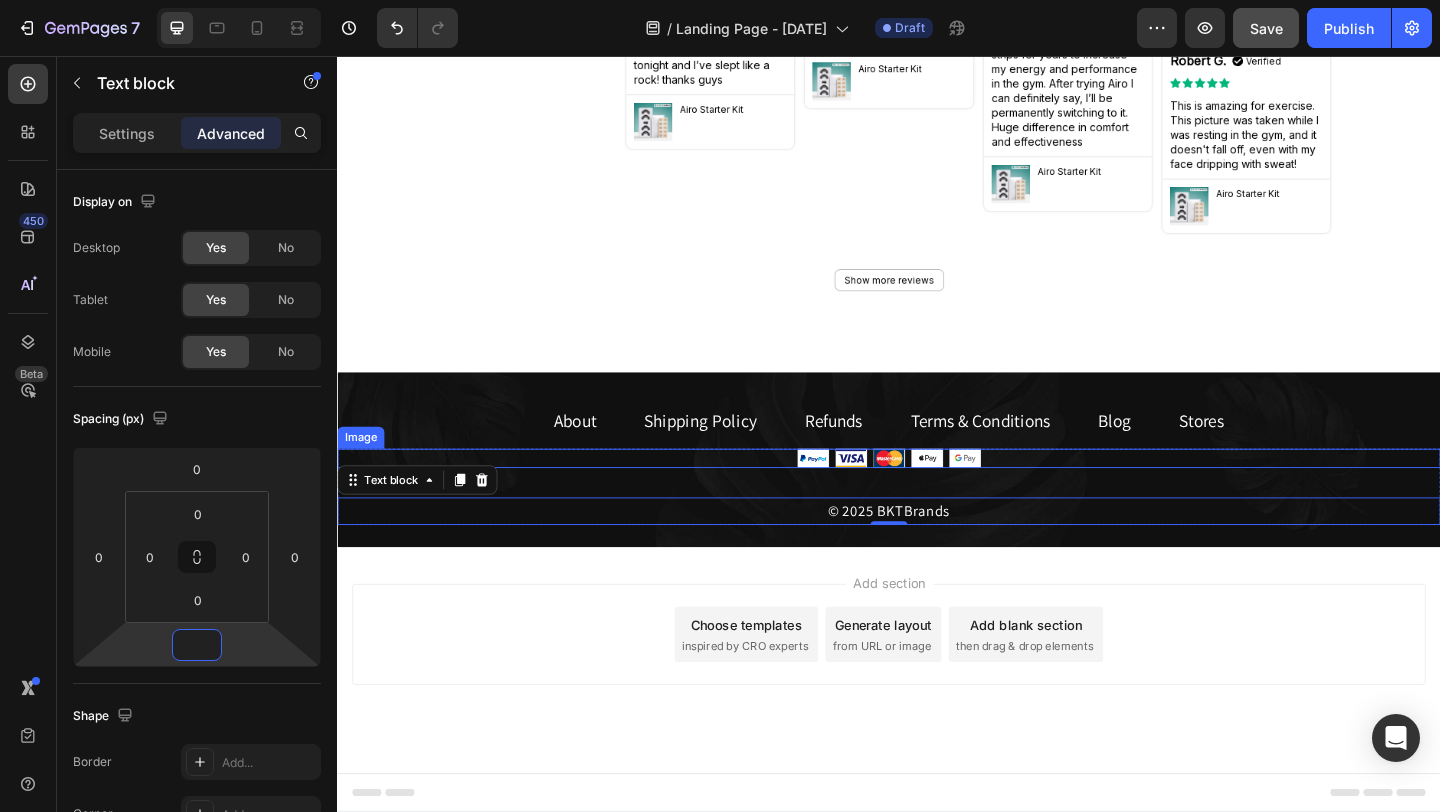 click at bounding box center [937, 493] 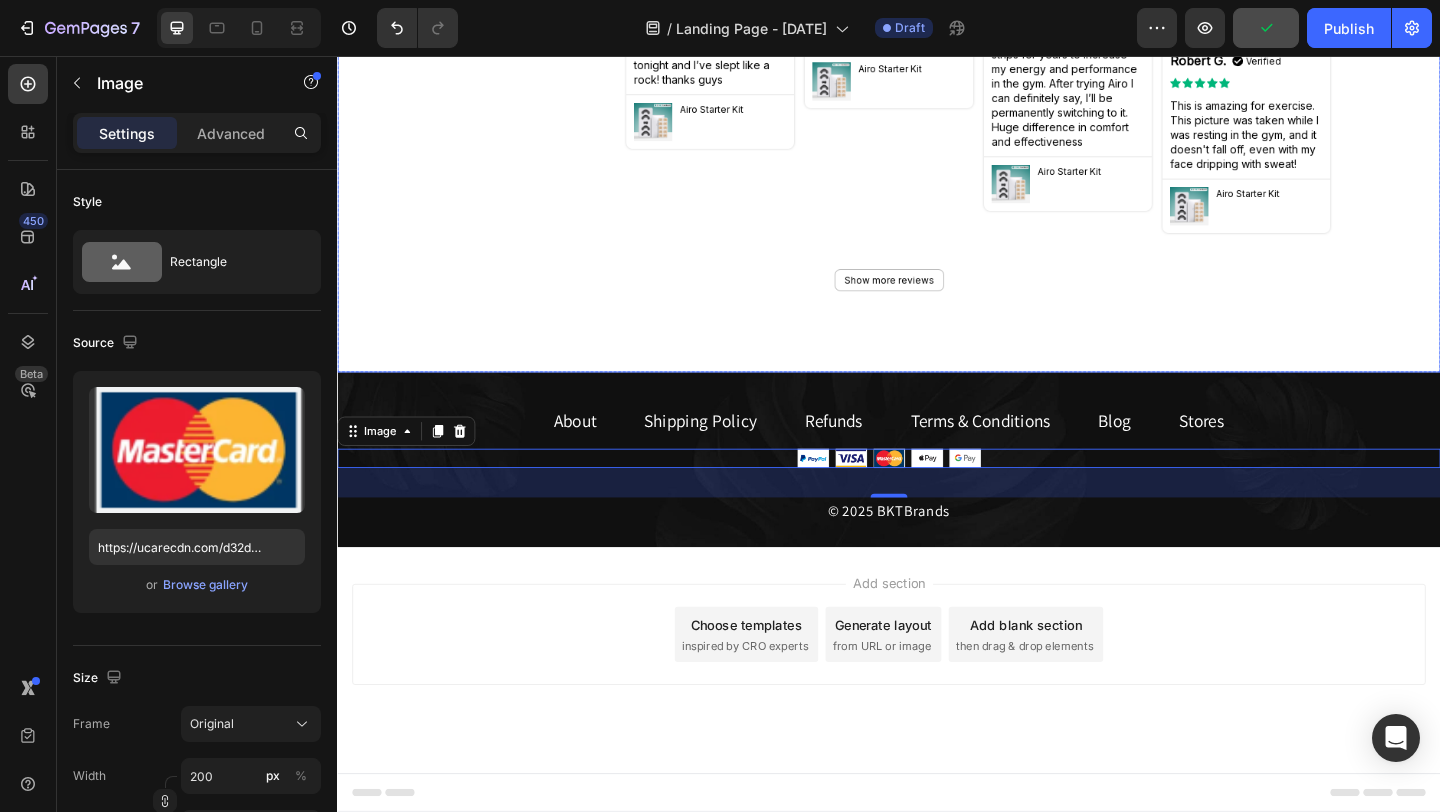 click at bounding box center (937, -642) 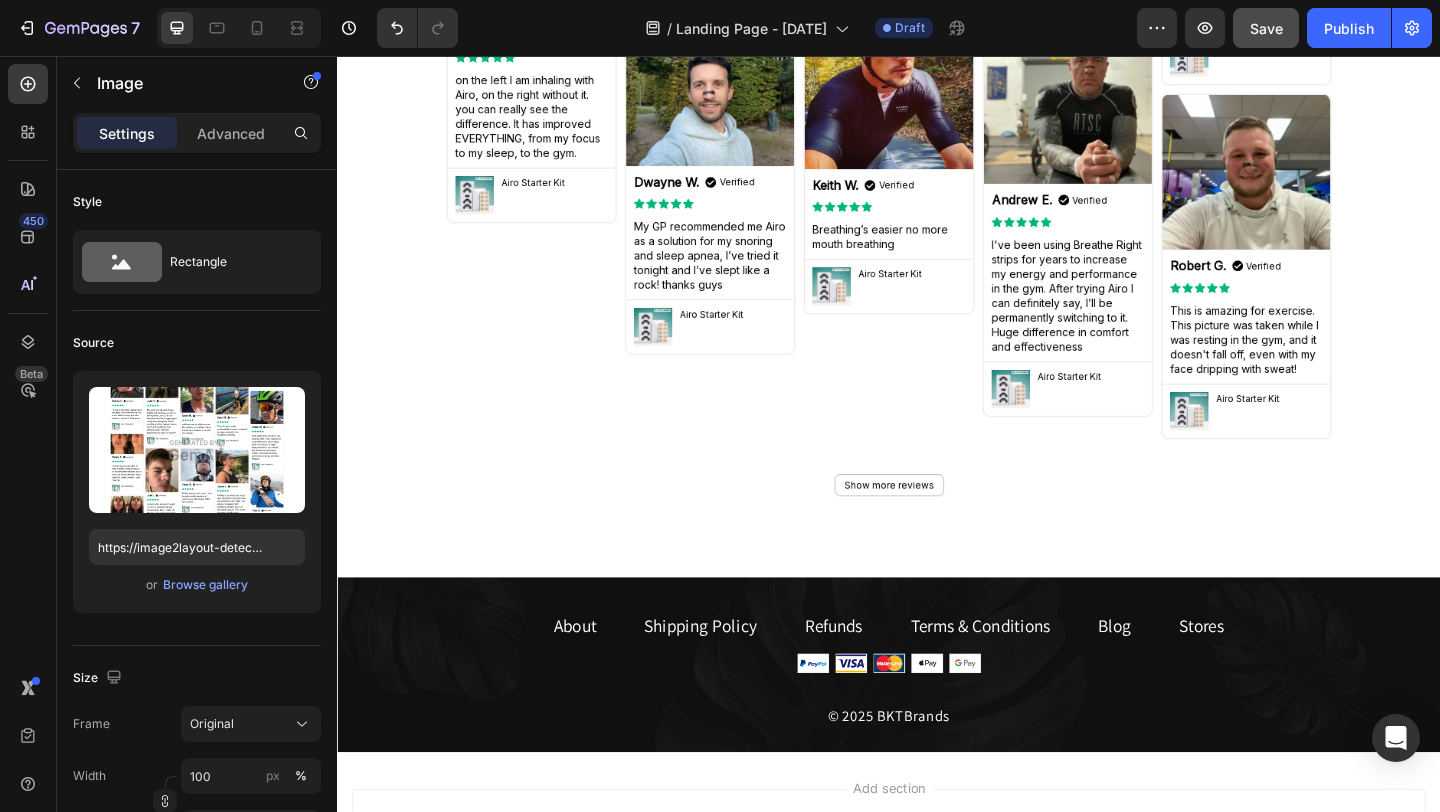 scroll, scrollTop: 5843, scrollLeft: 0, axis: vertical 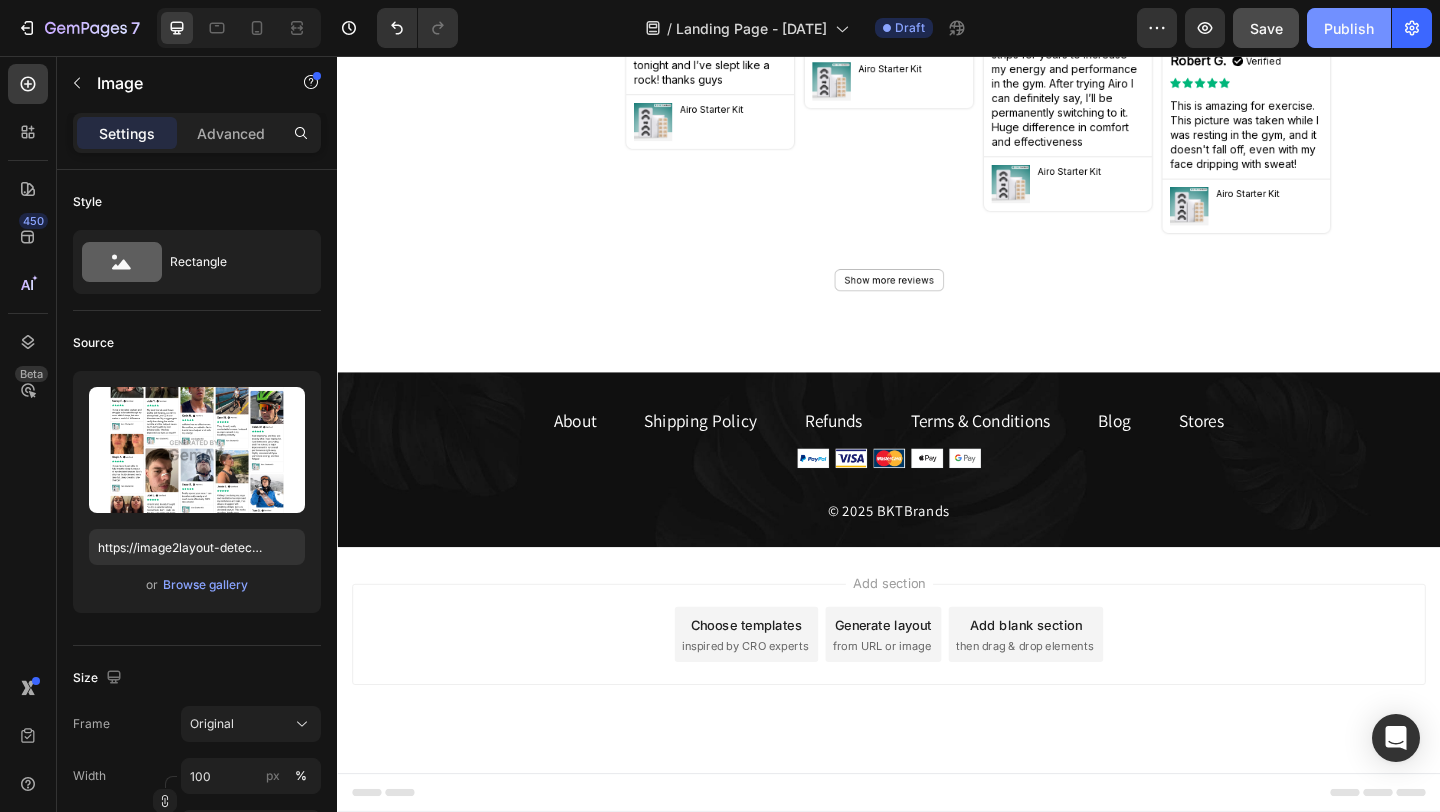 click on "Publish" at bounding box center (1349, 28) 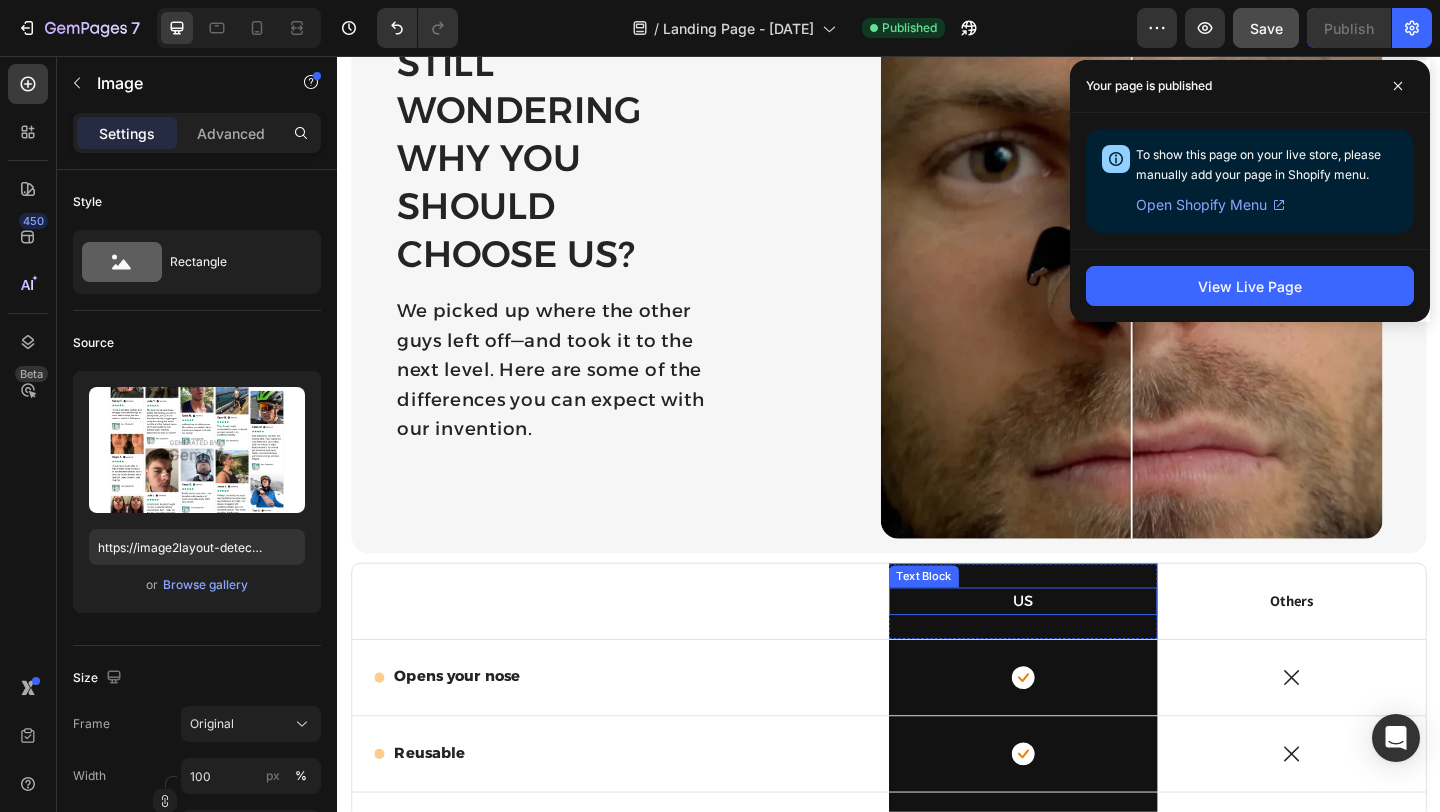 scroll, scrollTop: 2990, scrollLeft: 0, axis: vertical 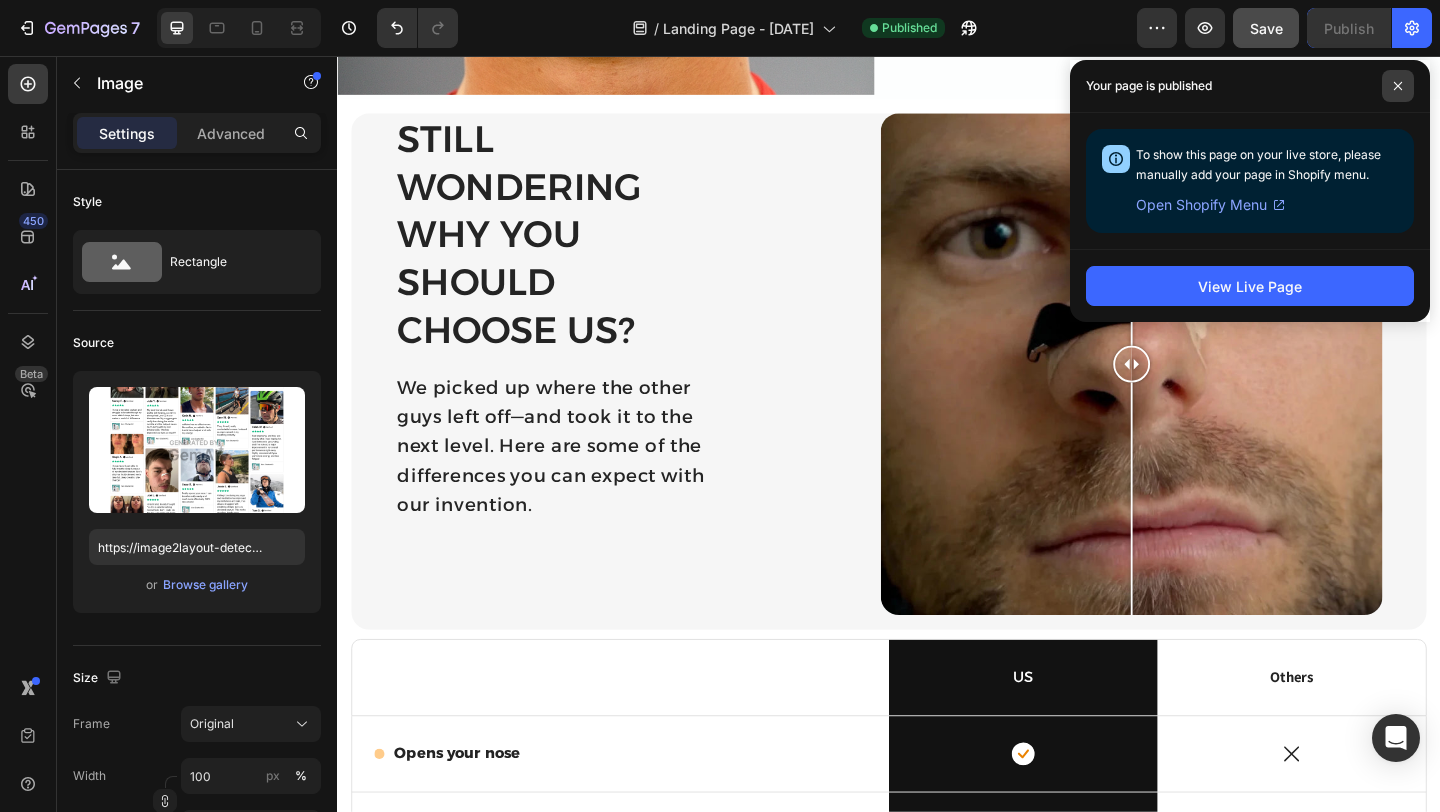 click 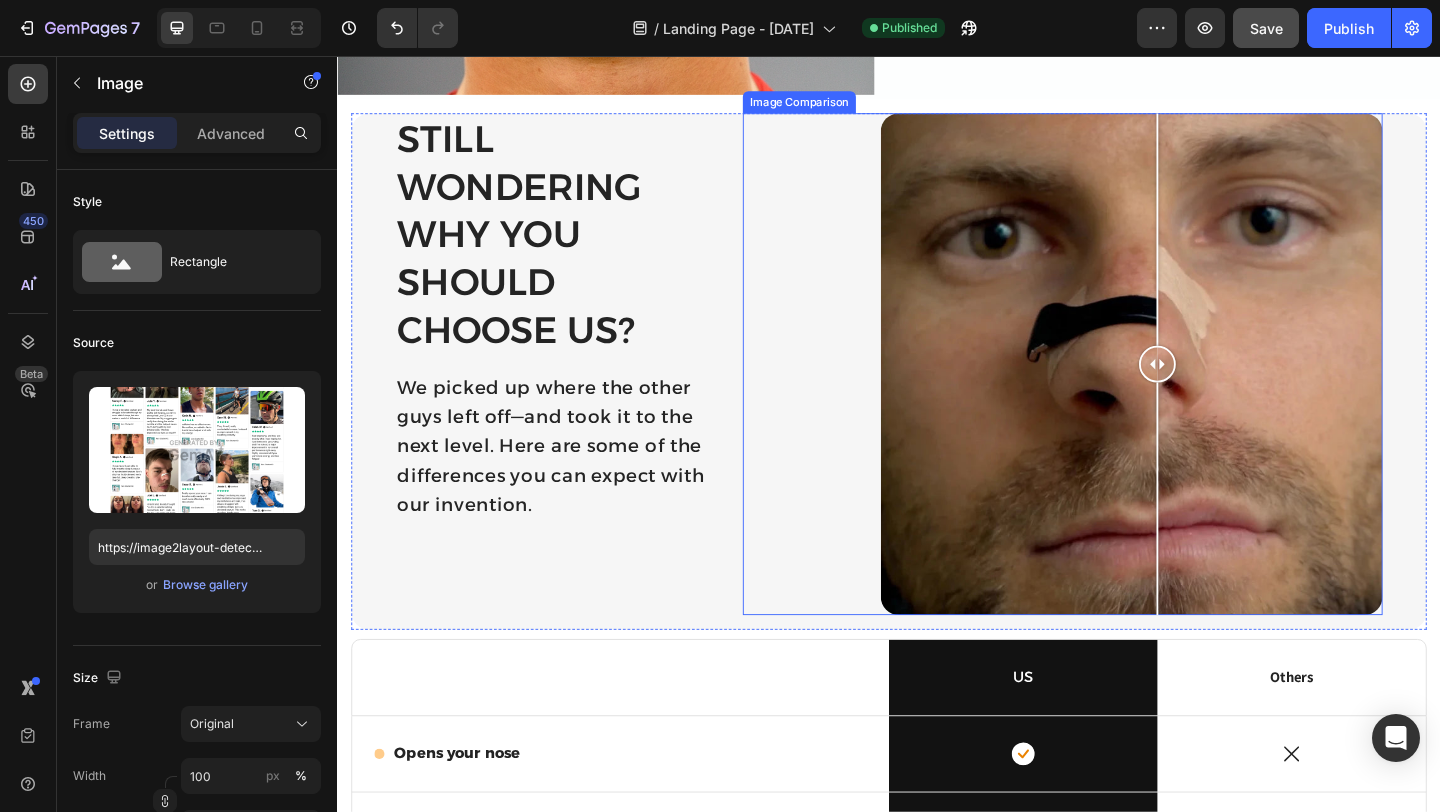 drag, startPoint x: 1208, startPoint y: 397, endPoint x: 1228, endPoint y: 406, distance: 21.931713 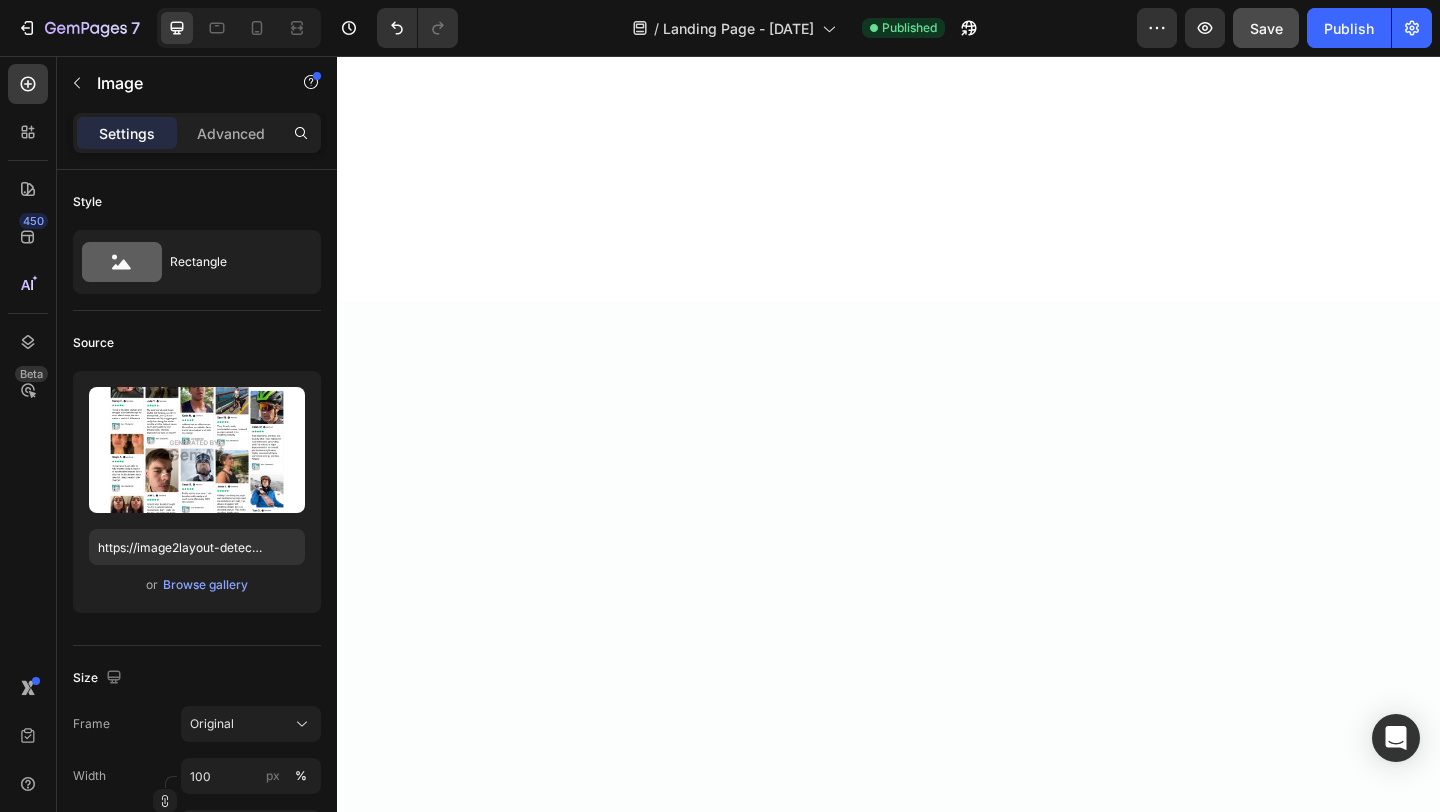 scroll, scrollTop: 0, scrollLeft: 0, axis: both 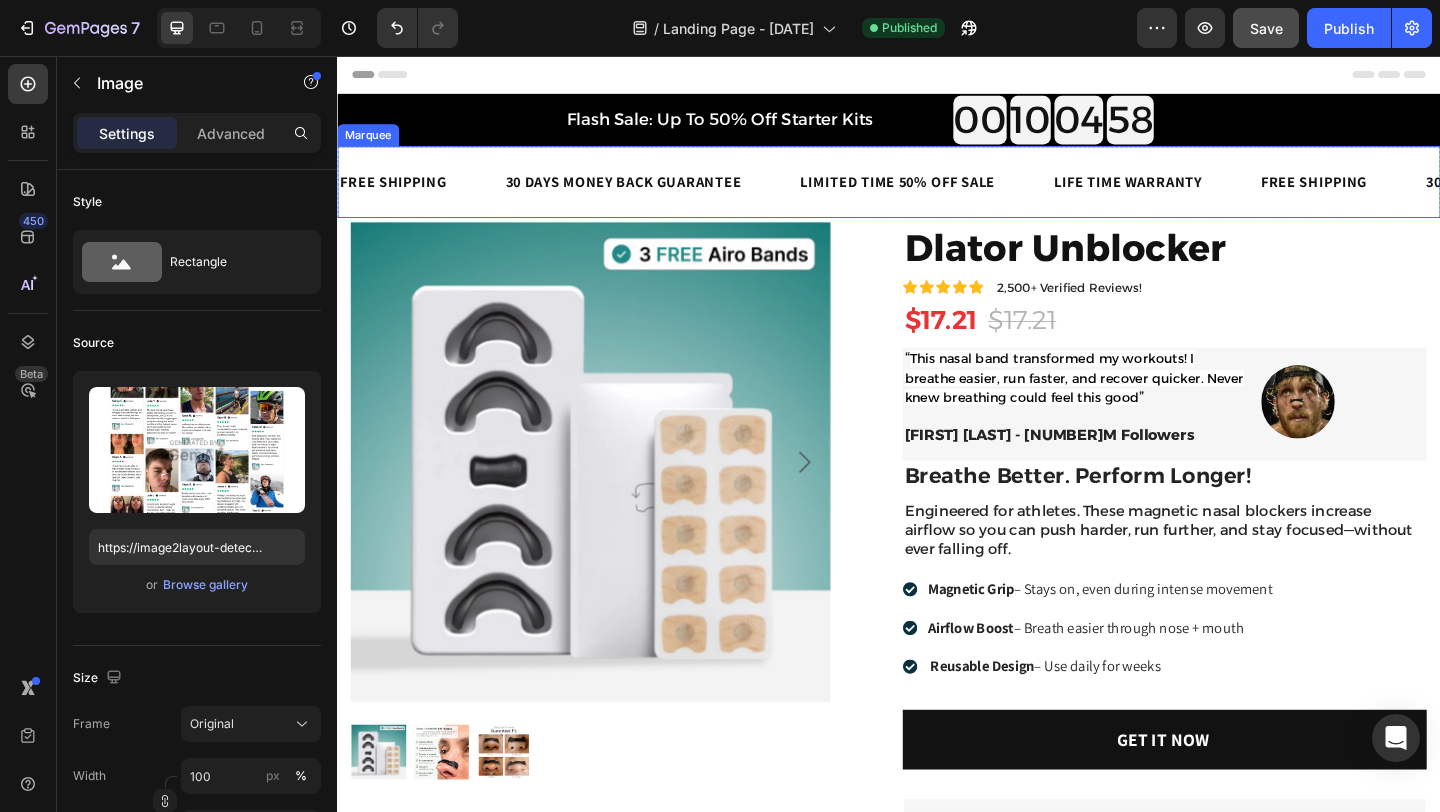 click on "30 DAYS MONEY BACK GUARANTEE Text Block" at bounding box center (678, 193) 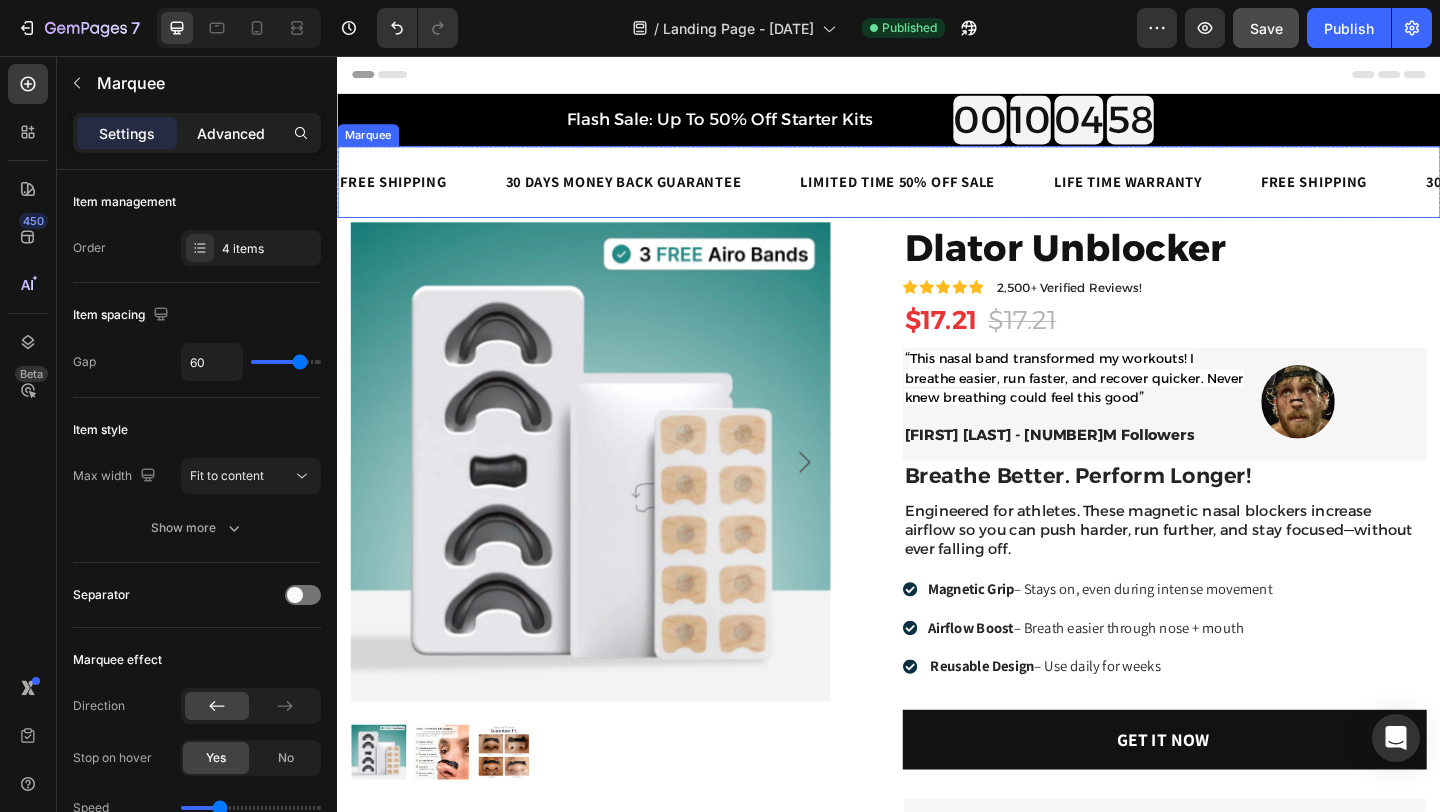 click on "Advanced" at bounding box center [231, 133] 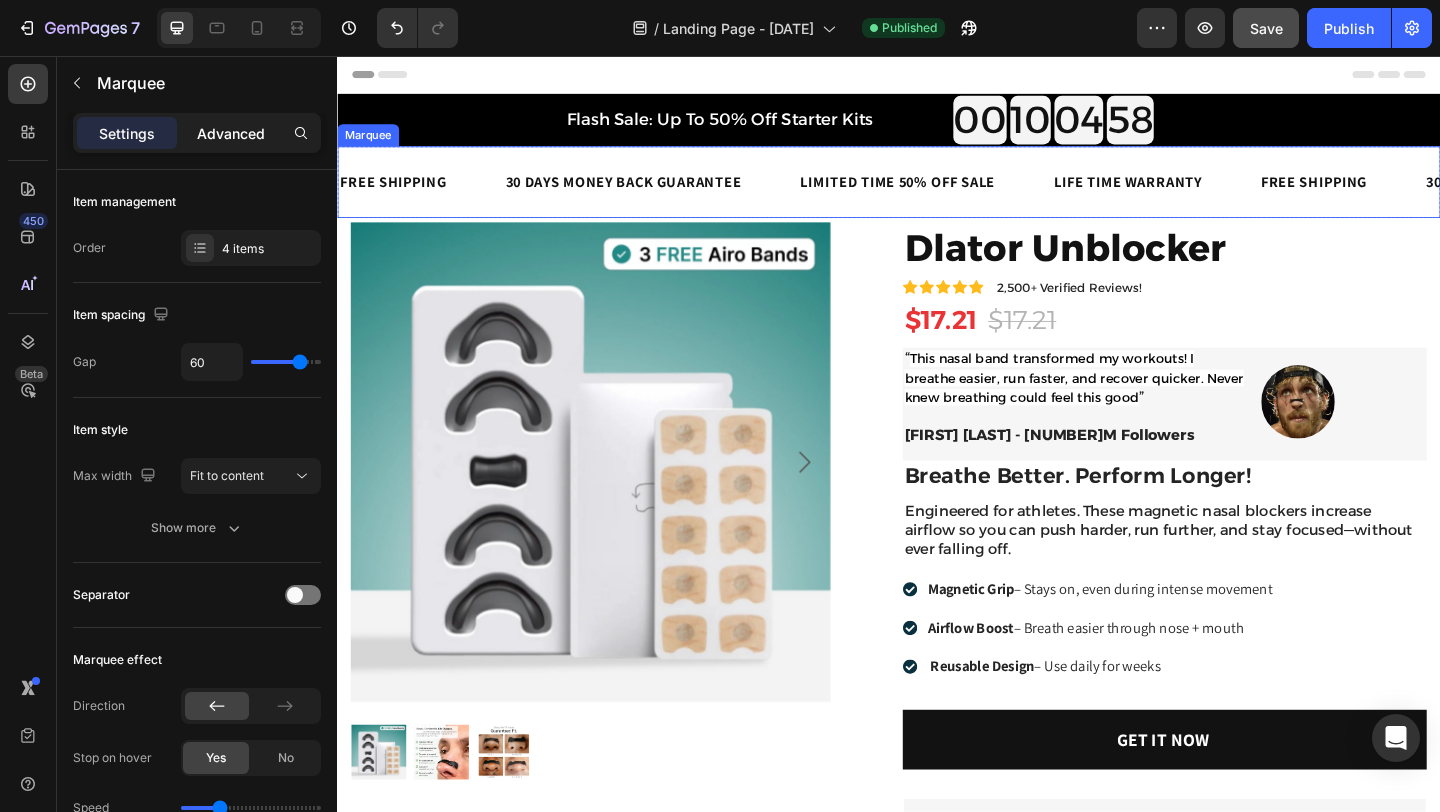 click on "Advanced" at bounding box center (231, 133) 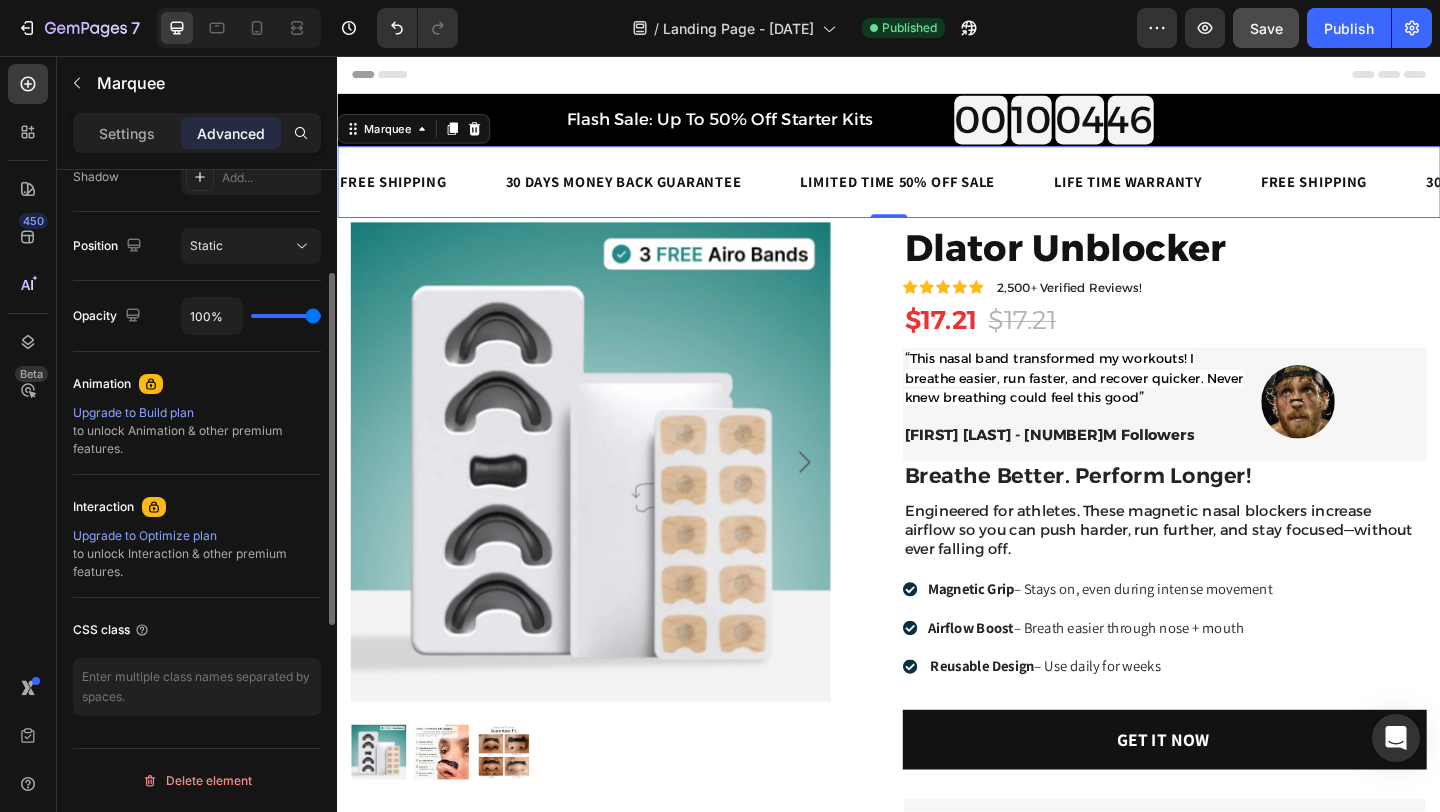scroll, scrollTop: 516, scrollLeft: 0, axis: vertical 